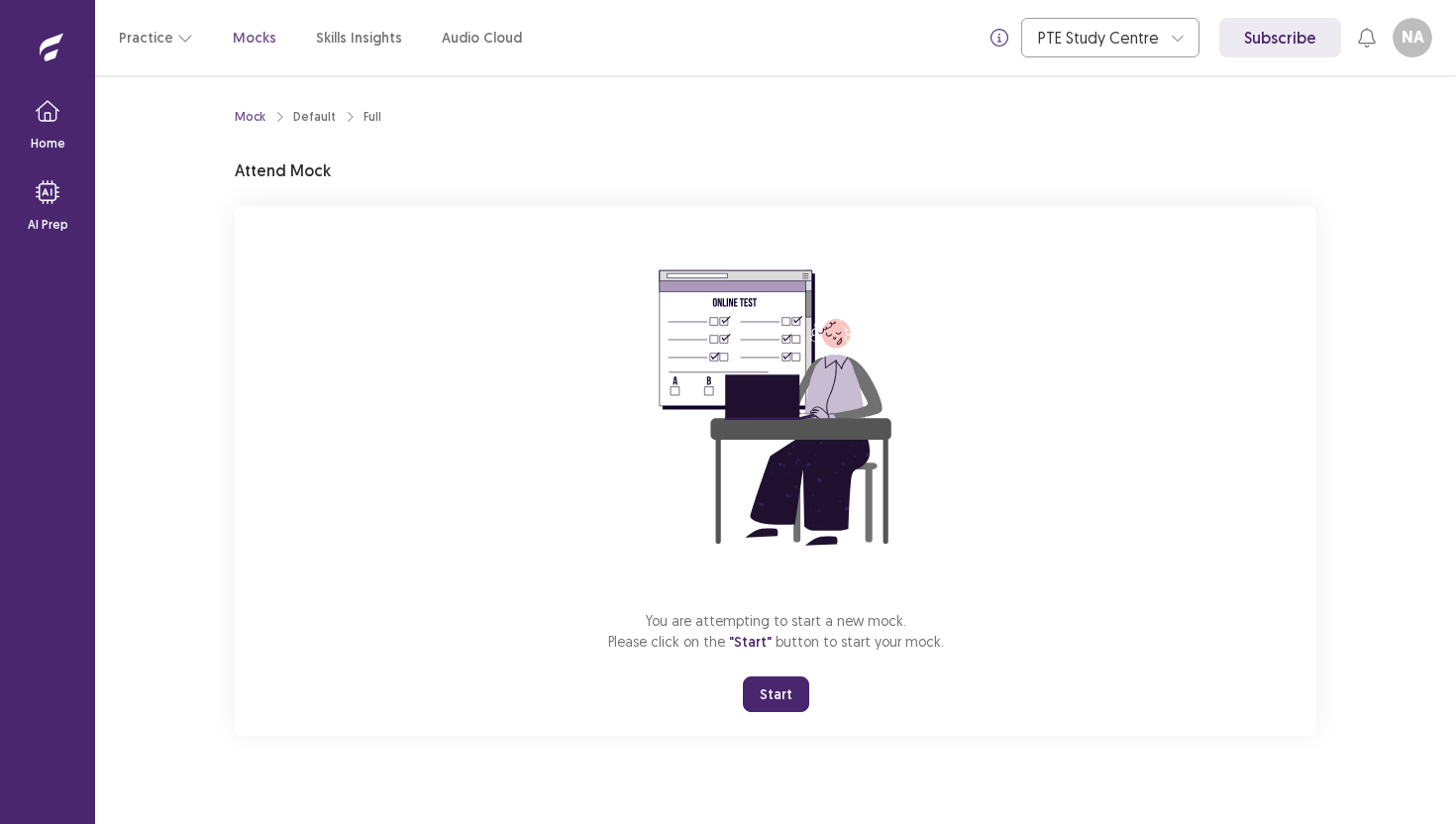 scroll, scrollTop: 0, scrollLeft: 0, axis: both 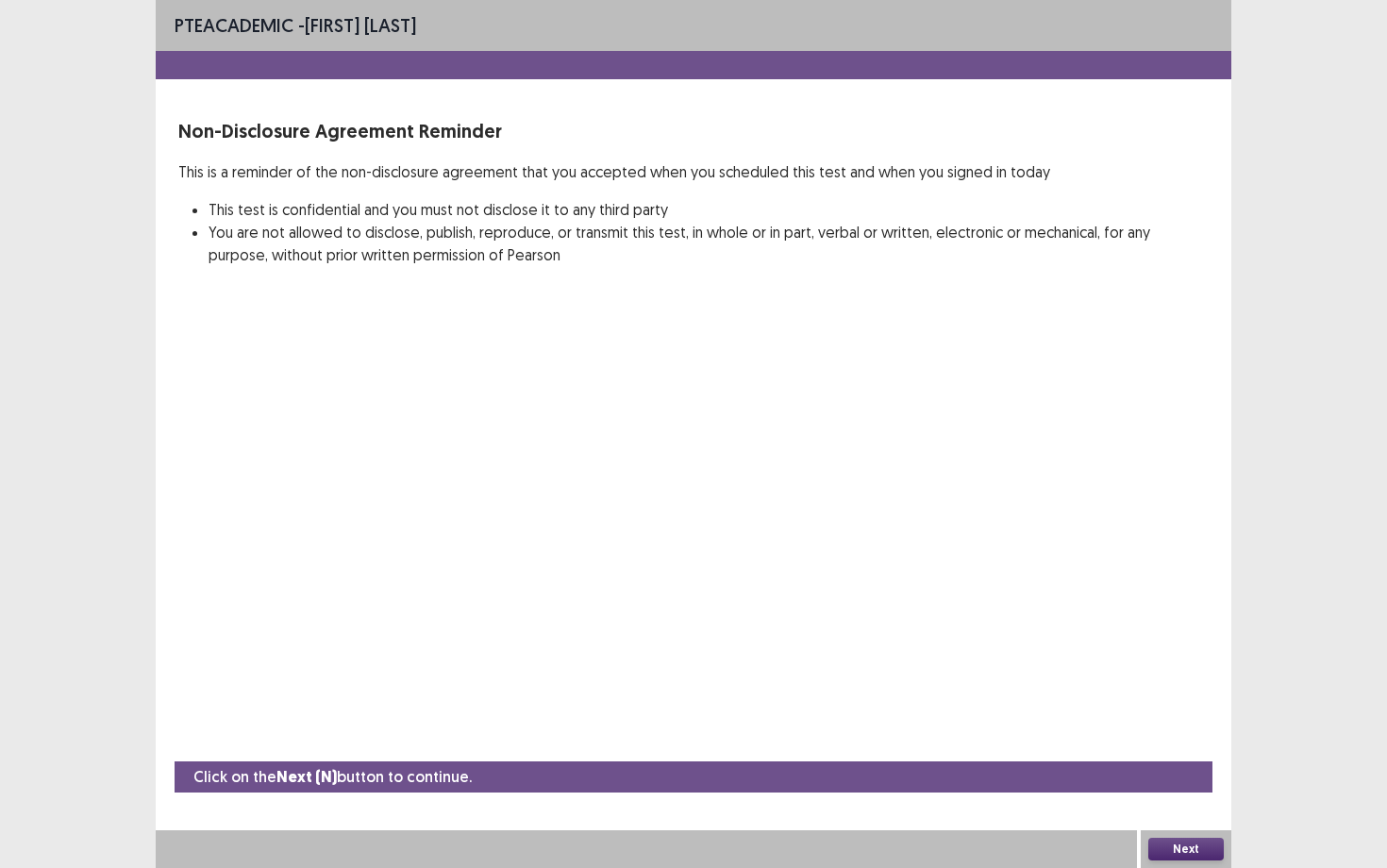click on "Next" at bounding box center (1186, 849) 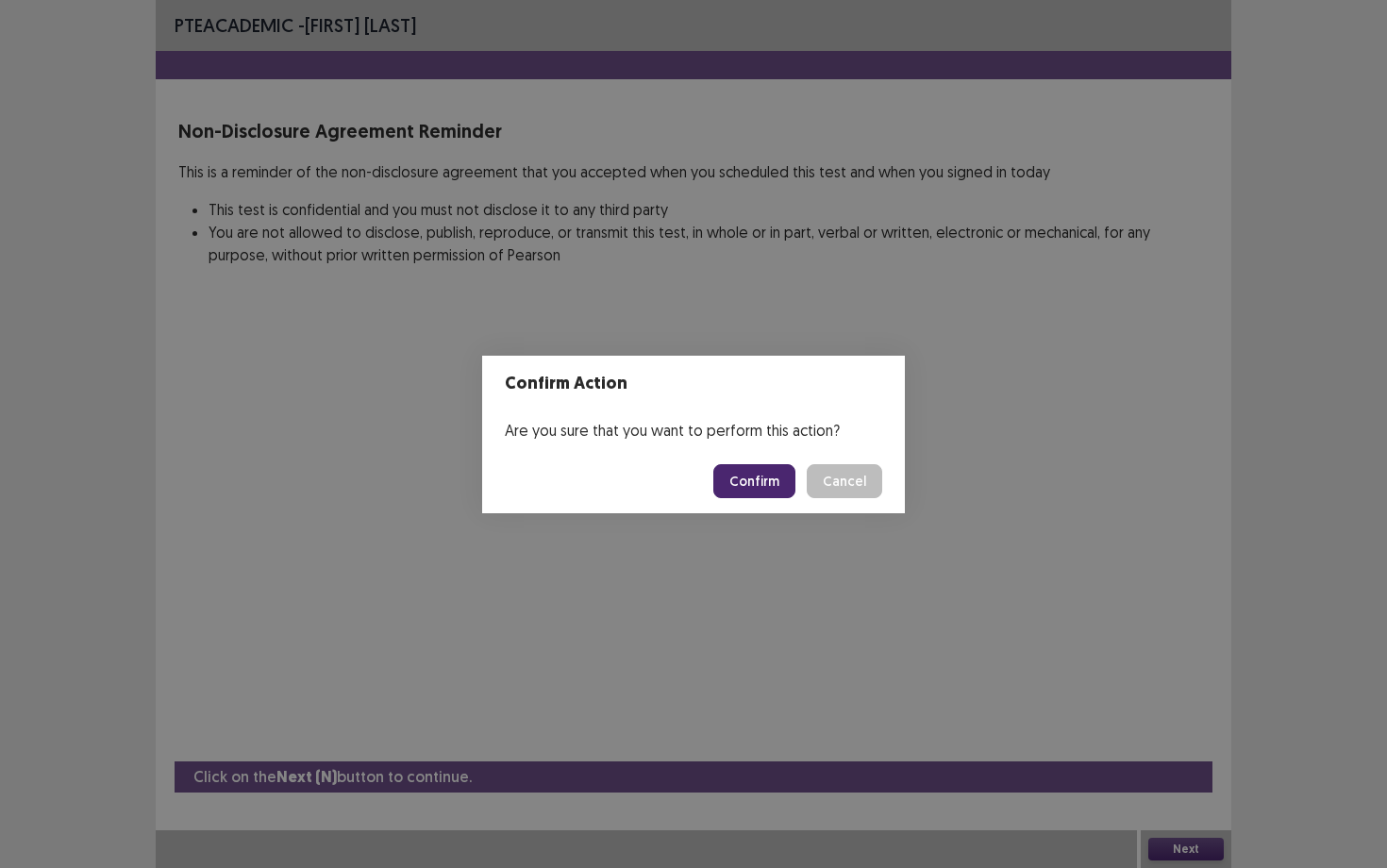 click on "Confirm" at bounding box center (754, 481) 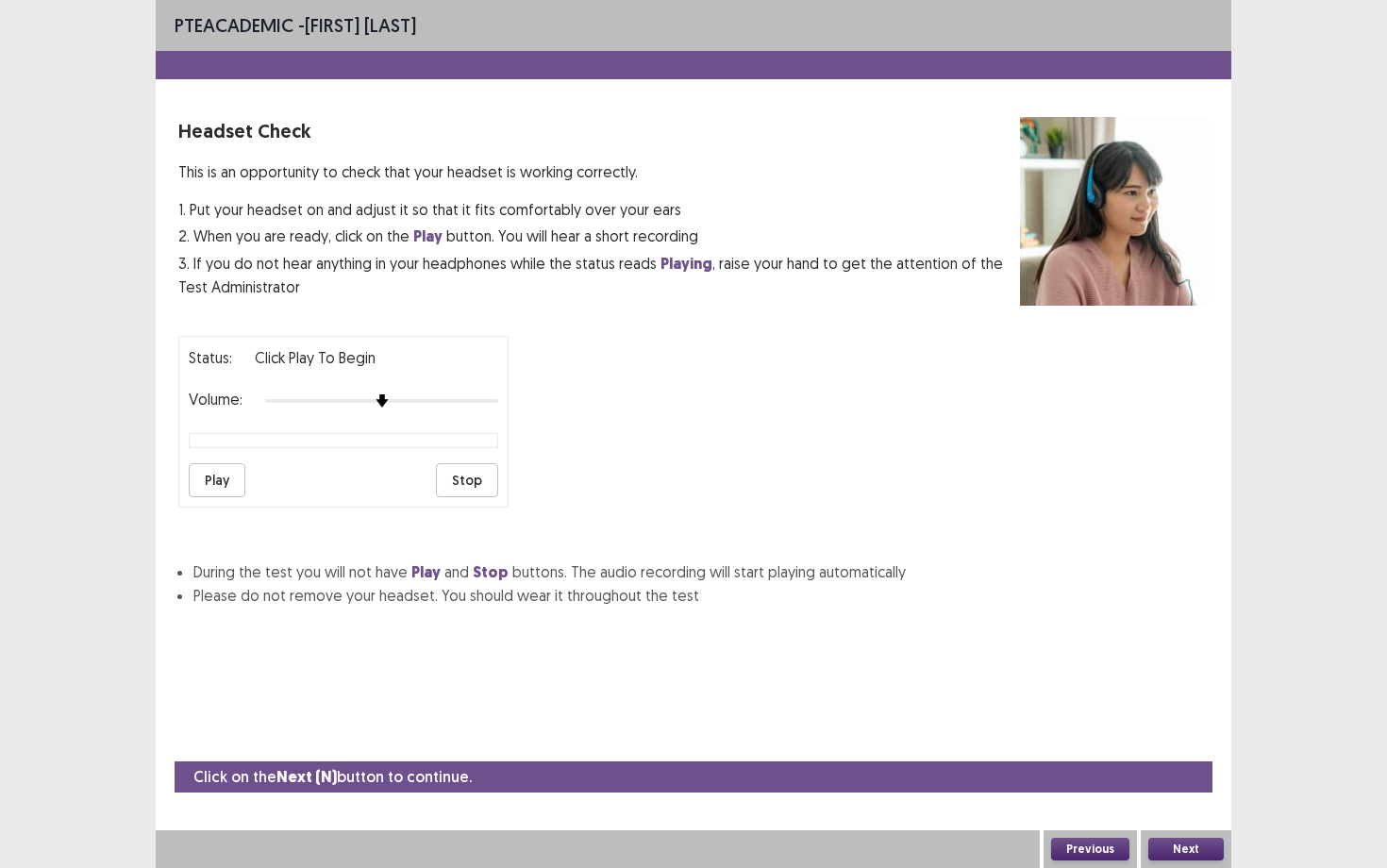 click on "Play" at bounding box center (217, 480) 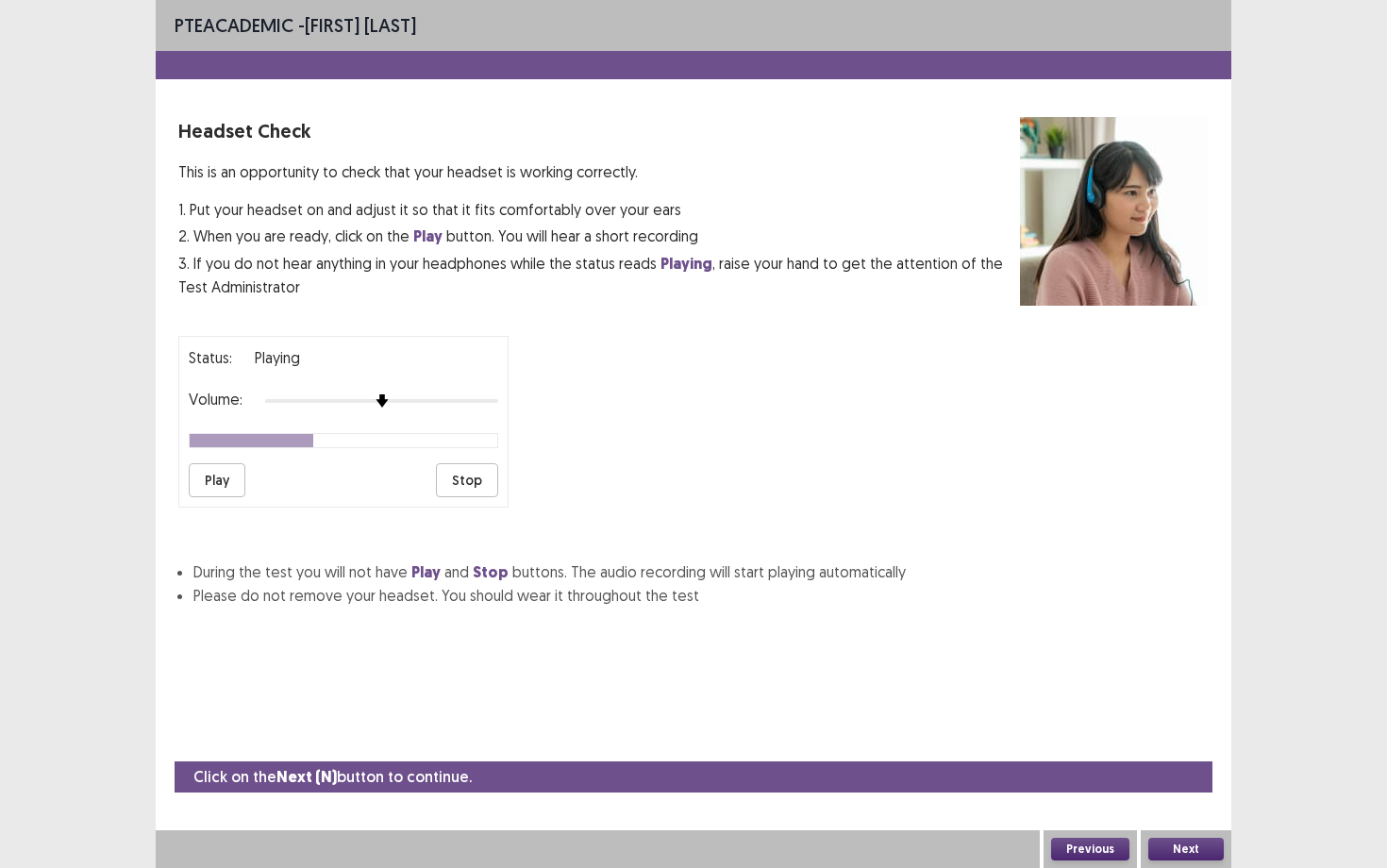 click on "Next" at bounding box center (1186, 849) 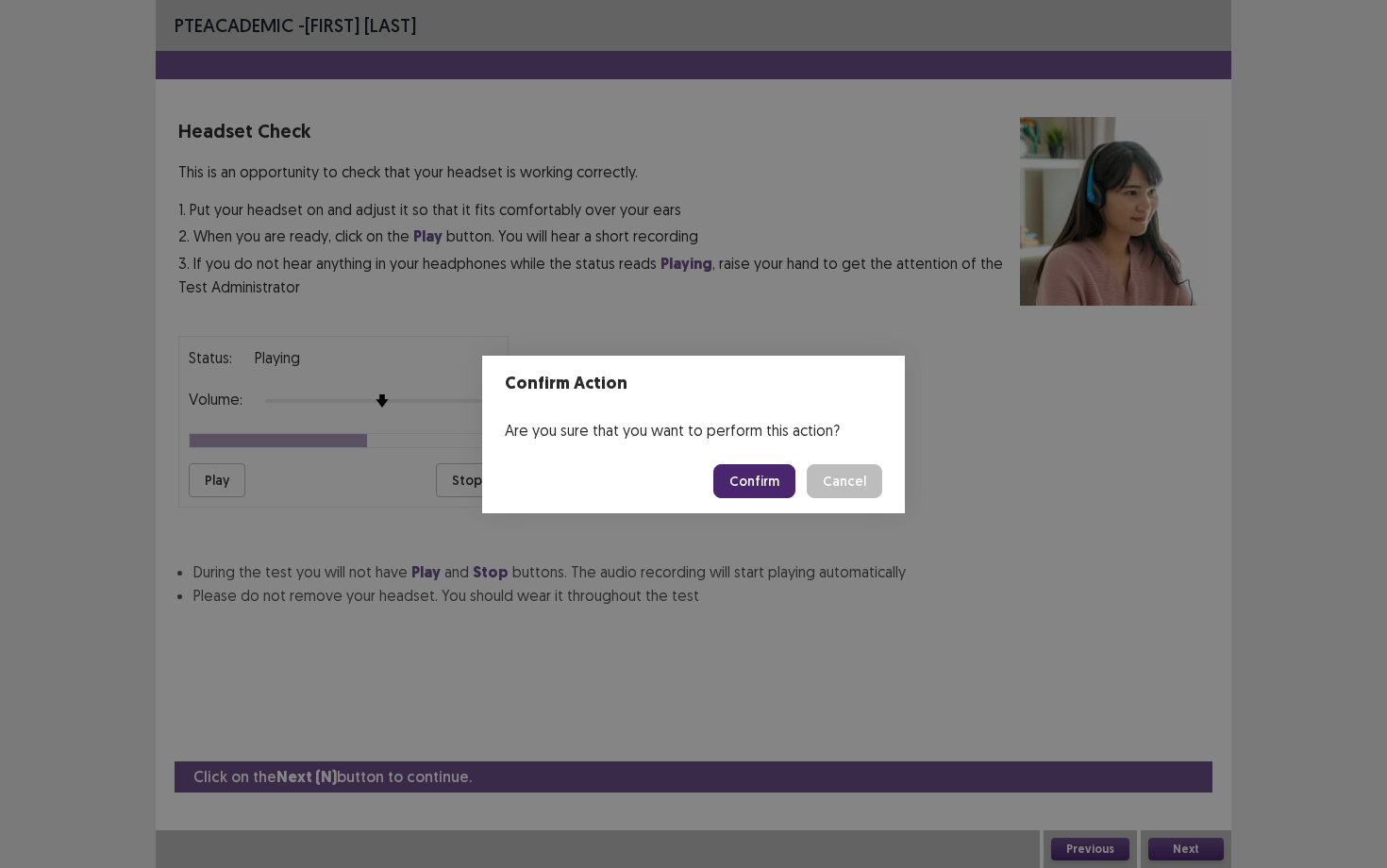 click on "Confirm" at bounding box center (754, 481) 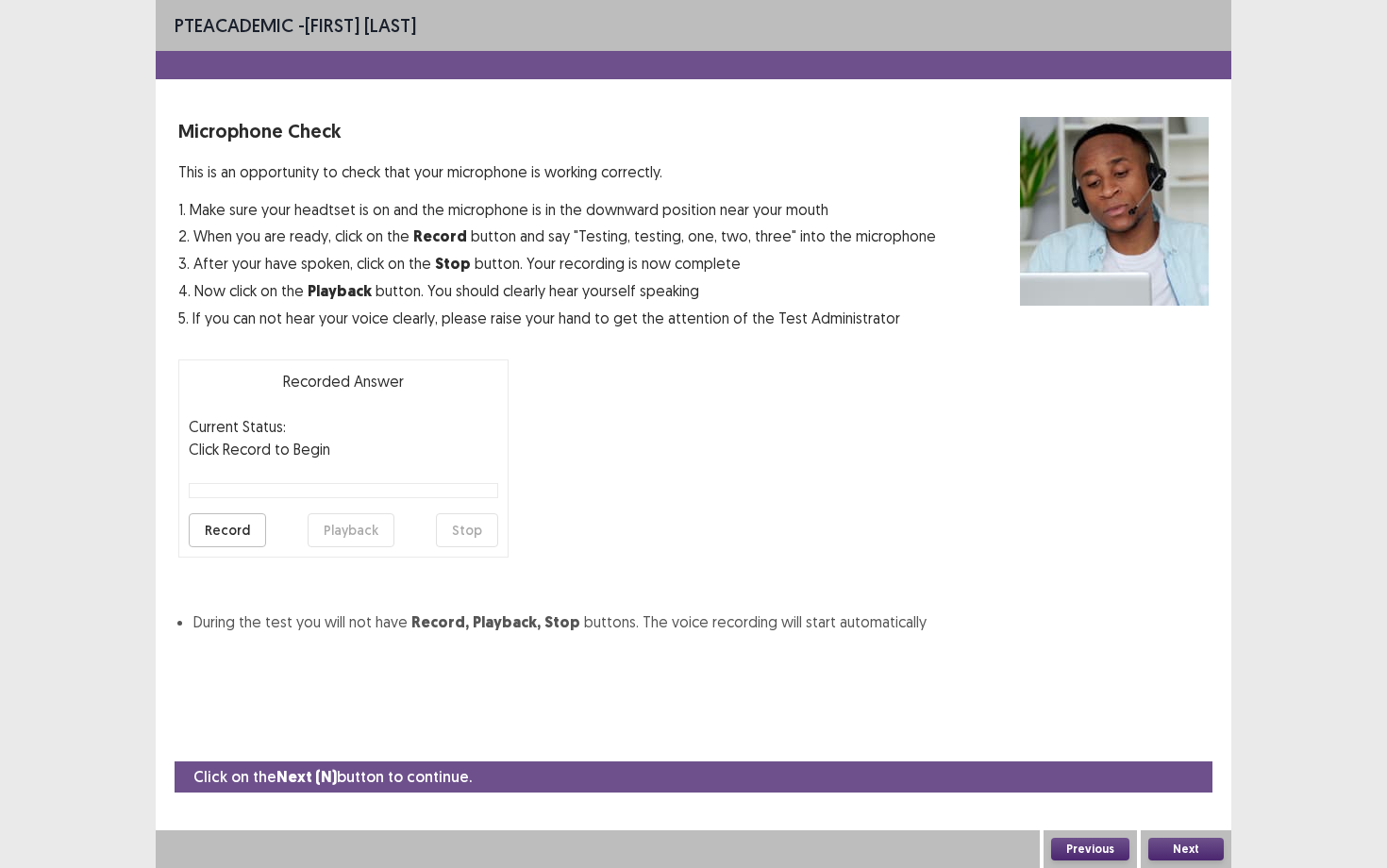 click on "Record" at bounding box center (227, 530) 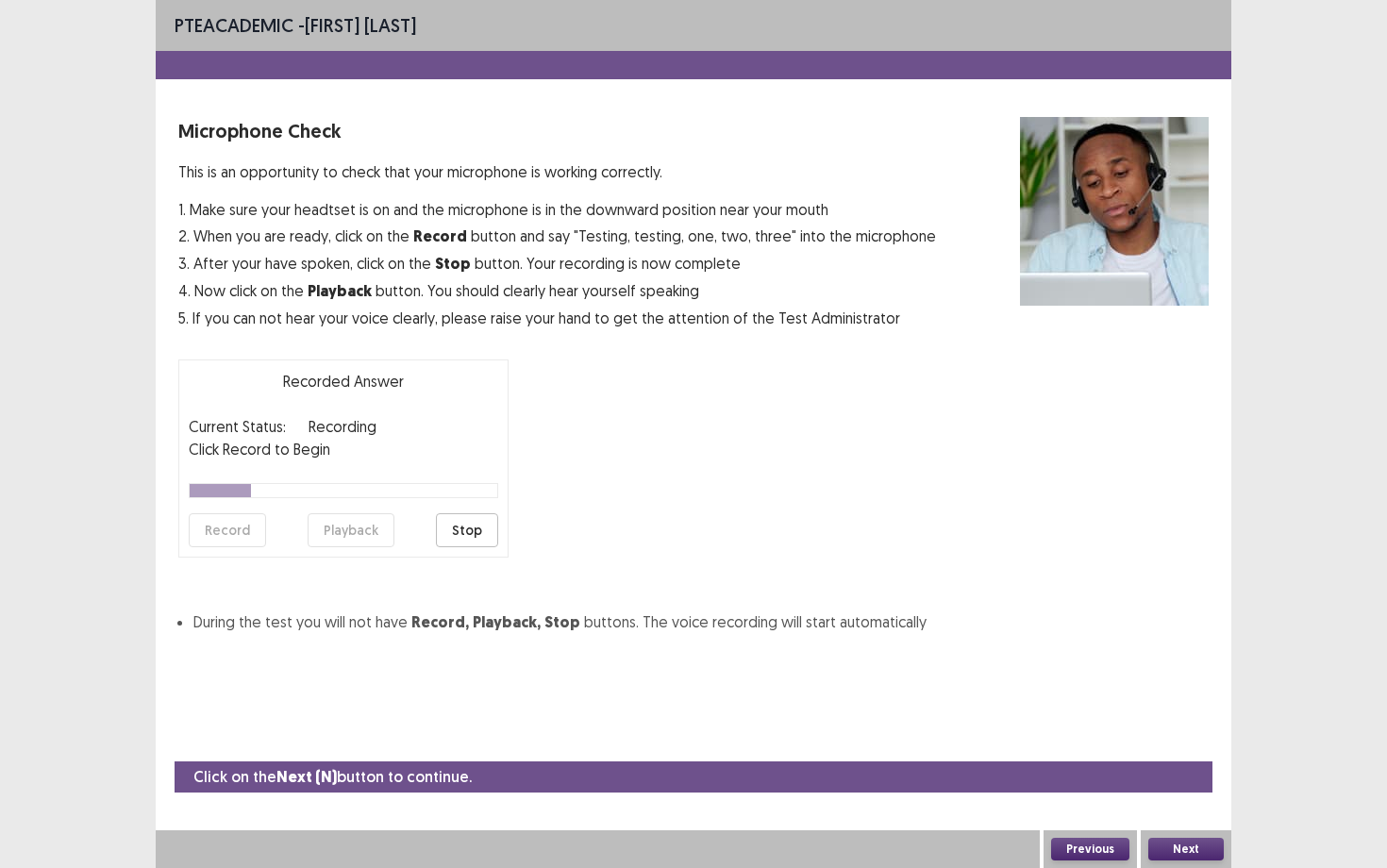 click on "Stop" at bounding box center [467, 530] 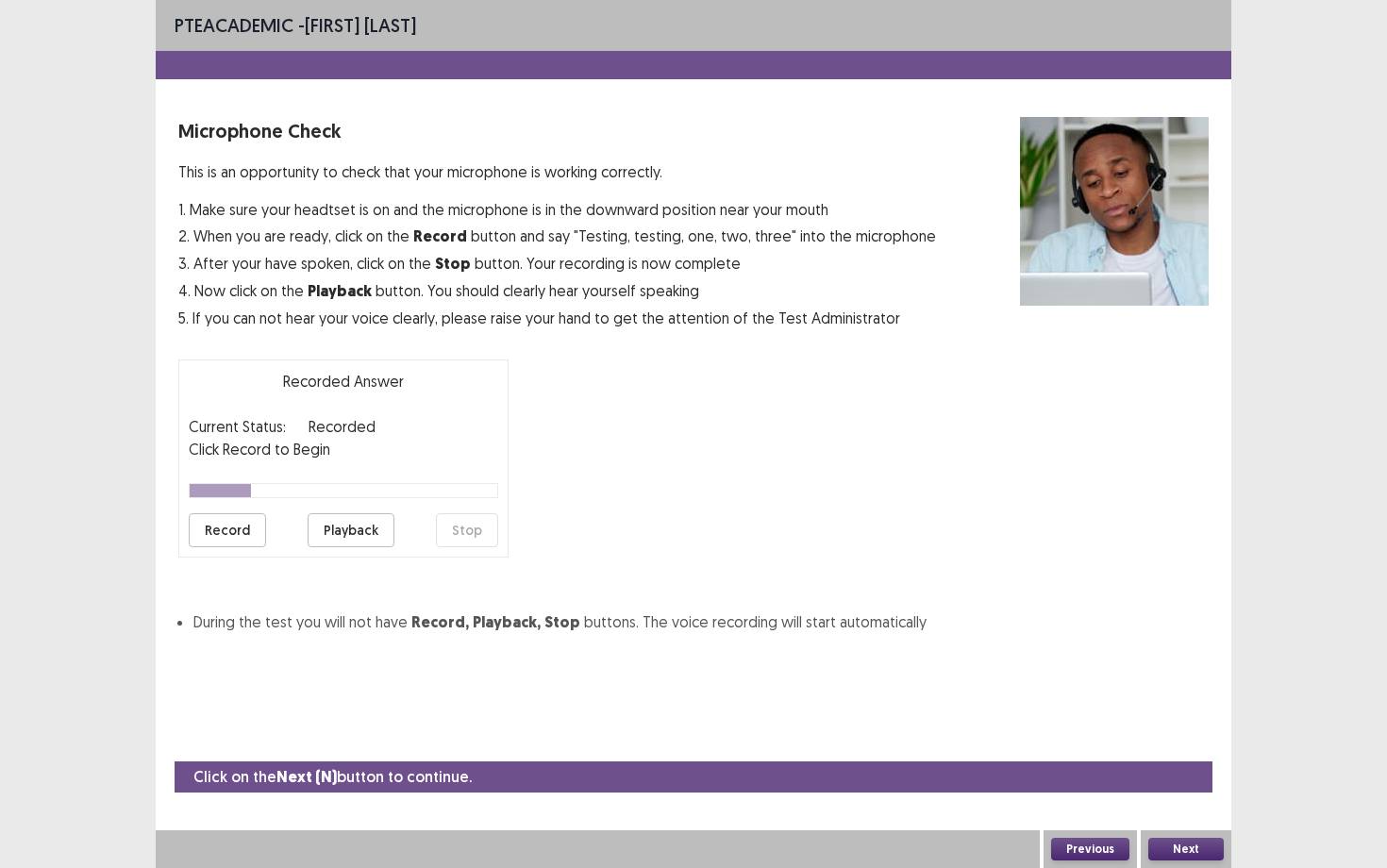 click on "Playback" at bounding box center [351, 530] 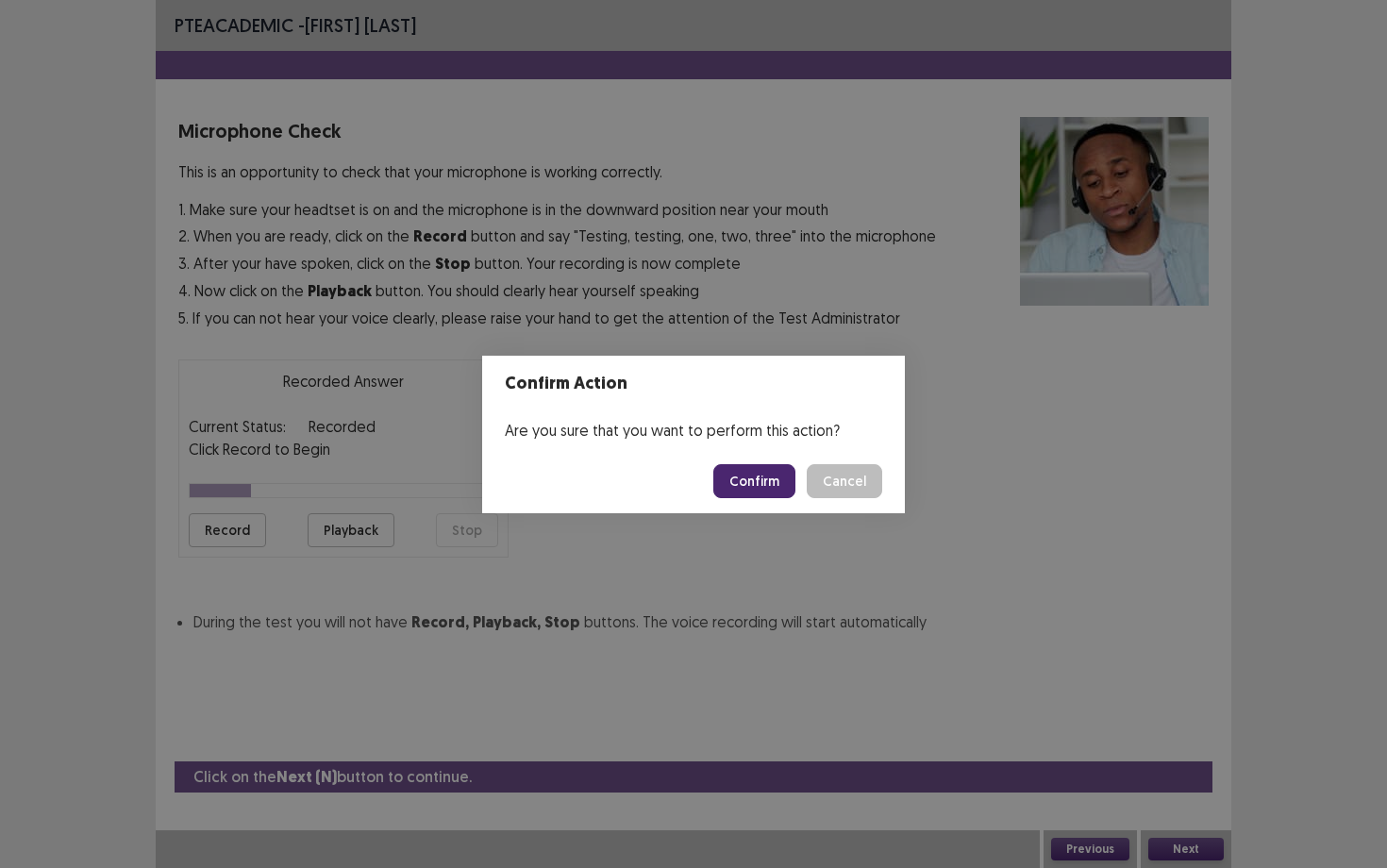 click on "Confirm" at bounding box center [754, 481] 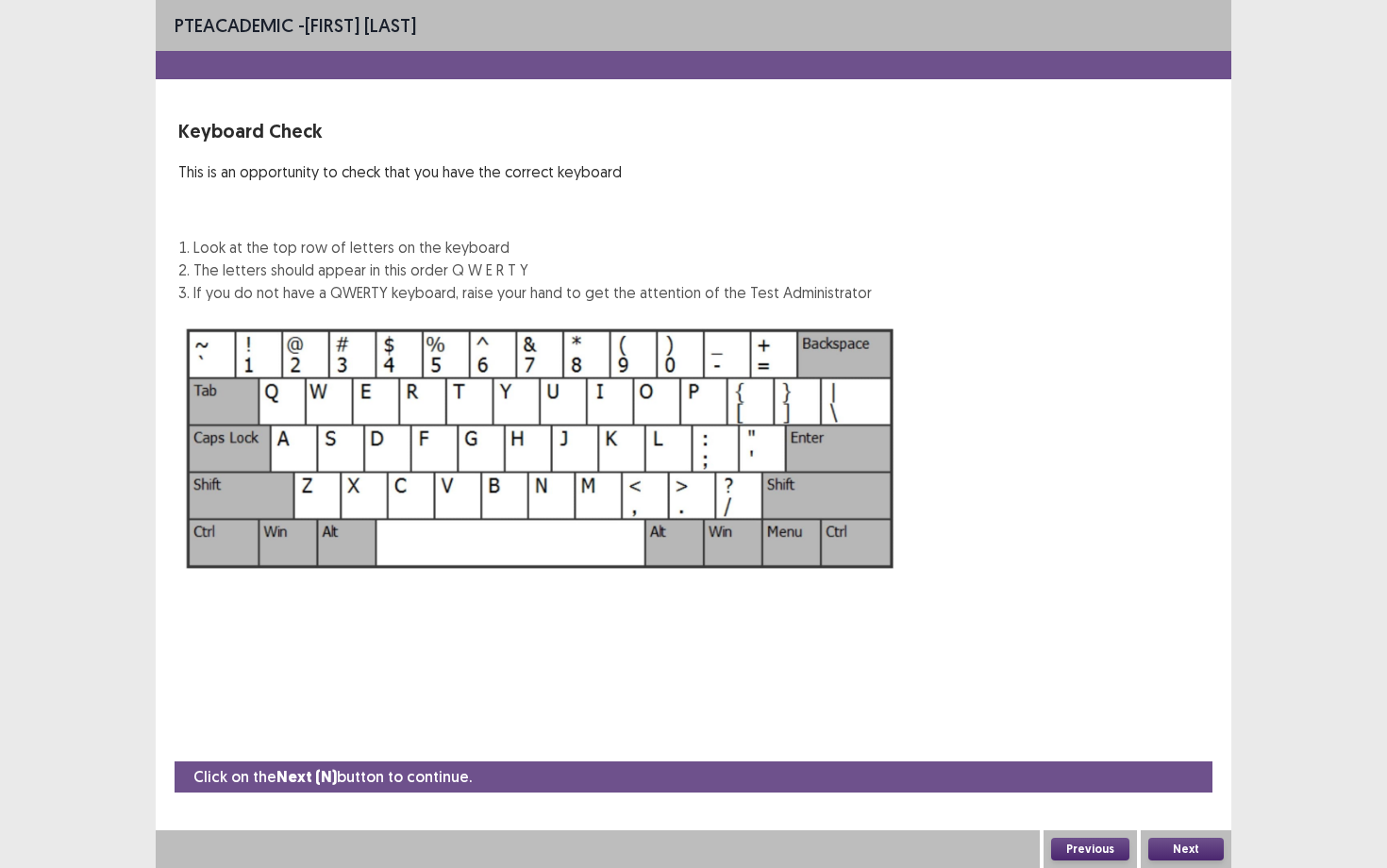 click on "Next" at bounding box center [1186, 849] 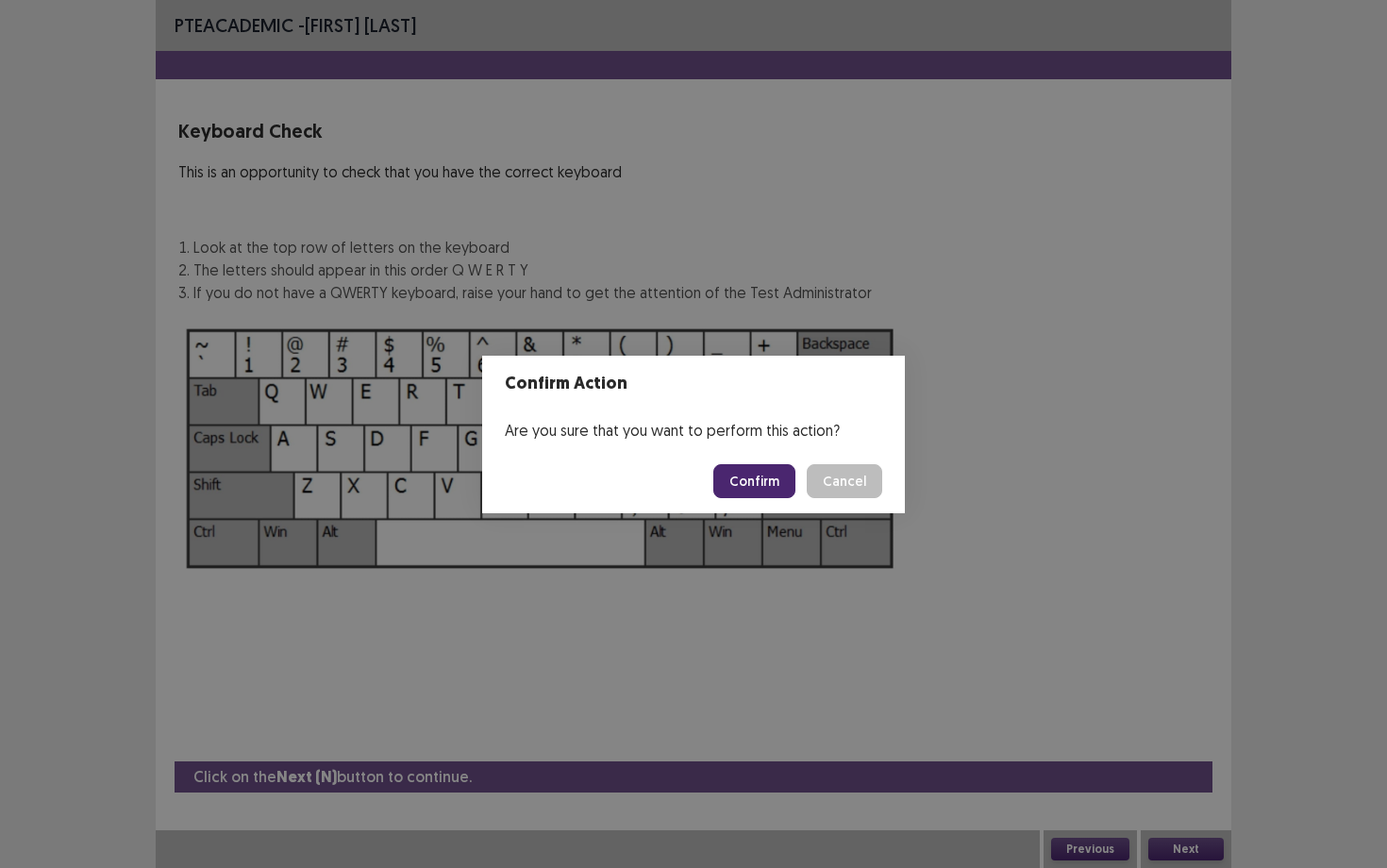 click on "Confirm" at bounding box center [754, 481] 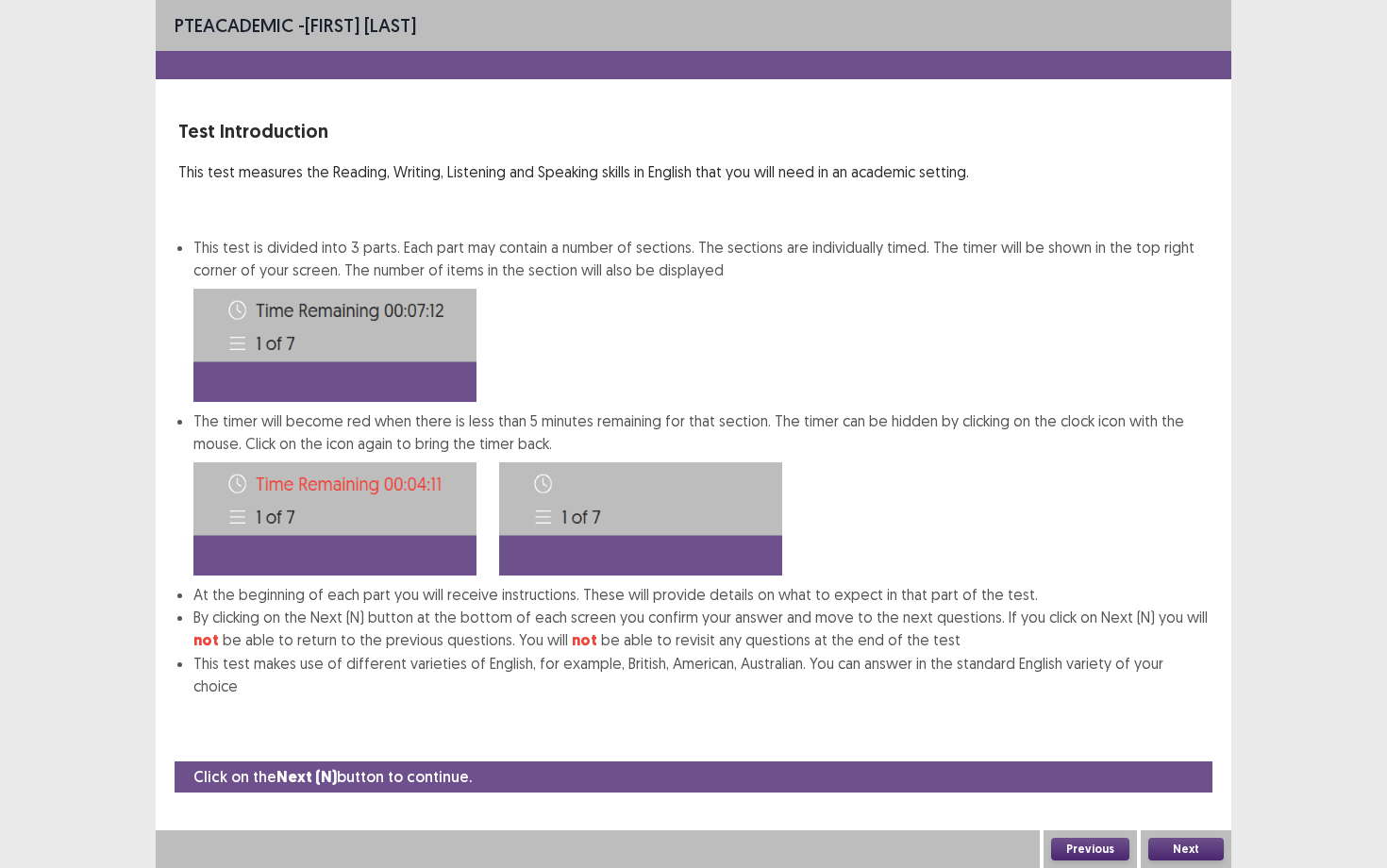 click on "Next" at bounding box center [1186, 849] 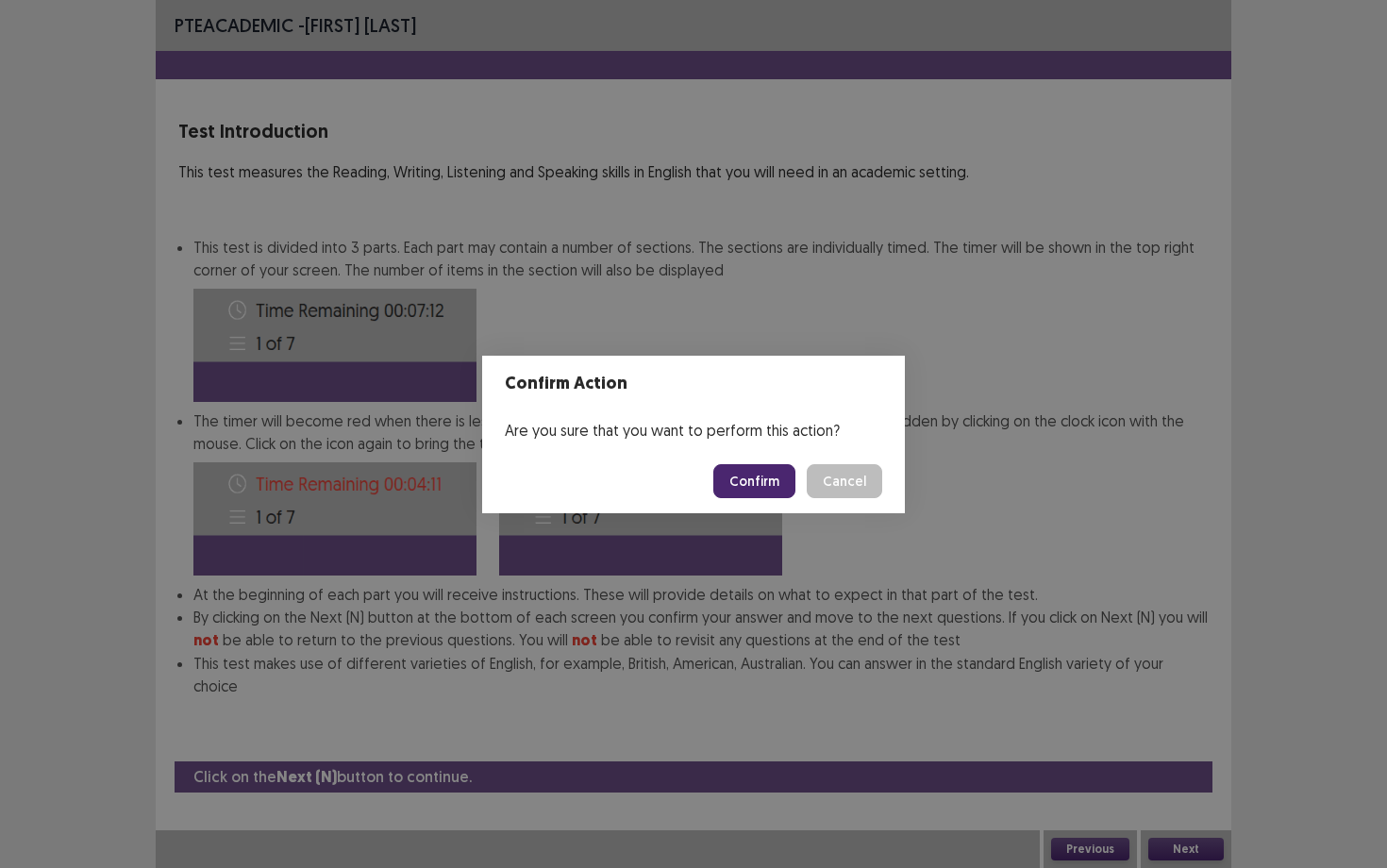 click on "Confirm" at bounding box center [754, 481] 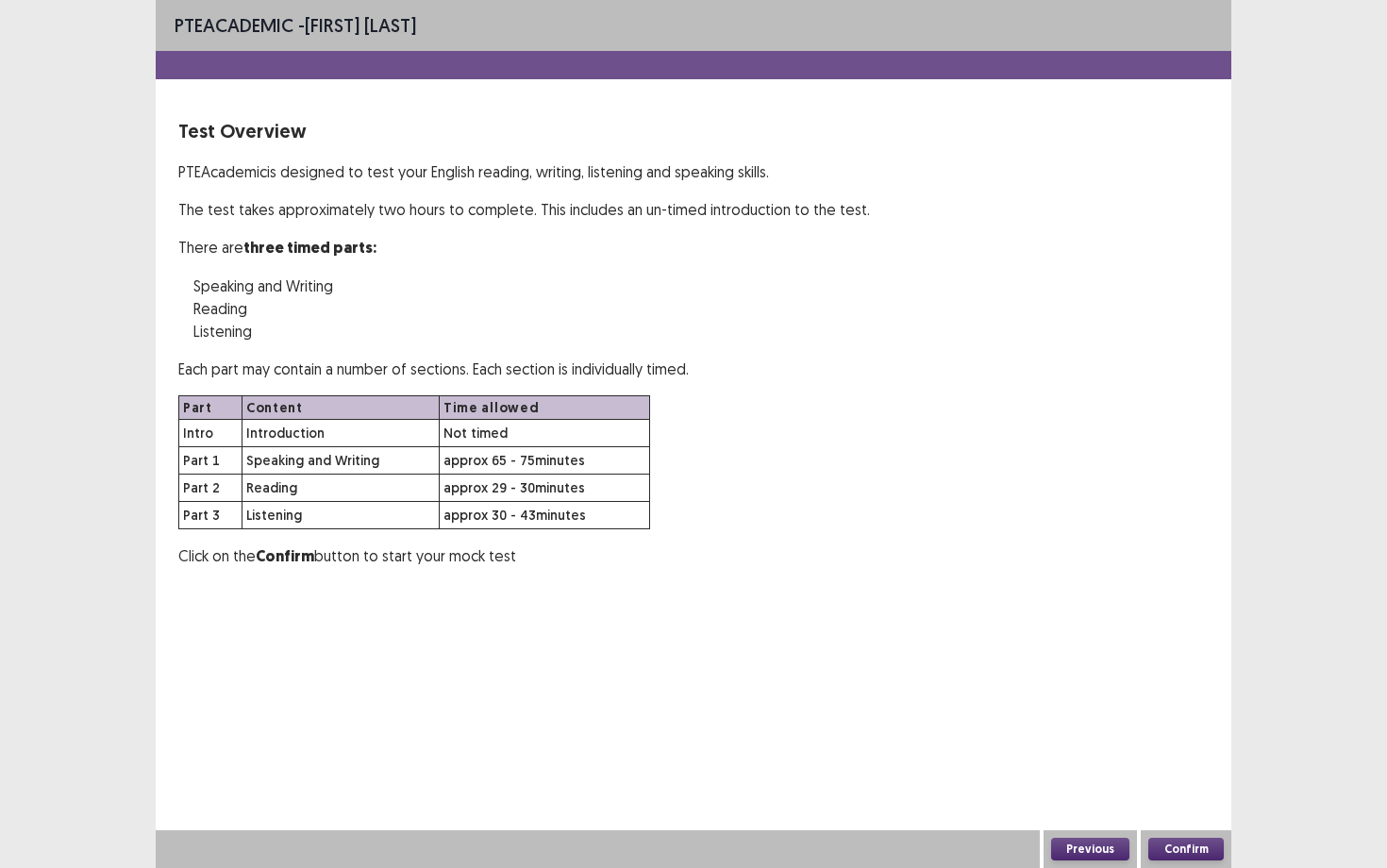 click on "Confirm" at bounding box center (1186, 849) 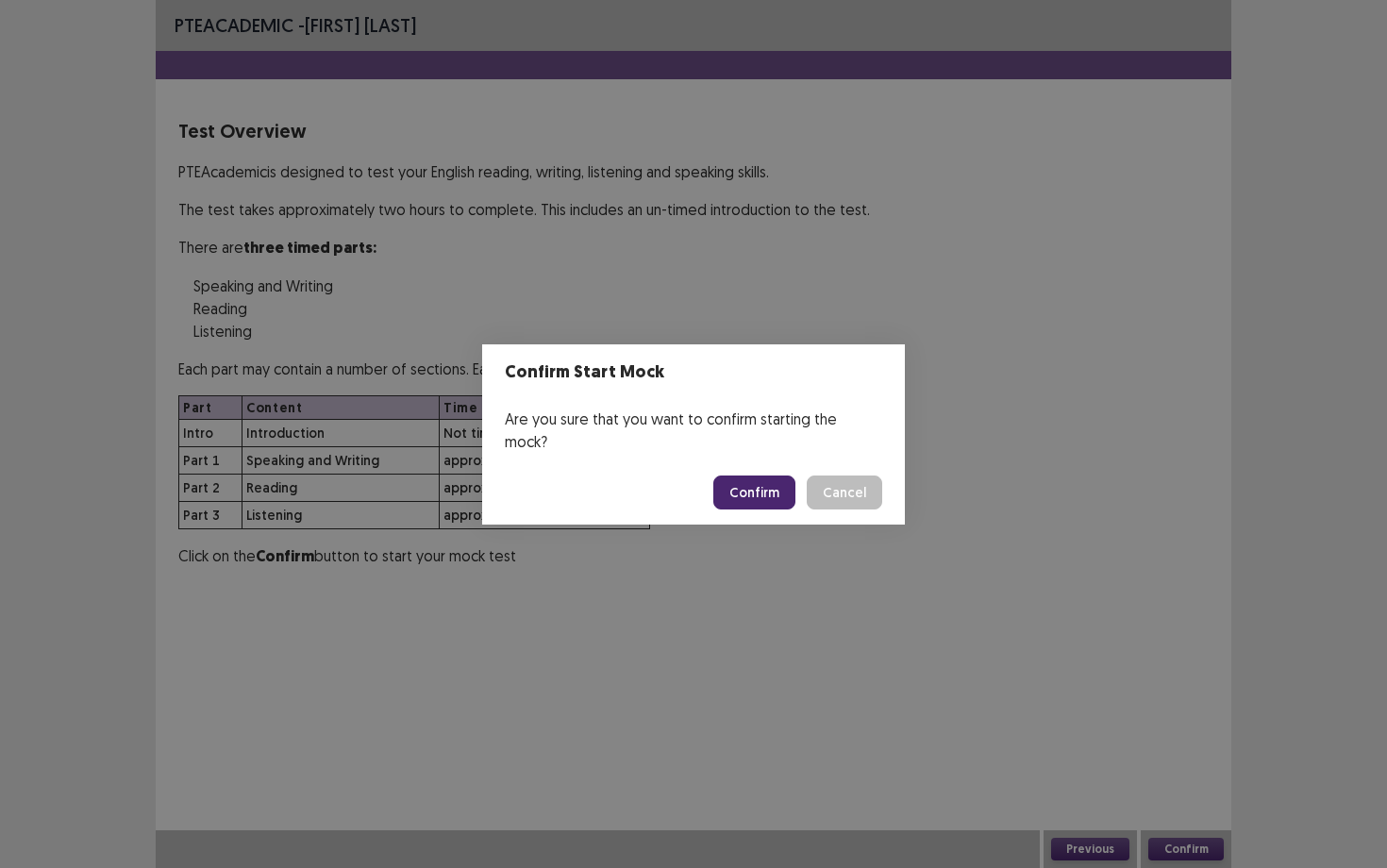 click on "Confirm" at bounding box center [754, 492] 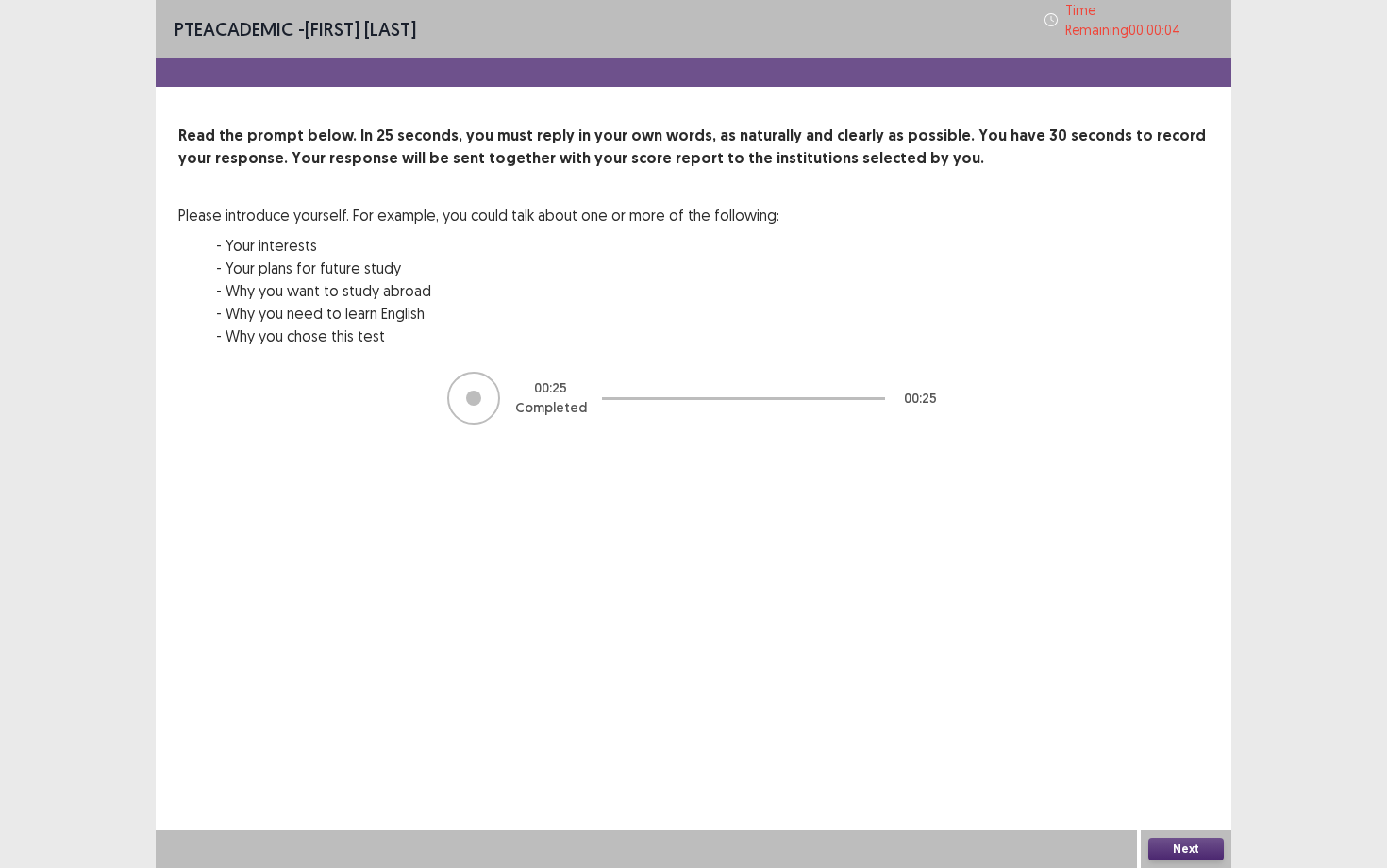 click on "Next" at bounding box center [1186, 849] 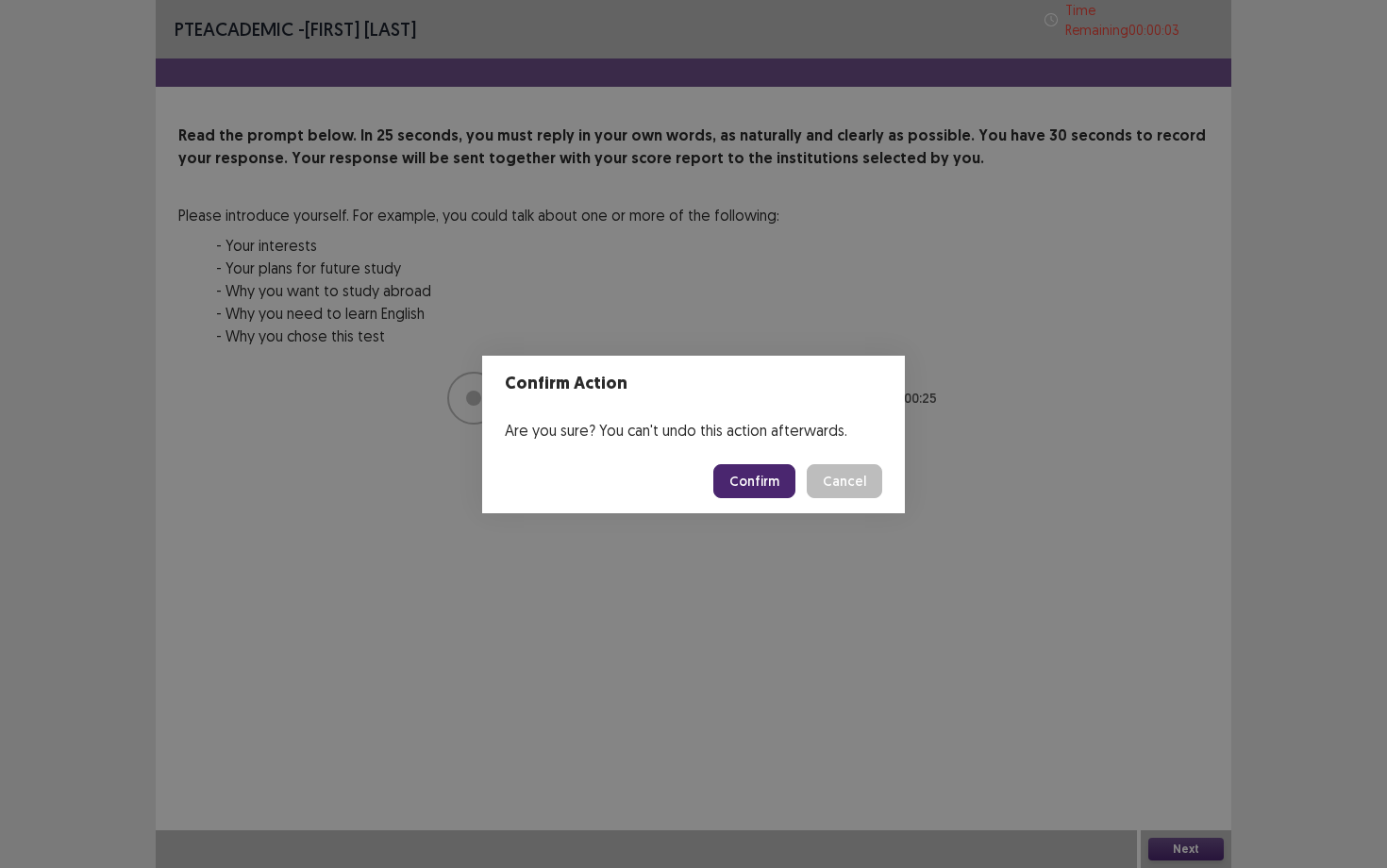 click on "Confirm" at bounding box center (754, 481) 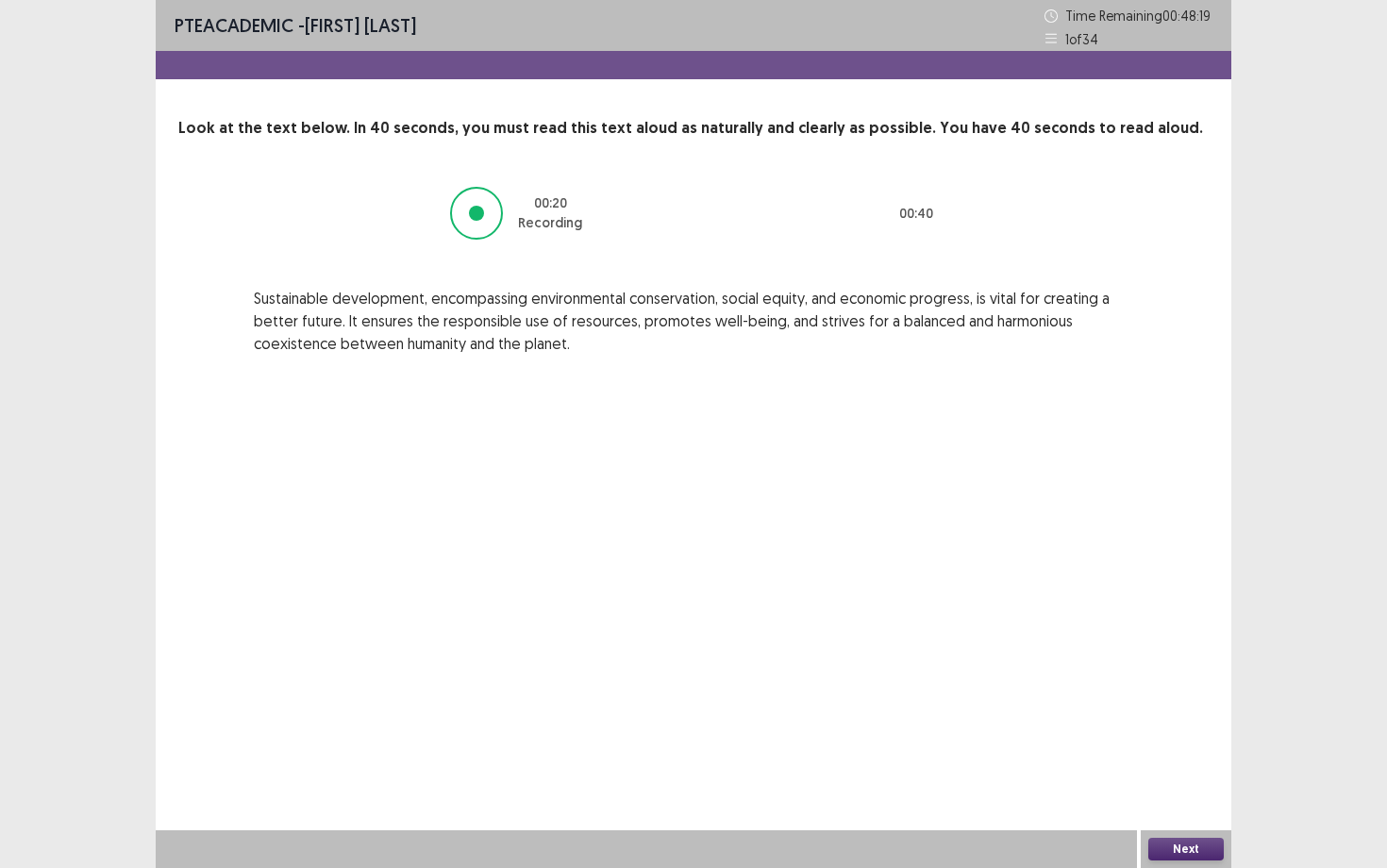 click on "Next" at bounding box center [1186, 849] 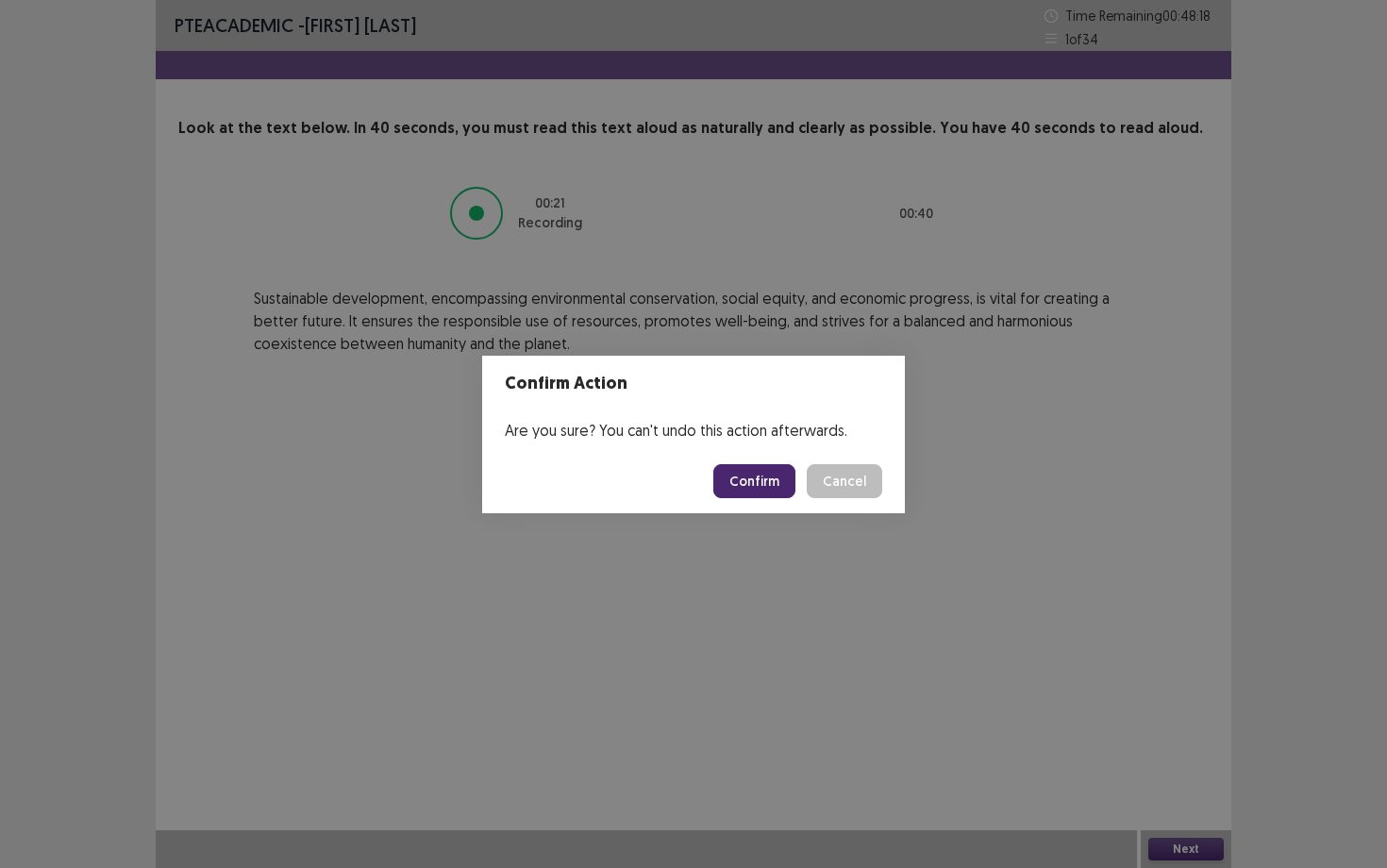 click on "Confirm" at bounding box center (754, 481) 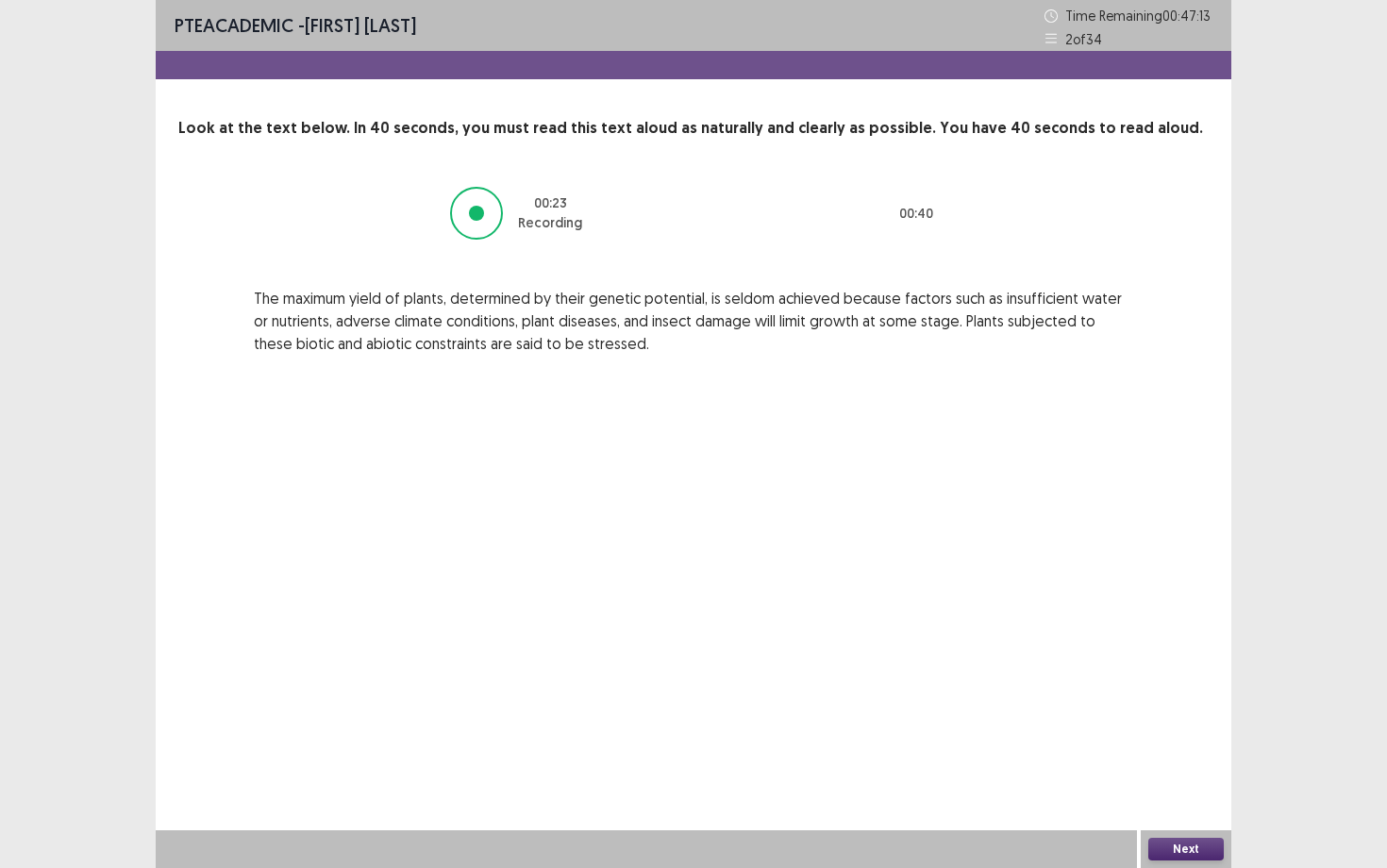 click on "Next" at bounding box center (1186, 849) 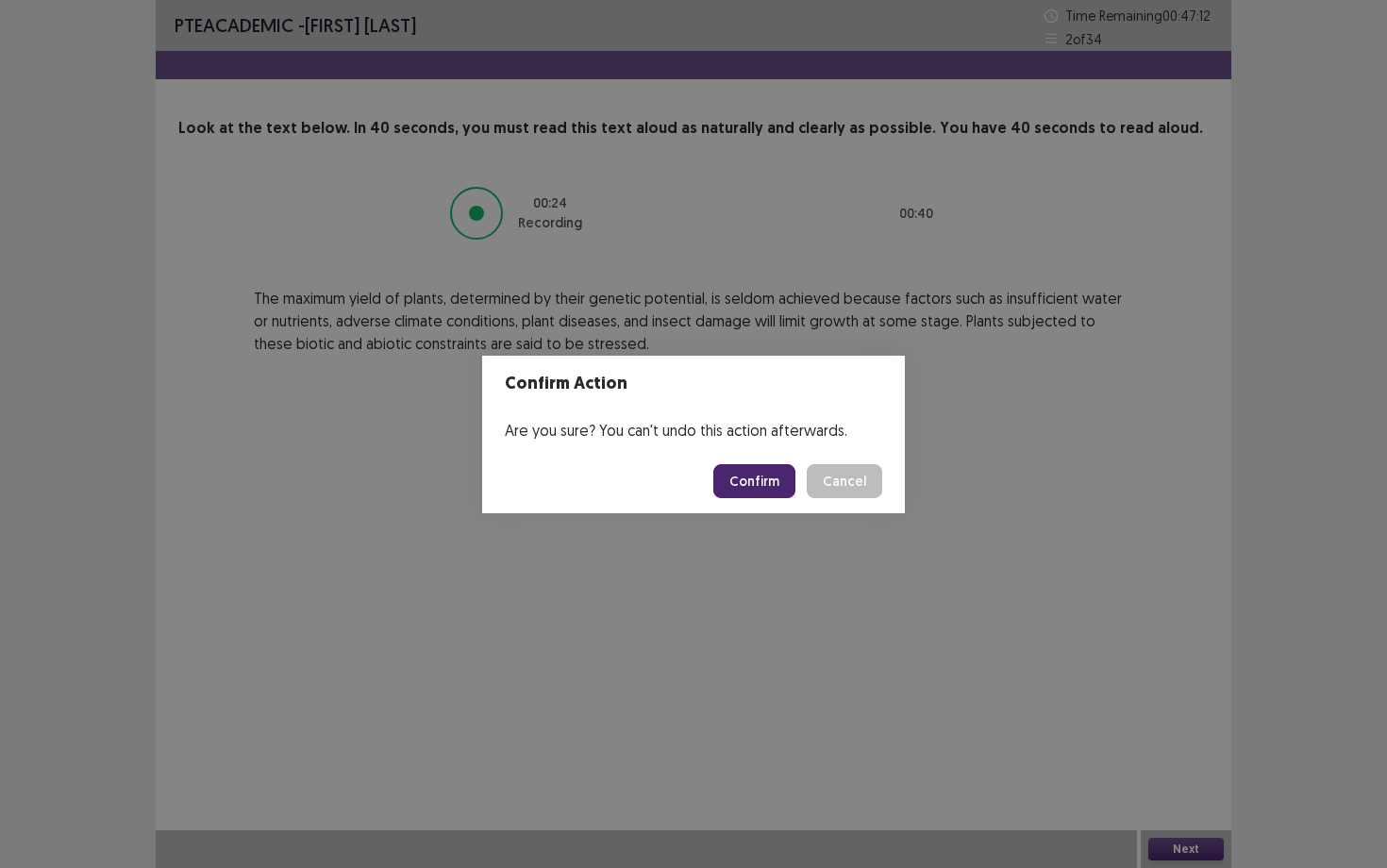 click on "Confirm" at bounding box center (754, 481) 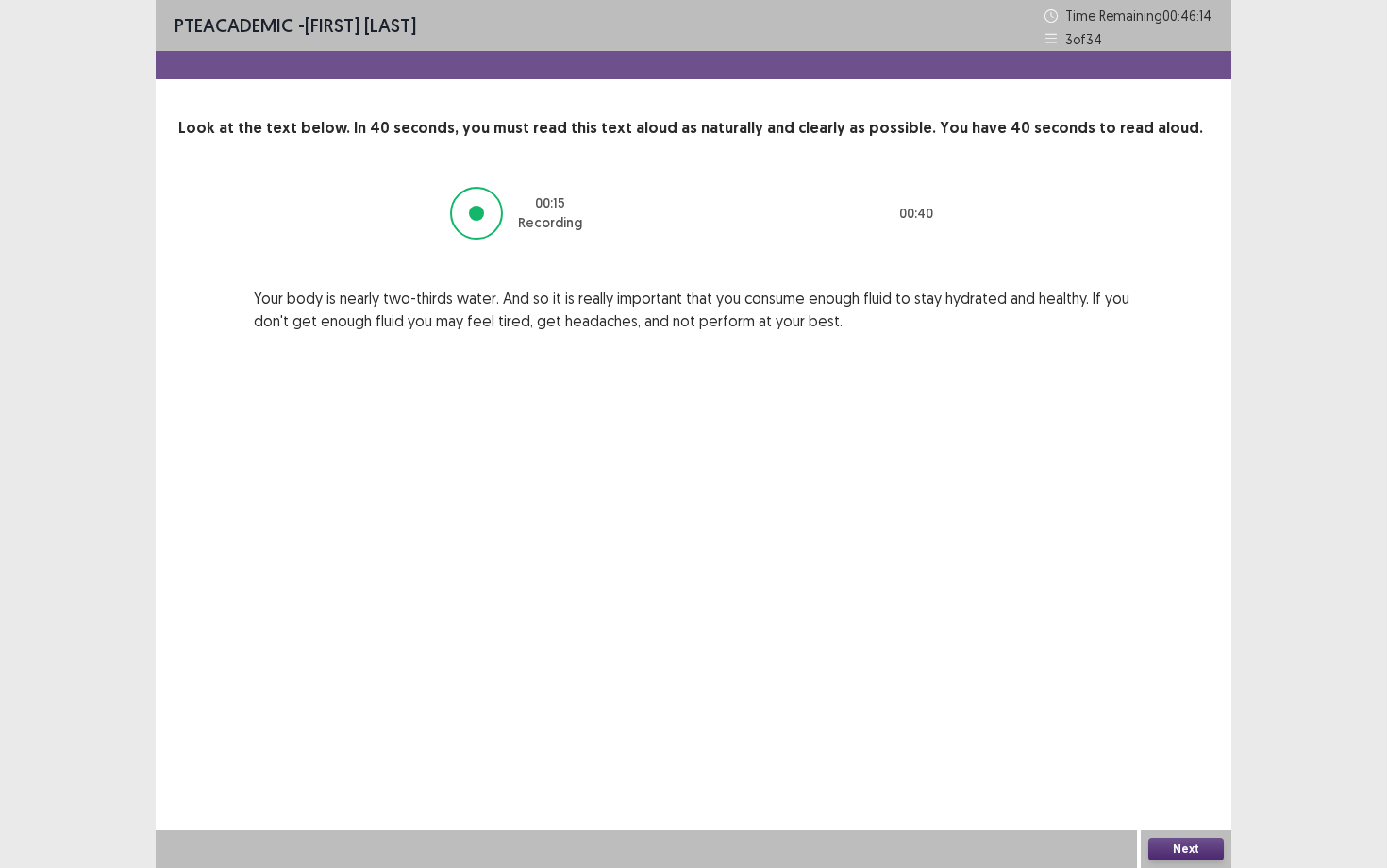click on "Next" at bounding box center [1186, 849] 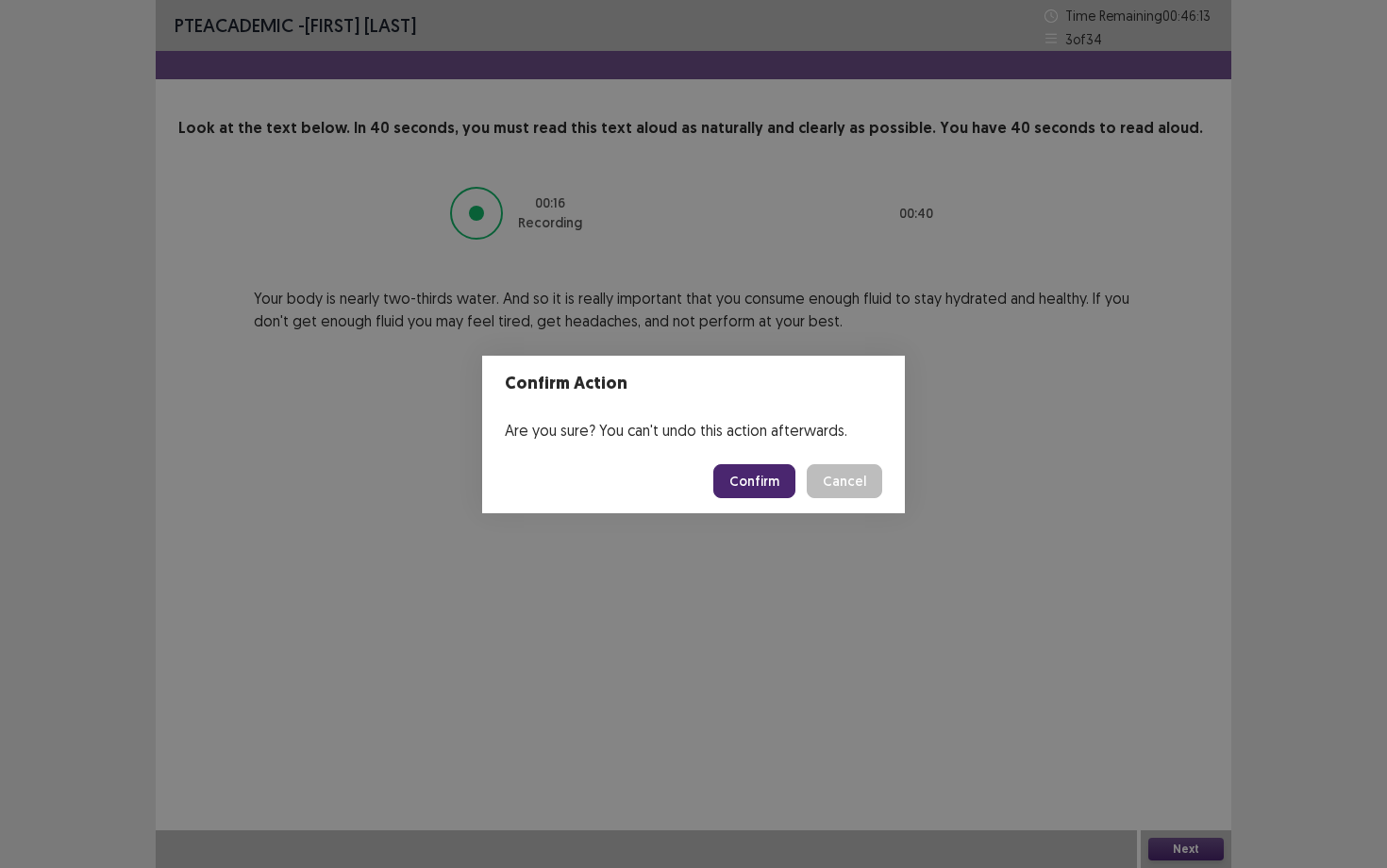 click on "Confirm" at bounding box center [754, 481] 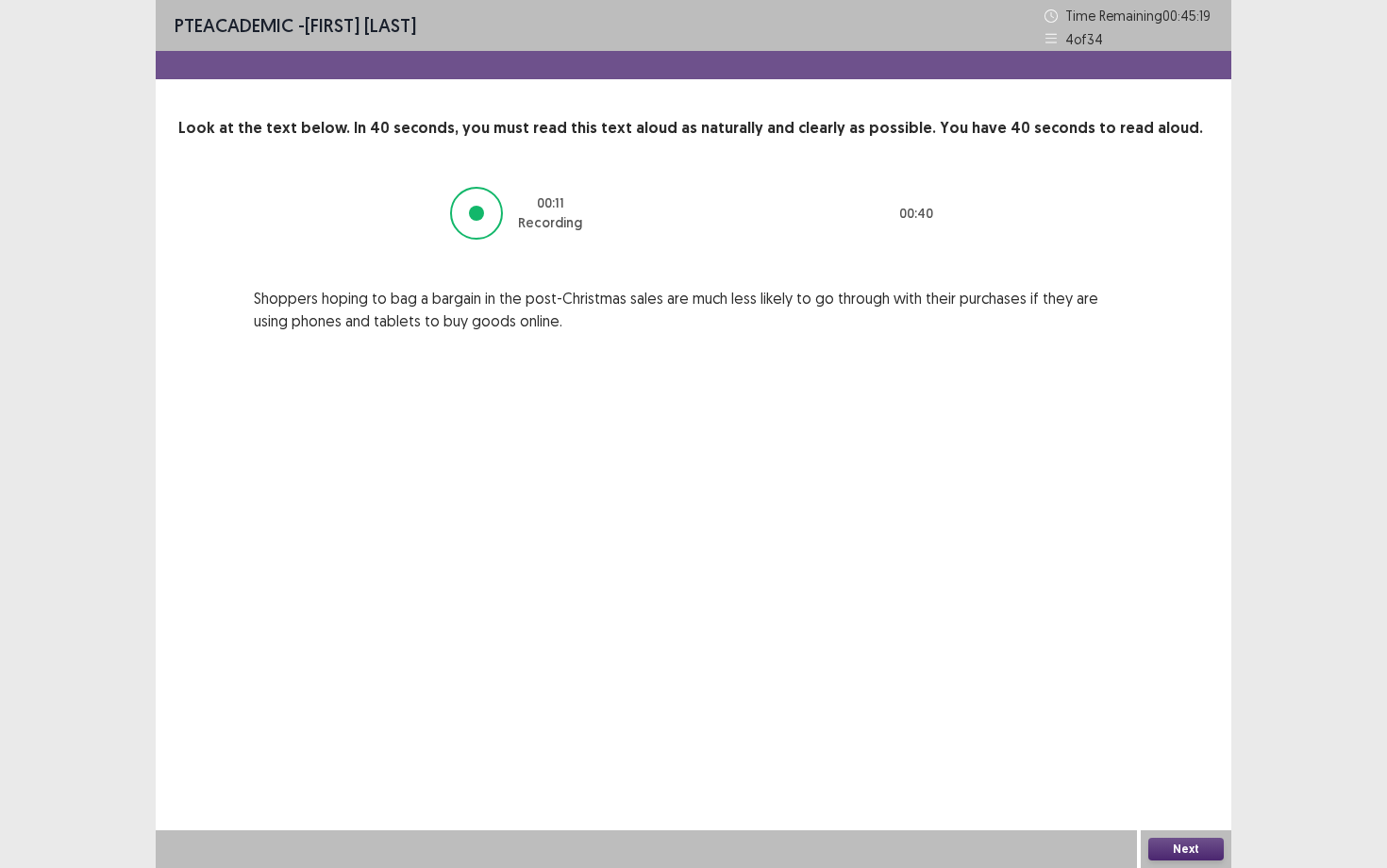 click on "Next" at bounding box center (1186, 849) 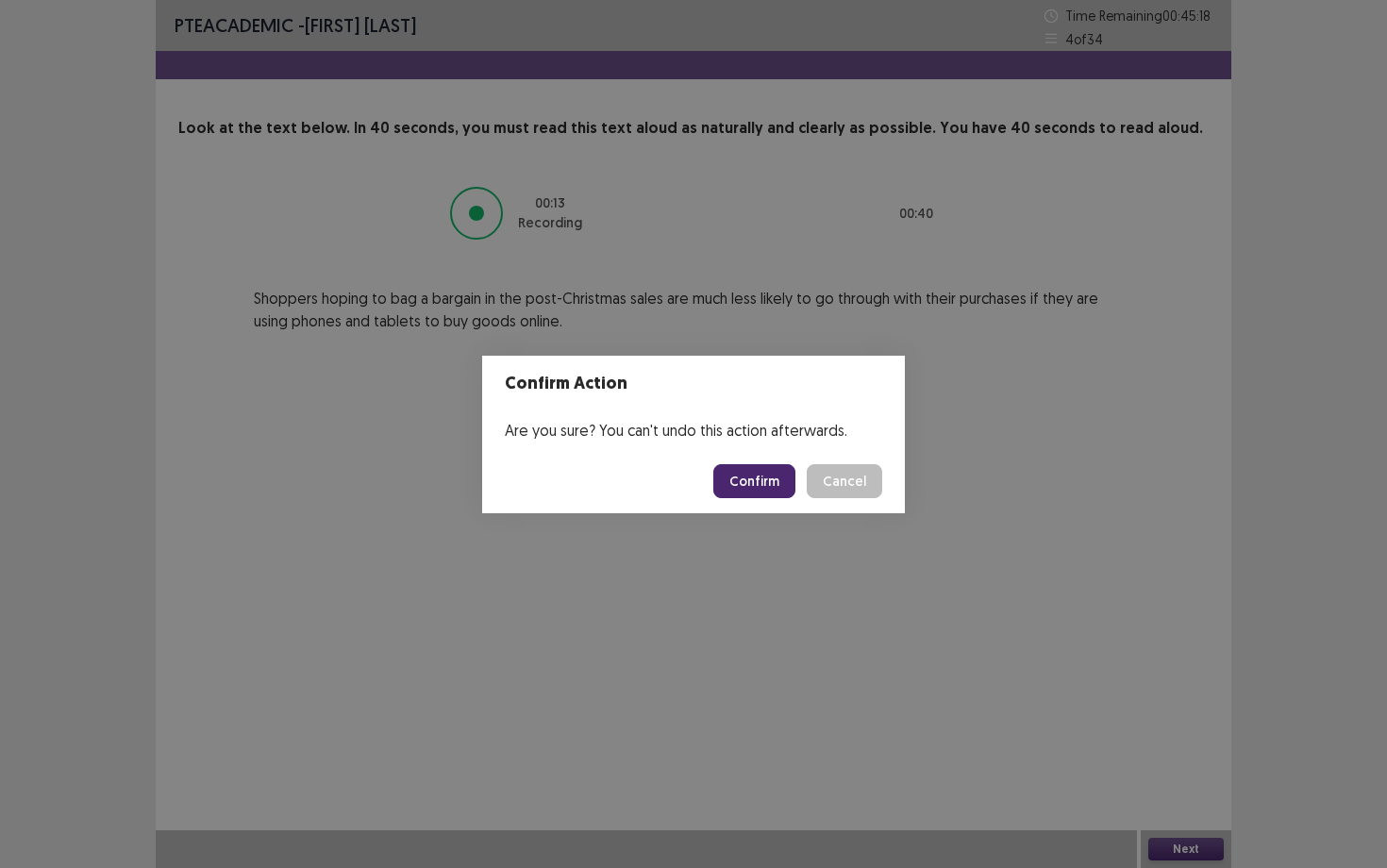 click on "Confirm" at bounding box center (754, 481) 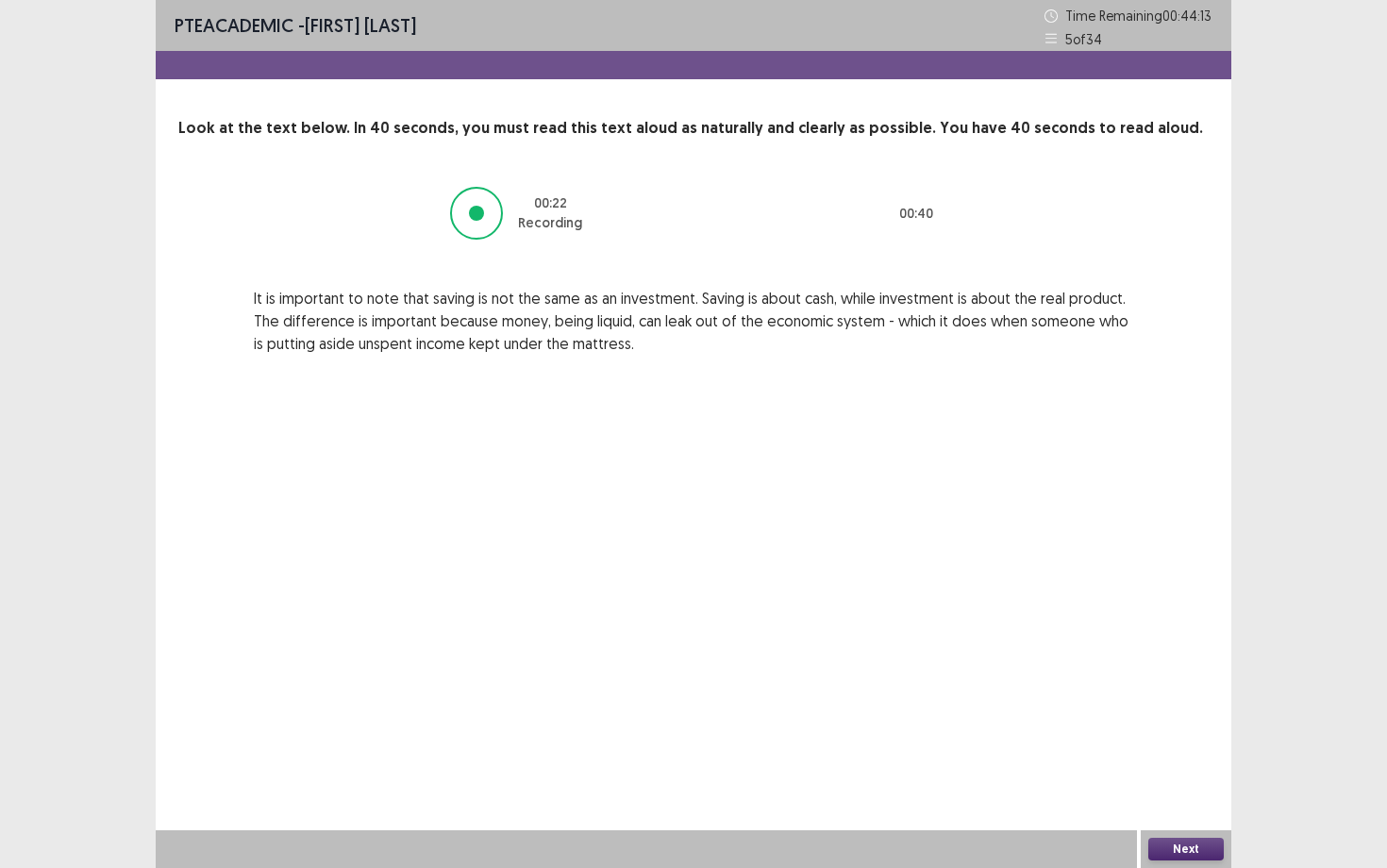 click on "Next" at bounding box center (1186, 849) 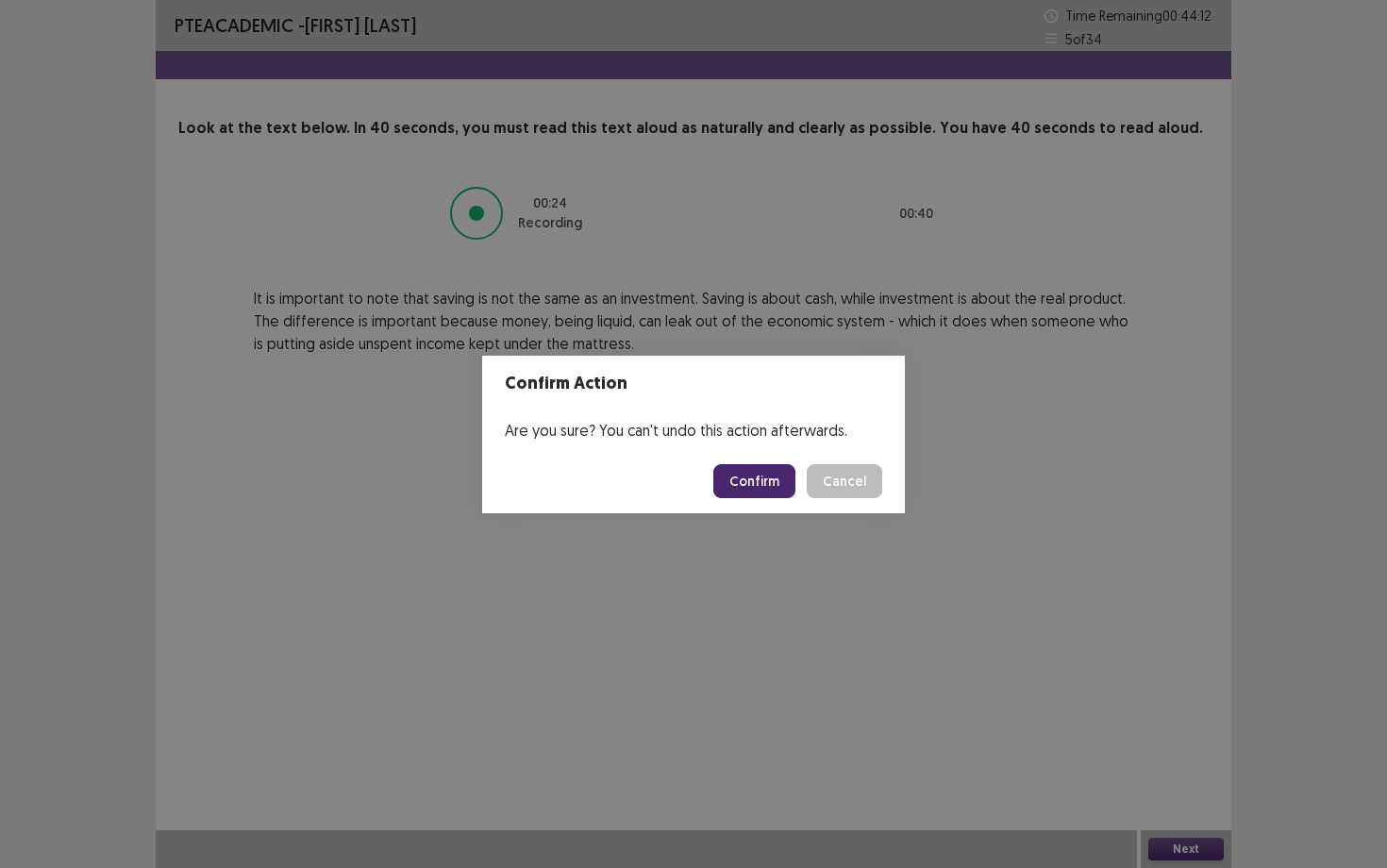 click on "Confirm" at bounding box center [754, 481] 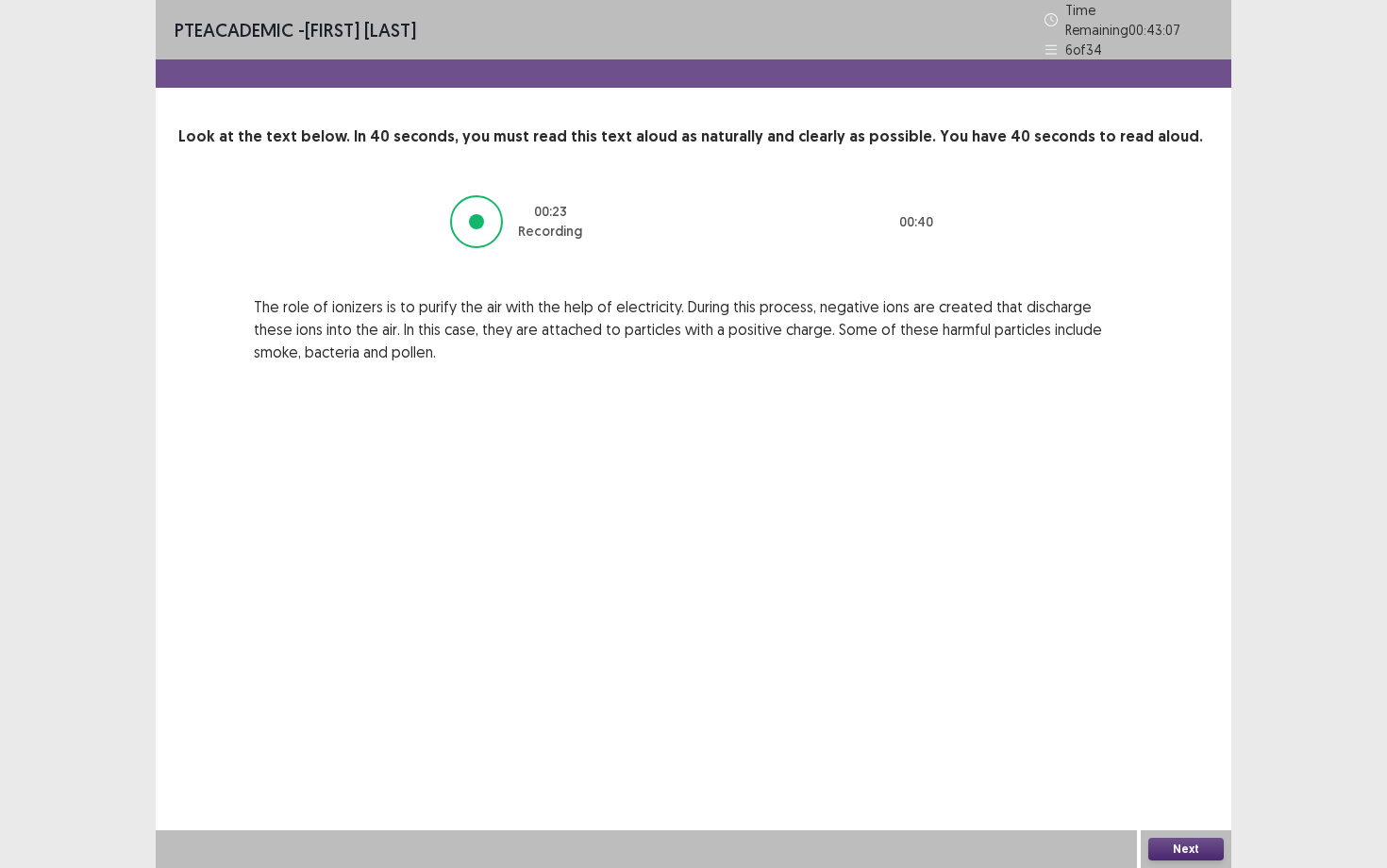 click on "Next" at bounding box center (1186, 849) 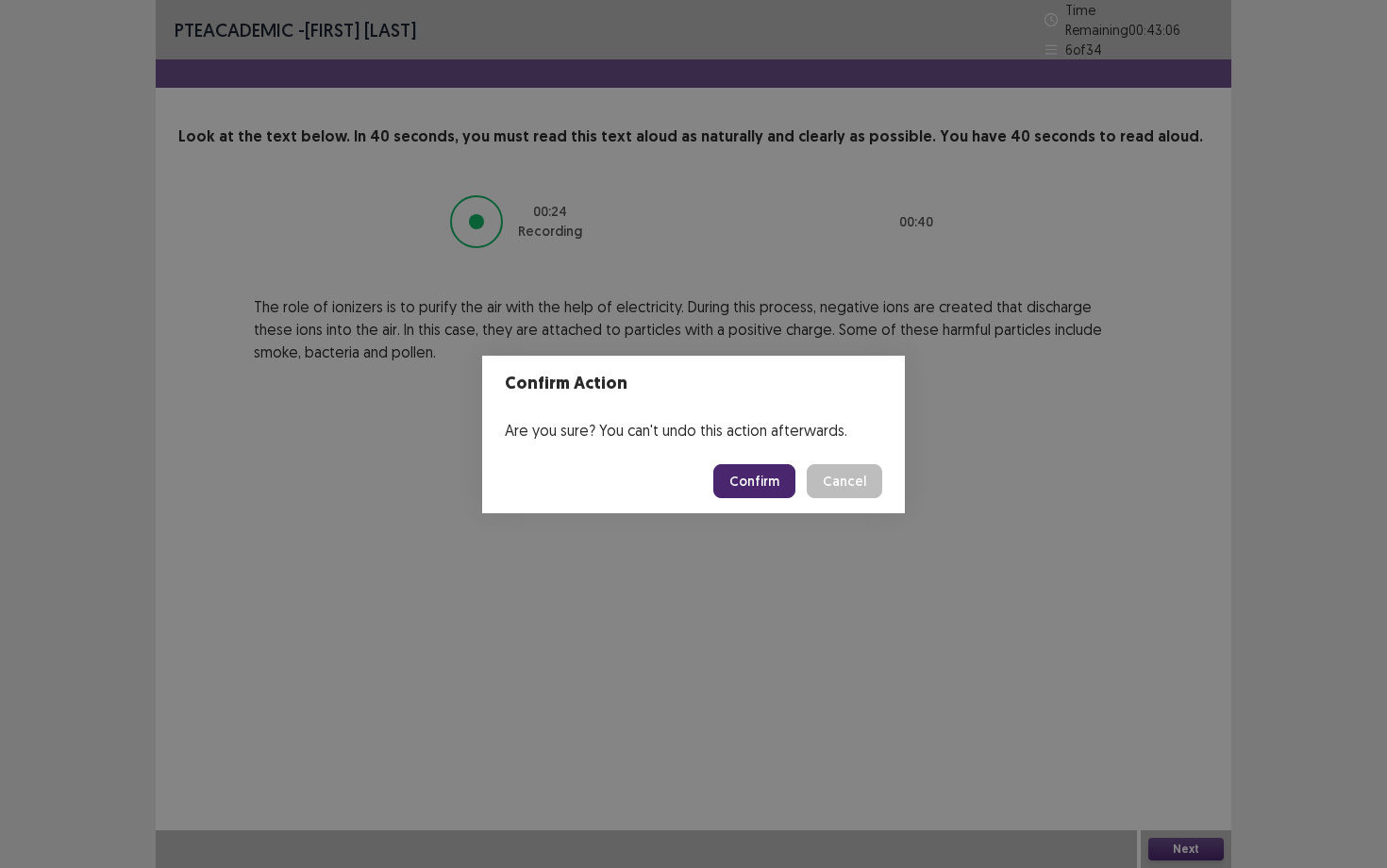 click on "Confirm" at bounding box center [754, 481] 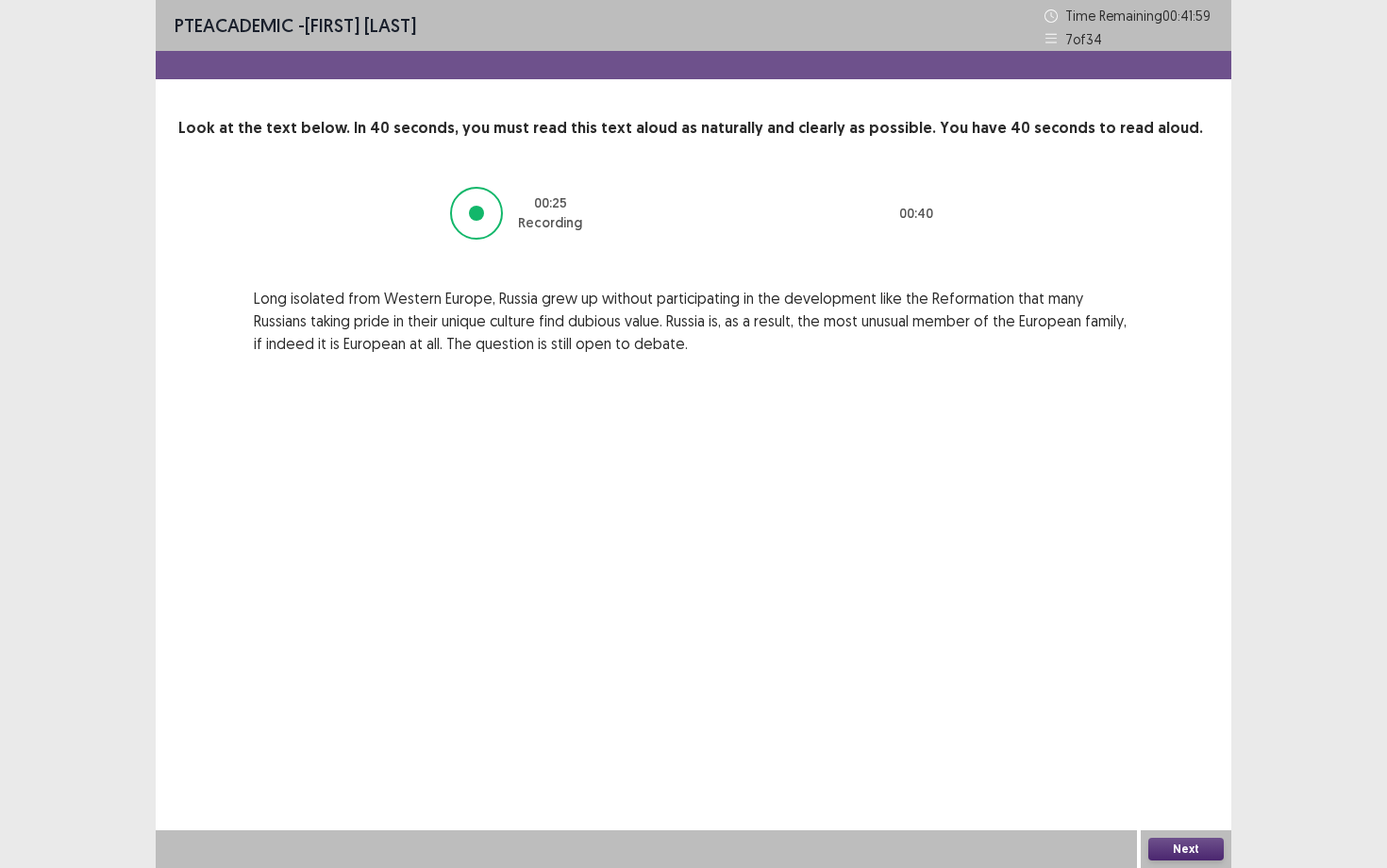 click on "Next" at bounding box center [1186, 849] 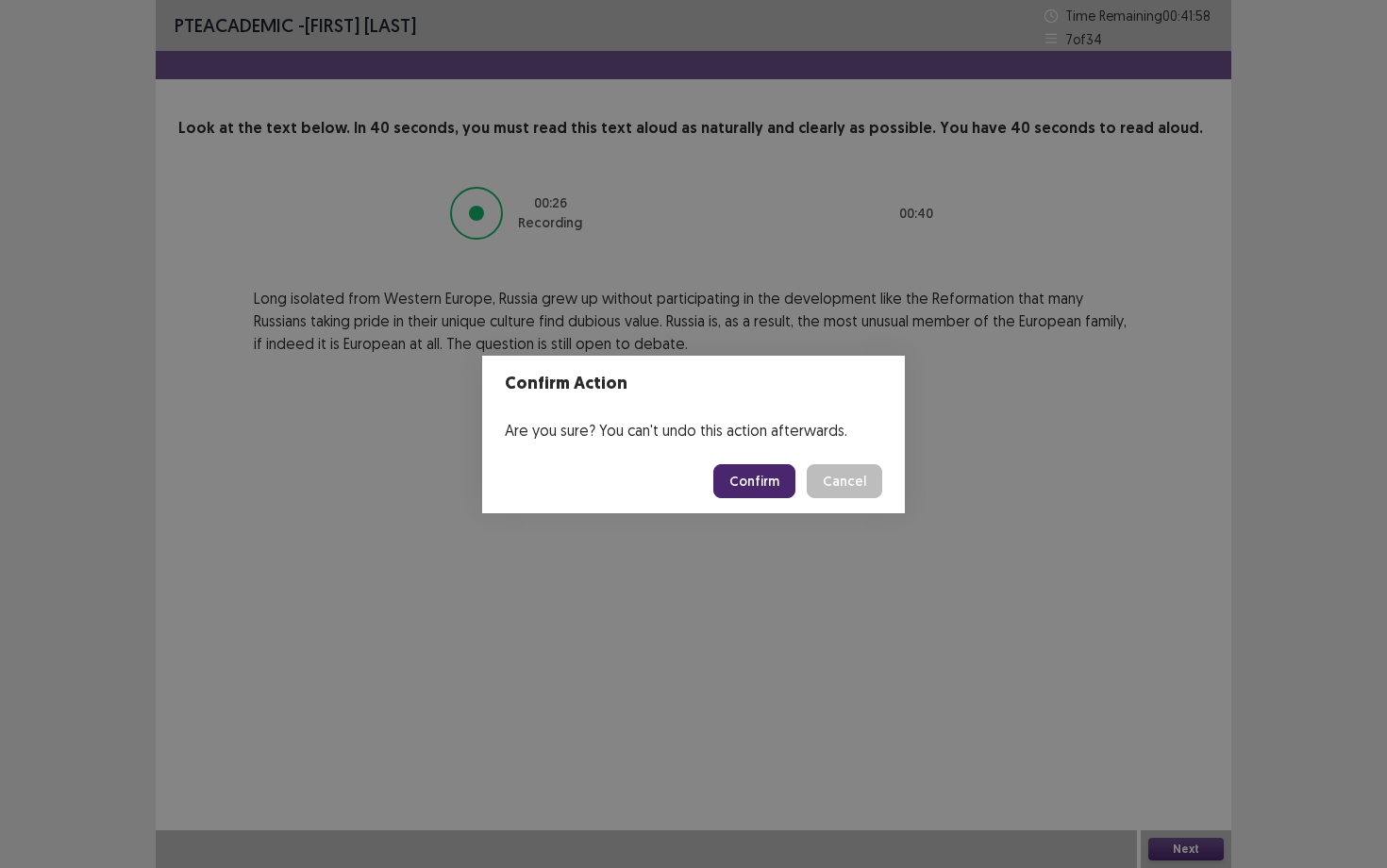 click on "Confirm" at bounding box center [754, 481] 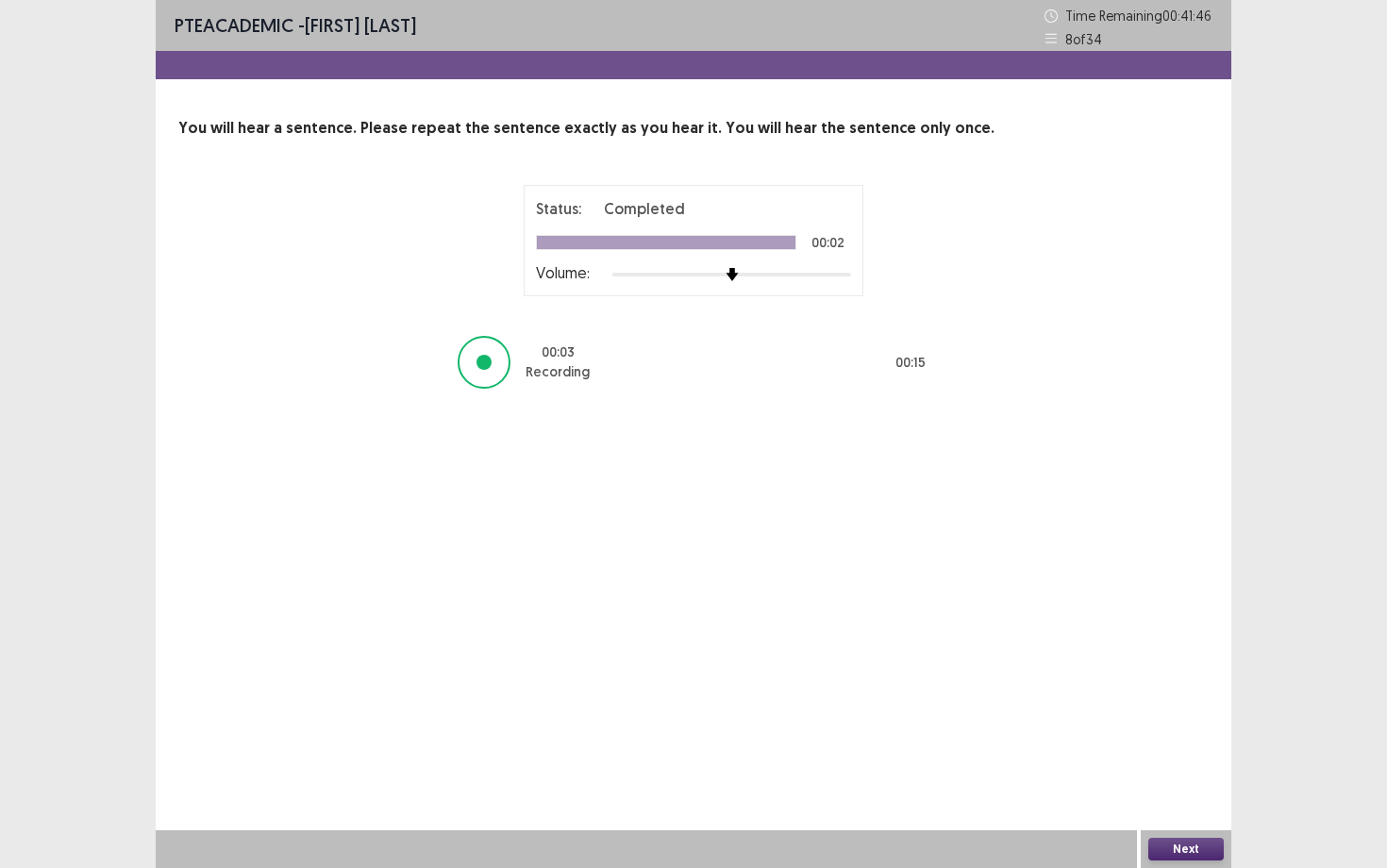 click on "Next" at bounding box center [1186, 849] 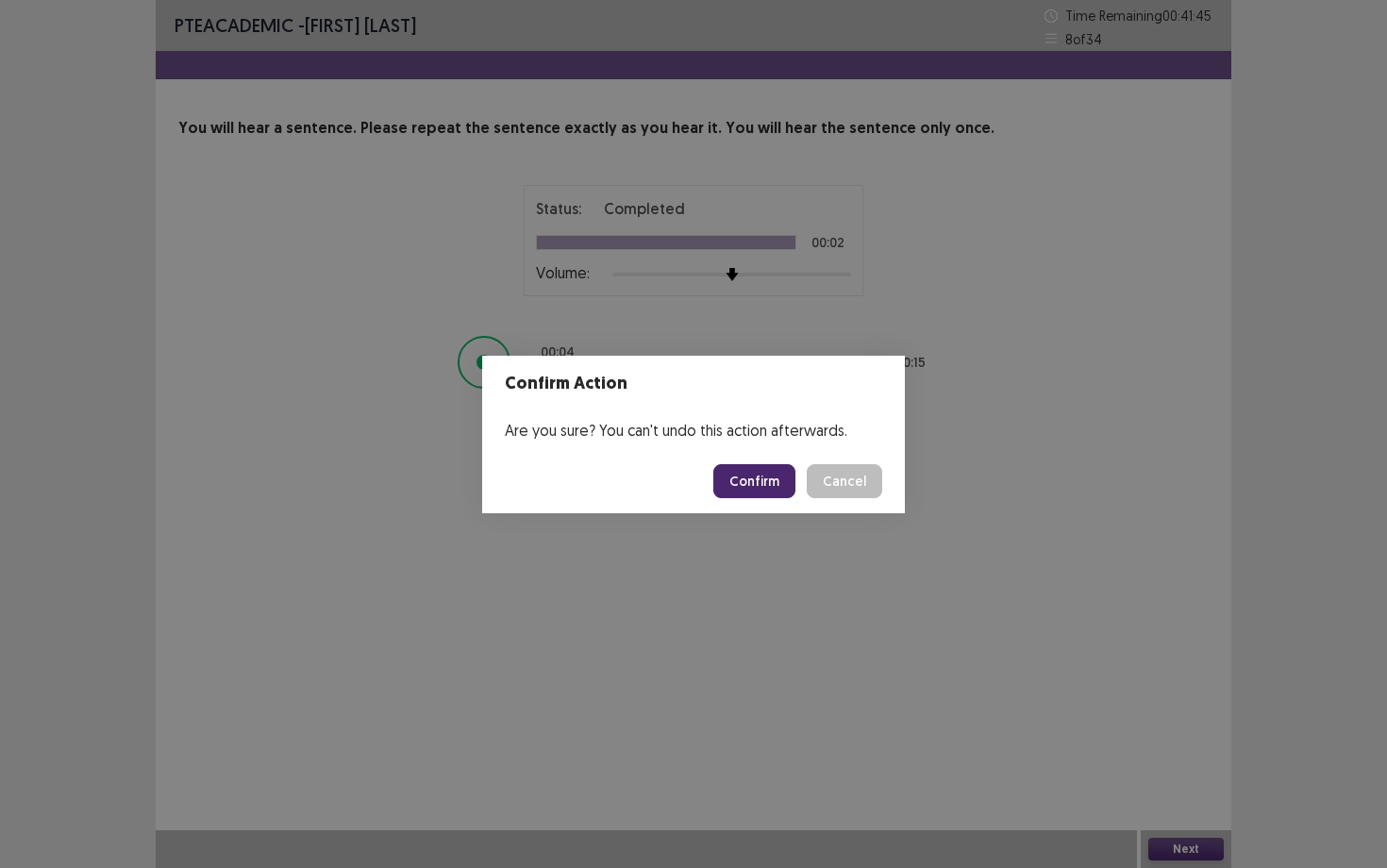 click on "Confirm" at bounding box center [754, 481] 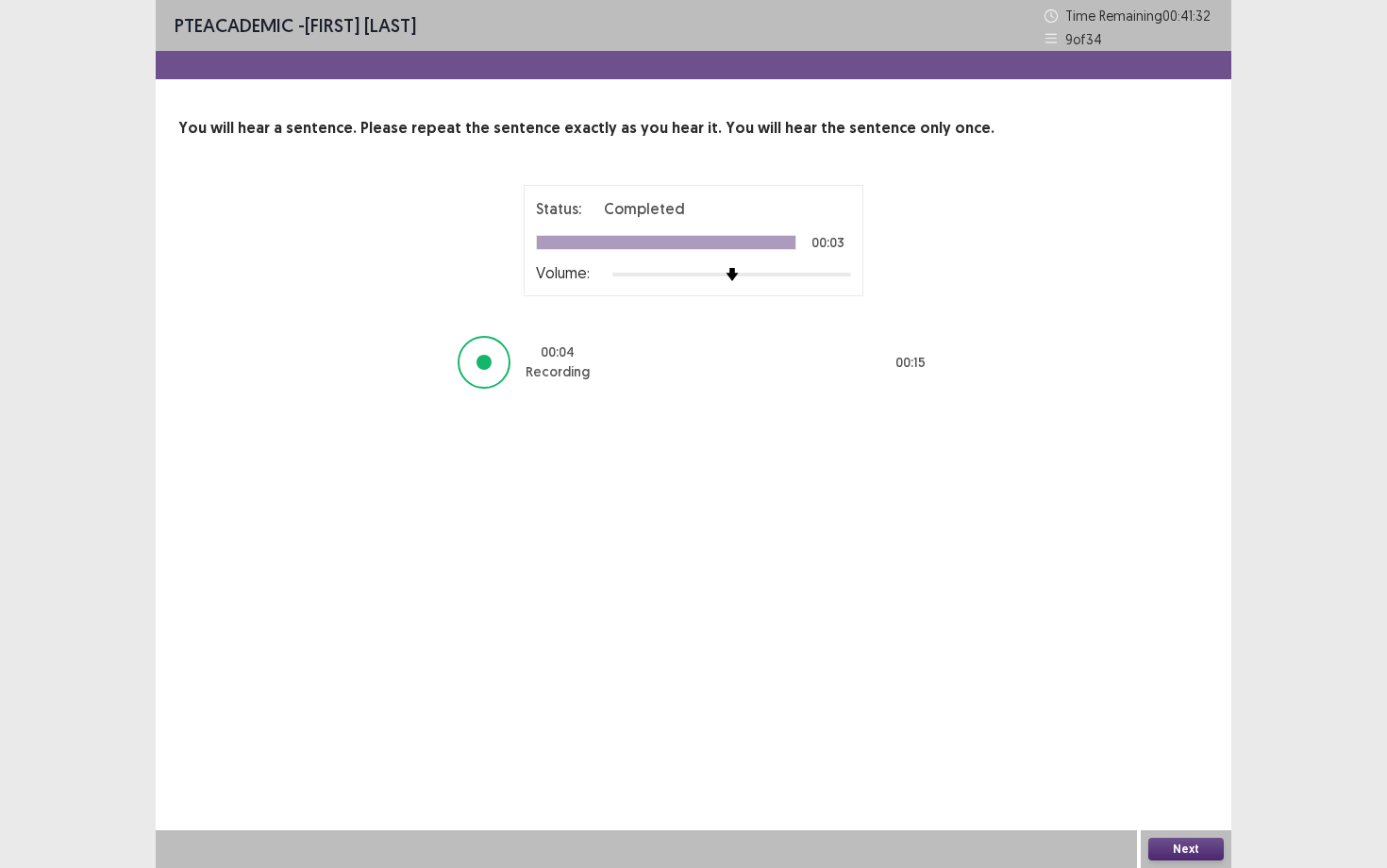 click on "Next" at bounding box center (1186, 849) 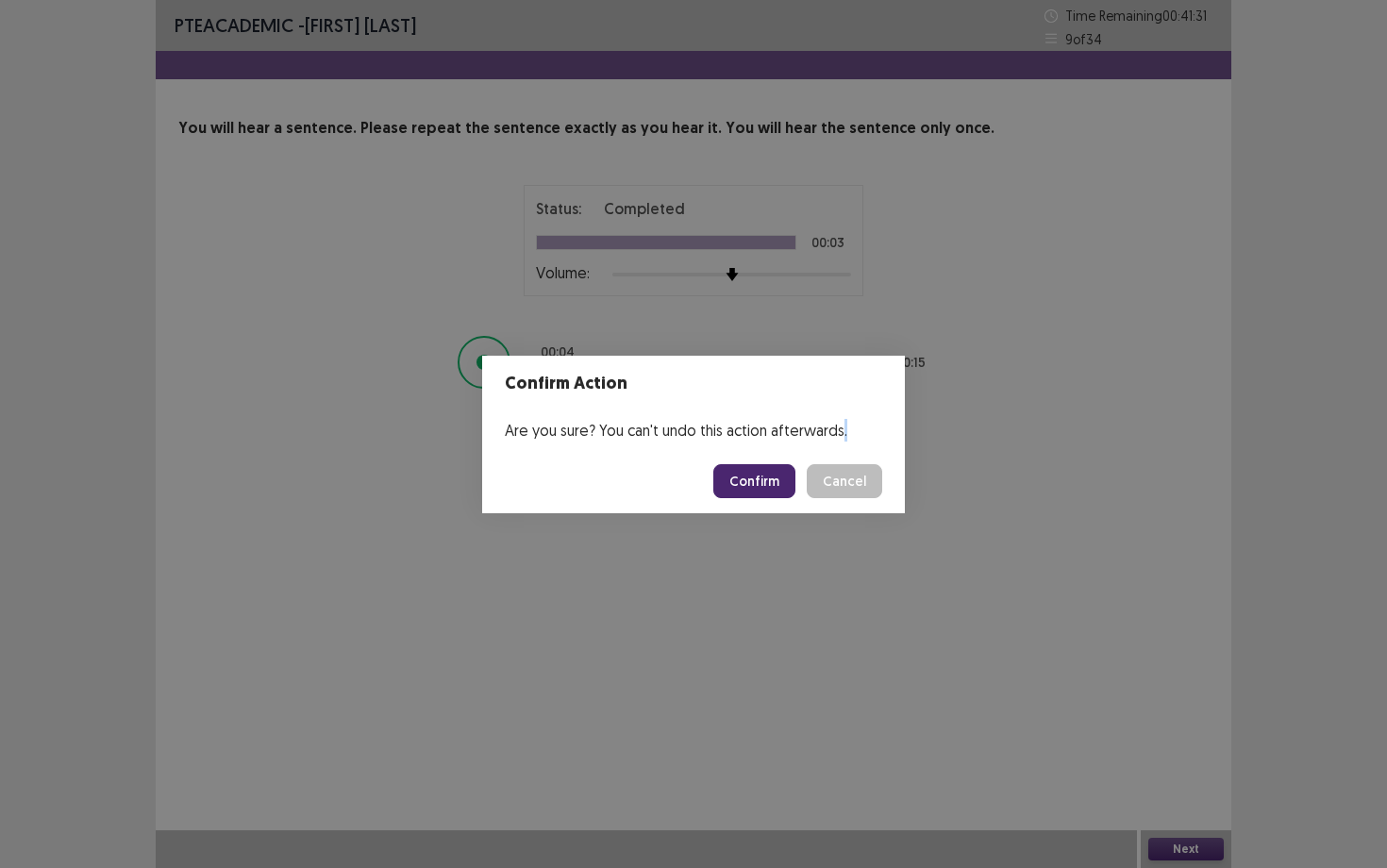 drag, startPoint x: 1201, startPoint y: 842, endPoint x: 869, endPoint y: 572, distance: 427.9299 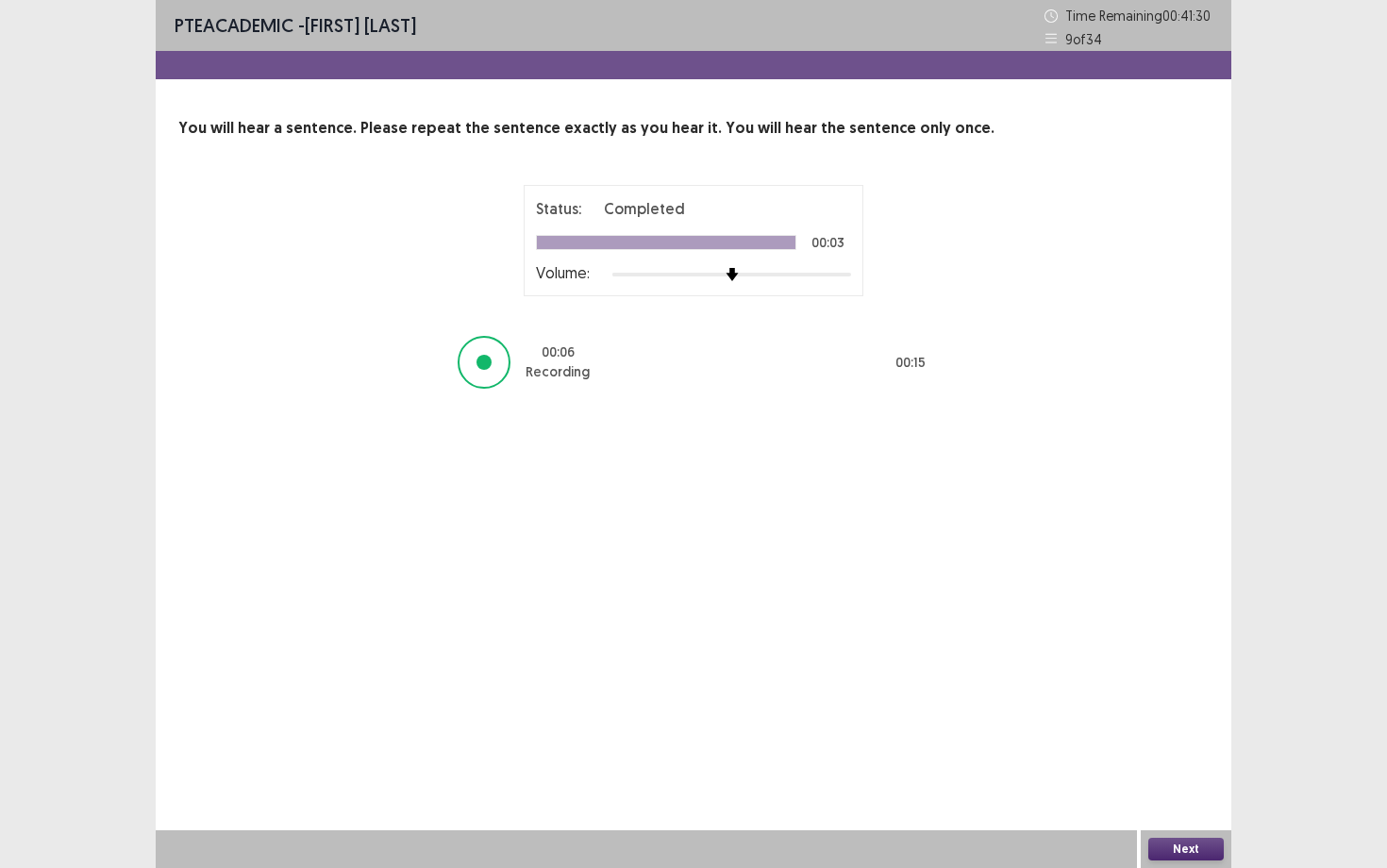 click on "Next" at bounding box center (1186, 849) 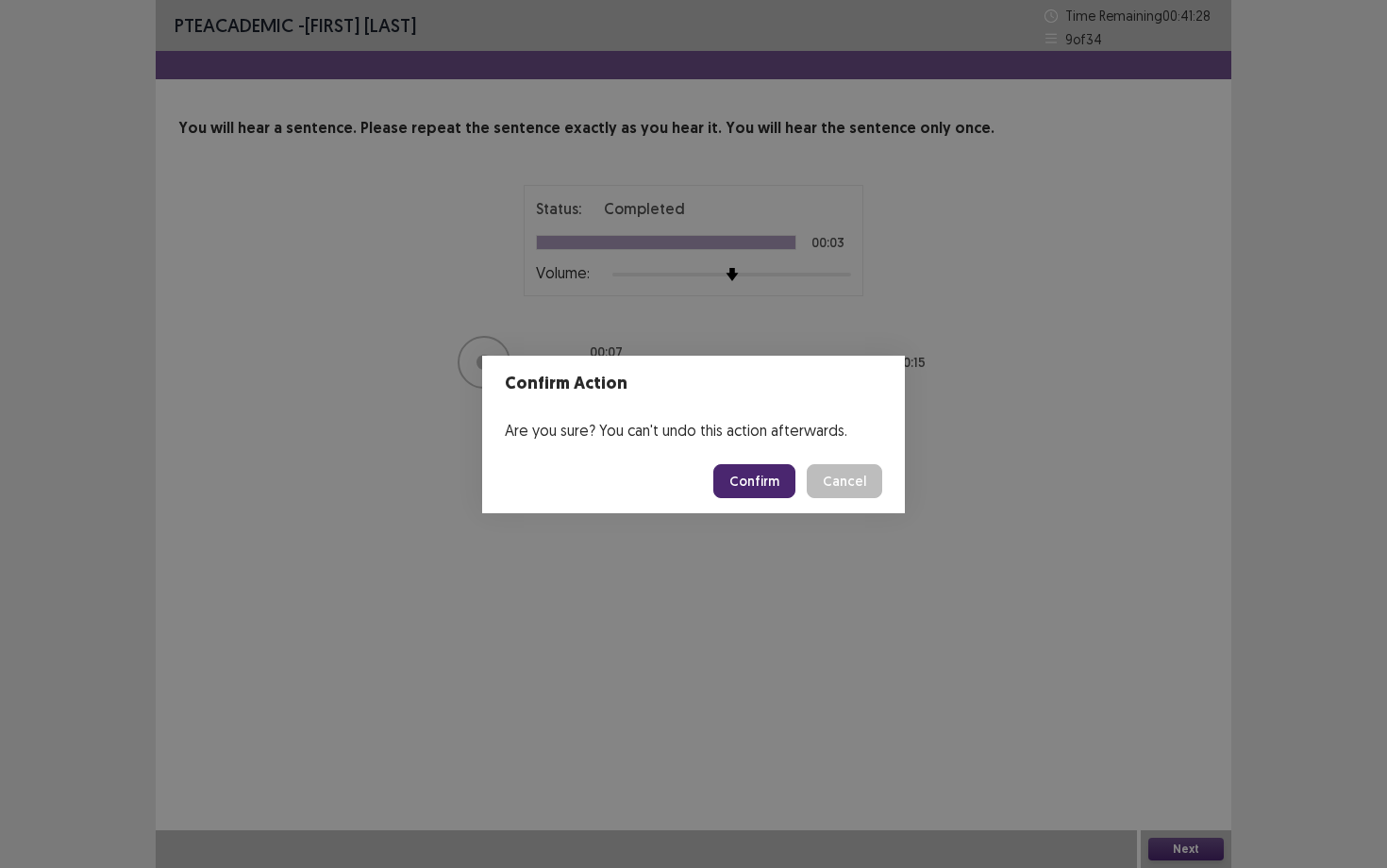click on "Confirm" at bounding box center (754, 481) 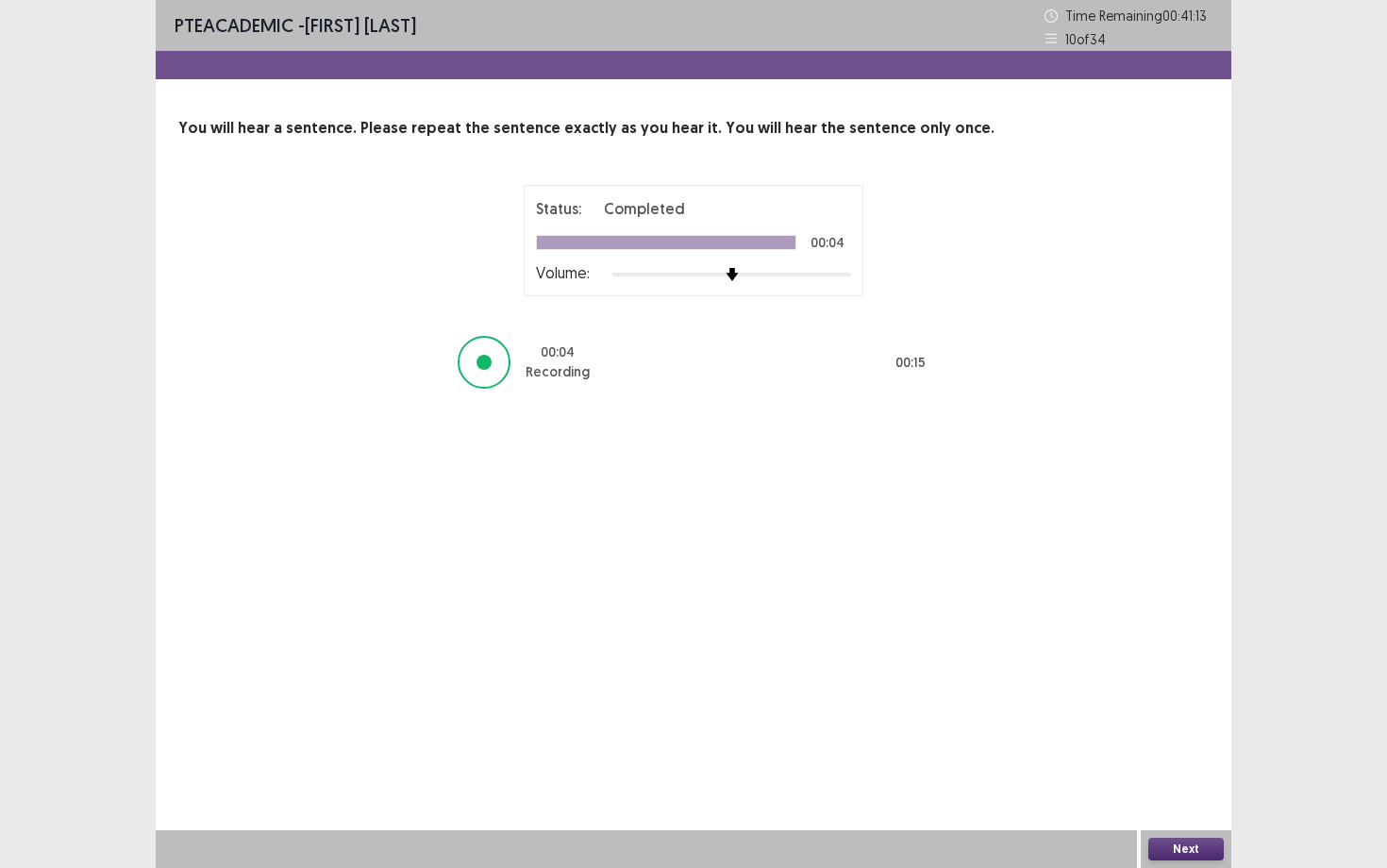 click on "Next" at bounding box center (1186, 849) 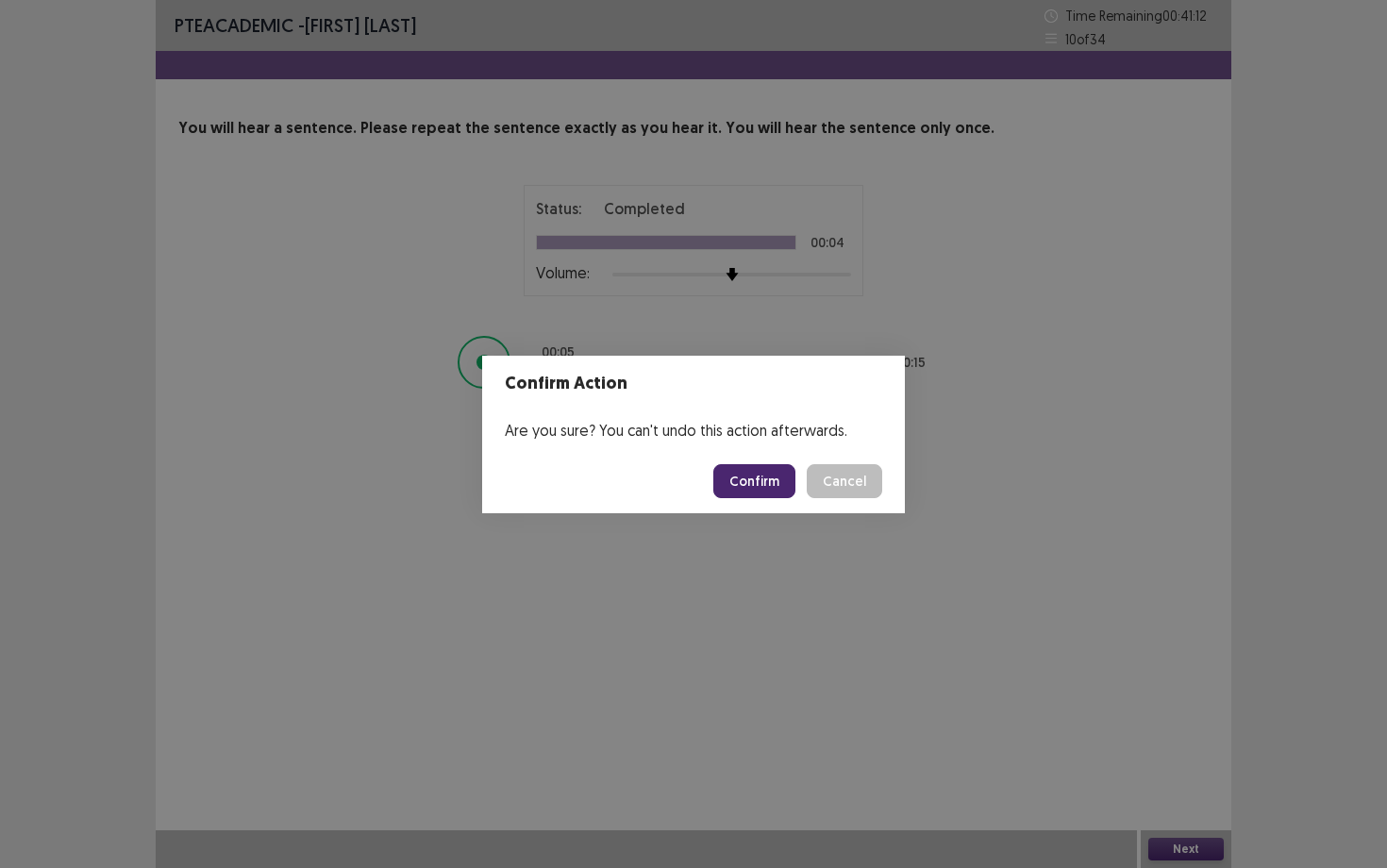 click on "Confirm" at bounding box center [754, 481] 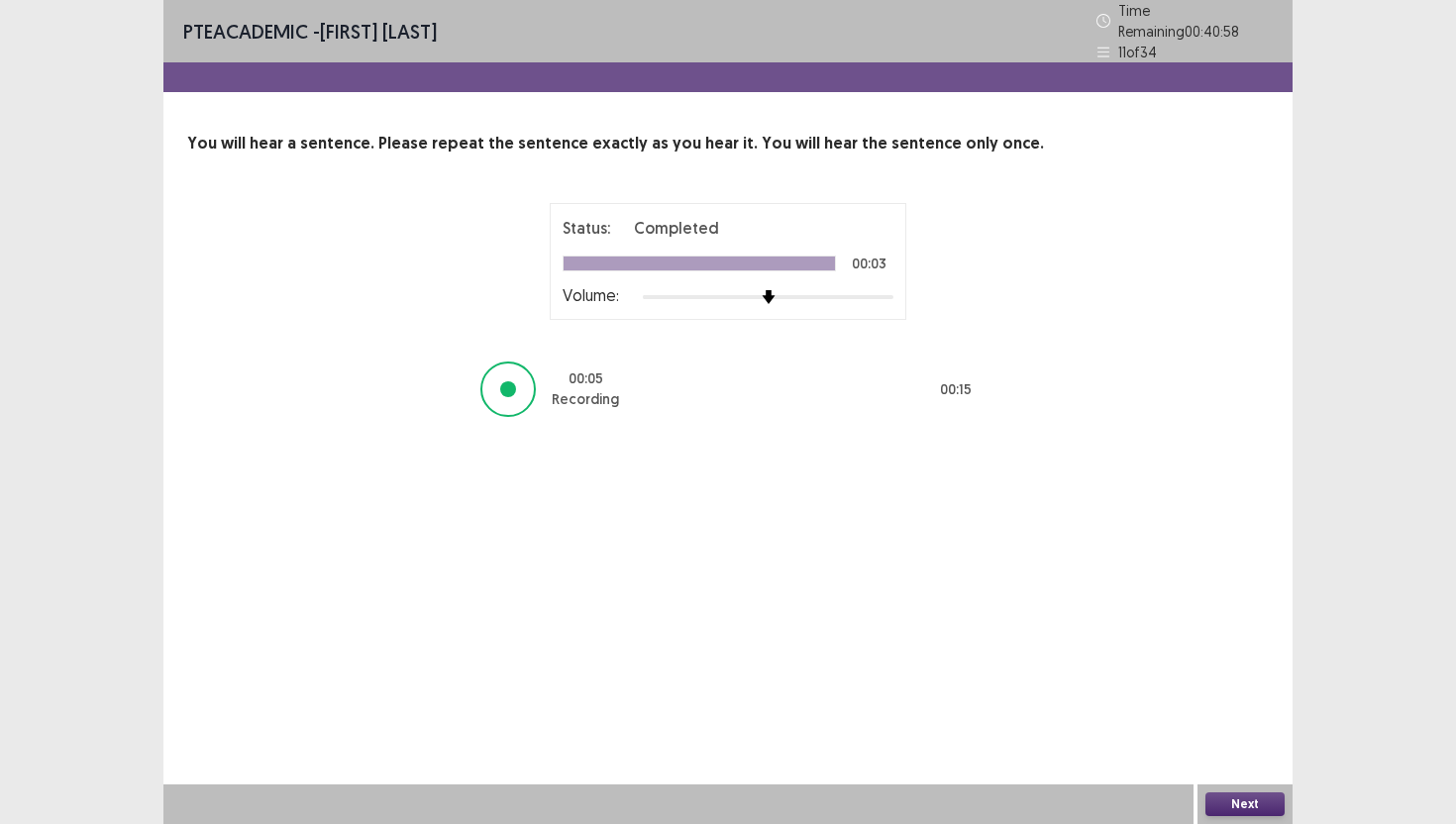 click on "Next" at bounding box center (1245, 804) 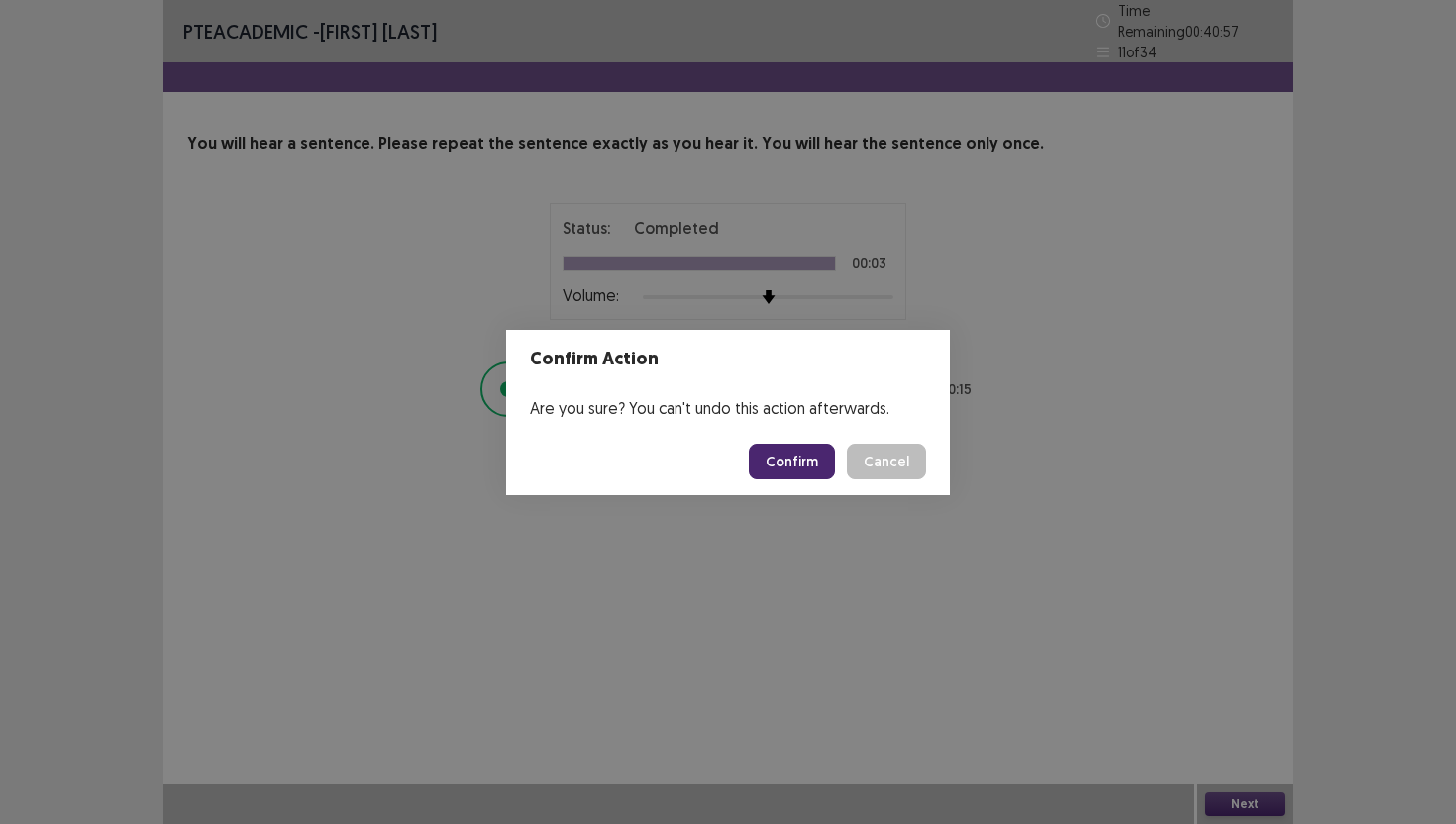 click on "Confirm" at bounding box center (791, 462) 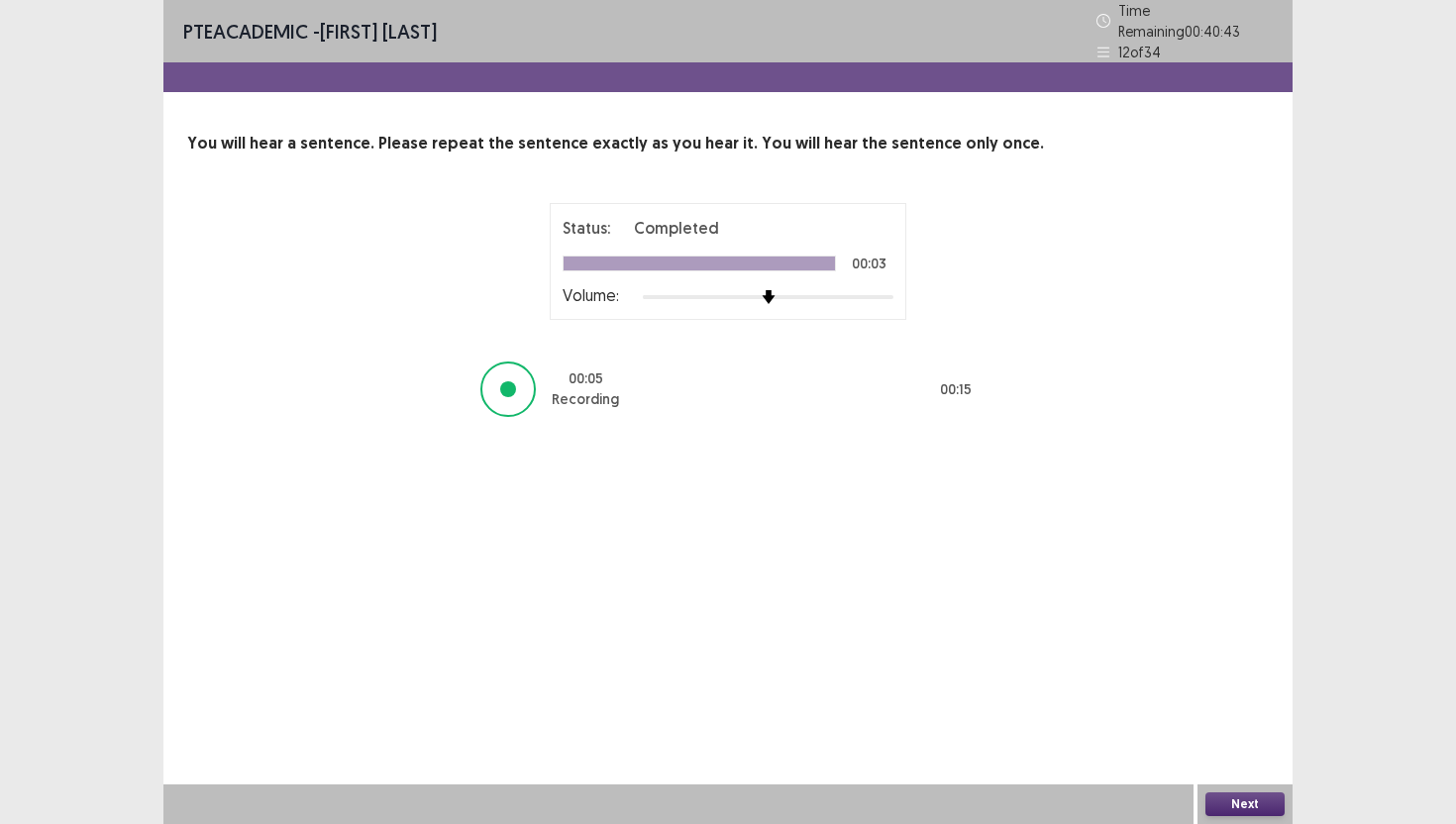 click on "Next" at bounding box center (1245, 804) 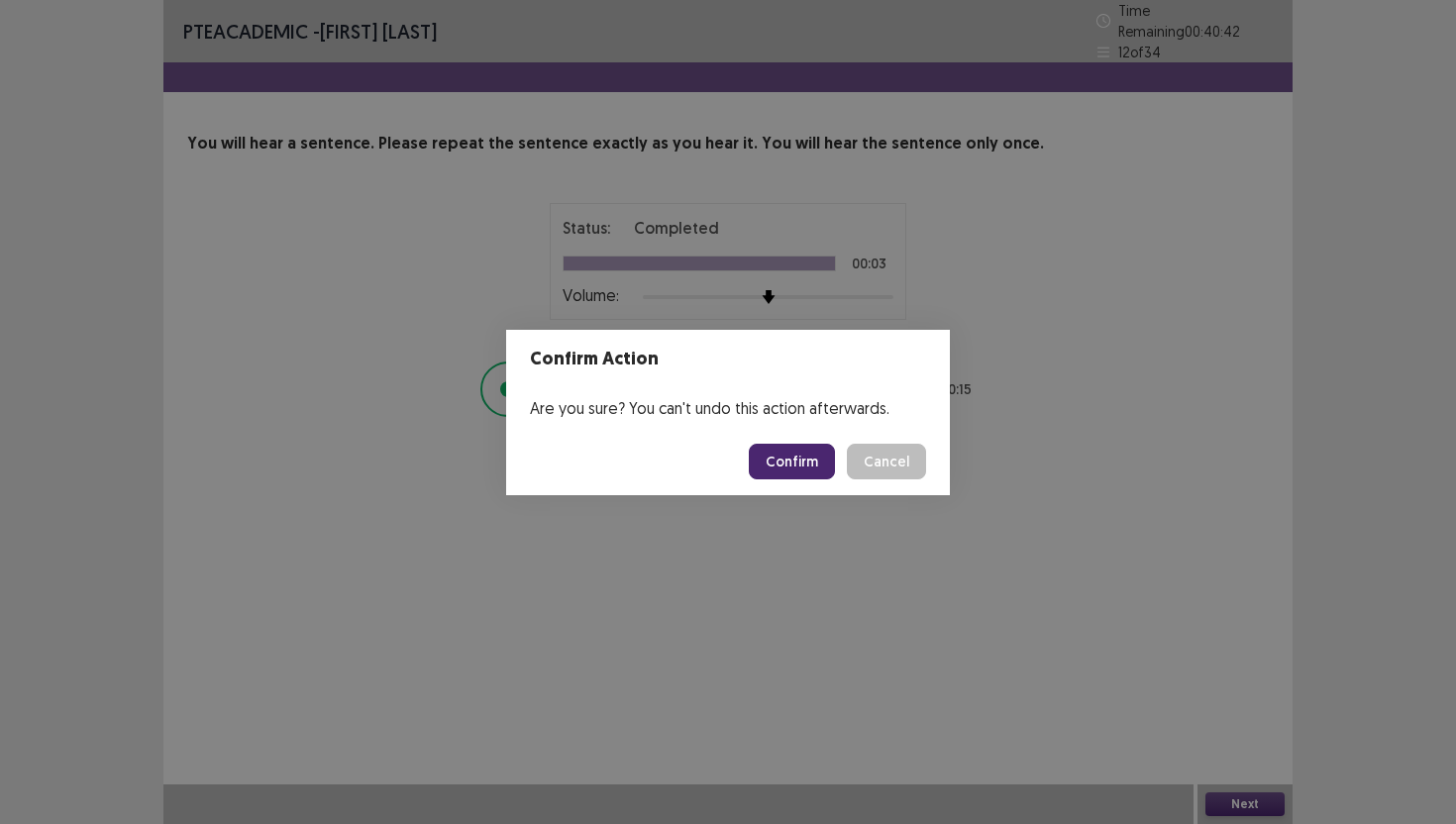 click on "Confirm" at bounding box center (791, 462) 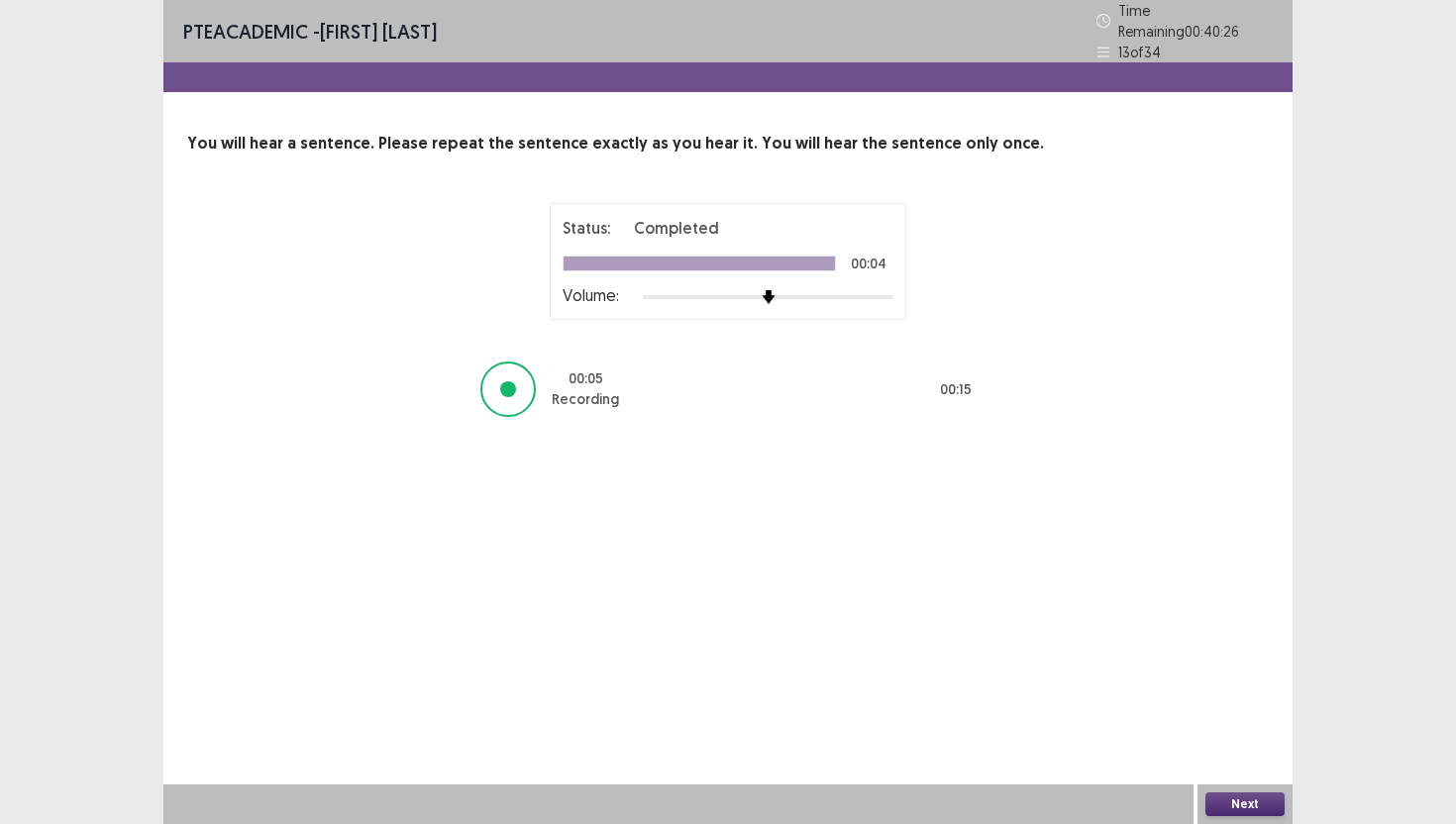 click on "Next" at bounding box center [1245, 804] 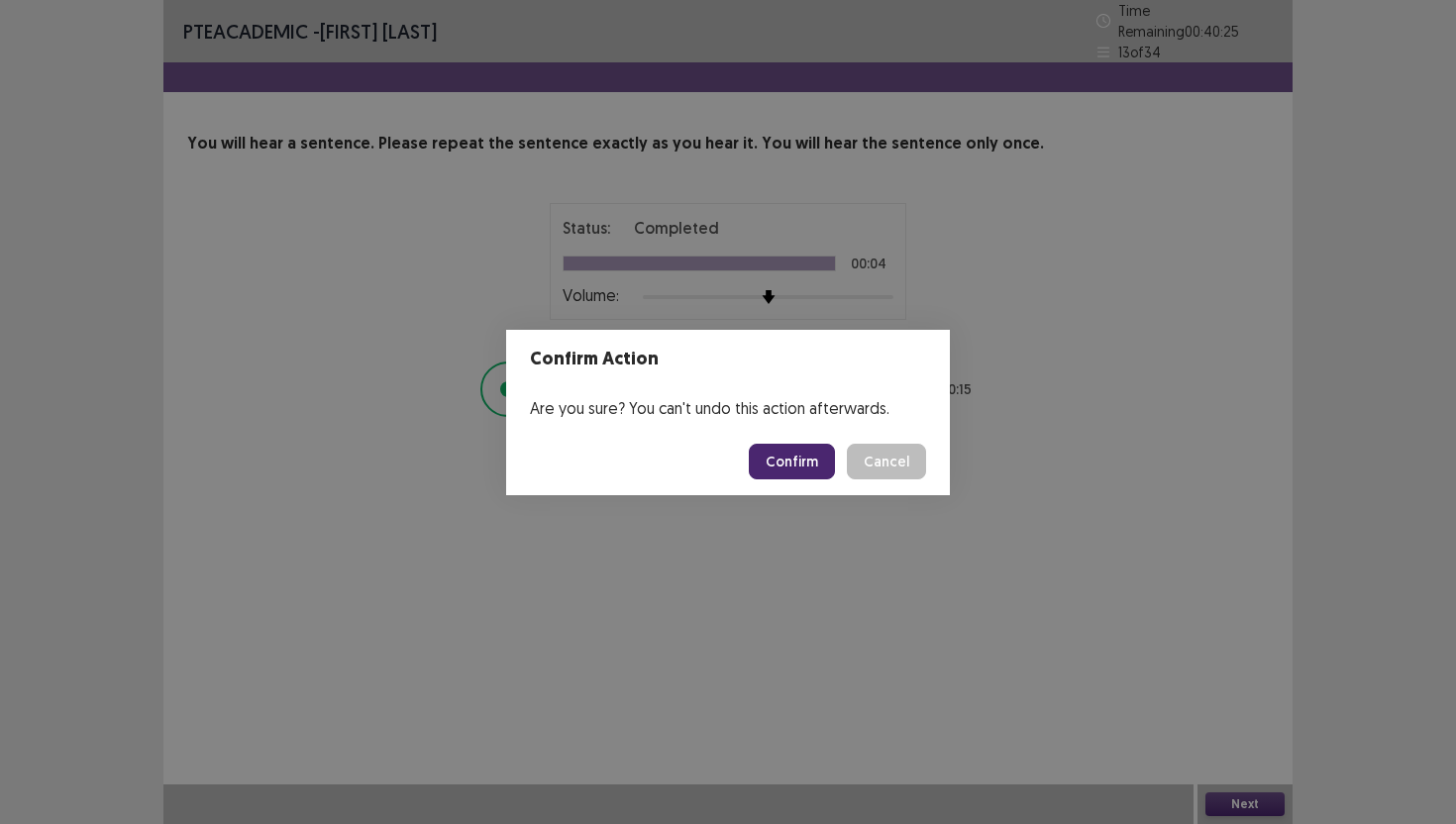 click on "Confirm" at bounding box center (791, 462) 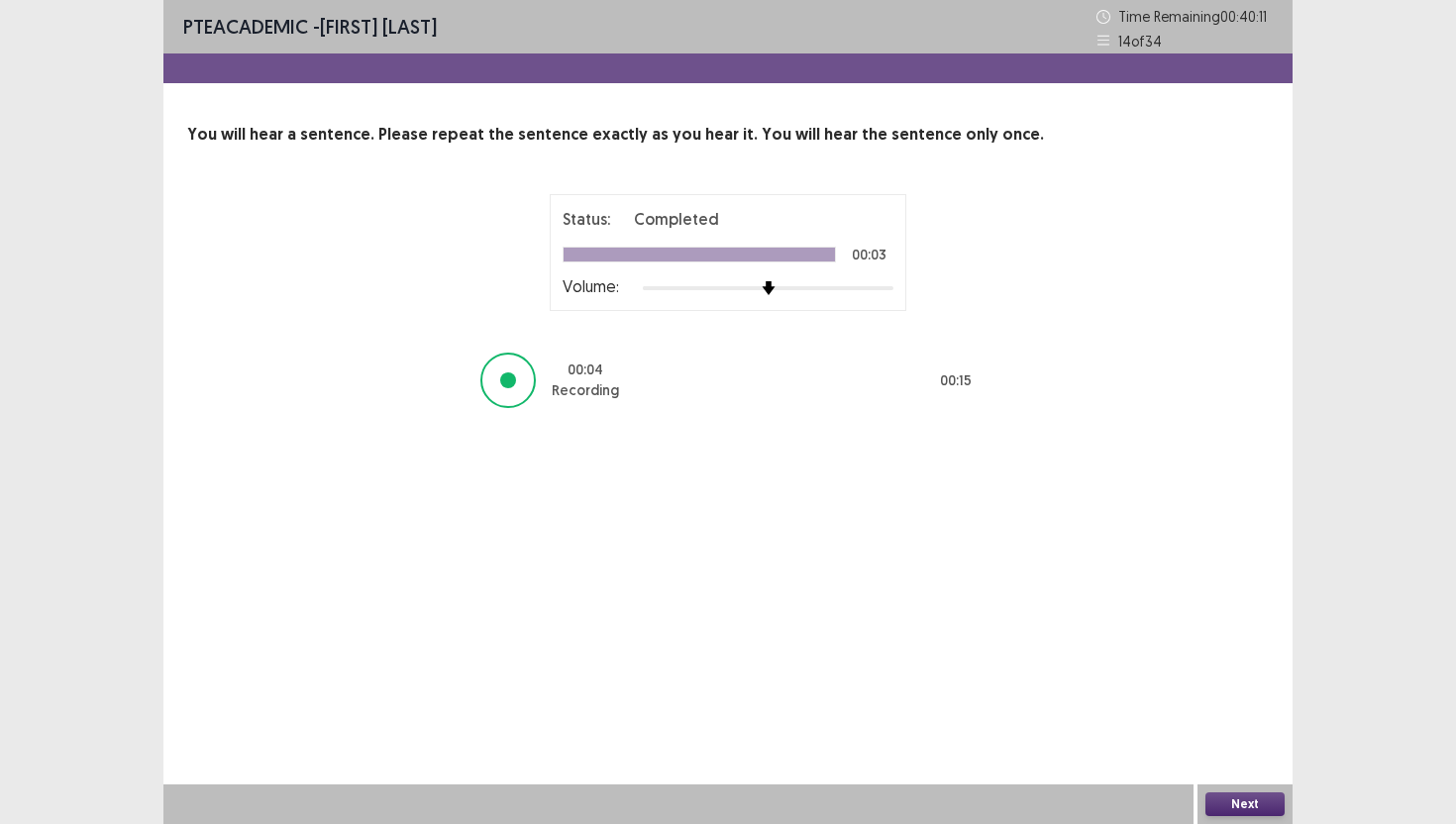click on "Next" at bounding box center (1245, 804) 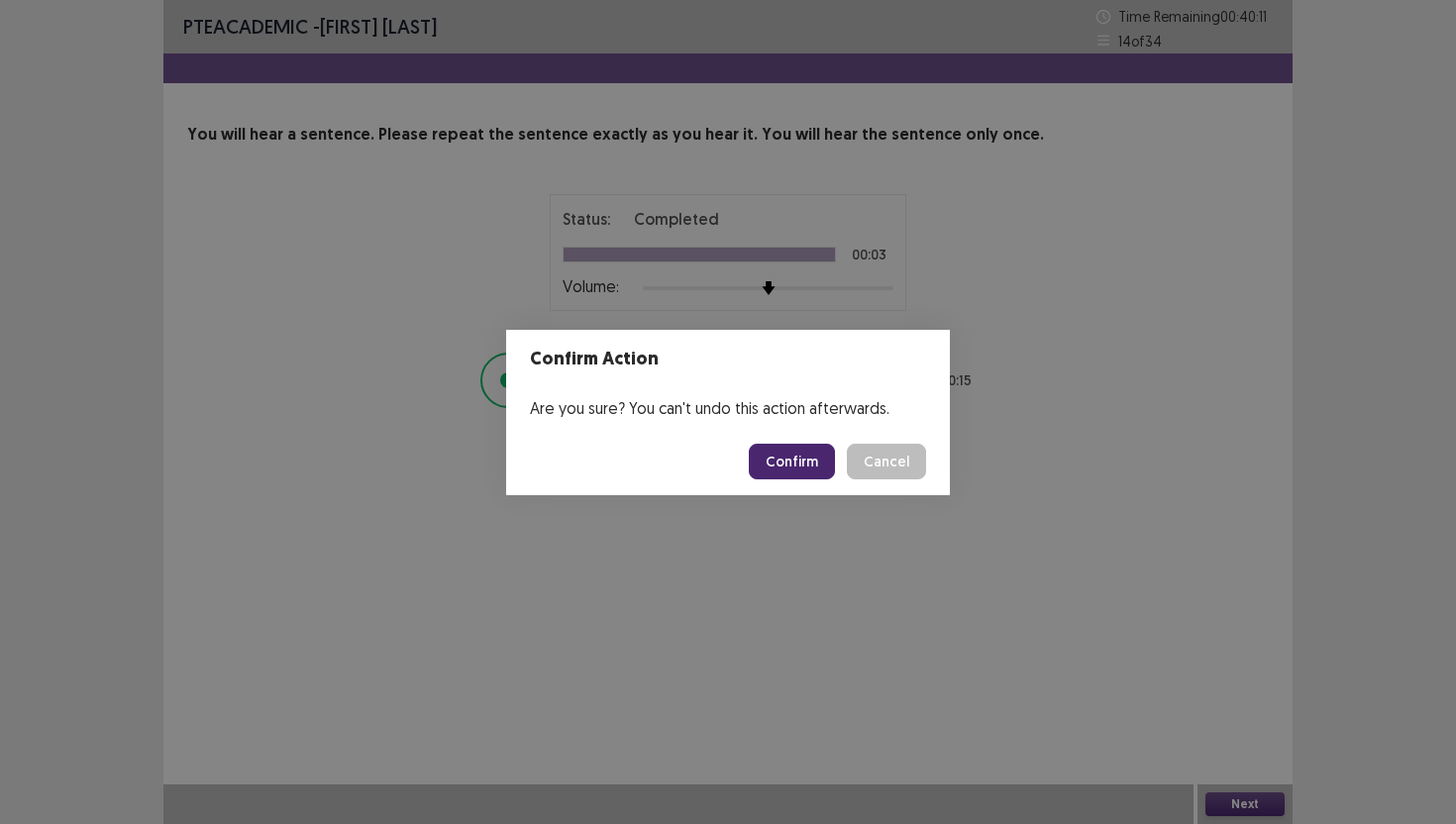click on "Confirm" at bounding box center [791, 462] 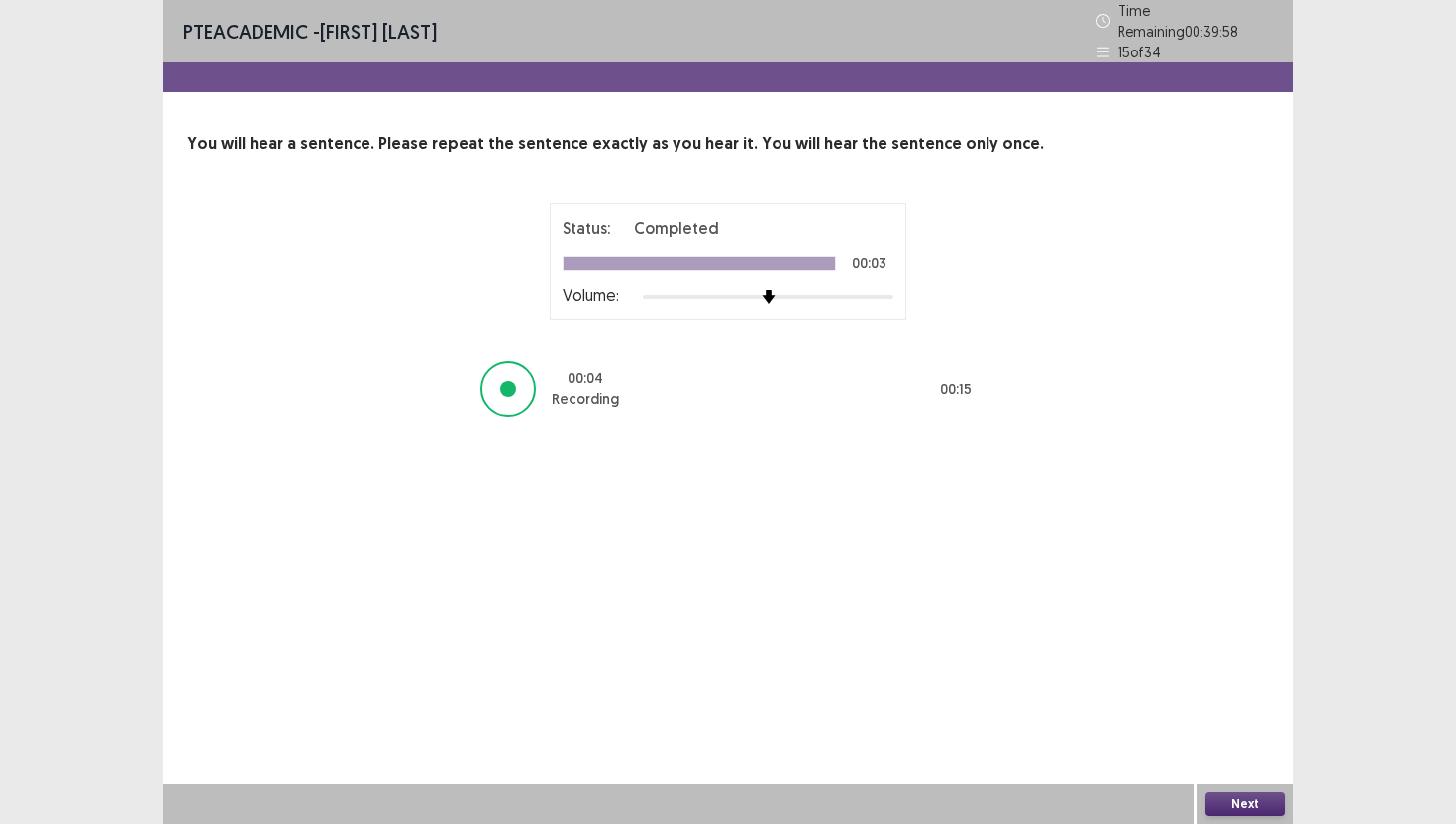 click on "Next" at bounding box center (1245, 804) 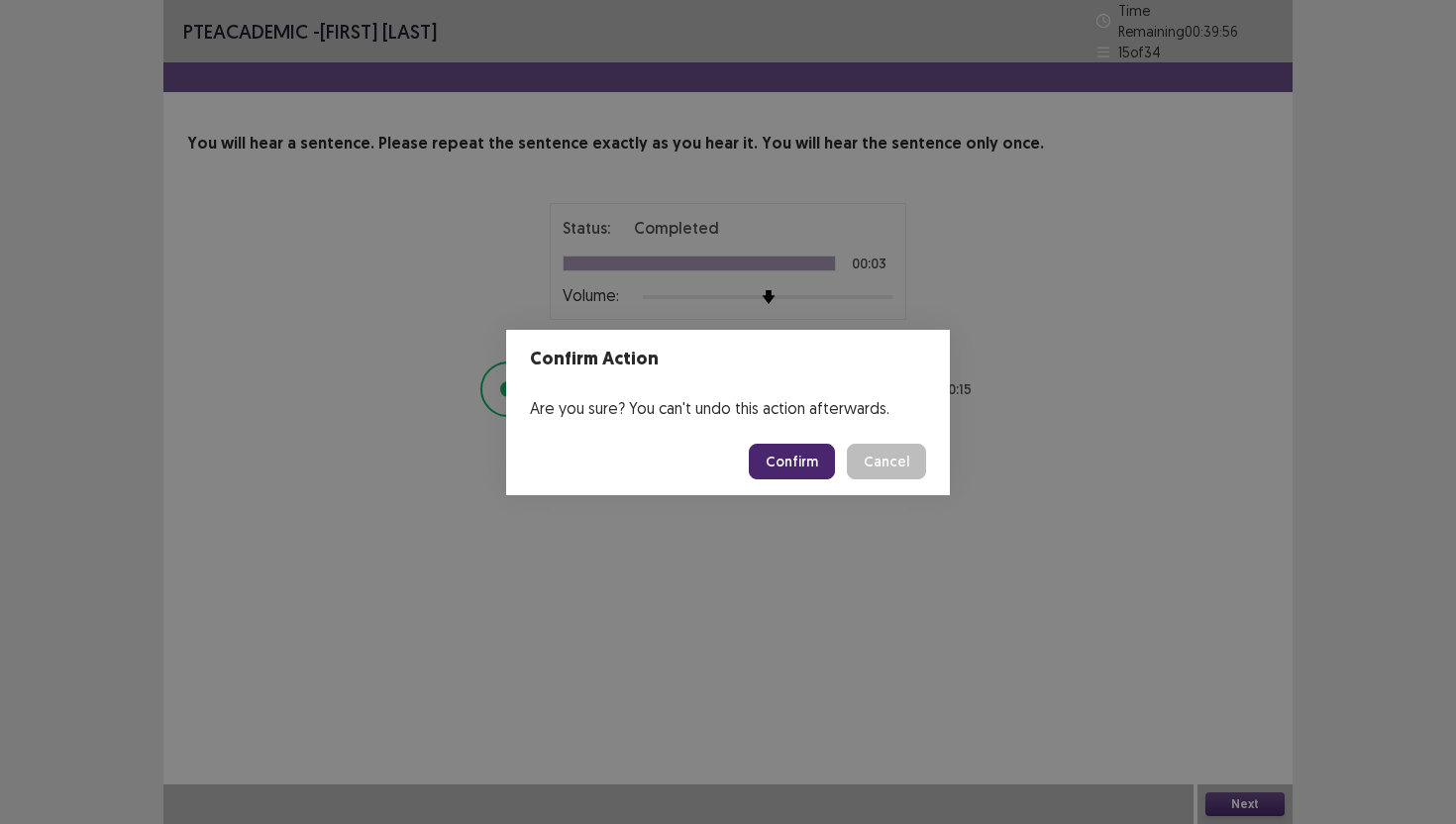 click on "Confirm" at bounding box center (791, 462) 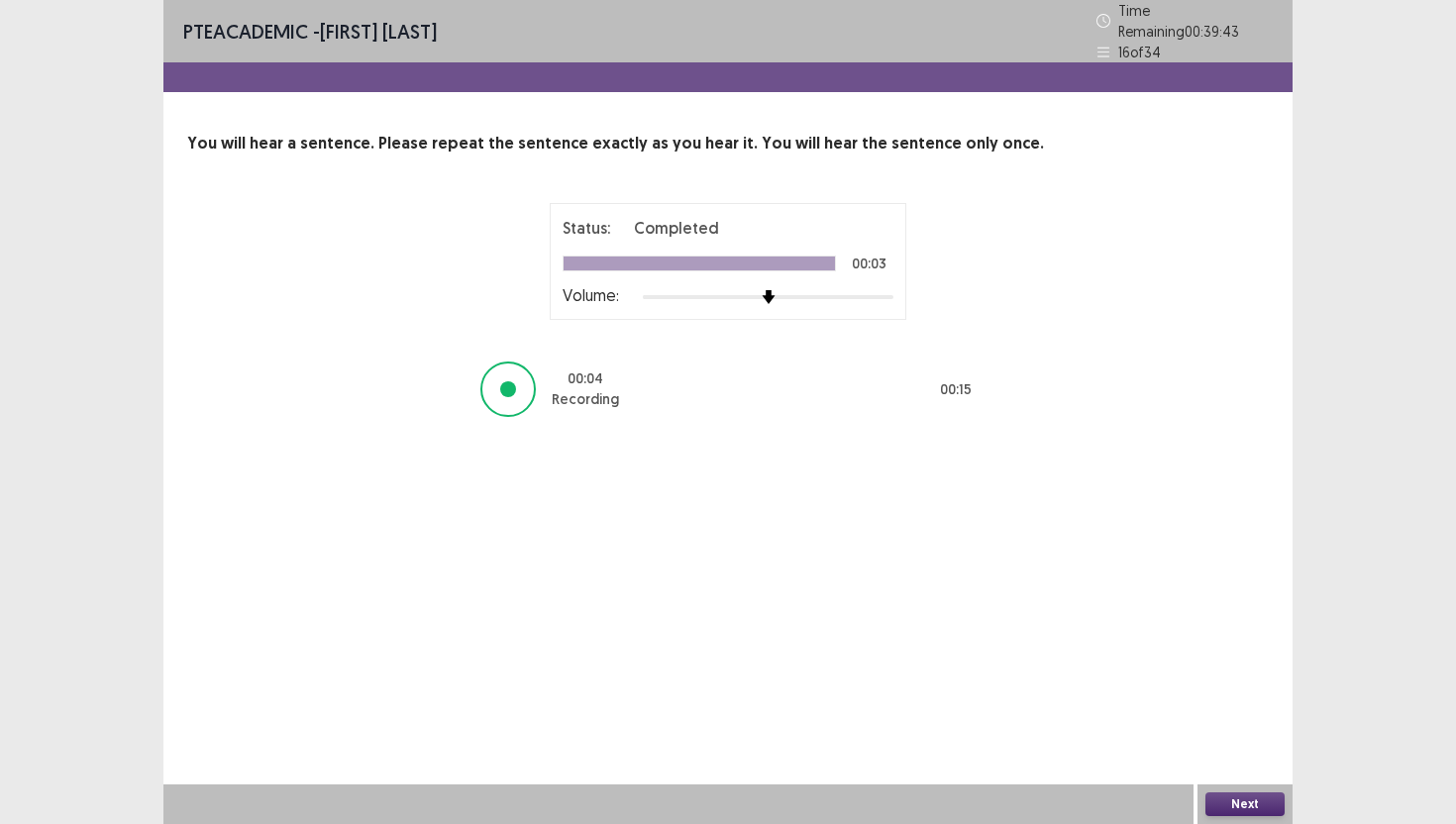 click on "Next" at bounding box center (1245, 804) 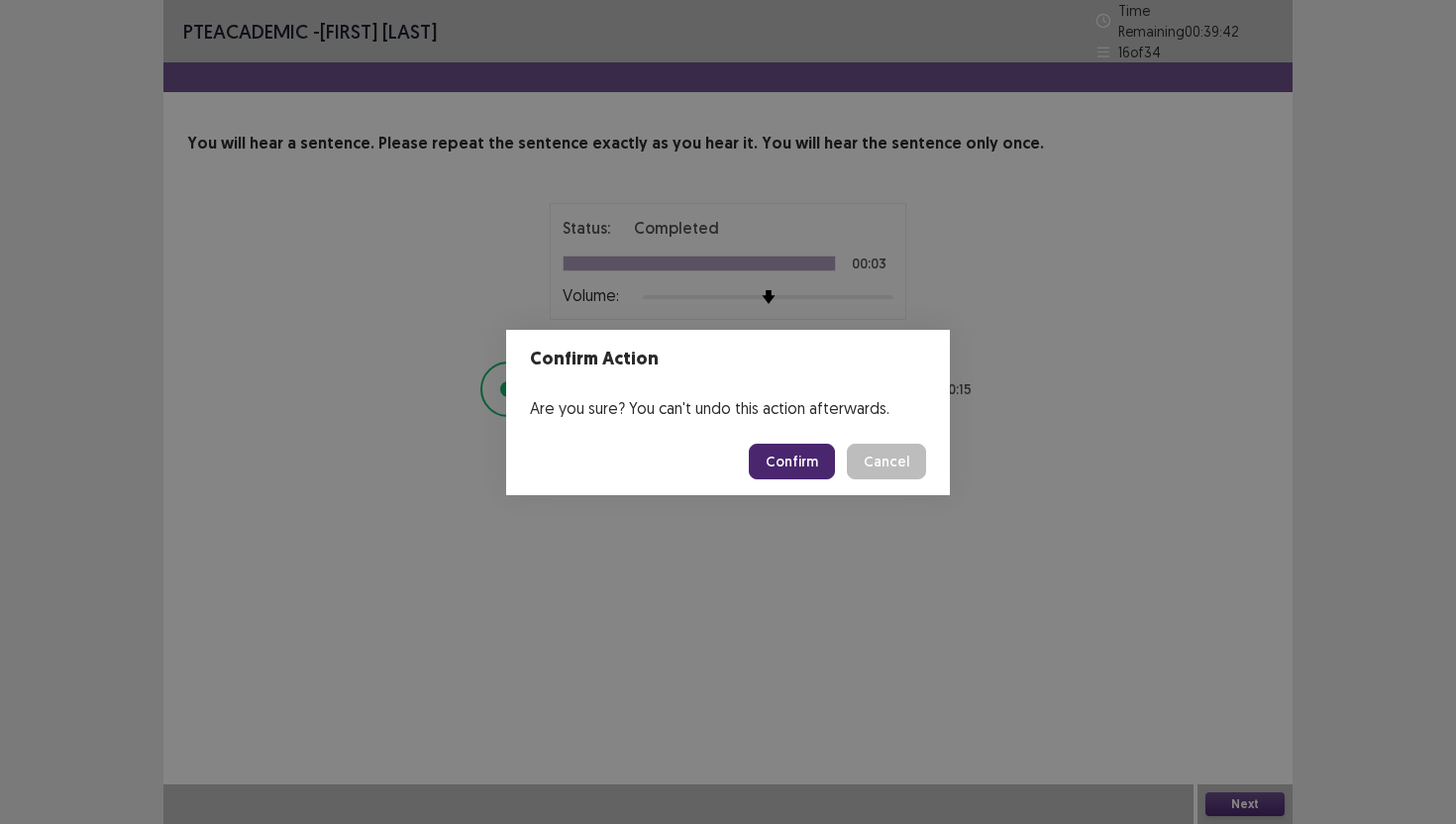 click on "Confirm" at bounding box center [791, 462] 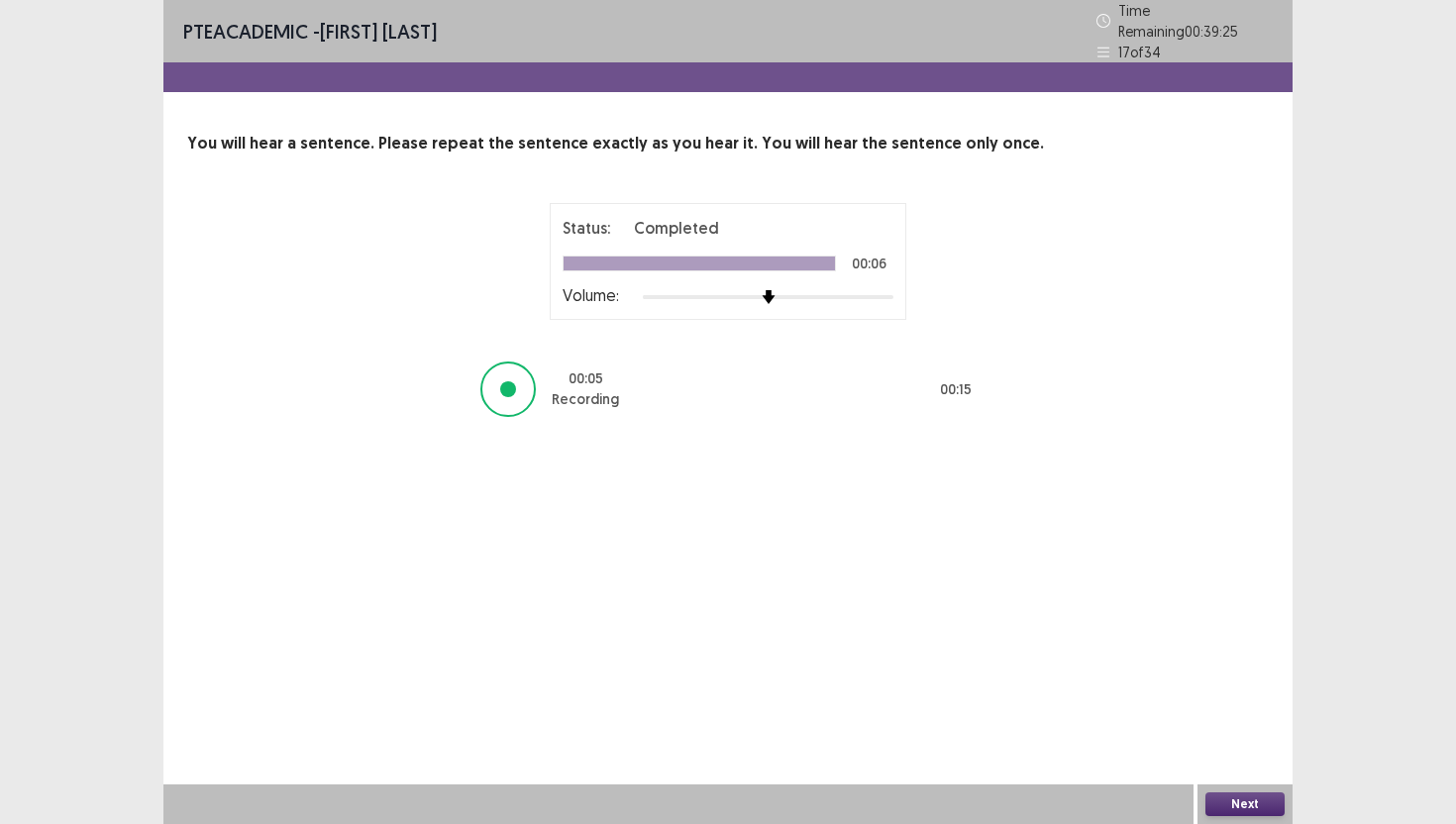 click on "Next" at bounding box center (1245, 804) 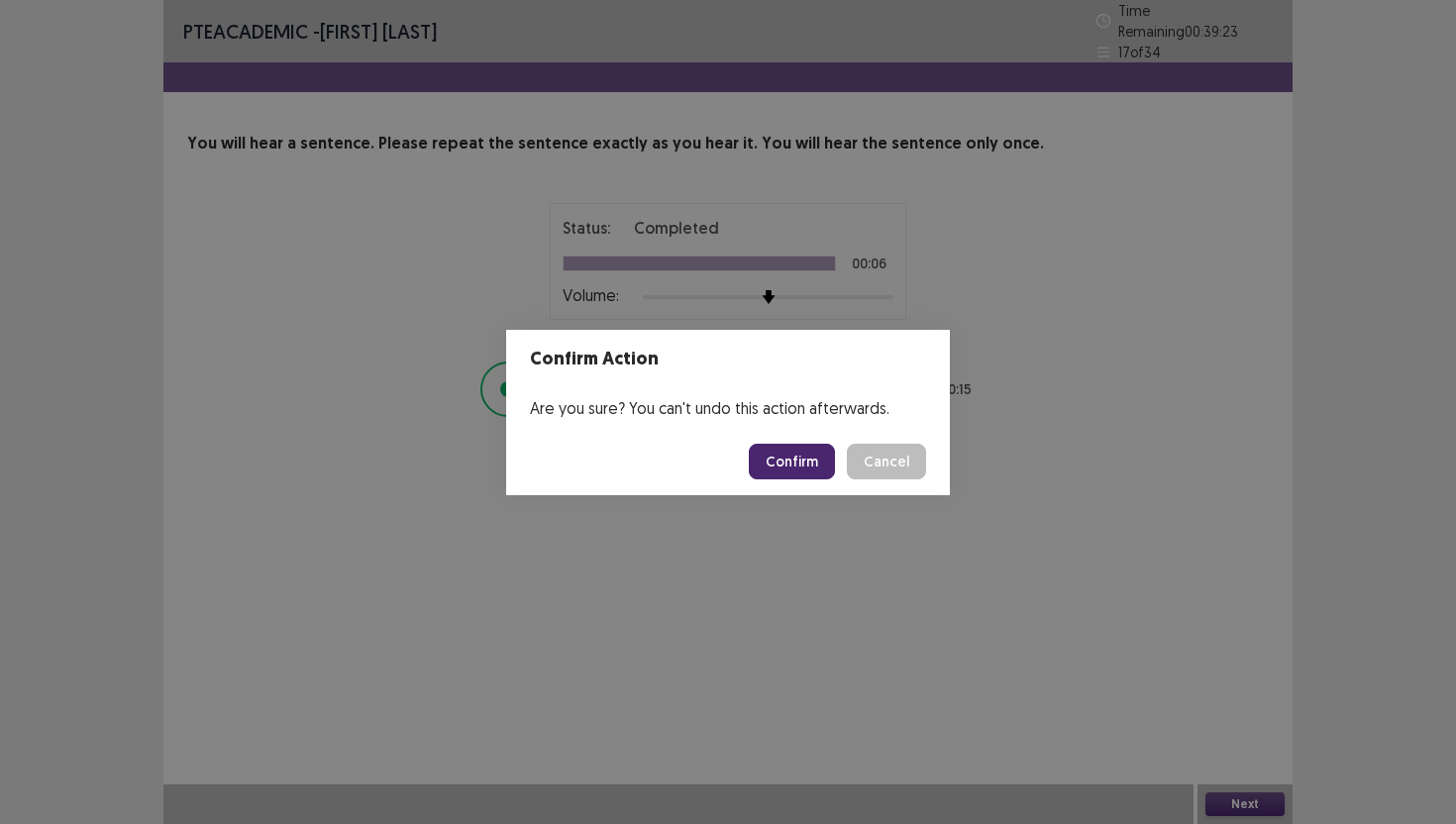 click on "Confirm" at bounding box center (791, 462) 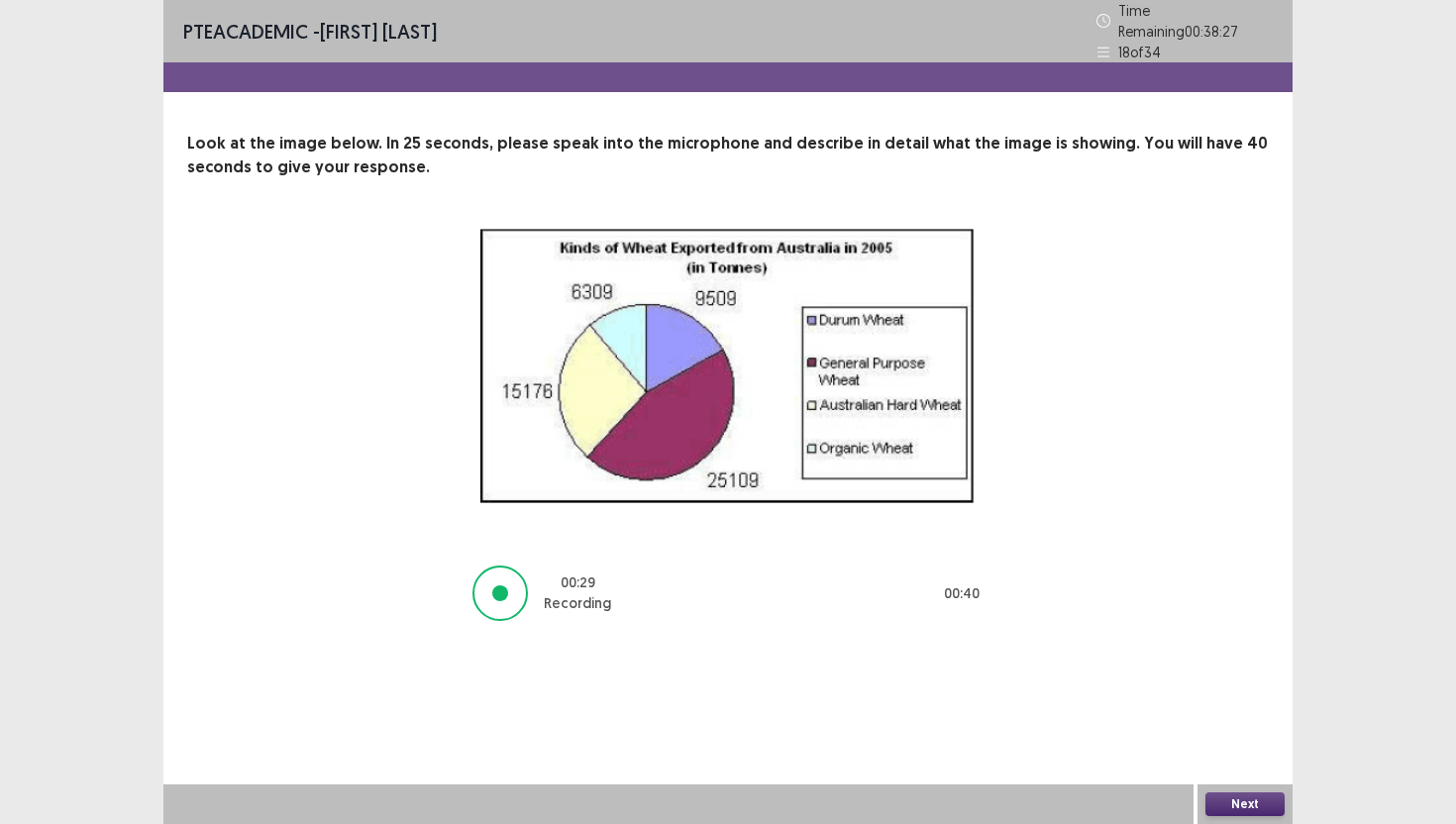 click on "Next" at bounding box center (1245, 804) 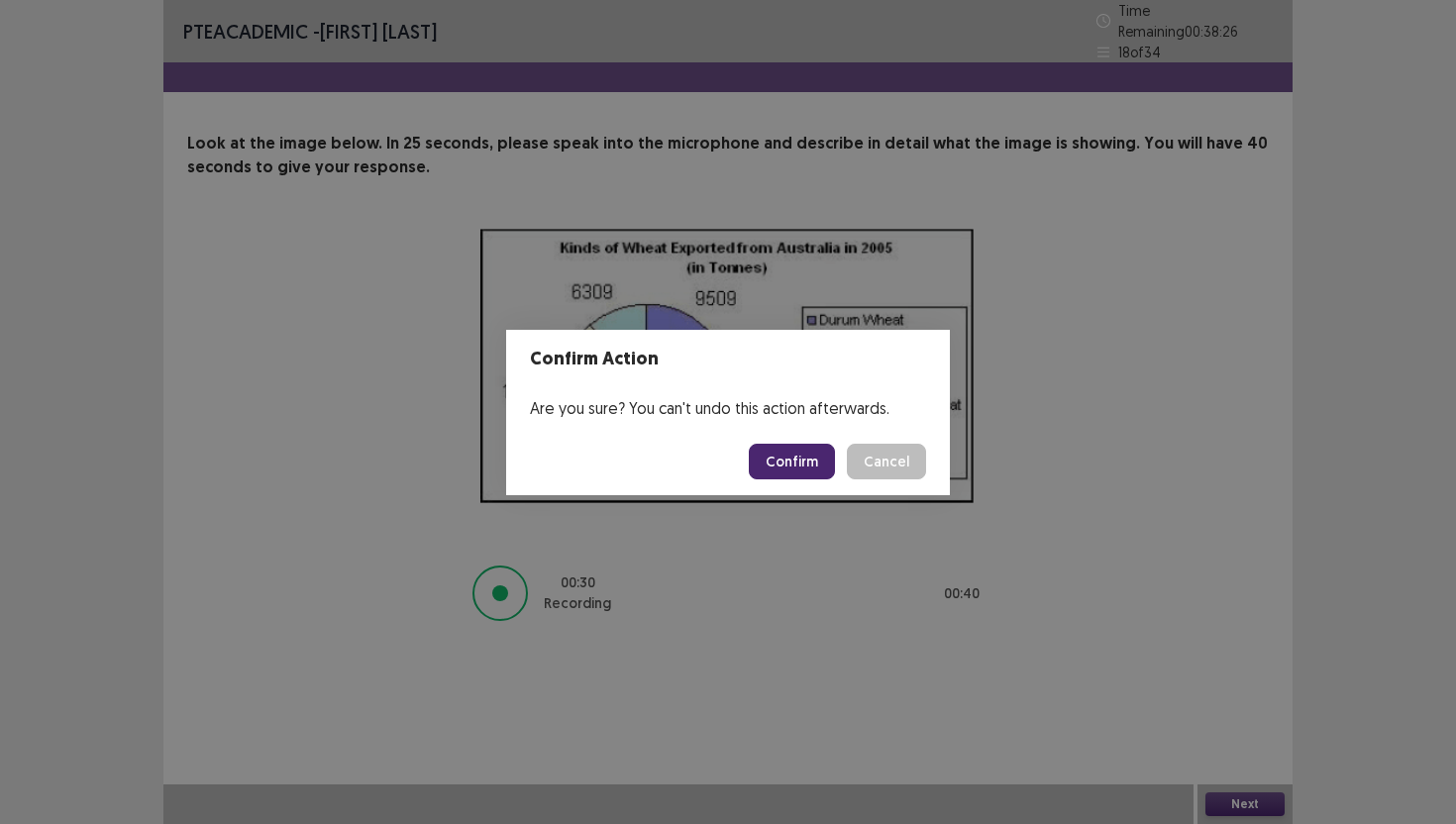 click on "Confirm" at bounding box center [791, 462] 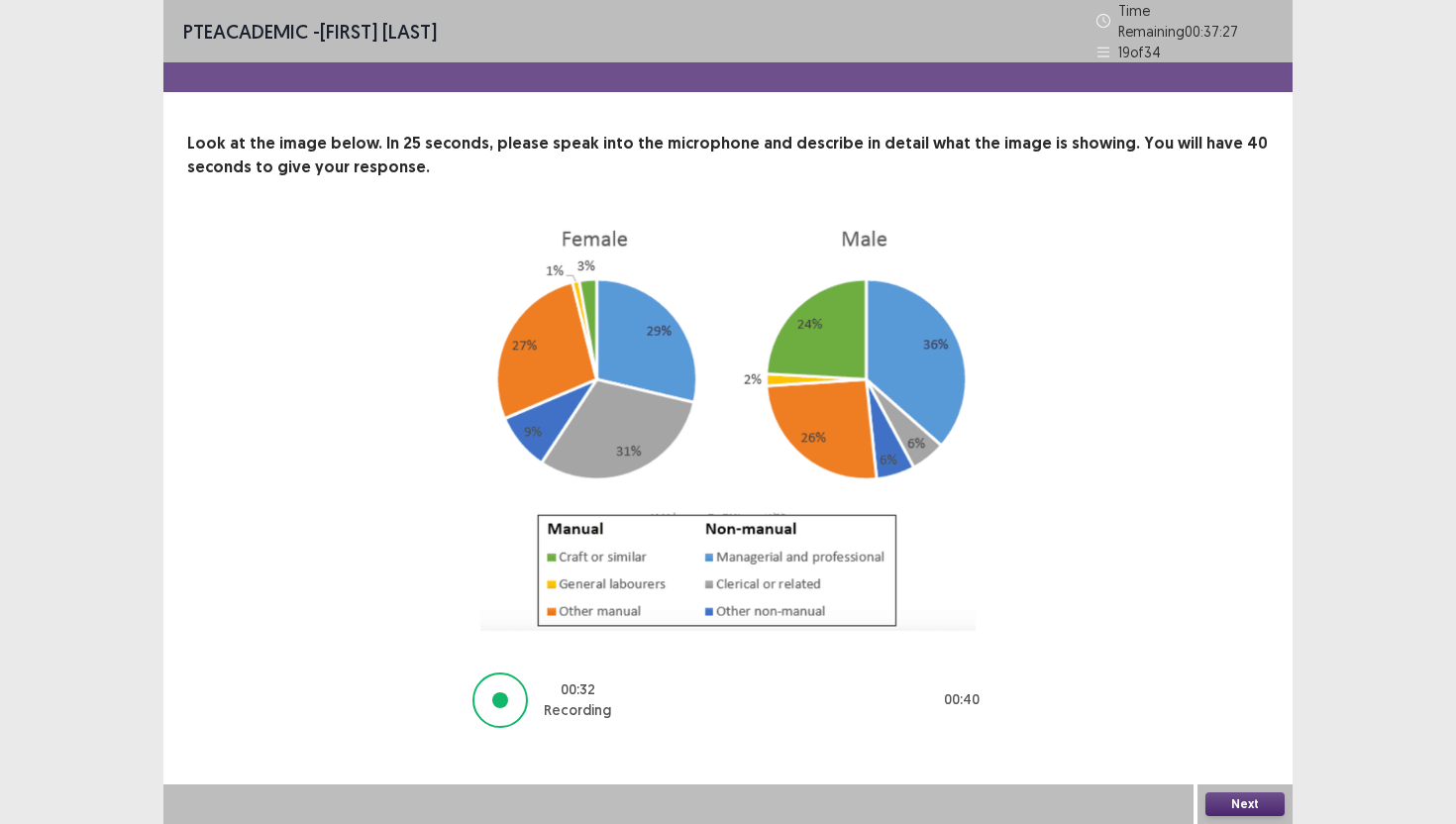 click on "Next" at bounding box center (1245, 804) 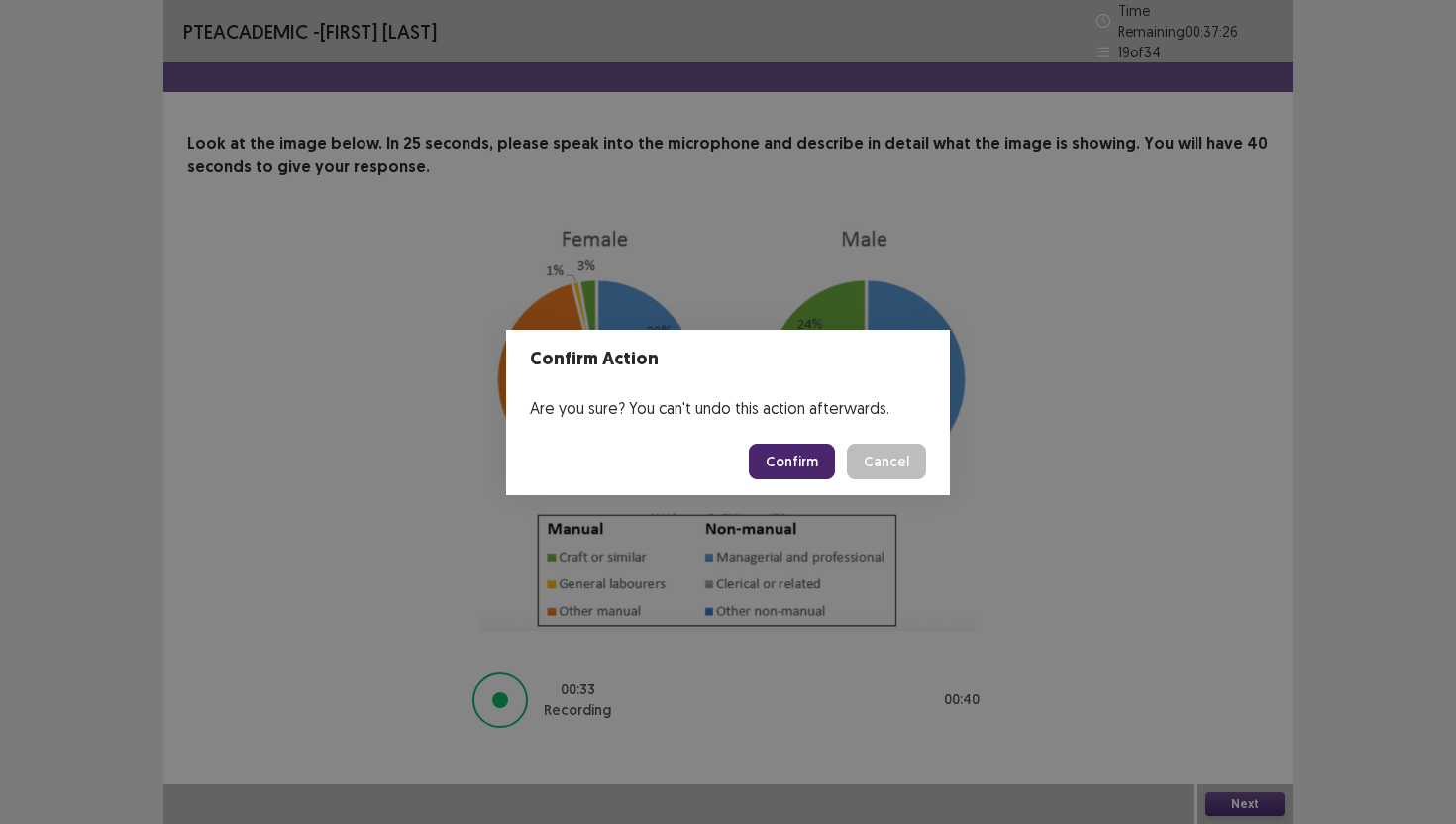 click on "Confirm" at bounding box center [791, 462] 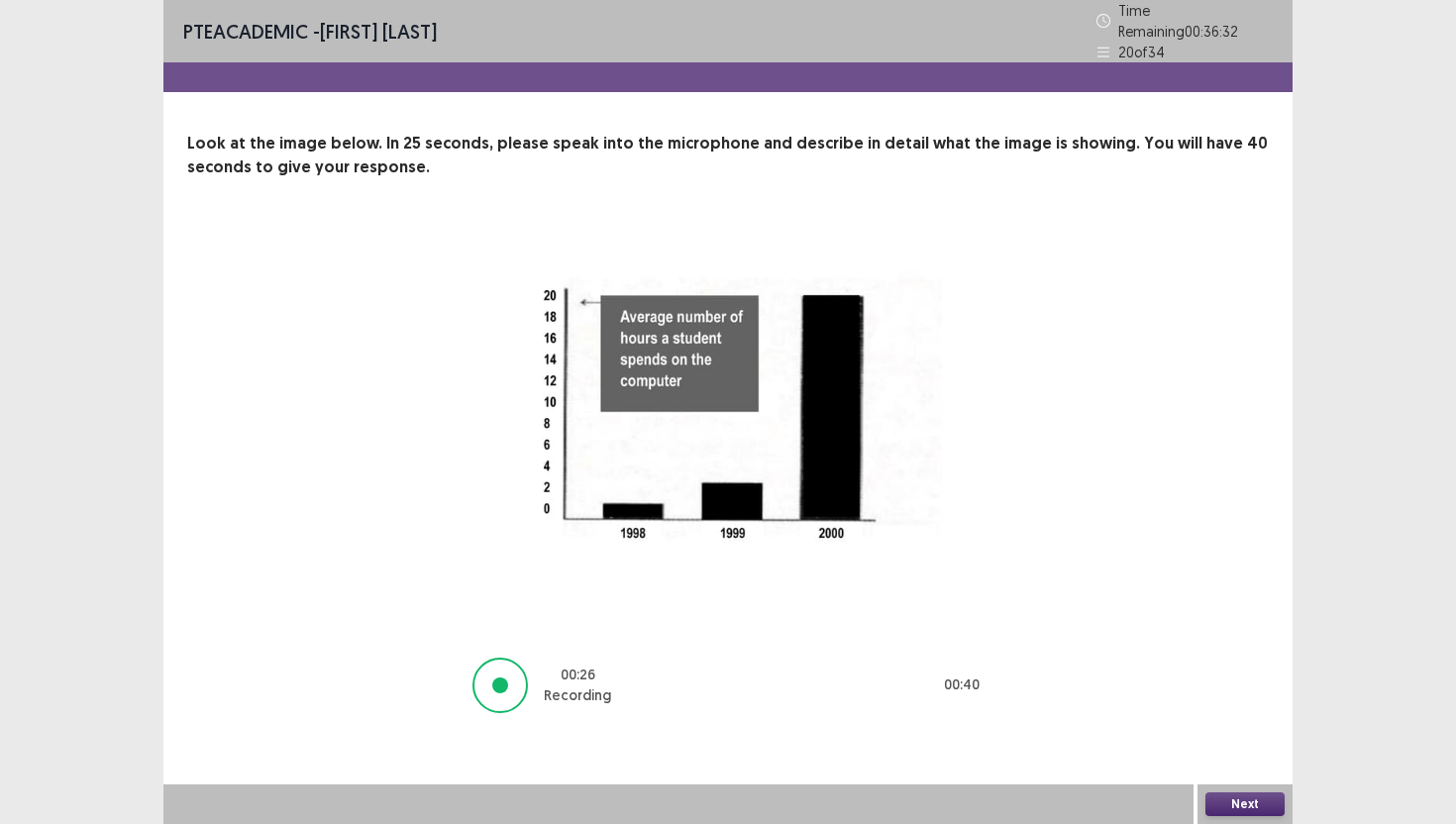 click on "Next" at bounding box center [1245, 804] 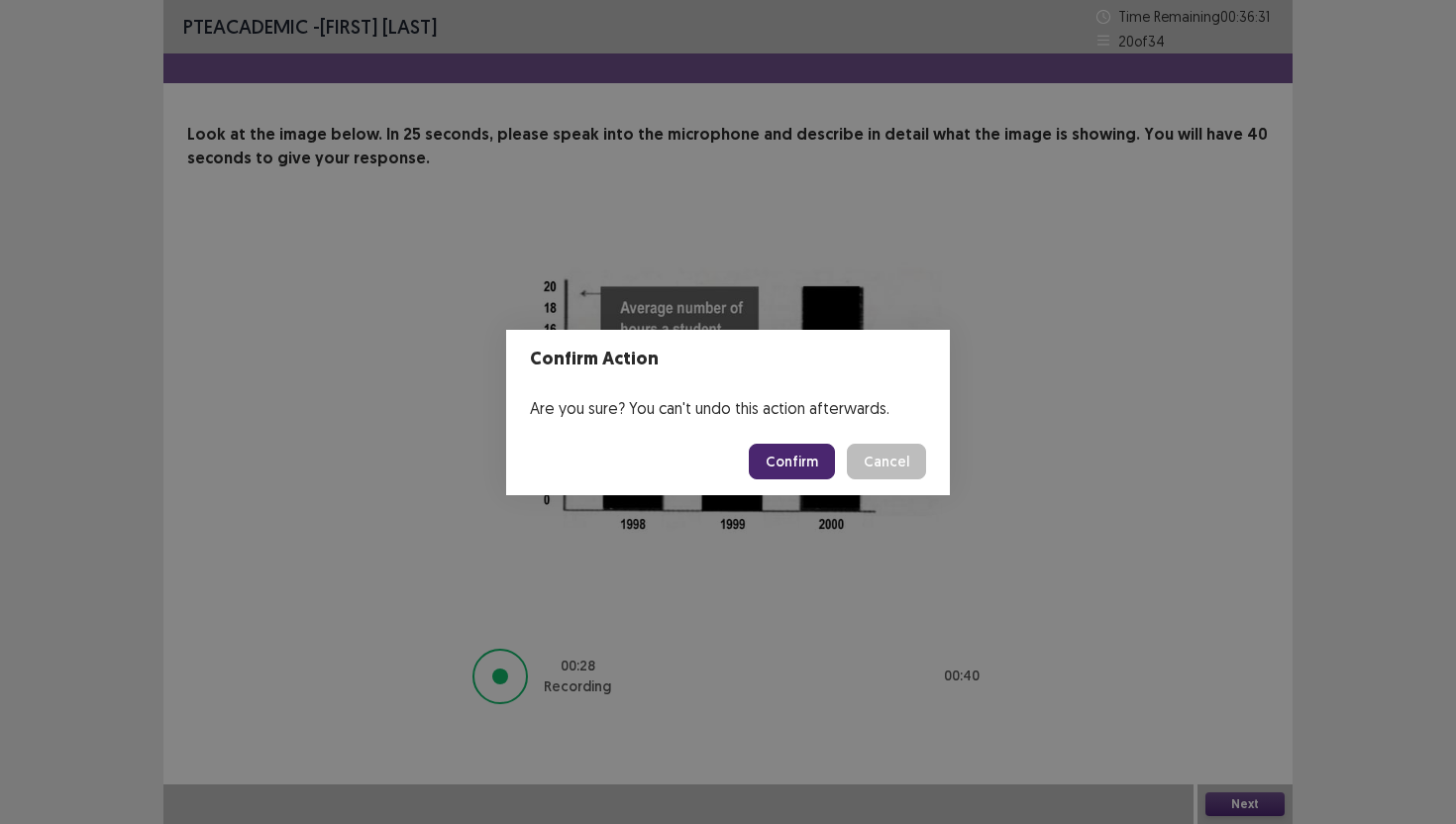click on "Confirm" at bounding box center (791, 462) 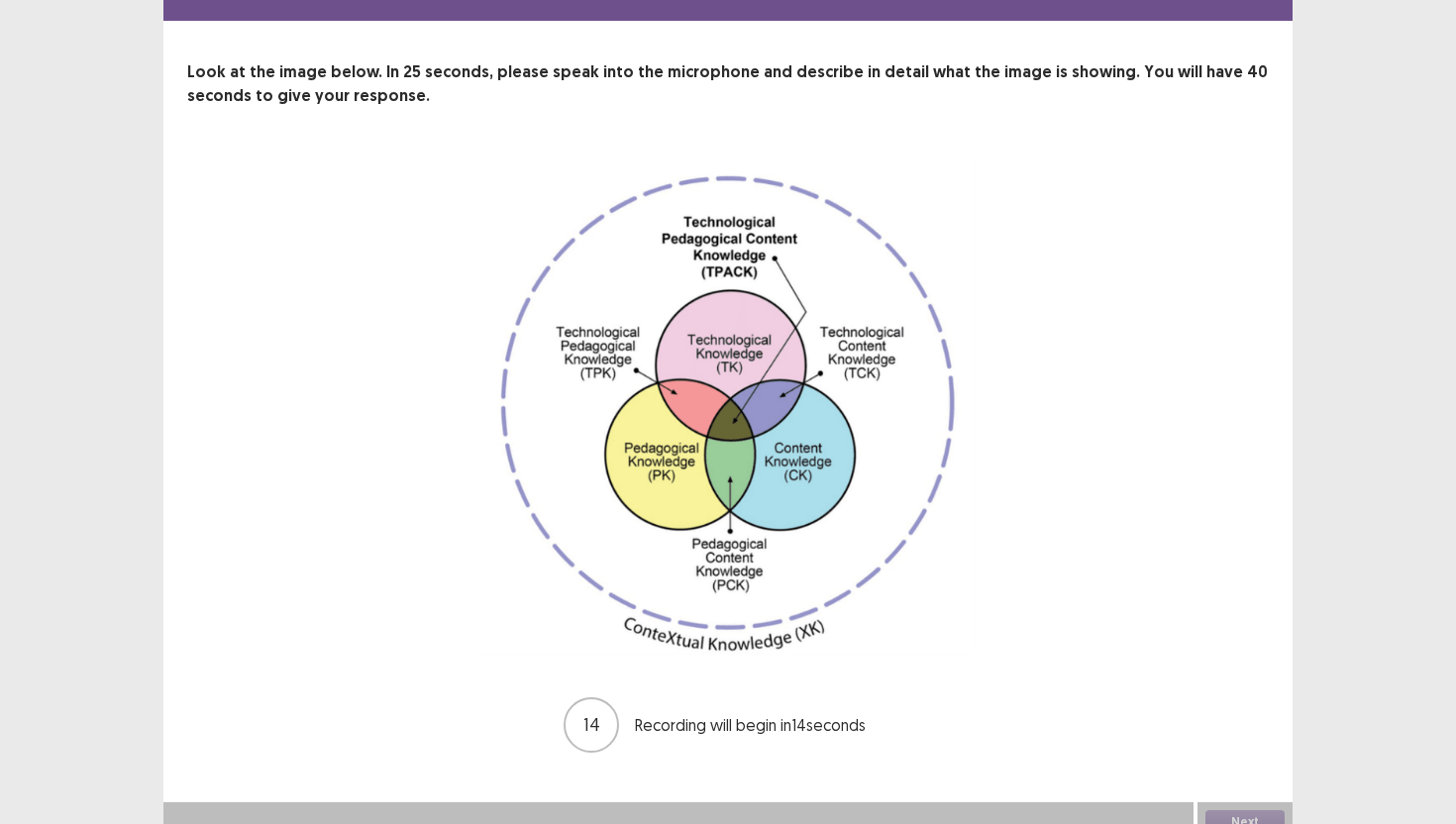 scroll, scrollTop: 79, scrollLeft: 0, axis: vertical 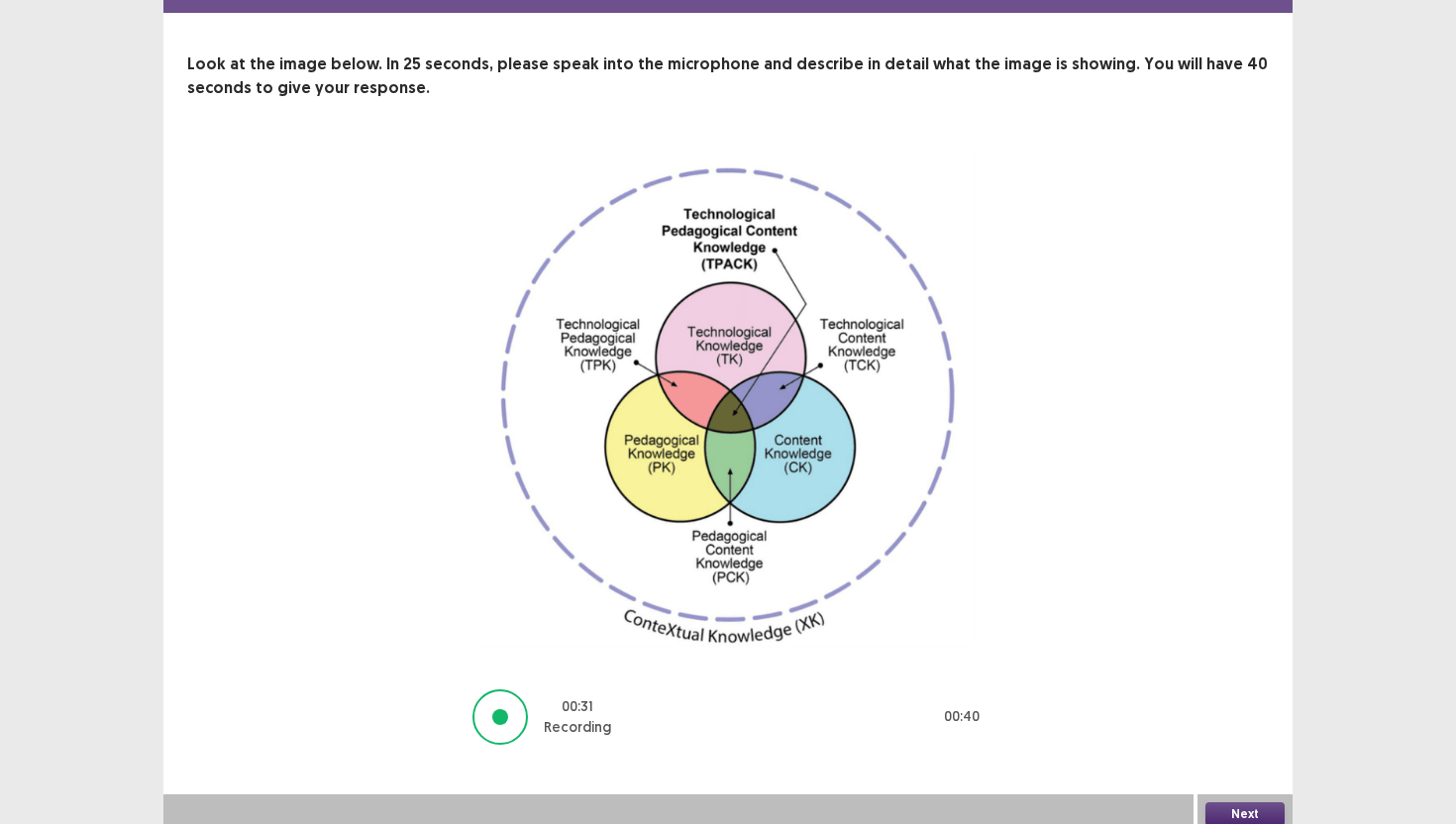 click on "Next" at bounding box center (1245, 814) 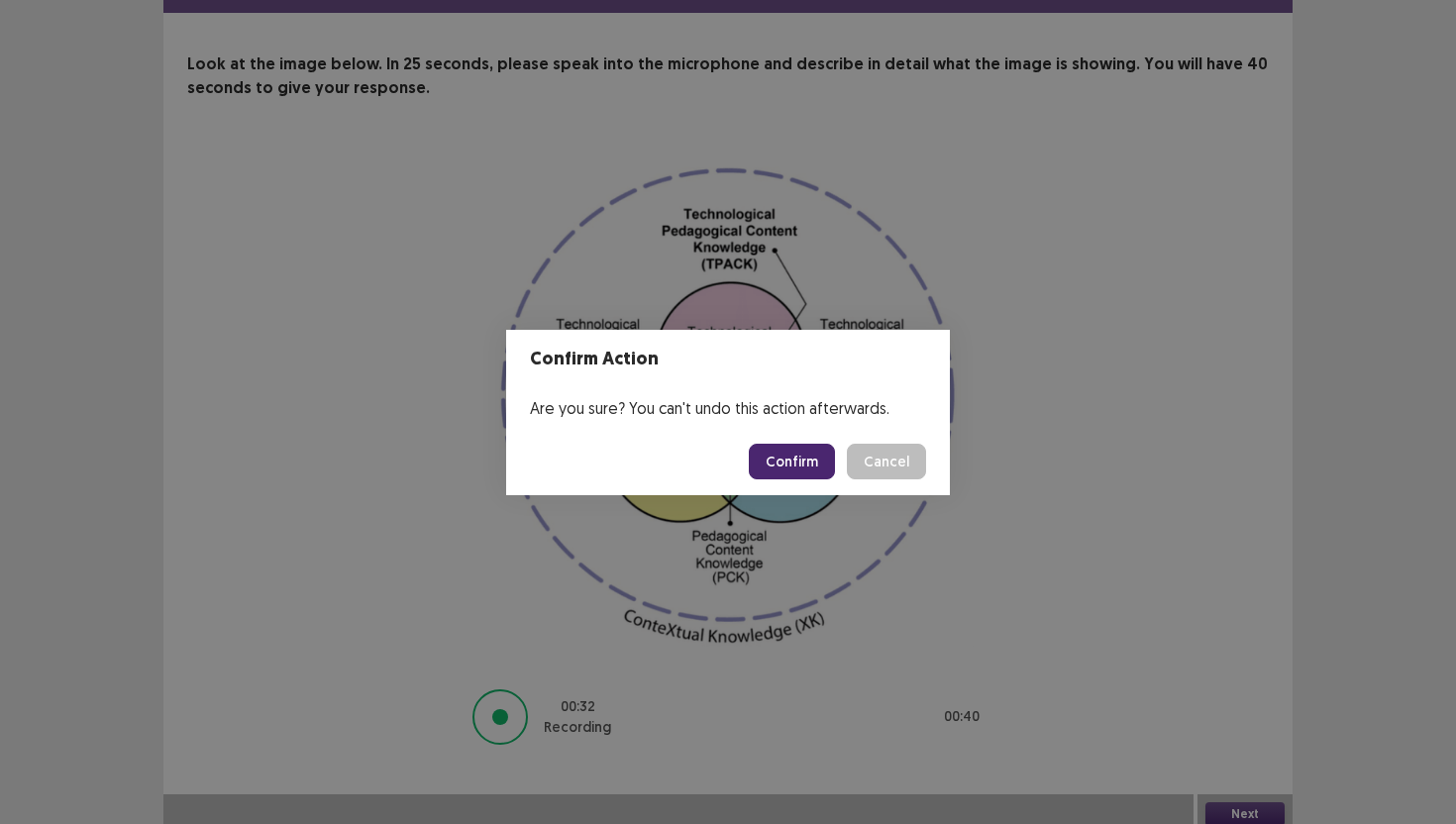click on "Confirm" at bounding box center (791, 462) 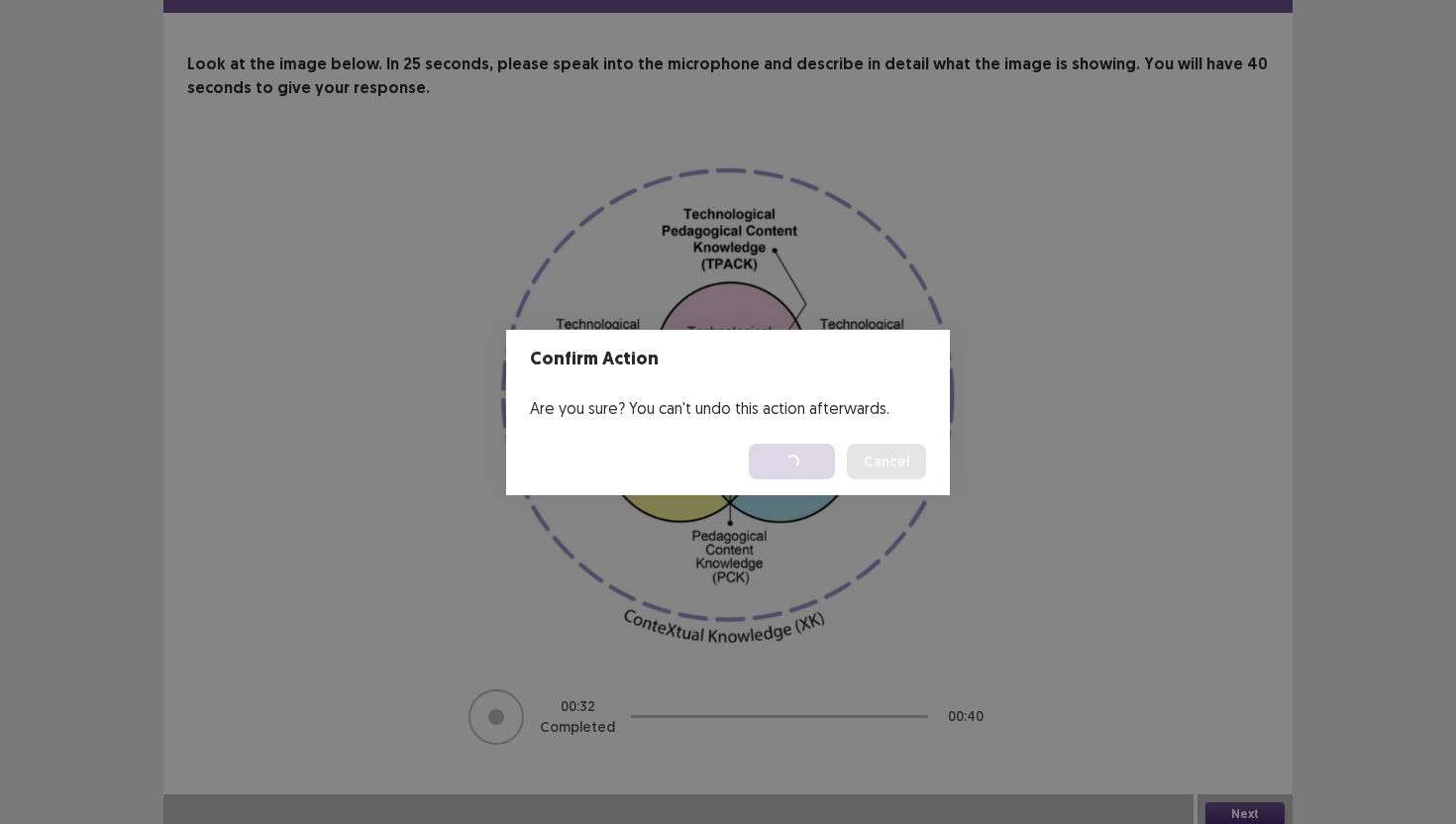 scroll, scrollTop: 0, scrollLeft: 0, axis: both 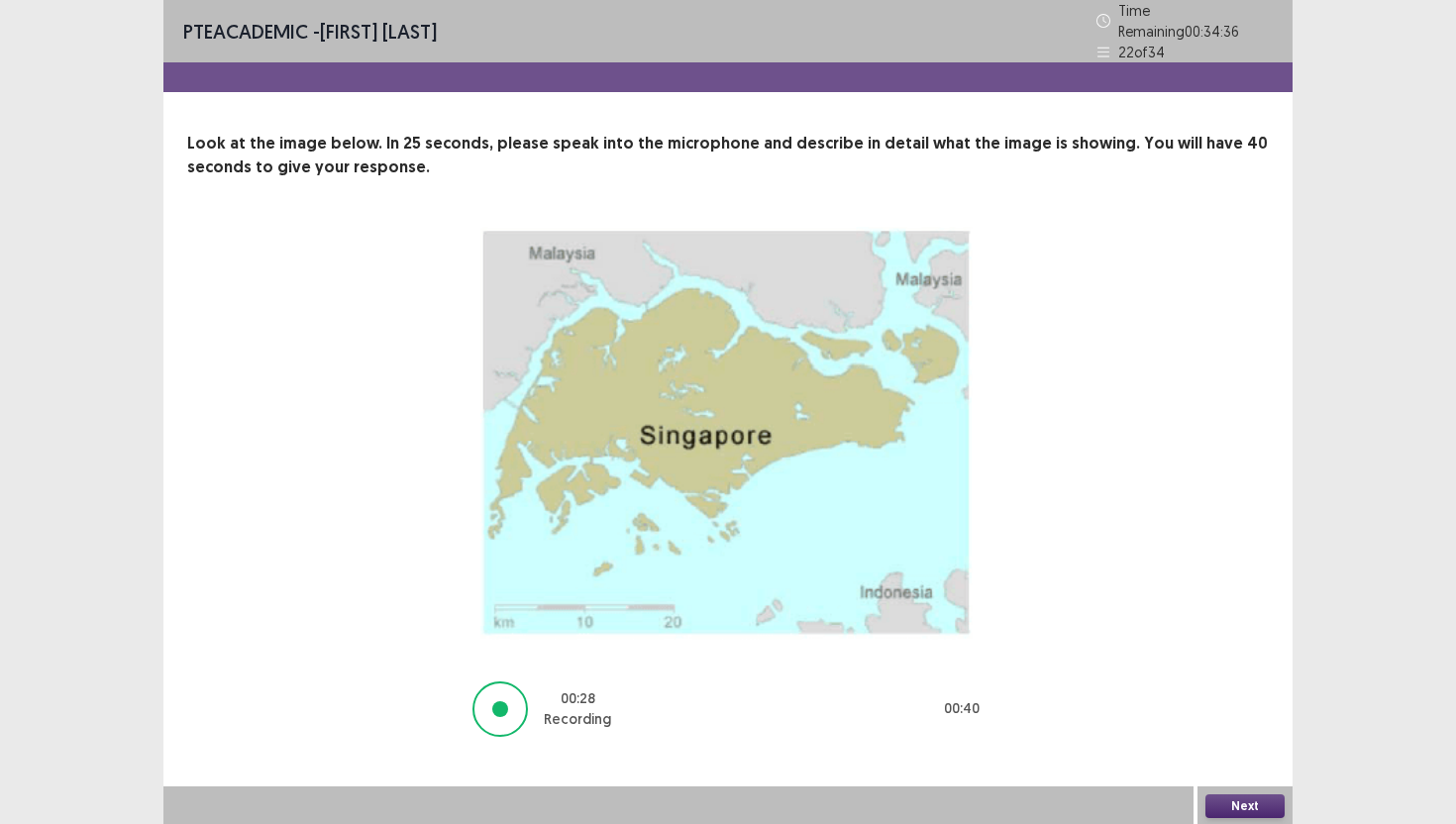 click on "Next" at bounding box center [1245, 806] 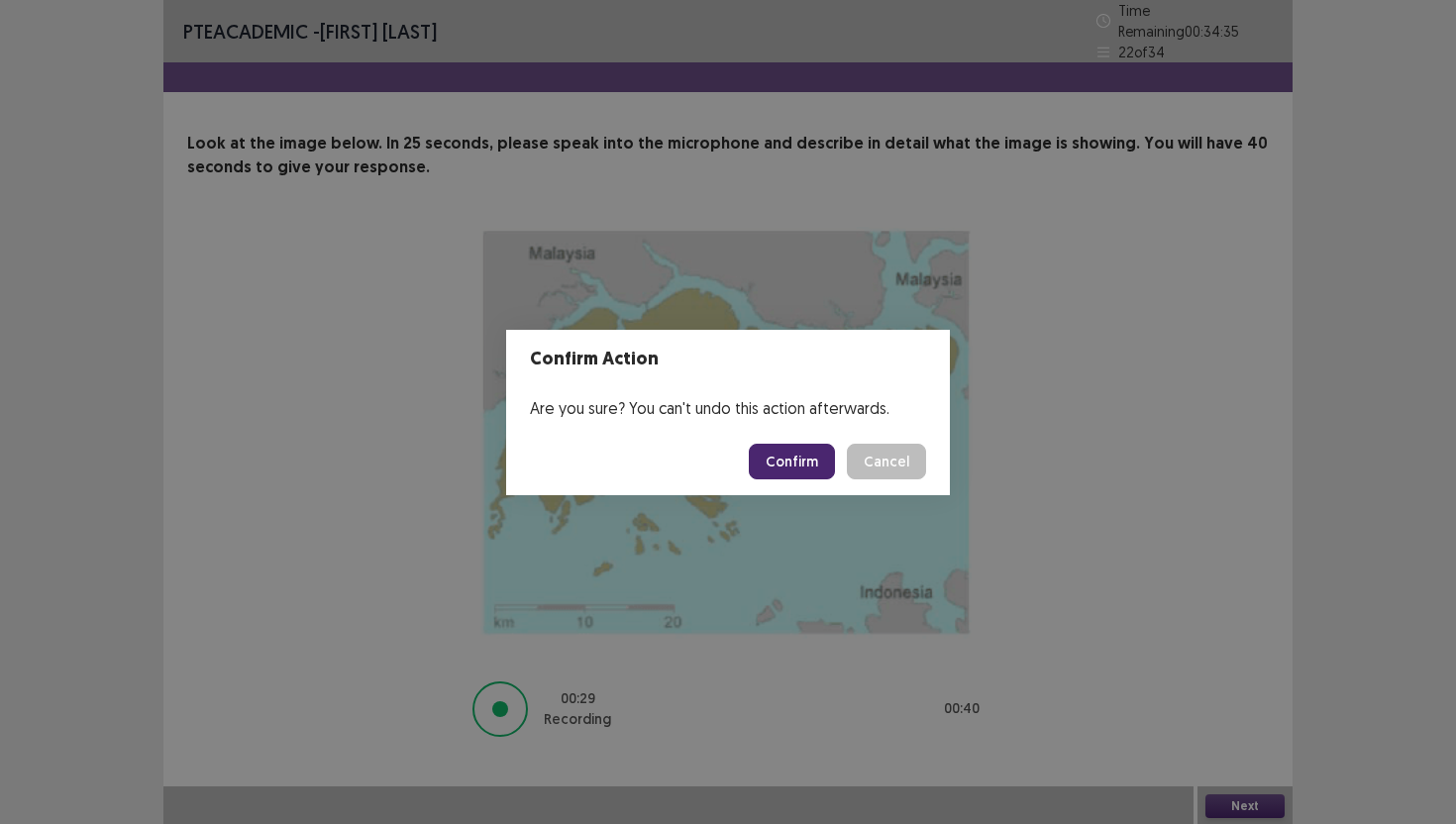 click on "Confirm" at bounding box center (791, 462) 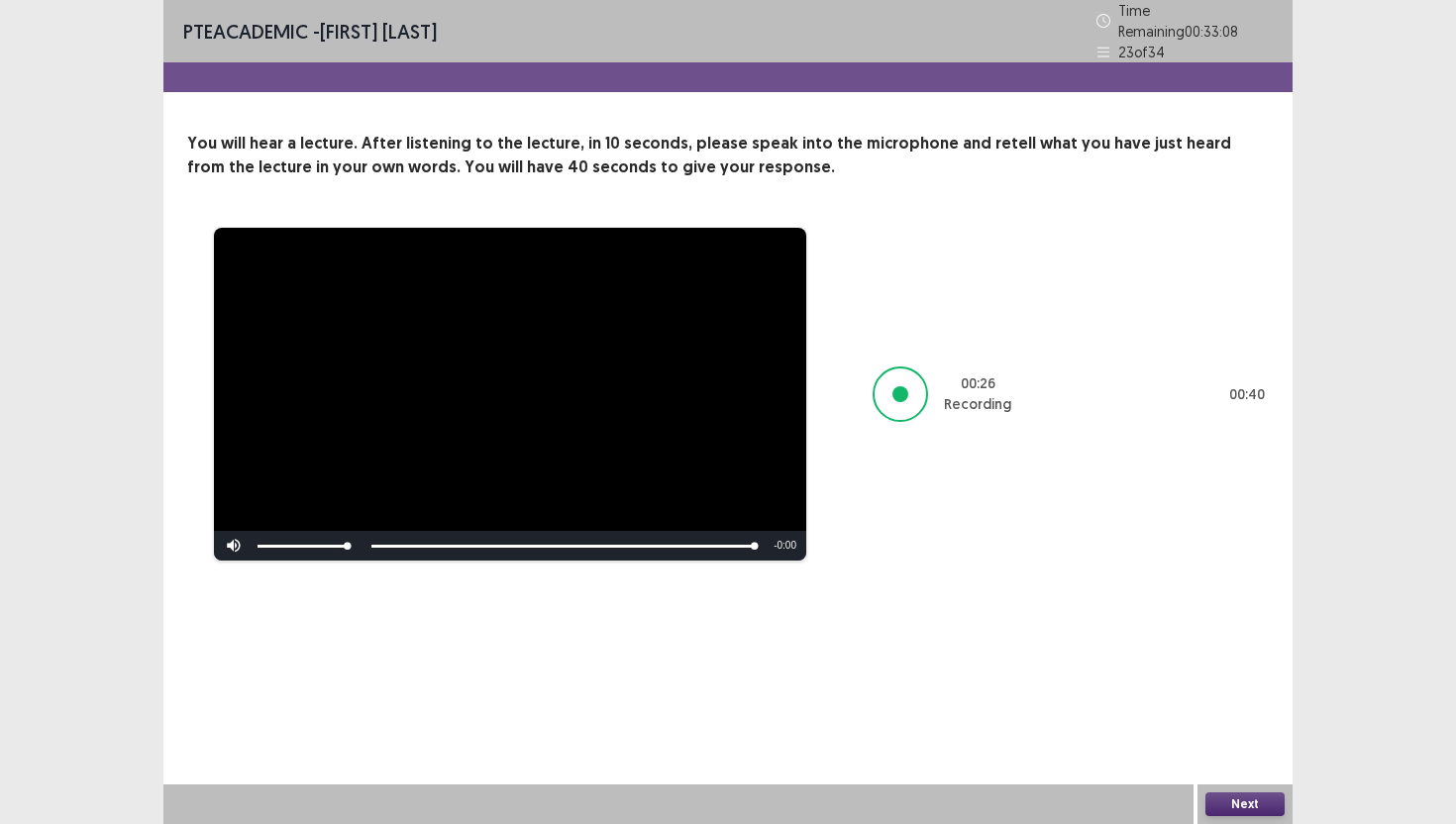 click on "Next" at bounding box center [1245, 804] 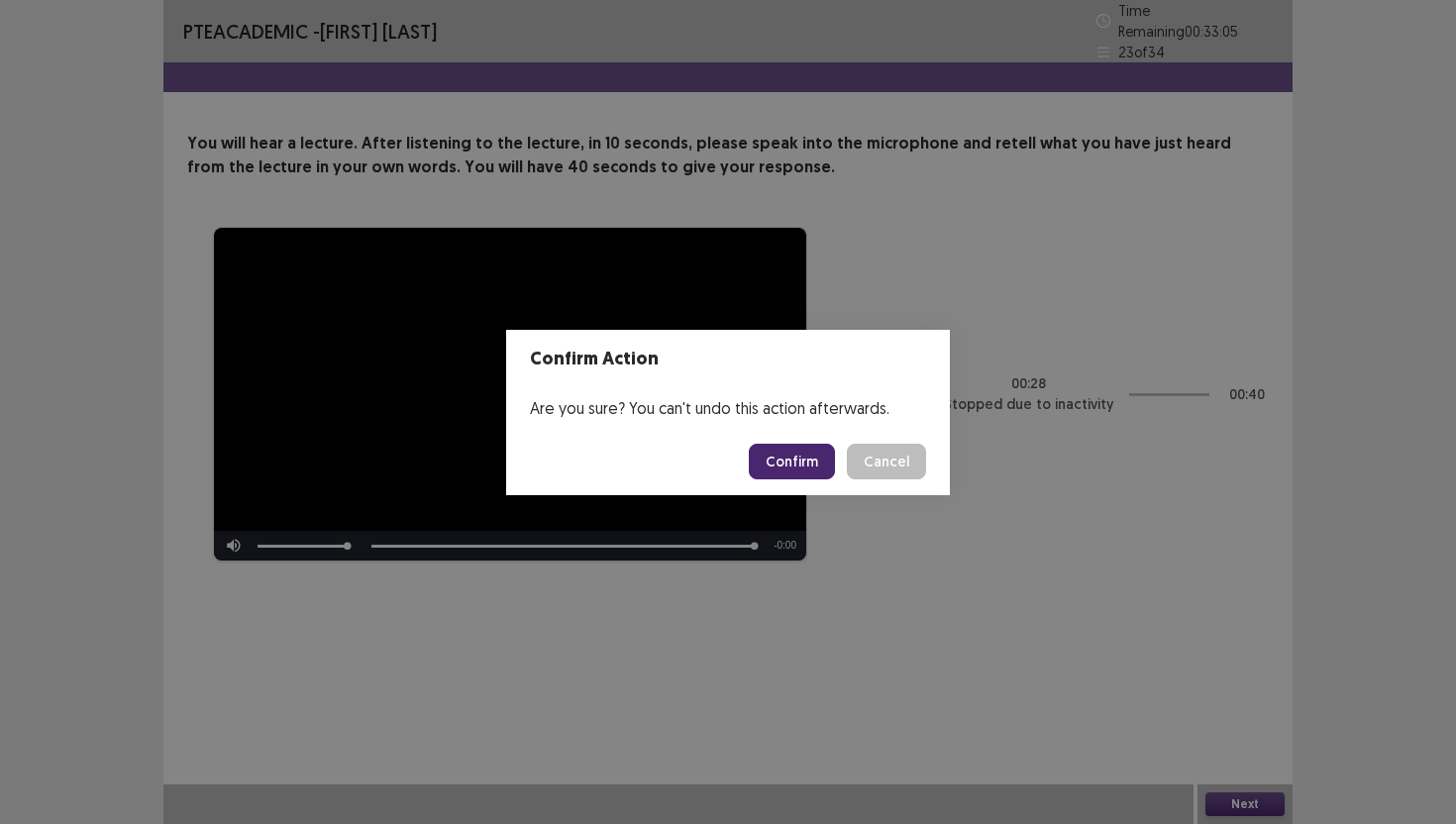 click on "Confirm" at bounding box center (791, 462) 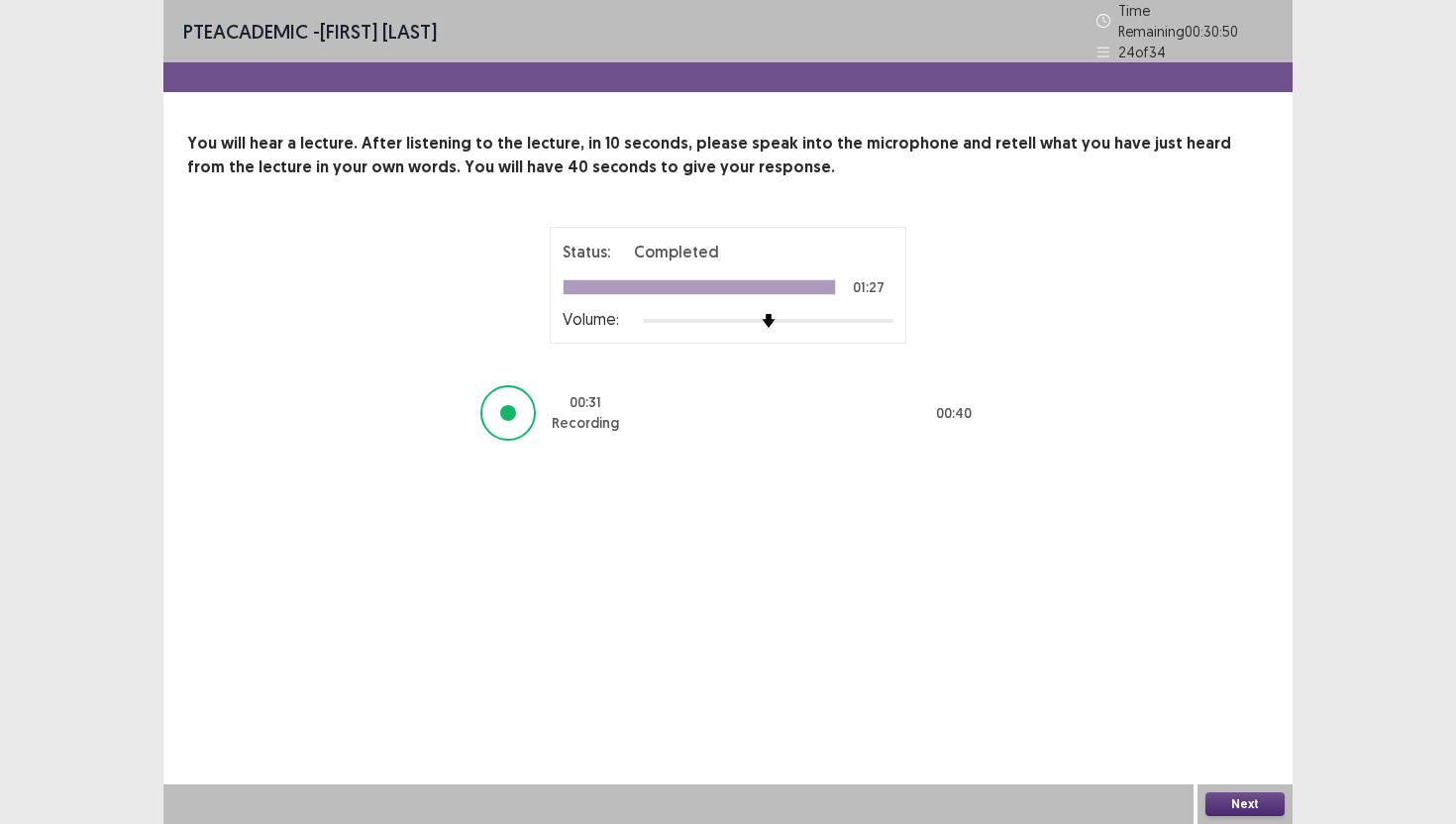 click on "Next" at bounding box center [1245, 804] 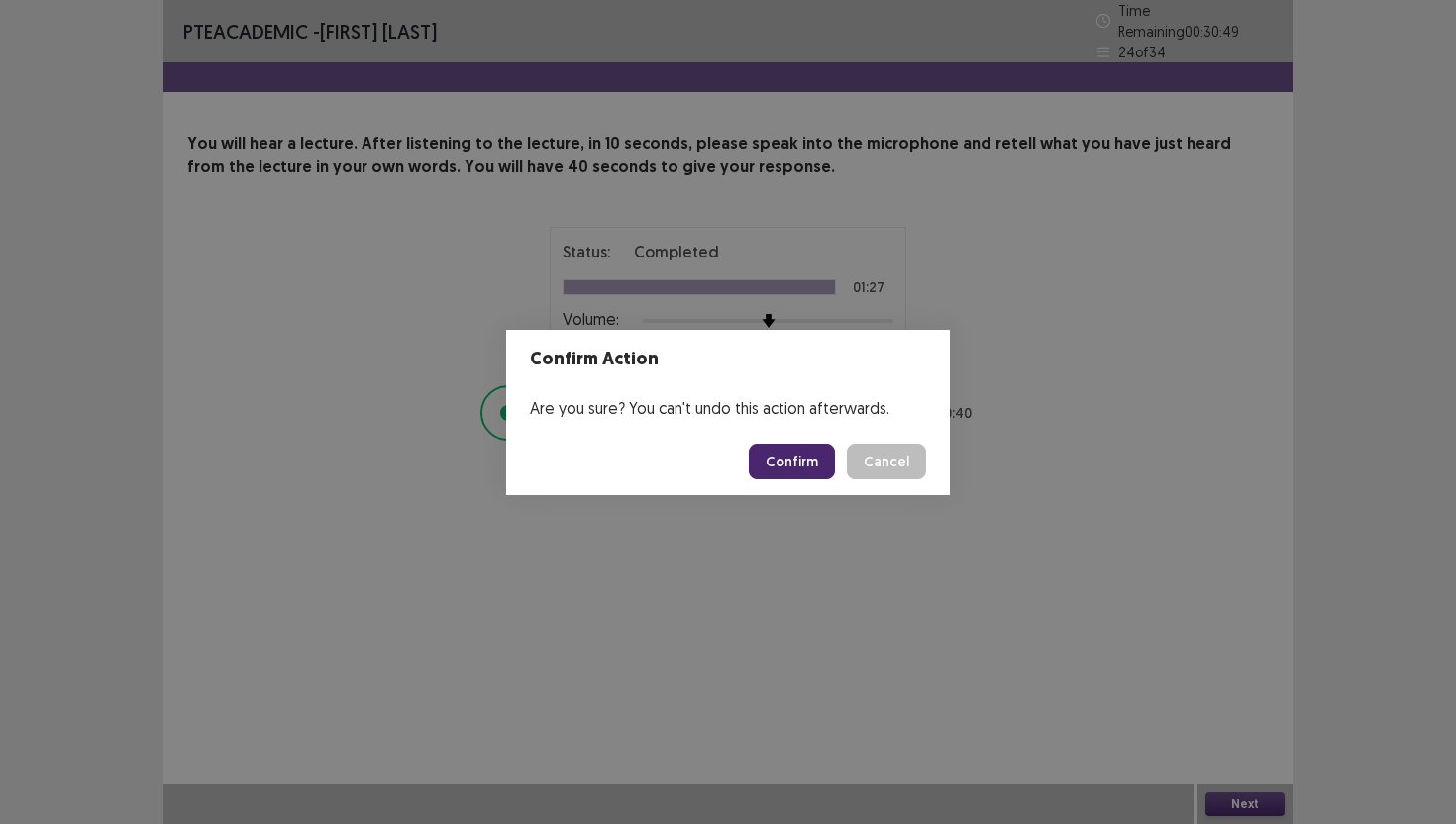 click on "Confirm" at bounding box center (791, 462) 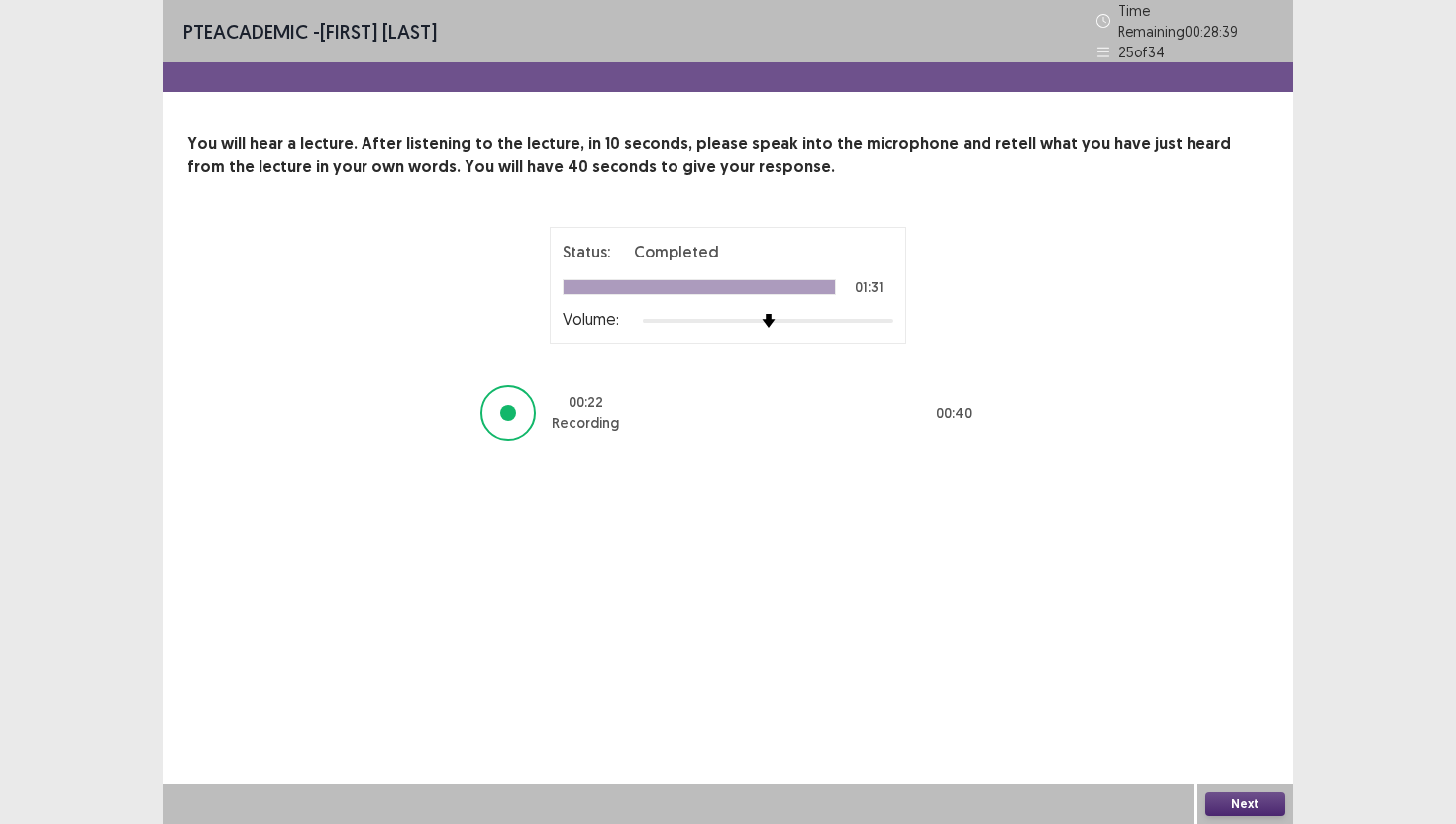 click on "Next" at bounding box center [1245, 804] 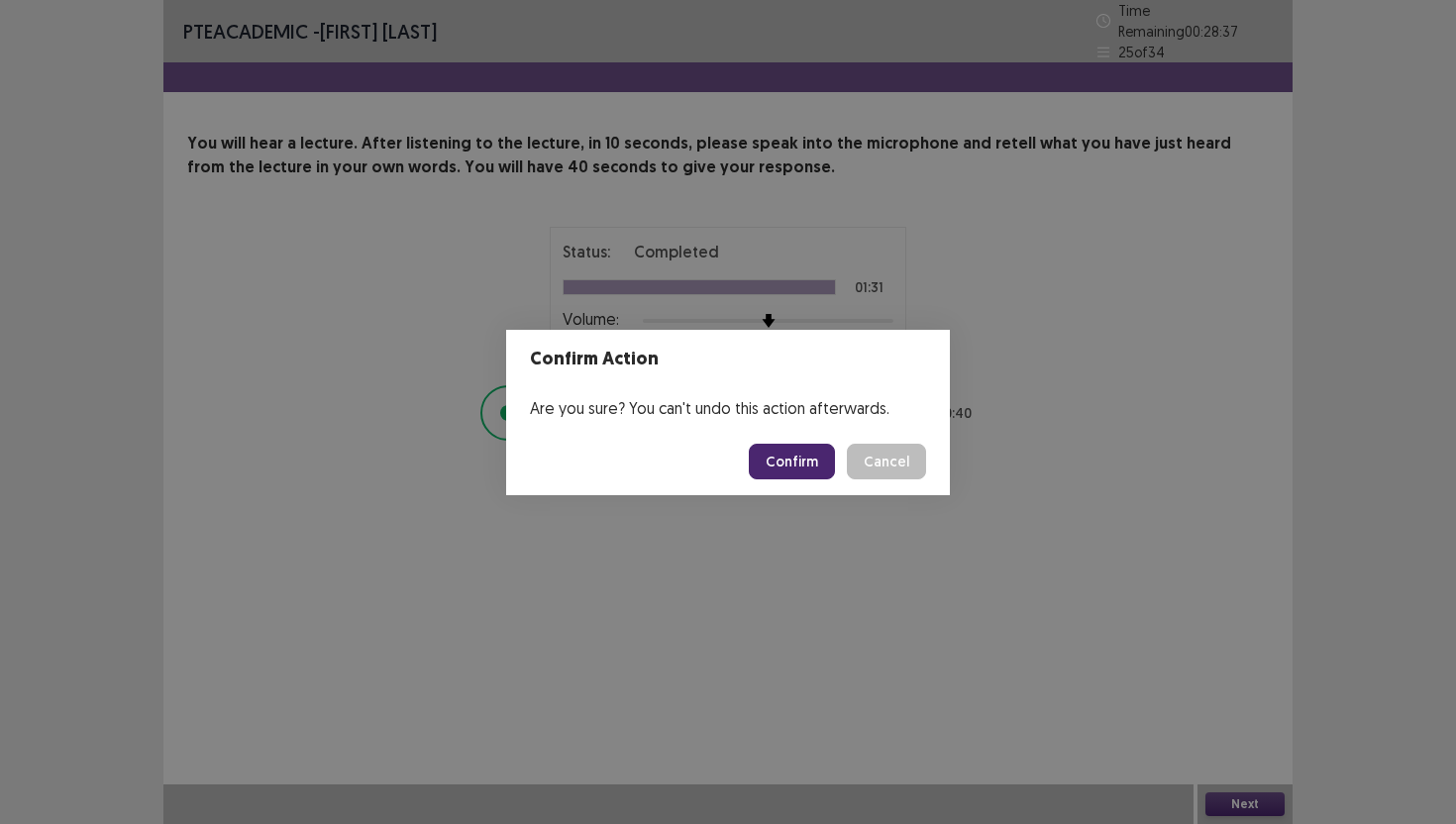click on "Confirm" at bounding box center [791, 462] 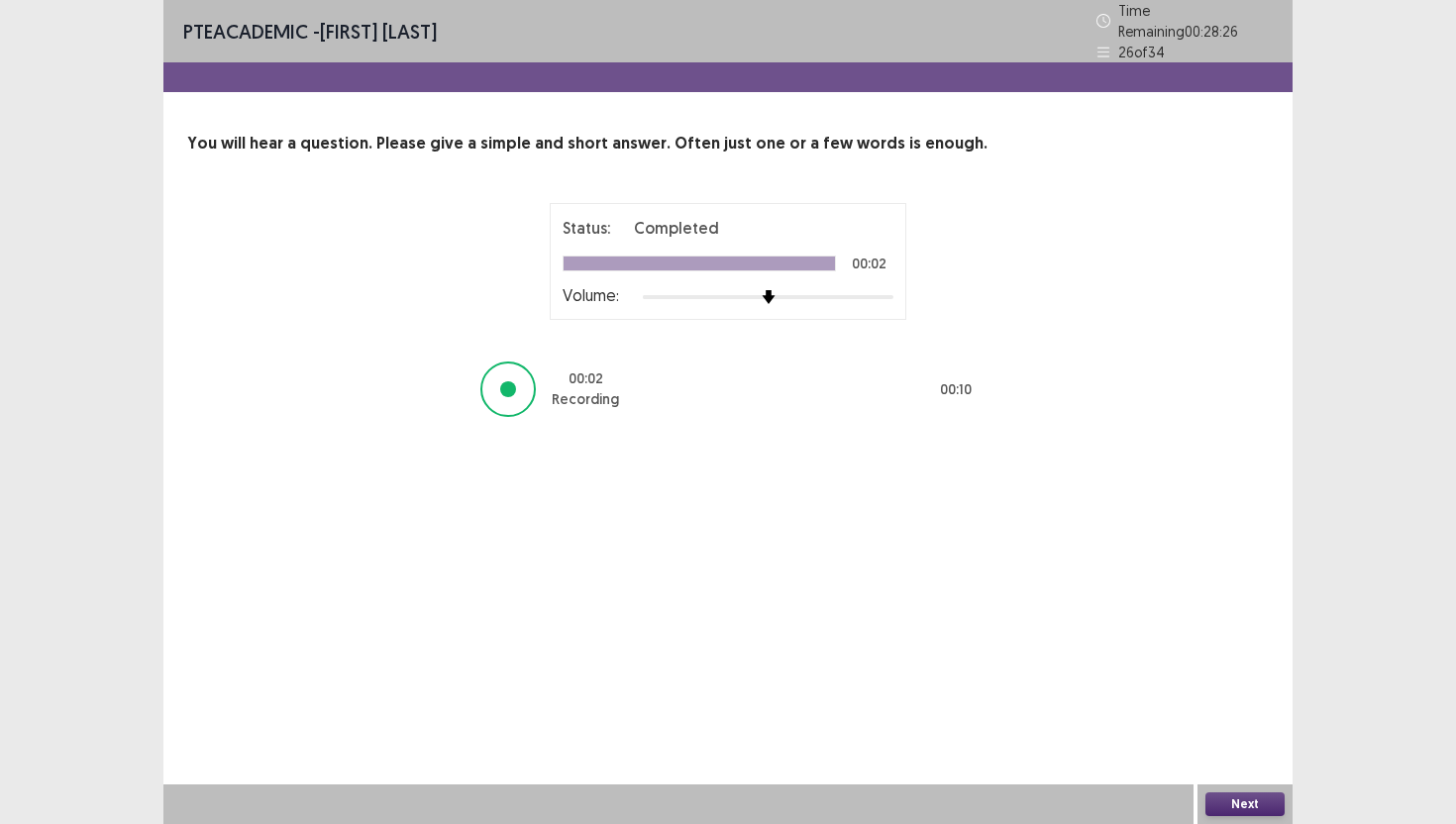 click on "Next" at bounding box center (1245, 804) 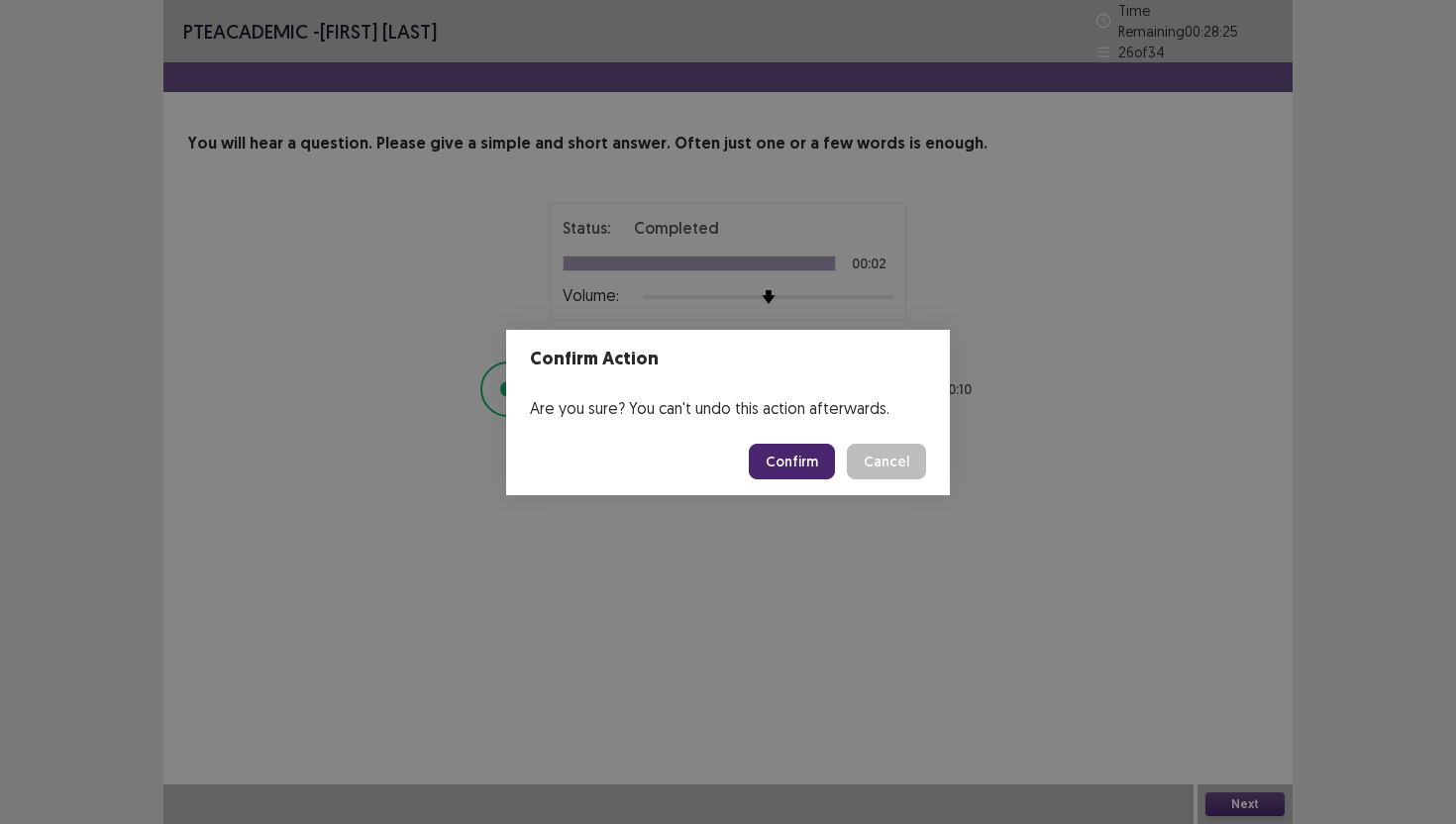click on "Confirm" at bounding box center [791, 462] 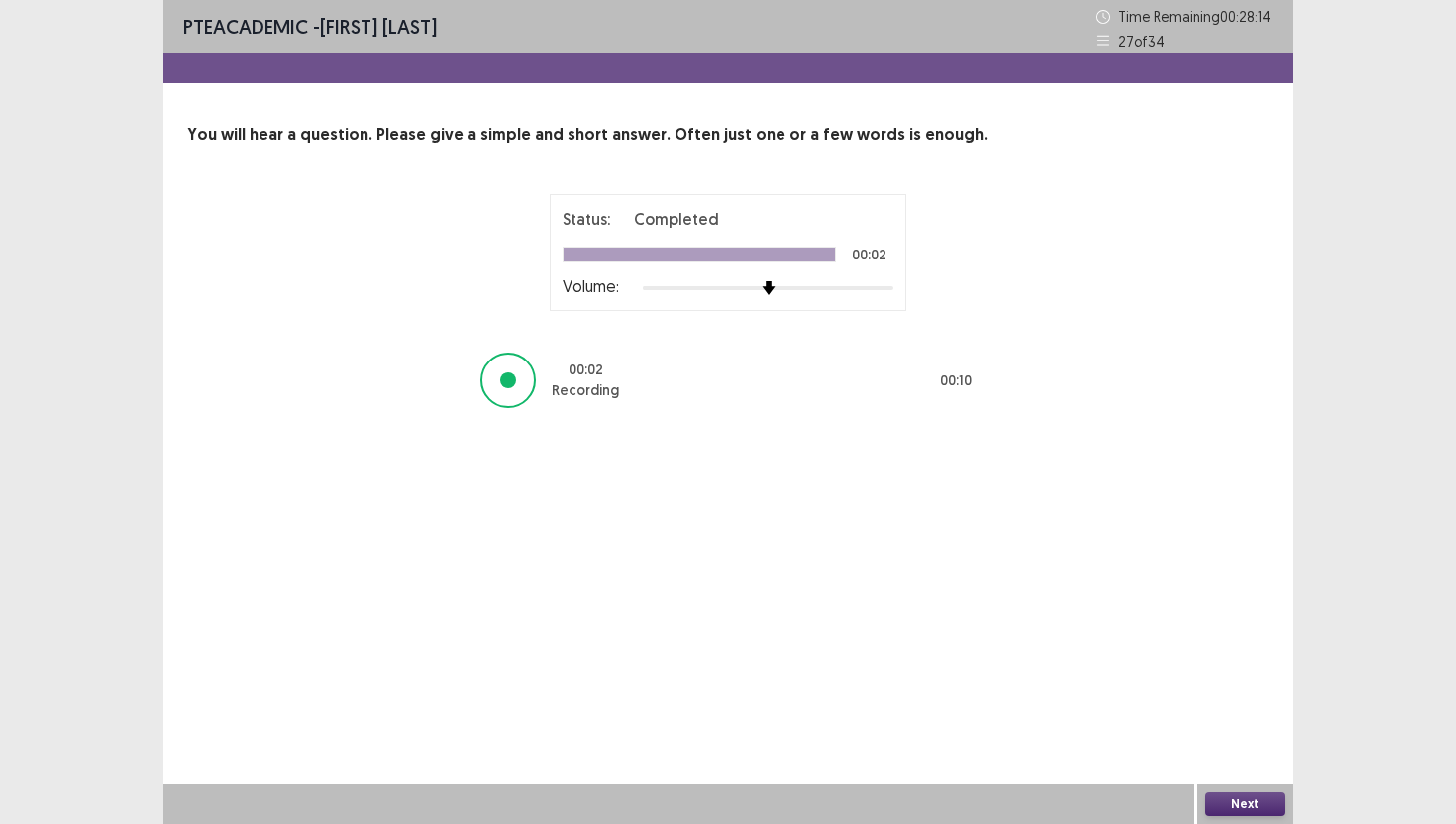 click on "Next" at bounding box center [1245, 804] 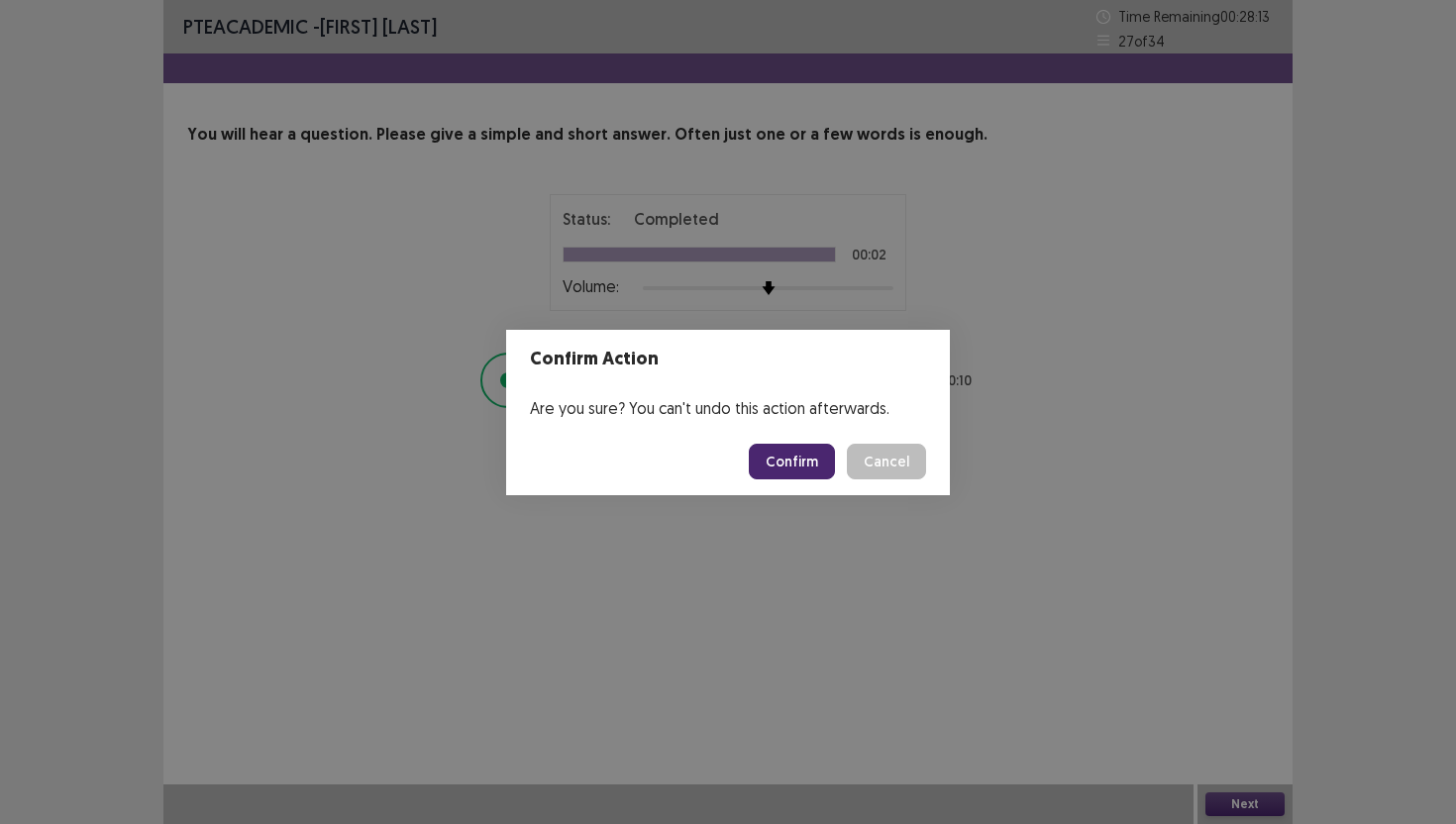 click on "Confirm" at bounding box center [791, 462] 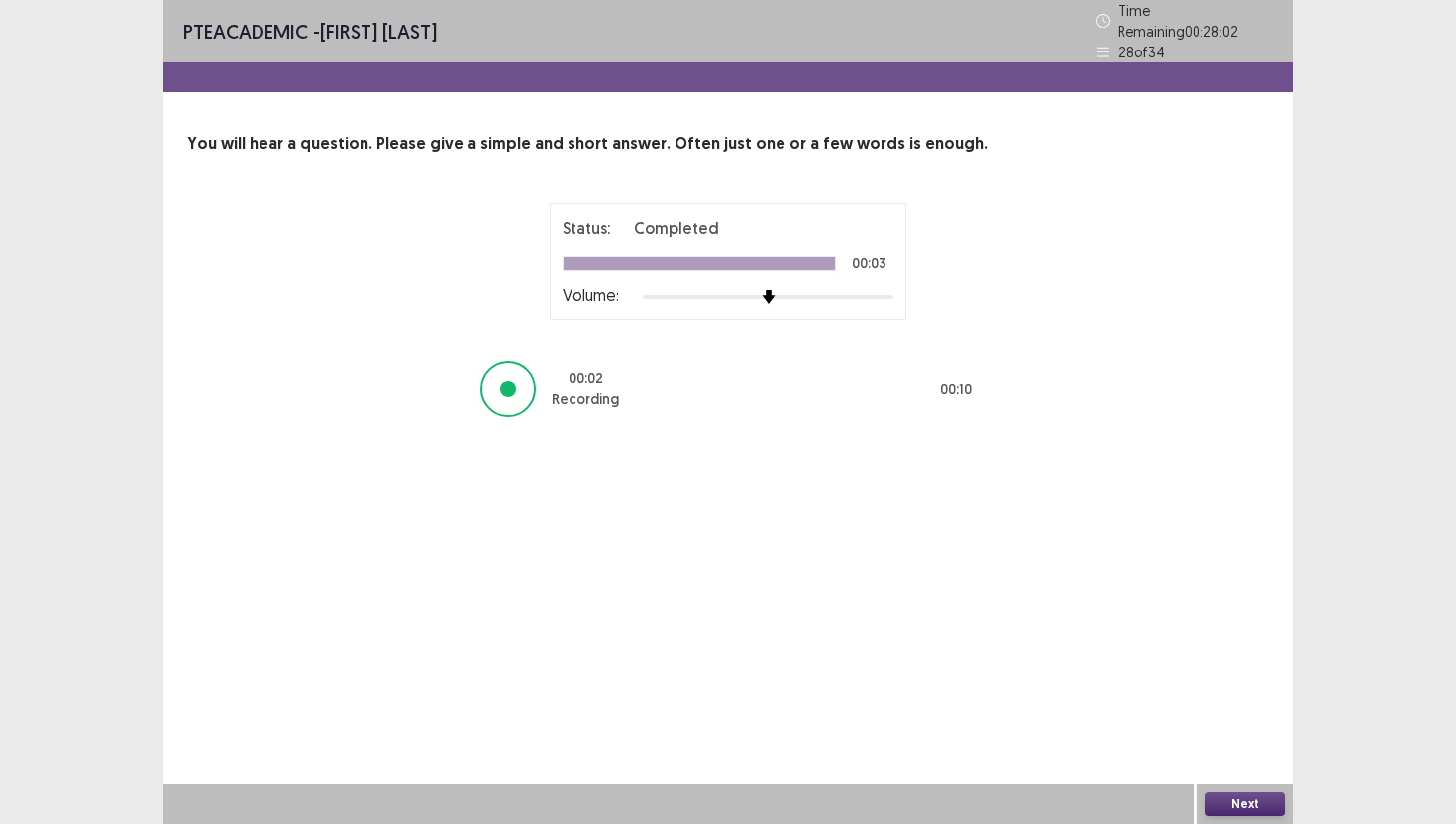 click on "Next" at bounding box center [1245, 804] 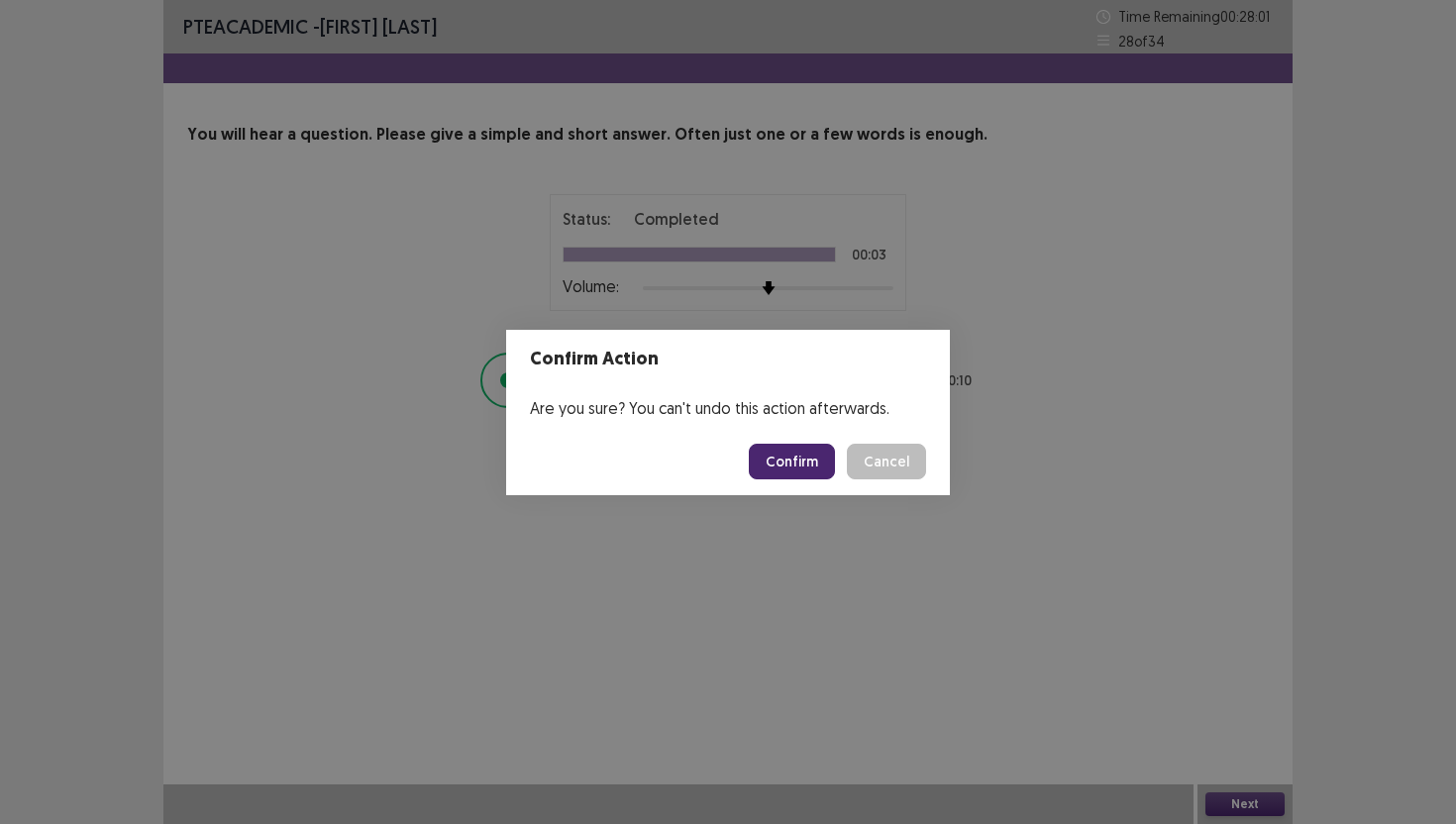 click on "Confirm" at bounding box center (791, 462) 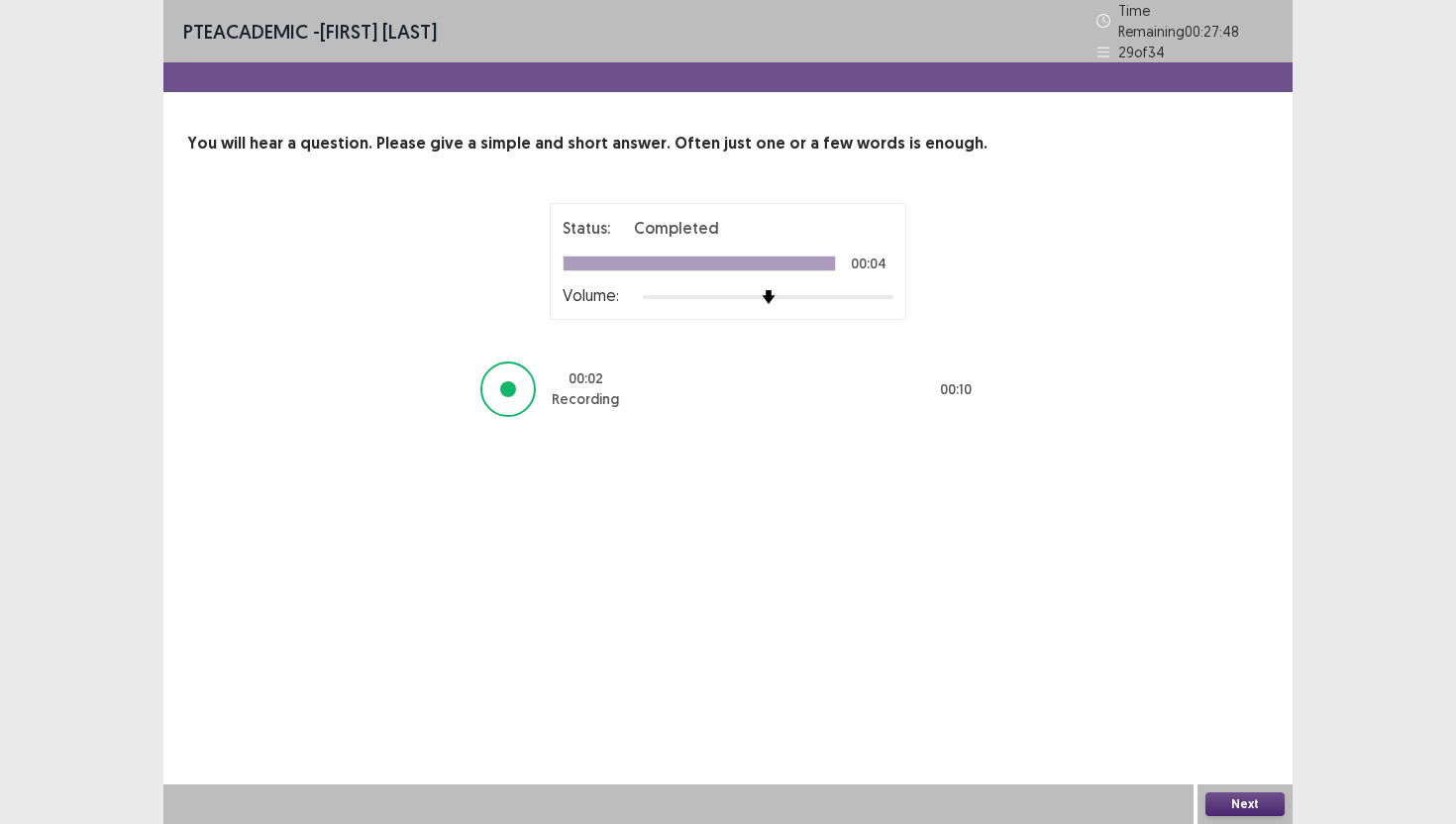 click on "Next" at bounding box center (1245, 804) 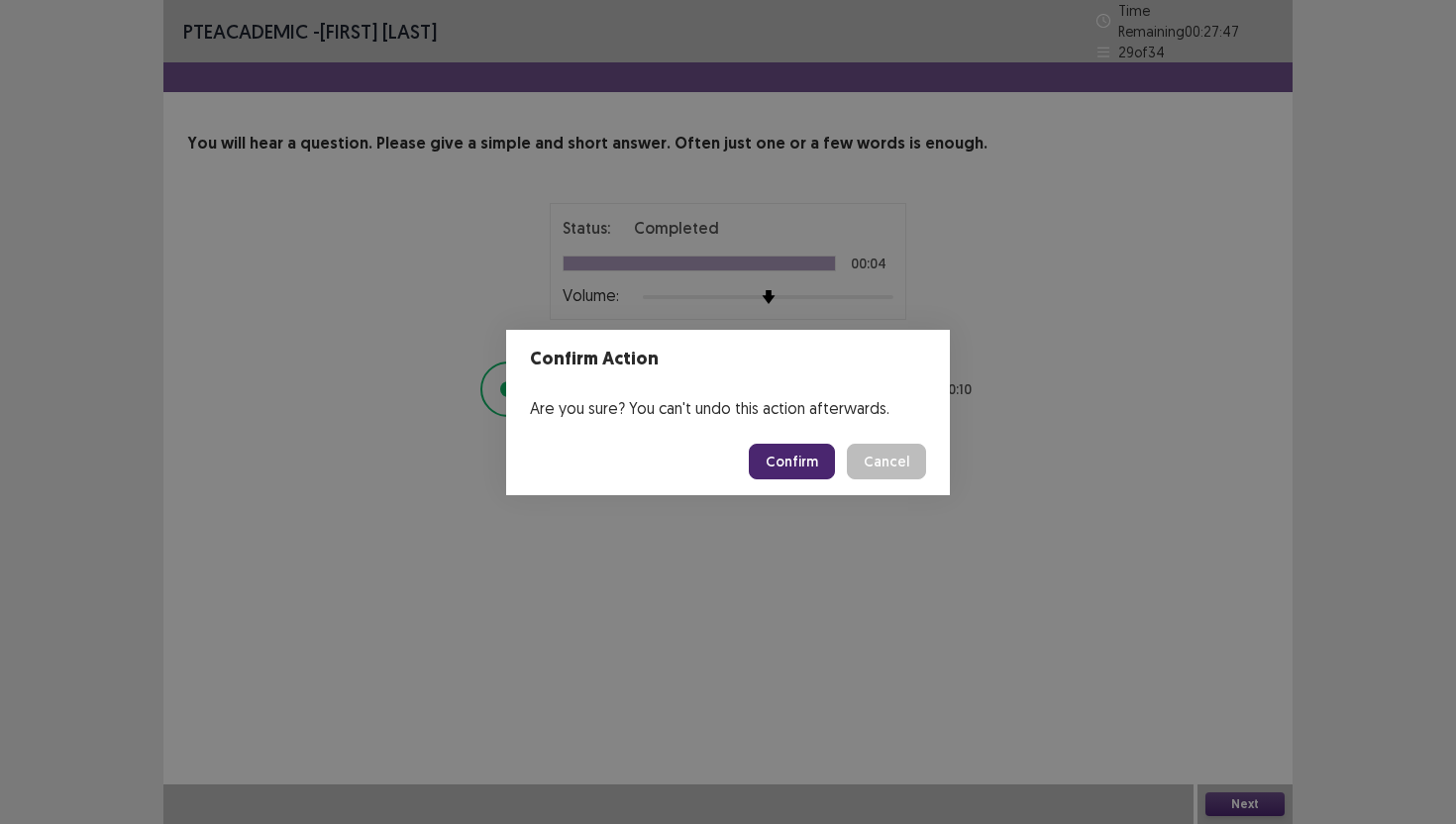 click on "Confirm" at bounding box center [791, 462] 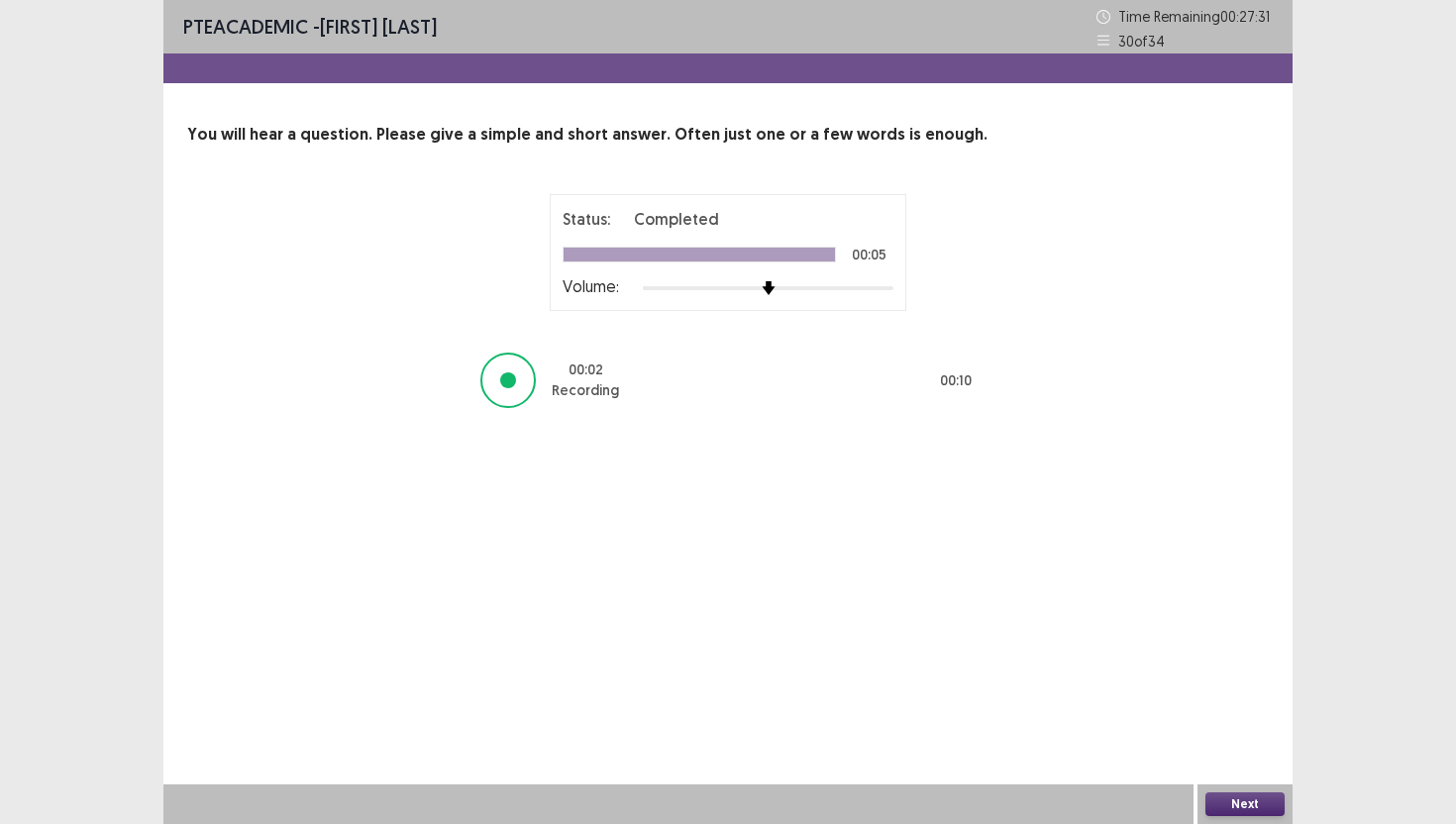 click on "Next" at bounding box center [1245, 804] 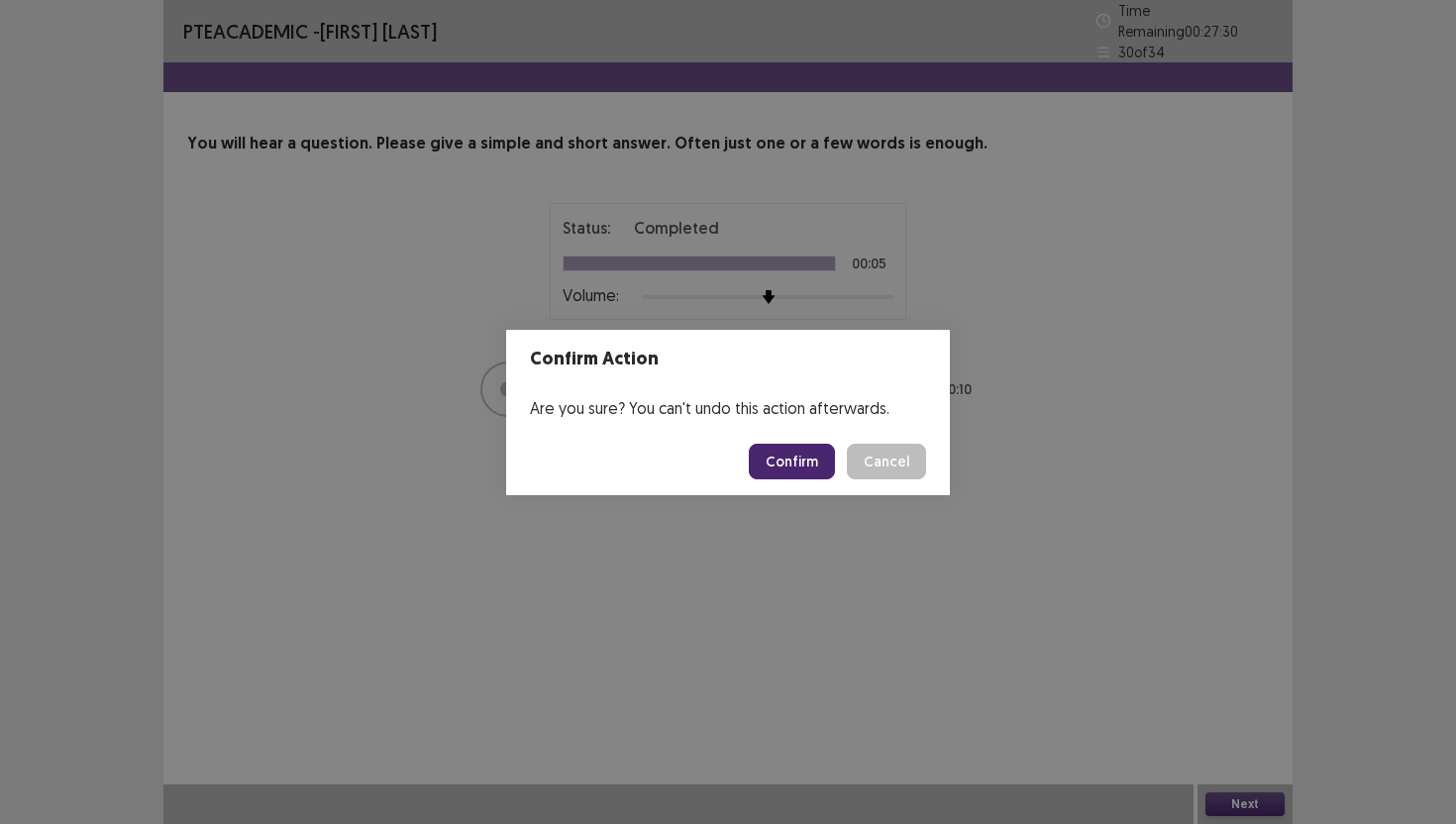 click on "Confirm" at bounding box center [791, 462] 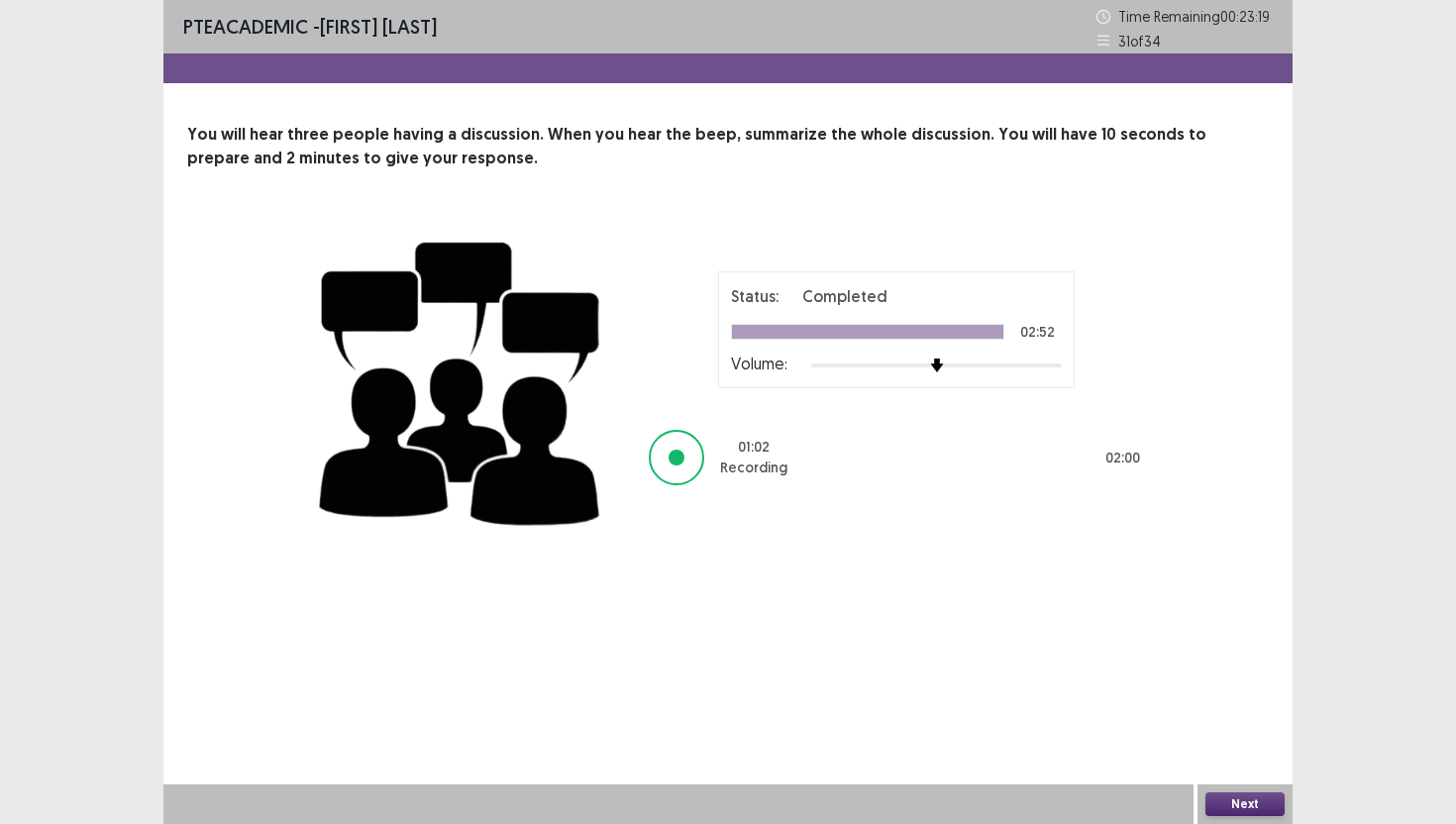 click on "Next" at bounding box center (1245, 804) 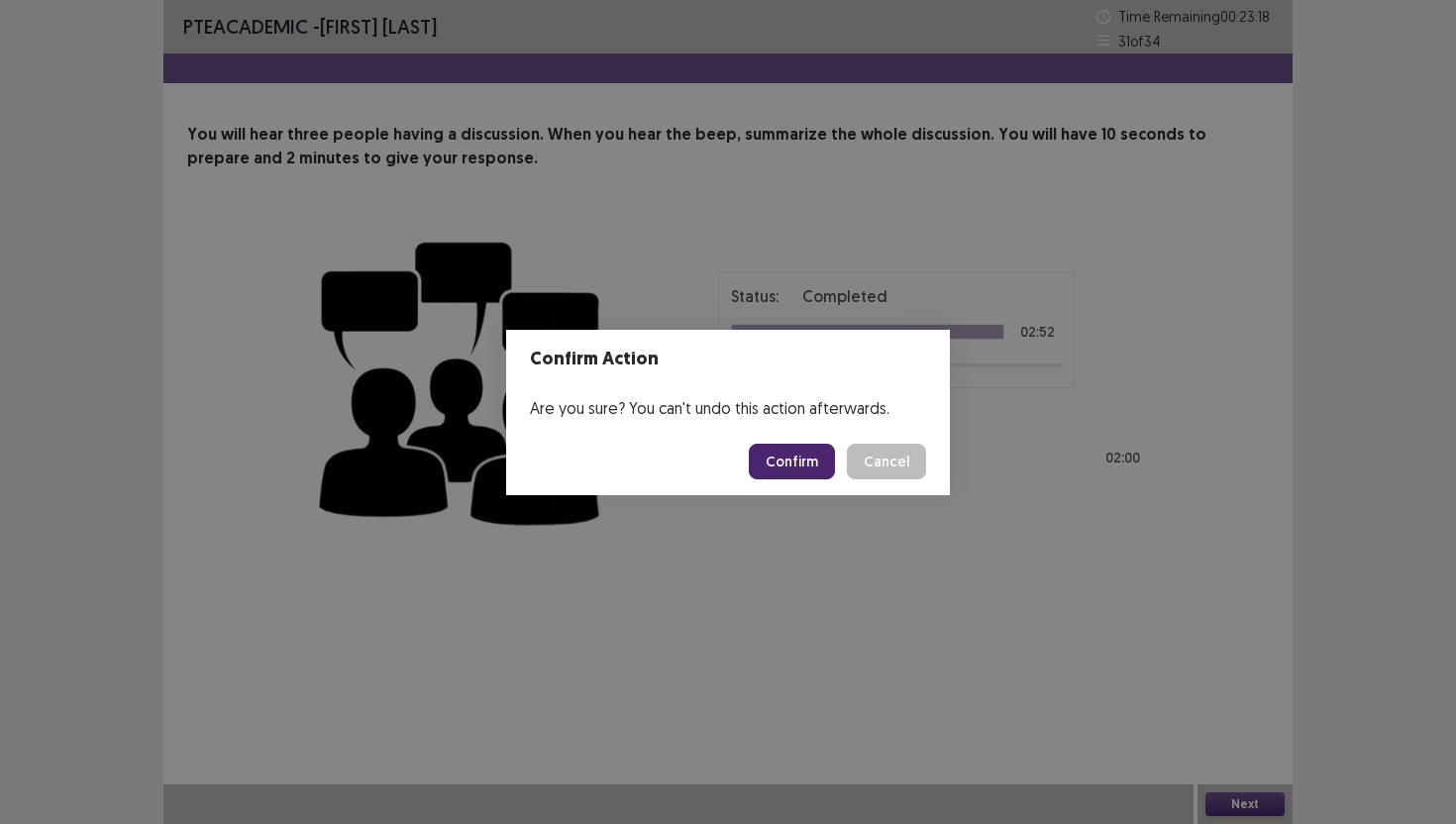 click on "Confirm" at bounding box center (791, 462) 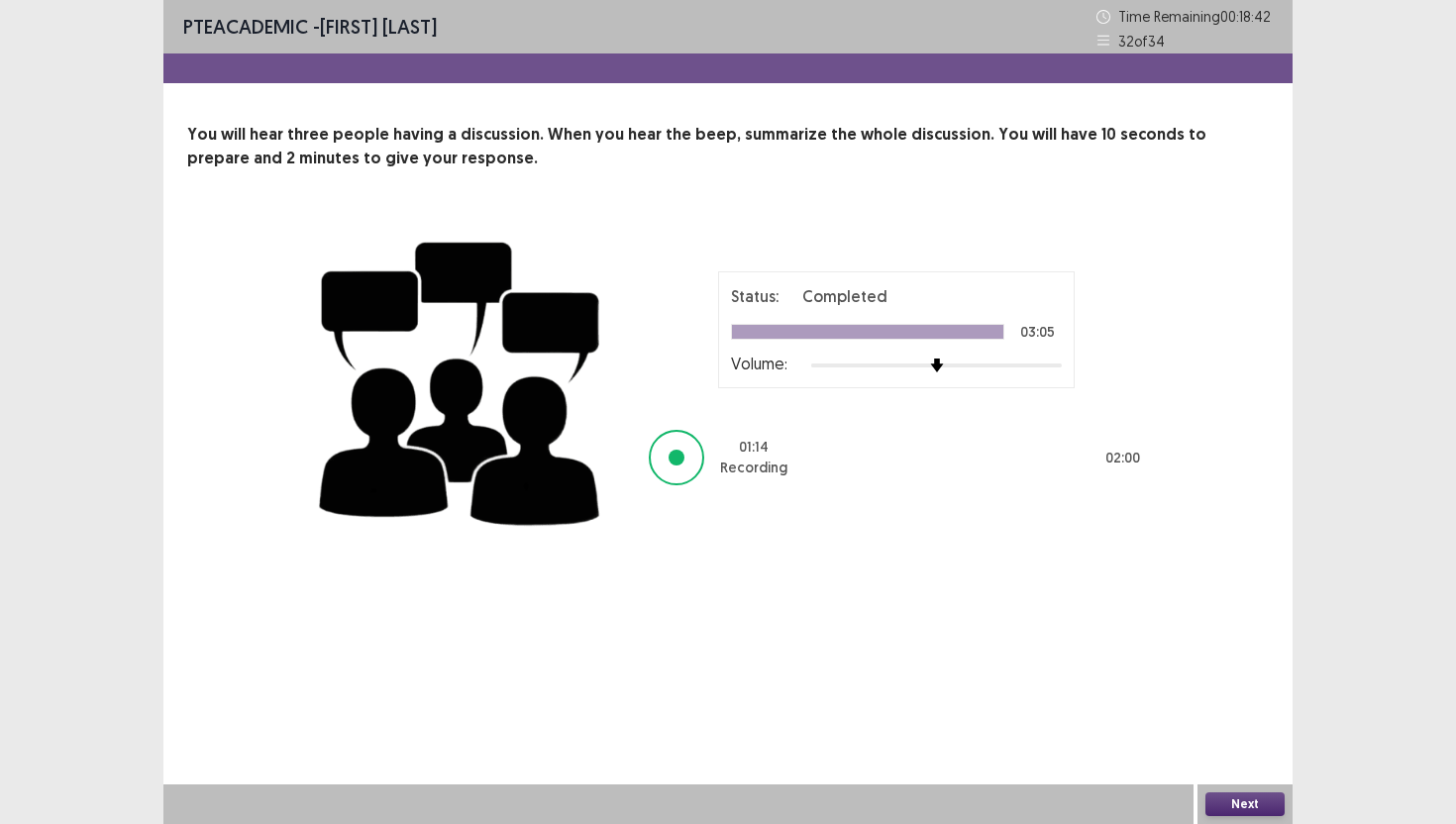 click on "Next" at bounding box center (1245, 804) 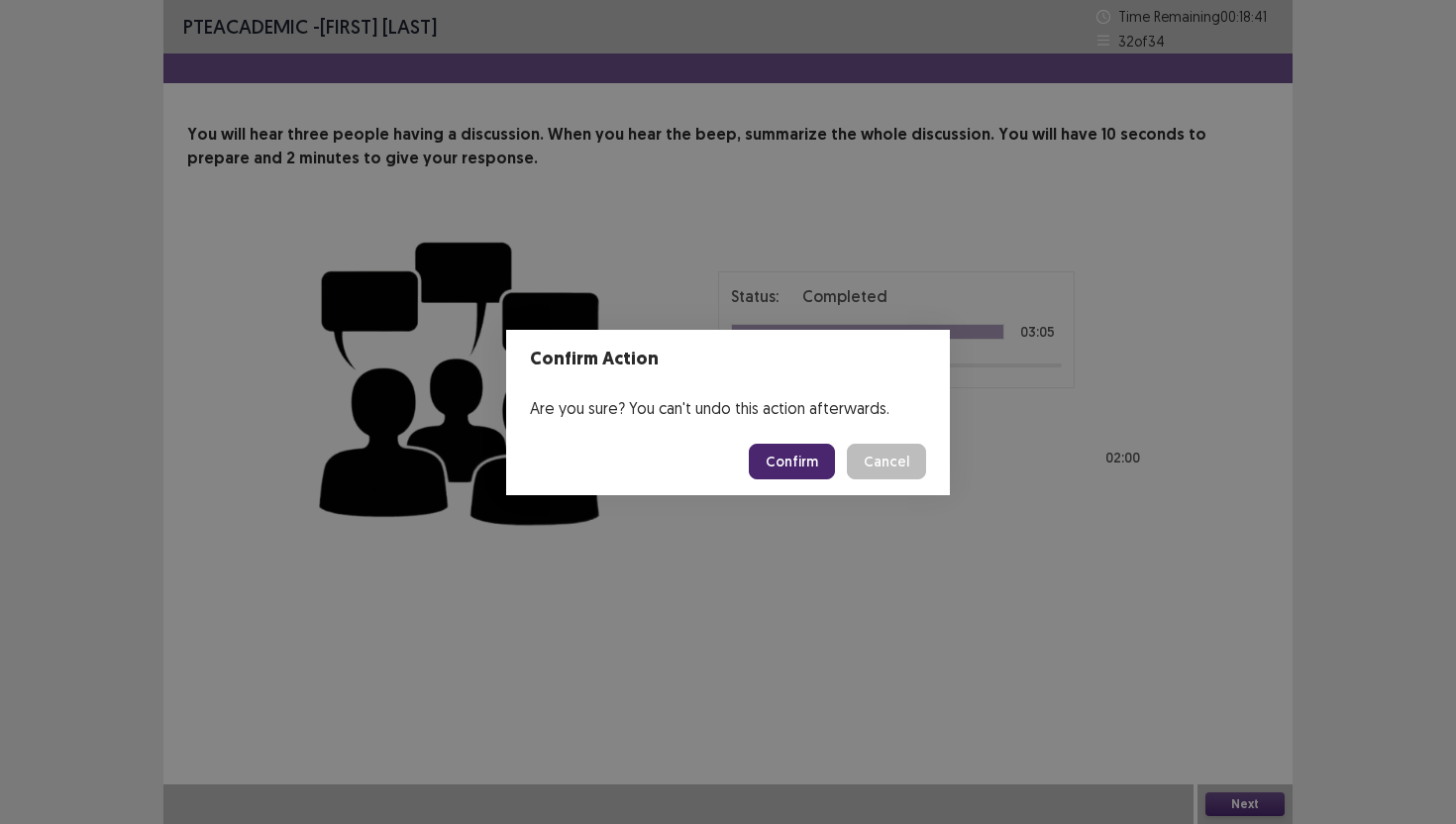 click on "Confirm" at bounding box center (791, 462) 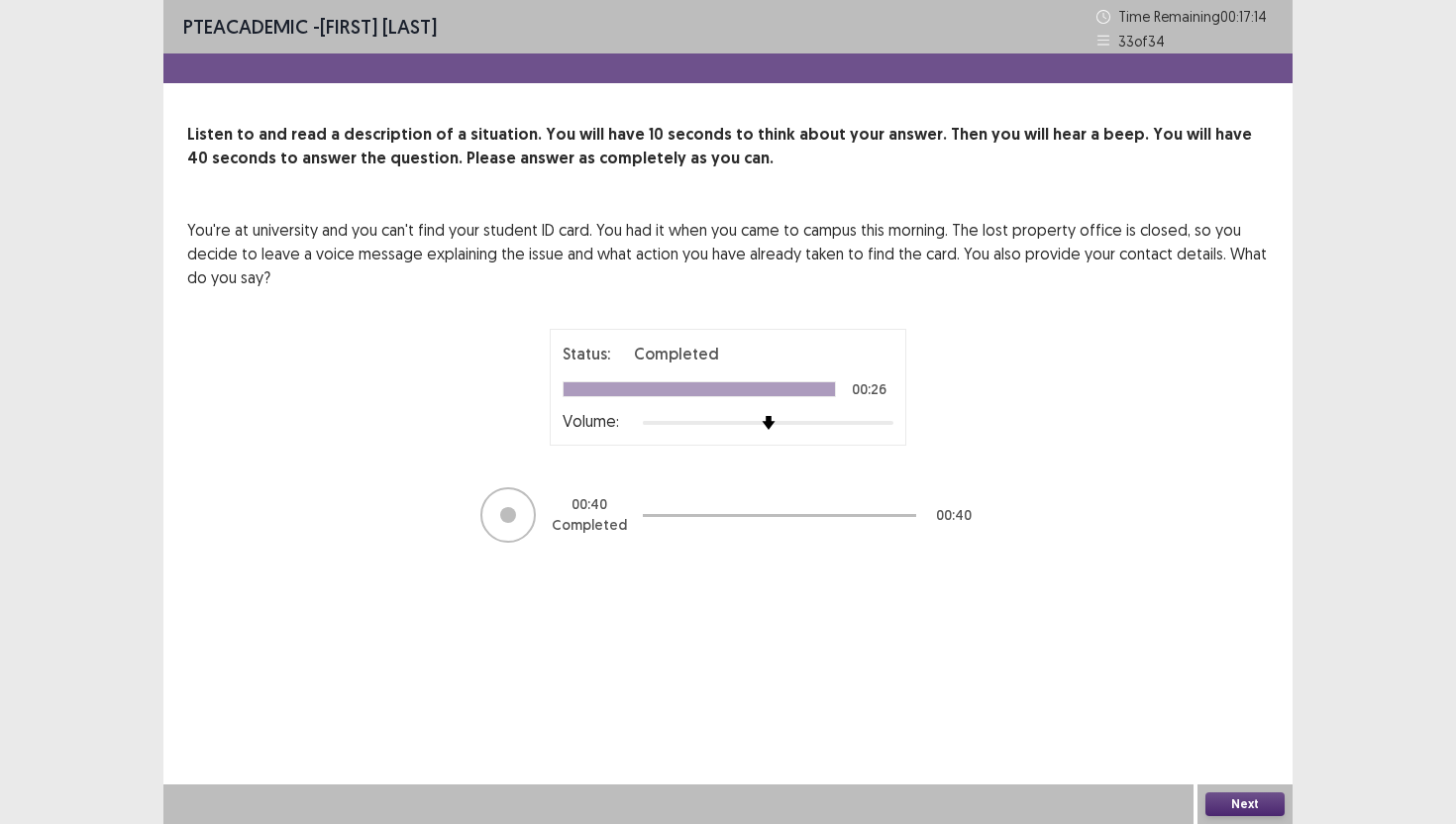 click on "Next" at bounding box center (1245, 804) 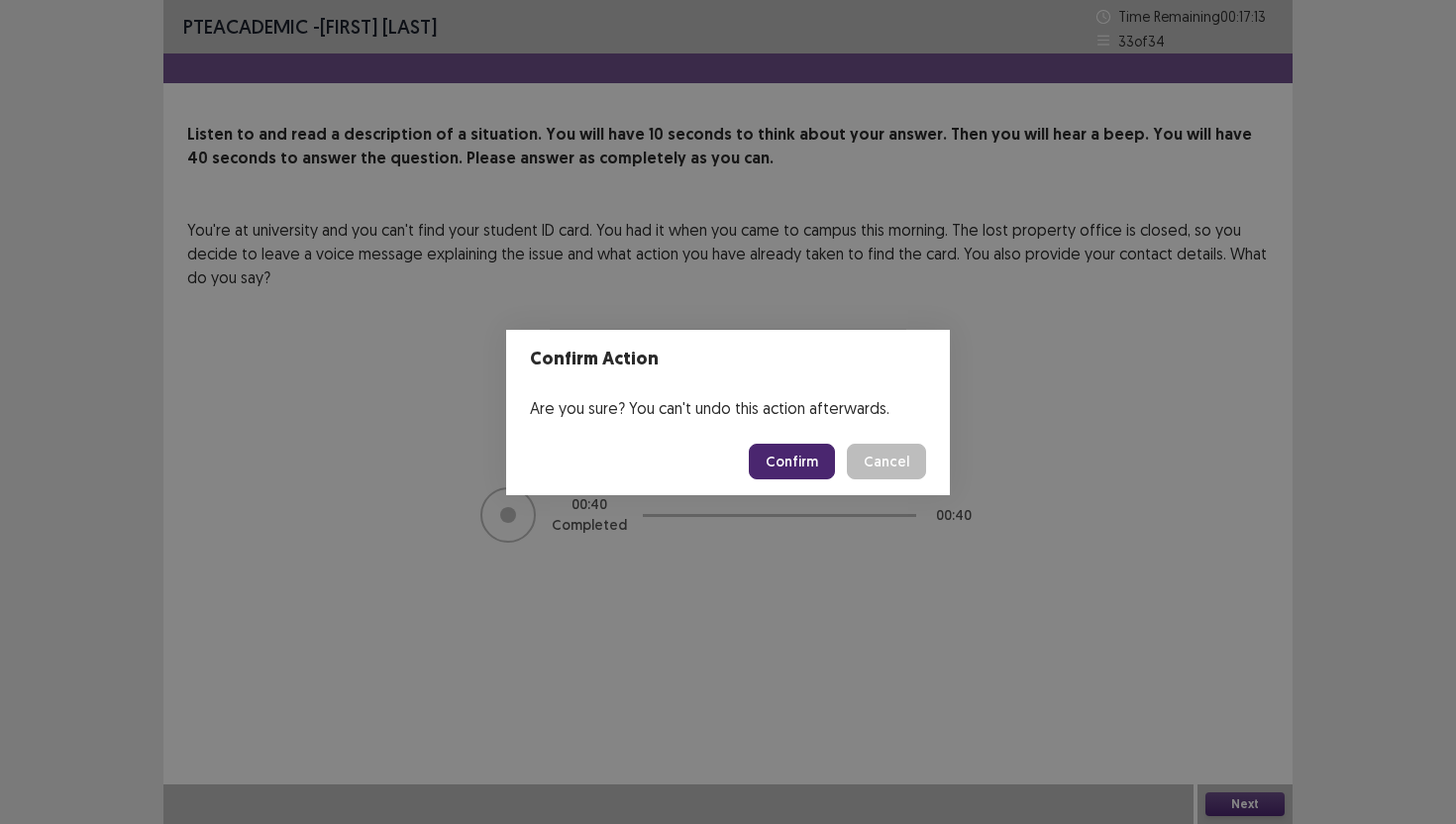 click on "Confirm" at bounding box center [791, 462] 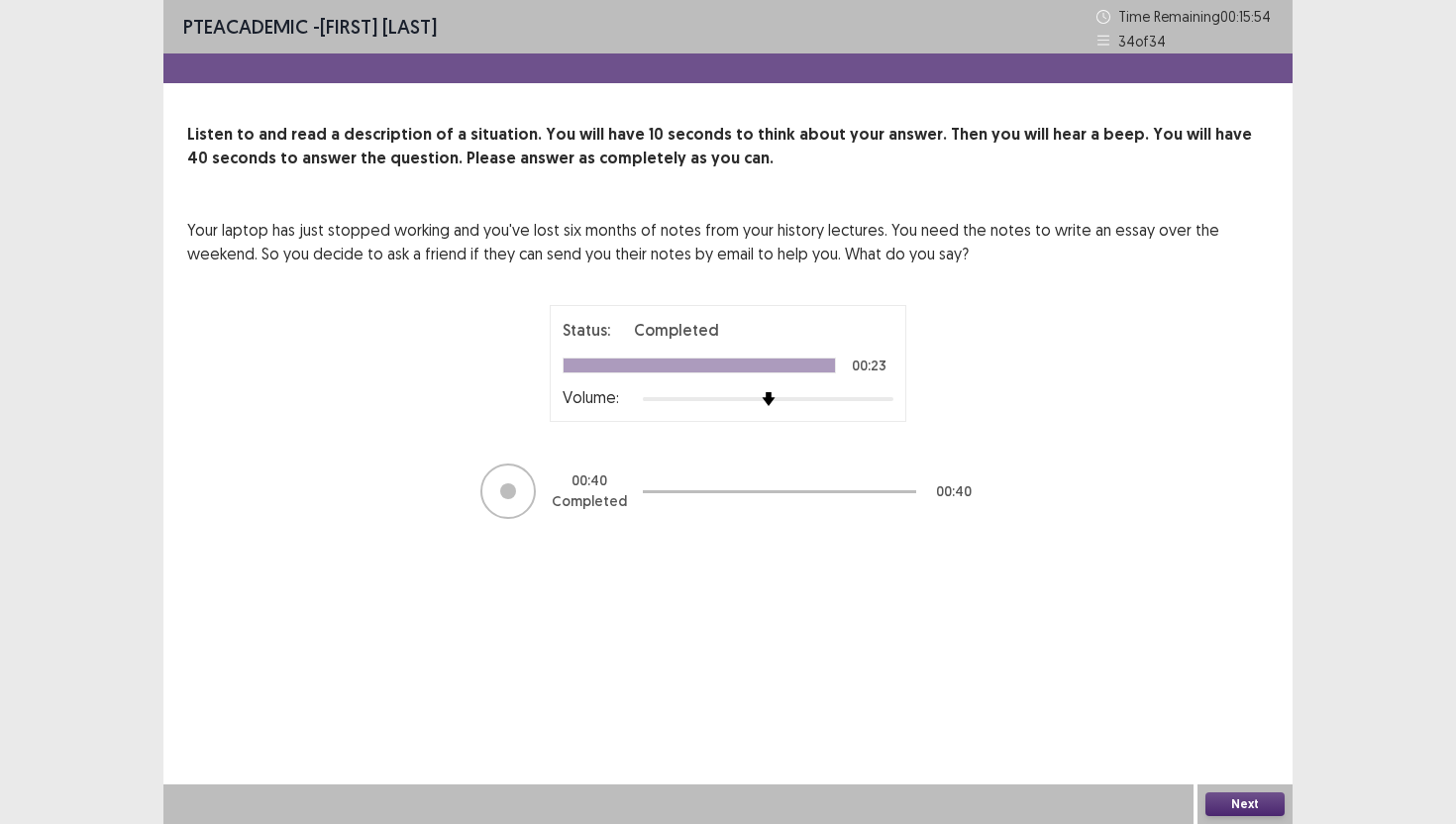 click on "Next" at bounding box center (1245, 804) 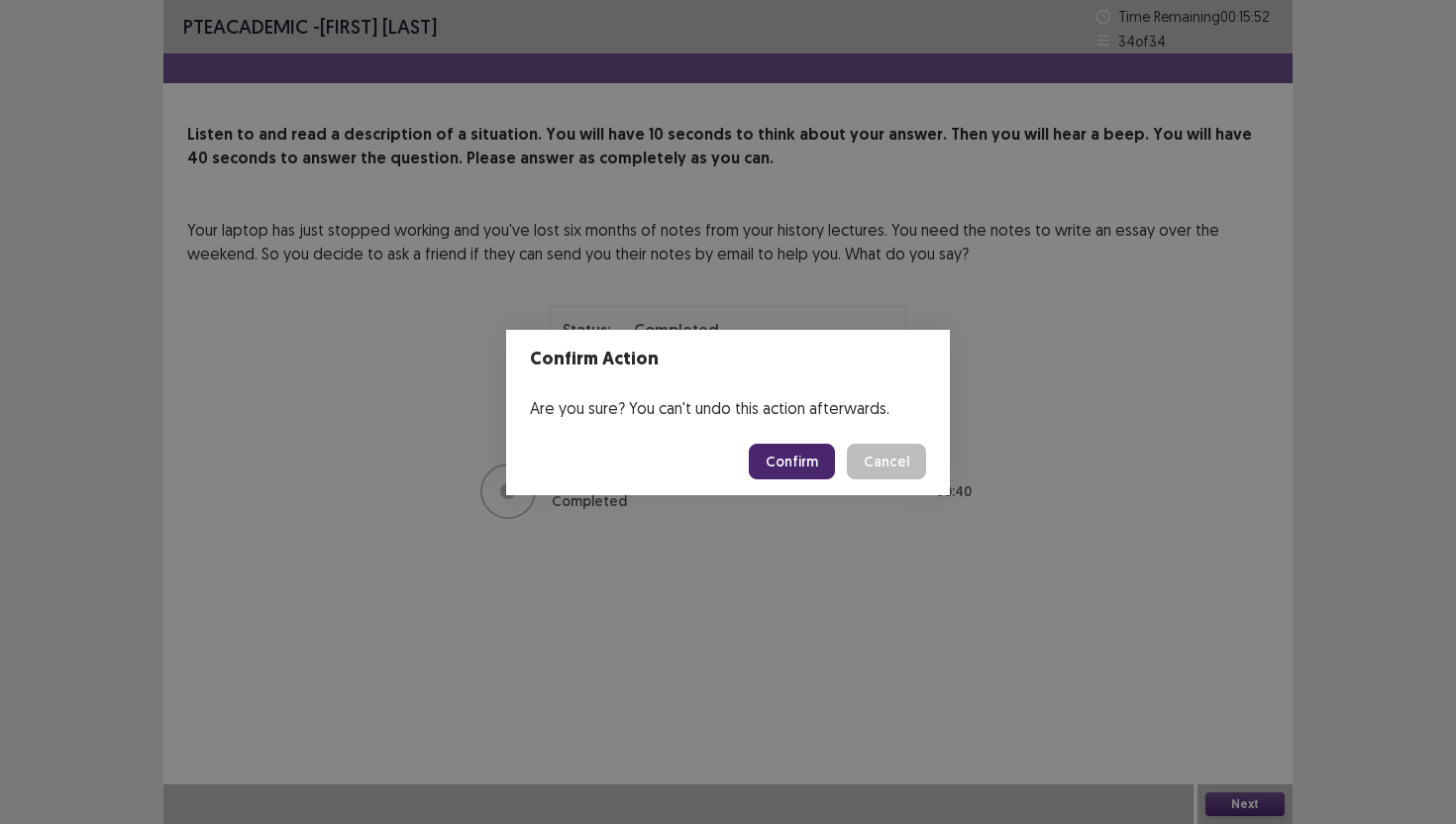 click on "Confirm" at bounding box center [791, 462] 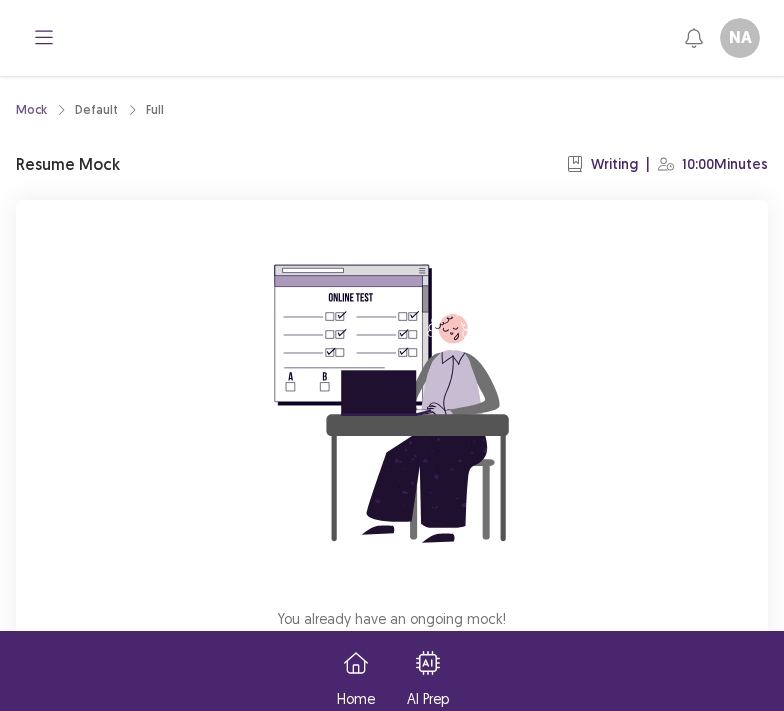scroll, scrollTop: 0, scrollLeft: 0, axis: both 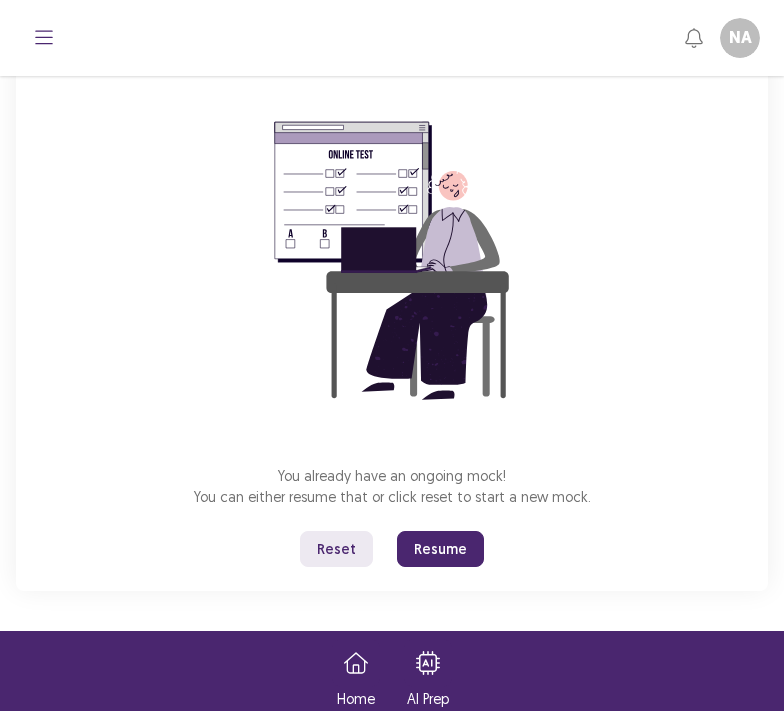 click on "Resume" at bounding box center (440, 549) 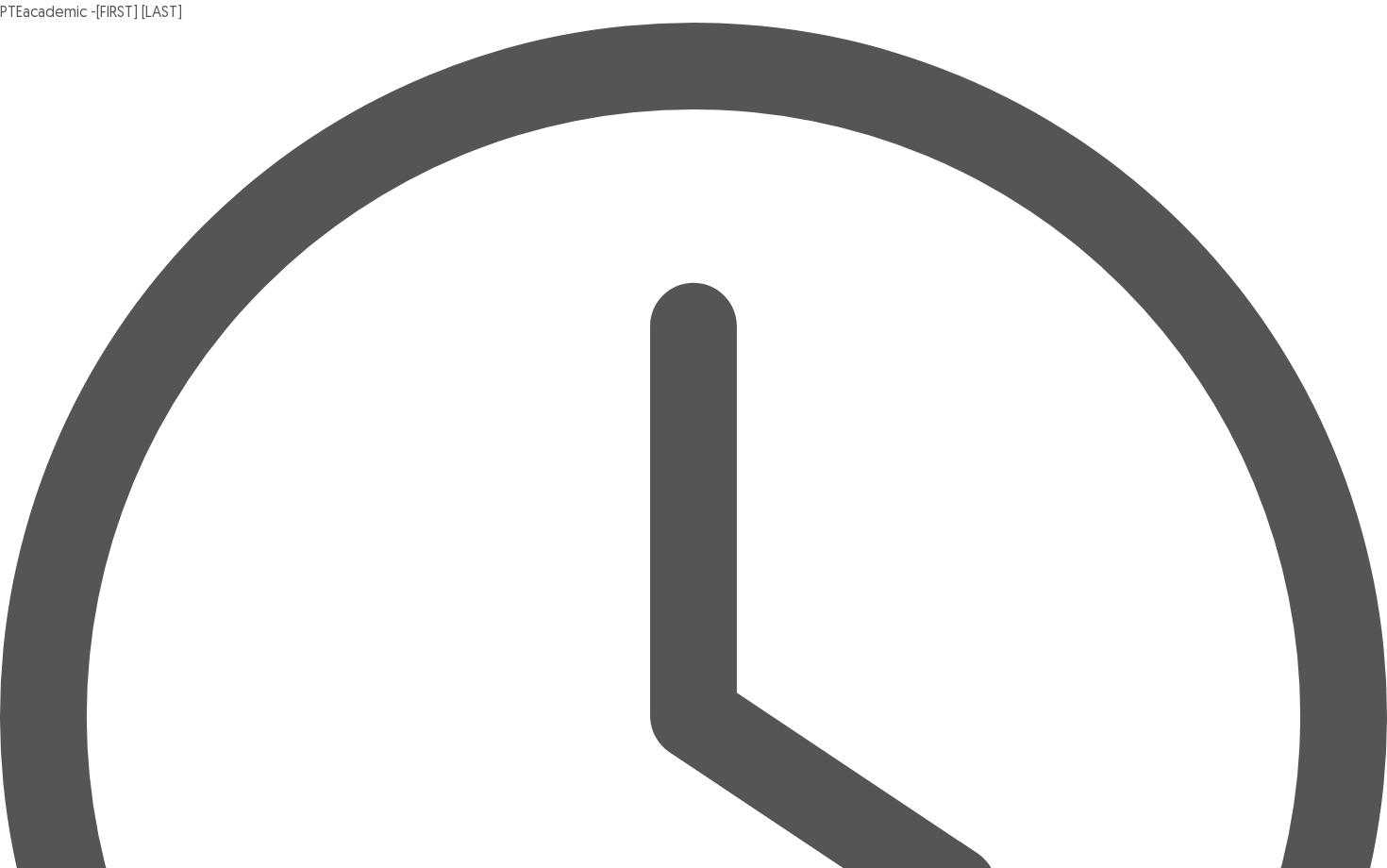 click at bounding box center (82, 3377) 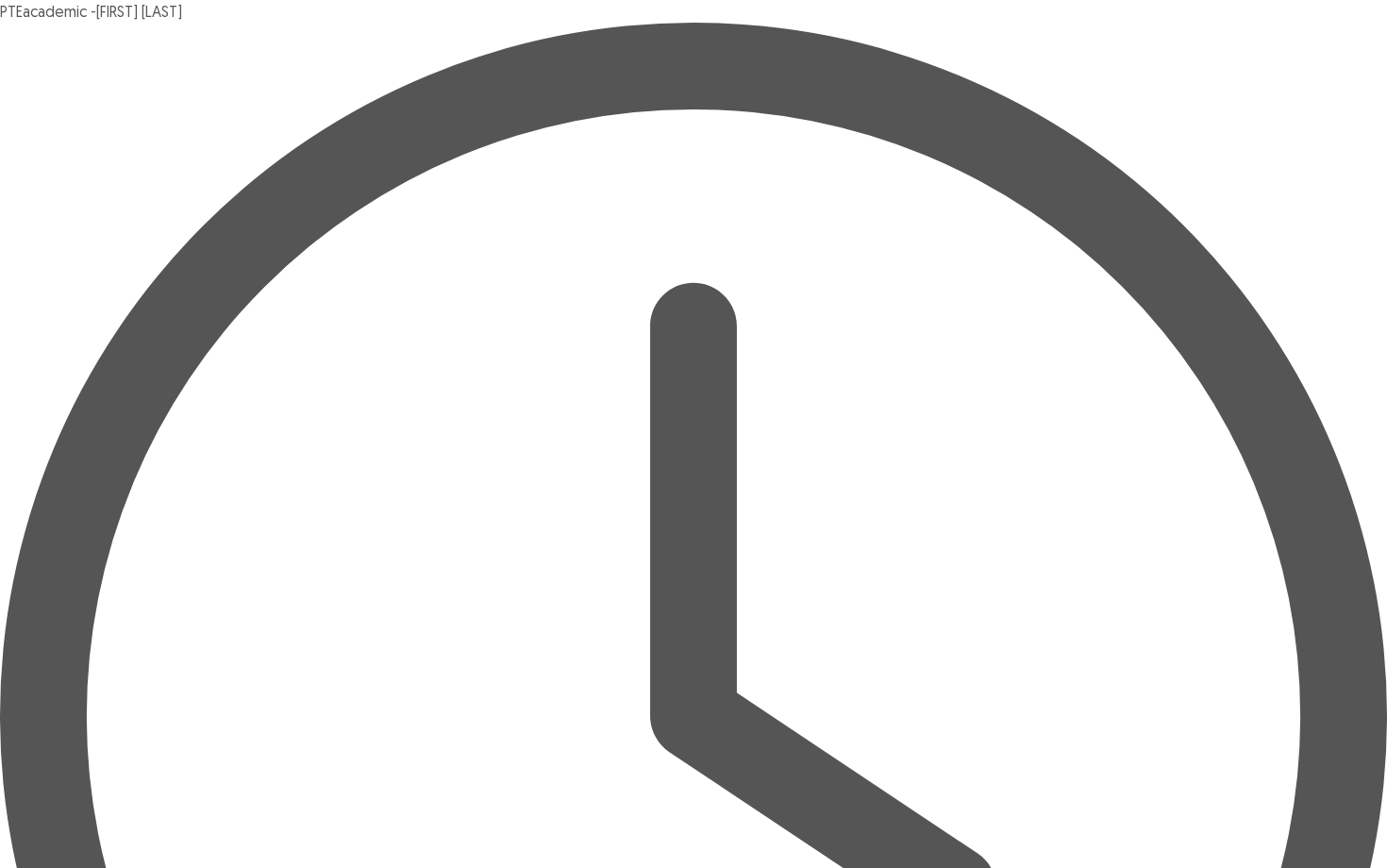click on "Confirm" at bounding box center [41, 3675] 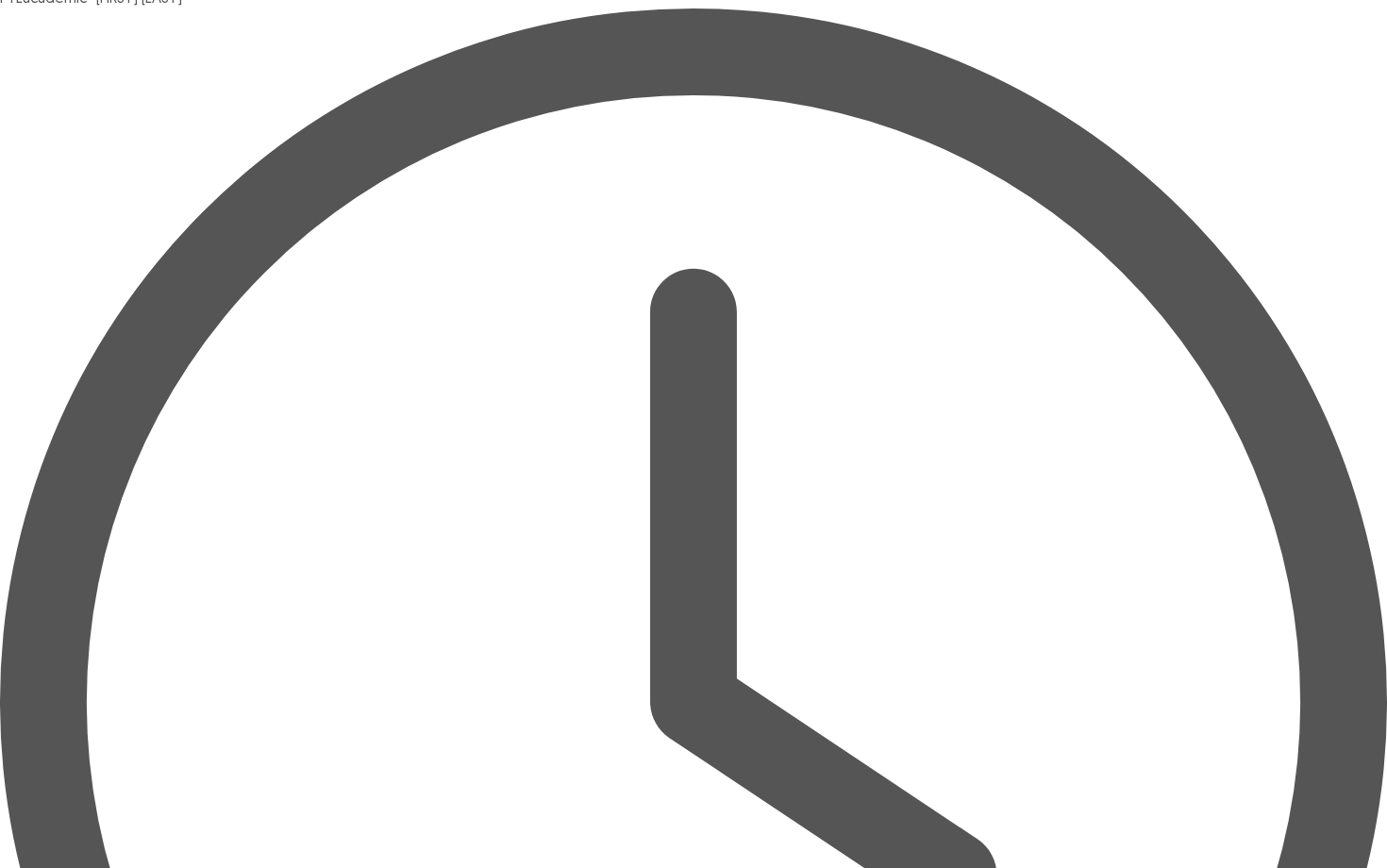 scroll, scrollTop: 0, scrollLeft: 0, axis: both 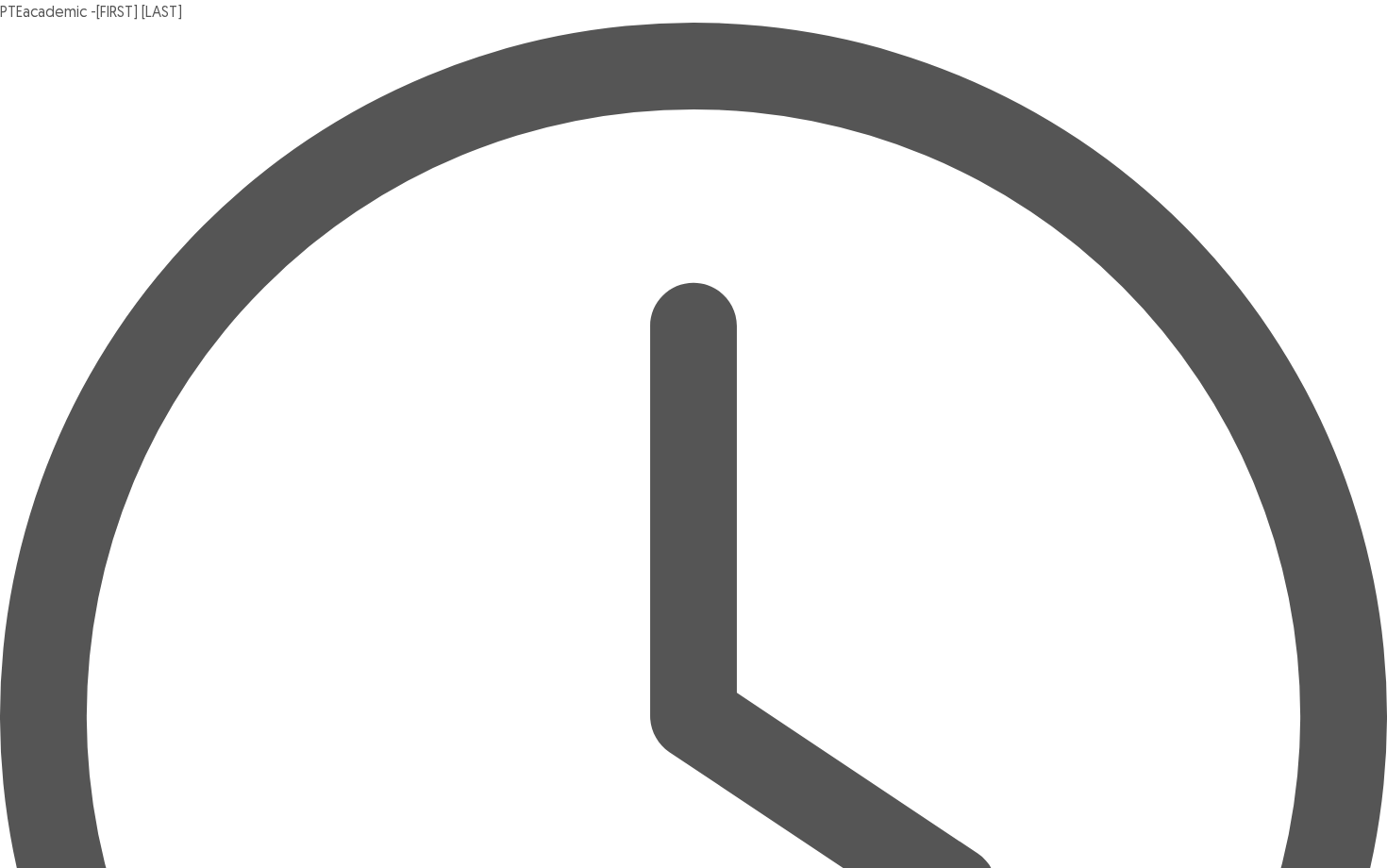 click at bounding box center (82, 3467) 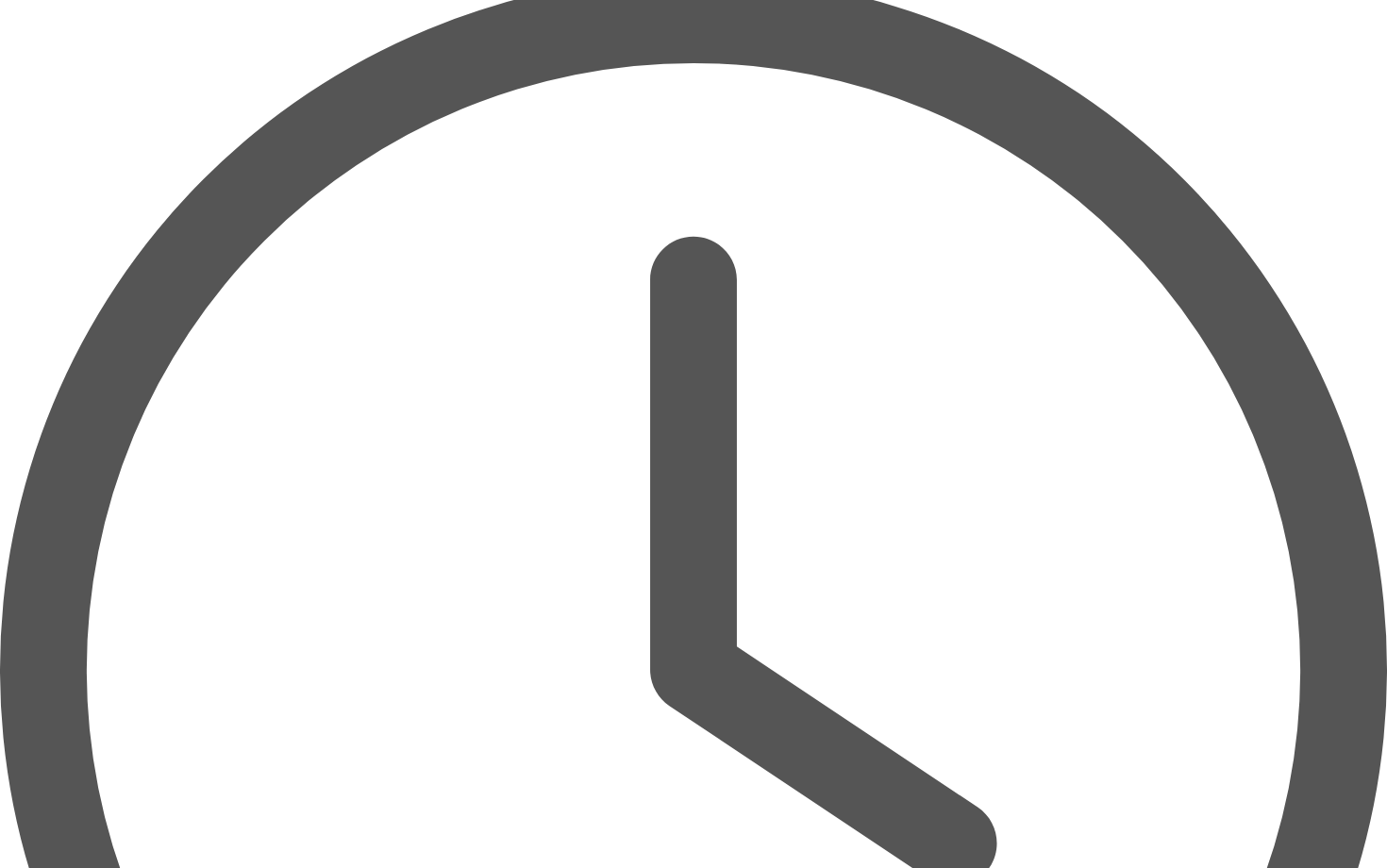 scroll, scrollTop: 49, scrollLeft: 0, axis: vertical 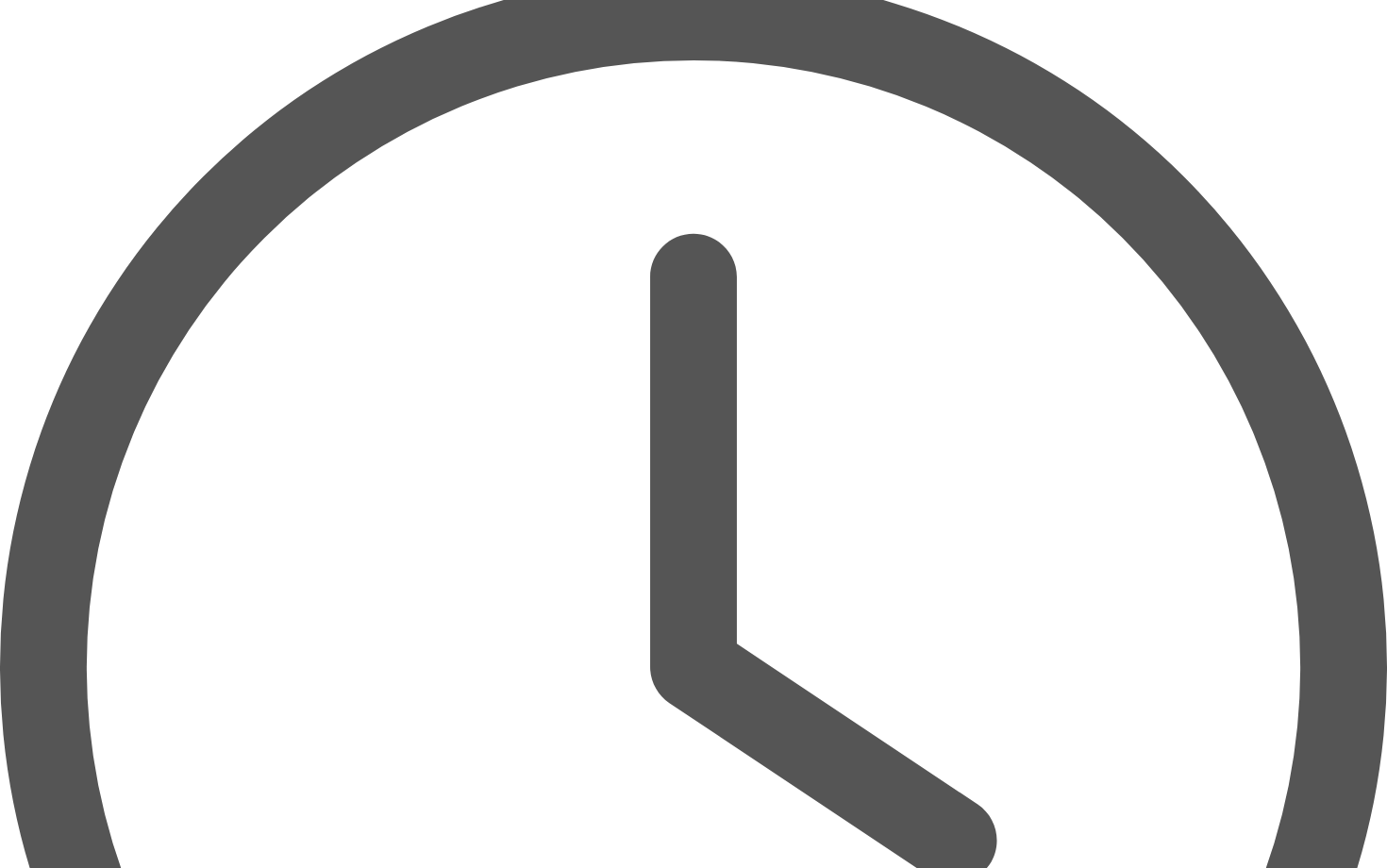 click on "**********" at bounding box center [515, 3499] 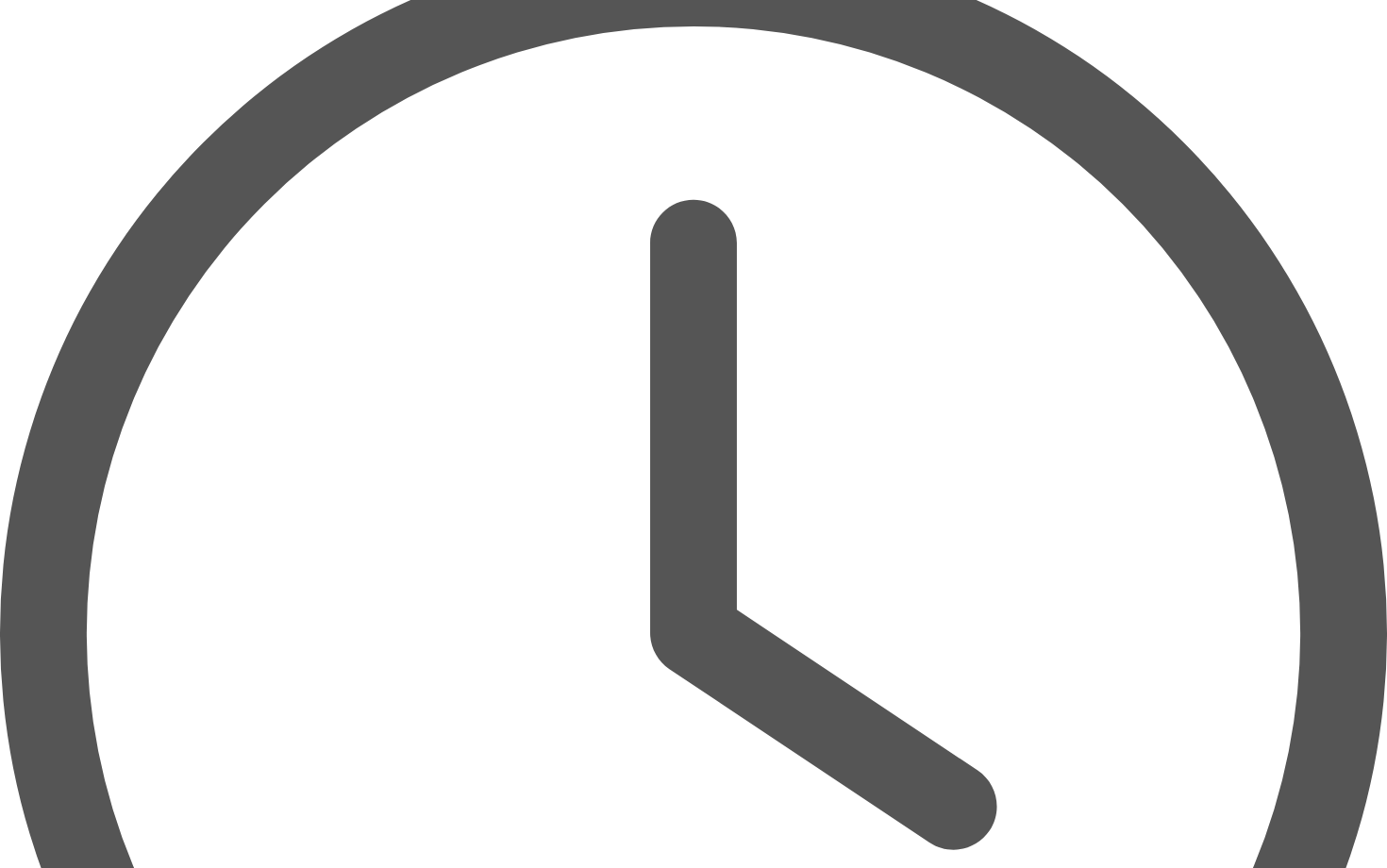 type on "**********" 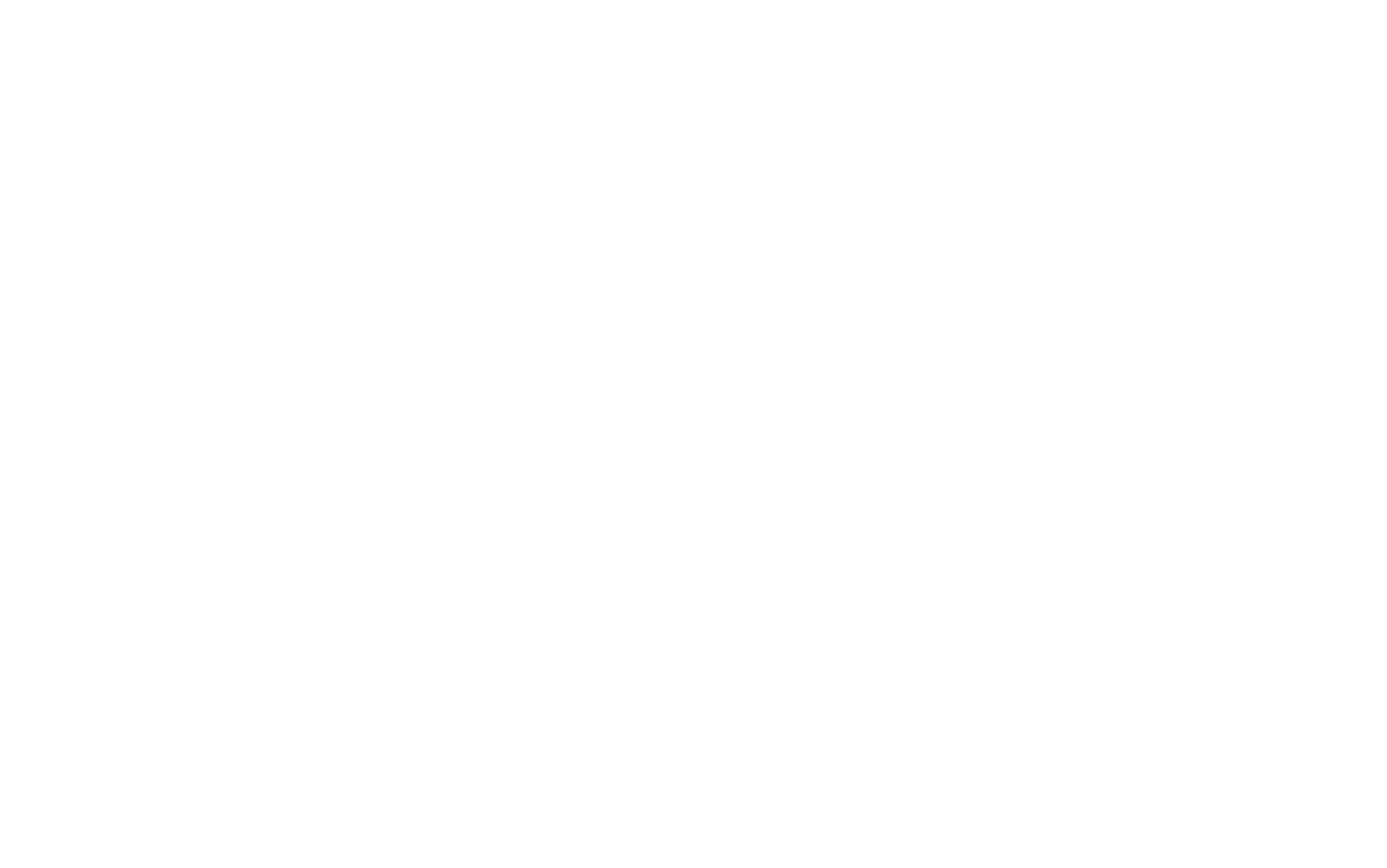 scroll, scrollTop: 0, scrollLeft: 0, axis: both 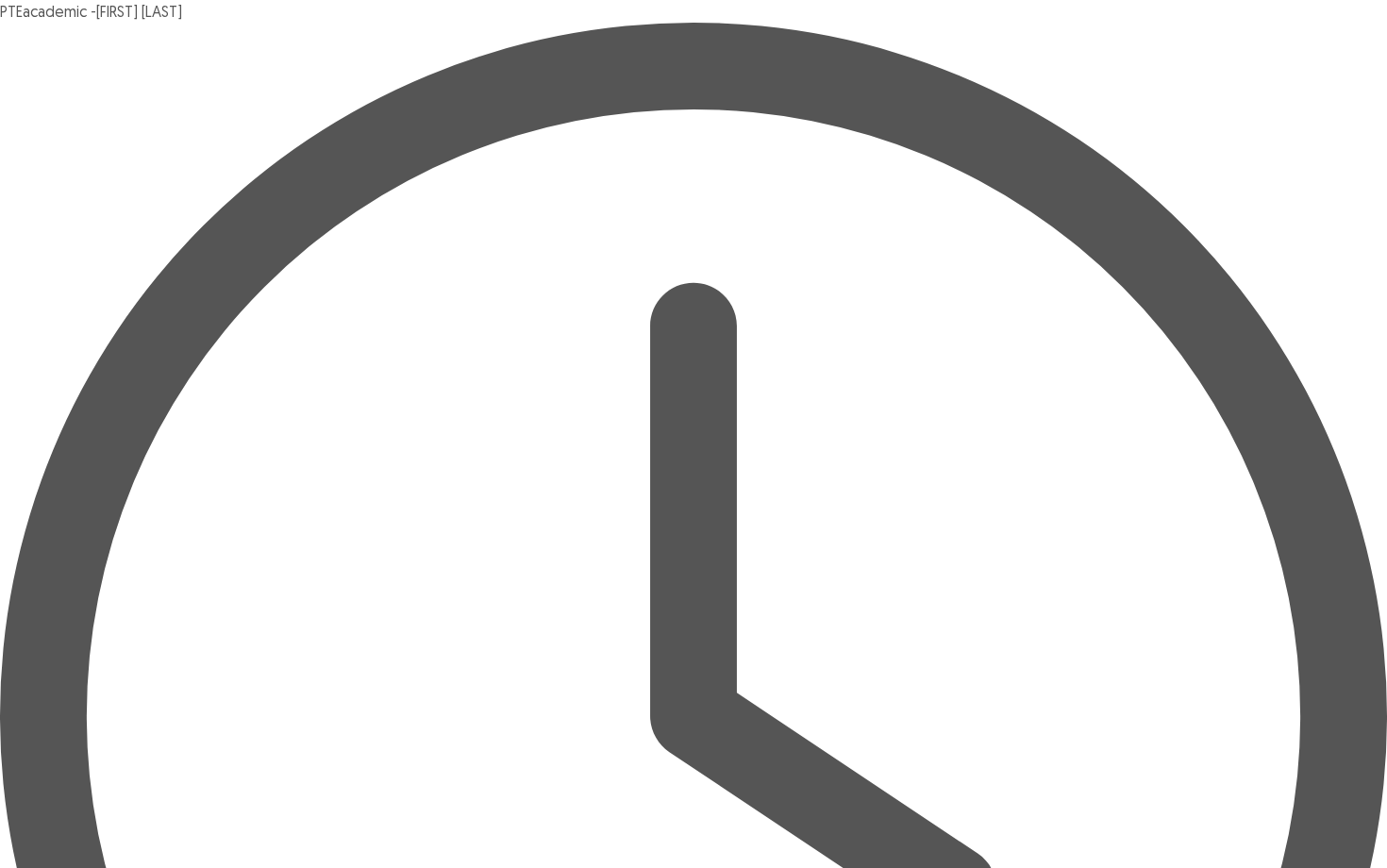 click at bounding box center (82, 3196) 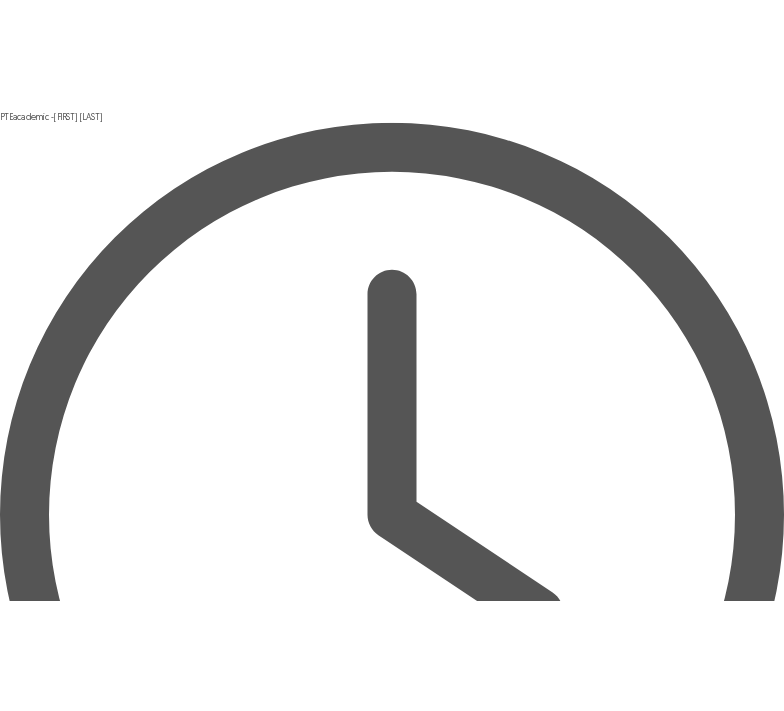 scroll, scrollTop: 87, scrollLeft: 0, axis: vertical 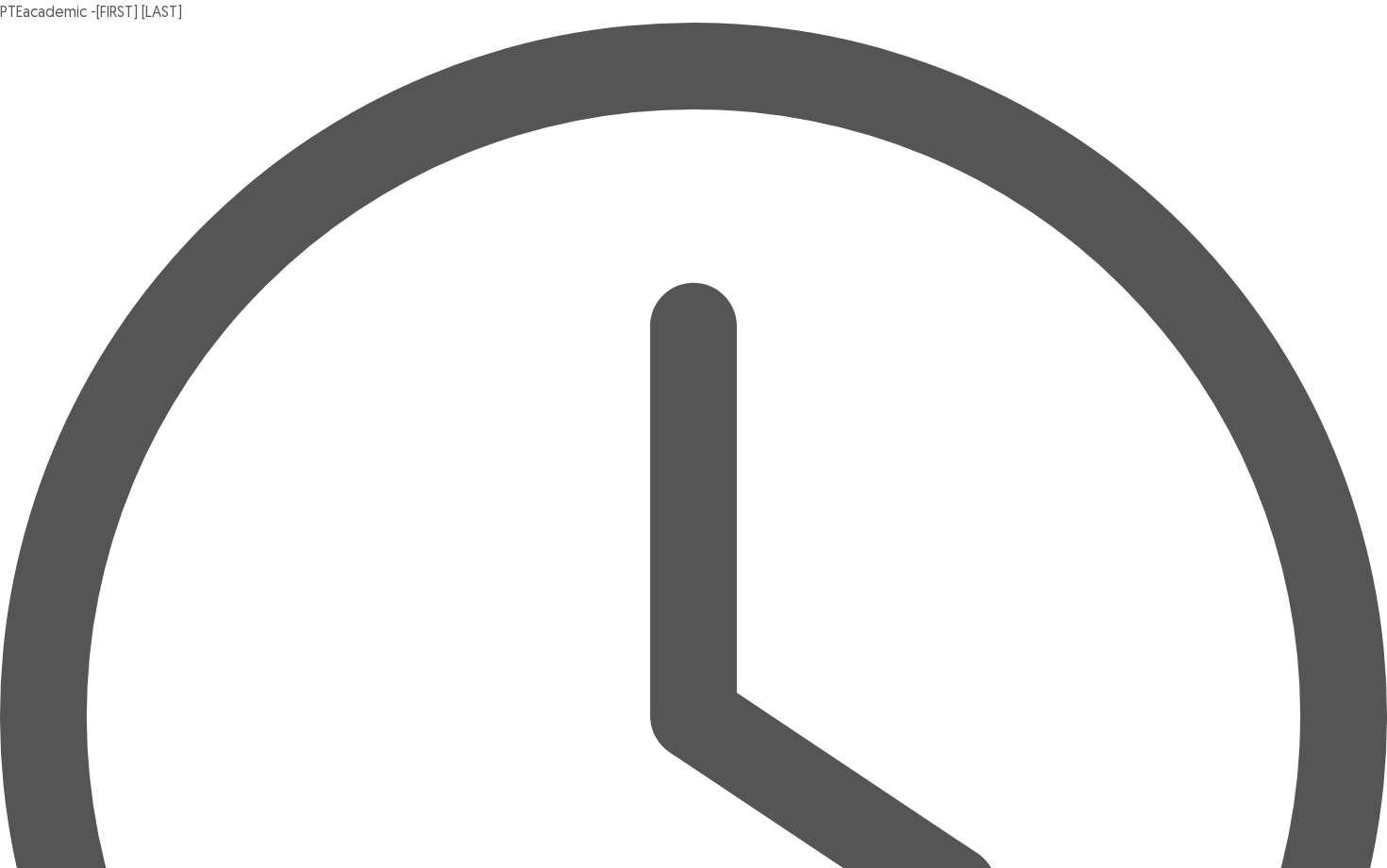 type on "**********" 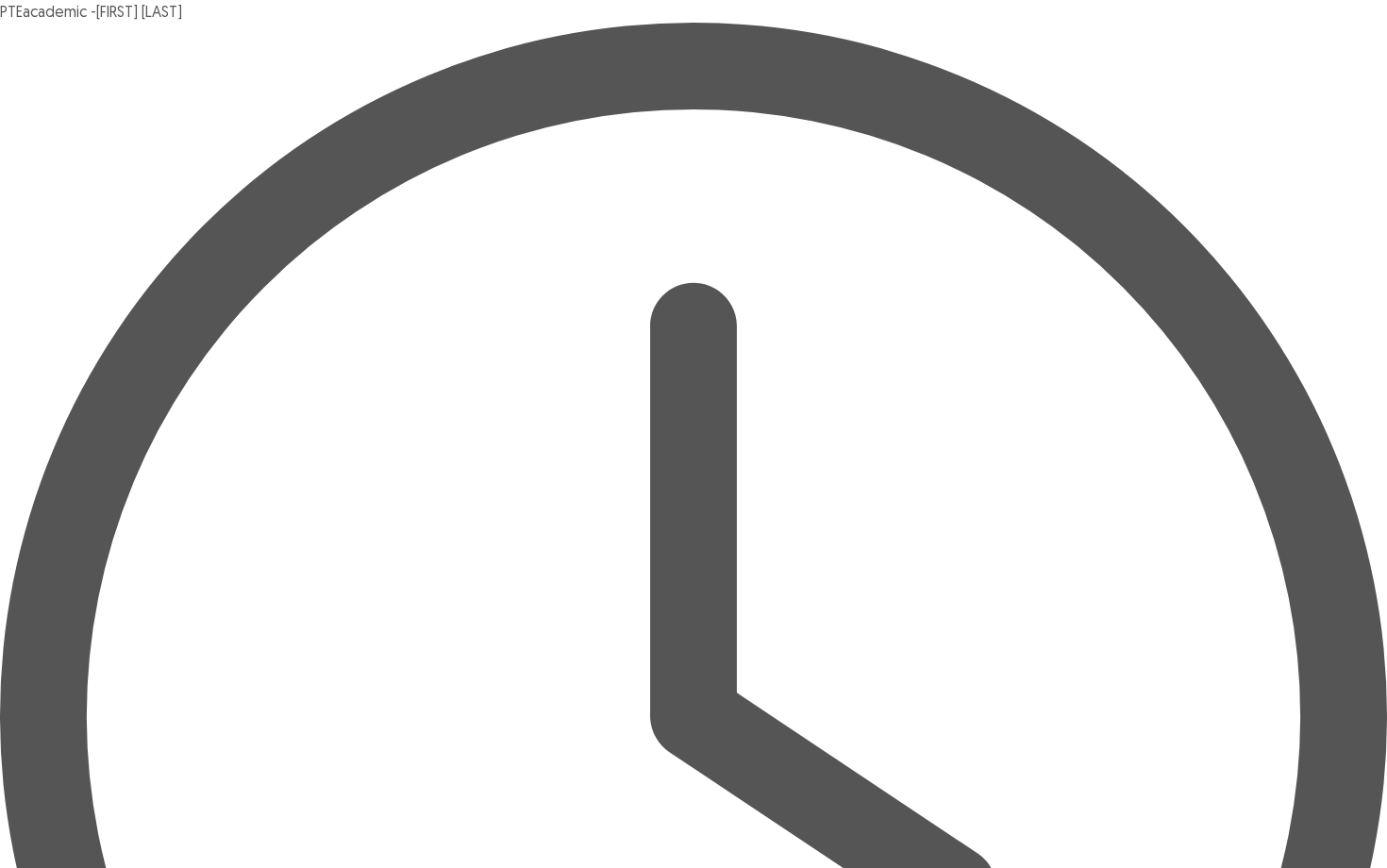 click on "Confirm" at bounding box center (41, 3494) 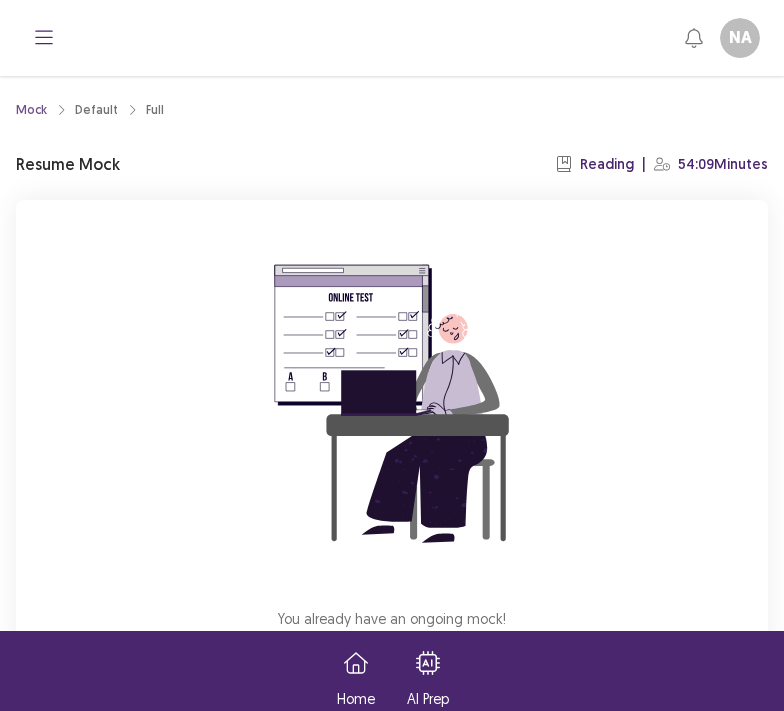 scroll, scrollTop: 0, scrollLeft: 0, axis: both 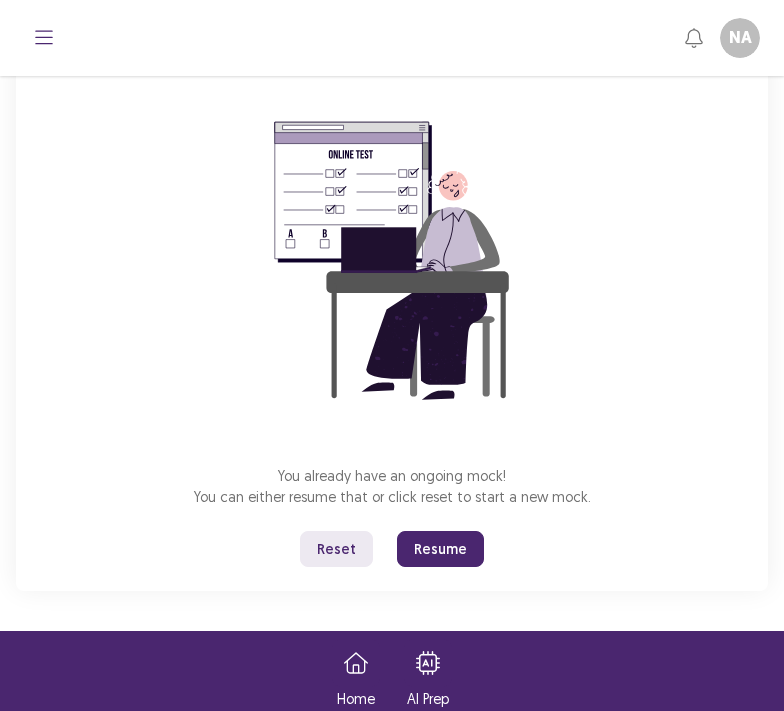 click on "Resume" at bounding box center [440, 549] 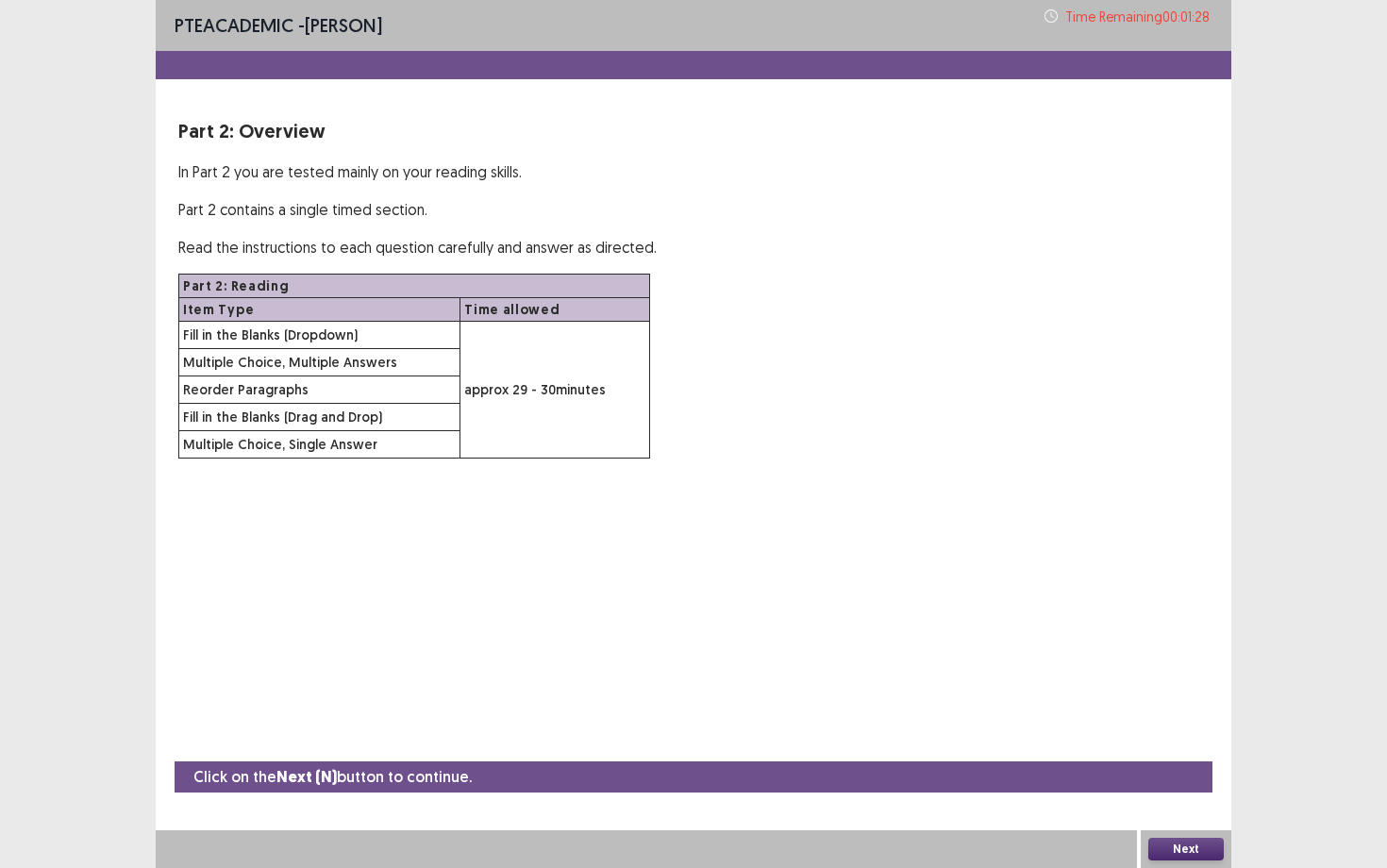 click on "Next" at bounding box center [1186, 849] 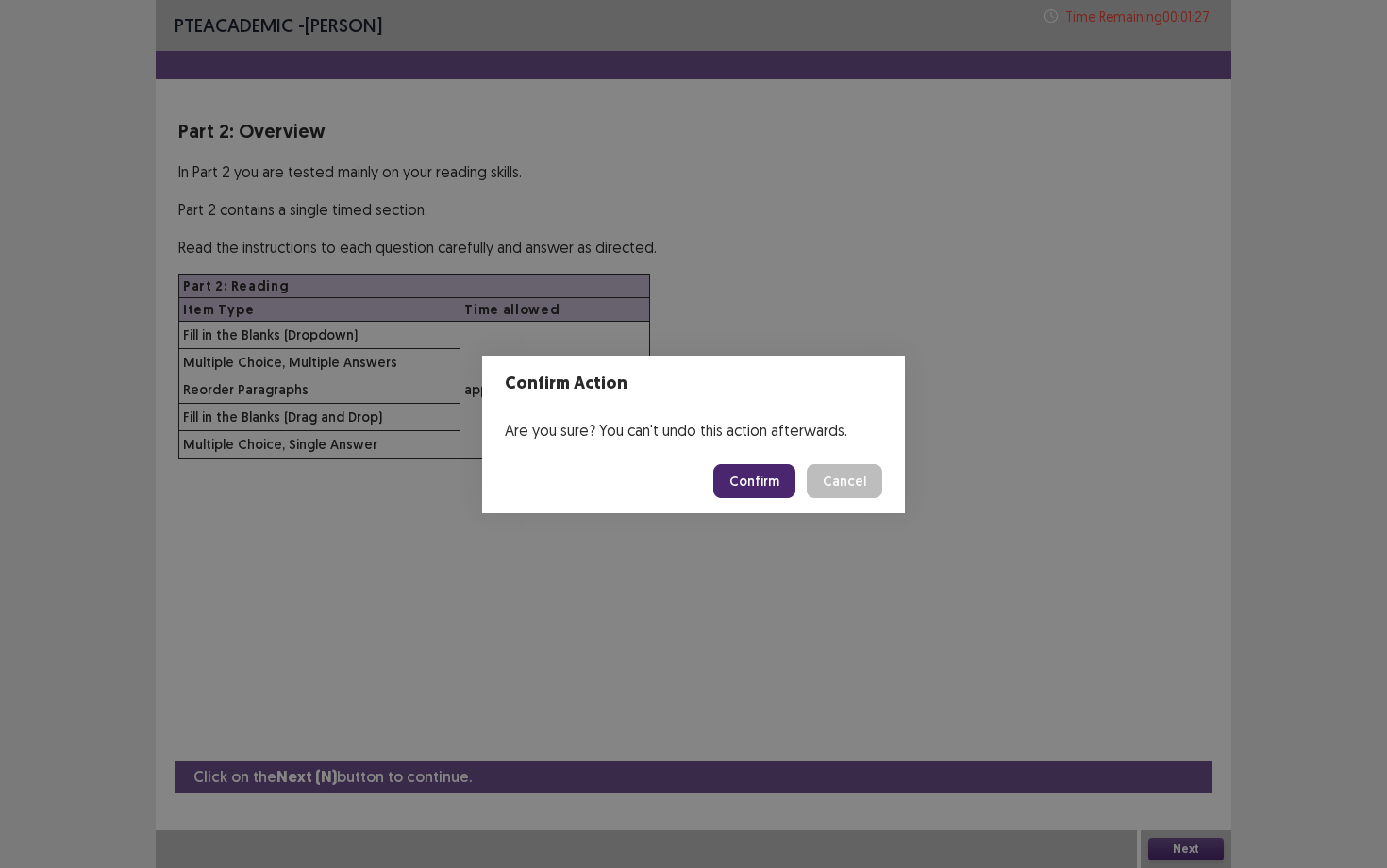 click on "Confirm" at bounding box center (754, 481) 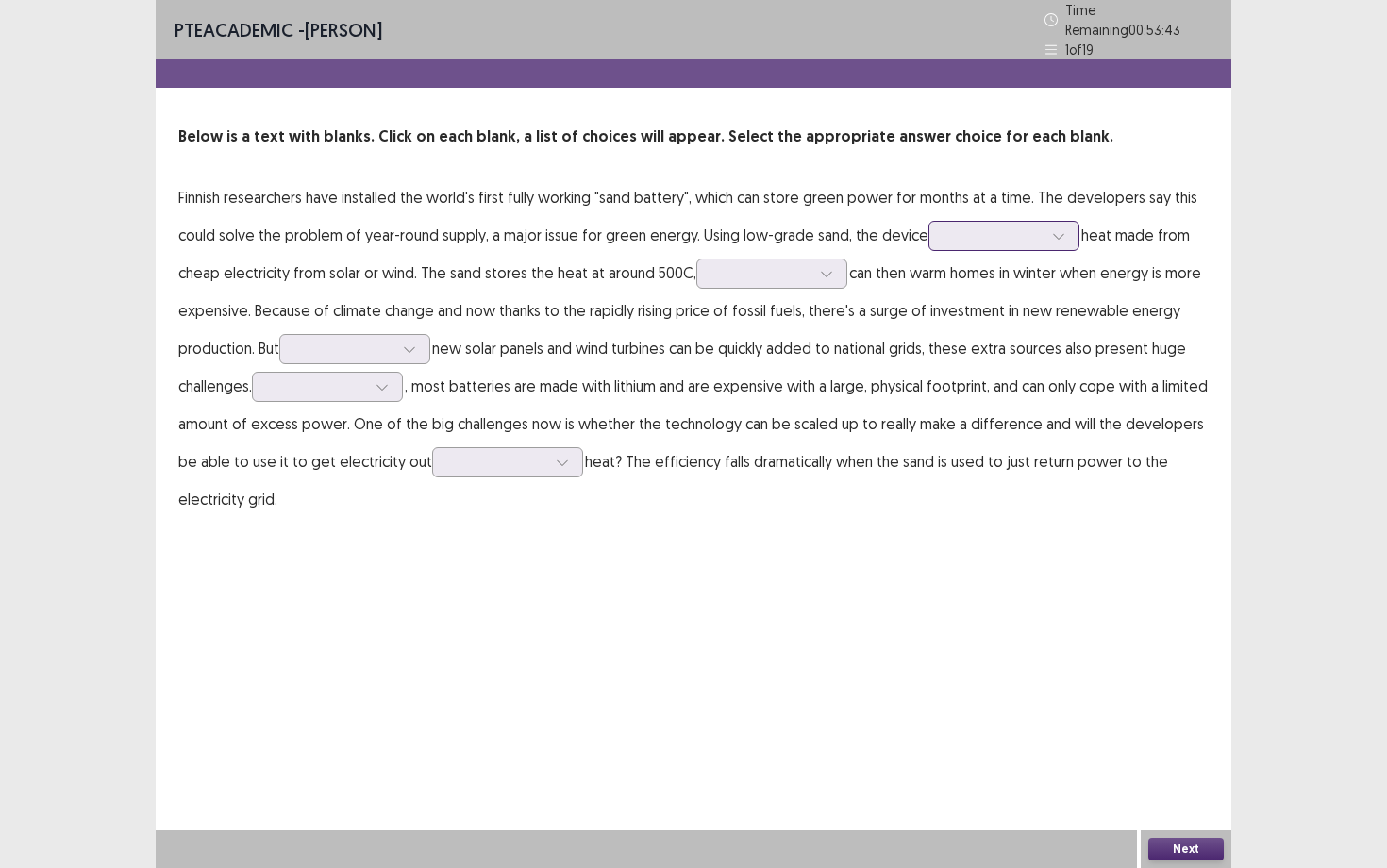 click at bounding box center (994, 235) 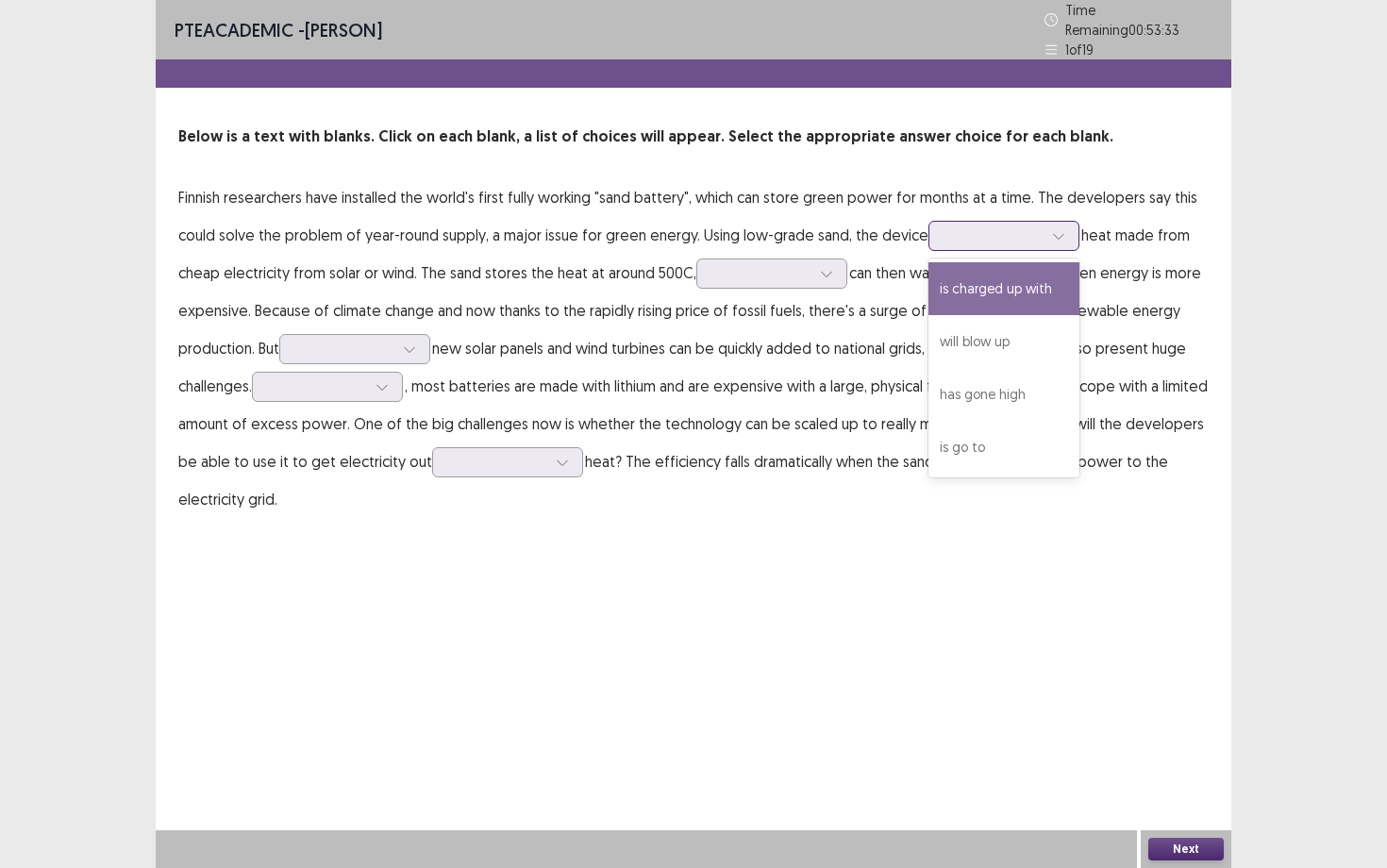 click on "is charged up with" at bounding box center (1004, 289) 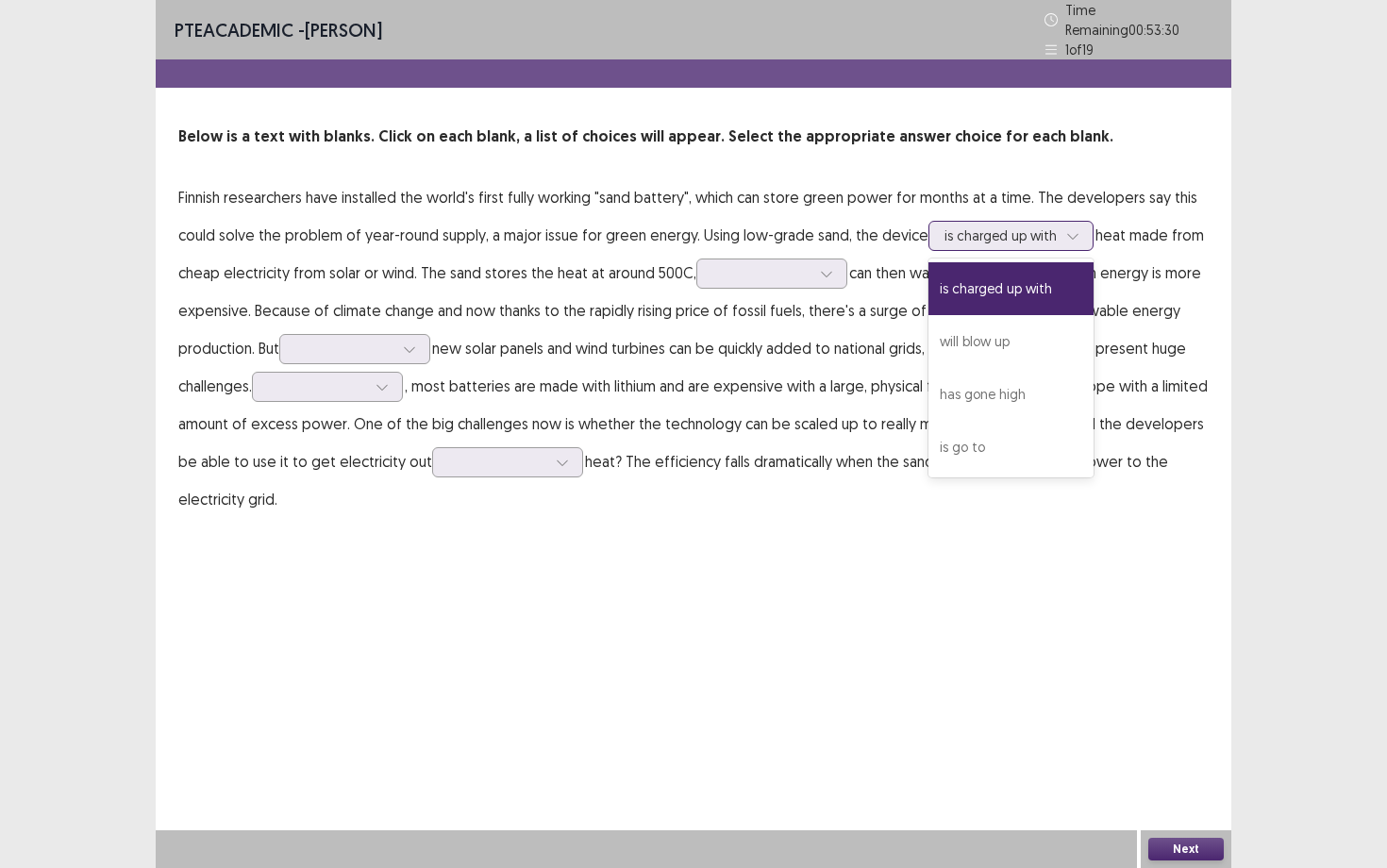 click at bounding box center (1000, 235) 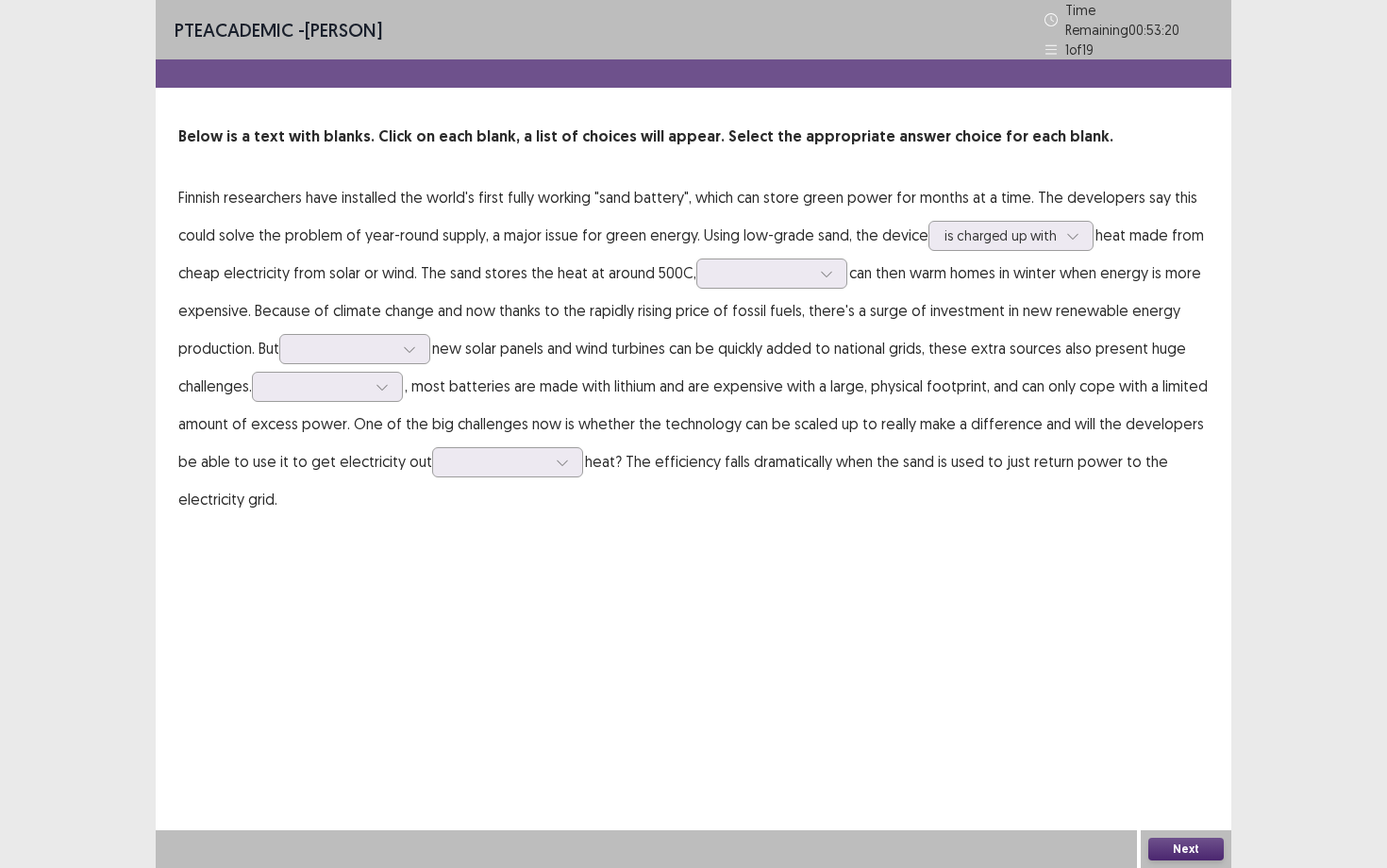 click on "PTE academic - Natasha Agatha Time Remaining 00 : 53 : 20 1 of 19 Below is a text with blanks. Click on each blank, a list of choices will appear. Select the appropriate answer choice for each blank. Finnish researchers have installed the world's first fully working "sand battery", which can store green power for months at a time. The developers say this could solve the problem of year-round supply, a major issue for green energy. Using low-grade sand, the device is charged up with heat made from cheap electricity from solar or wind. The sand stores the heat at around 500C, can then warm homes in winter when energy is more expensive. Because of climate change and now thanks to the rapidly rising price of fossil fuels, there's a surge of investment in new renewable energy production. But new solar panels and wind turbines can be quickly added to national grids, these extra sources also present huge challenges. Next" at bounding box center (694, 434) 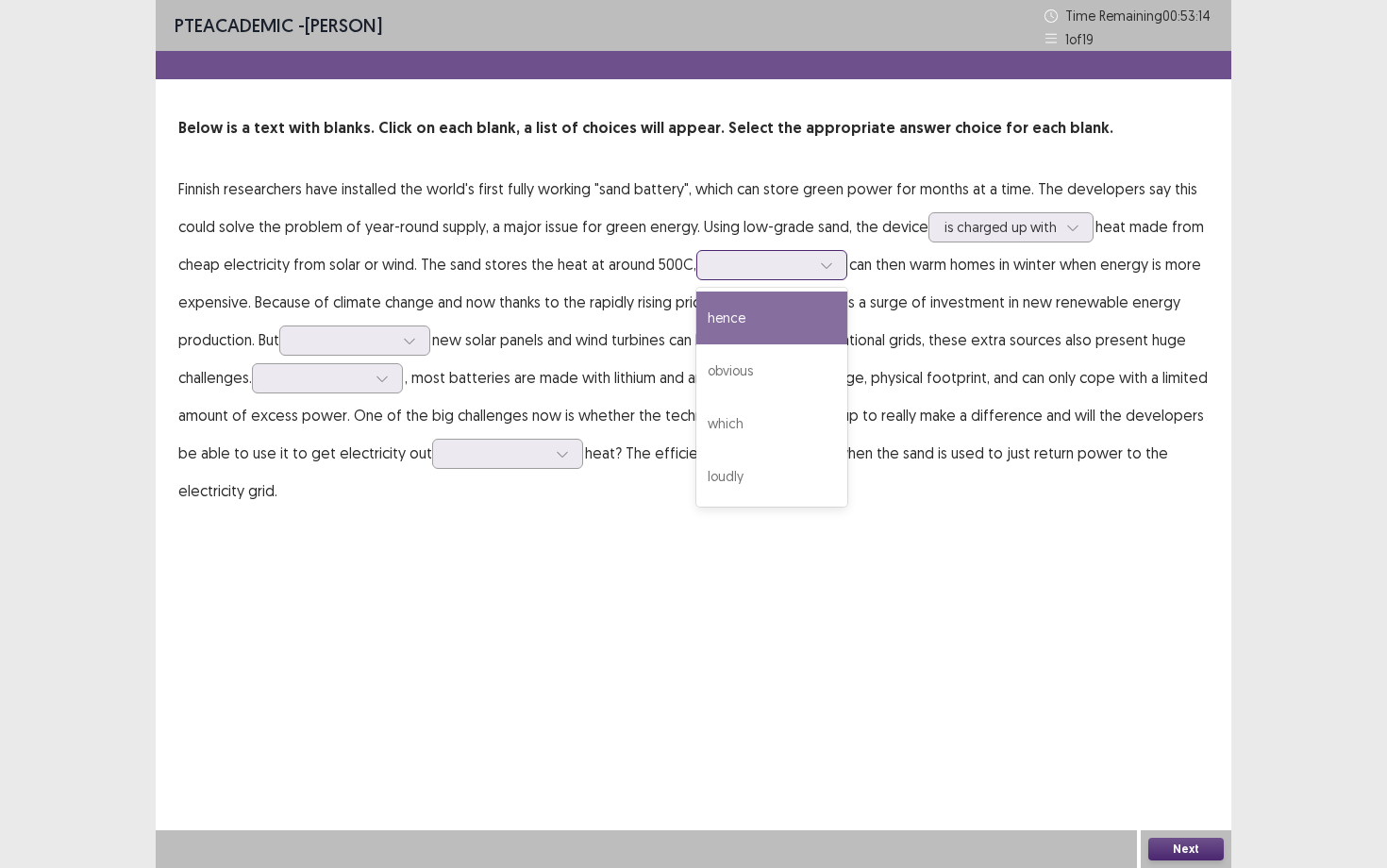 click at bounding box center (761, 264) 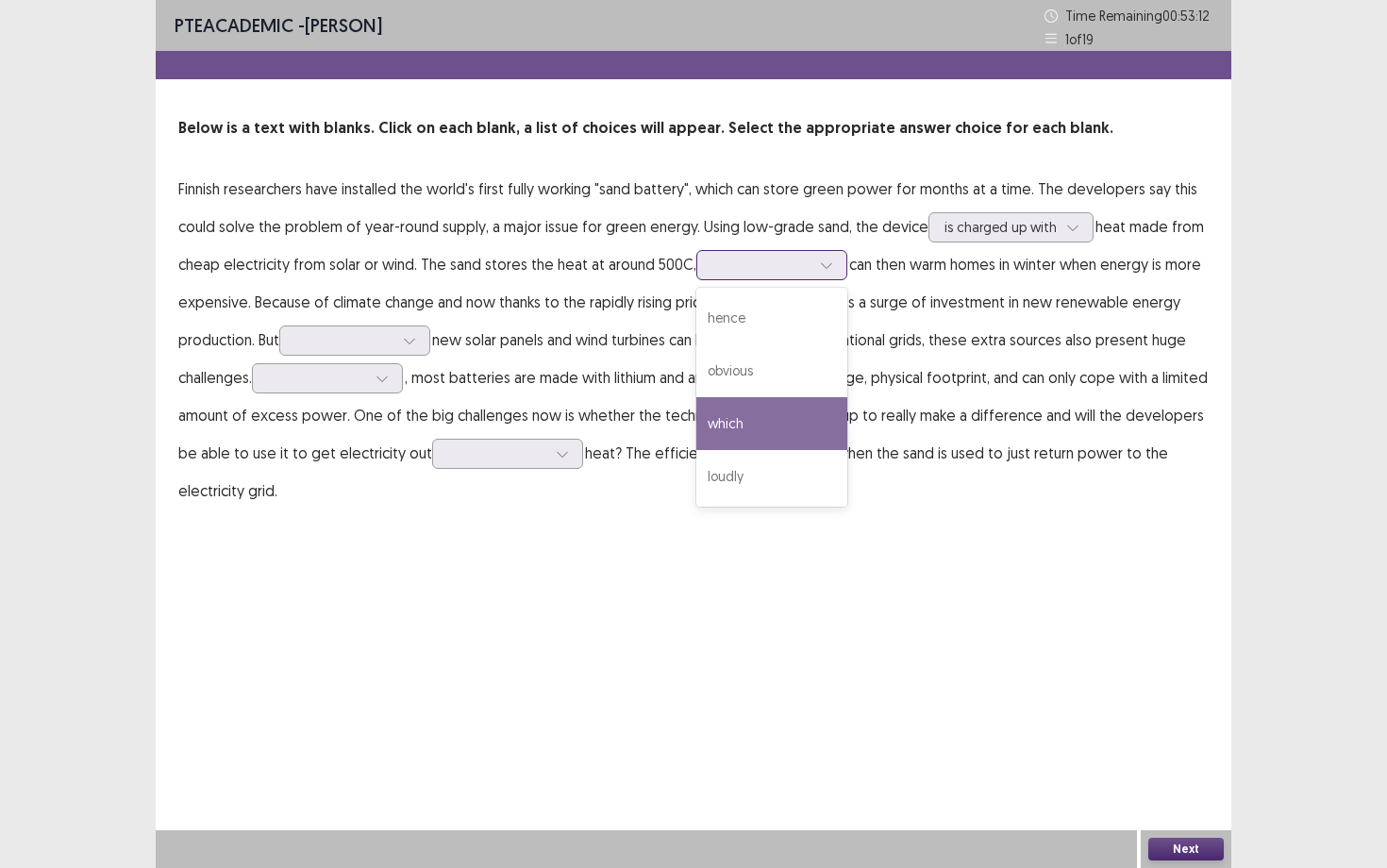 click on "which" at bounding box center [772, 424] 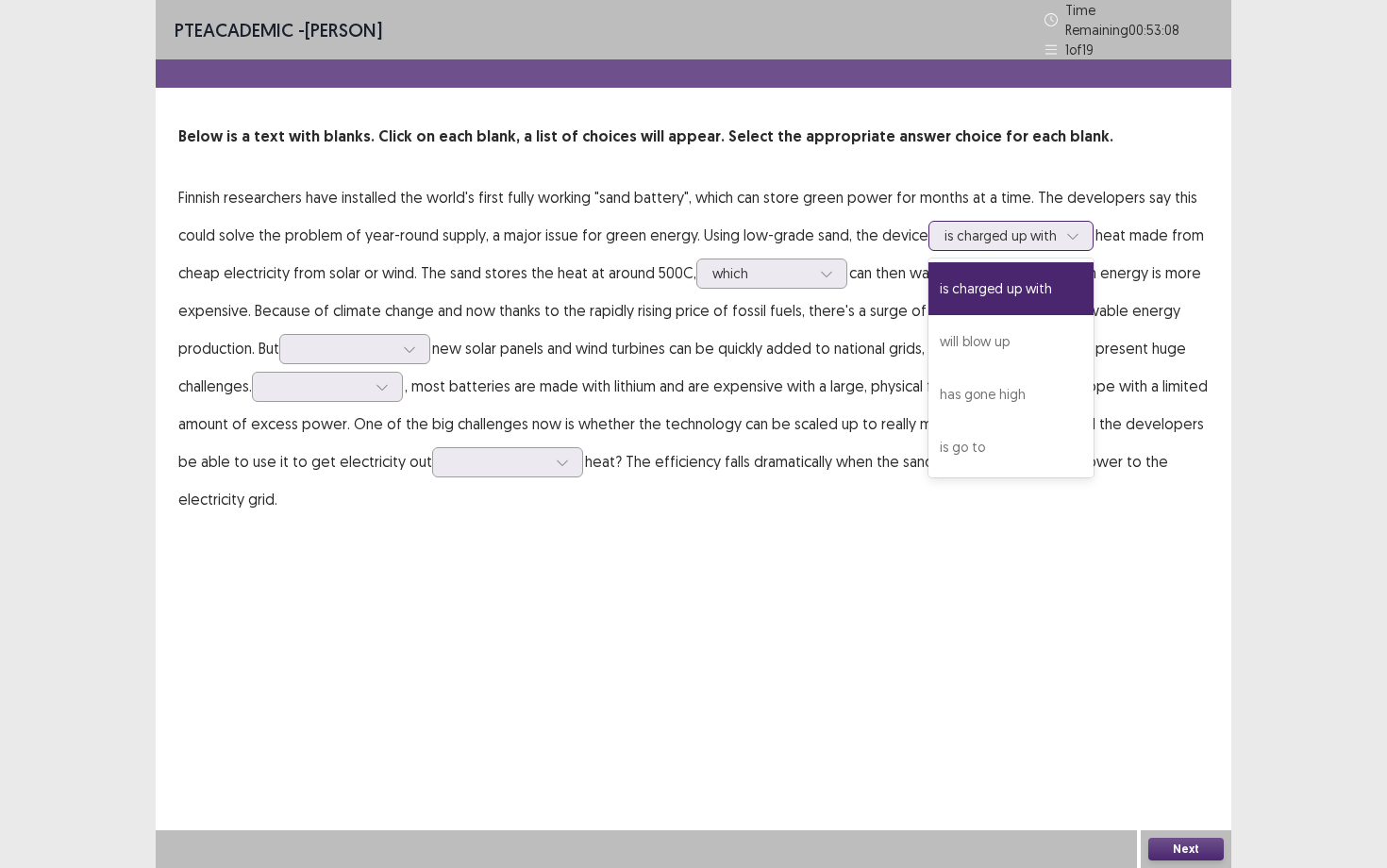 click at bounding box center (1000, 235) 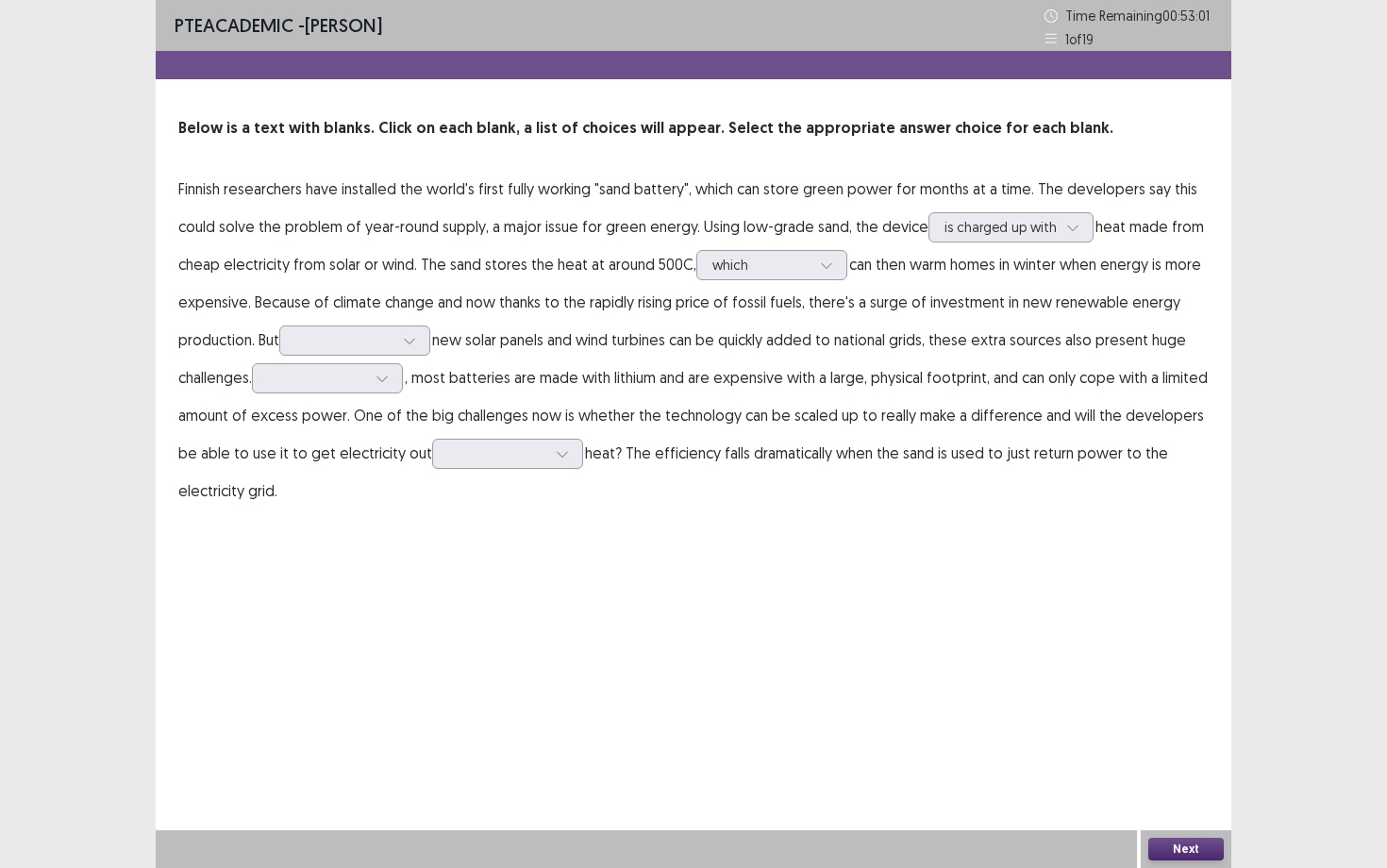 click on "Finnish researchers have installed the world's first fully working "sand battery", which can store green power for months at a time. The developers say this could solve the problem of year-round supply, a major issue for green energy. Using low-grade sand, the device is charged up with heat made from cheap electricity from solar or wind. The sand stores the heat at around 500C, which can then warm homes in winter when energy is more expensive. Because of climate change and now thanks to the rapidly rising price of fossil fuels, there's a surge of investment in new renewable energy production. But new solar panels and wind turbines can be quickly added to national grids, these extra sources also present huge challenges. heat? The efficiency falls dramatically when the sand is used to just return power to the electricity grid." at bounding box center (694, 340) 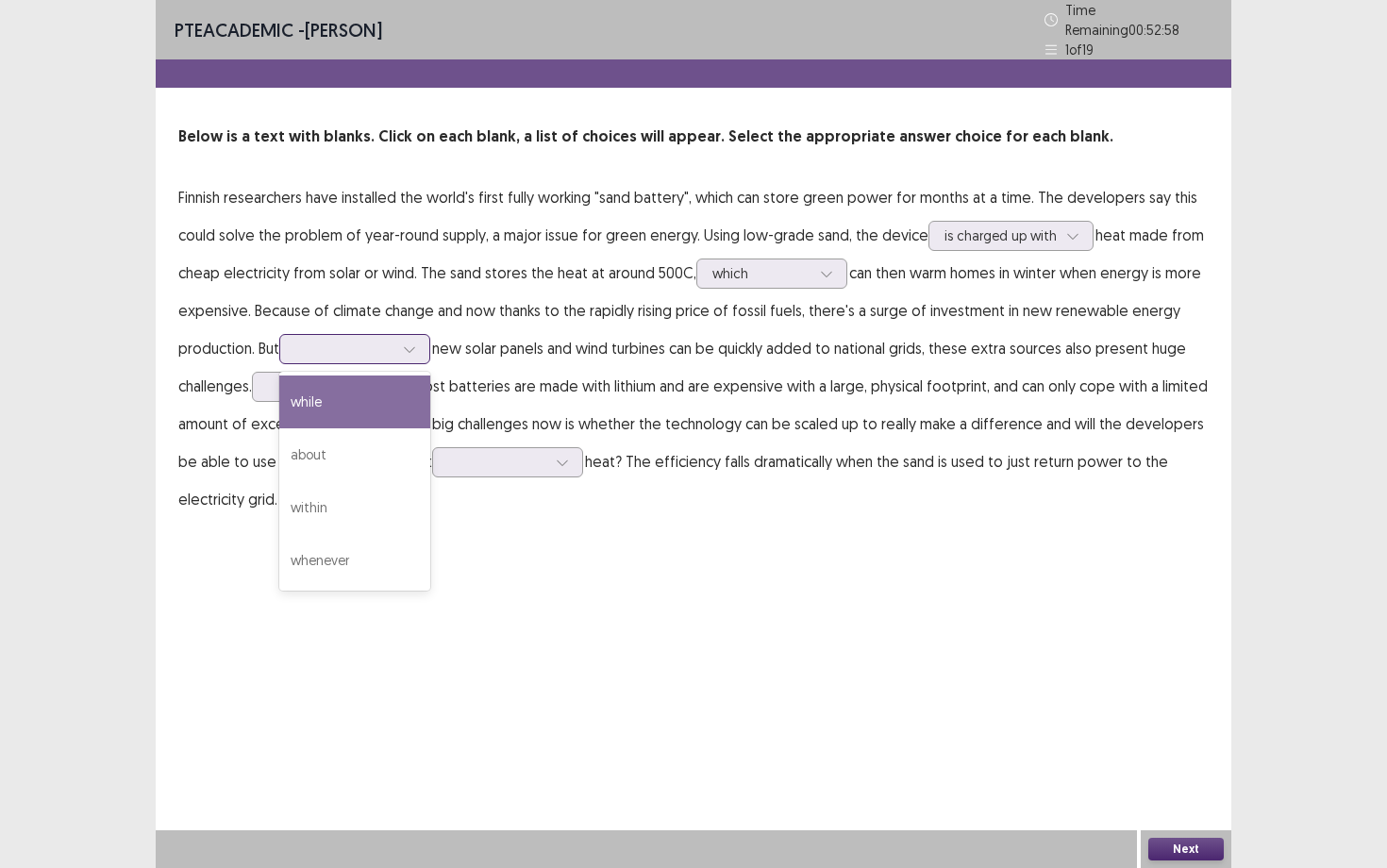 click at bounding box center (344, 348) 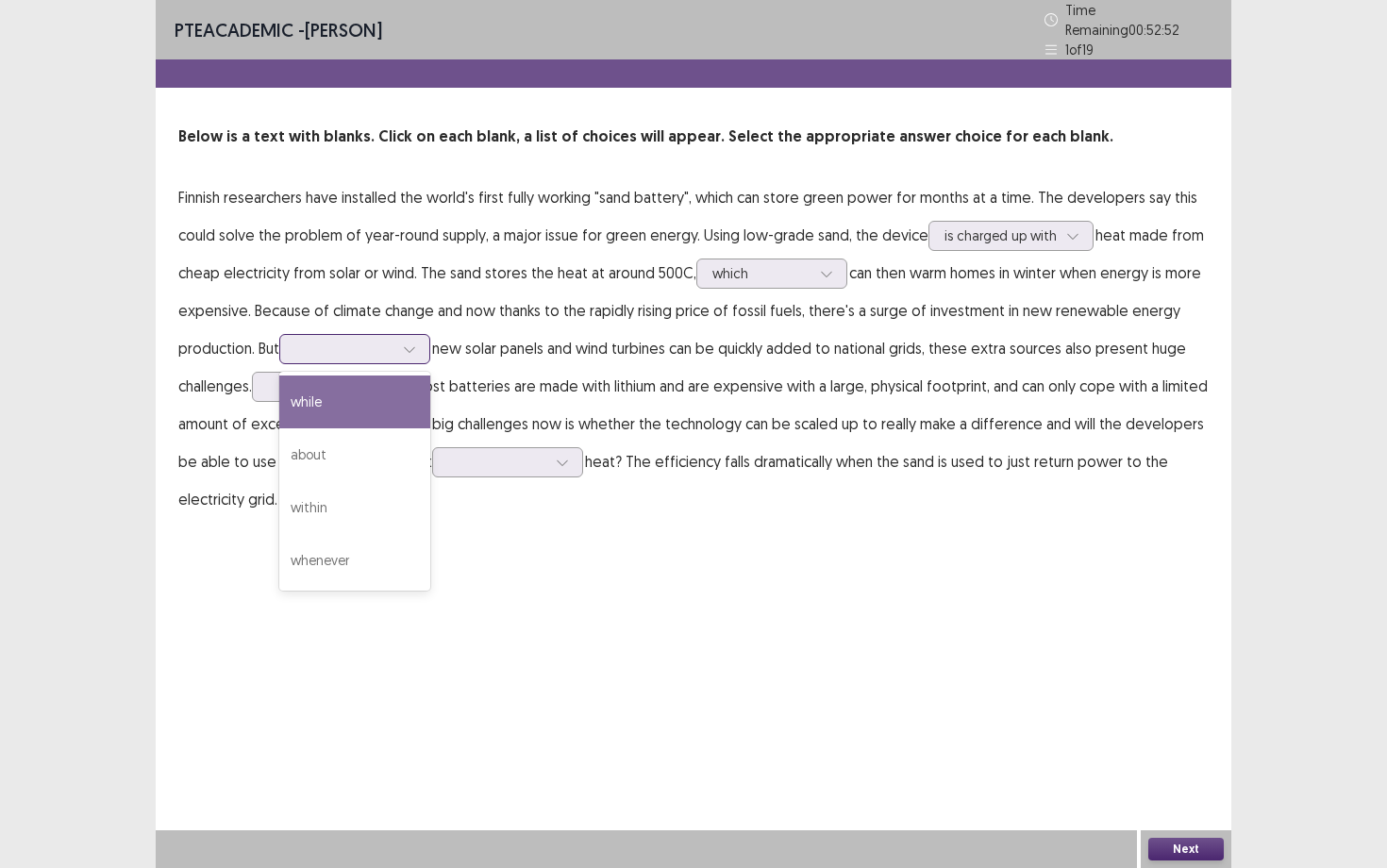 click on "while" at bounding box center [355, 402] 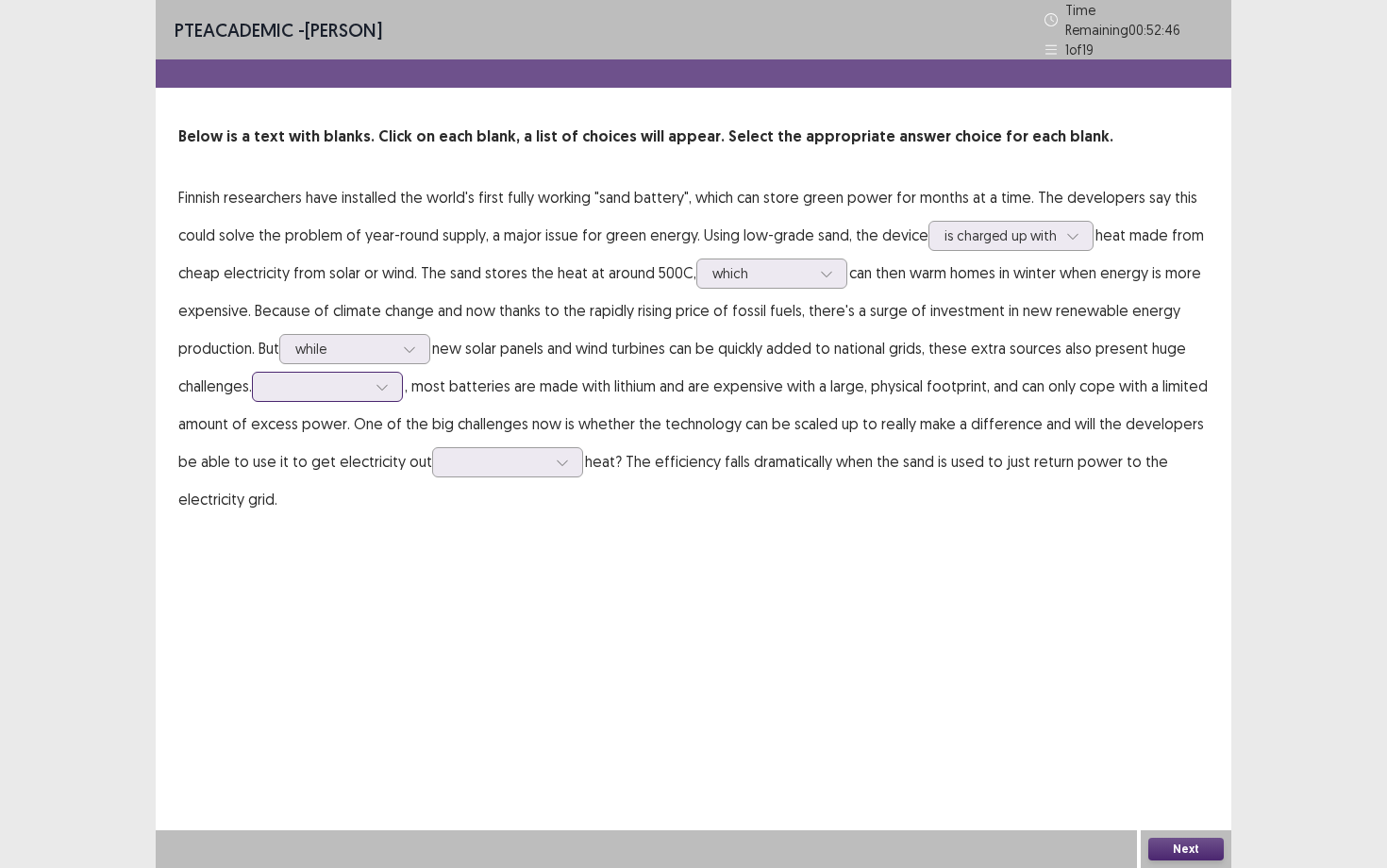click at bounding box center [317, 386] 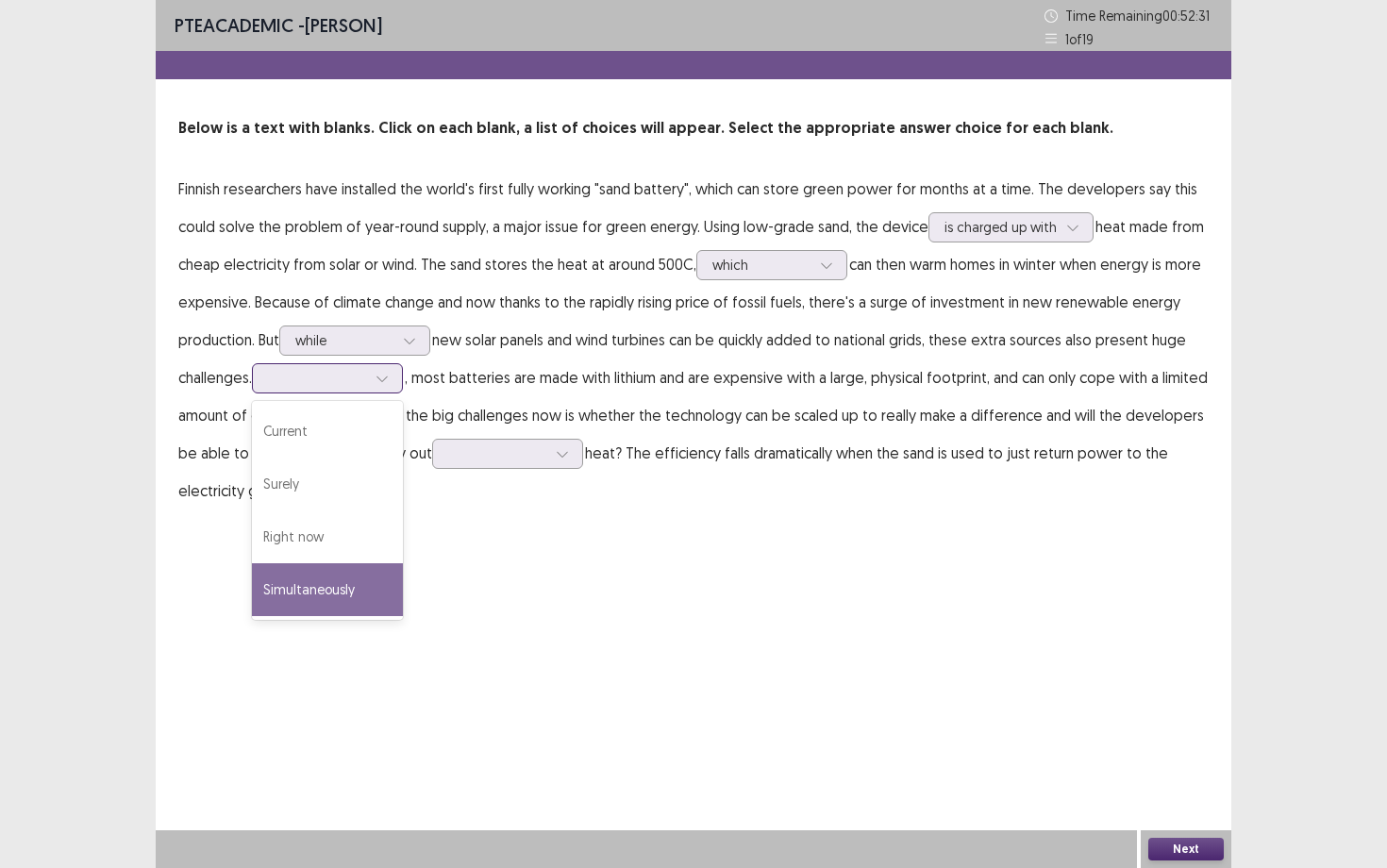 click on "Simultaneously" at bounding box center [327, 590] 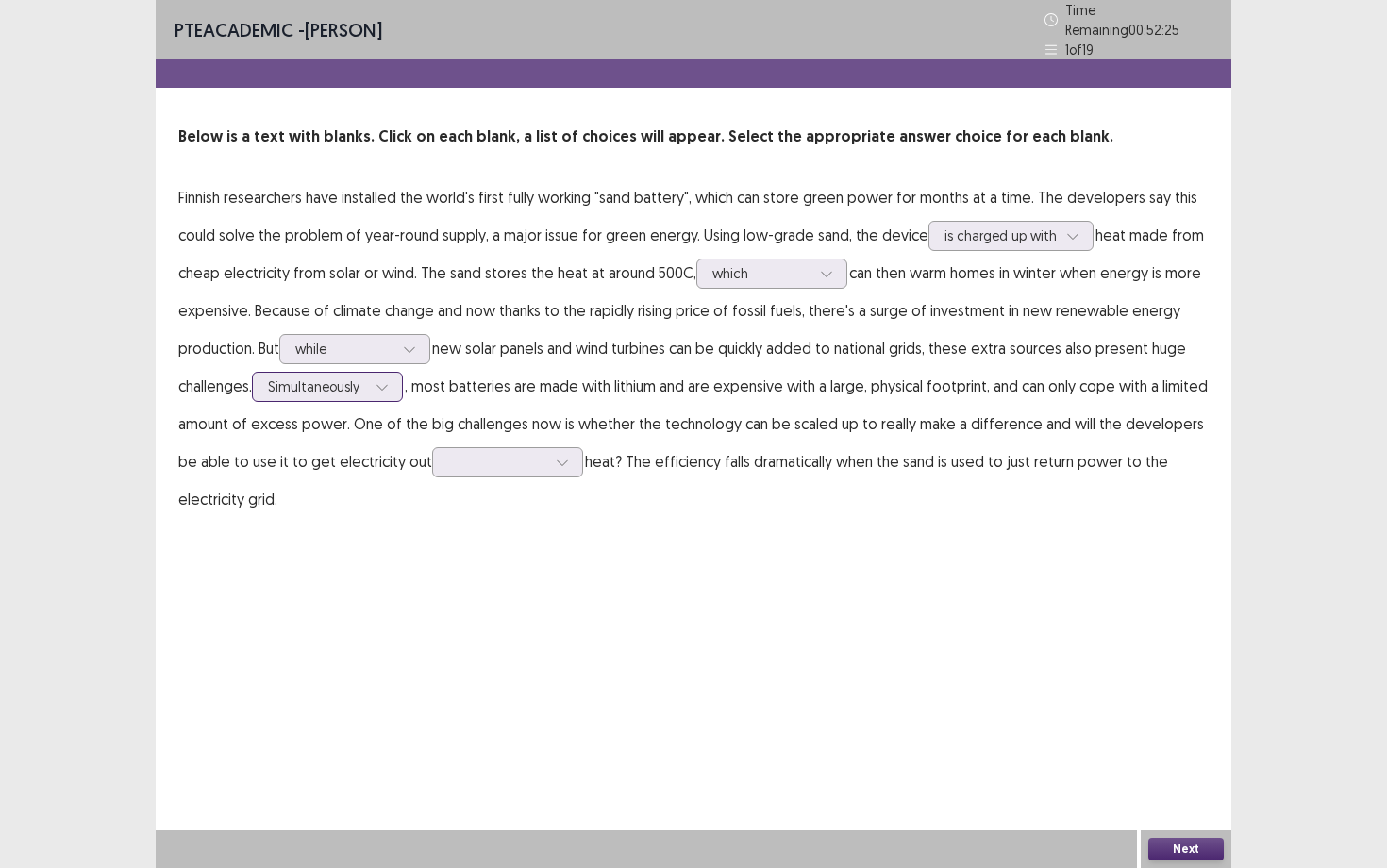 click at bounding box center [317, 386] 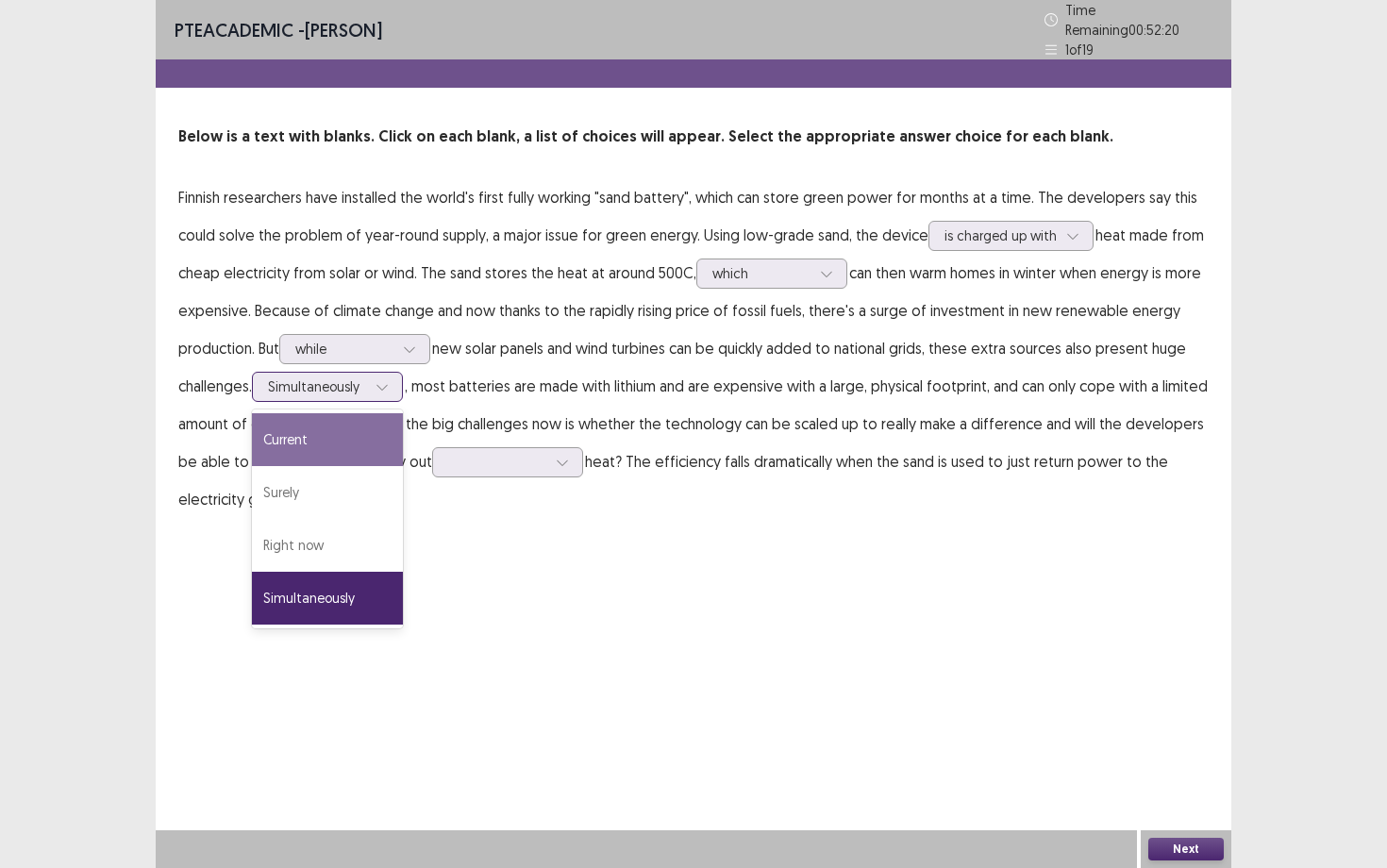 click on "Current" at bounding box center (327, 440) 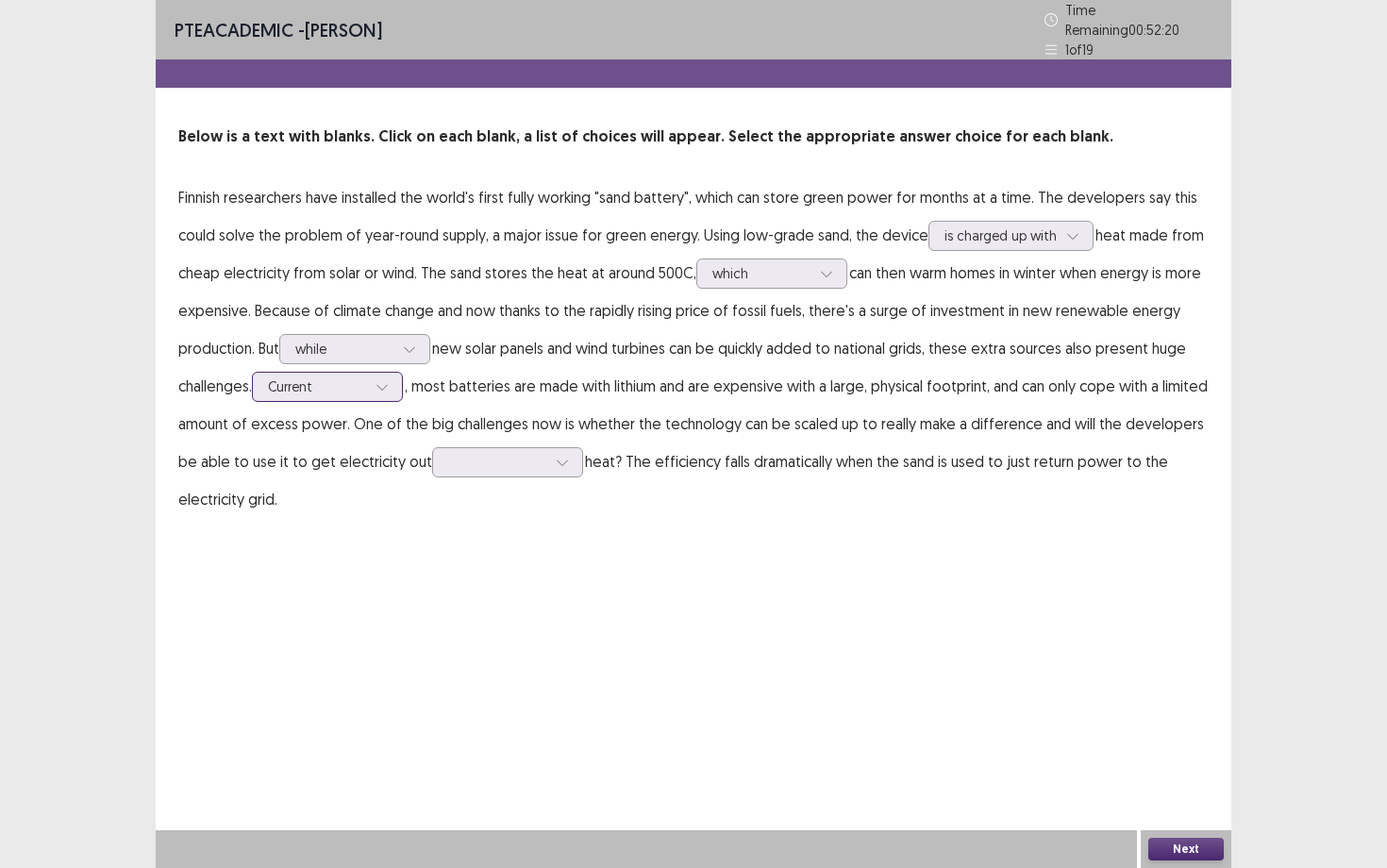 click at bounding box center (317, 386) 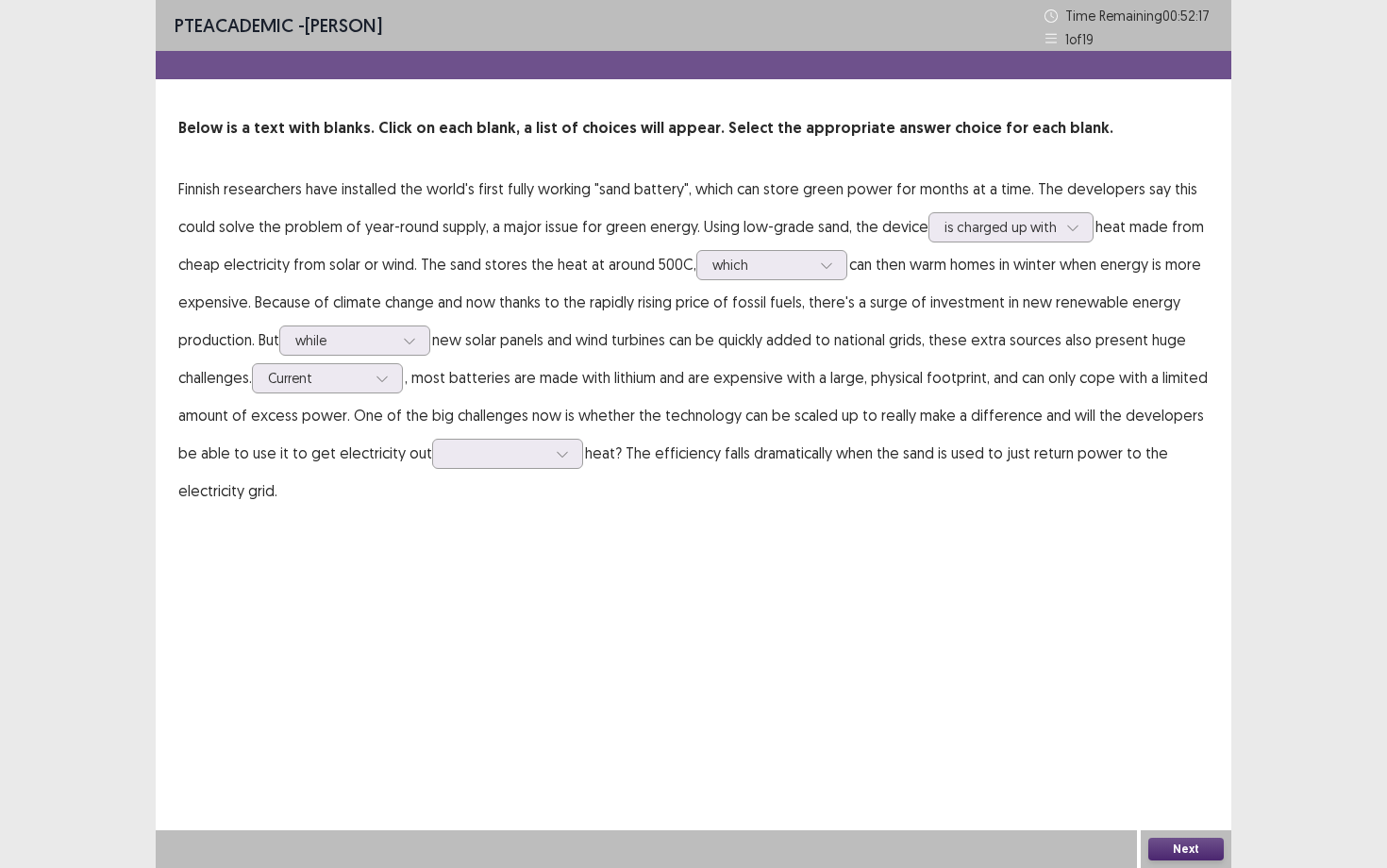 click on "PTE  academic   -  [PERSON] Time Remaining  00 : 52 : 17 1  of  19 Below is a text with blanks. Click on each blank, a list of choices will appear. Select the appropriate answer choice for each blank. Finnish researchers have installed the world's first fully working "sand battery", which can store green power for months at a time. The developers say this could solve the problem of year-round supply, a major issue for green energy. Using low-grade sand, the device  is charged up with  heat made from cheap electricity from solar or wind. The sand stores the heat at around 500C,  which  can then warm homes in winter when energy is more expensive. Because of climate change and now thanks to the rapidly rising price of fossil fuels, there's a surge of investment in new renewable energy production. But  while  new solar panels and wind turbines can be quickly added to national grids, these extra sources also present huge challenges.  Current Next" at bounding box center [694, 434] 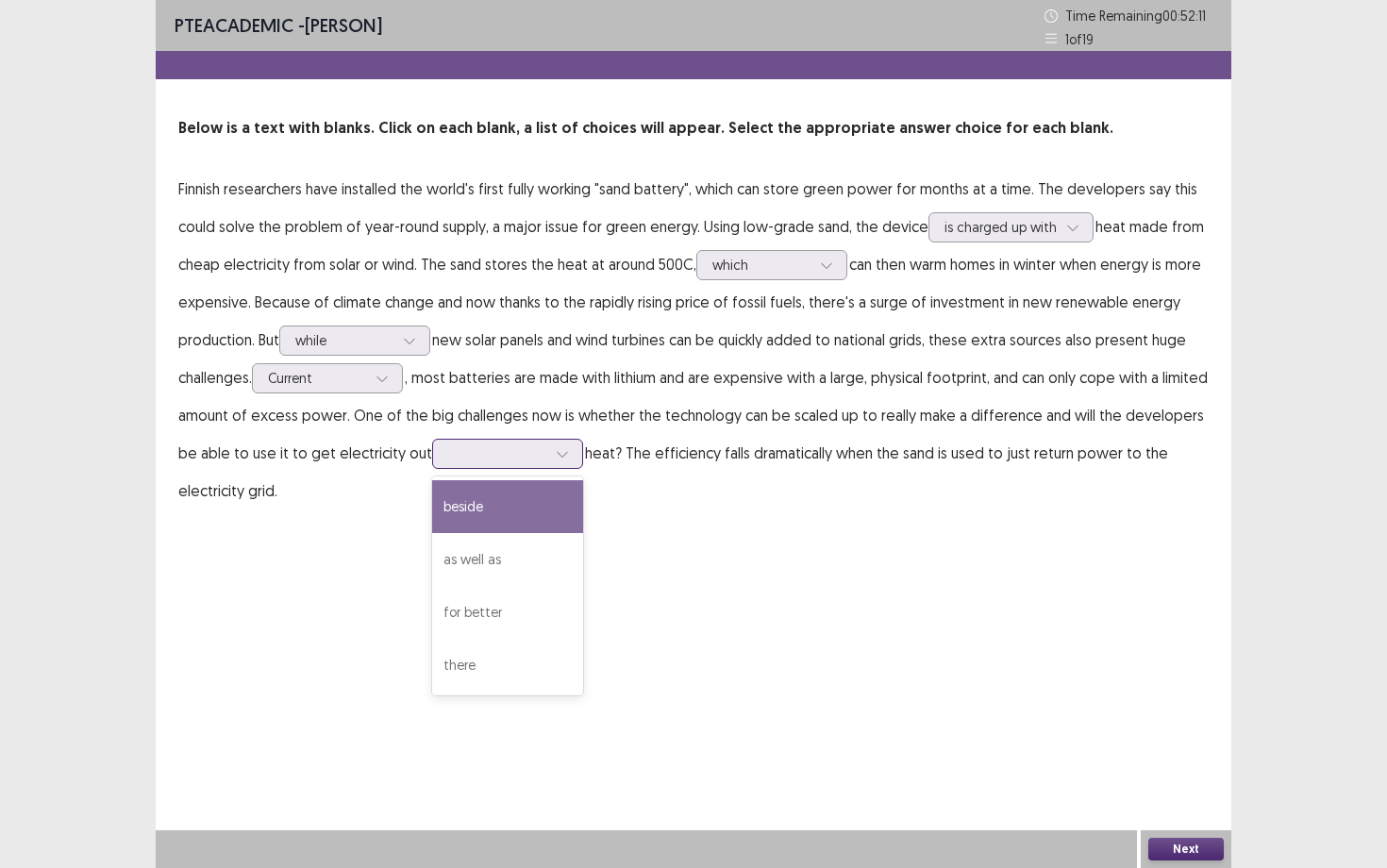 click at bounding box center (497, 453) 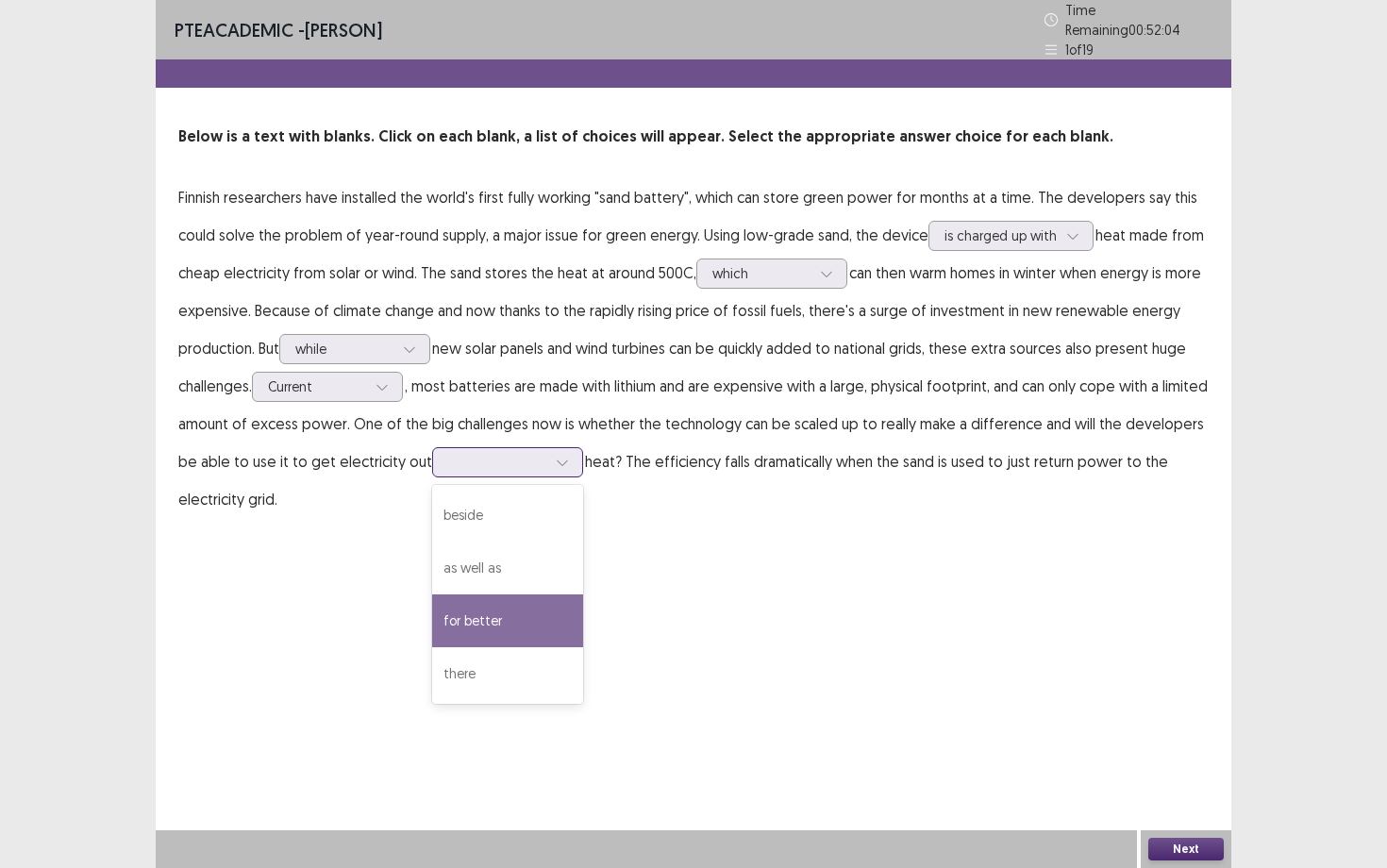 click on "for better" at bounding box center [508, 621] 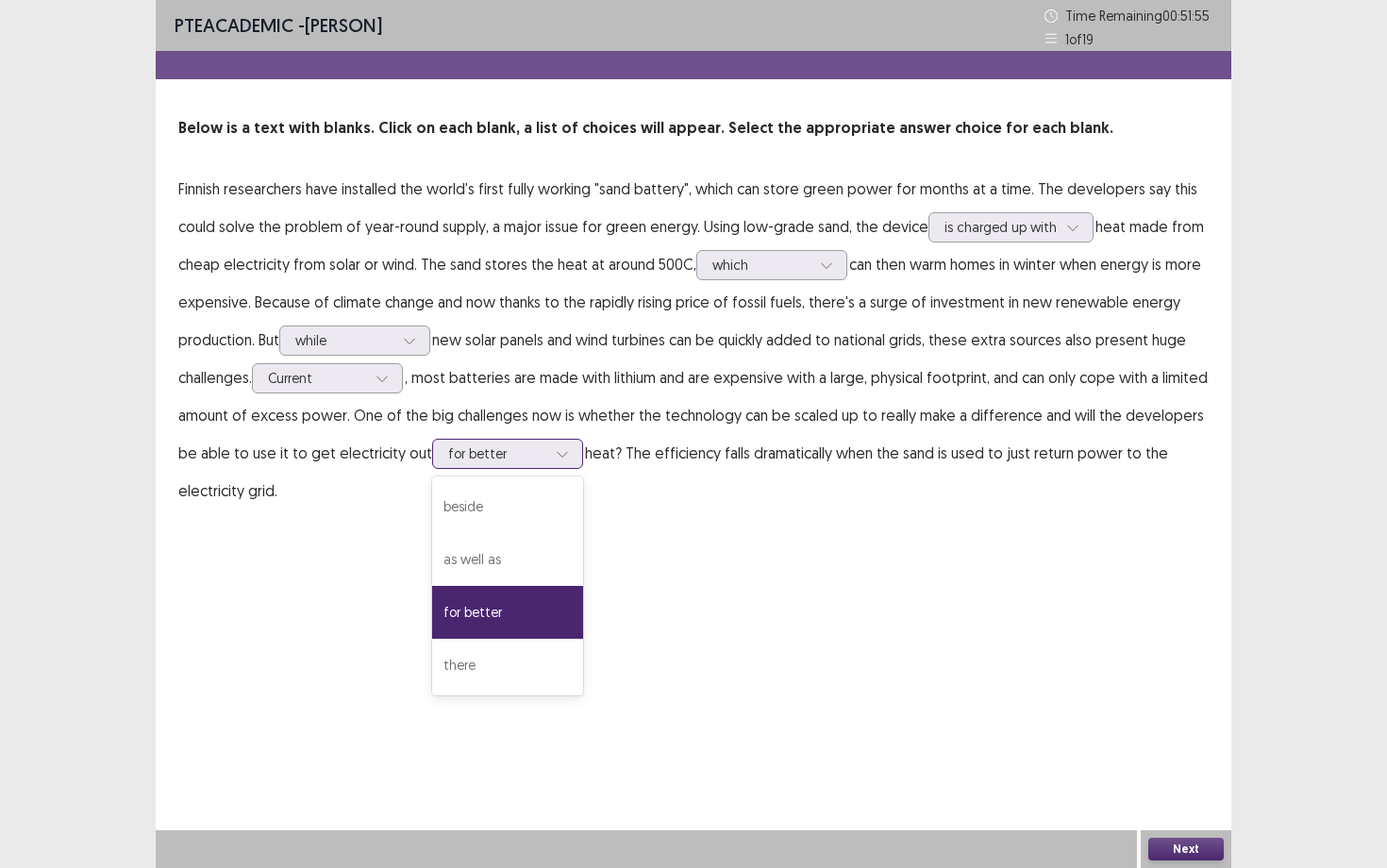 click at bounding box center [497, 453] 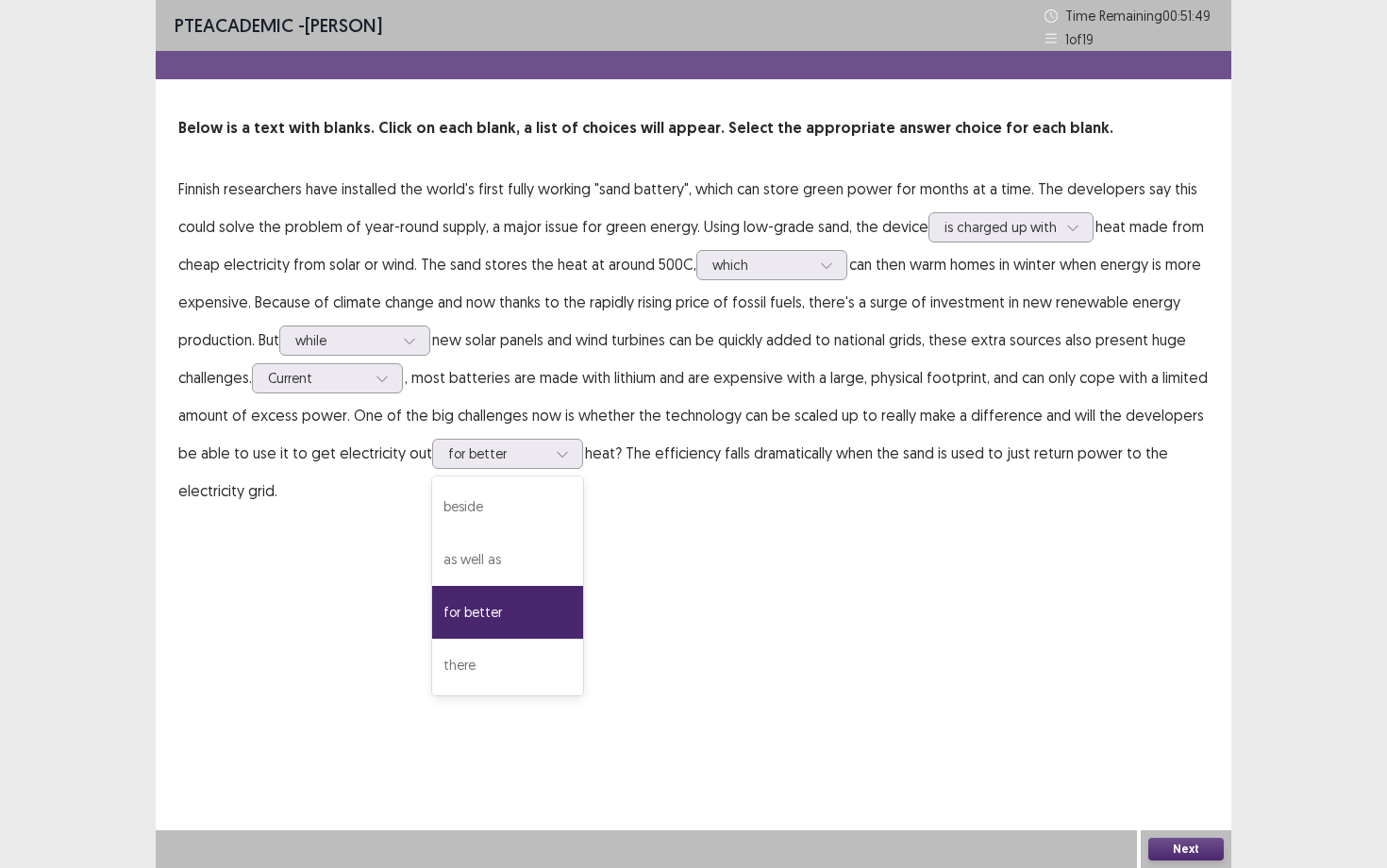 click on "PTE  academic   -  [PERSON] [LAST] Time Remaining  00 : 51 : 49 1  of  19 Below is a text with blanks. Click on each blank, a list of choices will appear. Select the appropriate answer choice for each blank. Finnish researchers have installed the world's first fully working "sand battery", which can store green power for months at a time. The developers say this could solve the problem of year-round supply, a major issue for green energy. Using low-grade sand, the device  is charged up with  heat made from cheap electricity from solar or wind. The sand stores the heat at around 500C,  which  can then warm homes in winter when energy is more expensive. Because of climate change and now thanks to the rapidly rising price of fossil fuels, there's a surge of investment in new renewable energy production. But  while  new solar panels and wind turbines can be quickly added to national grids, these extra sources also present huge challenges.  Current option for better, selected. for better selected, 3 of 4. beside" at bounding box center [694, 434] 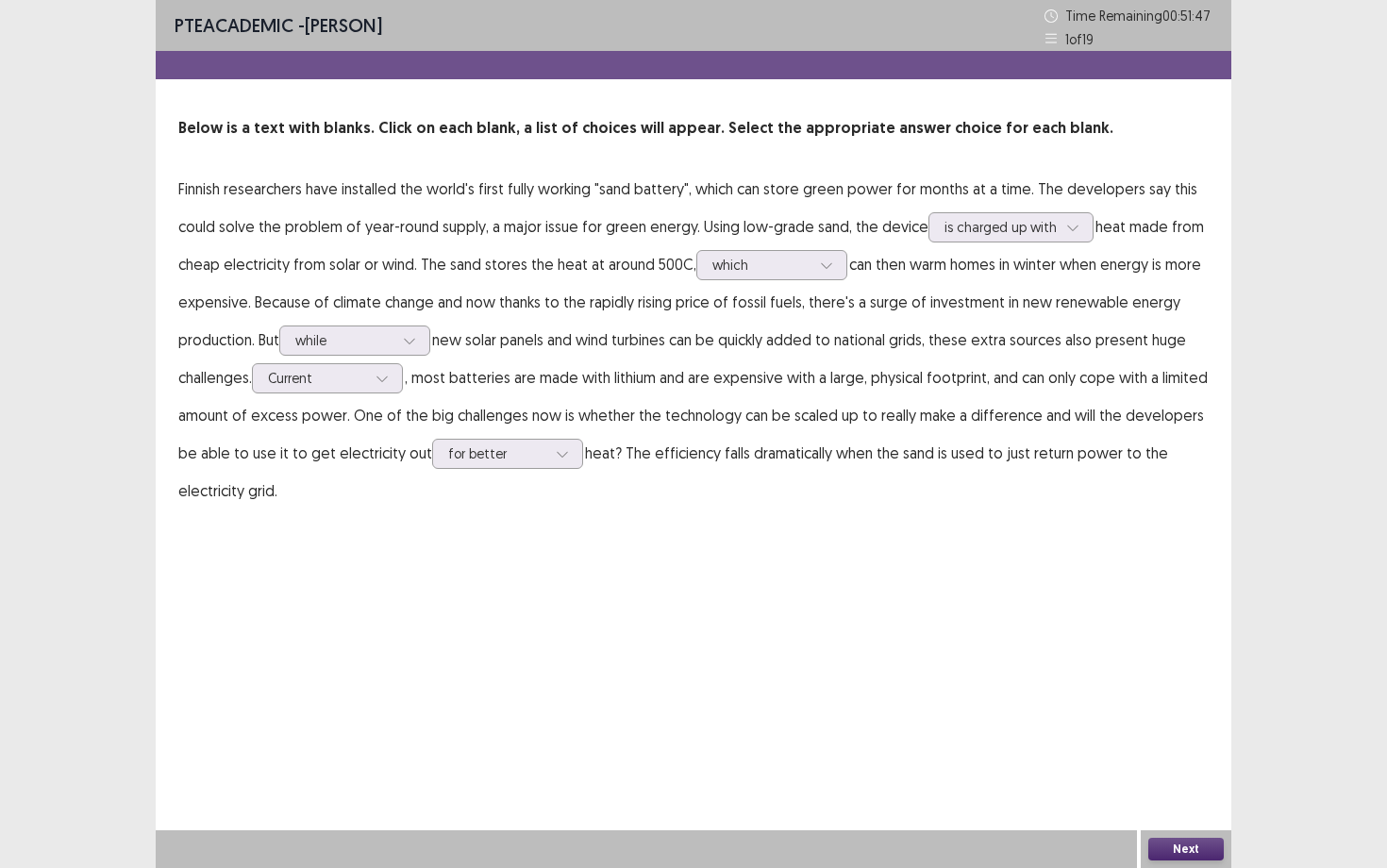 click on "Next" at bounding box center (1186, 849) 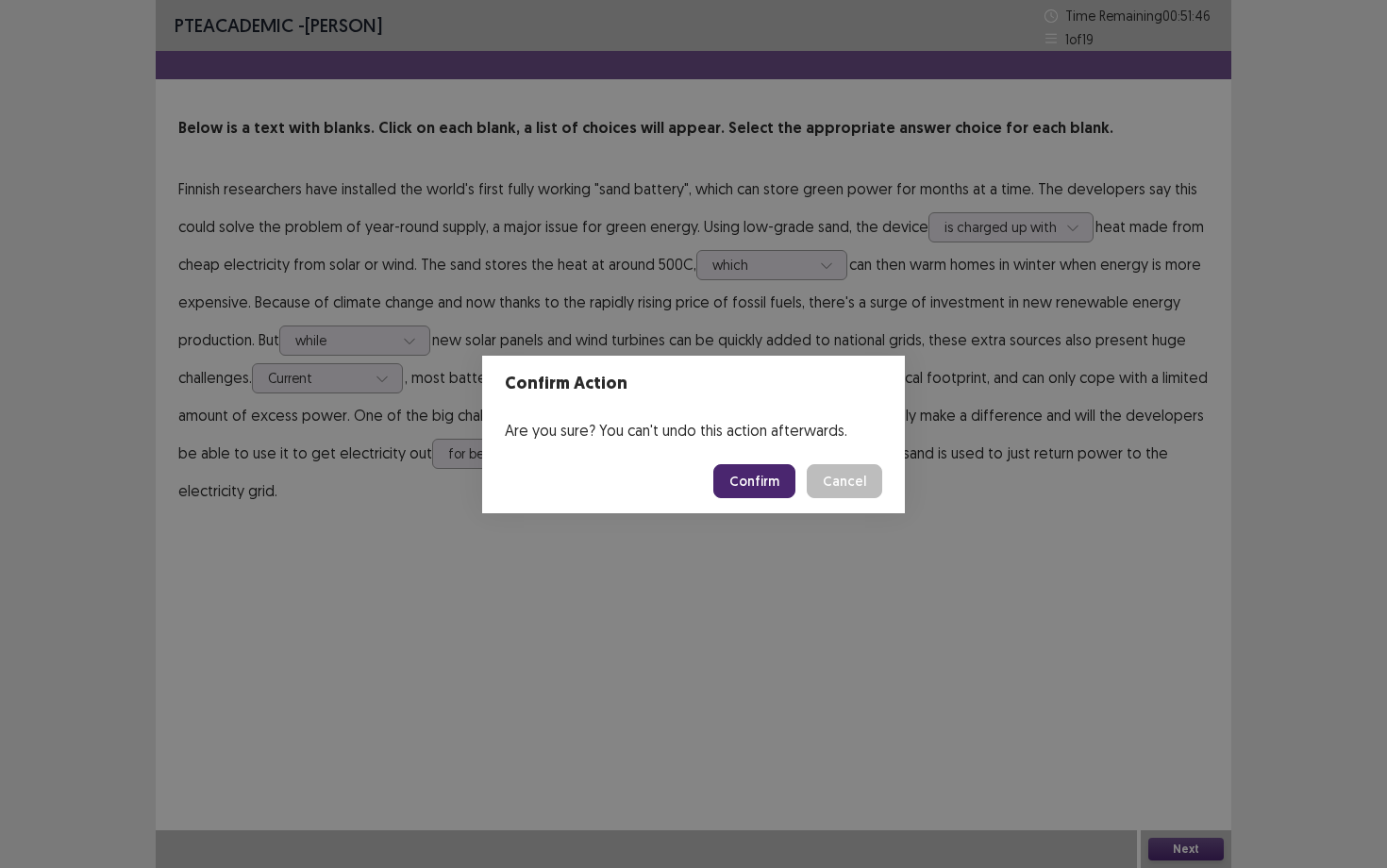 click on "Confirm" at bounding box center [754, 481] 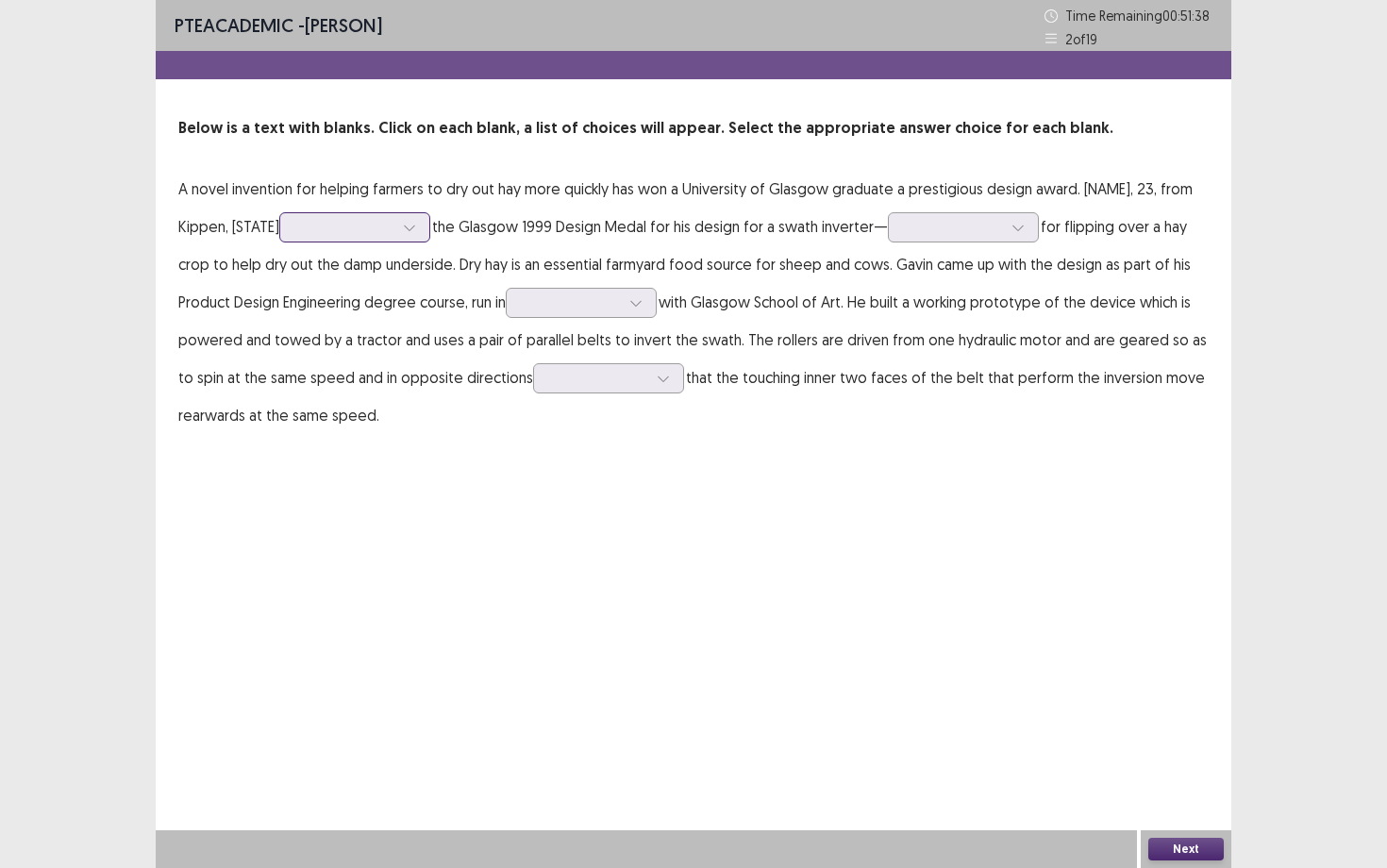 click at bounding box center (344, 226) 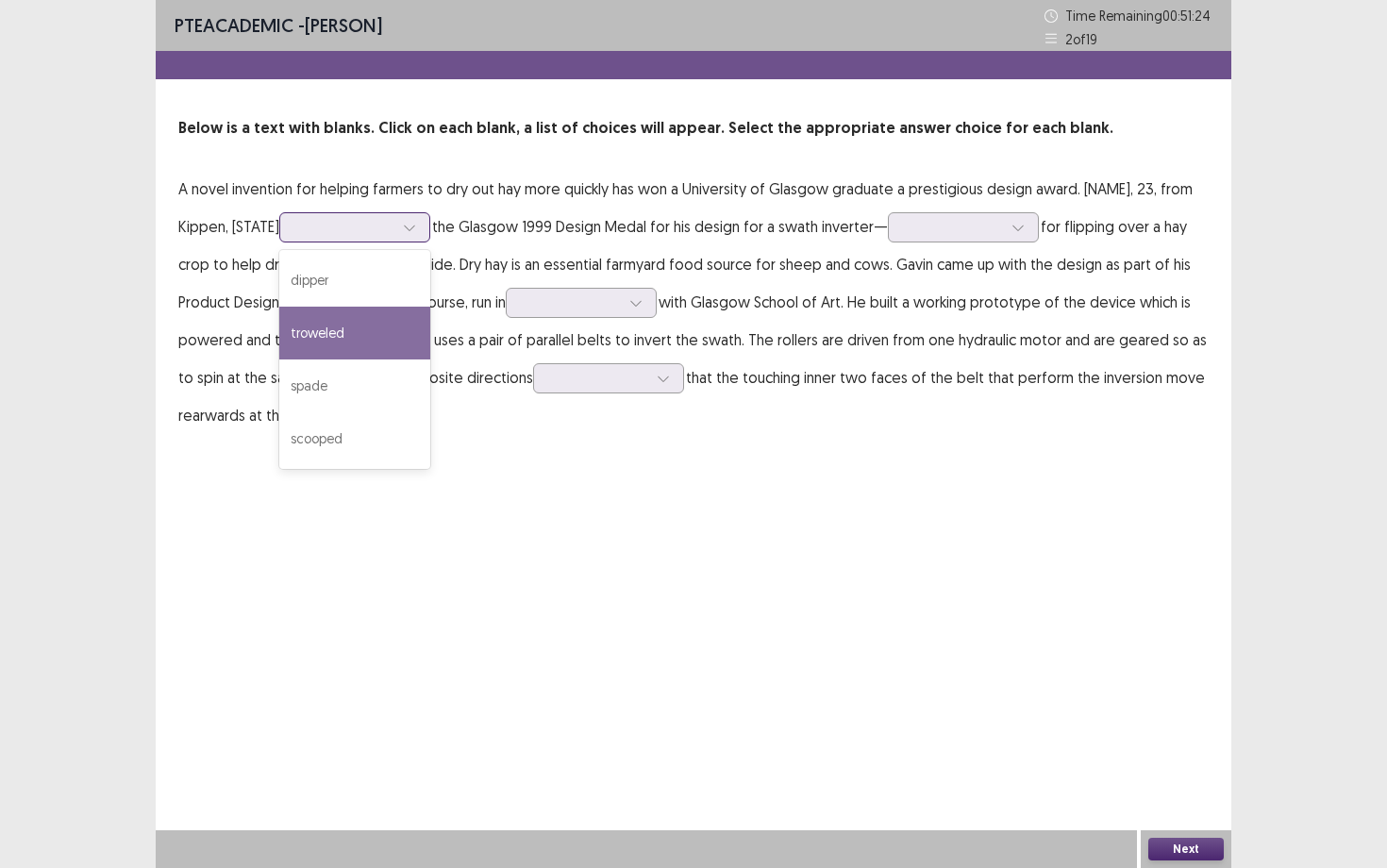 click on "troweled" at bounding box center [355, 333] 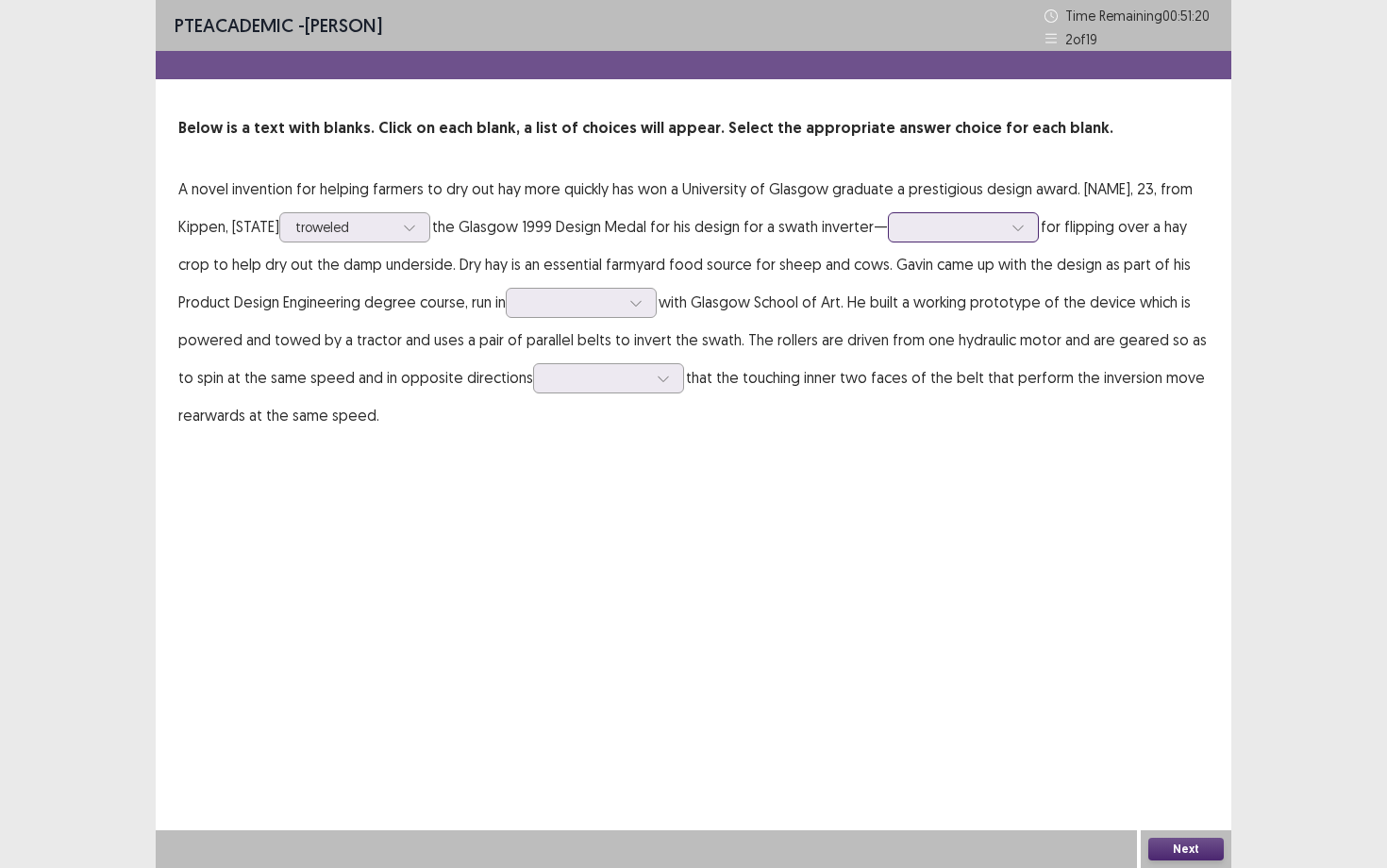 click at bounding box center (953, 226) 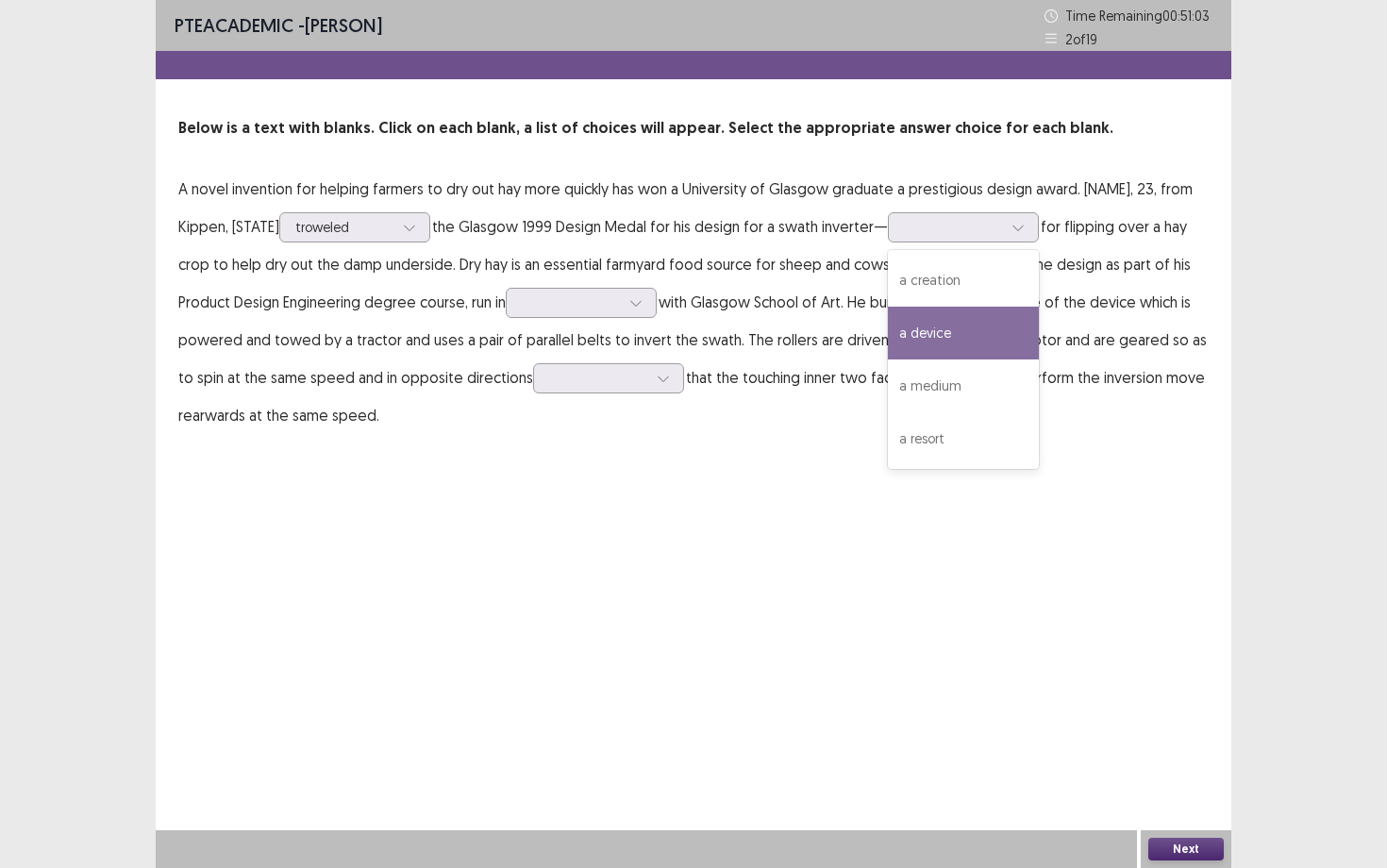 click on "PTE academic - Natasha Agatha Time Remaining 00 : 51 : 03 2 of 19 Below is a text with blanks. Click on each blank, a list of choices will appear. Select the appropriate answer choice for each blank. A novel invention for helping farmers to dry out hay more quickly has won a University of Glasgow graduate a prestigious design award. Gavin Armstrong, 23, from Kippen, Stirlingshire troweled the Glasgow 1999 Design Medal for his design for a swath inverter— a device, 2 of 4. 4 results available. Use Up and Down to choose options, press Enter to select the currently focused option, press Escape to exit the menu, press Tab to select the option and exit the menu. a creation a device a medium a resort for flipping over a hay crop to help dry out the damp underside. Dry hay is an essential farmyard food source for sheep and cows. Gavin came up with the design as part of his Product Design Engineering degree course, run in Next" at bounding box center [694, 434] 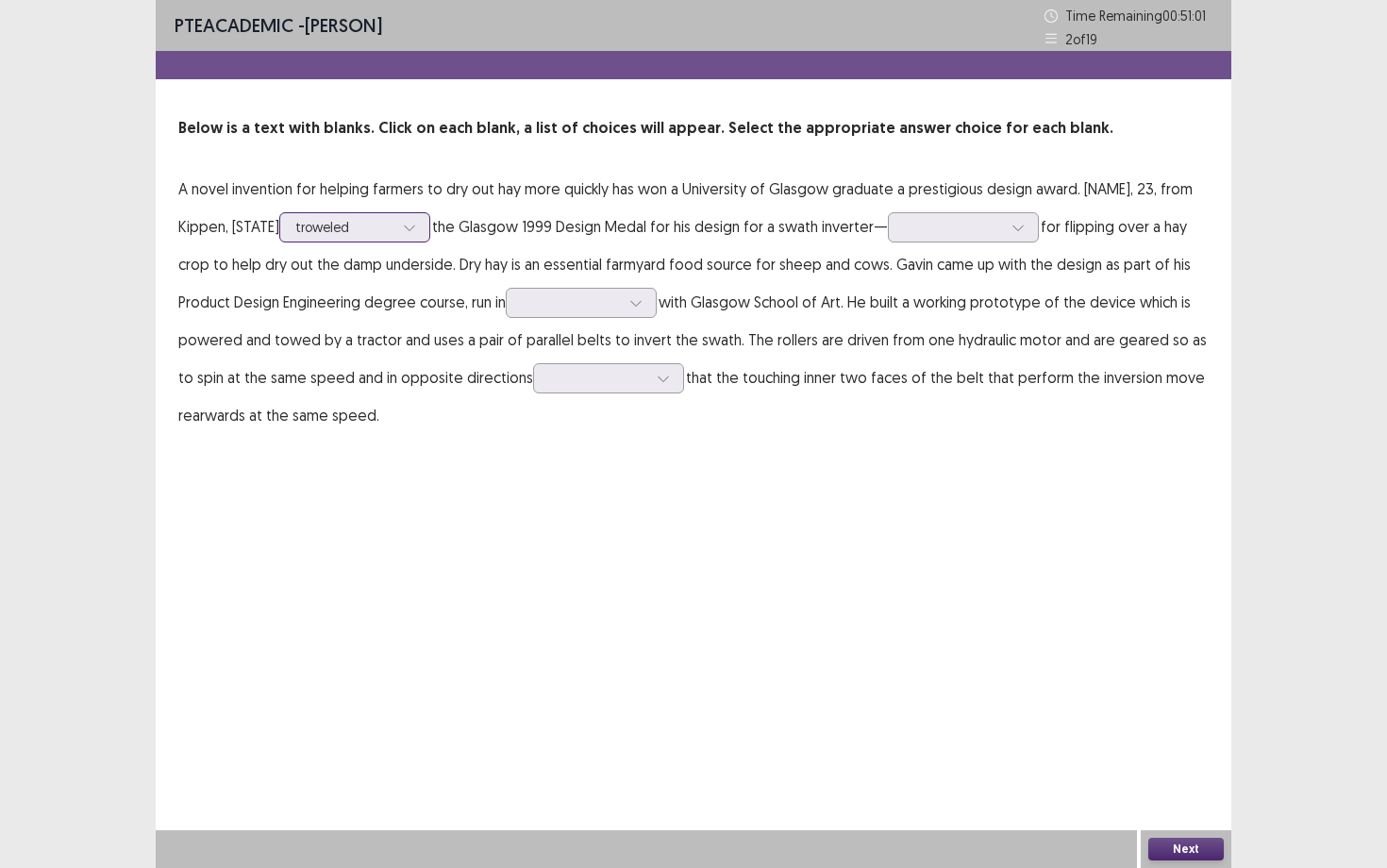 click at bounding box center (344, 226) 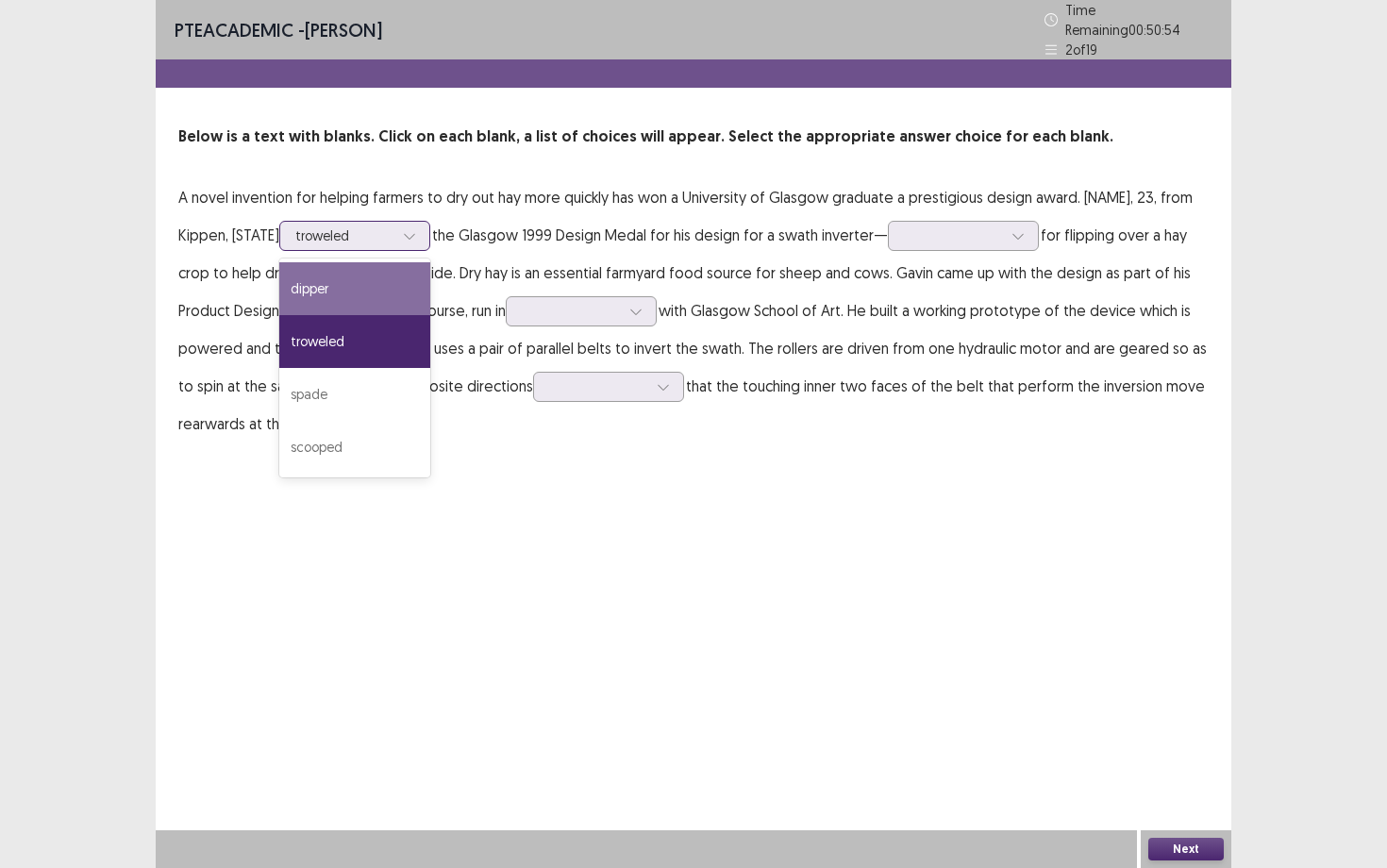 click on "dipper" at bounding box center [355, 289] 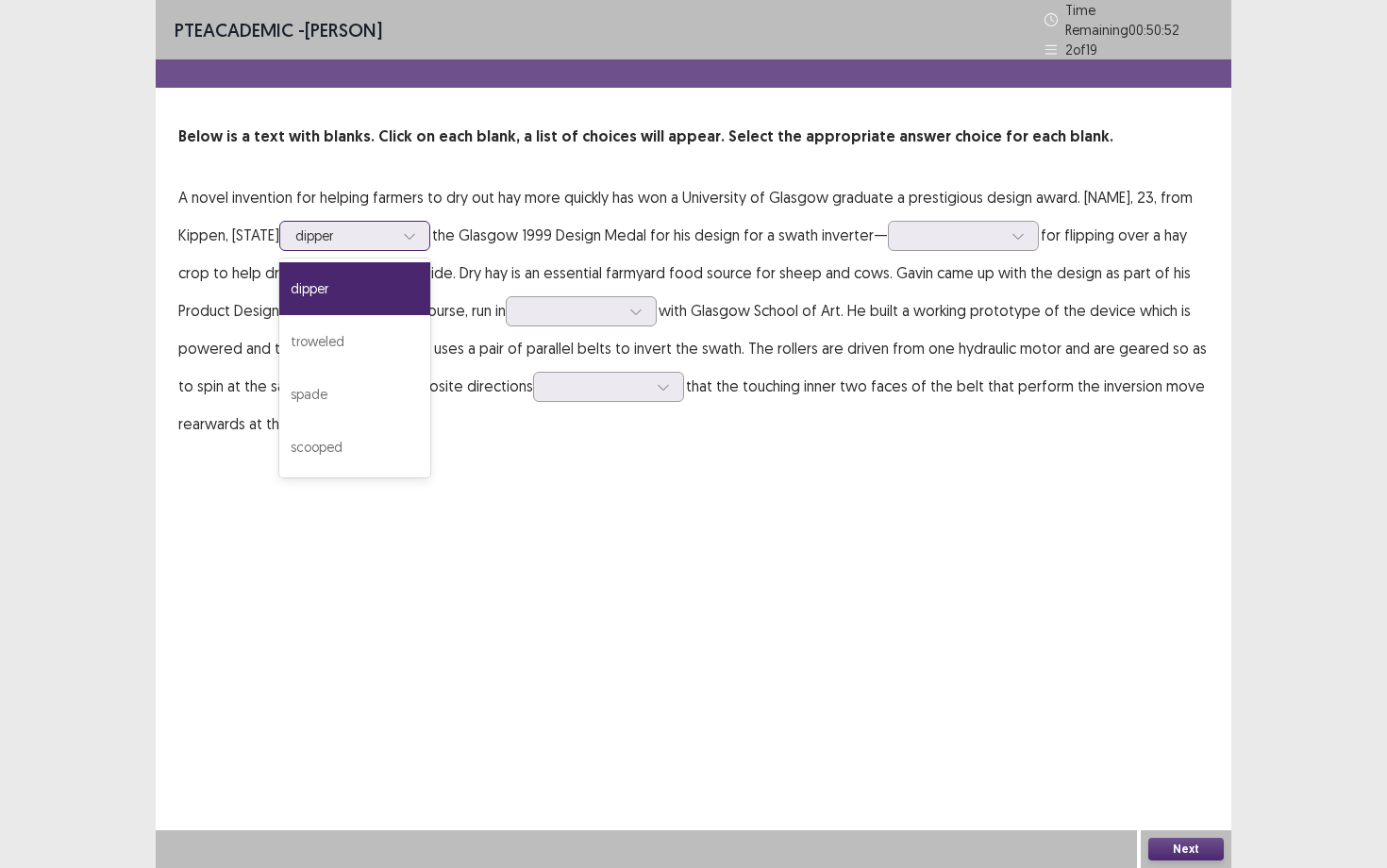 click at bounding box center (409, 236) 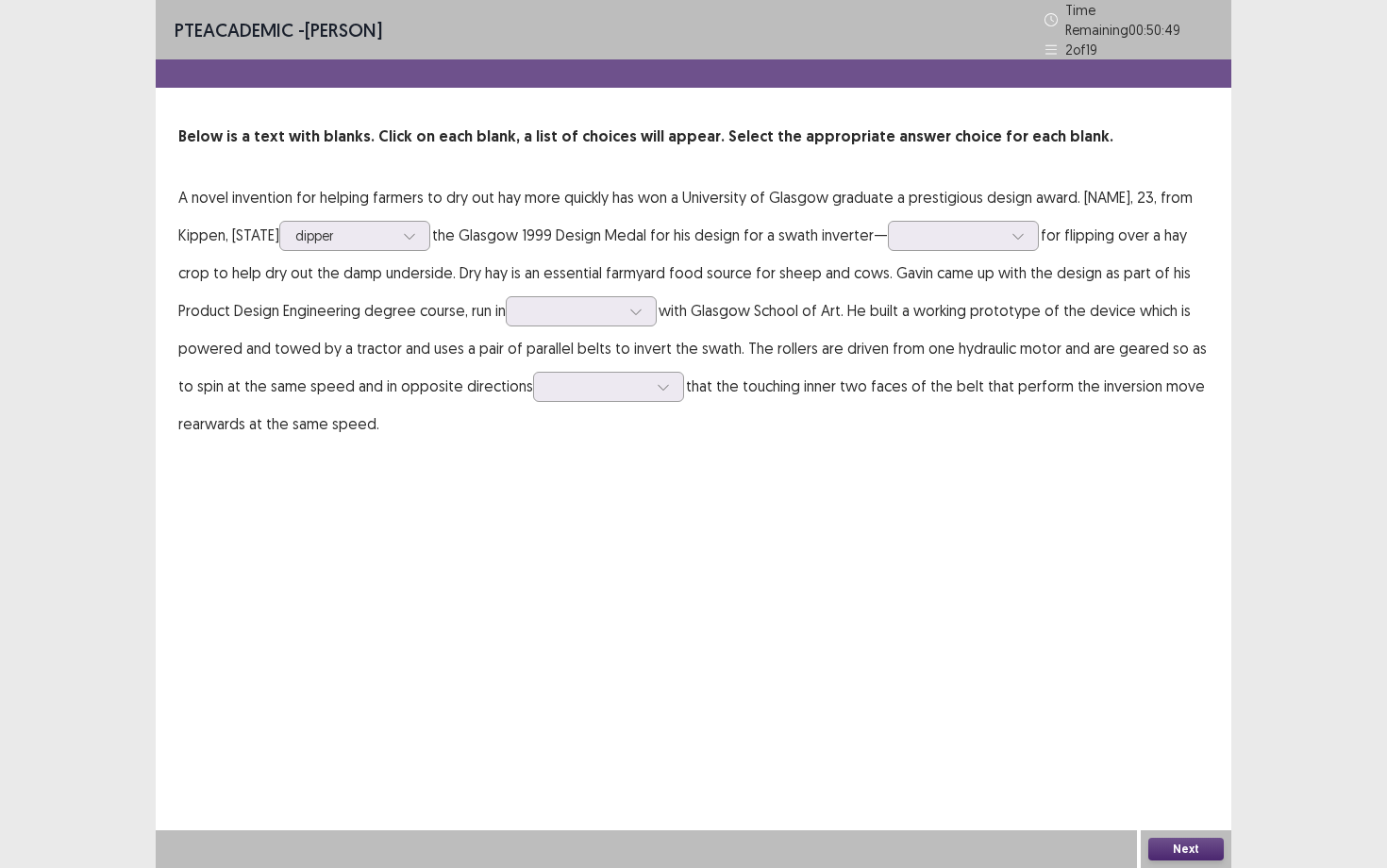 click on "PTE  academic   -  [NAME] [LAST NAME] Time Remaining  00 : 50 : 49 2  of  19 Below is a text with blanks. Click on each blank, a list of choices will appear. Select the appropriate answer choice for each blank. A novel invention for helping farmers to dry out hay more quickly has won a University of Glasgow graduate a prestigious design award. [NAME] [LAST NAME], 23, from Kippen, Stirlingshire  dipper  the Glasgow 1999 Design Medal for his design for a swath inverter—   for flipping over a hay crop to help dry out the damp underside. Dry hay is an essential farmyard food source for sheep and cows. [NAME] came up with the design as part of his Product Design Engineering degree course, run in   with Glasgow School of Art. He built a working prototype of the device which is powered and towed by a tractor and uses a pair of parallel belts to invert the swath. The rollers are driven from one hydraulic motor and are geared so as to spin at the same speed and in opposite directions  Next" at bounding box center (694, 434) 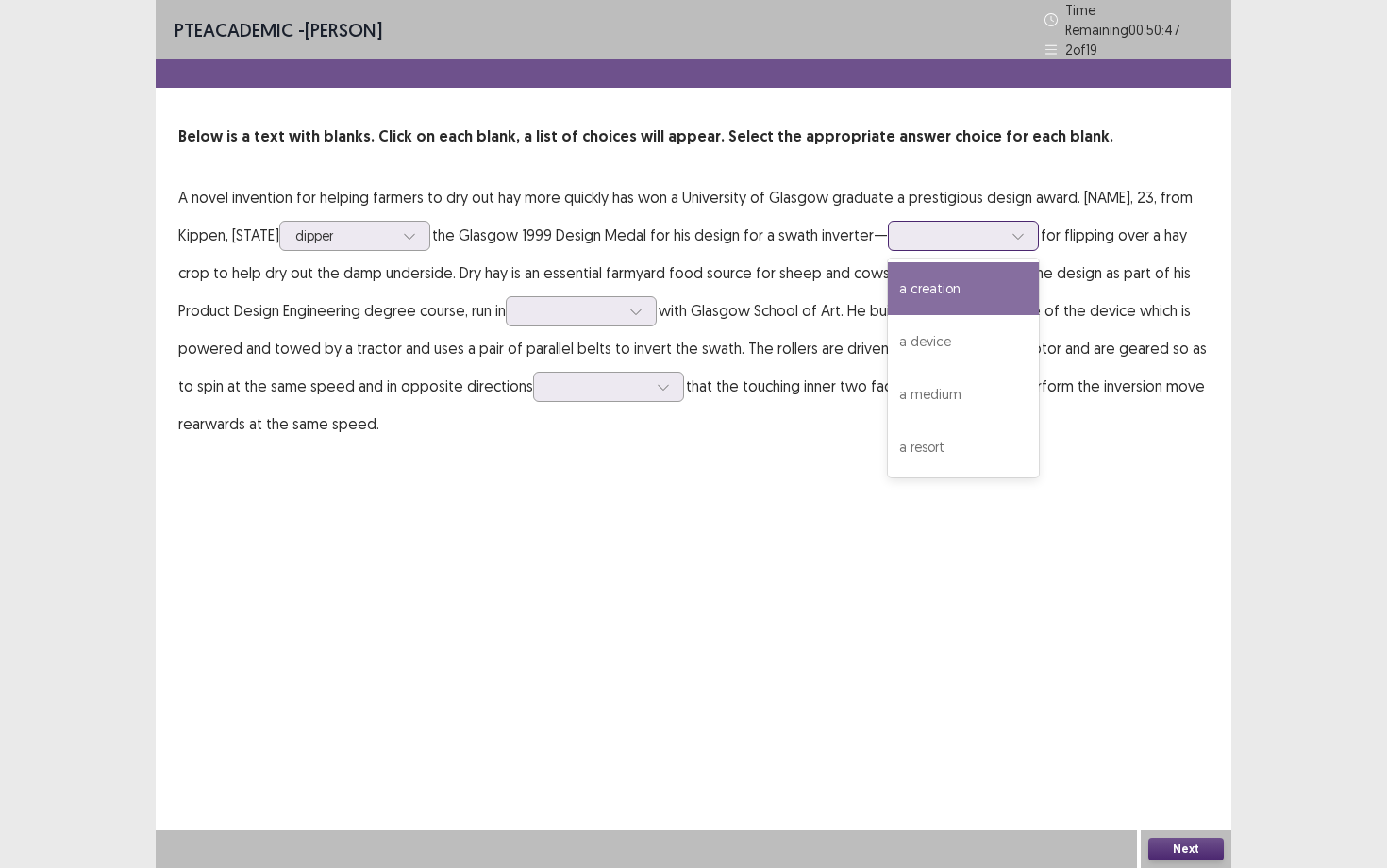 click at bounding box center (953, 235) 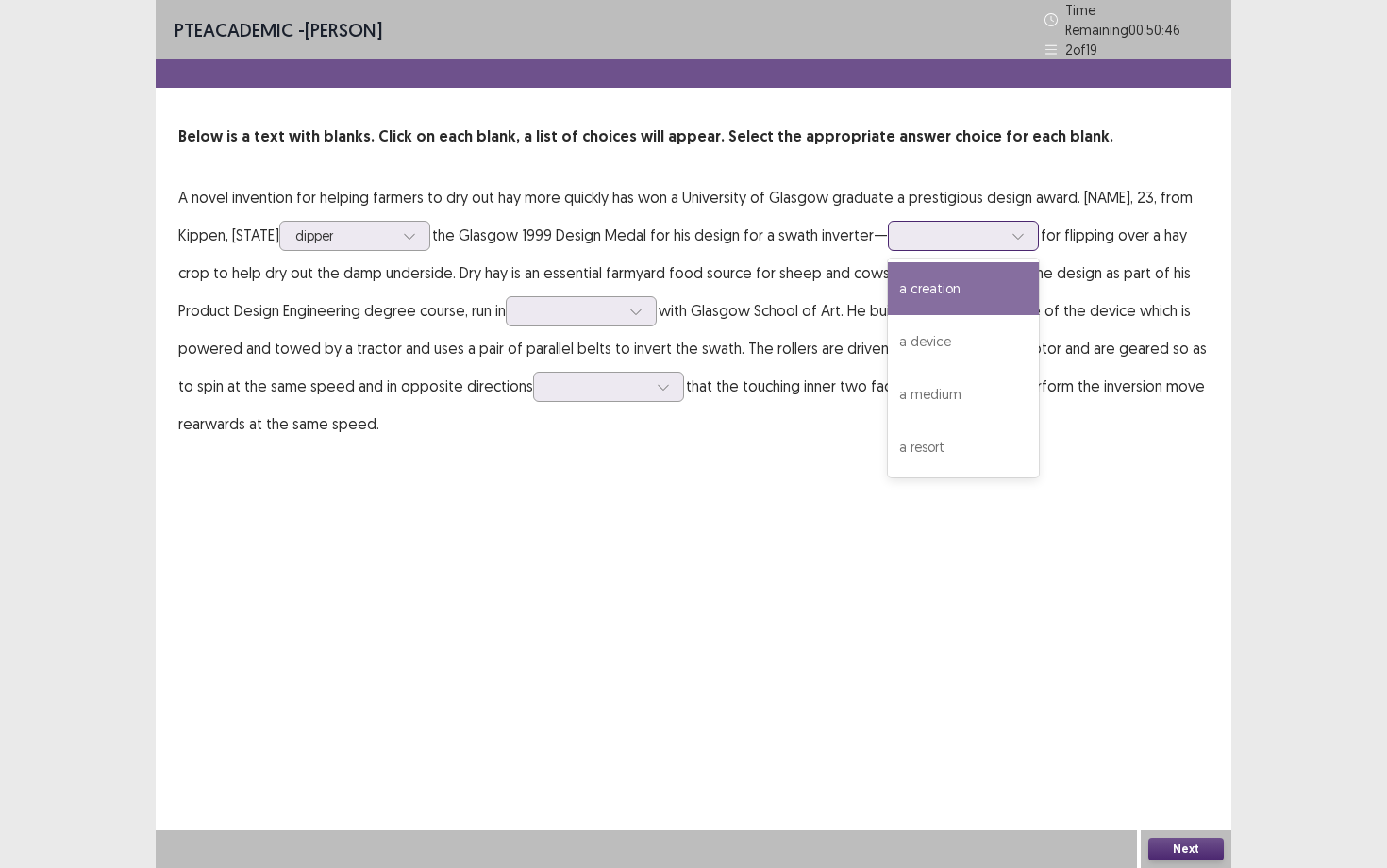 click on "a creation" at bounding box center [963, 289] 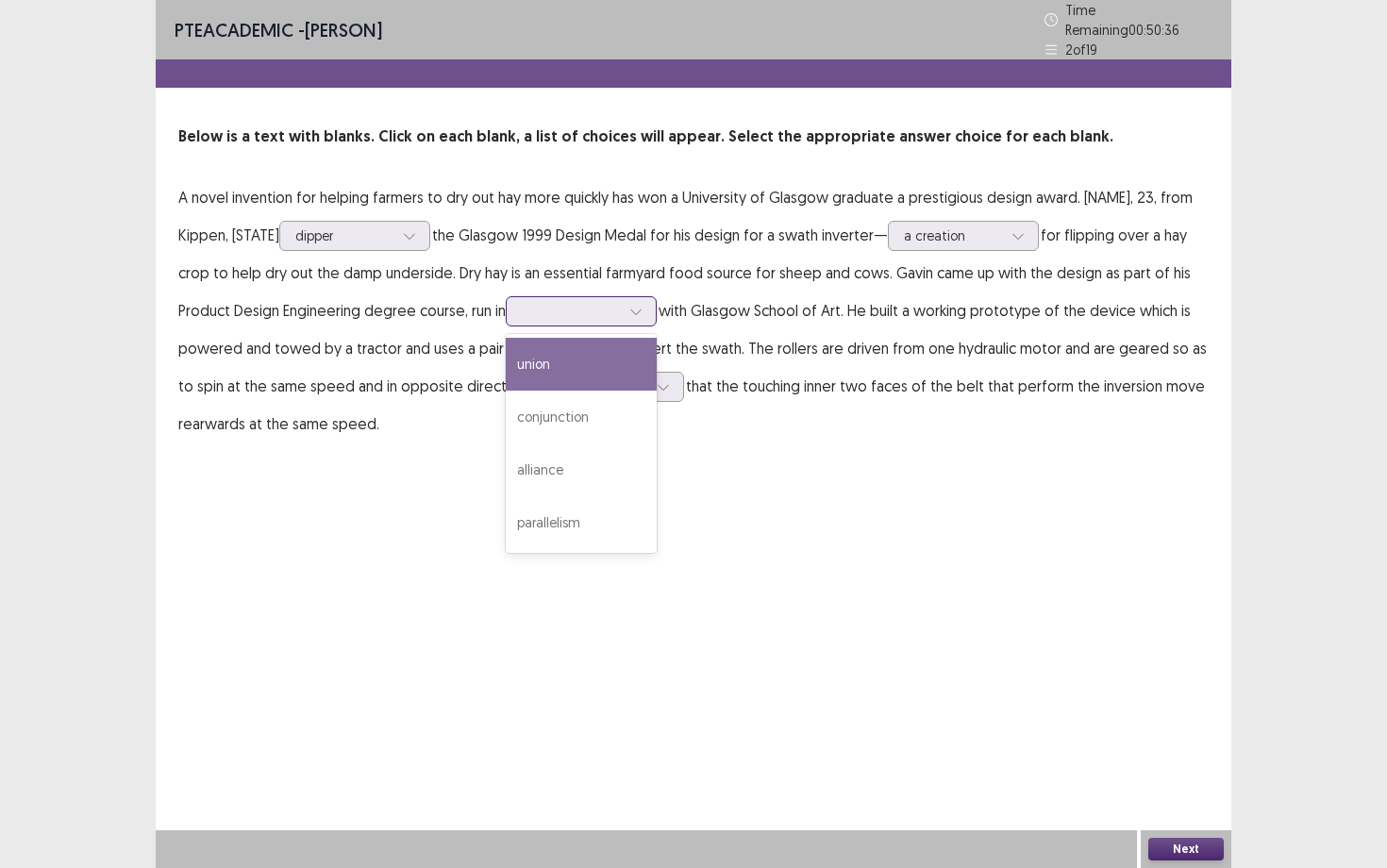 click at bounding box center [571, 310] 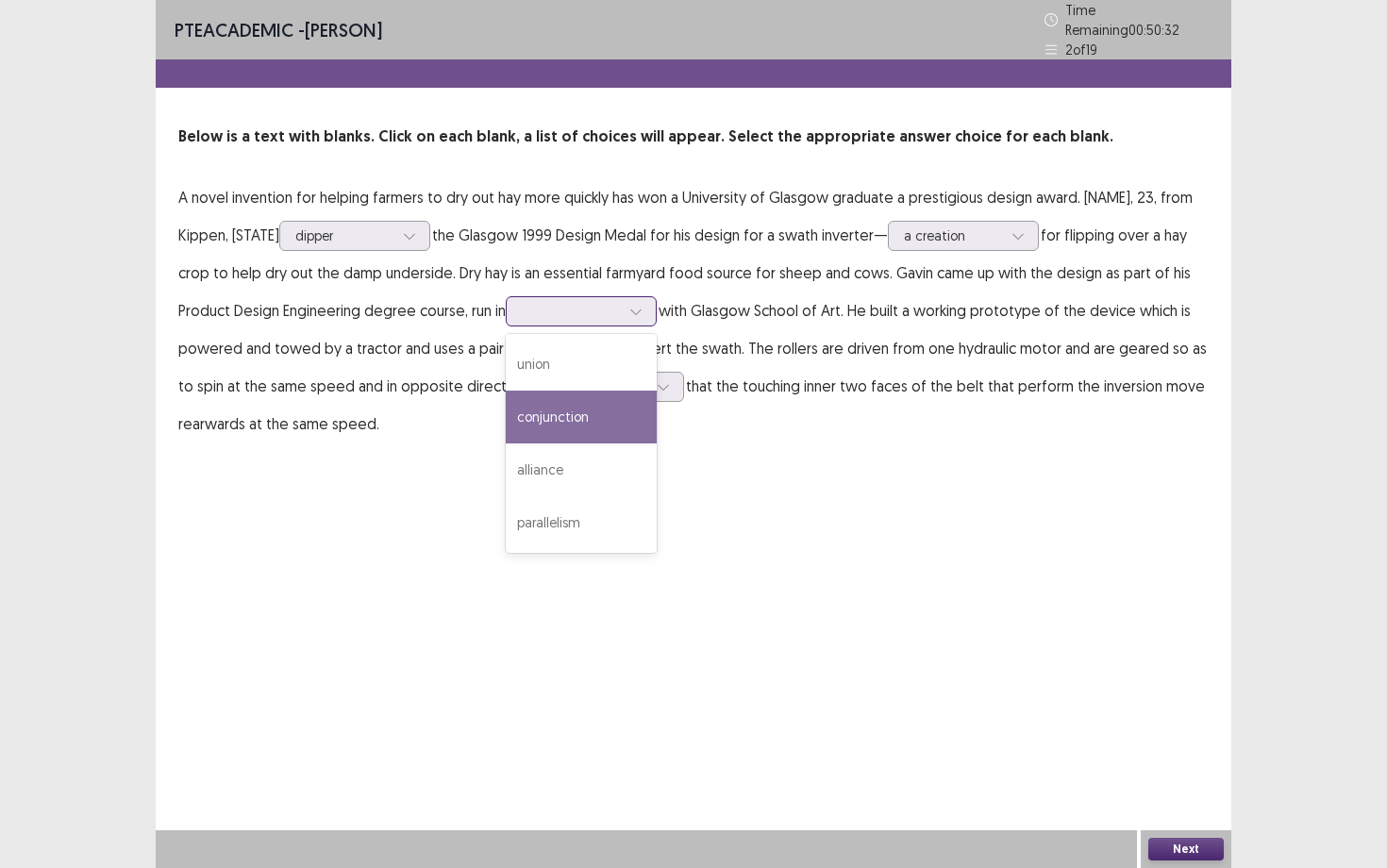 click on "conjunction" at bounding box center [581, 417] 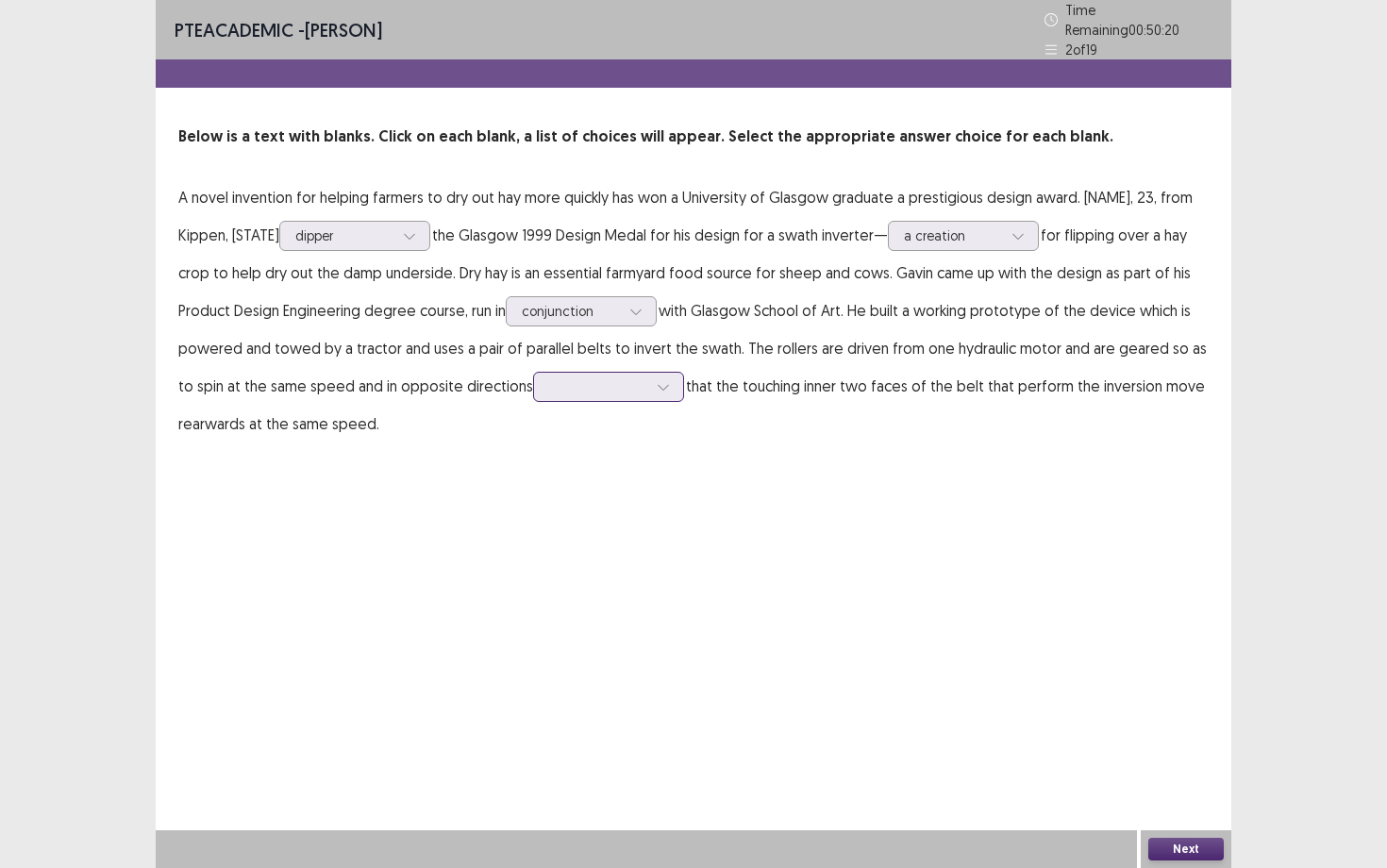 click at bounding box center [598, 386] 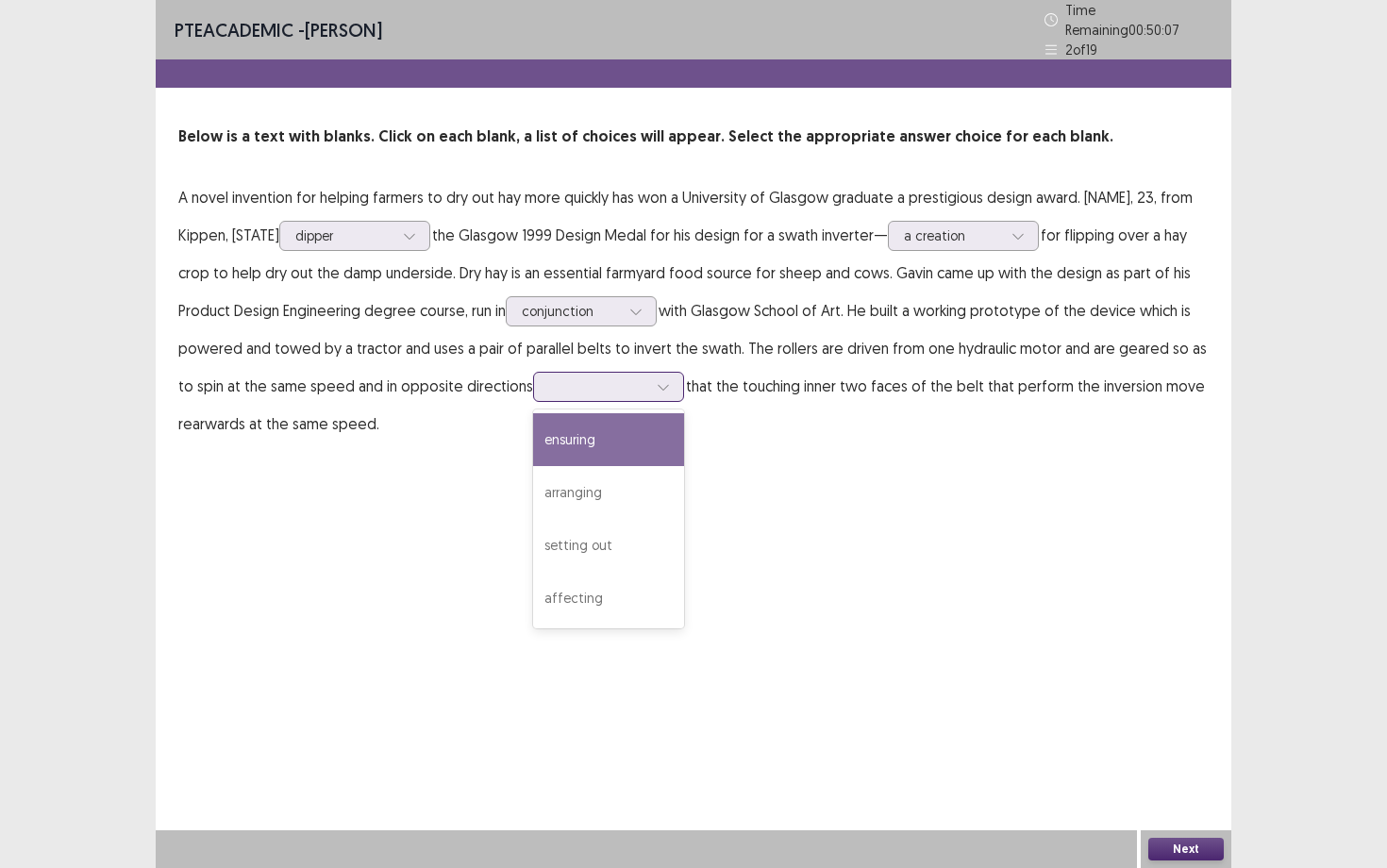 click on "ensuring" at bounding box center (609, 440) 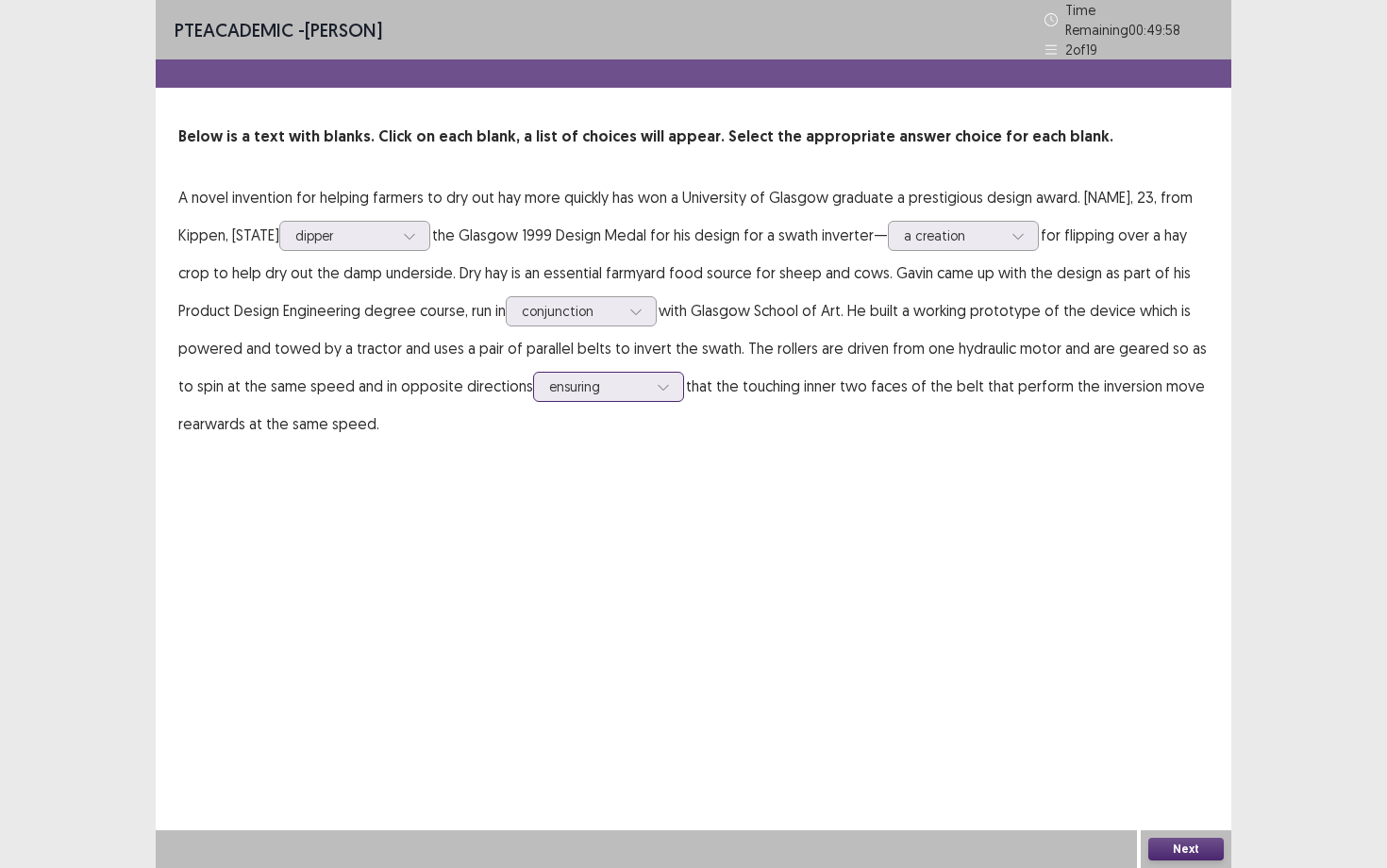 click on "ensuring" at bounding box center [609, 387] 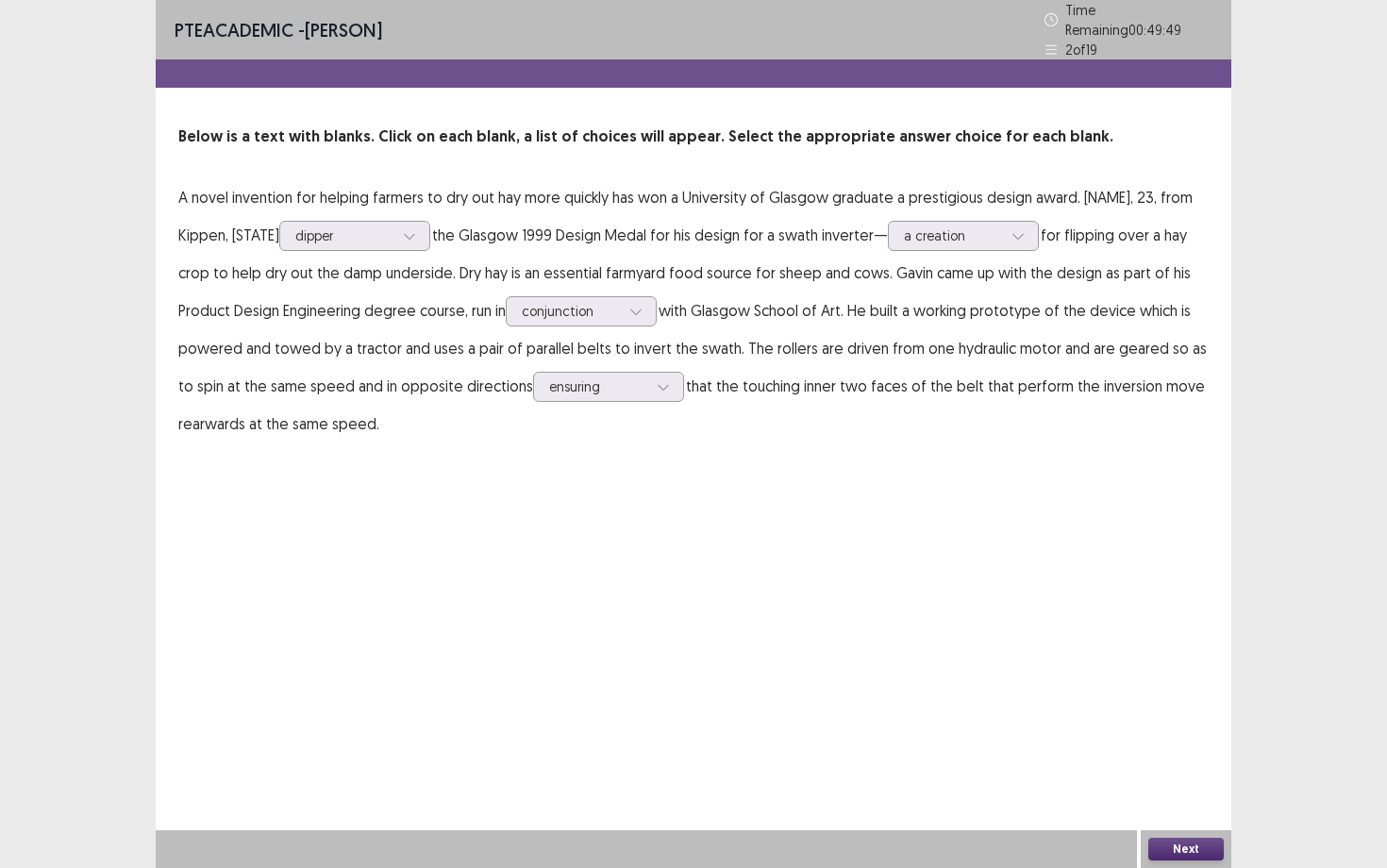 click on "PTE academic - Natasha Agatha Time Remaining 00 : 49 : 49 2 of 19 Below is a text with blanks. Click on each blank, a list of choices will appear. Select the appropriate answer choice for each blank. A novel invention for helping farmers to dry out hay more quickly has won a University of Glasgow graduate a prestigious design award. [NAME], 23, from Kippen, [STATE] dipper the Glasgow 1999 Design Medal for his design for a swath inverter— a creation for flipping over a hay crop to help dry out the damp underside. Dry hay is an essential farmyard food source for sheep and cows. [NAME] came up with the design as part of his Product Design Engineering degree course, run in conjunction with Glasgow School of Art. He built a working prototype of the device which is powered and towed by a tractor and uses a pair of parallel belts to invert the swath. The rollers are driven from one hydraulic motor and are geared so as to spin at the same speed and in opposite directions ensuring Next" at bounding box center [694, 434] 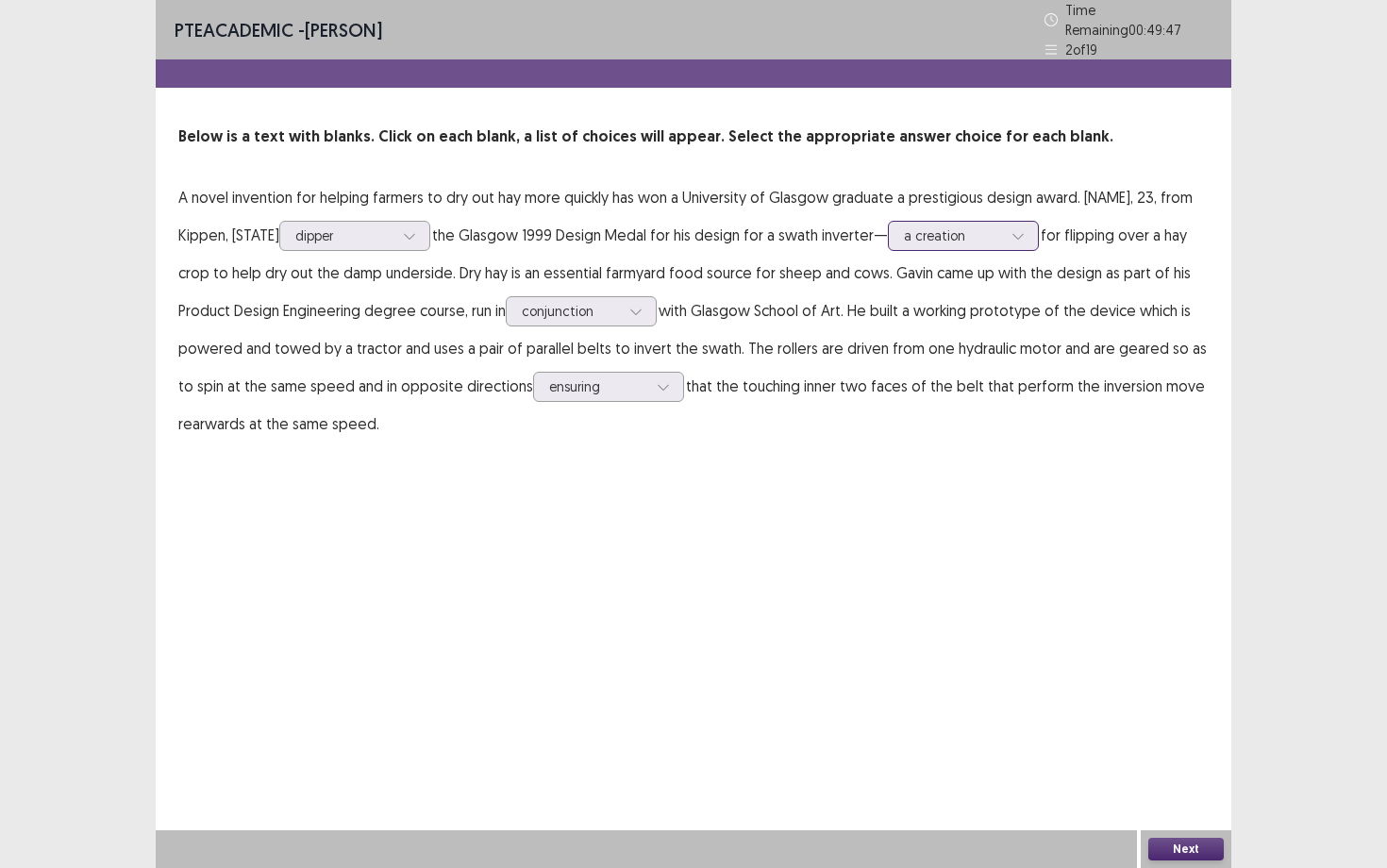 click on "a creation" at bounding box center (953, 236) 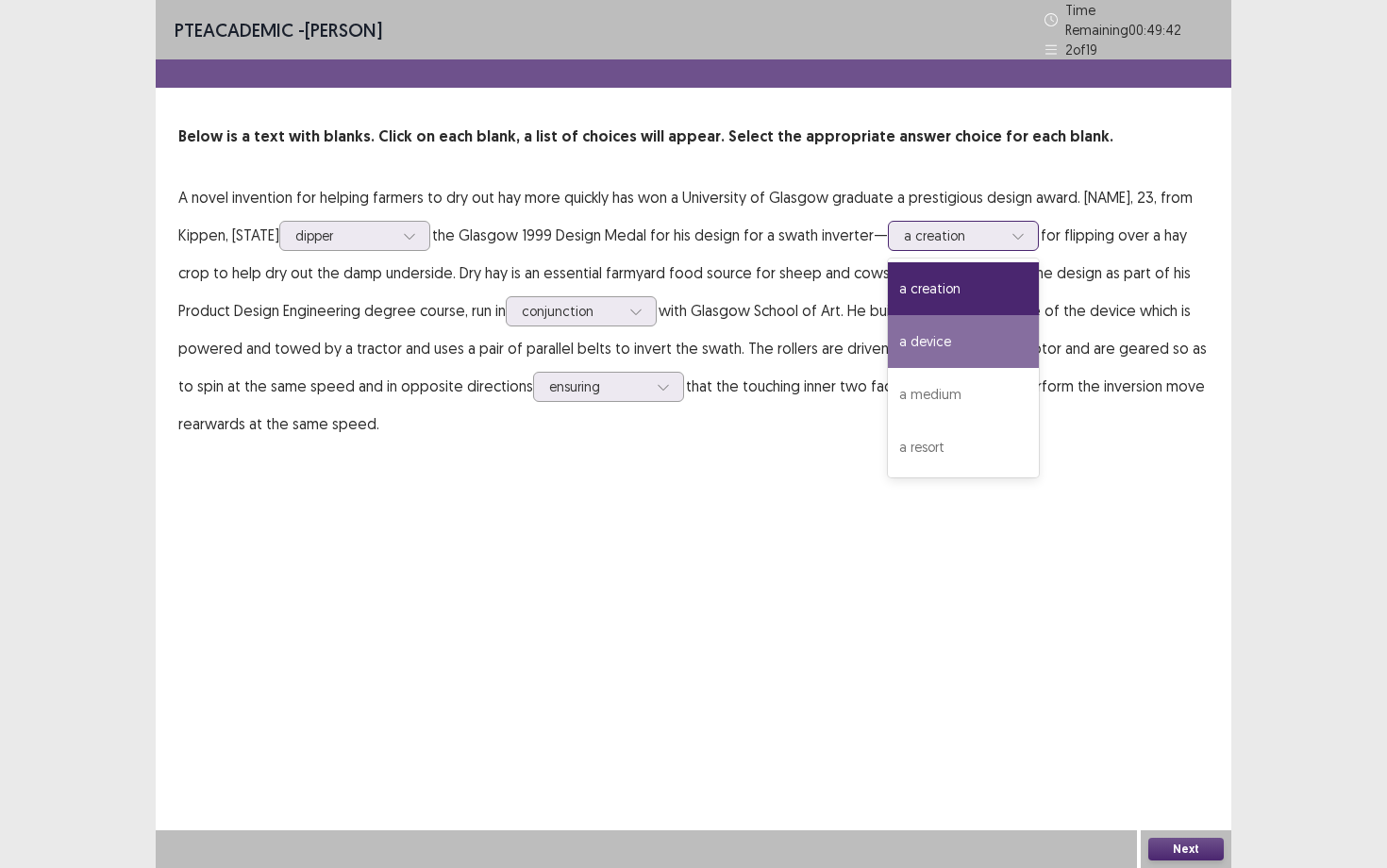 click on "a device" at bounding box center [963, 342] 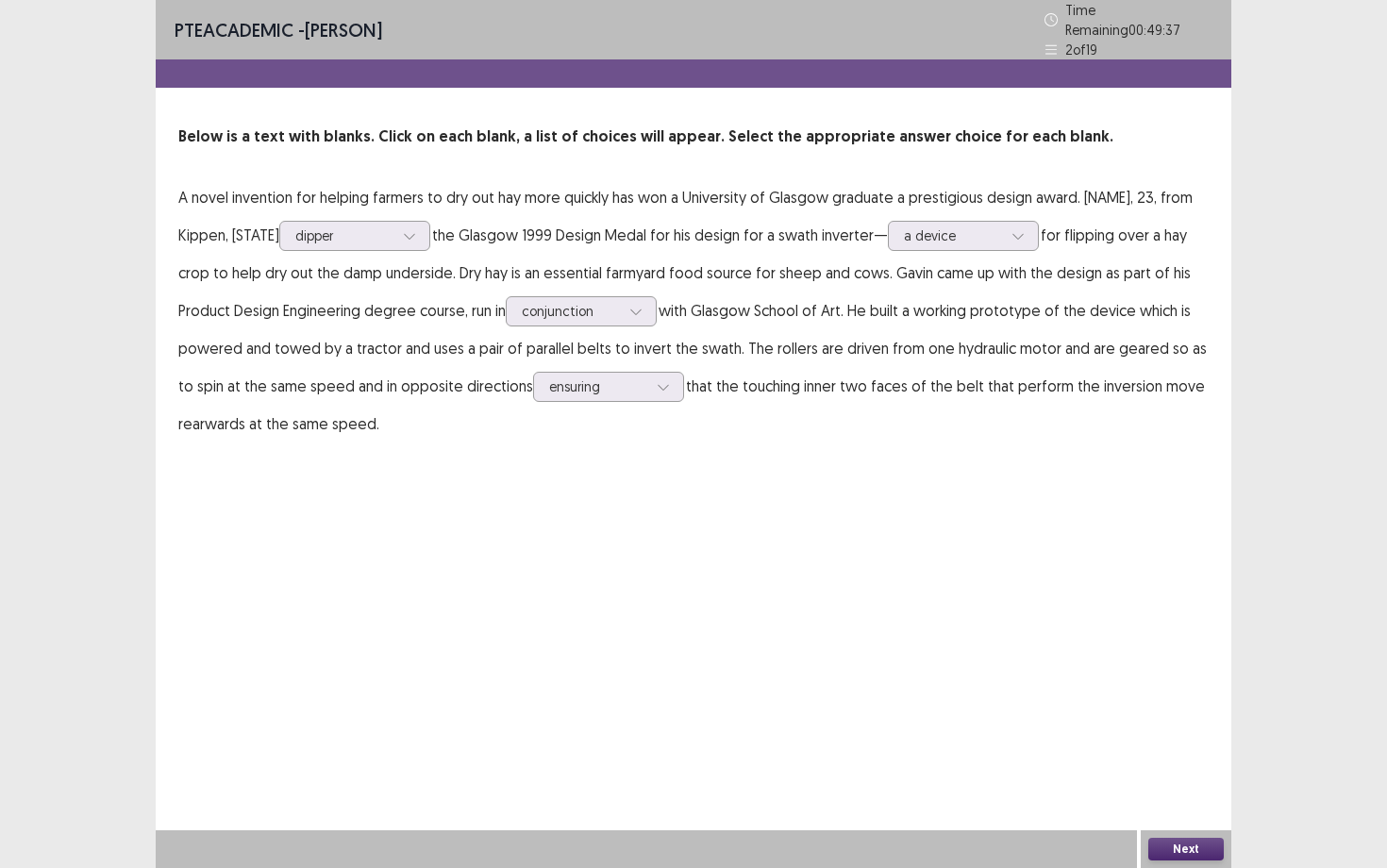 click on "Next" at bounding box center [1186, 849] 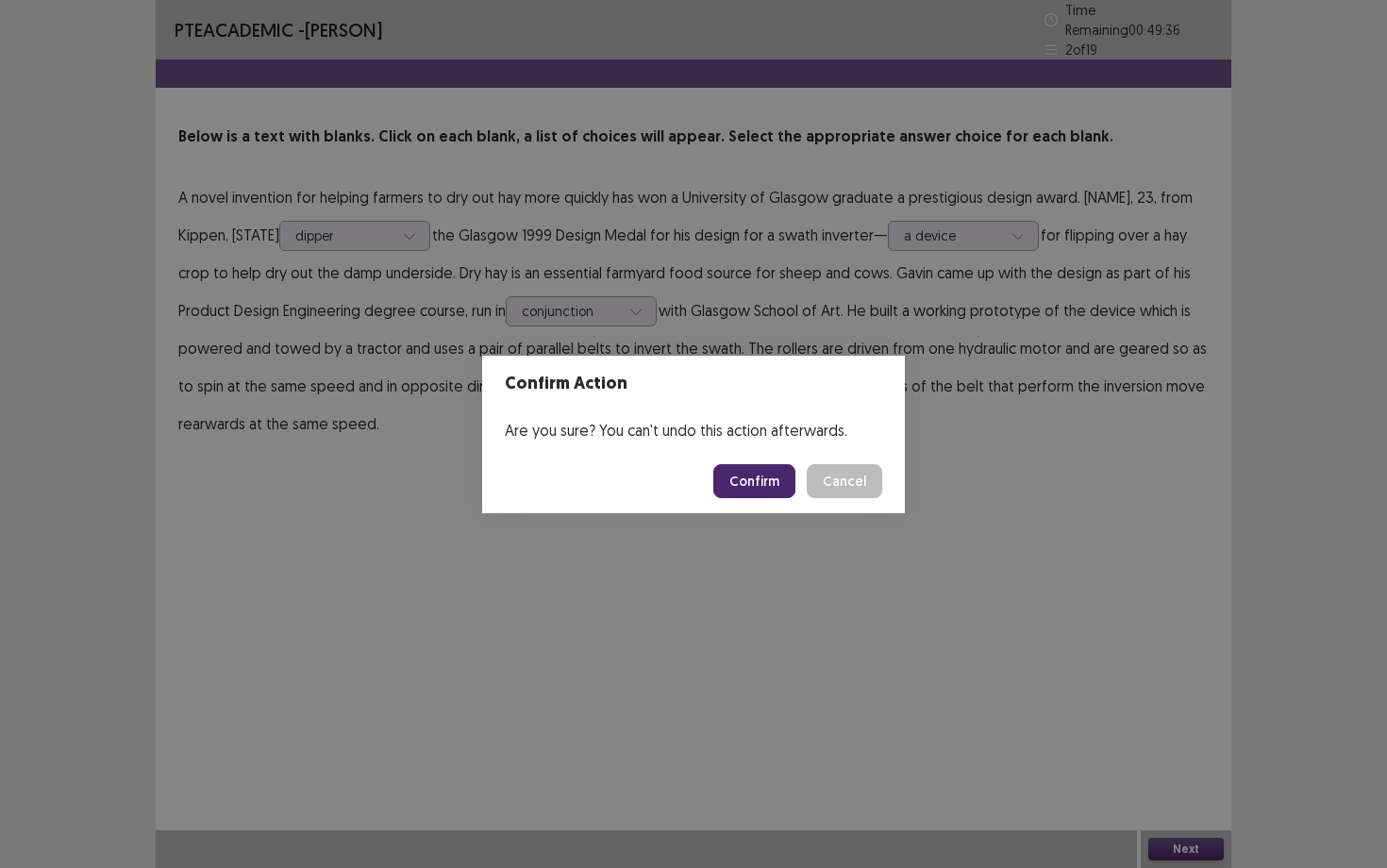 click on "Confirm" at bounding box center [754, 481] 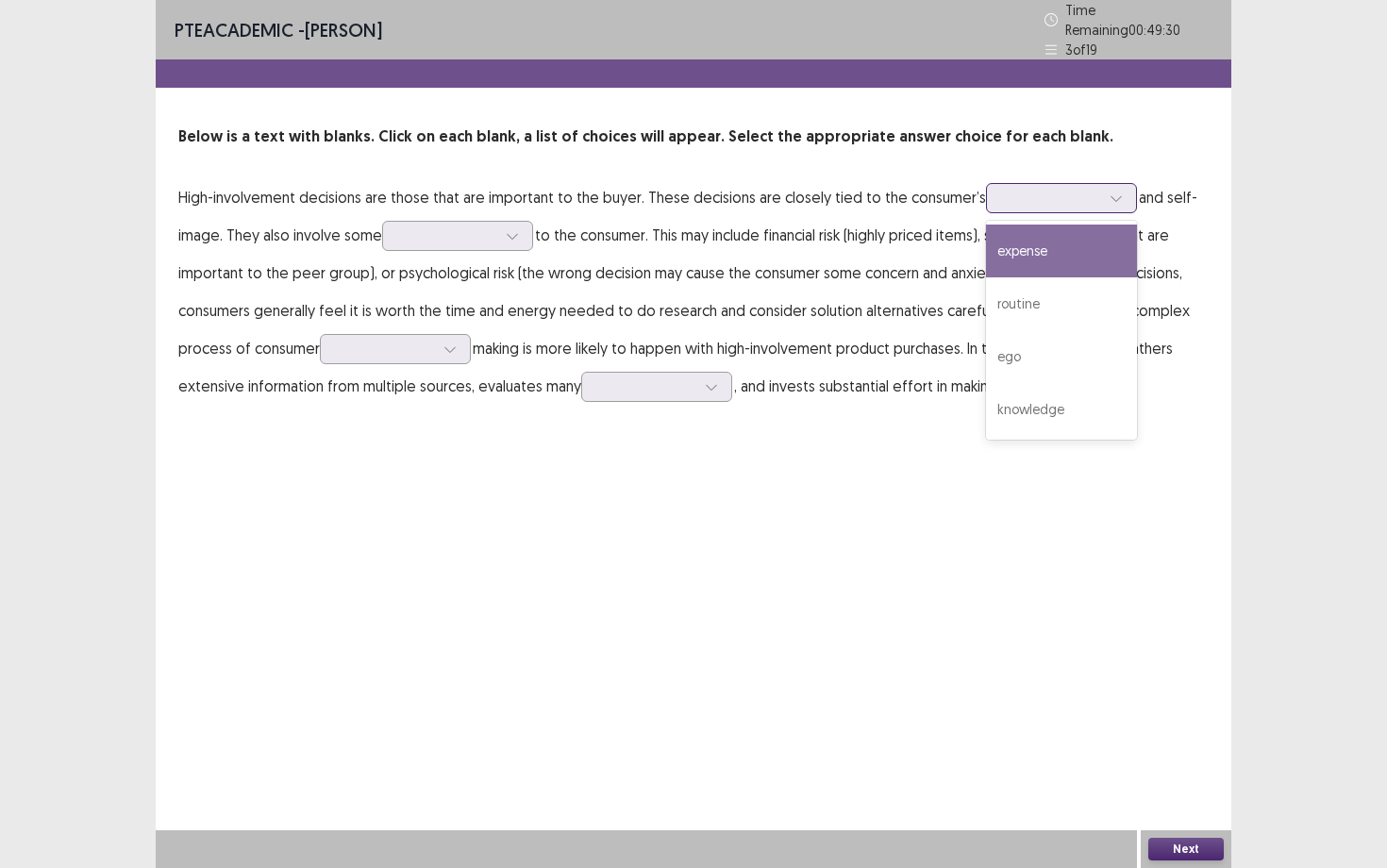 click at bounding box center (1051, 197) 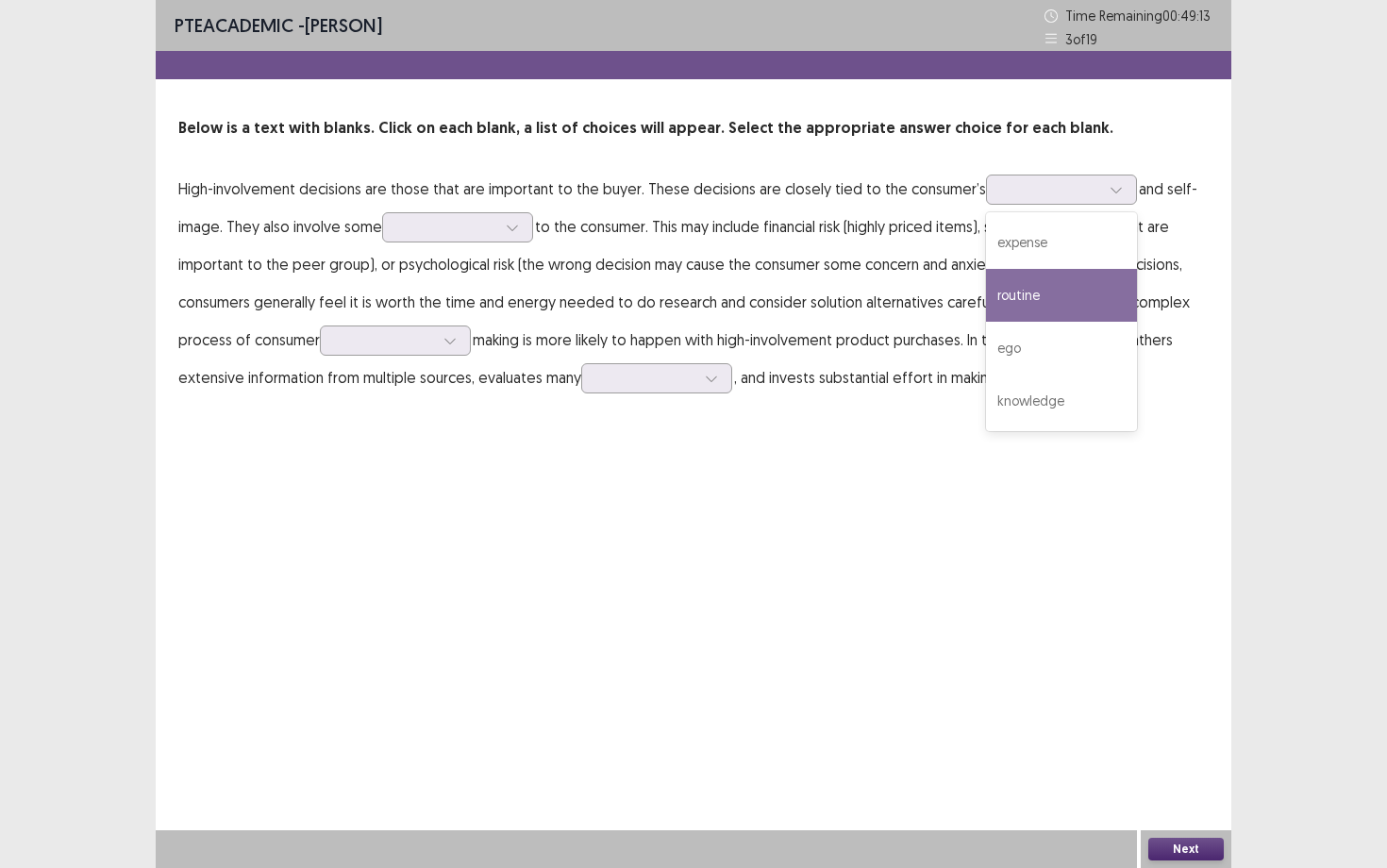 click on "PTE  academic   -  [NAME] [LAST NAME] Time Remaining  00 : 49 : 13 3  of  19 Below is a text with blanks. Click on each blank, a list of choices will appear. Select the appropriate answer choice for each blank. High-involvement decisions are those that are important to the buyer. These decisions are closely tied to the consumer’s  routine, 2 of 4. 4 results available. Use Up and Down to choose options, press Enter to select the currently focused option, press Escape to exit the menu, press Tab to select the option and exit the menu. expense routine ego knowledge  and self-image. They also involve some   making is more likely to happen with high-involvement product purchases. In these cases, a buyer gathers extensive information from multiple sources, evaluates many  , and invests substantial effort in making the best decision. Next" at bounding box center (694, 434) 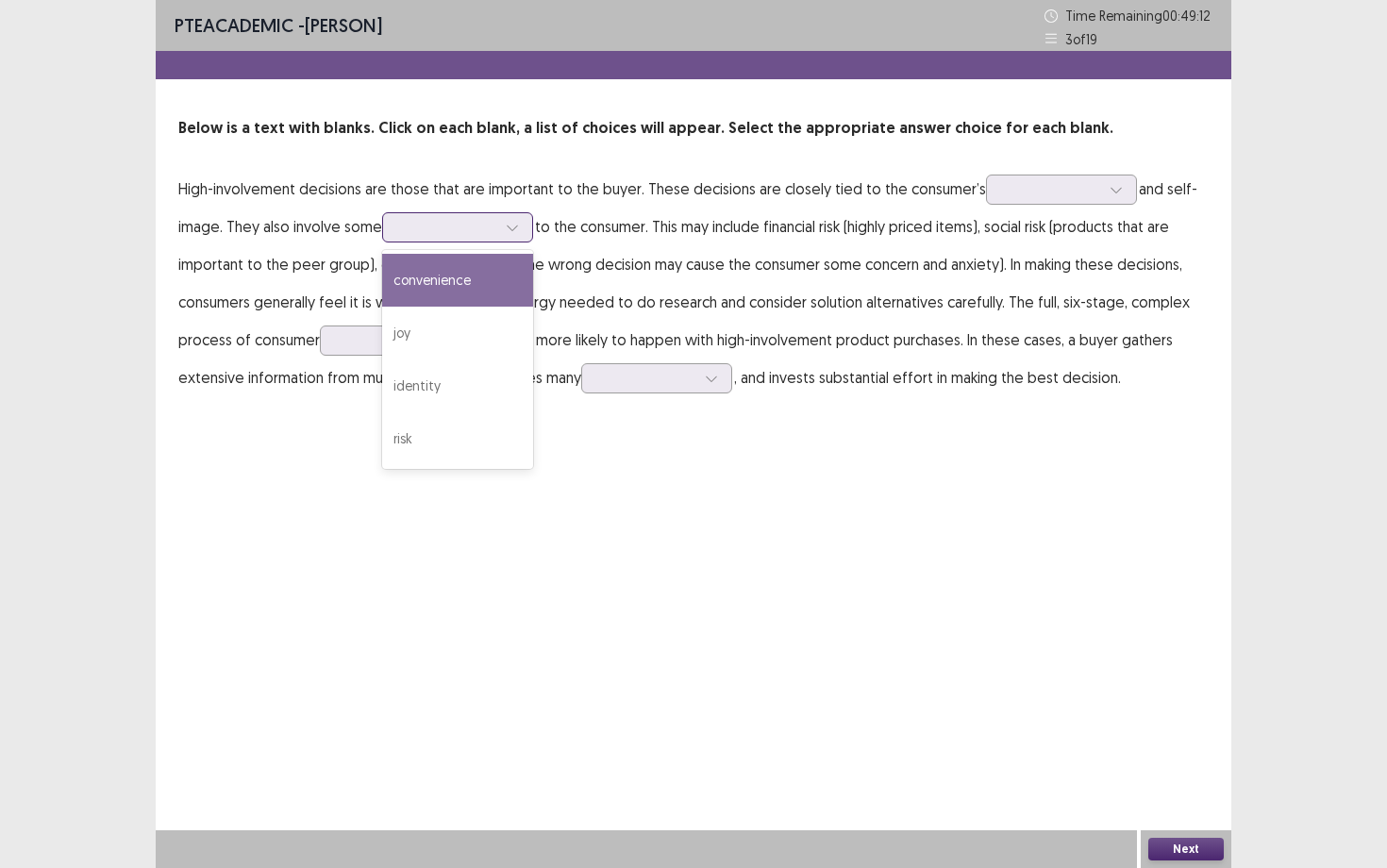 click at bounding box center (447, 226) 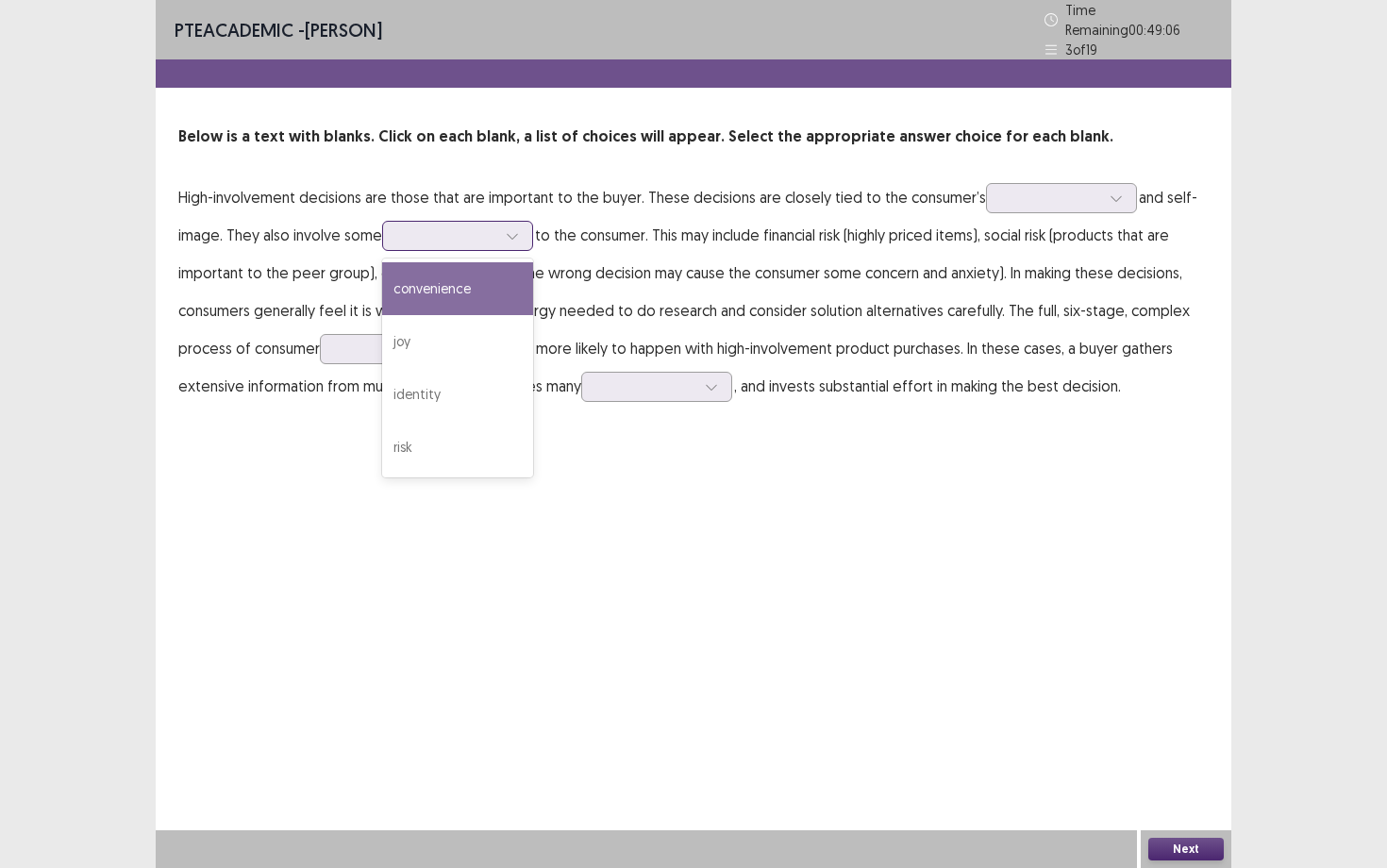 click on "convenience" at bounding box center [458, 289] 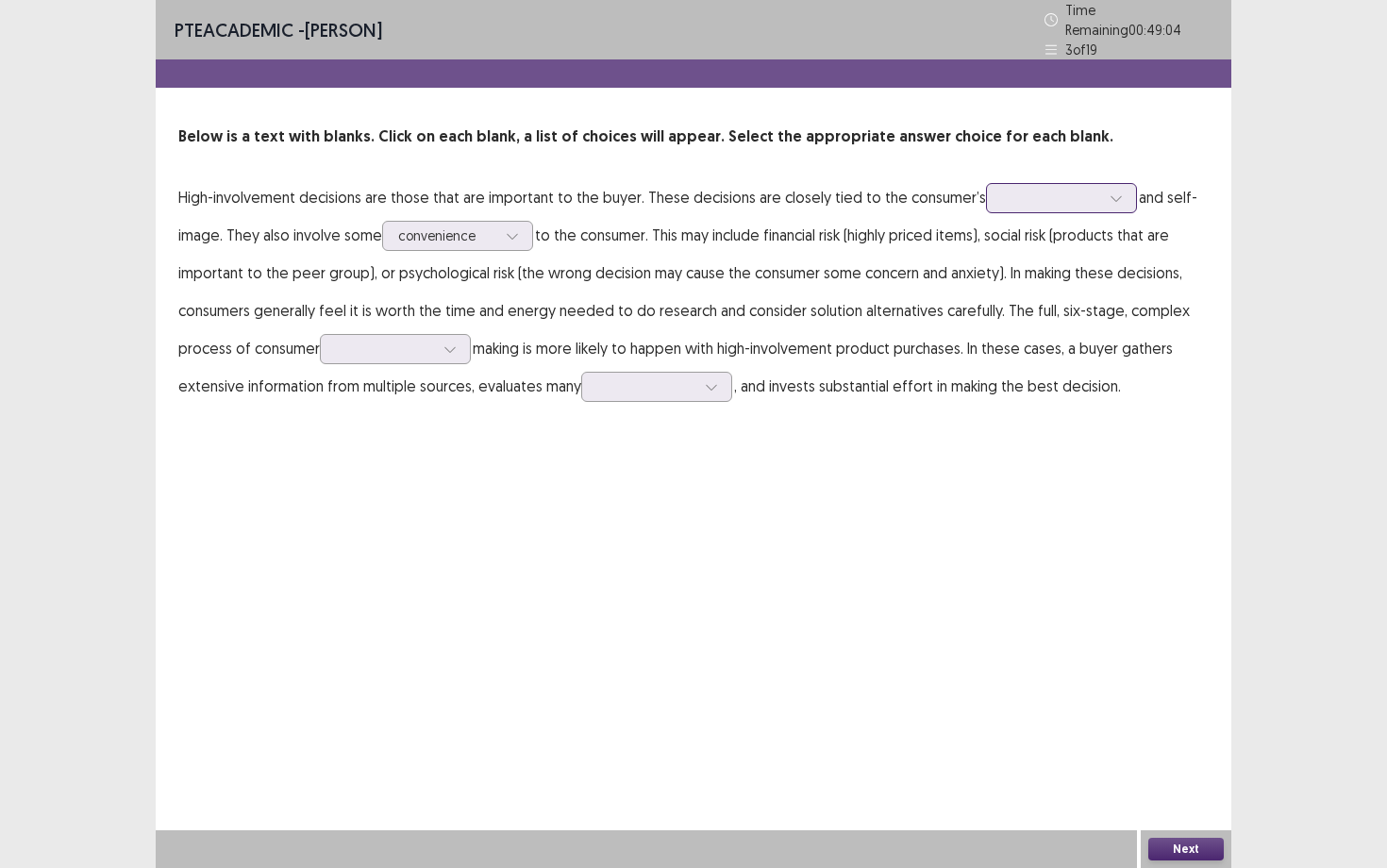 click at bounding box center [1051, 197] 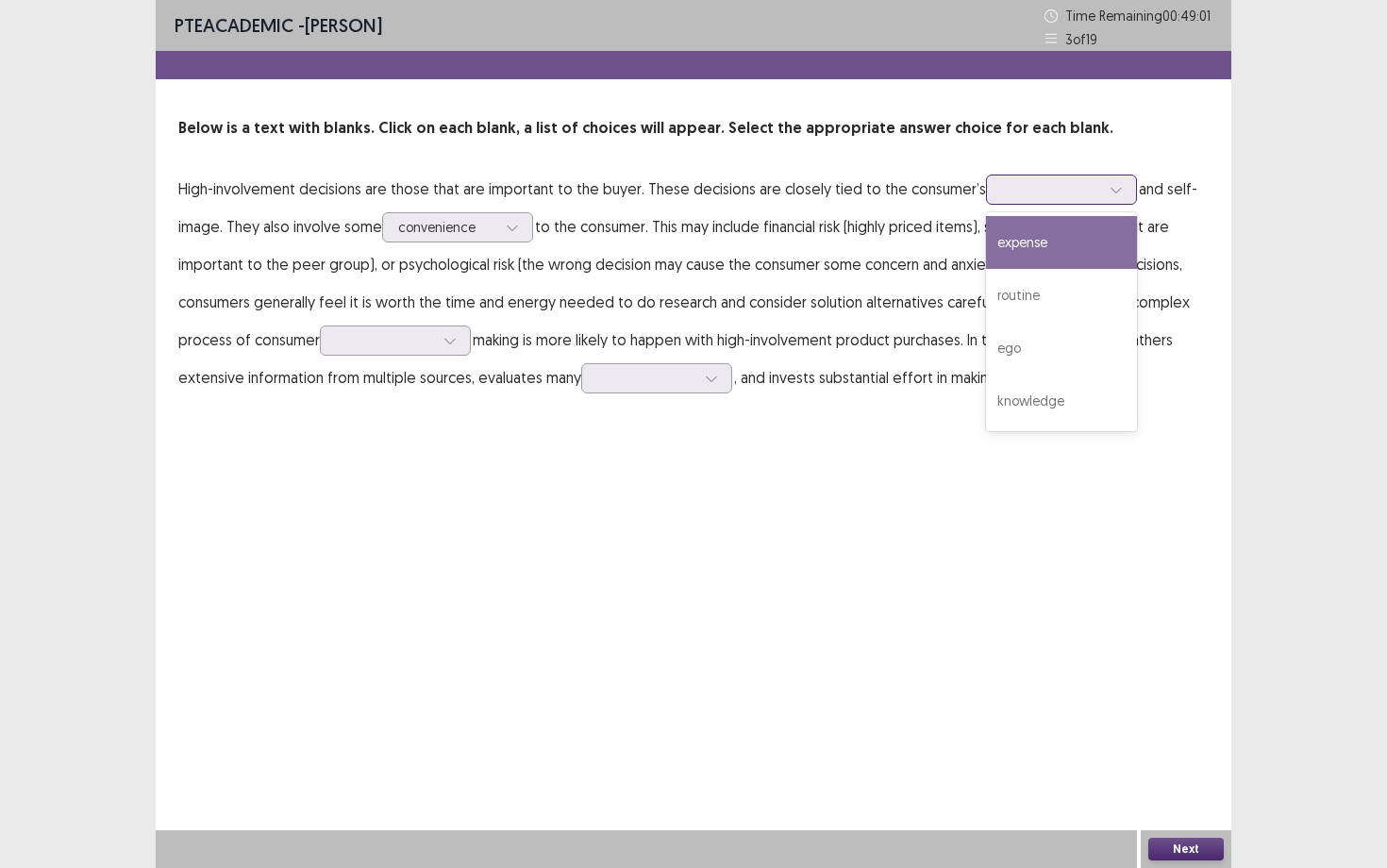 click on "expense" at bounding box center (1061, 242) 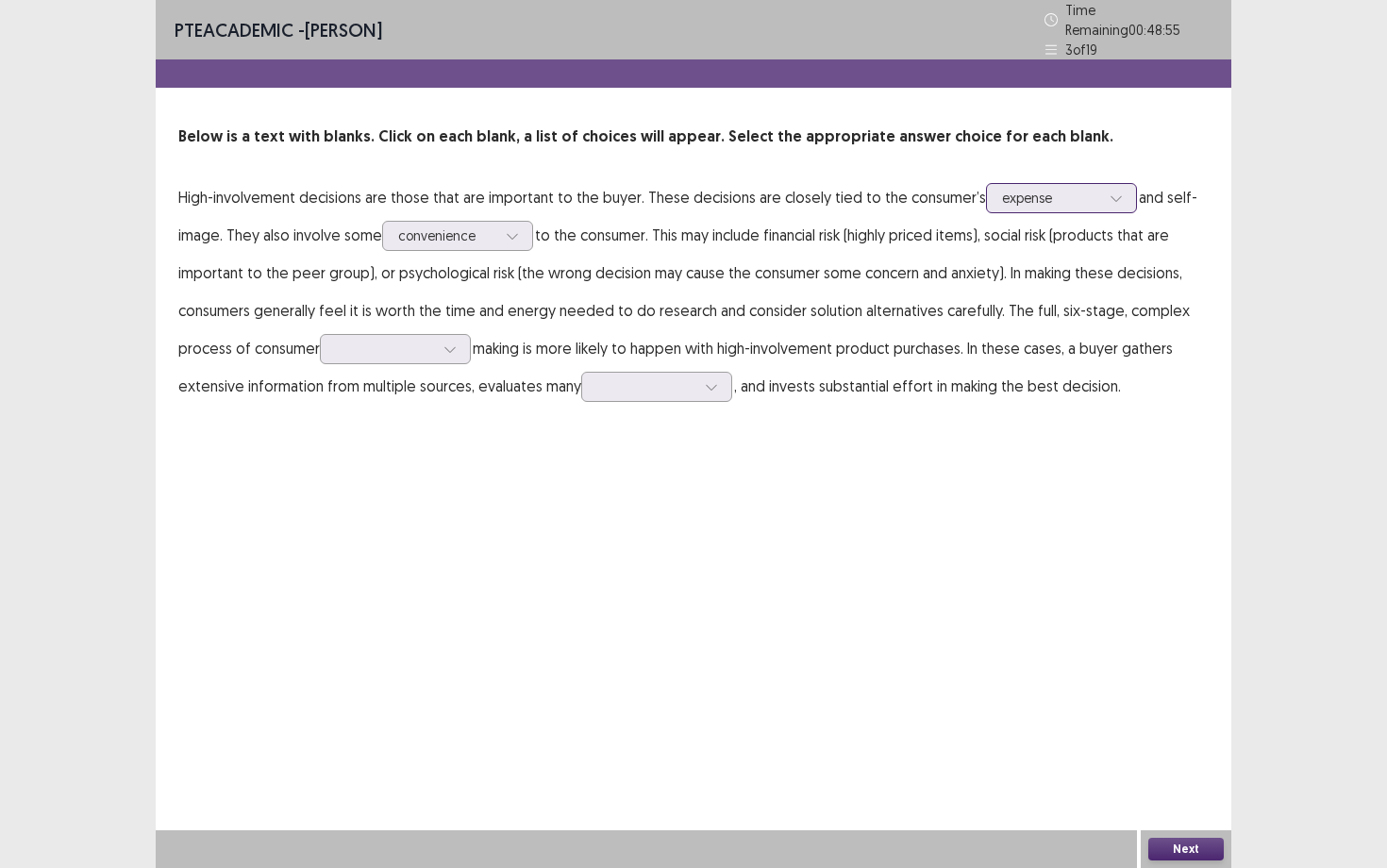 click at bounding box center (1051, 197) 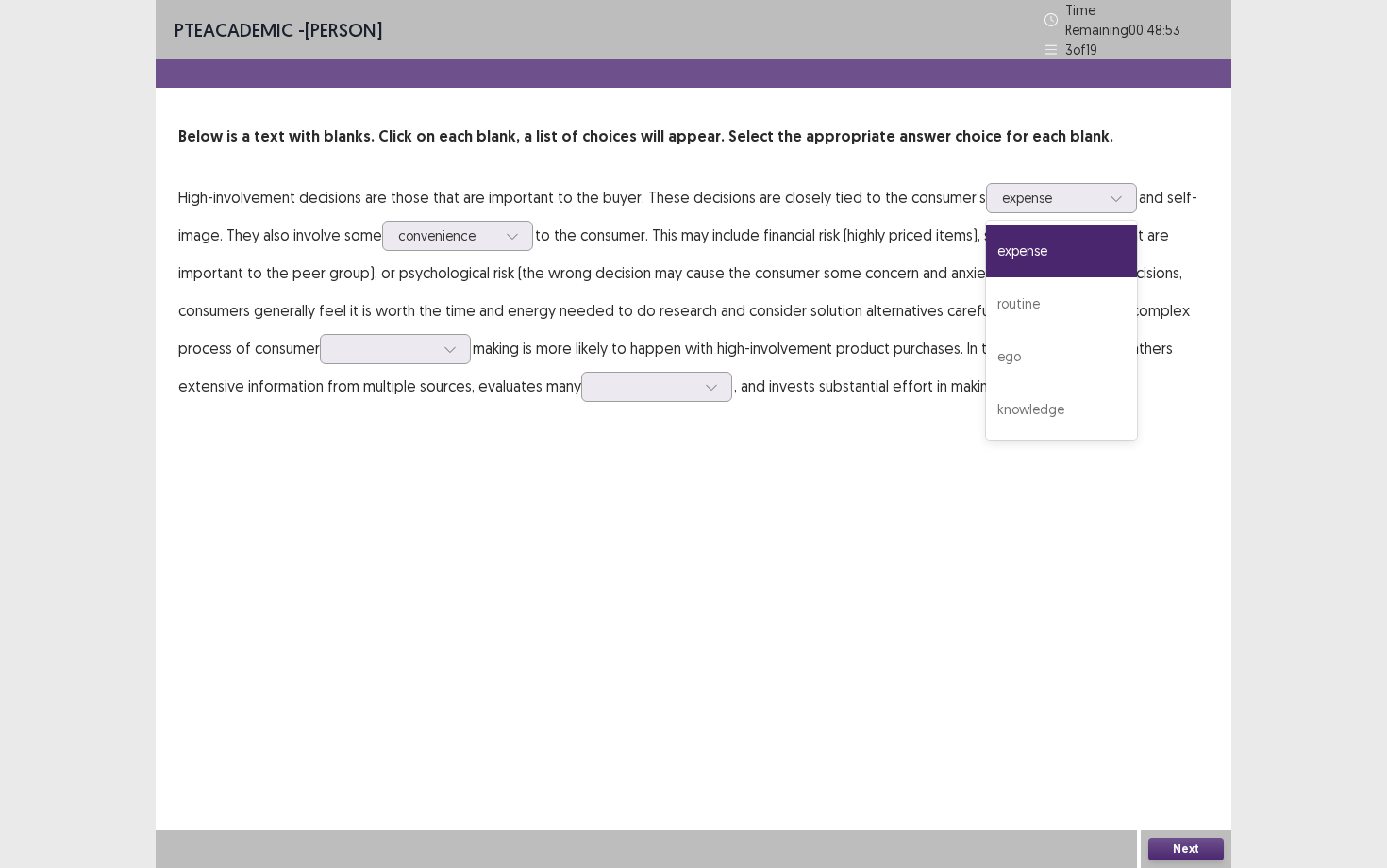 click on "PTE  academic   -  [PERSON] [LAST] Time Remaining  00 : 48 : 53 3  of  19 Below is a text with blanks. Click on each blank, a list of choices will appear. Select the appropriate answer choice for each blank. High-involvement decisions are those that are important to the buyer. These decisions are closely tied to the consumer’s  option expense, selected. expense selected, 1 of 4. 4 results available. Use Up and Down to choose options, press Enter to select the currently focused option, press Escape to exit the menu, press Tab to select the option and exit the menu. expense expense routine ego knowledge  and self-image. They also involve some  convenience  making is more likely to happen with high-involvement product purchases. In these cases, a buyer gathers extensive information from multiple sources, evaluates many  , and invests substantial effort in making the best decision. Next" at bounding box center [694, 434] 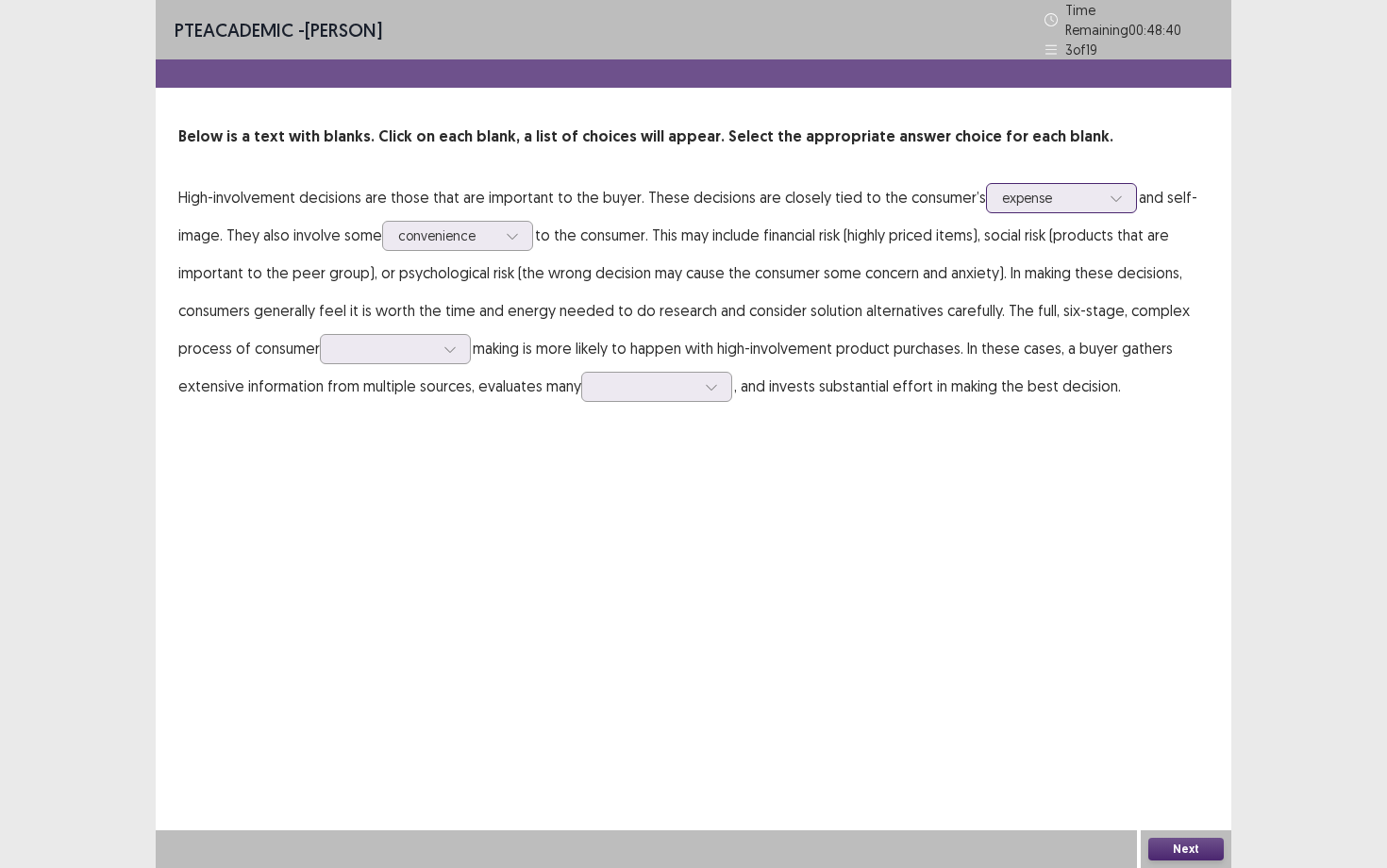 click at bounding box center (1051, 197) 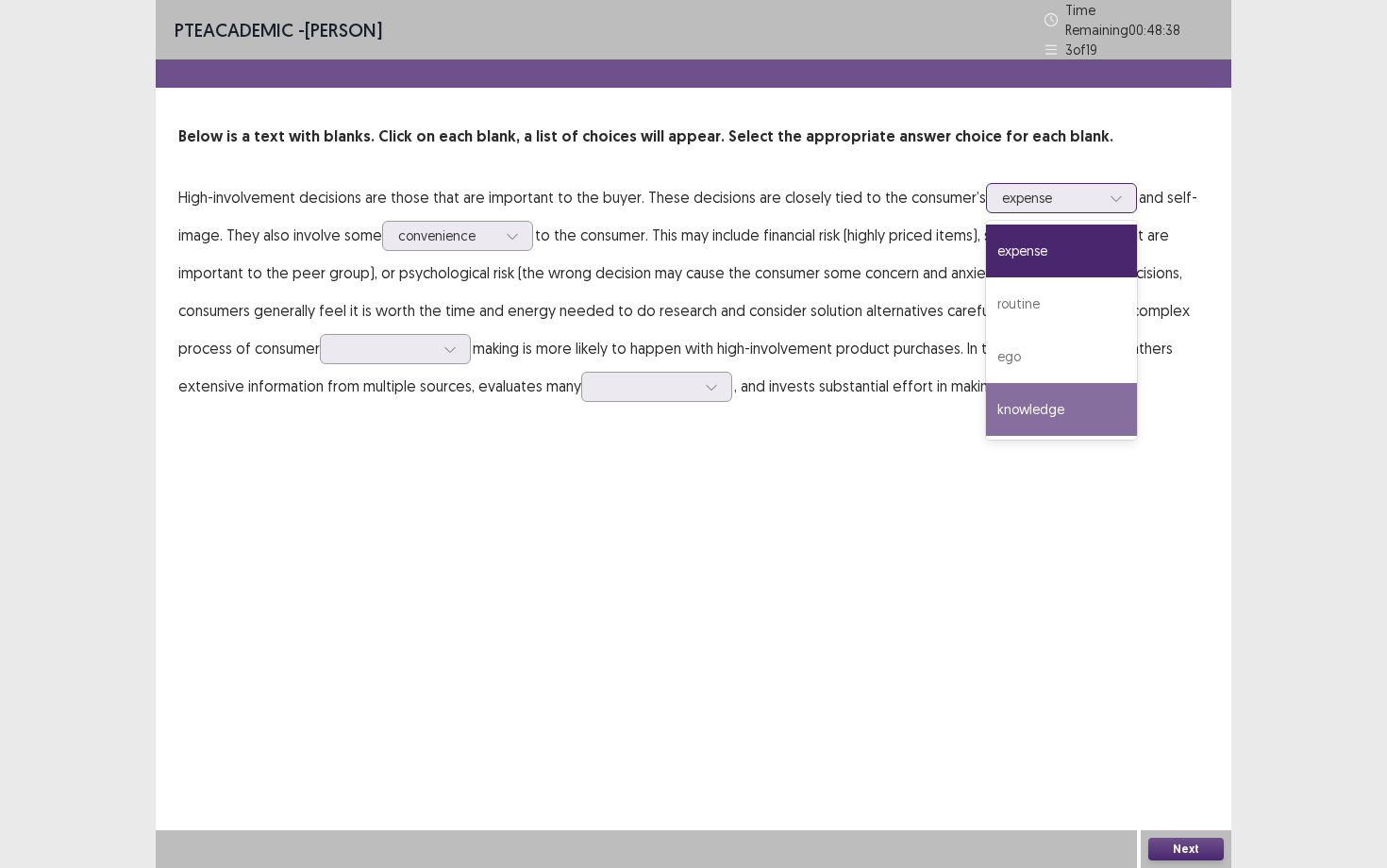 click on "knowledge" at bounding box center (1061, 409) 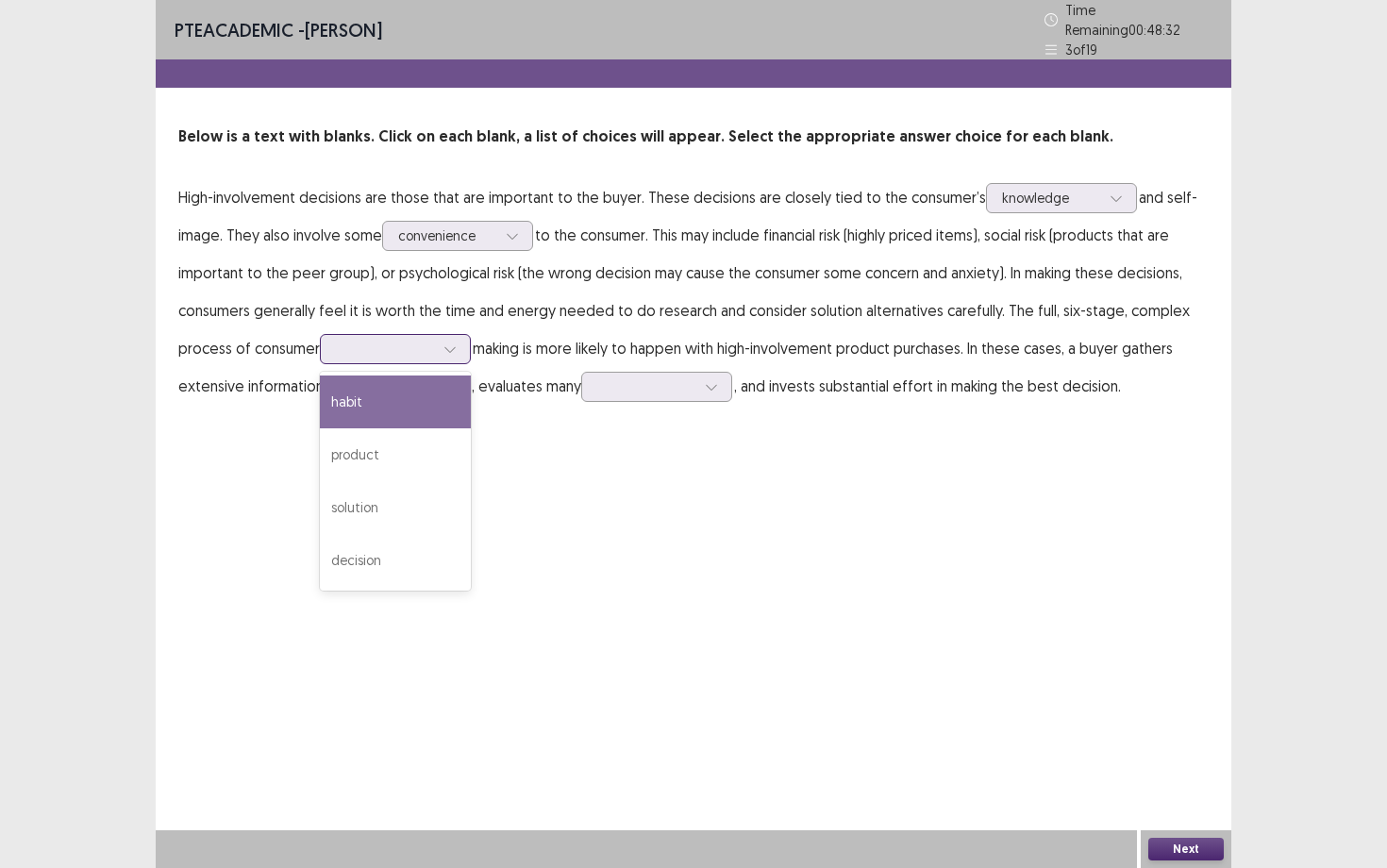 click at bounding box center (450, 349) 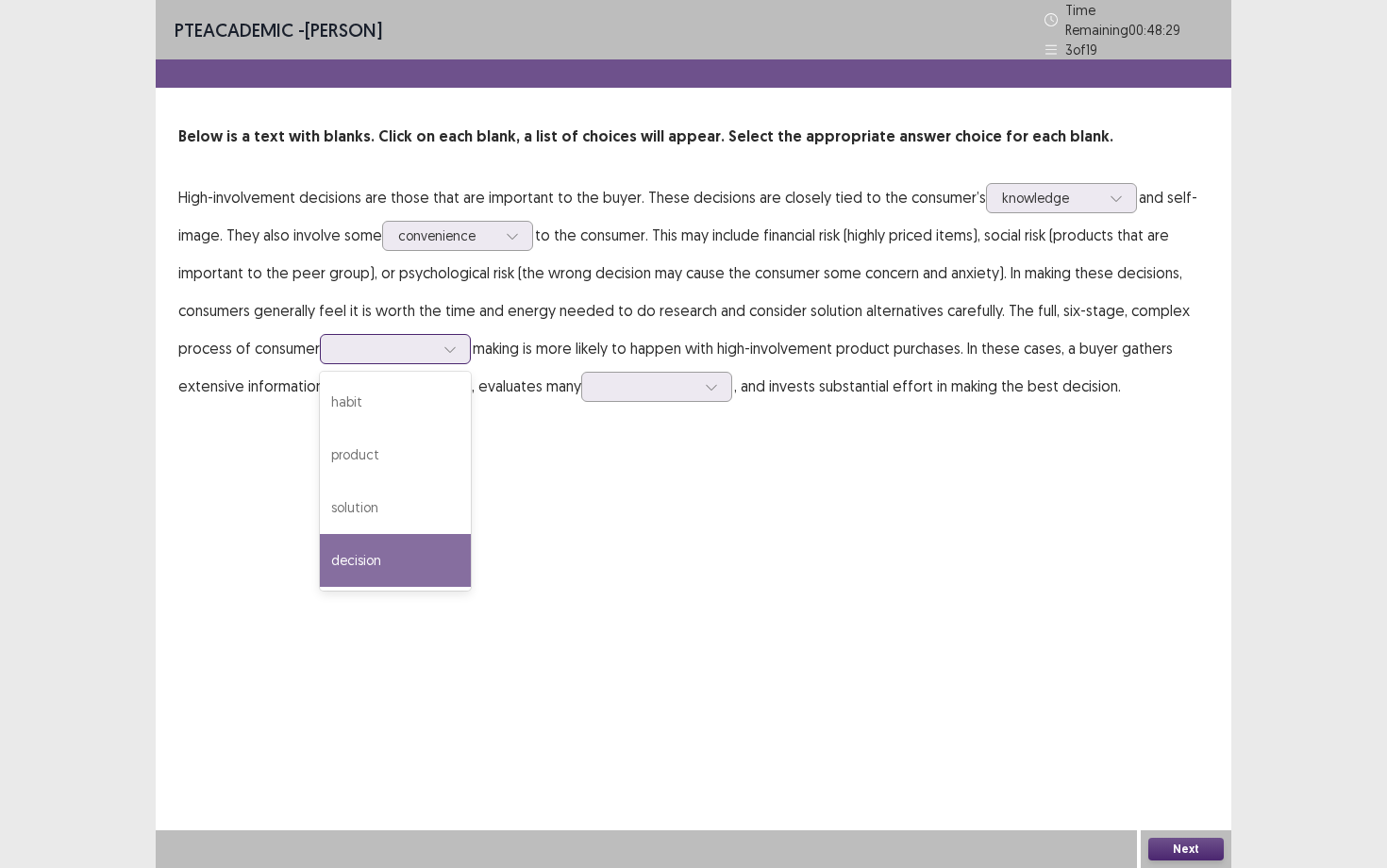 click on "decision" at bounding box center (395, 560) 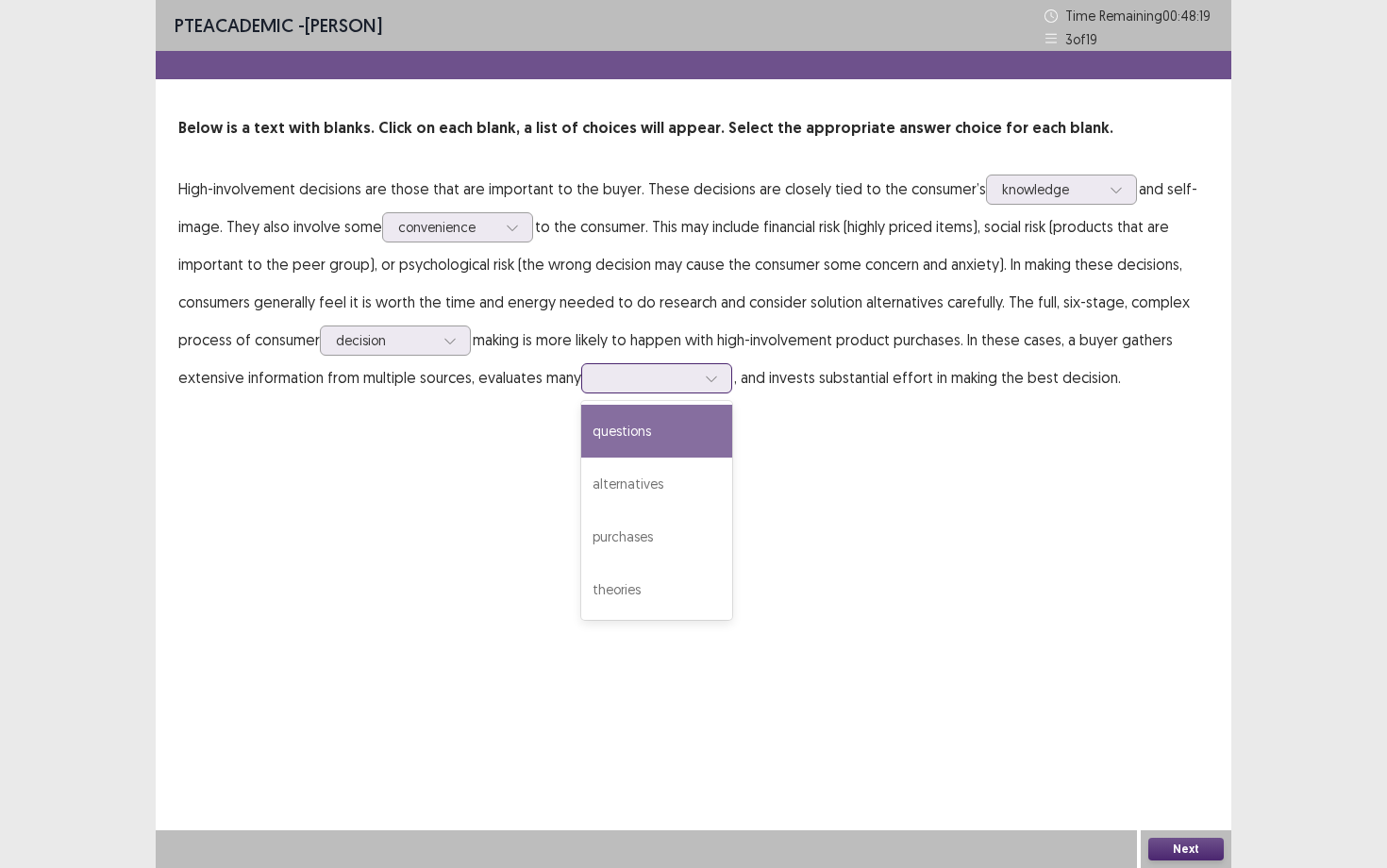 click at bounding box center [646, 377] 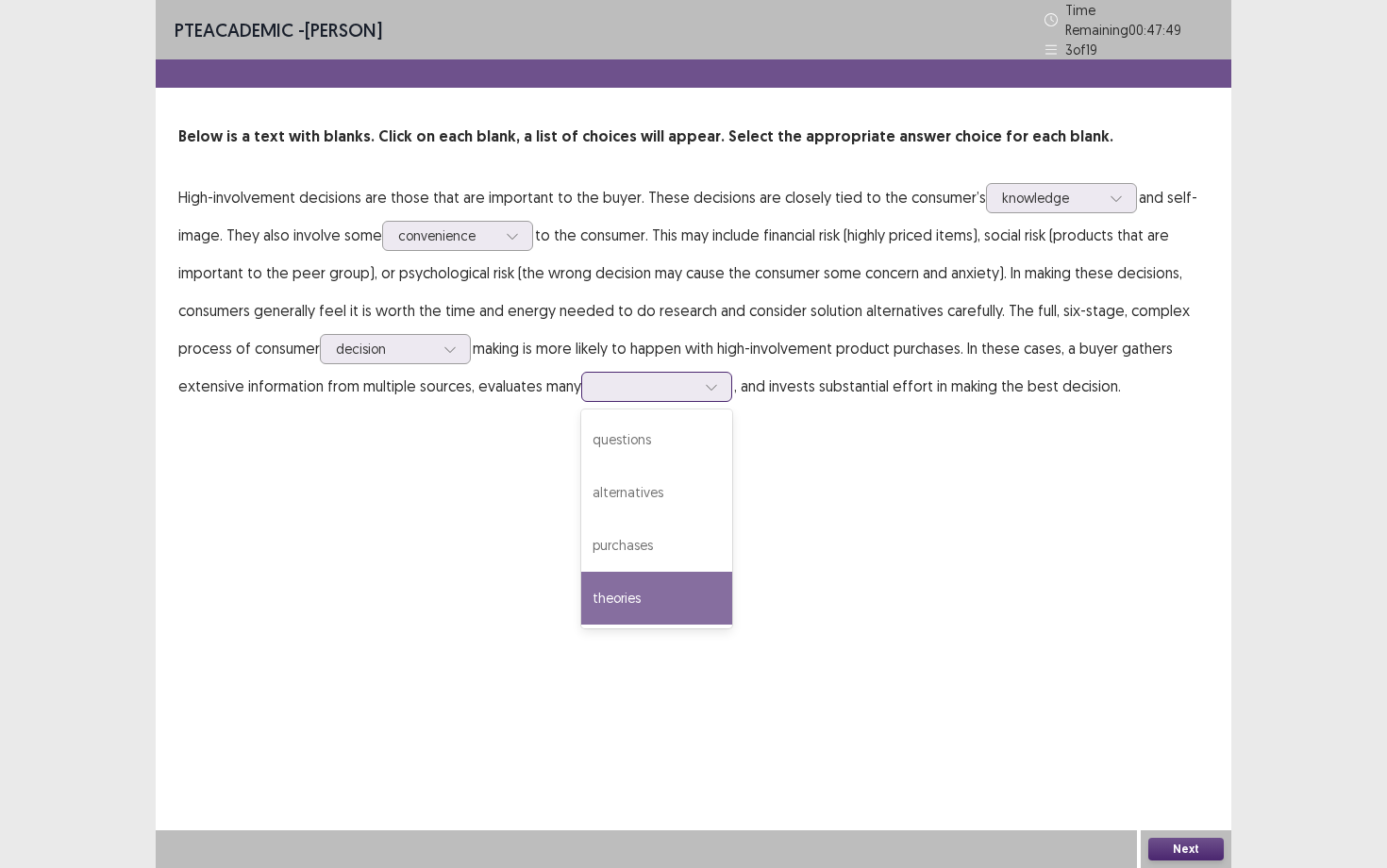 click on "theories" at bounding box center [657, 598] 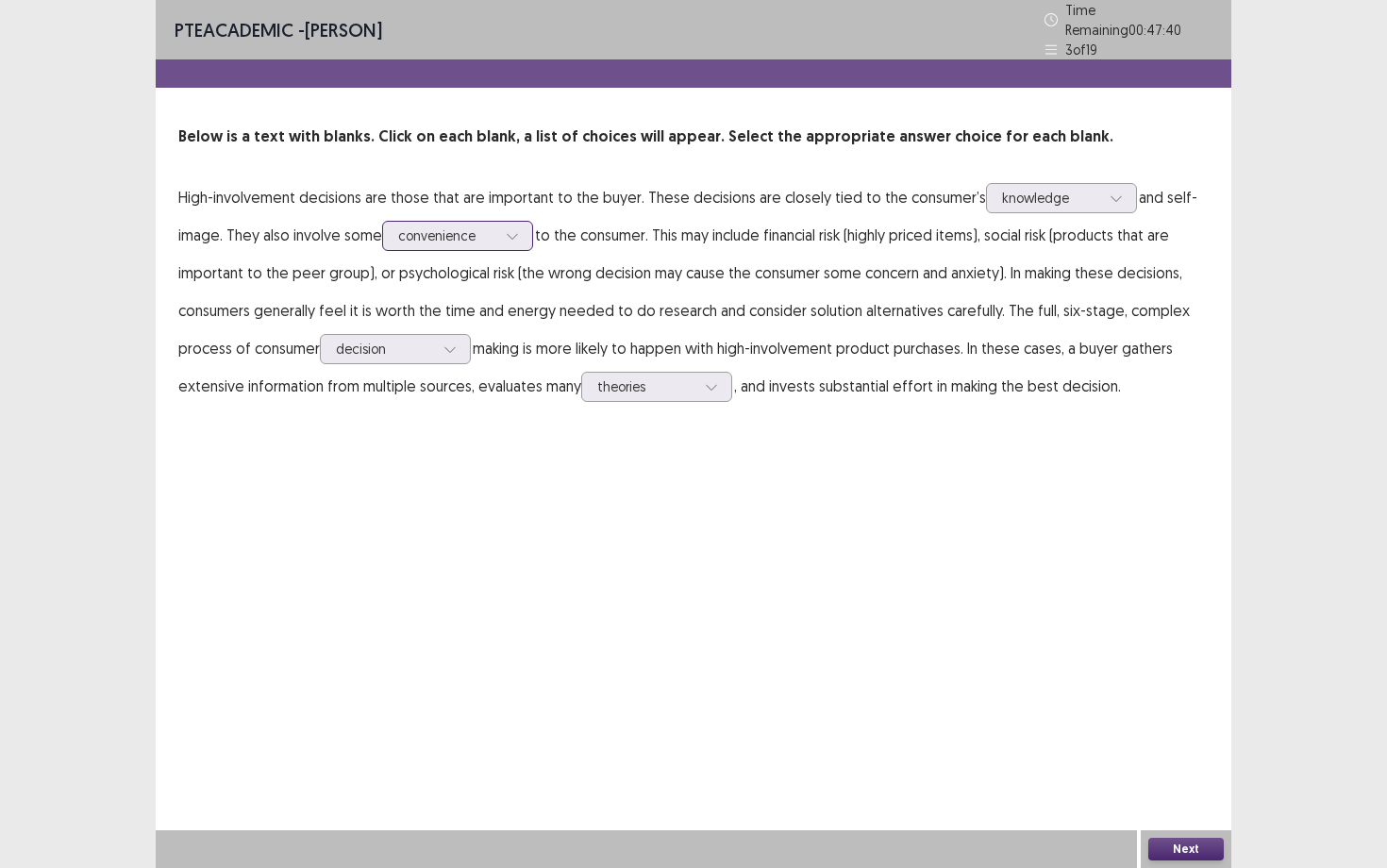 click at bounding box center [447, 235] 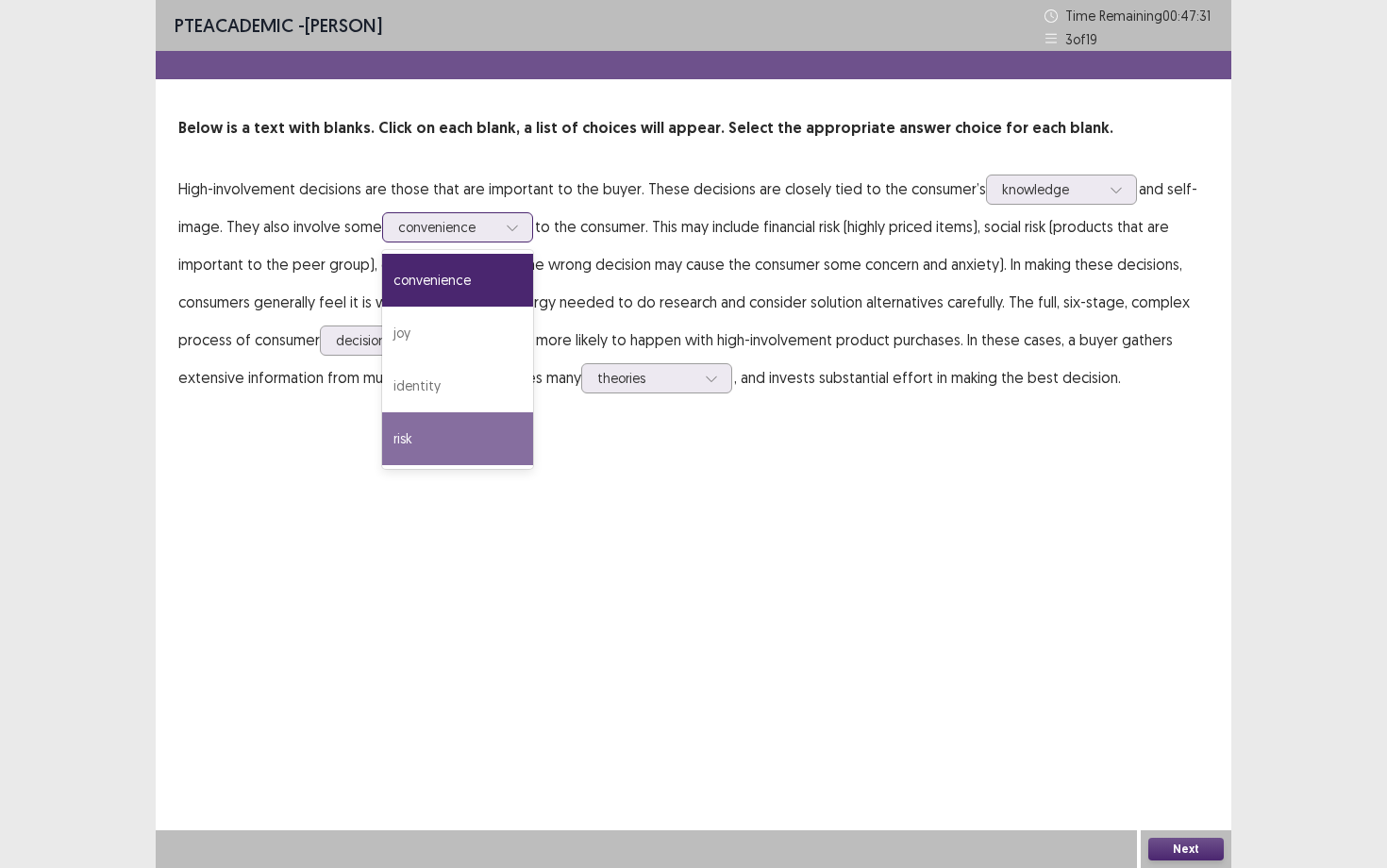 click on "risk" at bounding box center (458, 439) 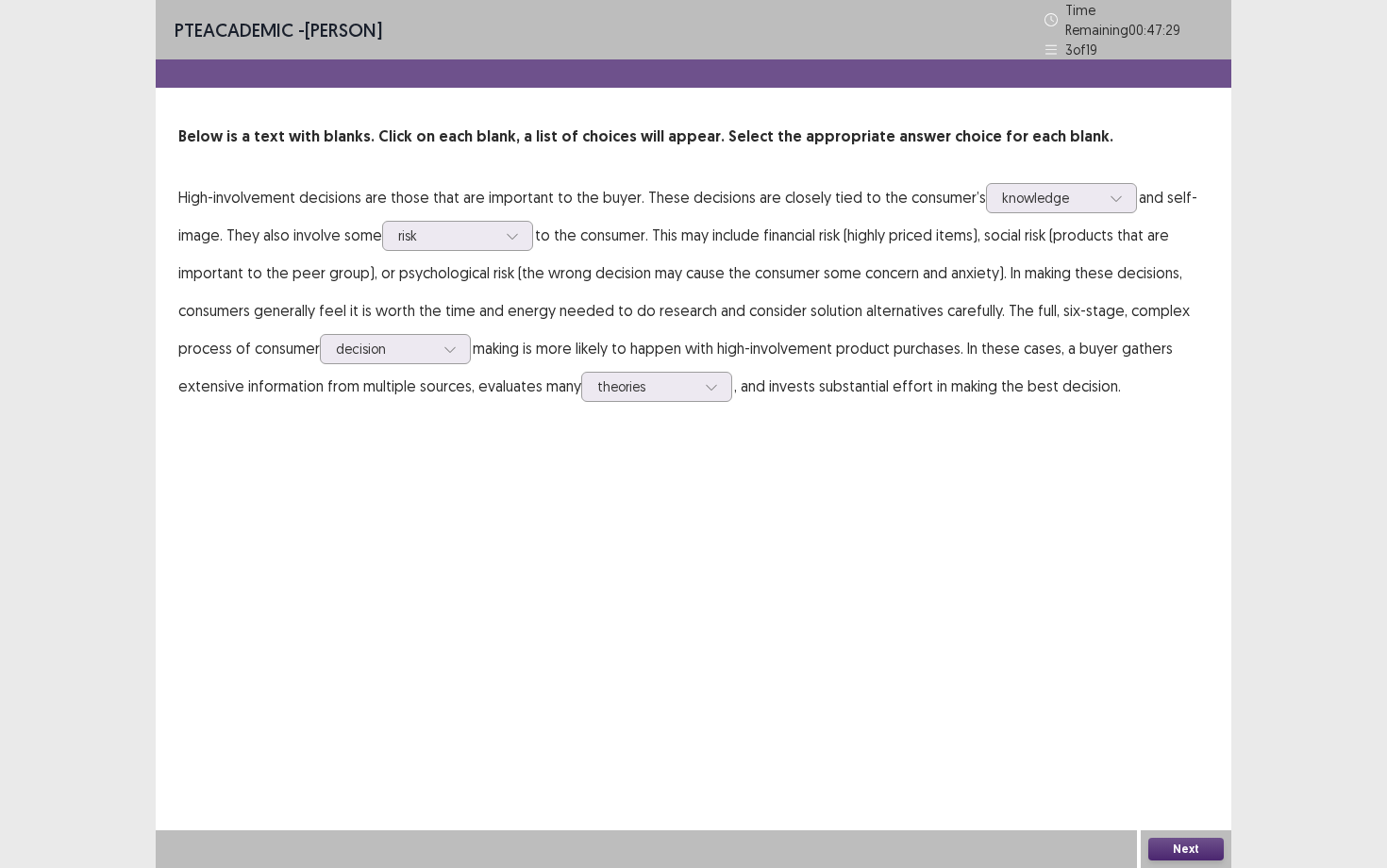 click on "Next" at bounding box center (1186, 849) 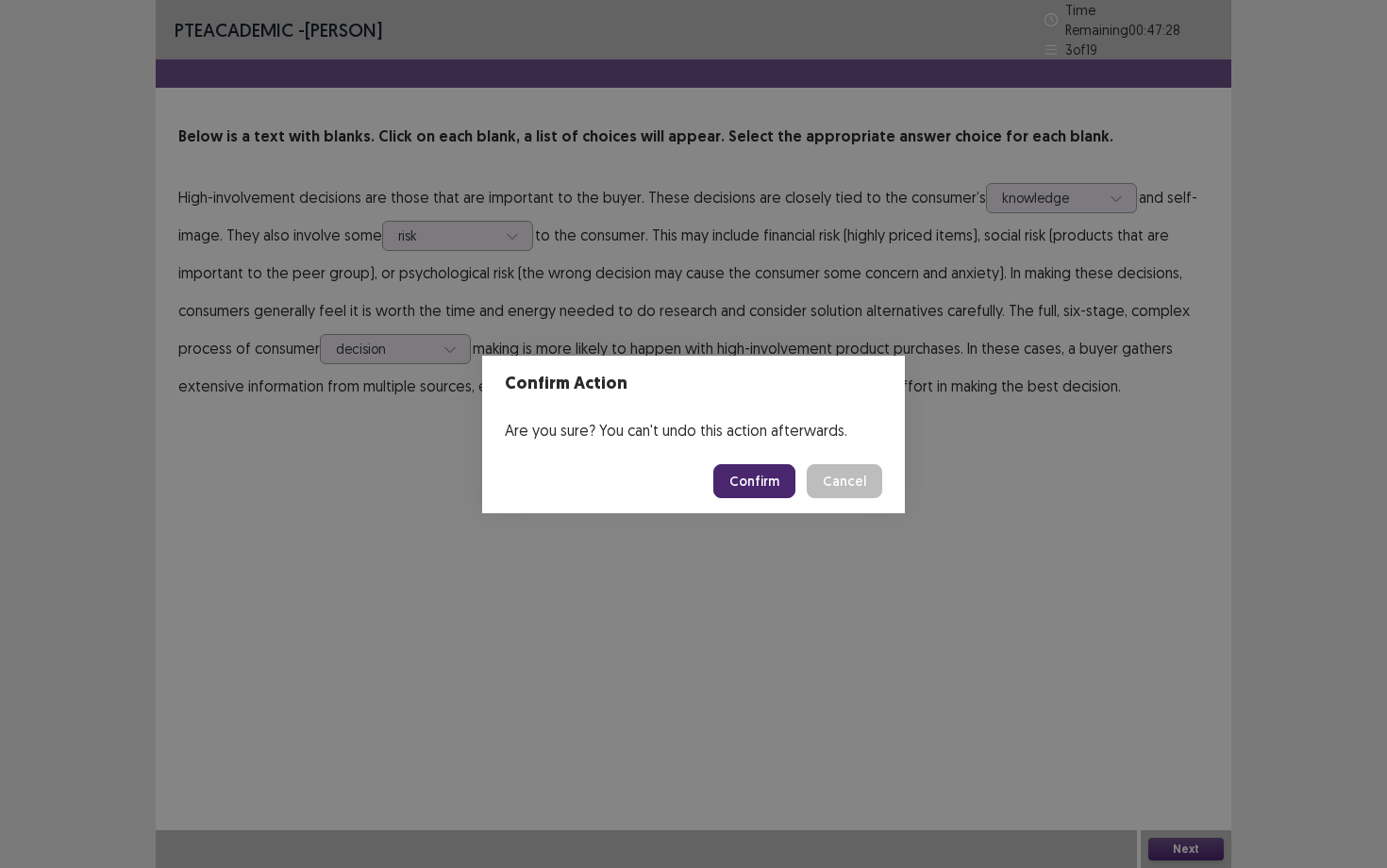 click on "Confirm" at bounding box center (754, 481) 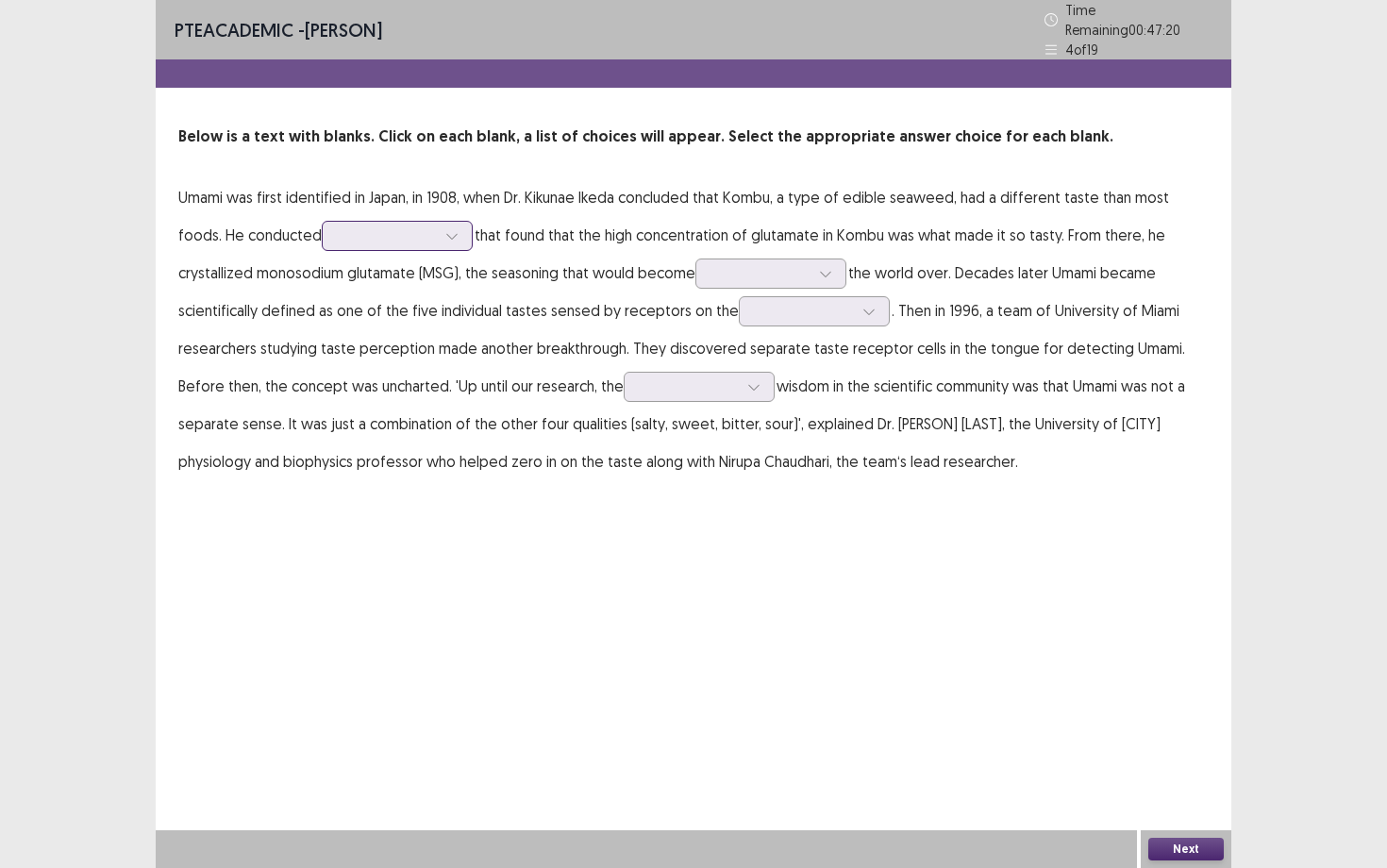 click at bounding box center (452, 236) 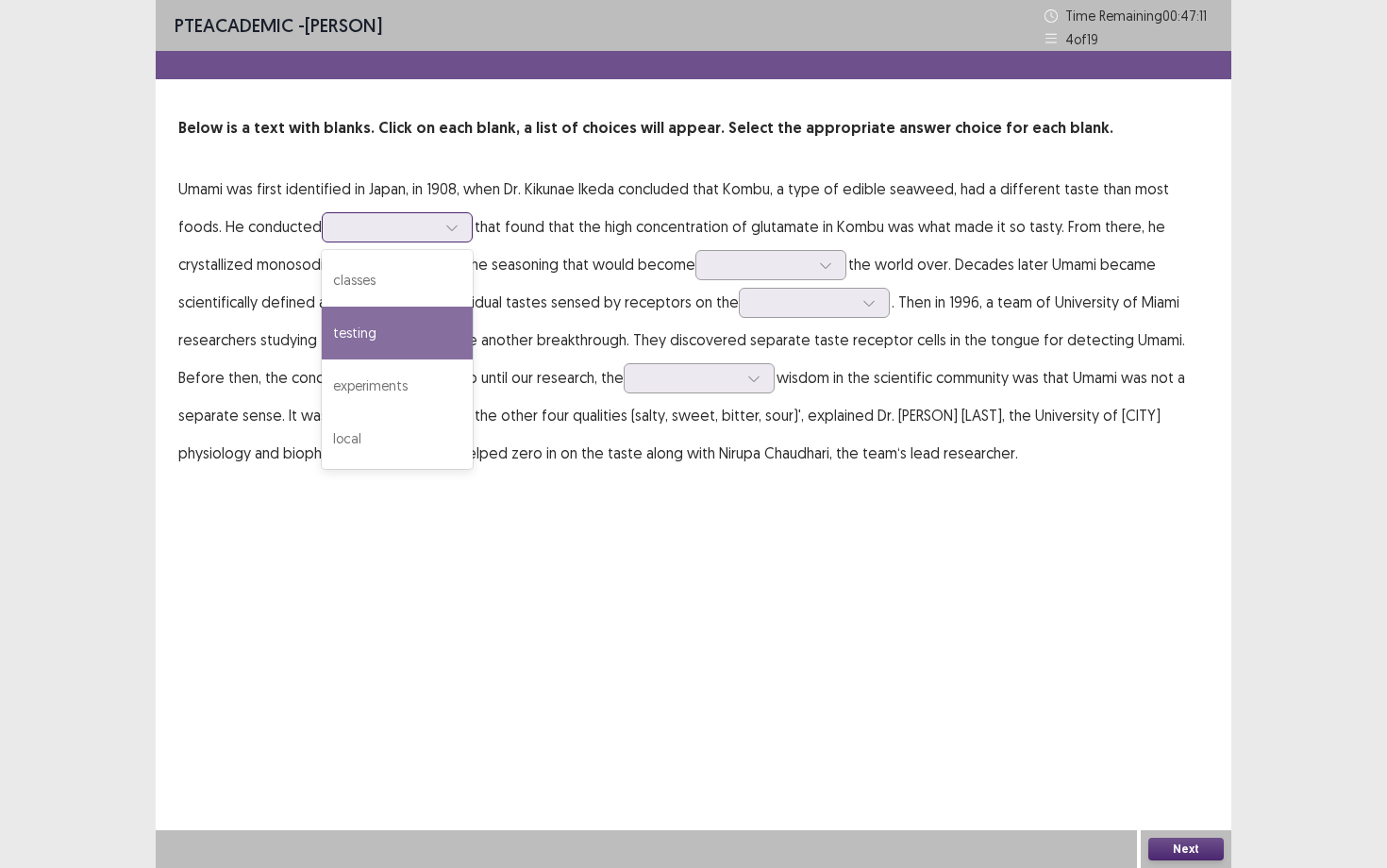 click on "testing" at bounding box center (397, 333) 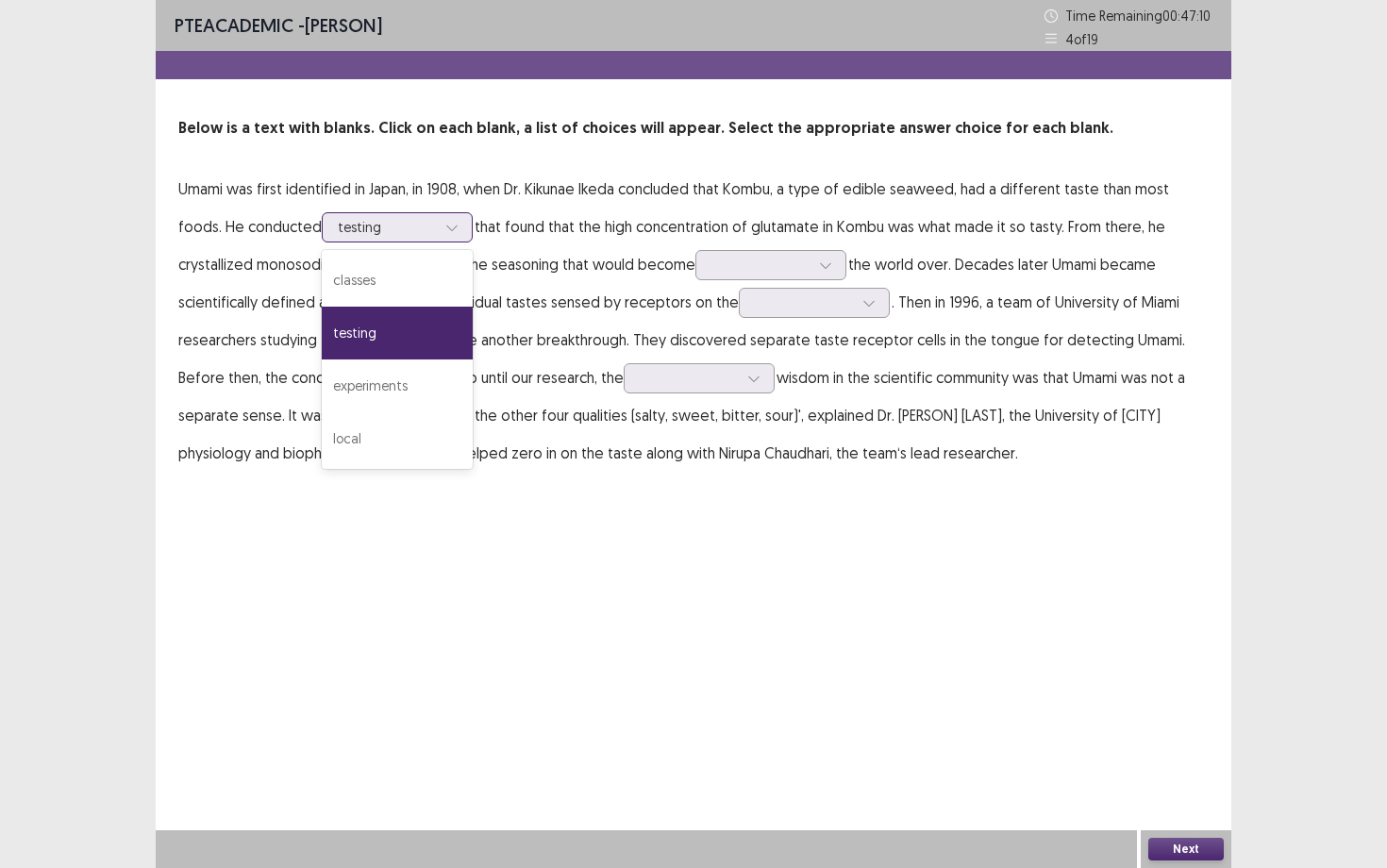 click on "testing" at bounding box center (387, 227) 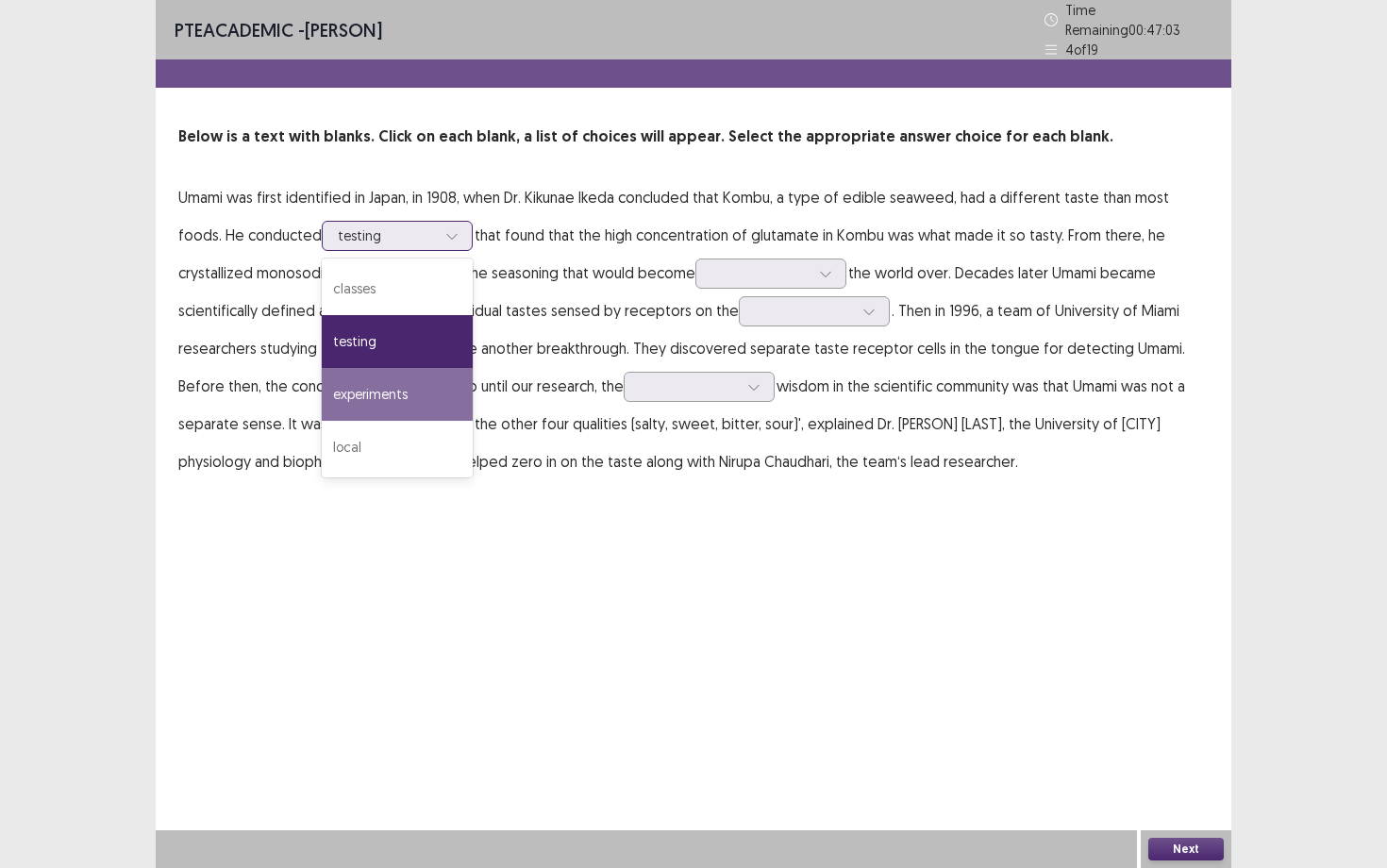 click on "experiments" at bounding box center (397, 394) 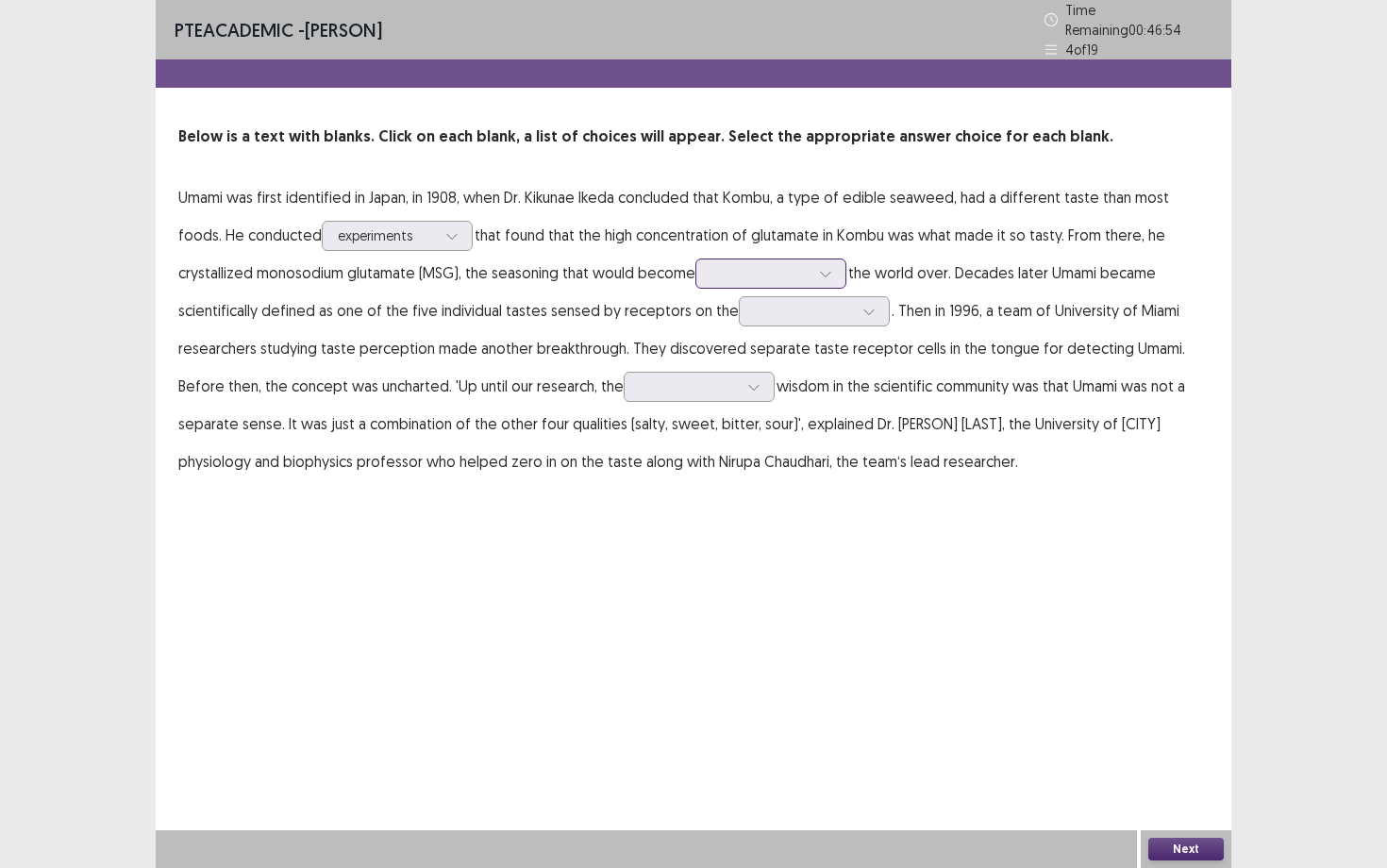 click at bounding box center [760, 273] 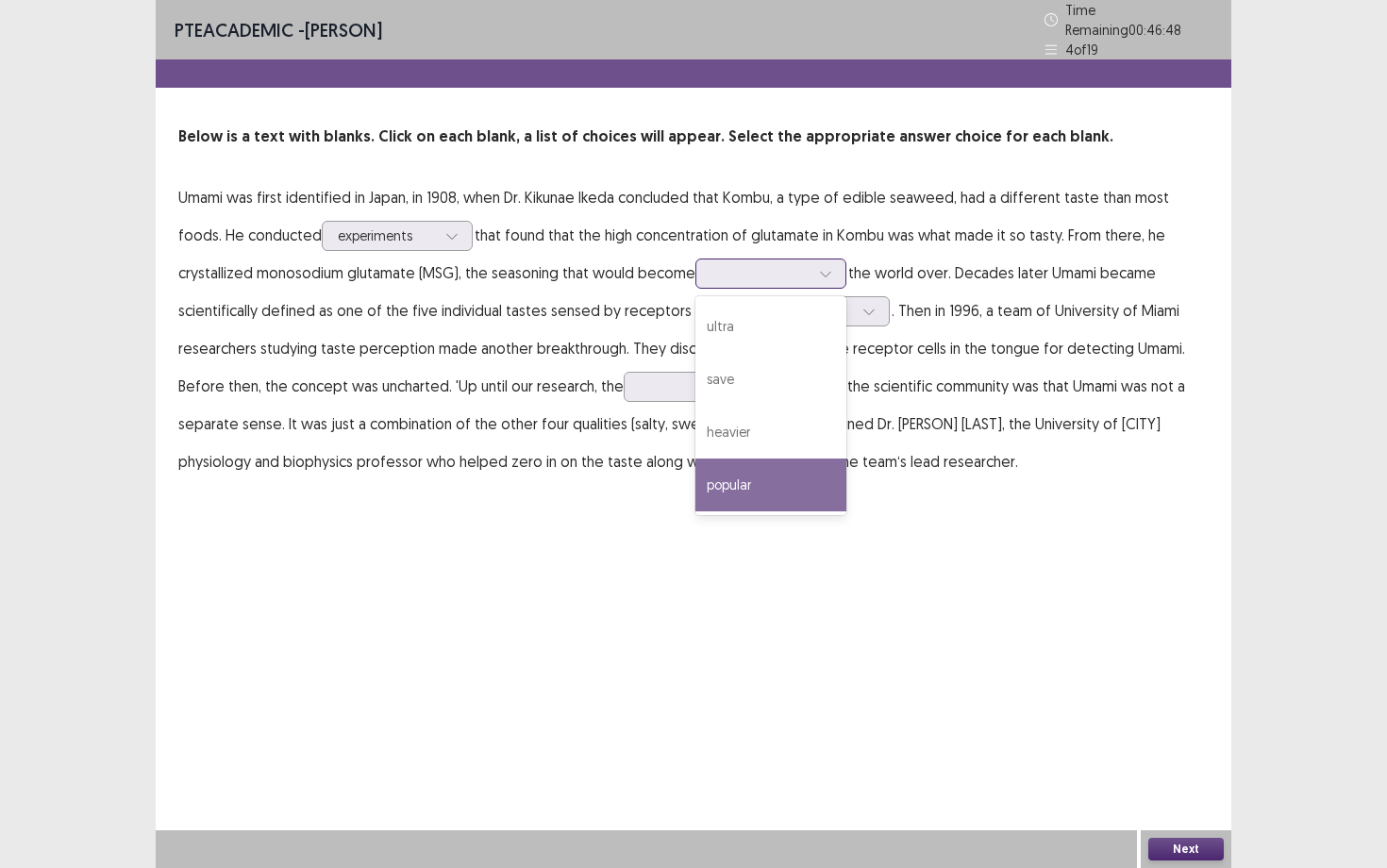 click on "popular" at bounding box center (771, 485) 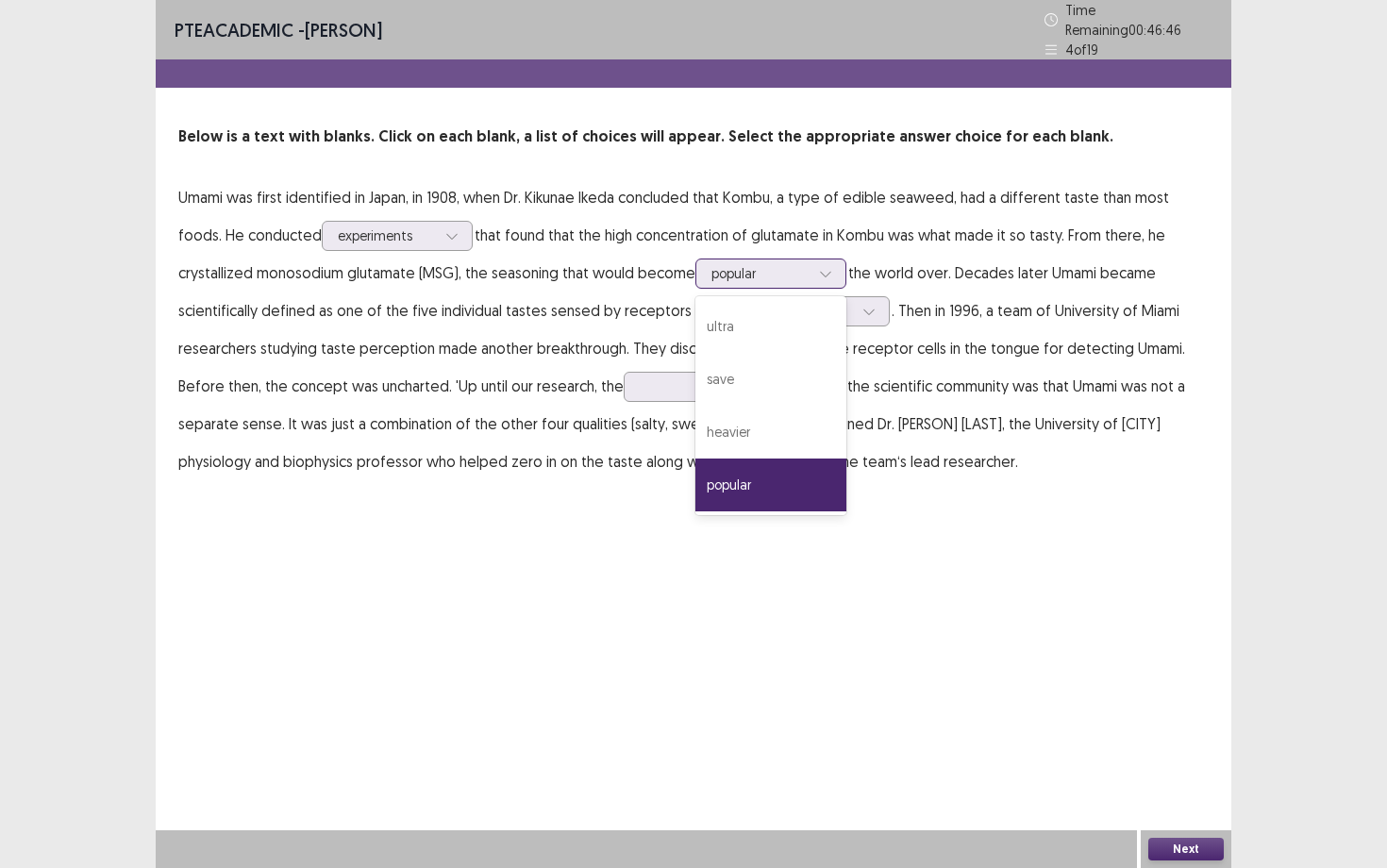 click at bounding box center [760, 273] 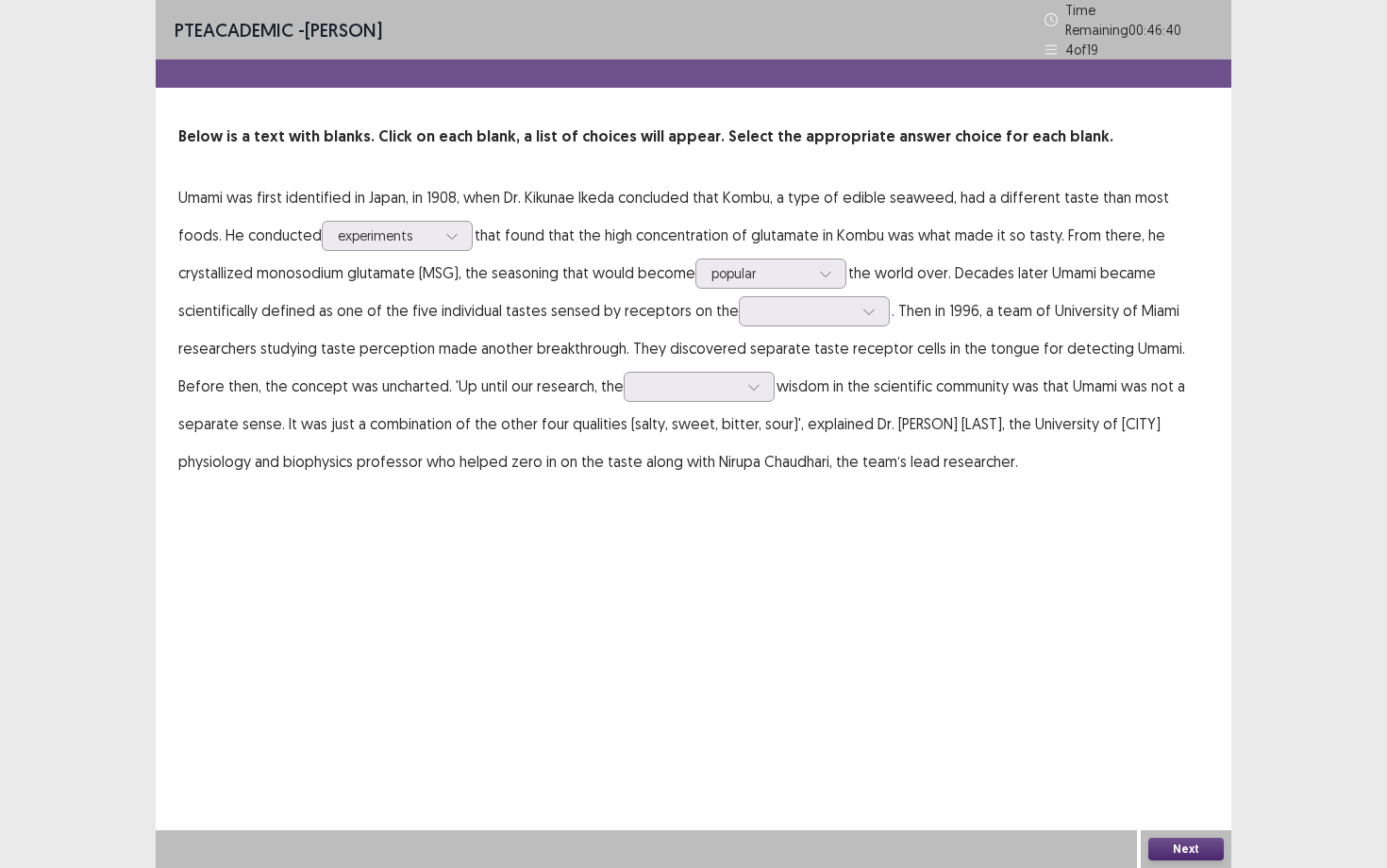 click on "Umami was first identified in Japan, in 1908, when Dr. [LAST] concluded that Kombu, a type of edible seaweed, had a different taste than most foods. He conducted  experiments  that found that the high concentration of glutamate in Kombu was what made it so tasty. From there, he crystallized monosodium glutamate (MSG), the seasoning that would become  popular  the world over. Decades later Umami became scientifically defined as one of the five individual tastes sensed by receptors on the  . Then in 1996, a team of University of [CITY] researchers studying taste perception made another breakthrough. They discovered separate taste receptor cells in the tongue for detecting Umami. Before then, the concept was uncharted. 'Up until our research, the'" at bounding box center [694, 329] 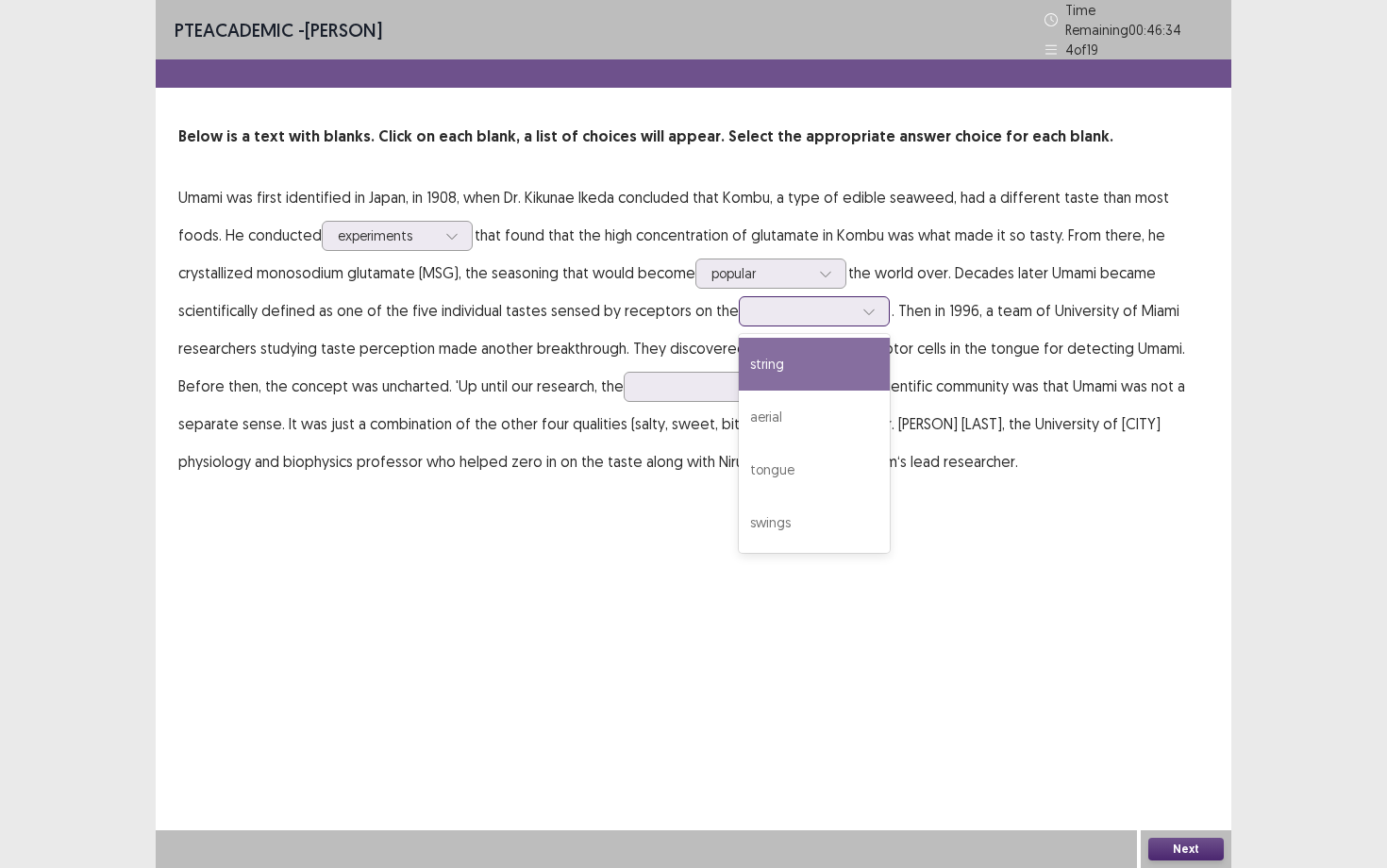 click at bounding box center [804, 310] 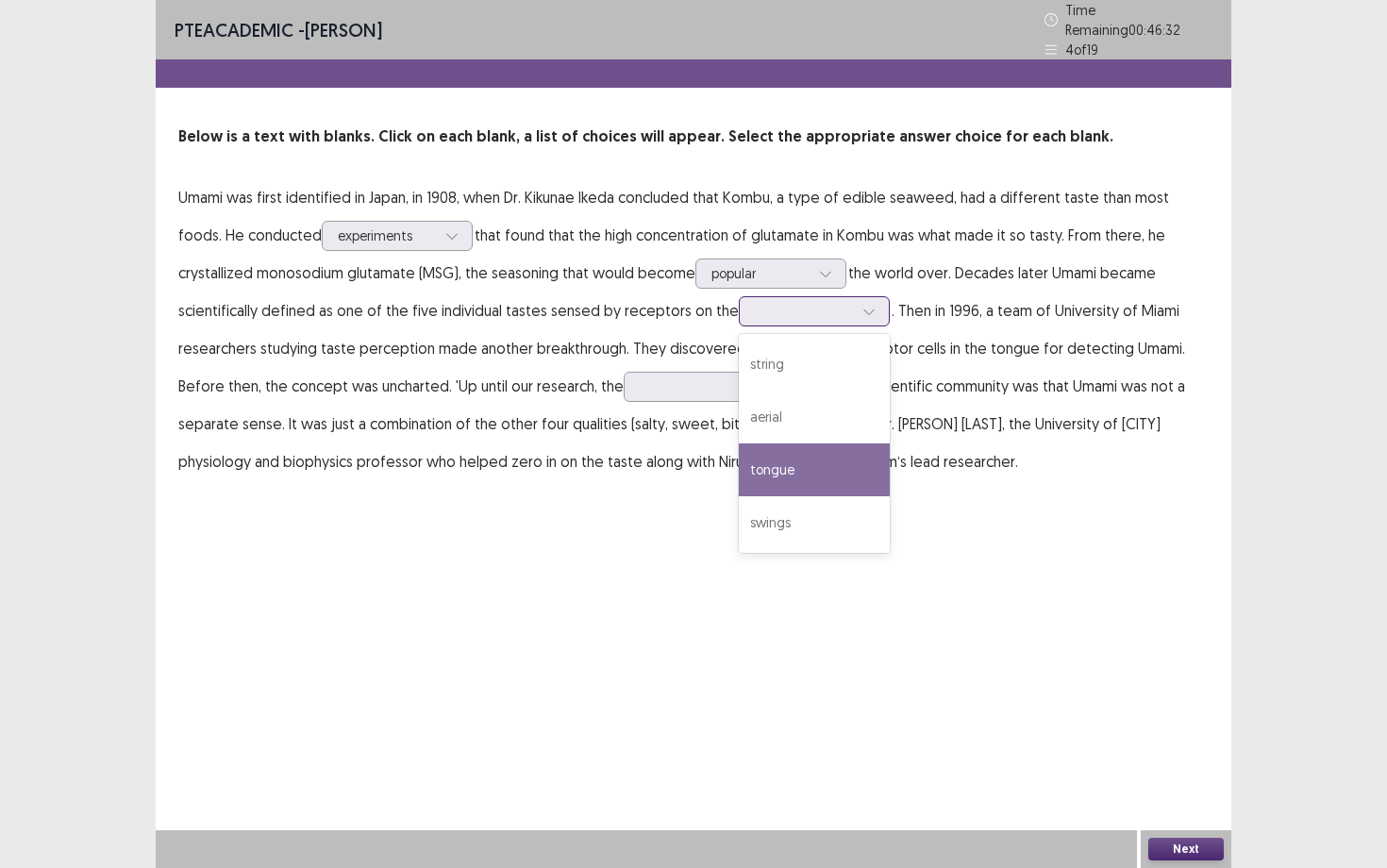 click on "tongue" at bounding box center [814, 470] 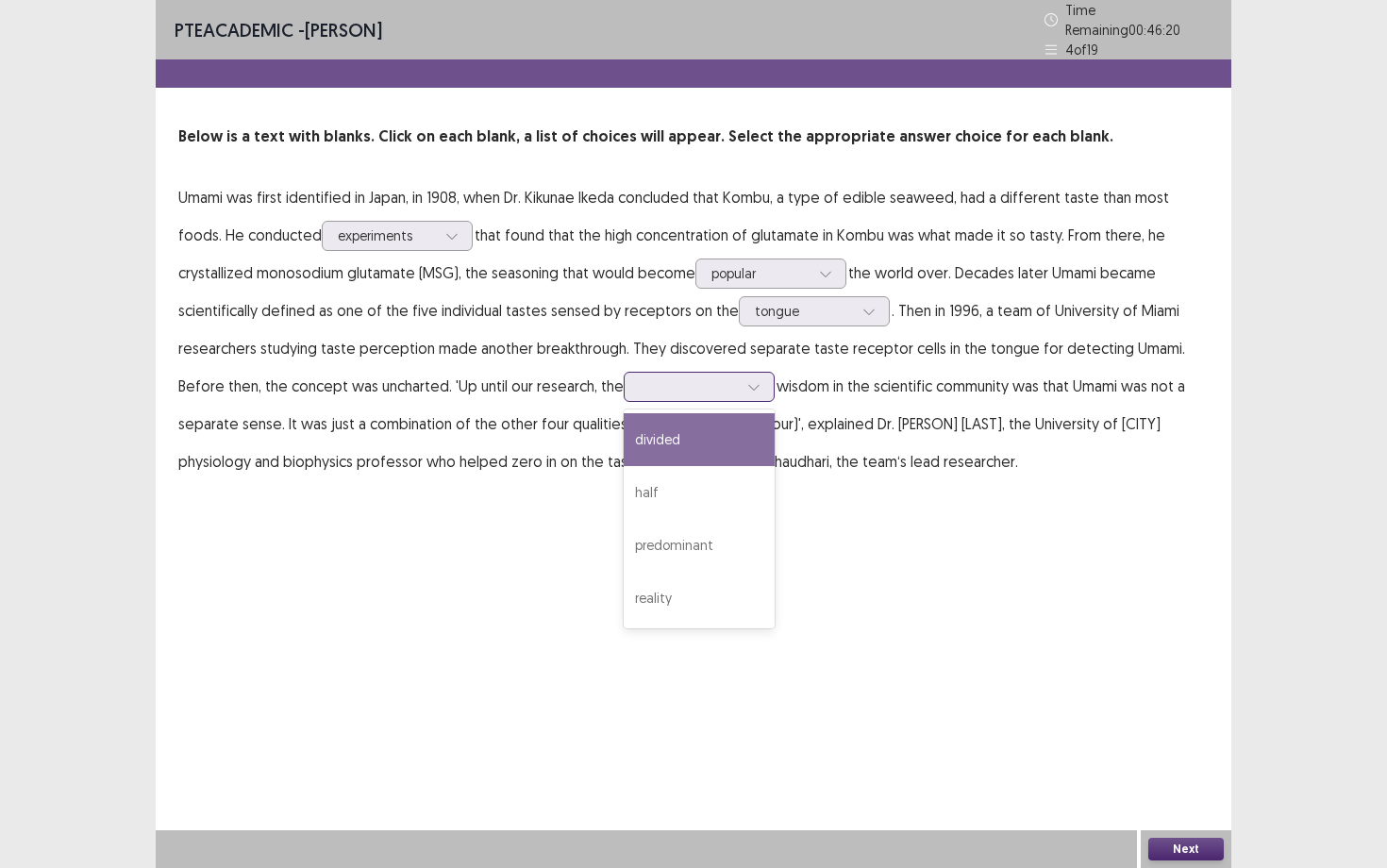 click at bounding box center (689, 386) 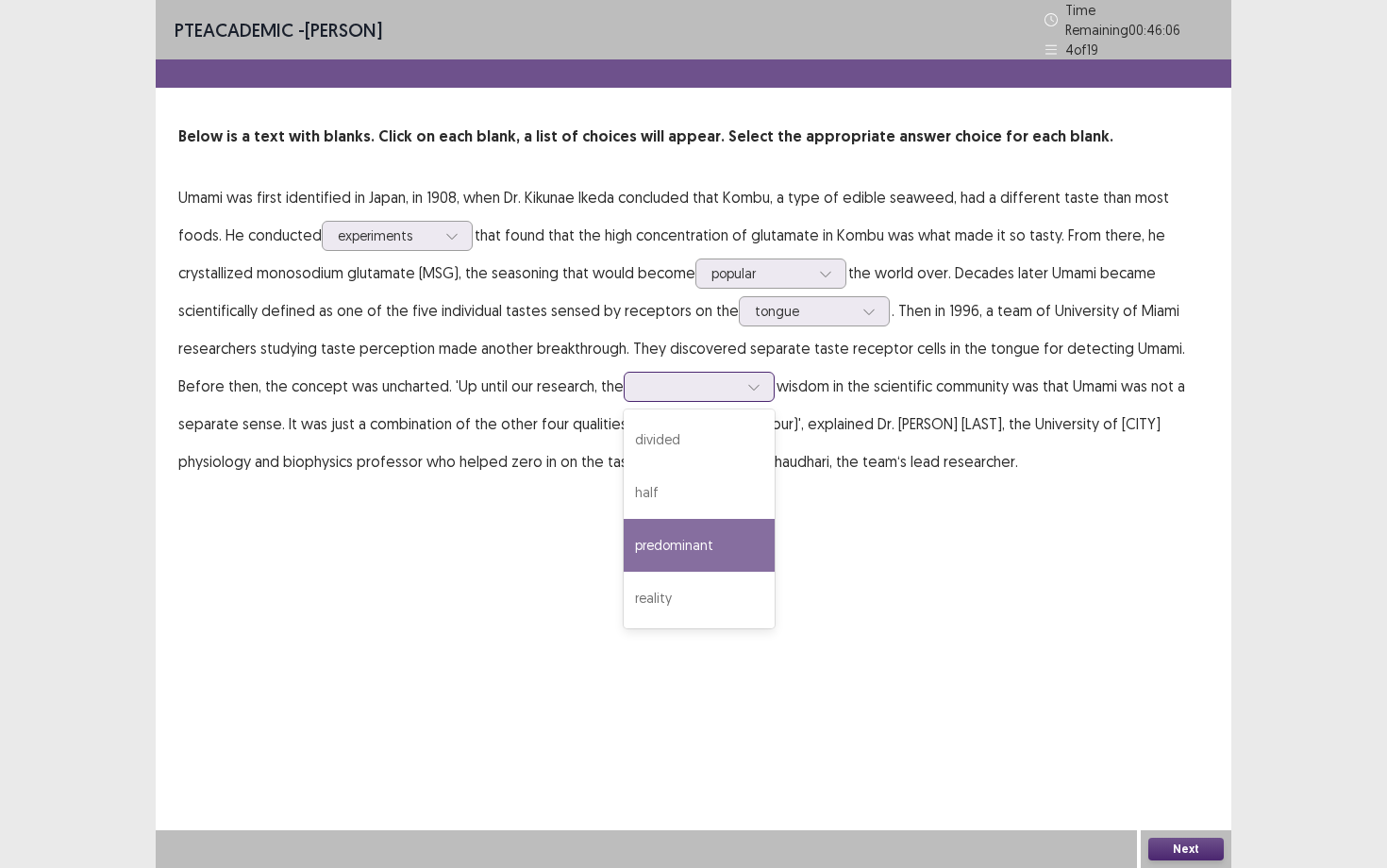 click on "predominant" at bounding box center [699, 545] 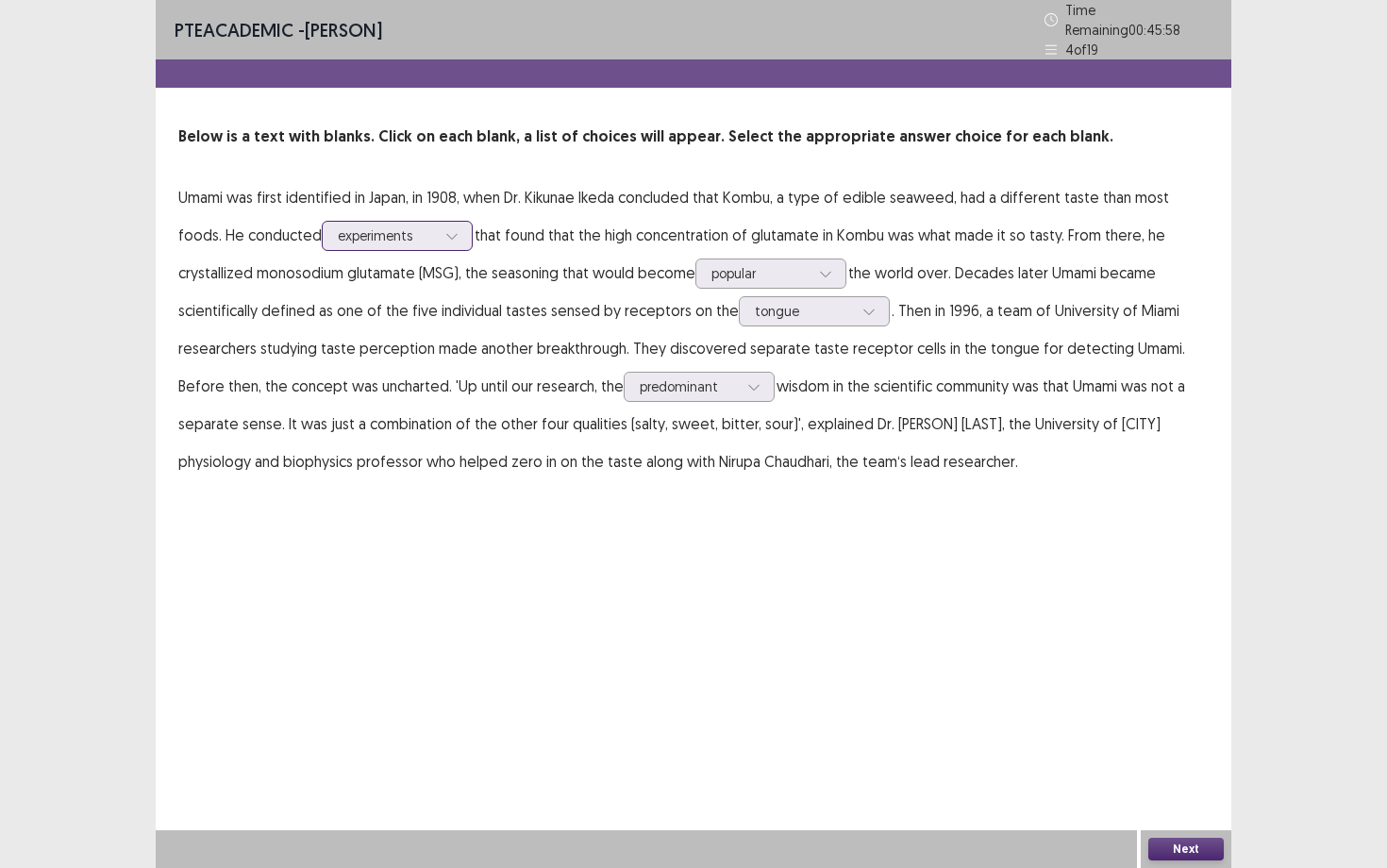 click on "experiments" at bounding box center [387, 236] 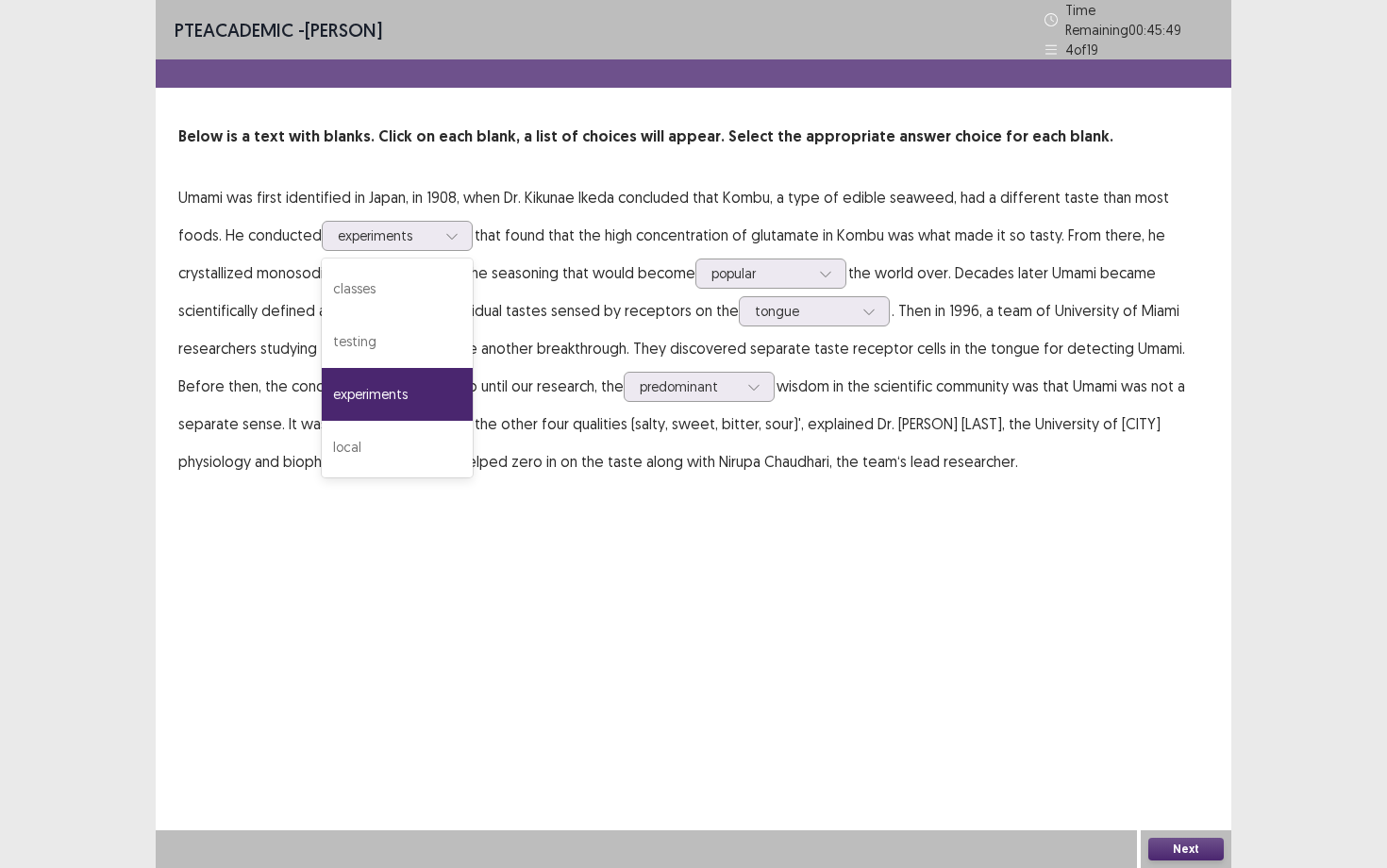 click on "PTE  academic   -  [PERSON] Time Remaining  00 : 45 : 49 4  of  19 Below is a text with blanks. Click on each blank, a list of choices will appear. Select the appropriate answer choice for each blank. Umami was first identified in Japan, in 1908, when Dr. [PERSON] concluded that Kombu, a type of edible seaweed, had a different taste than most foods. He conducted  experiments selected, 3 of 4. 4 results available. Use Up and Down to choose options, press Enter to select the currently focused option, press Escape to exit the menu, press Tab to select the option and exit the menu. experiments classes testing experiments local  that found that the high concentration of glutamate in Kombu was what made it so tasty. From there, he crystallized monosodium glutamate (MSG), the seasoning that would become  popular  the world over. Decades later Umami became scientifically defined as one of the five individual tastes sensed by receptors on the  tongue predominant Next" at bounding box center (694, 434) 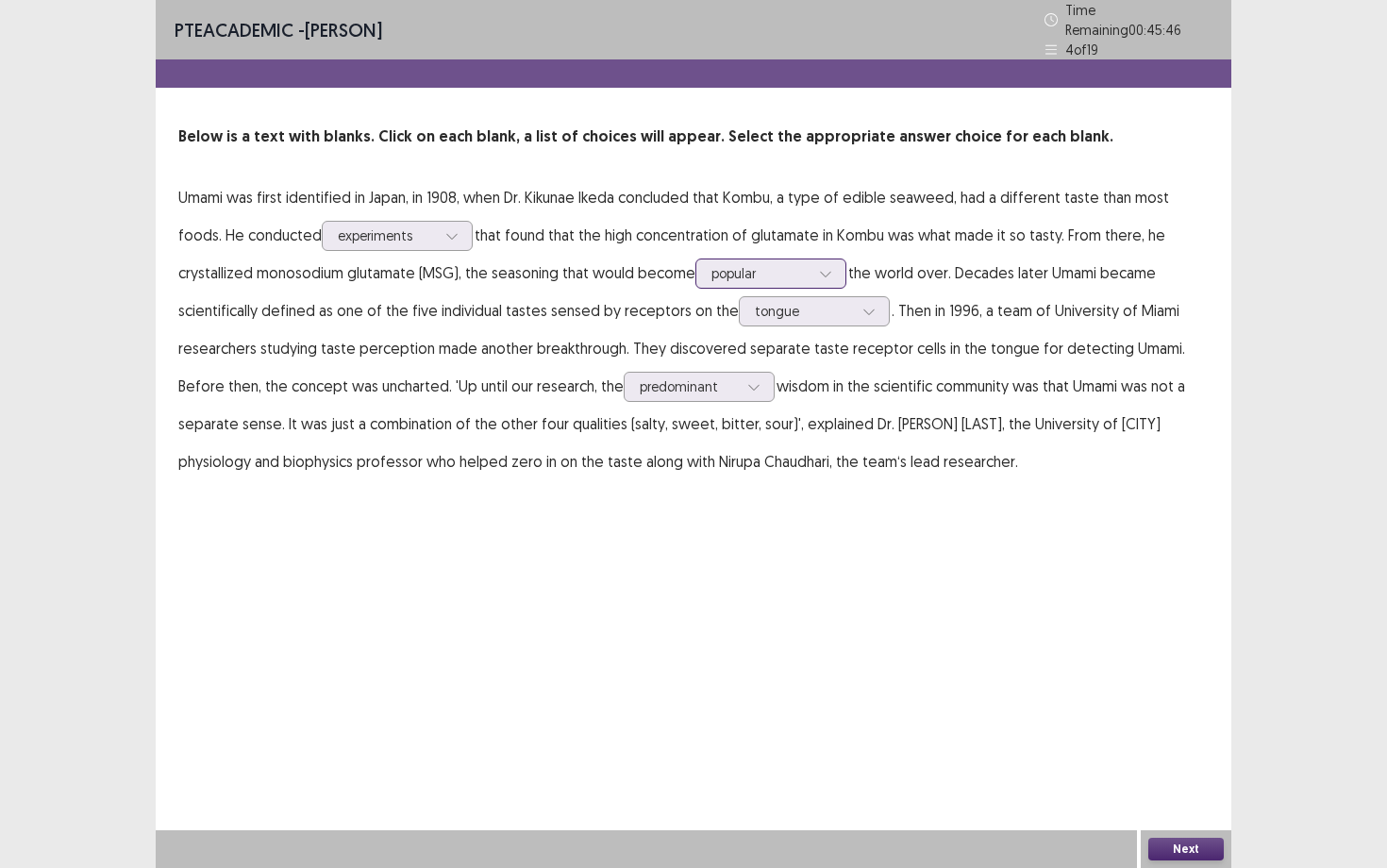 click at bounding box center [760, 273] 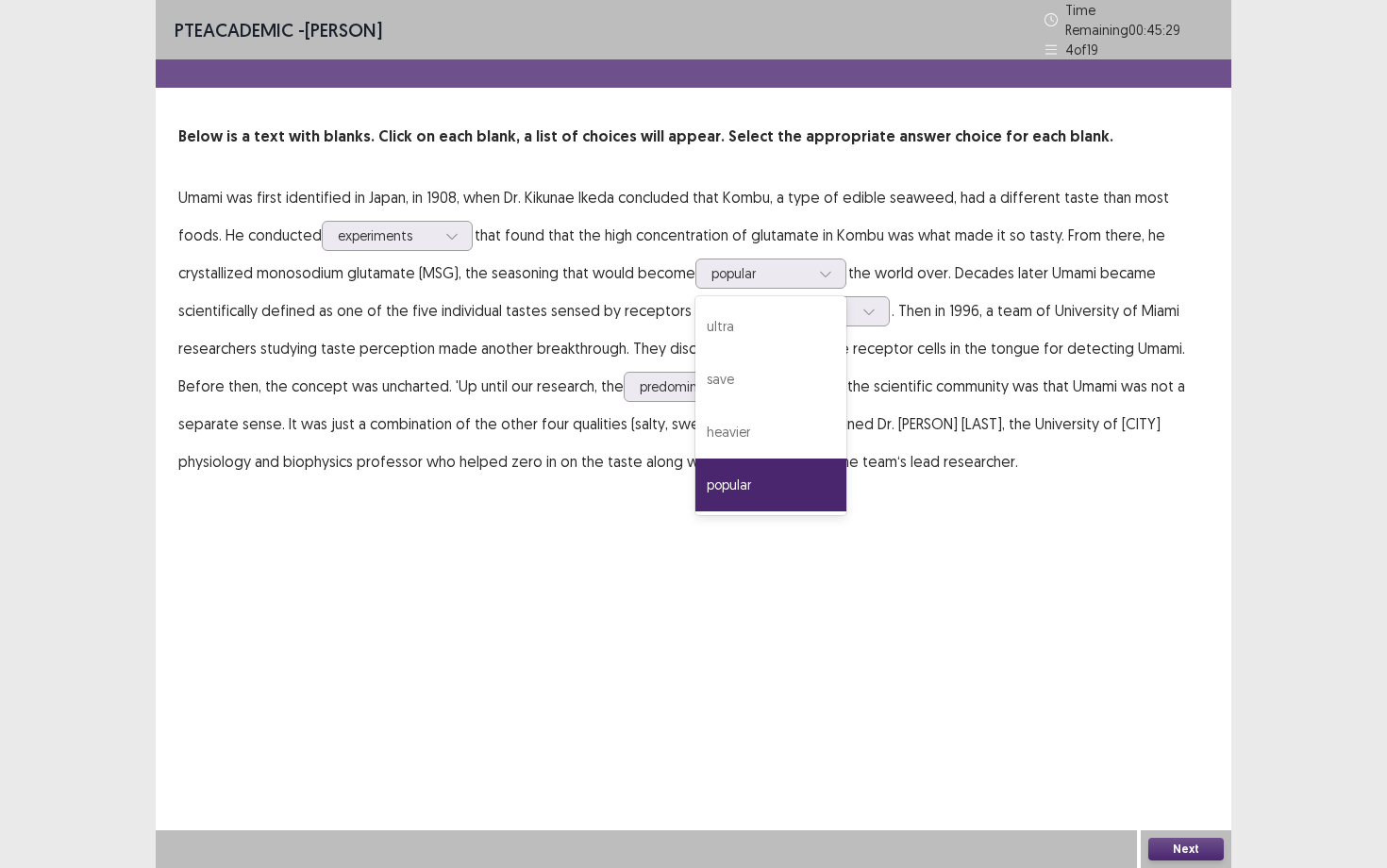 click on "PTE  academic   -  [PERSON] [LAST] Time Remaining  00 : 45 : 29 4  of  19 Below is a text with blanks. Click on each blank, a list of choices will appear. Select the appropriate answer choice for each blank. Umami was first identified in Japan, in 1908, when Dr. [PERSON] [LAST] concluded that Kombu, a type of edible seaweed, had a different taste than most foods. He conducted  experiments  that found that the high concentration of glutamate in Kombu was what made it so tasty. From there, he crystallized monosodium glutamate (MSG), the seasoning that would become  popular selected, 4 of 4. 4 results available. Use Up and Down to choose options, press Enter to select the currently focused option, press Escape to exit the menu, press Tab to select the option and exit the menu. popular ultra save heavier popular  the world over. Decades later Umami became scientifically defined as one of the five individual tastes sensed by receptors on the  tongue predominant Next" at bounding box center (694, 434) 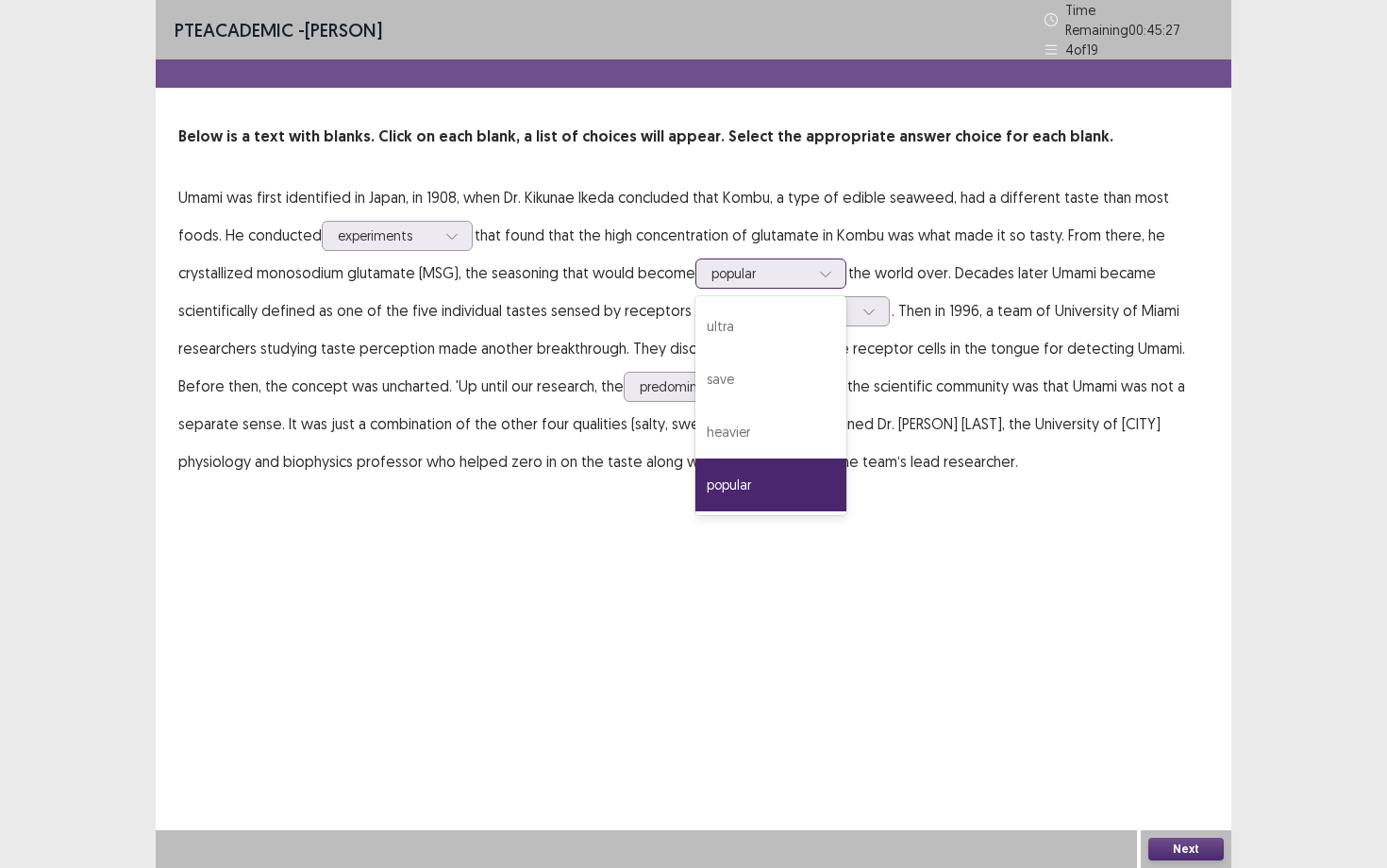 click at bounding box center [826, 274] 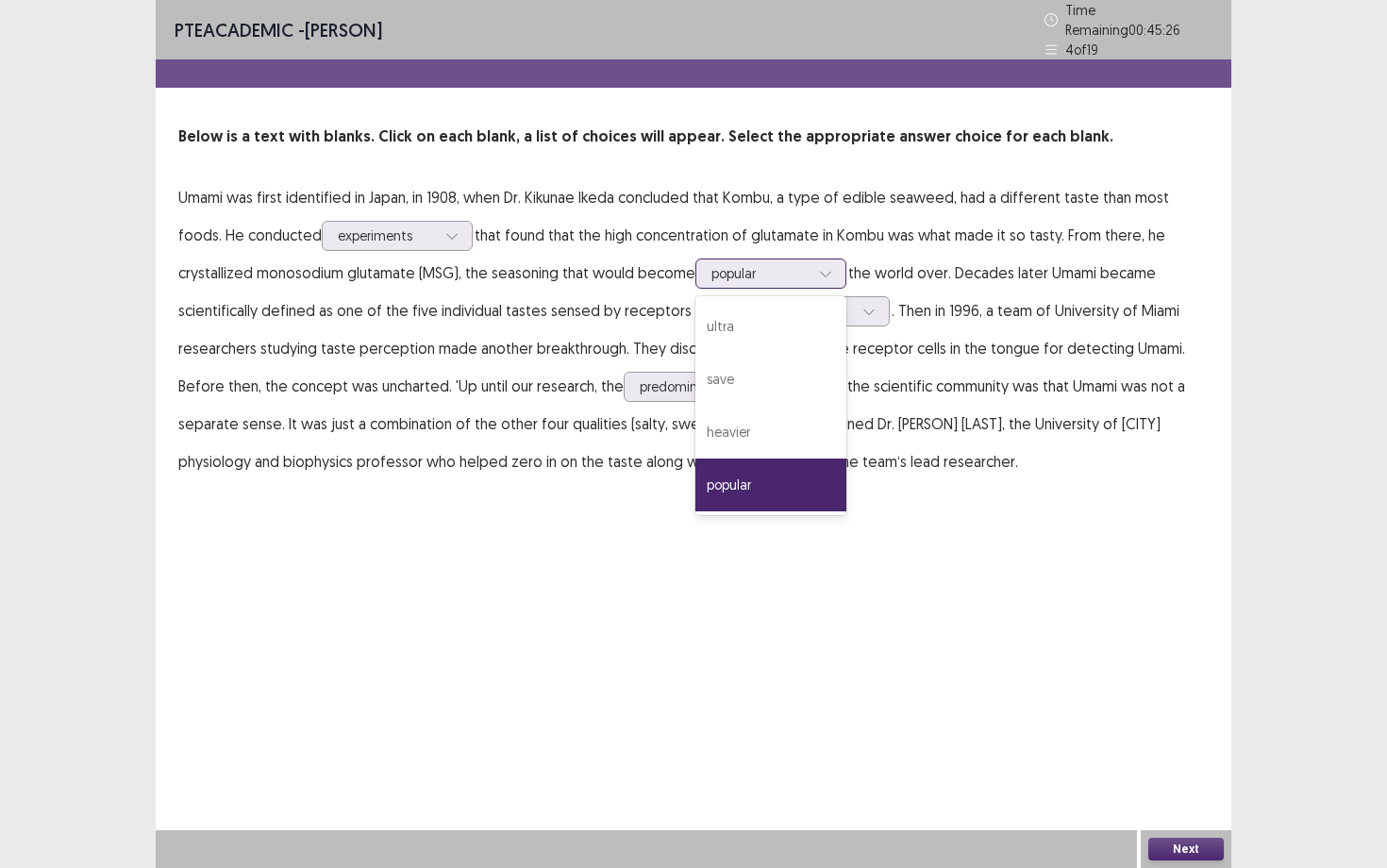 click at bounding box center (826, 274) 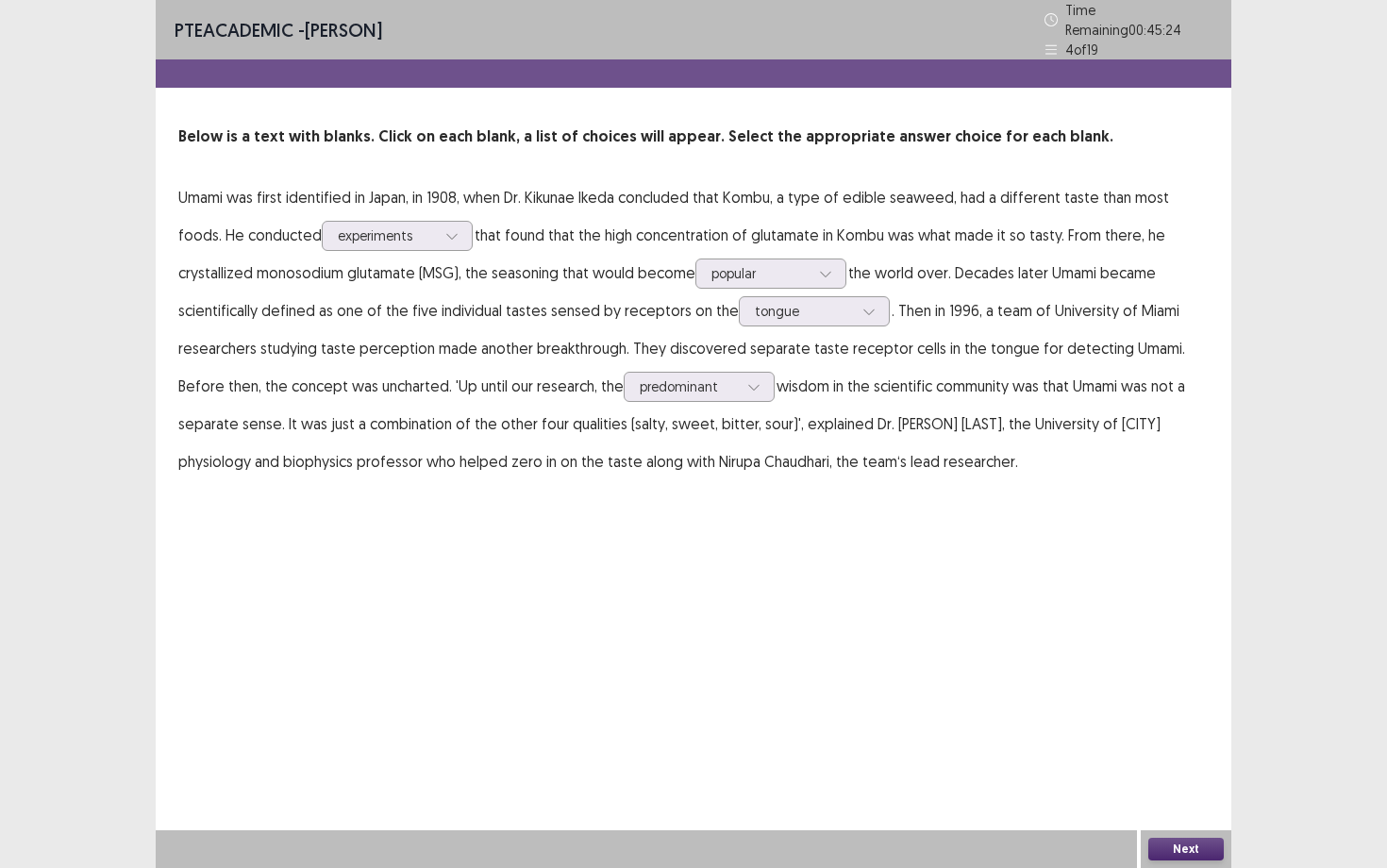 click on "Next" at bounding box center [1186, 849] 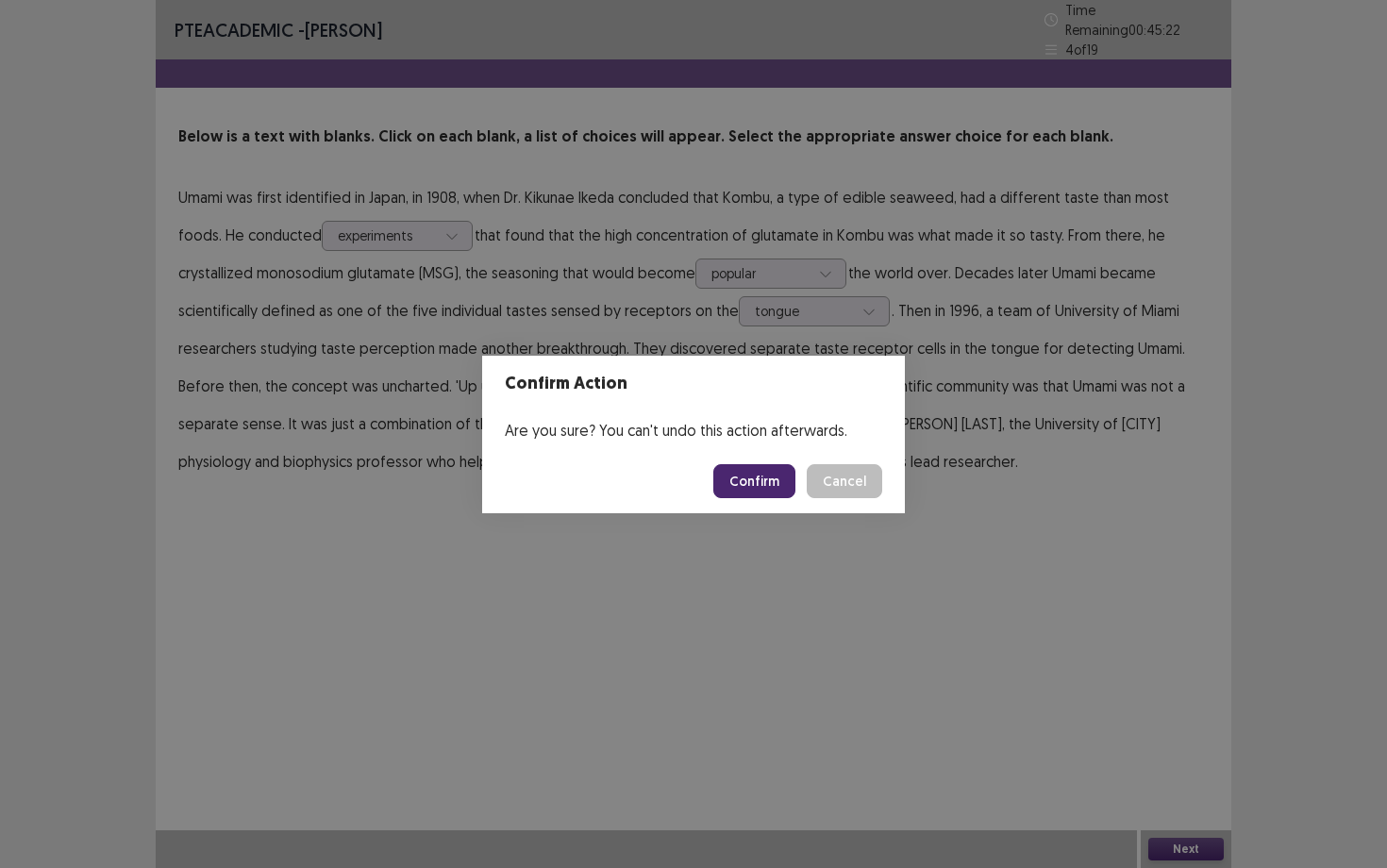 click on "Confirm" at bounding box center (754, 481) 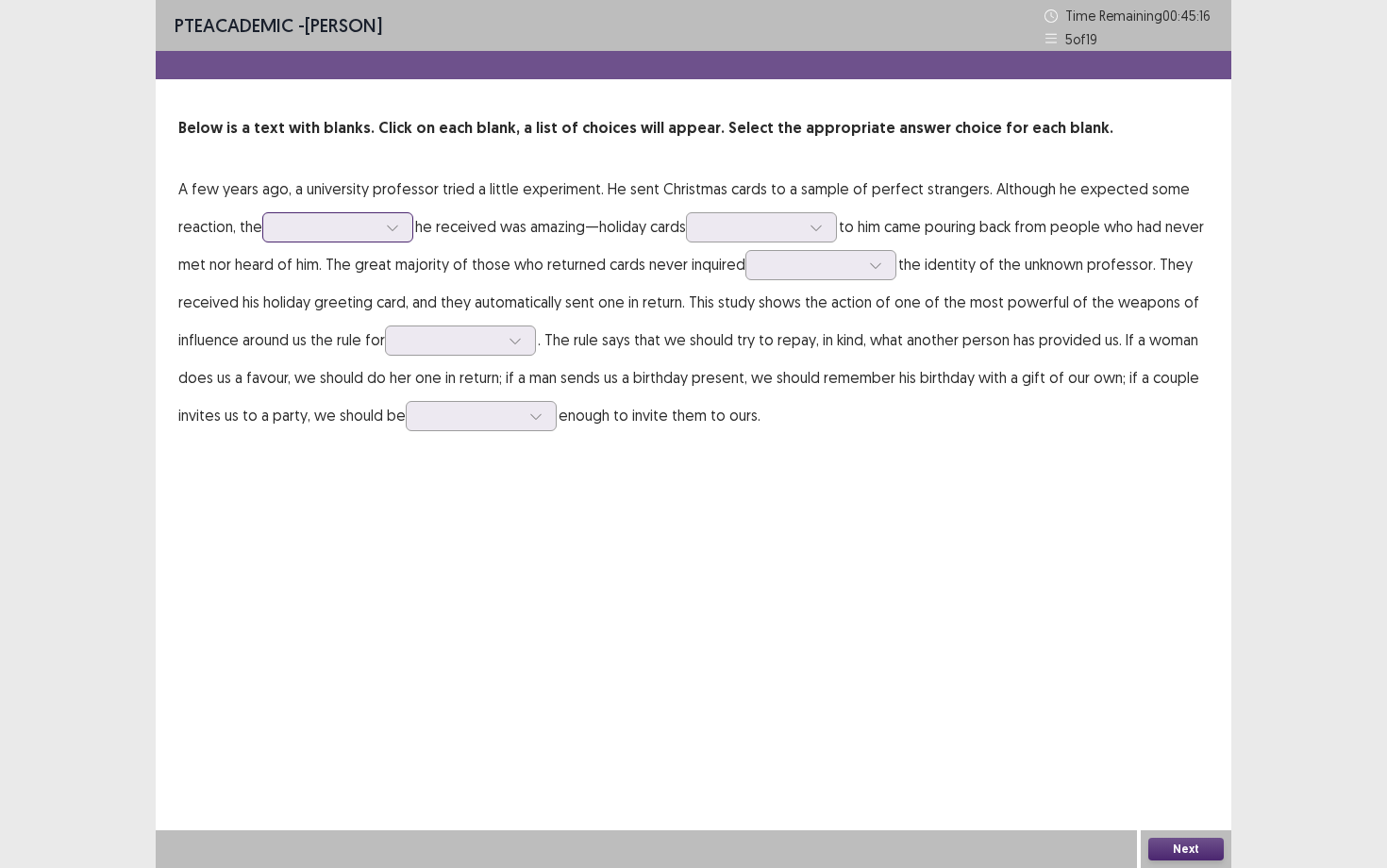 click at bounding box center [327, 226] 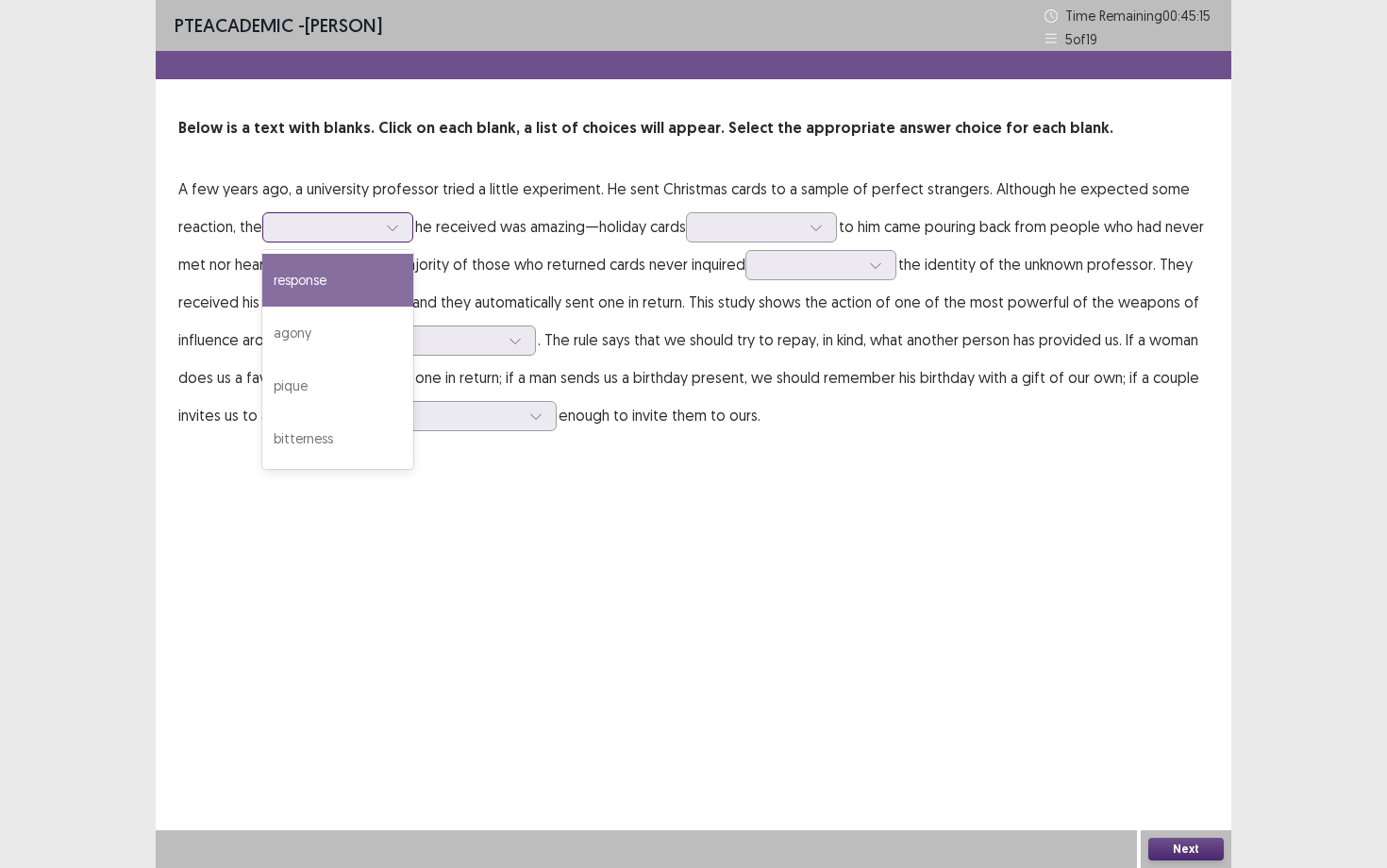 click on "response" at bounding box center (338, 280) 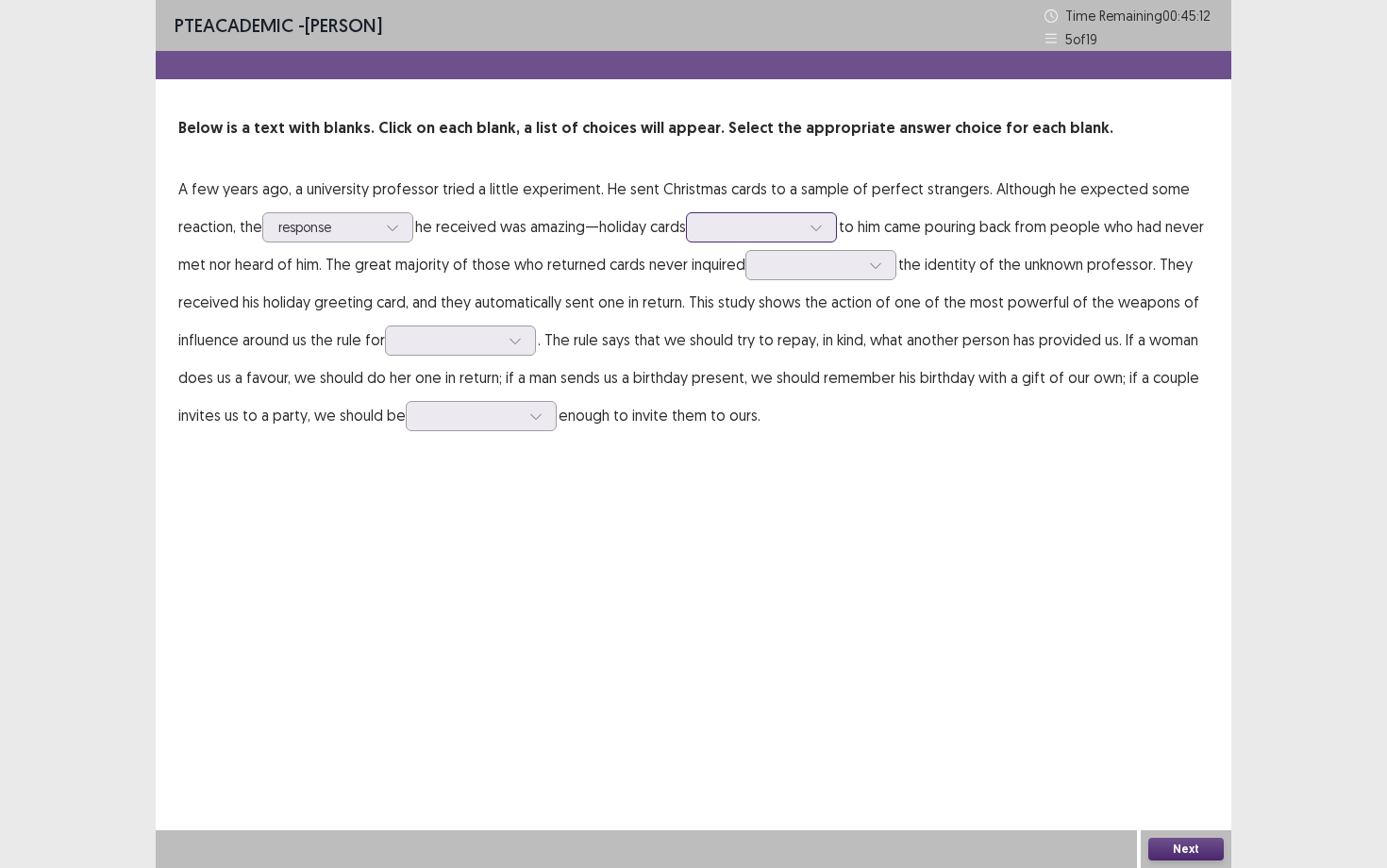 click at bounding box center [751, 226] 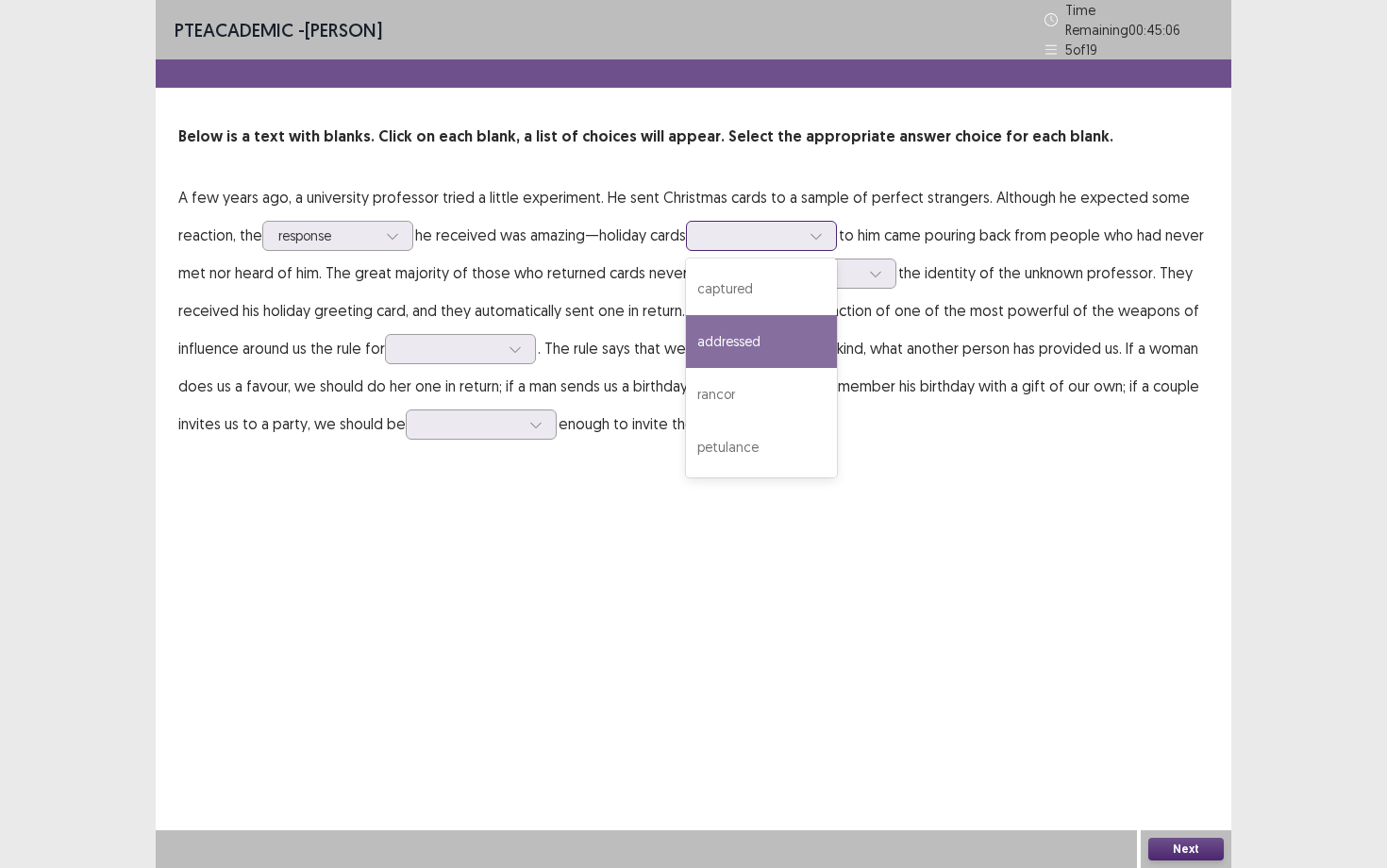click on "addressed" at bounding box center (761, 342) 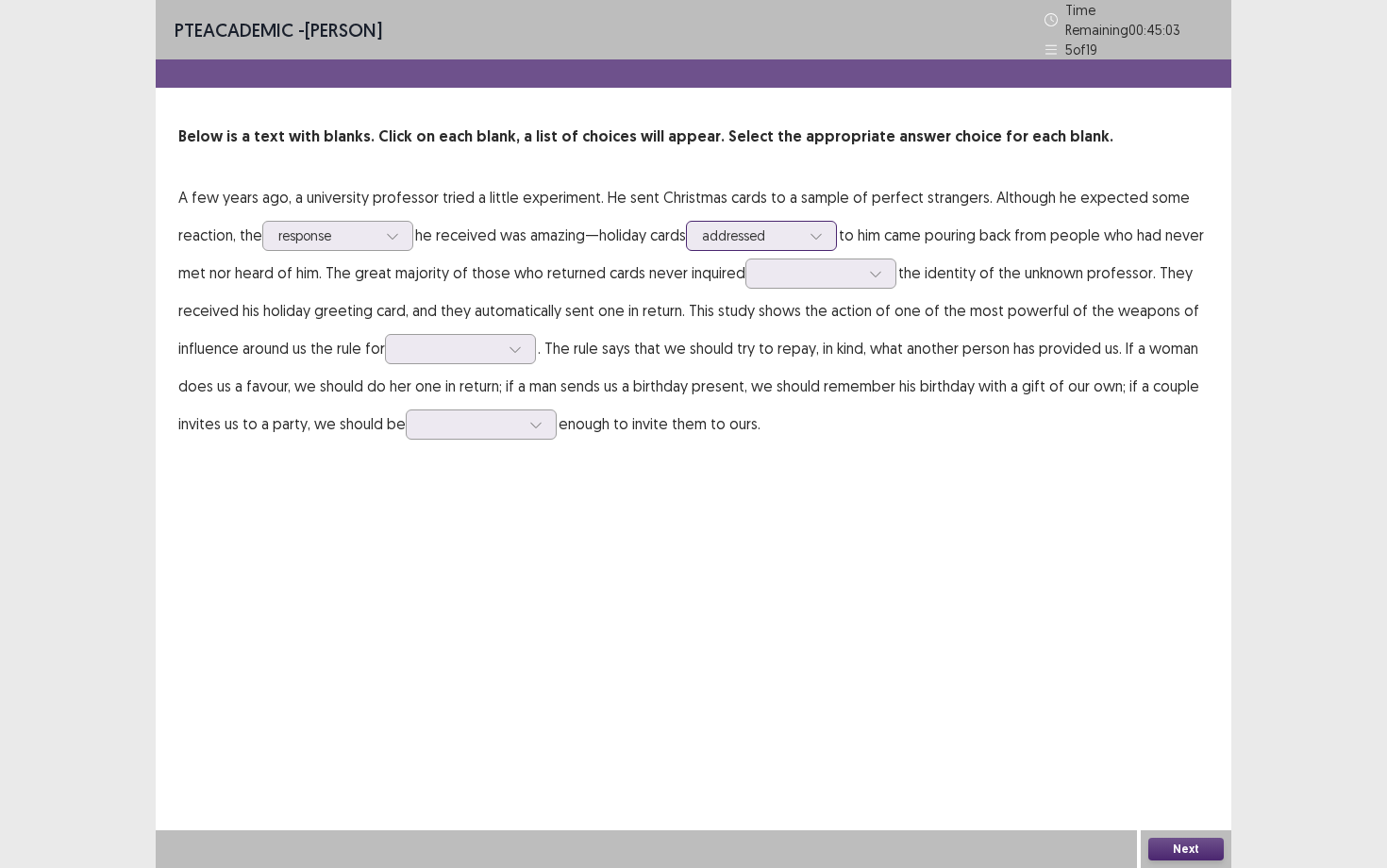 click at bounding box center [751, 235] 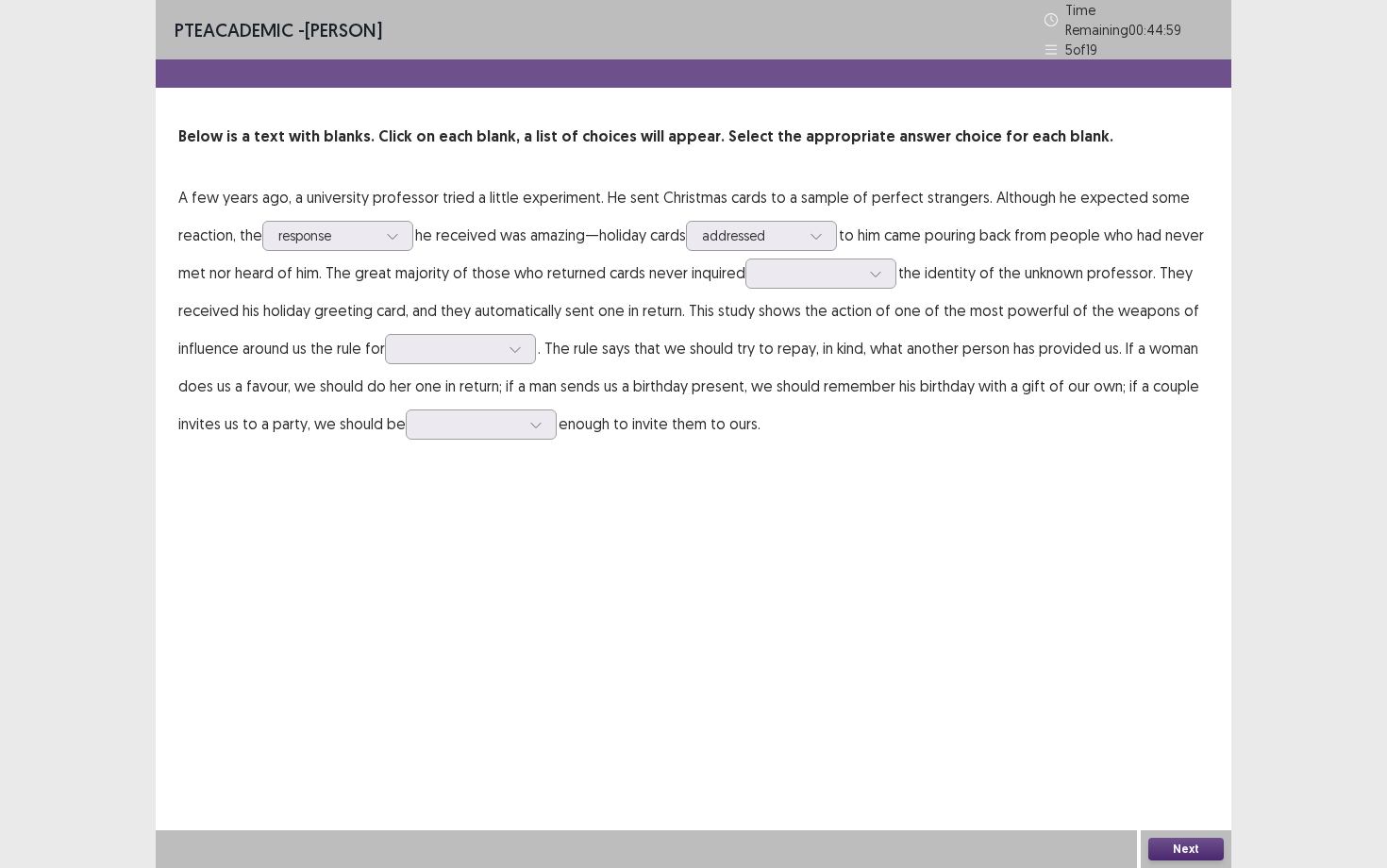 click on "A few years ago, a university professor tried a little experiment. He sent Christmas cards to a sample of perfect strangers. Although he expected some reaction, the response he received was amazing—holiday cards addressed to him came pouring back from people who had never met nor heard of him. The great majority of those who returned cards never inquired the identity of the unknown professor. They received his holiday greeting card, and they automatically sent one in return. This study shows the action of one of the most powerful of the weapons of influence around us the rule for . The rule says that we should try to repay, in kind, what another person has provided us. If a woman does us a favour, we should do her one in return; if a man sends us a birthday present, we should remember his birthday with a gift of our own; if a couple invites us to a party, we should be enough to invite them to ours." at bounding box center (694, 310) 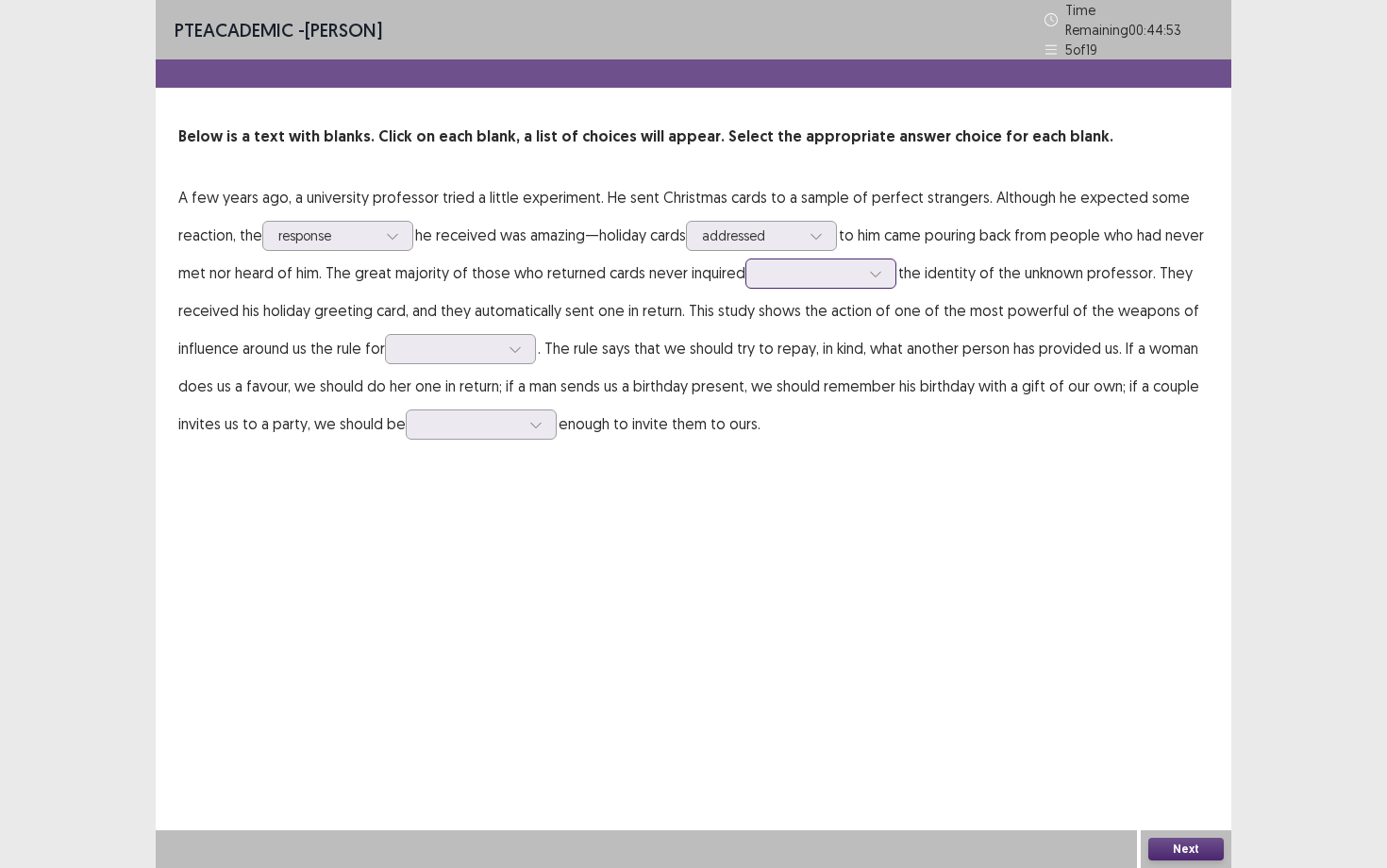 click at bounding box center (810, 273) 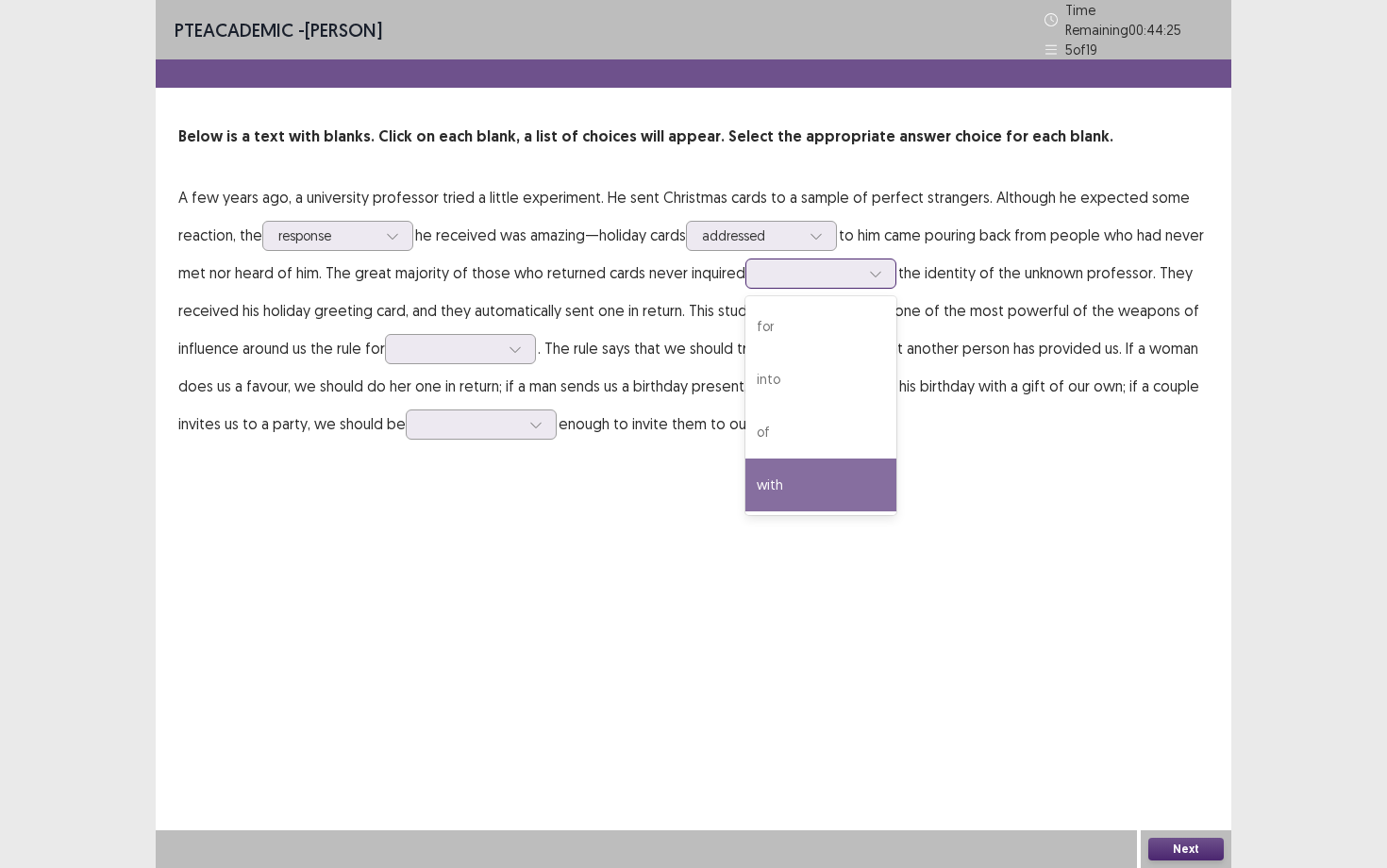click on "with" at bounding box center (821, 485) 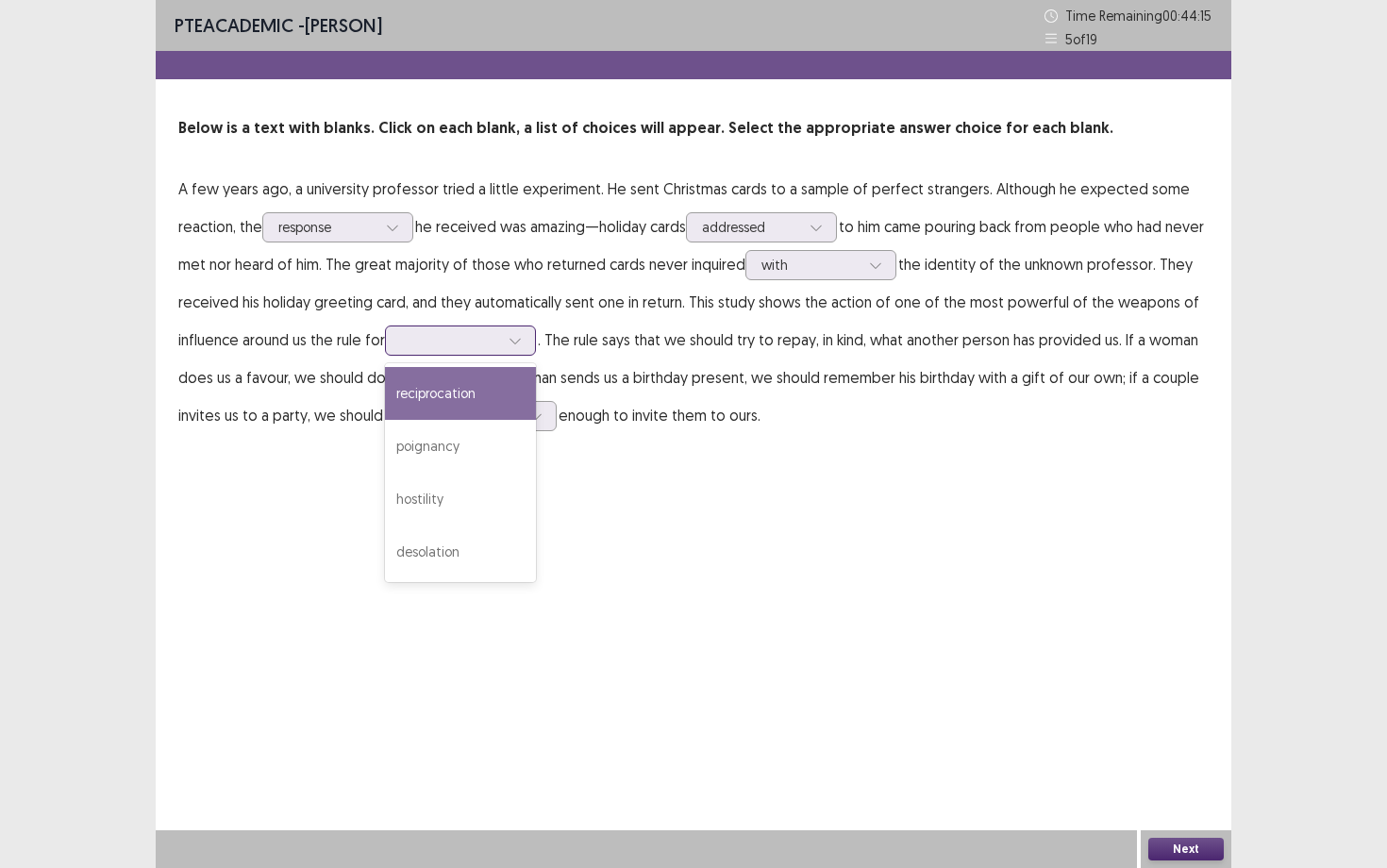 click at bounding box center (450, 340) 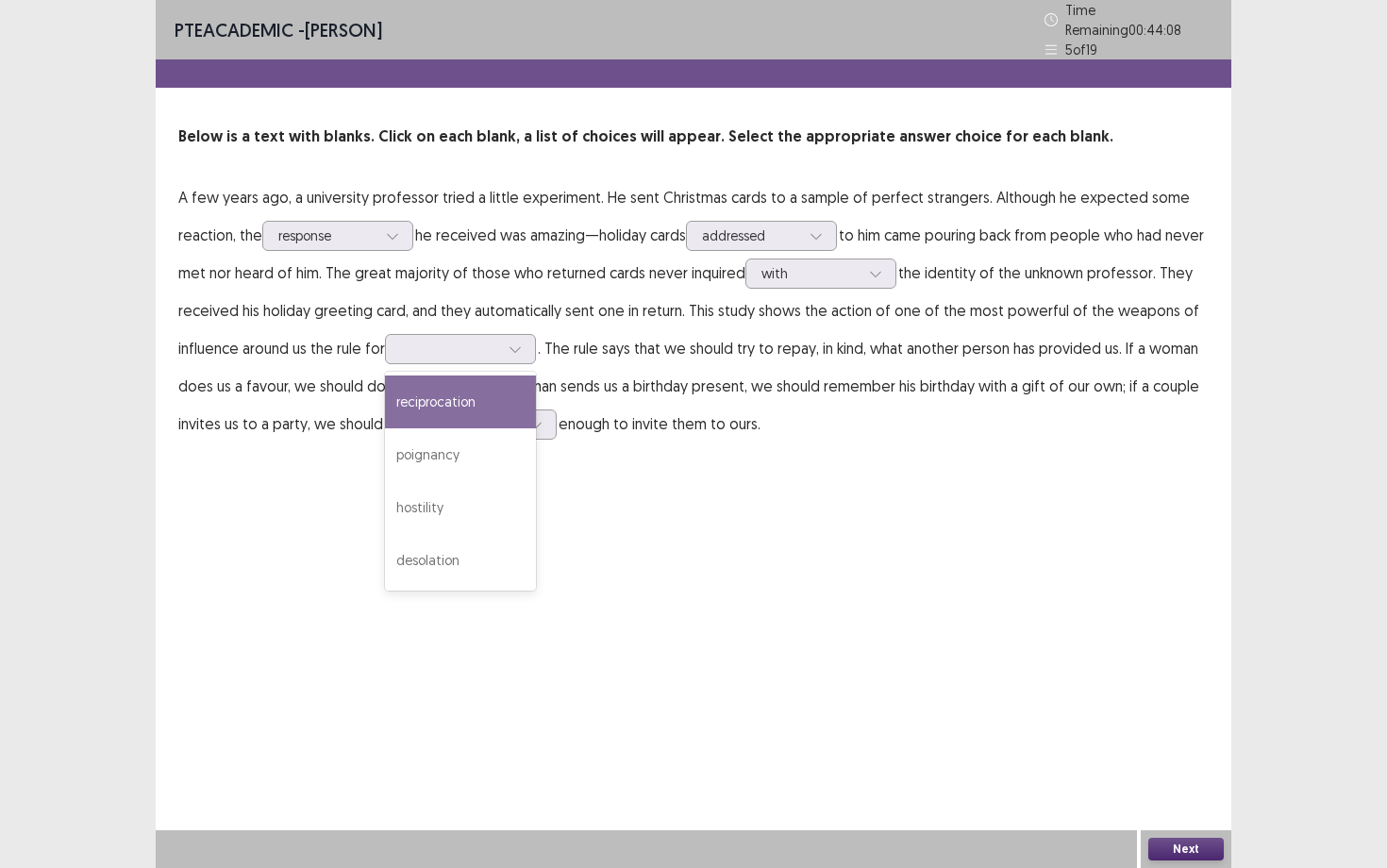 click on "PTE  academic   -  [FIRST] [LAST] Time Remaining  00 : 44 : 08 5  of  19 Below is a text with blanks. Click on each blank, a list of choices will appear. Select the appropriate answer choice for each blank. A few years ago, a university professor tried a little experiment. He sent Christmas cards to a sample of perfect strangers. Although he expected some reaction, the  response  he received was amazing—holiday cards  addressed  to him came pouring back from people who had never met nor heard of him. The great majority of those who returned cards never inquired  with  the identity of the unknown professor. They received his holiday greeting card, and they automatically sent one in return. This study shows the action of one of the most powerful of the weapons of influence around us the rule for  reciprocation, 1 of 4. 4 results available. Use Up and Down to choose options, press Enter to select the currently focused option, press Escape to exit the menu, press Tab to select the option and exit the menu." at bounding box center [694, 240] 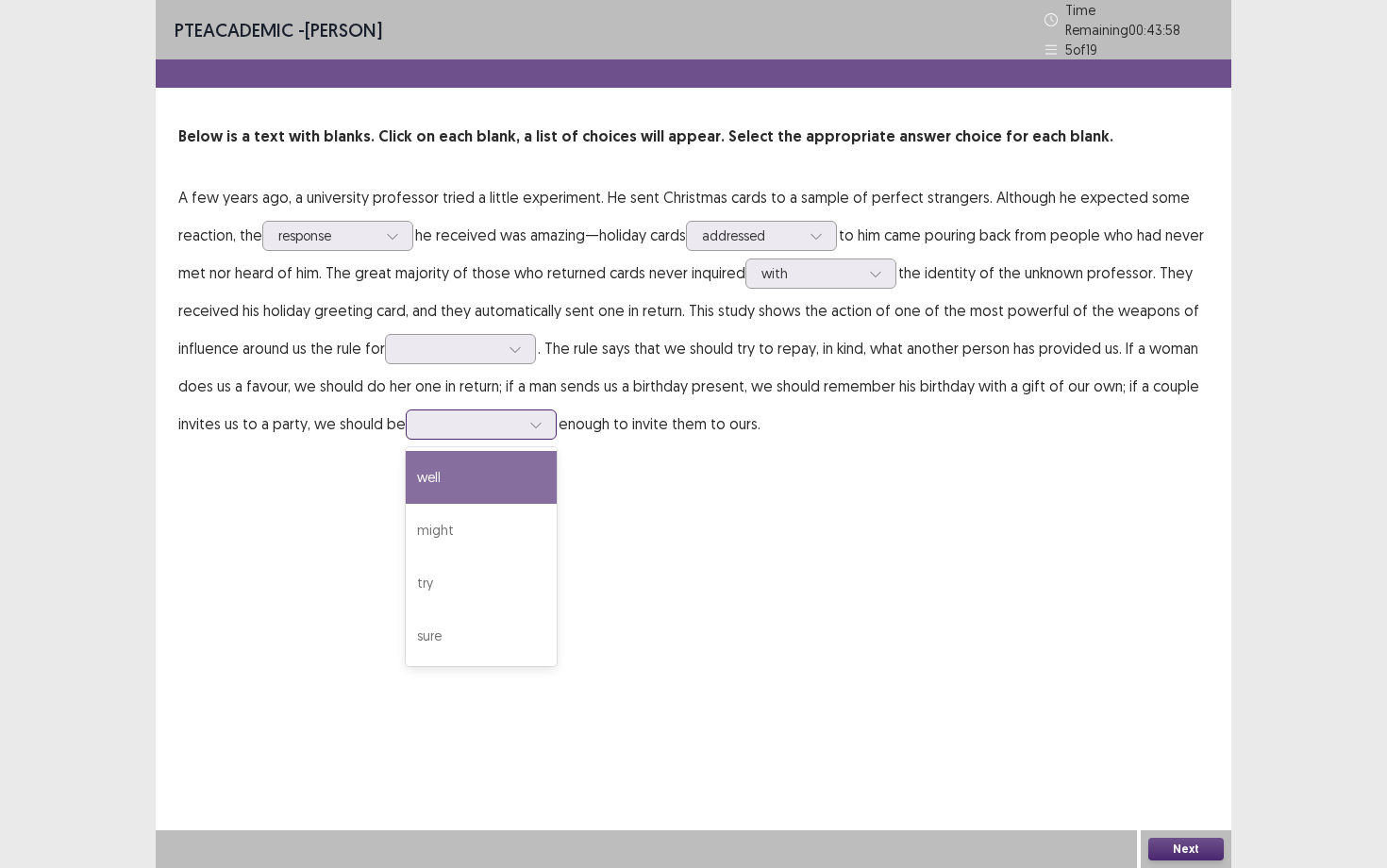 click at bounding box center [471, 424] 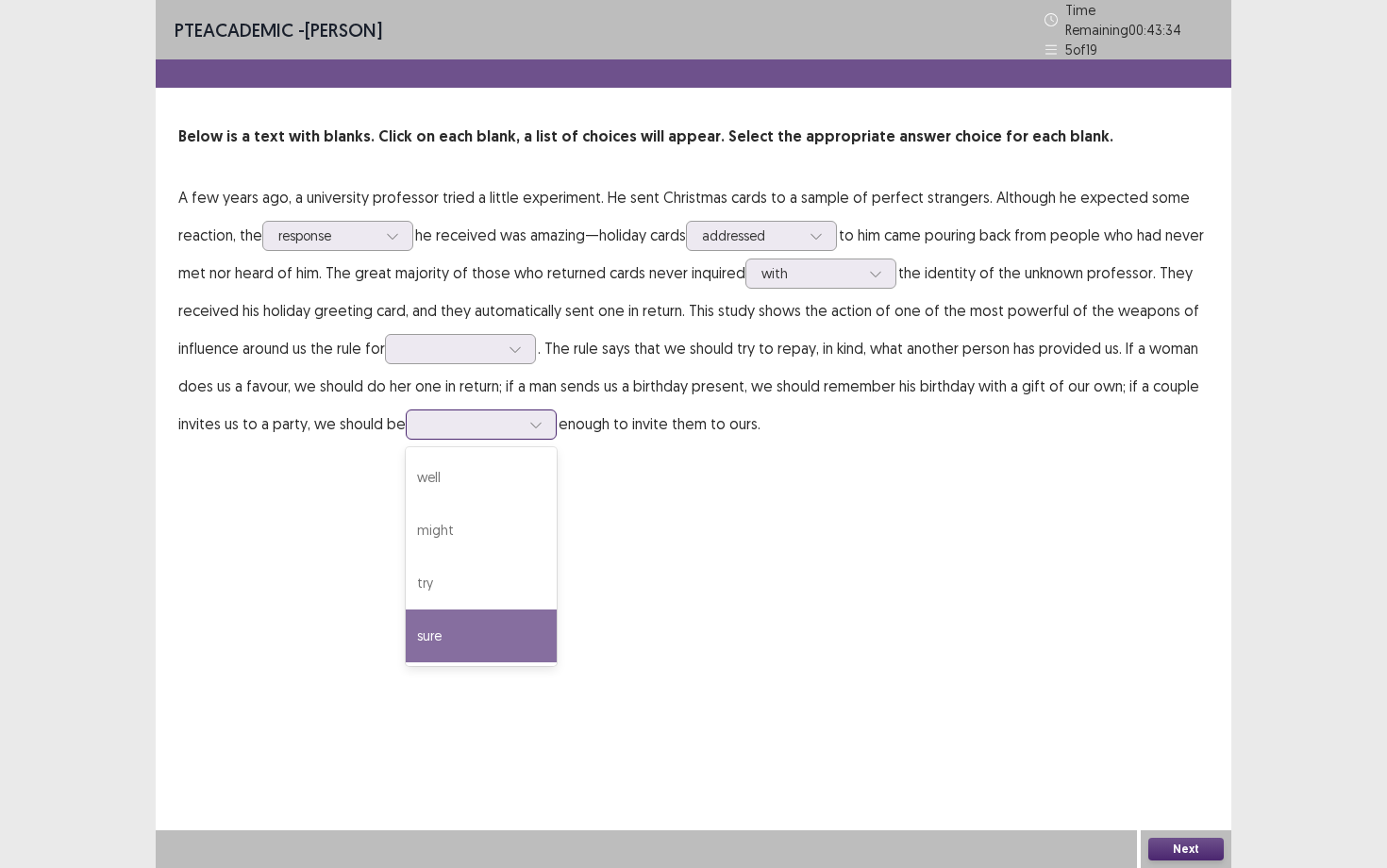 click on "sure" at bounding box center [481, 636] 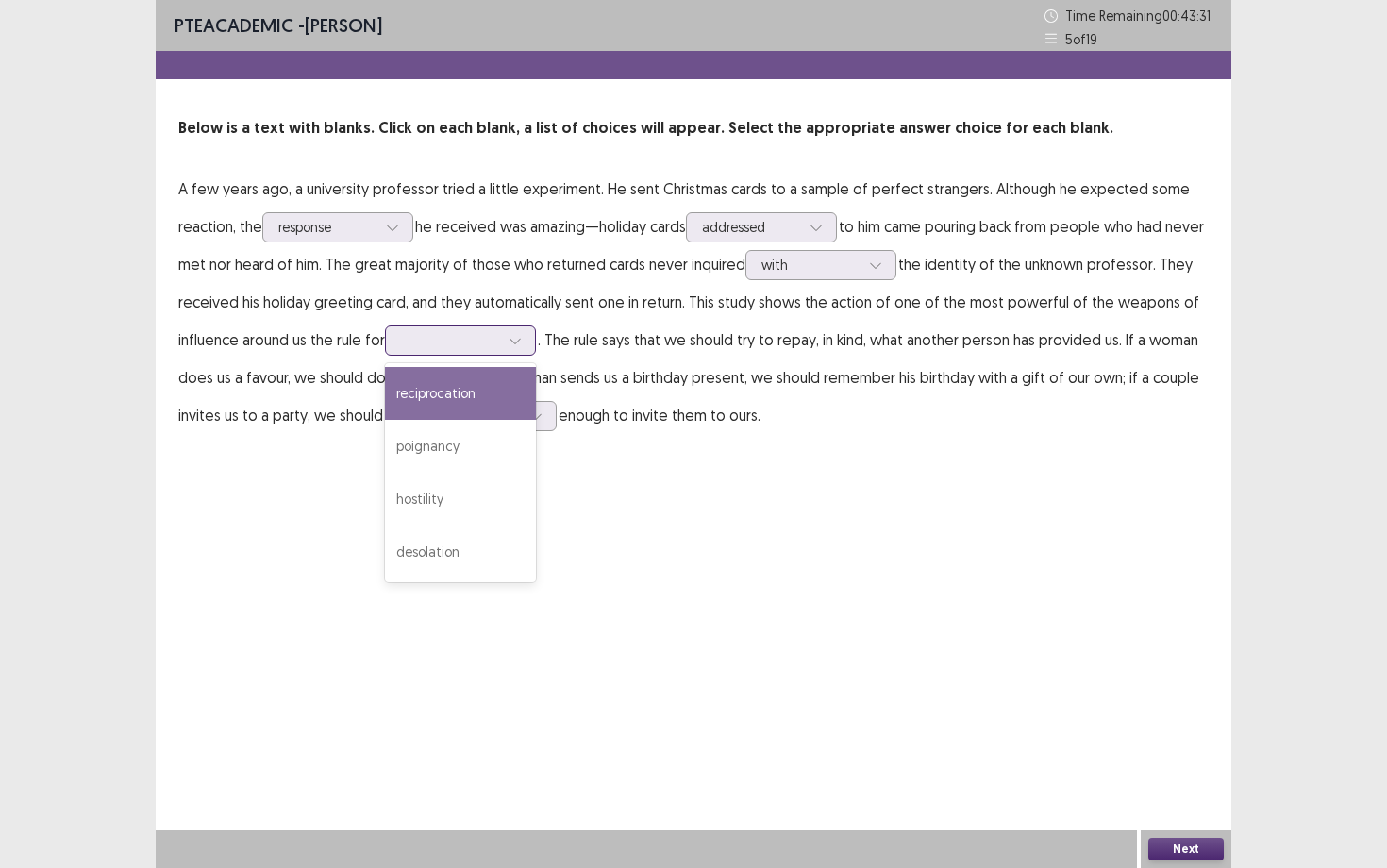 click at bounding box center [450, 340] 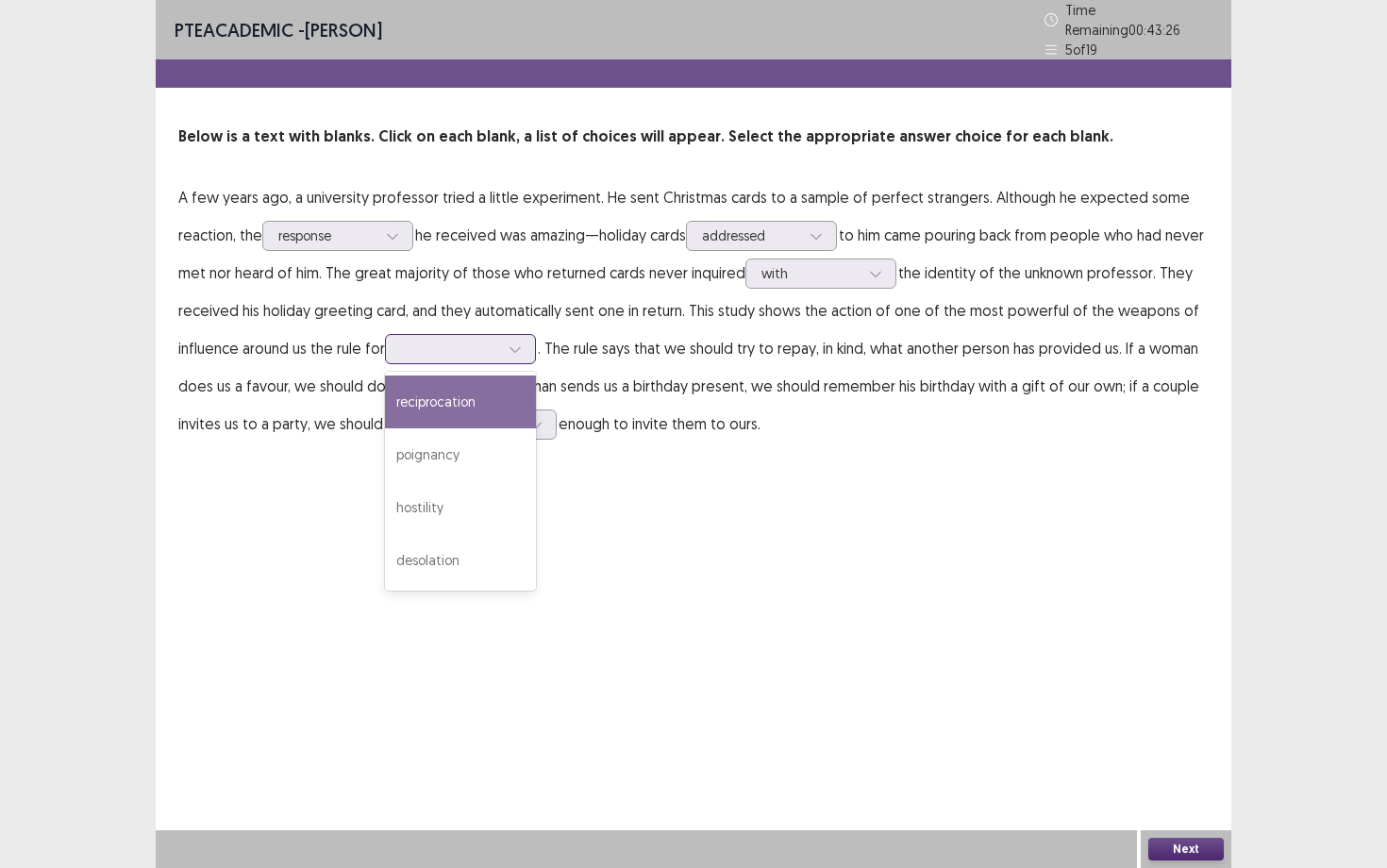 click on "reciprocation" at bounding box center (460, 402) 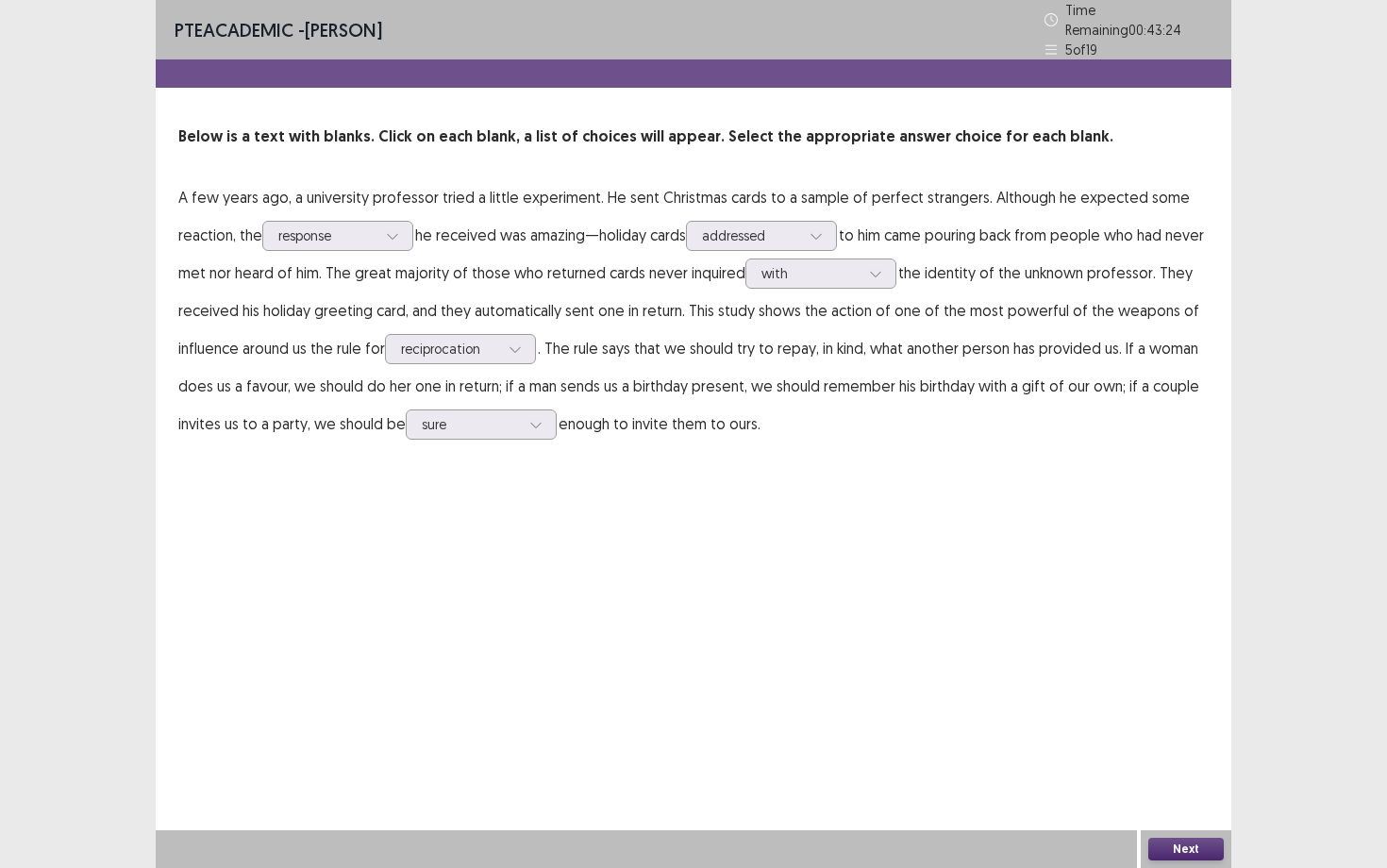 click on "Next" at bounding box center (1186, 849) 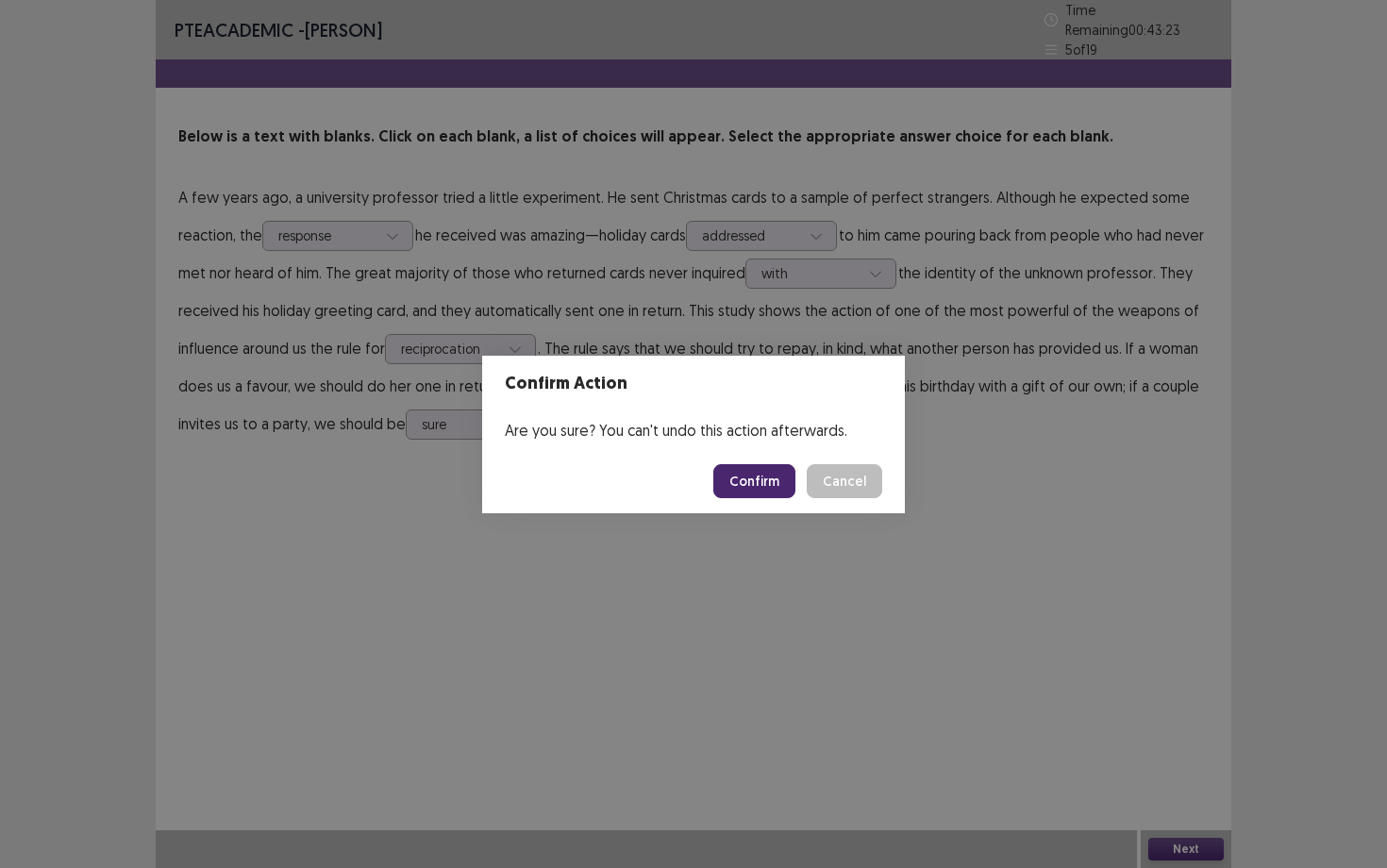 click on "Confirm" at bounding box center [754, 481] 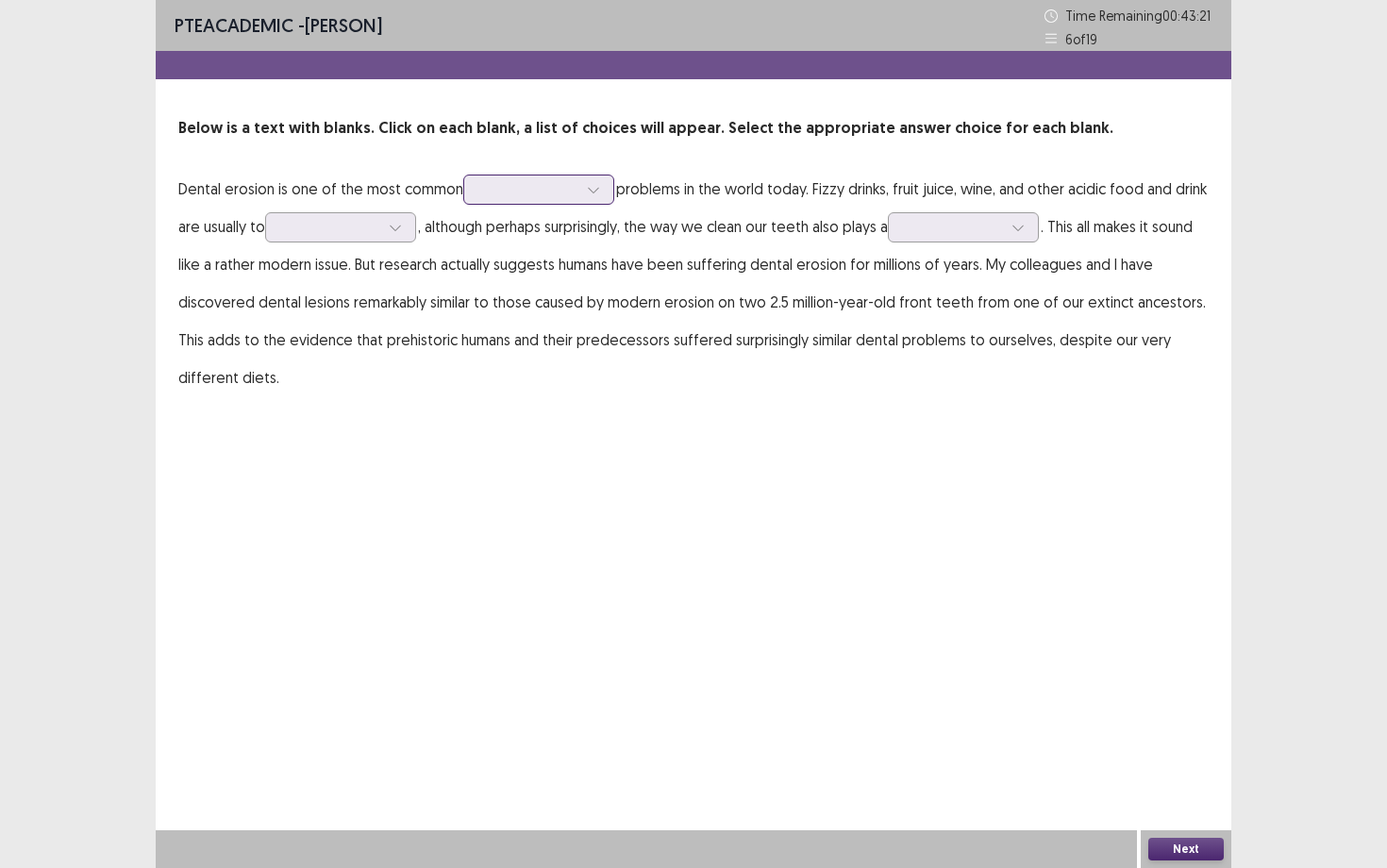 click 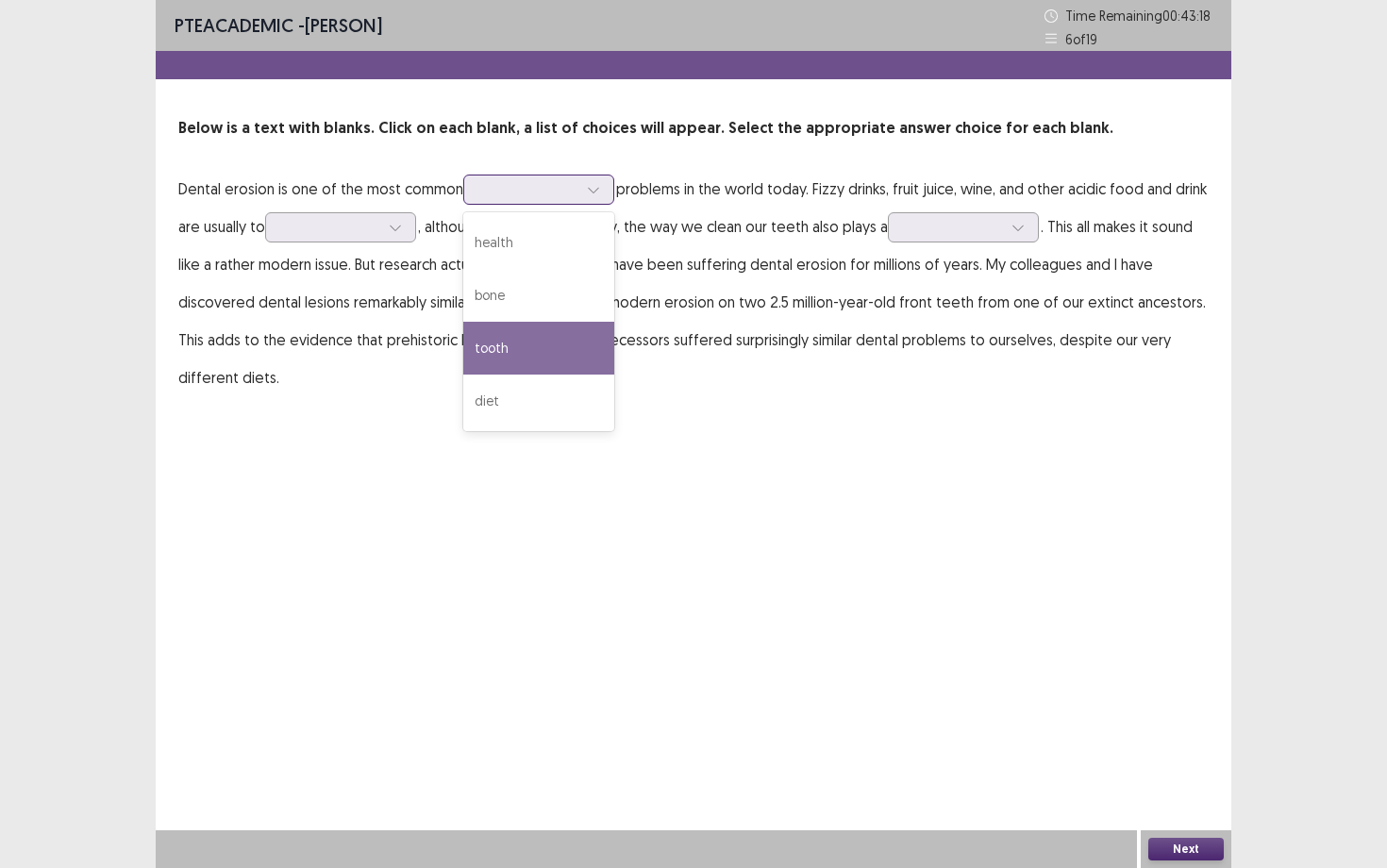 click on "tooth" at bounding box center [539, 348] 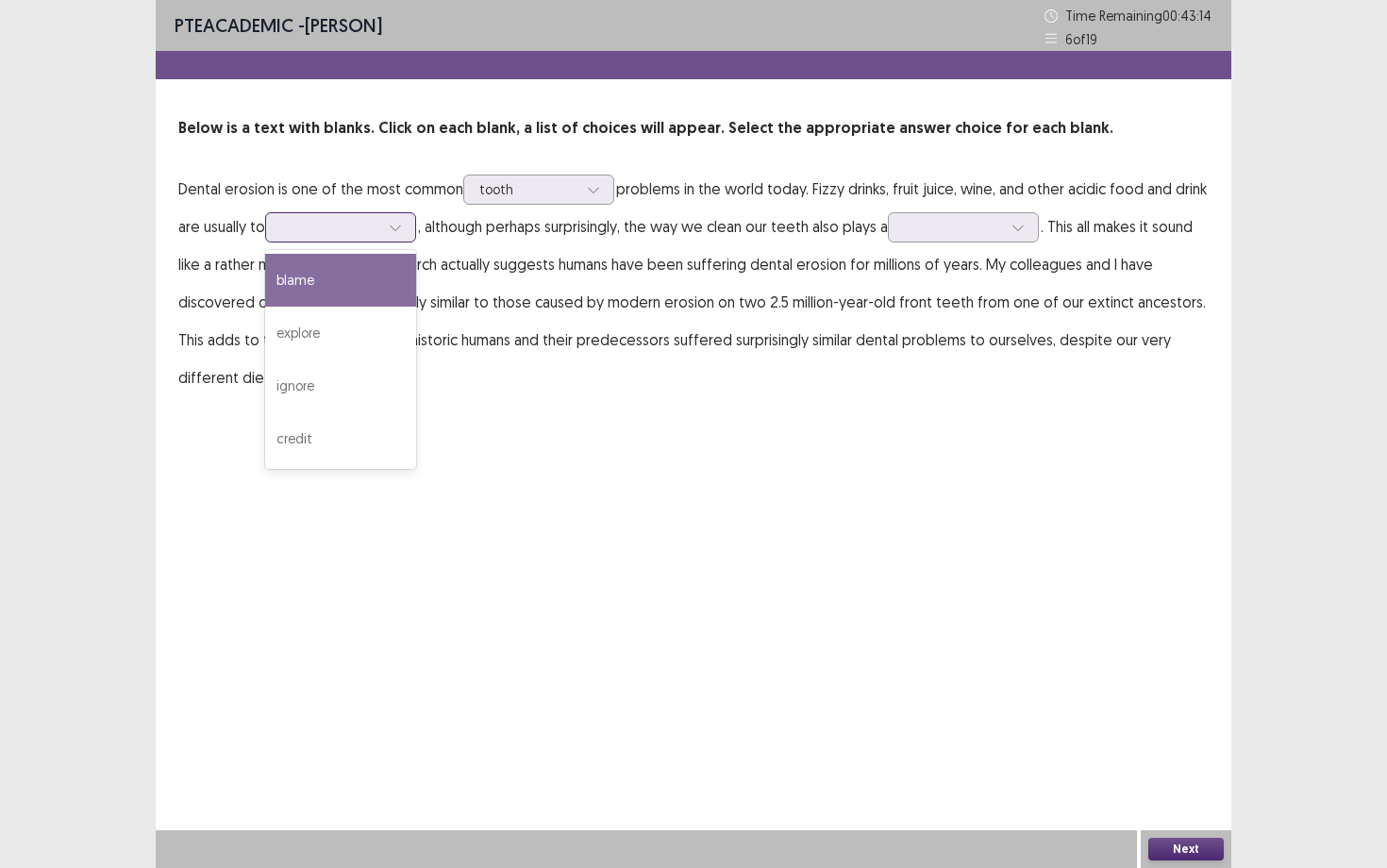 click at bounding box center [330, 226] 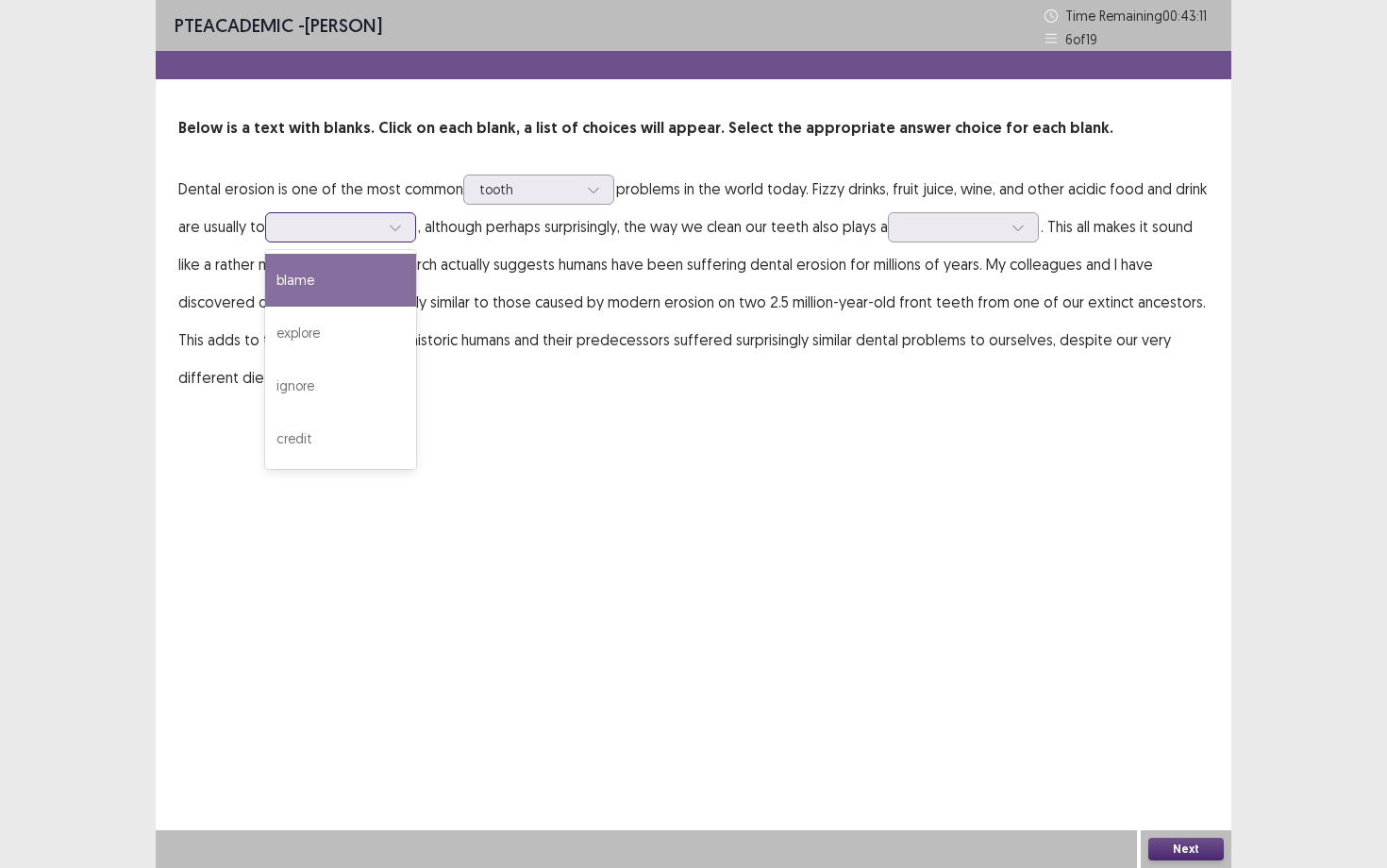 click on "blame" at bounding box center (341, 280) 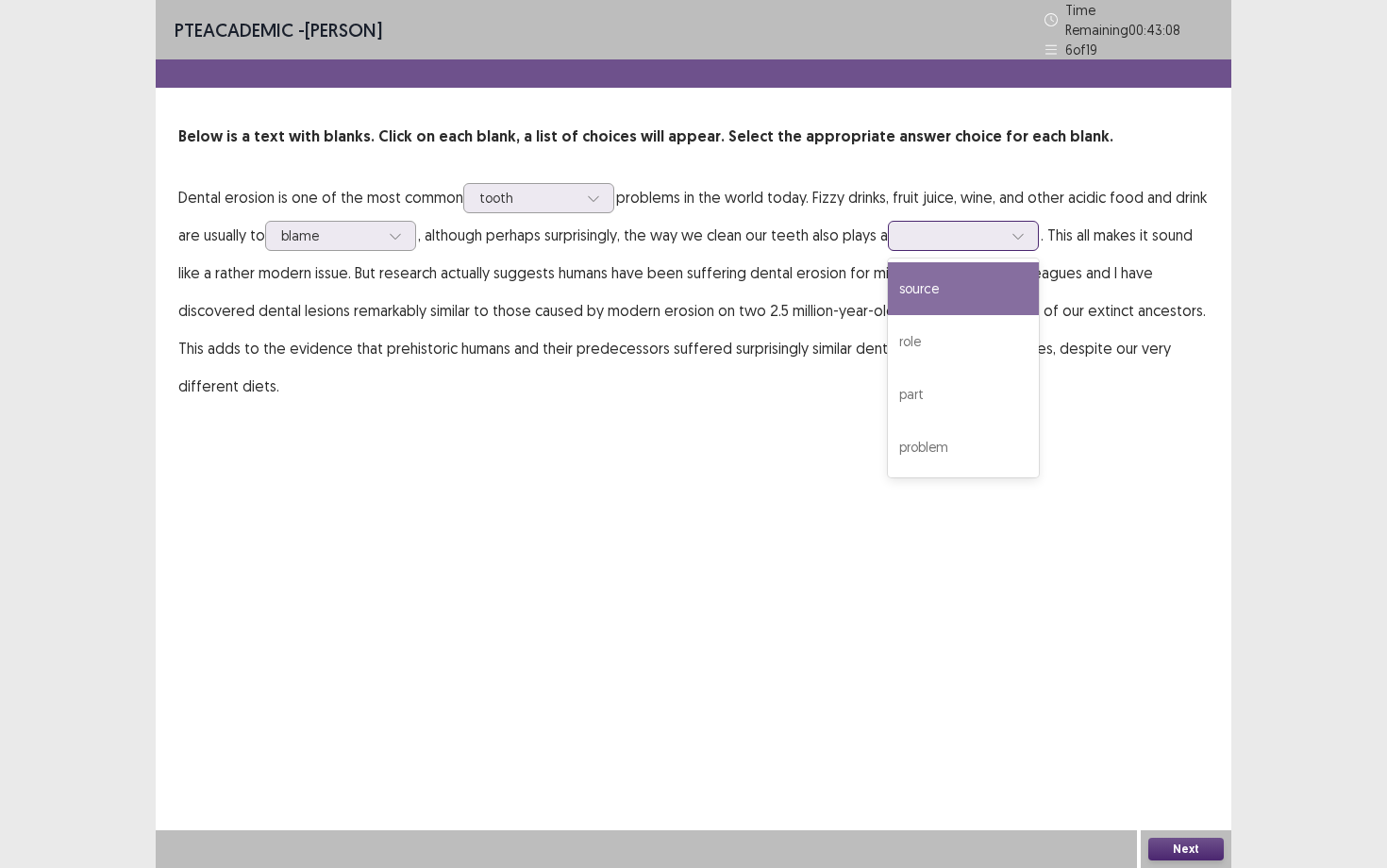 click at bounding box center [953, 235] 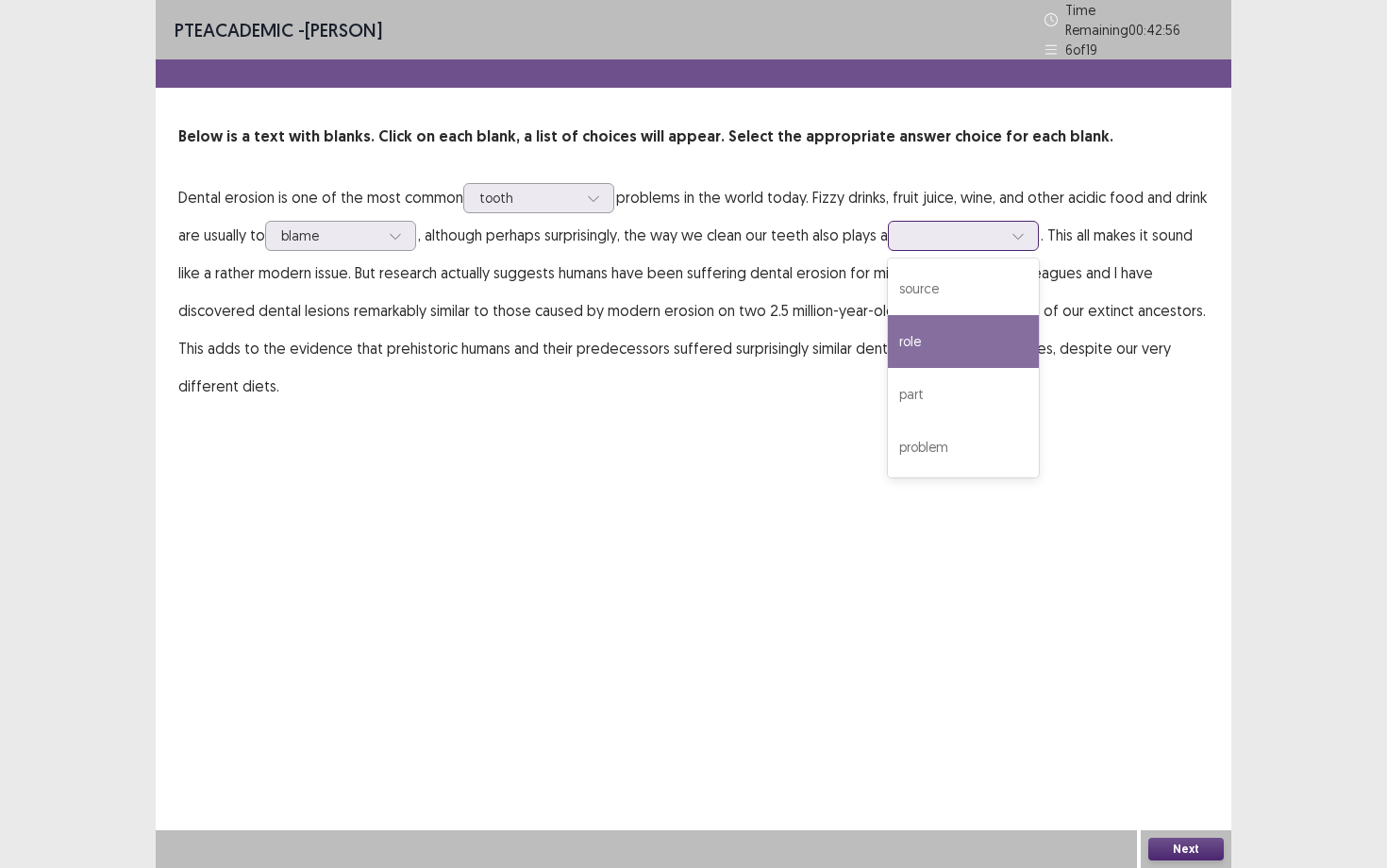 click on "role" at bounding box center [963, 342] 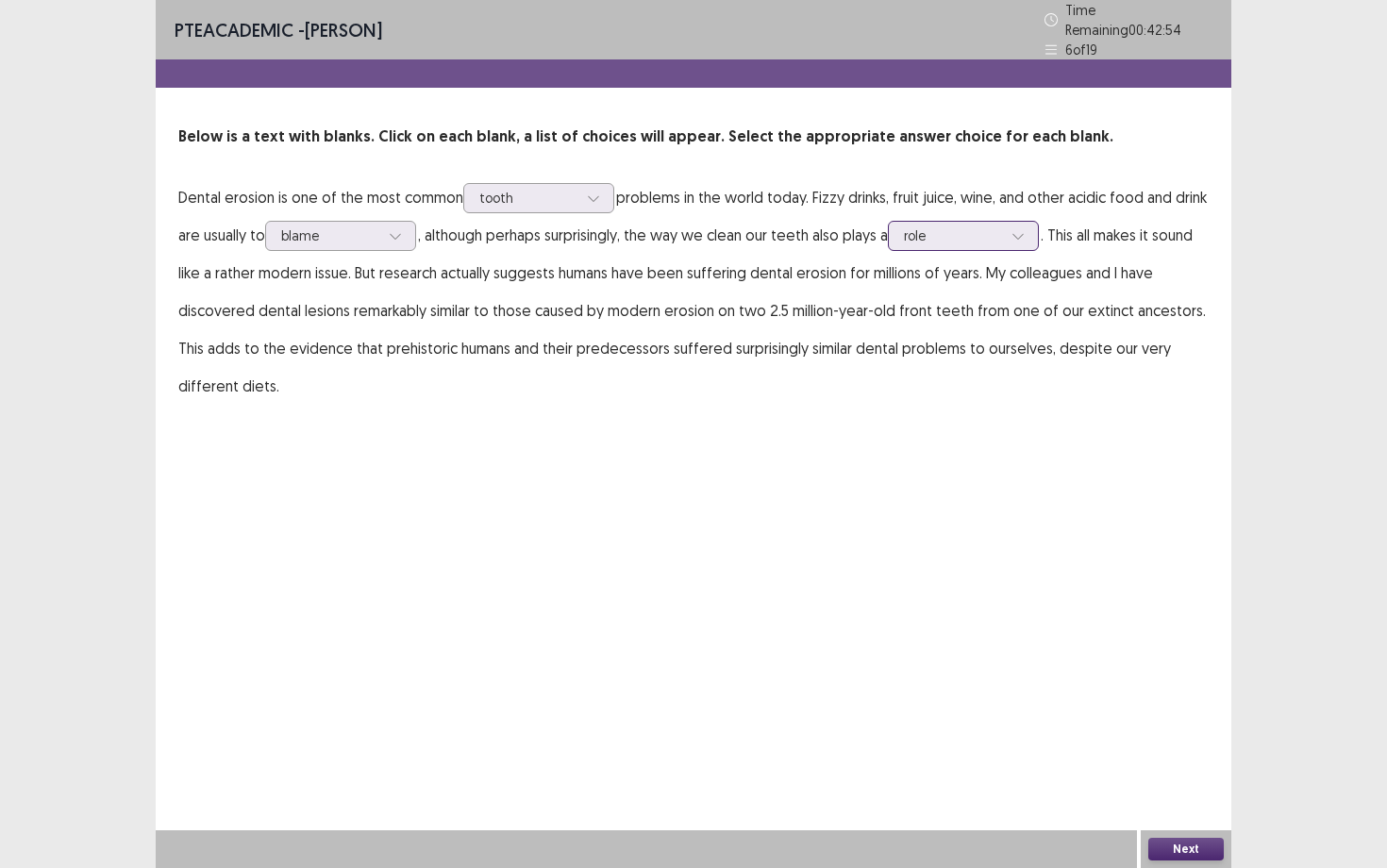 click at bounding box center [953, 235] 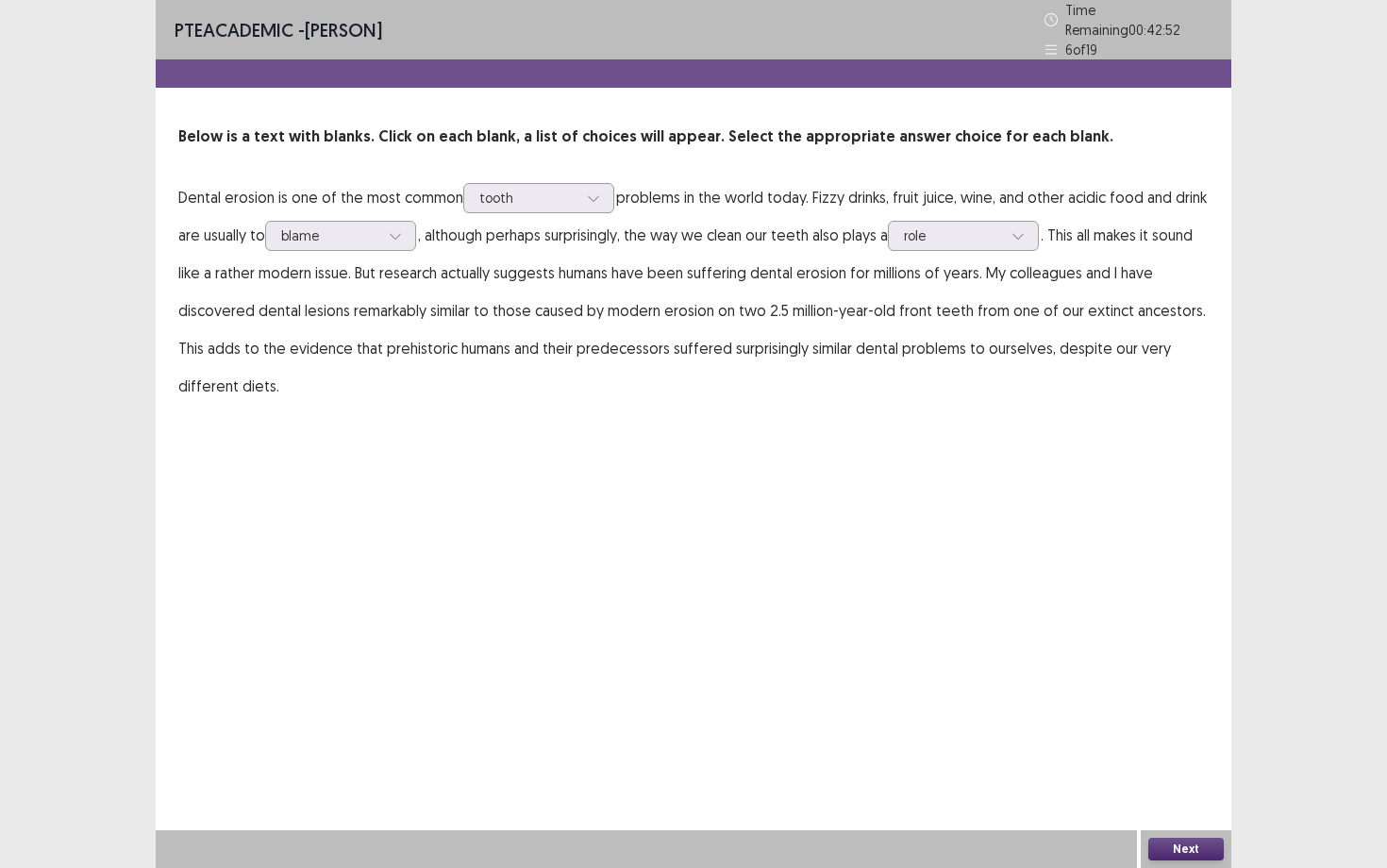 click on "PTE  academic   -  [PERSON] Time Remaining  00 : 42 : 52 6  of  19 Below is a text with blanks. Click on each blank, a list of choices will appear. Select the appropriate answer choice for each blank. Dental erosion is one of the most common  tooth  problems in the world today. Fizzy drinks, fruit juice, wine, and other acidic food and drink are usually to  blame , although perhaps surprisingly, the way we clean our teeth also plays a  role . This all makes it sound like a rather modern issue. But research actually suggests humans have been suffering dental erosion for millions of years. My colleagues and I have discovered dental lesions remarkably similar to those caused by modern erosion on two 2.5 million-year-old front teeth from one of our extinct ancestors. This adds to the evidence that prehistoric humans and their predecessors suffered surprisingly similar dental problems to ourselves, despite our very different diets." at bounding box center [694, 221] 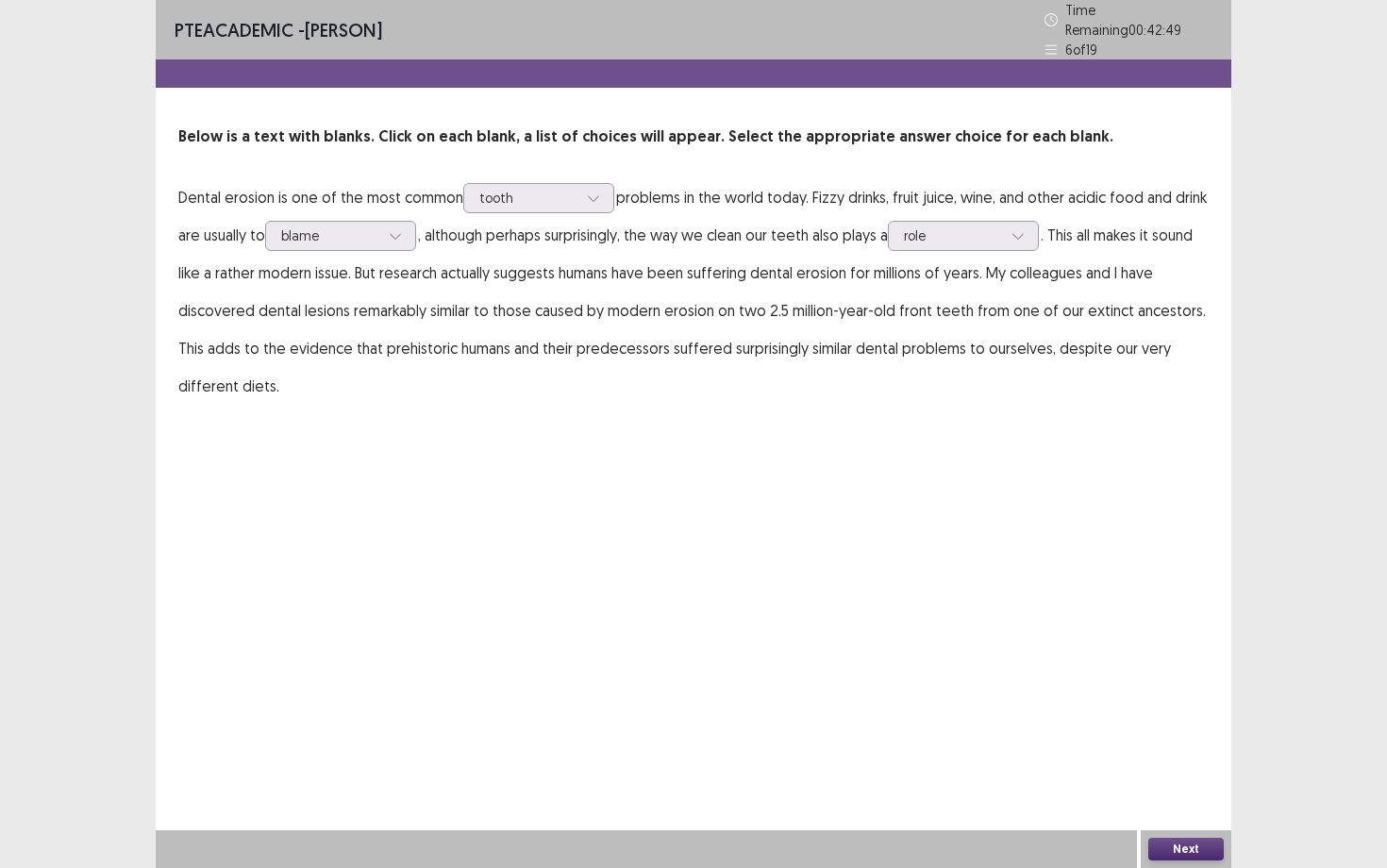 click on "Next" at bounding box center [1186, 849] 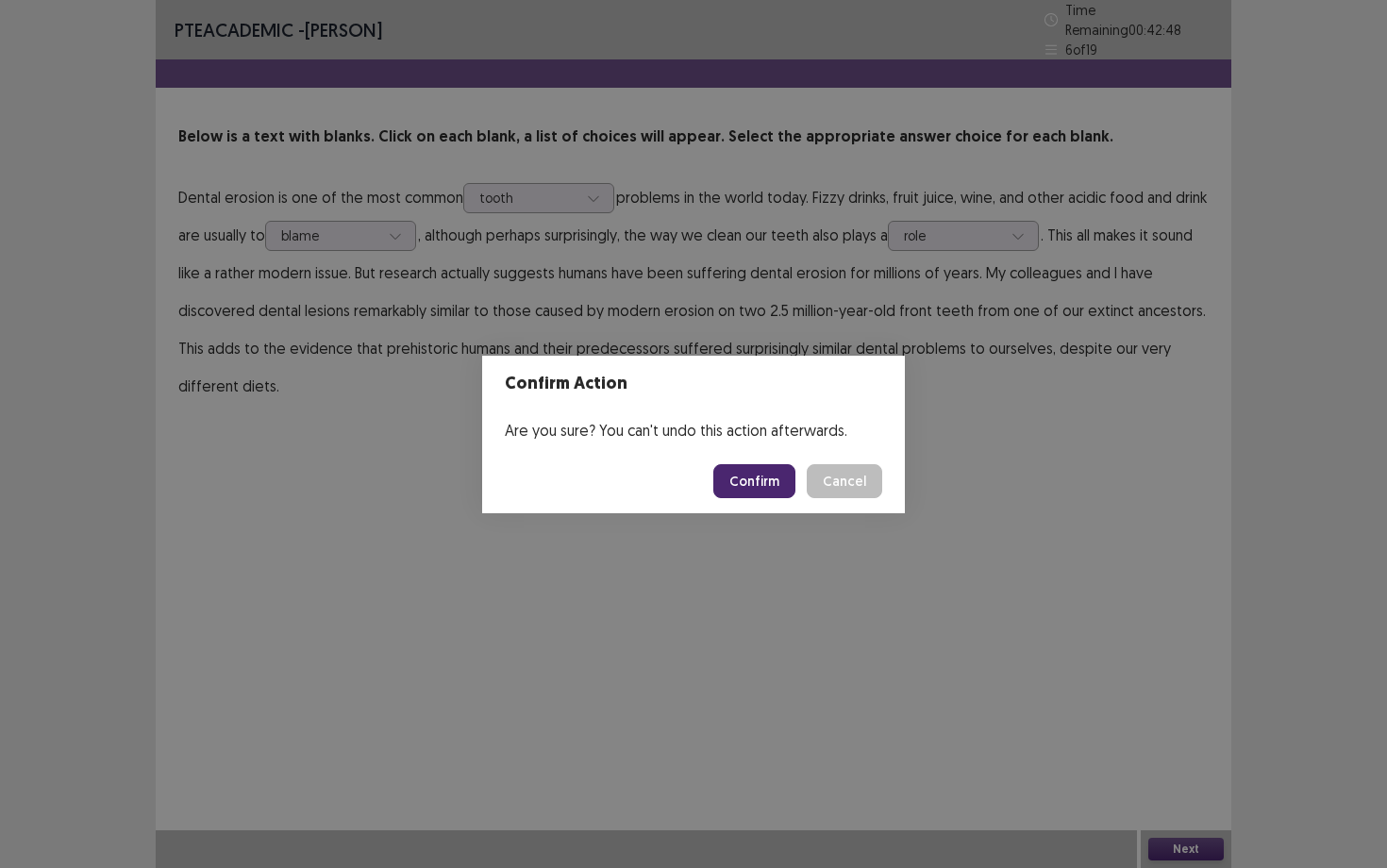 click on "Confirm" at bounding box center [754, 481] 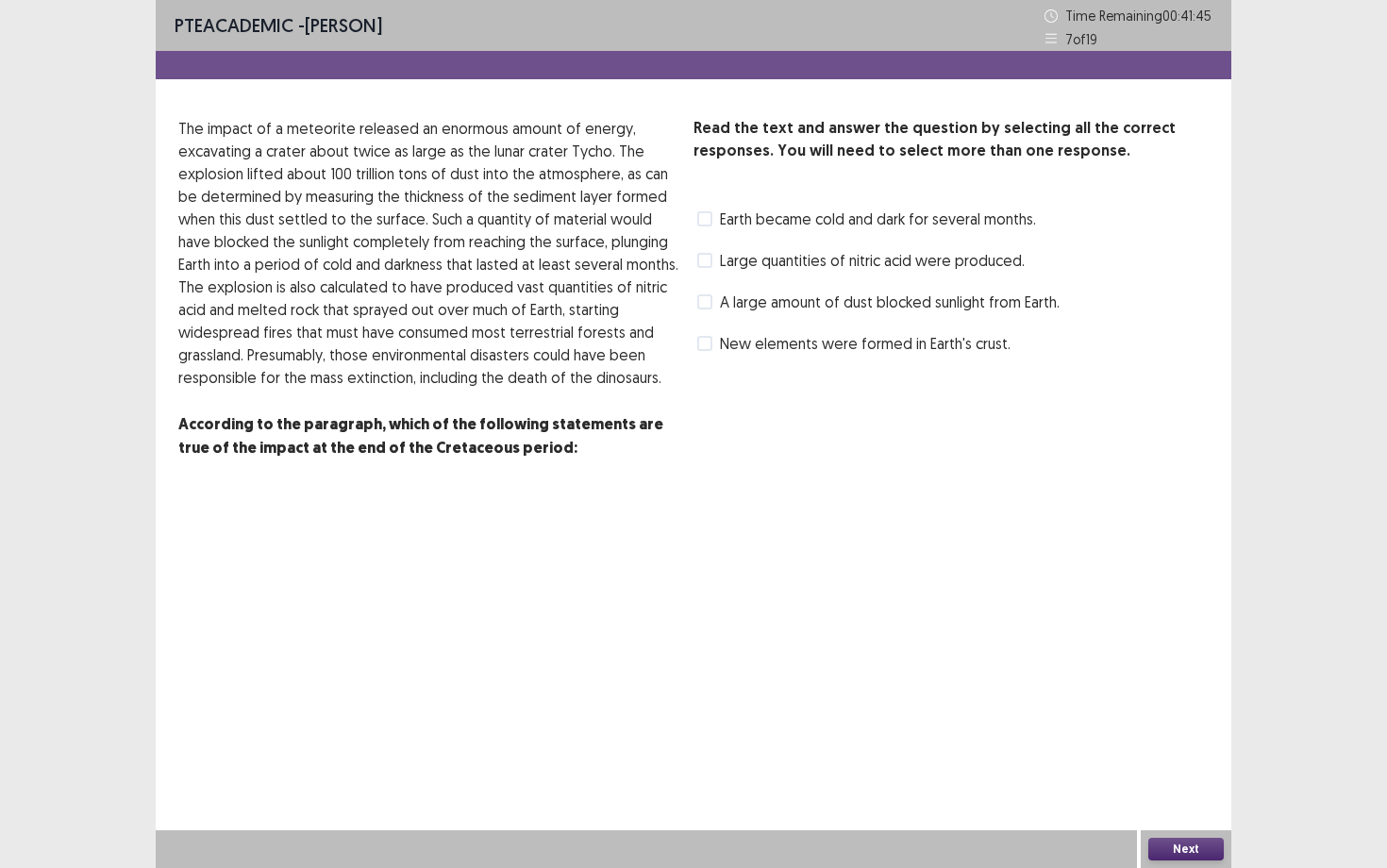 click on "A large amount of dust blocked sunlight from Earth." at bounding box center [890, 302] 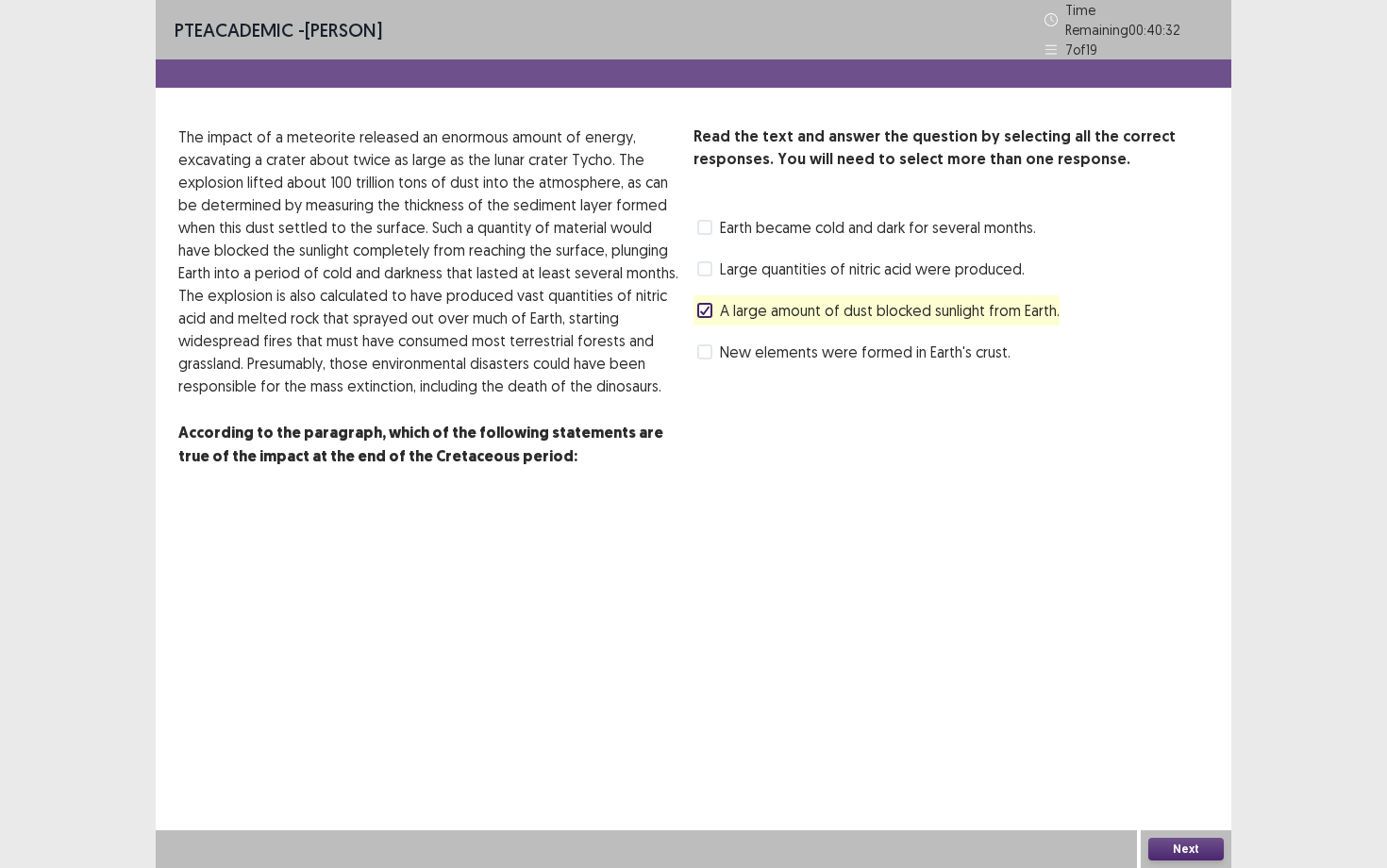 click on "A large amount of dust blocked sunlight from Earth." at bounding box center (890, 310) 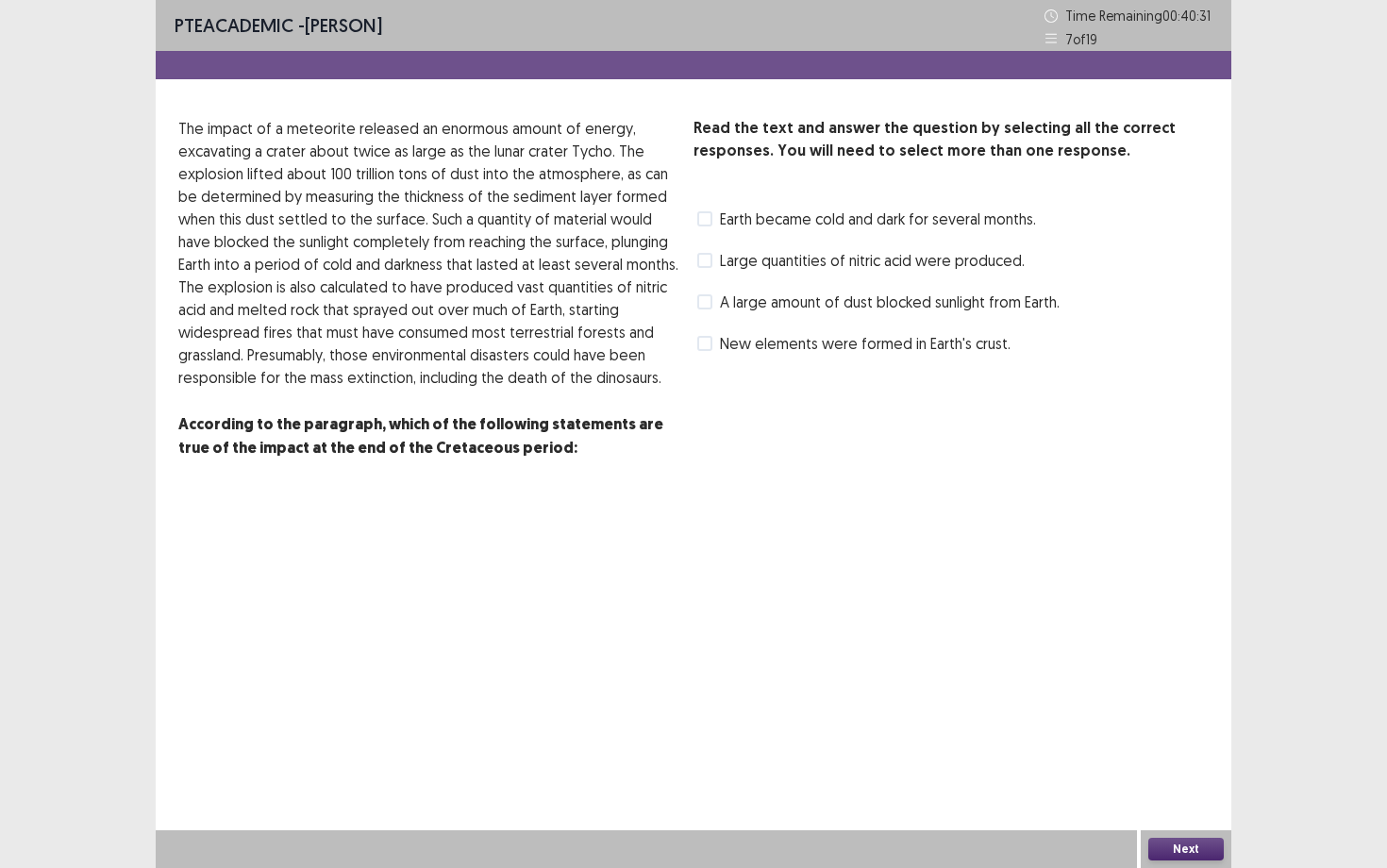 click on "Large quantities of nitric acid were produced." at bounding box center (872, 260) 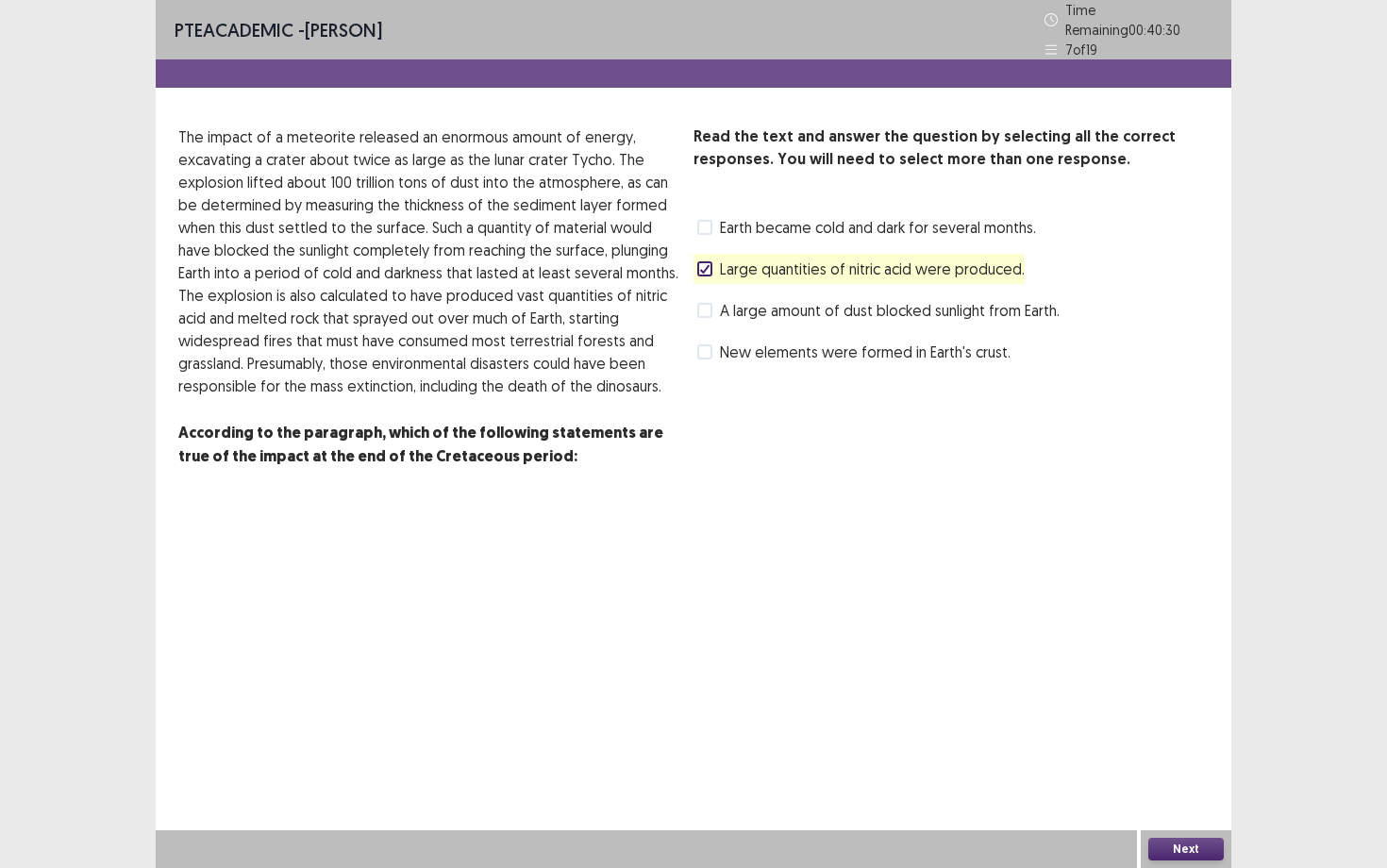click on "Next" at bounding box center [1186, 849] 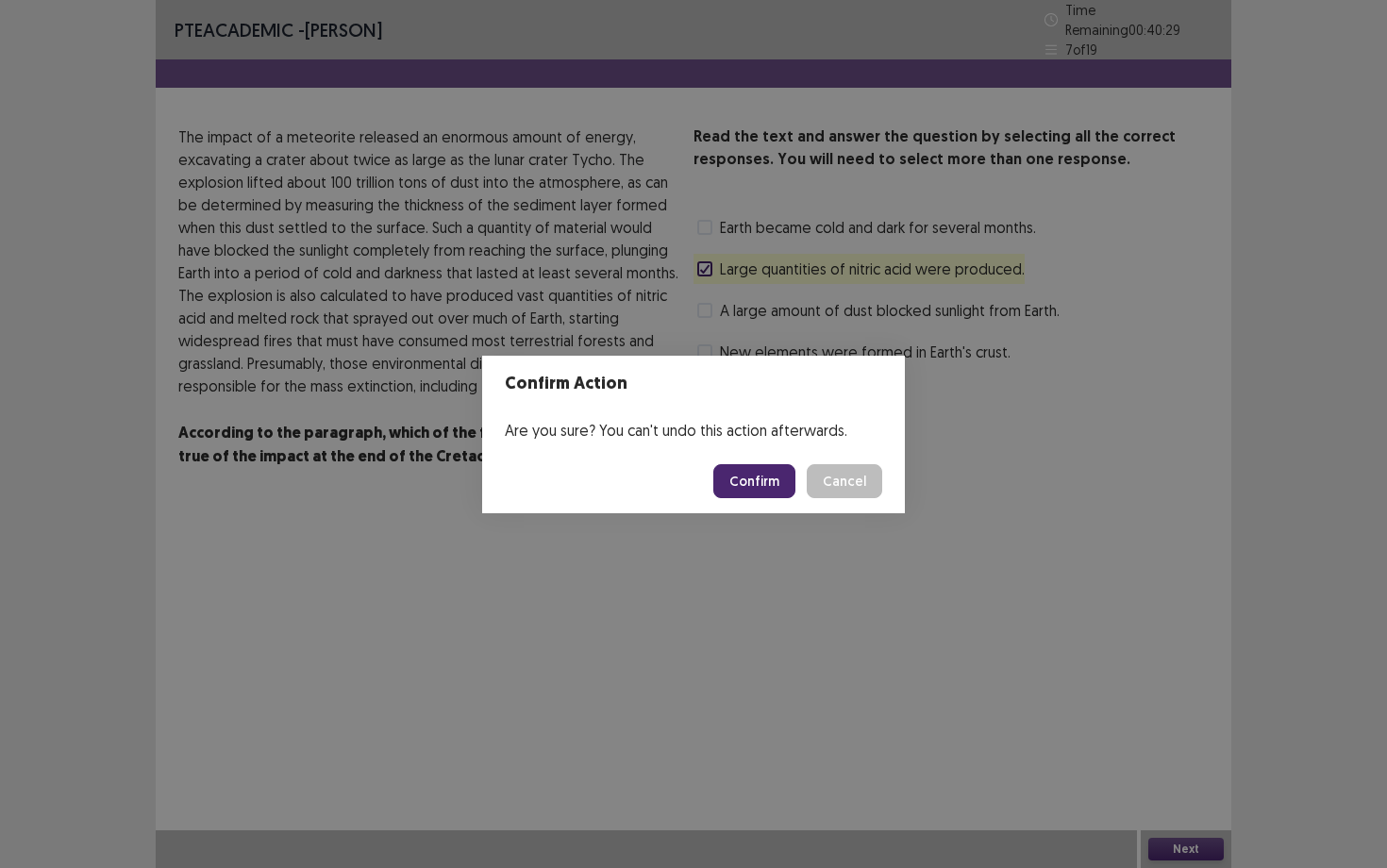 click on "Confirm" at bounding box center [754, 481] 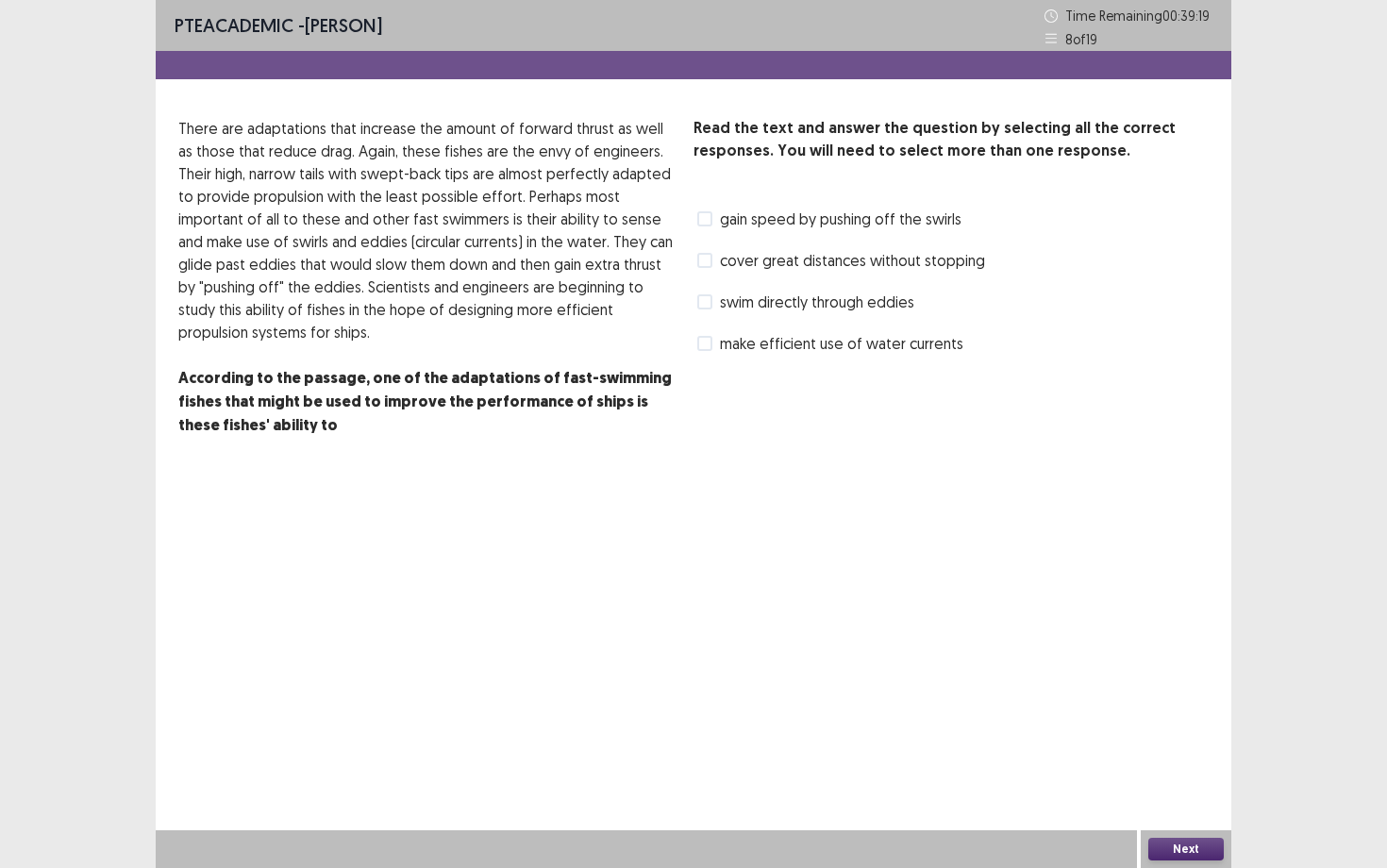 click on "make efficient use of water currents" at bounding box center (842, 343) 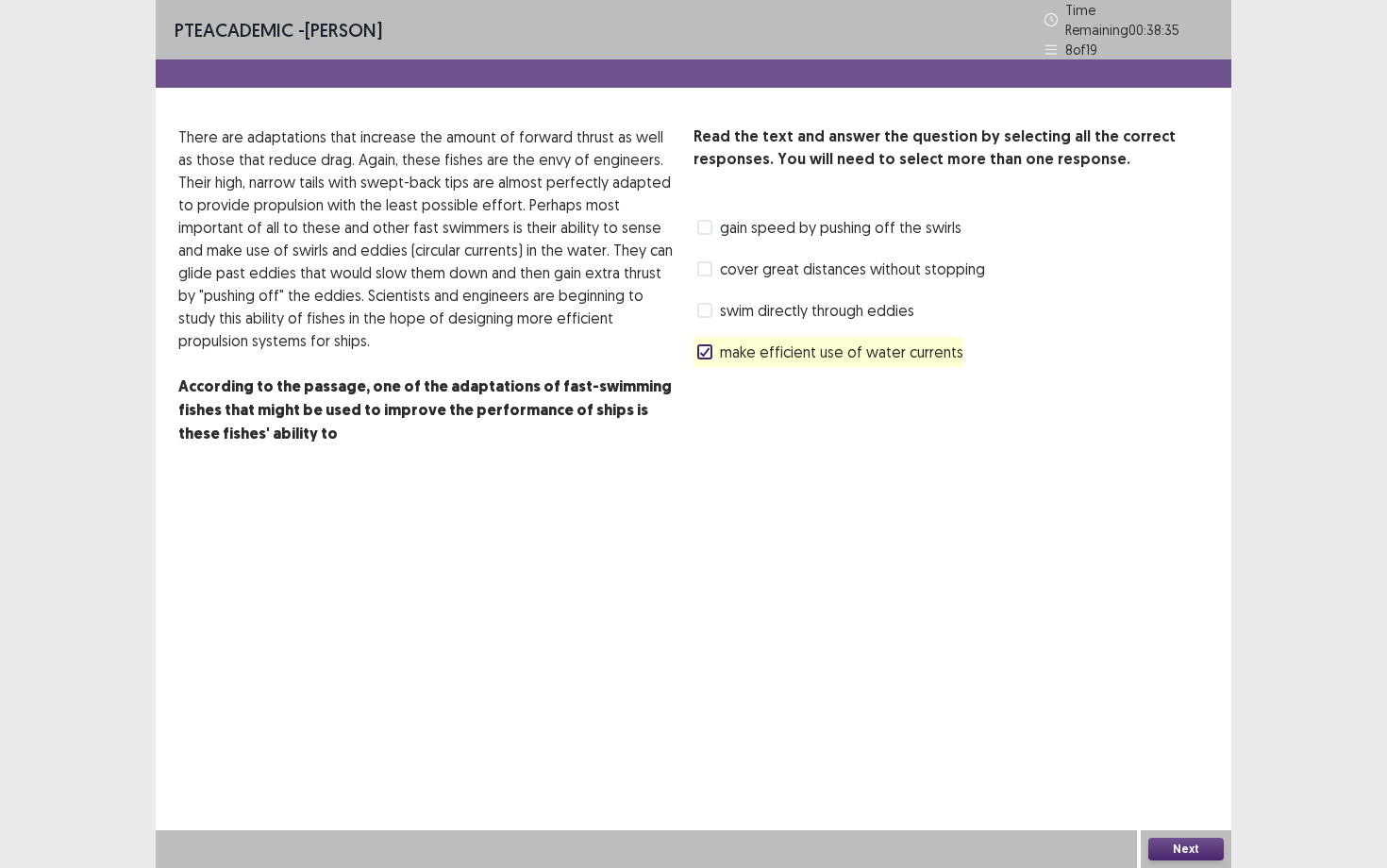 click on "Next" at bounding box center [1186, 849] 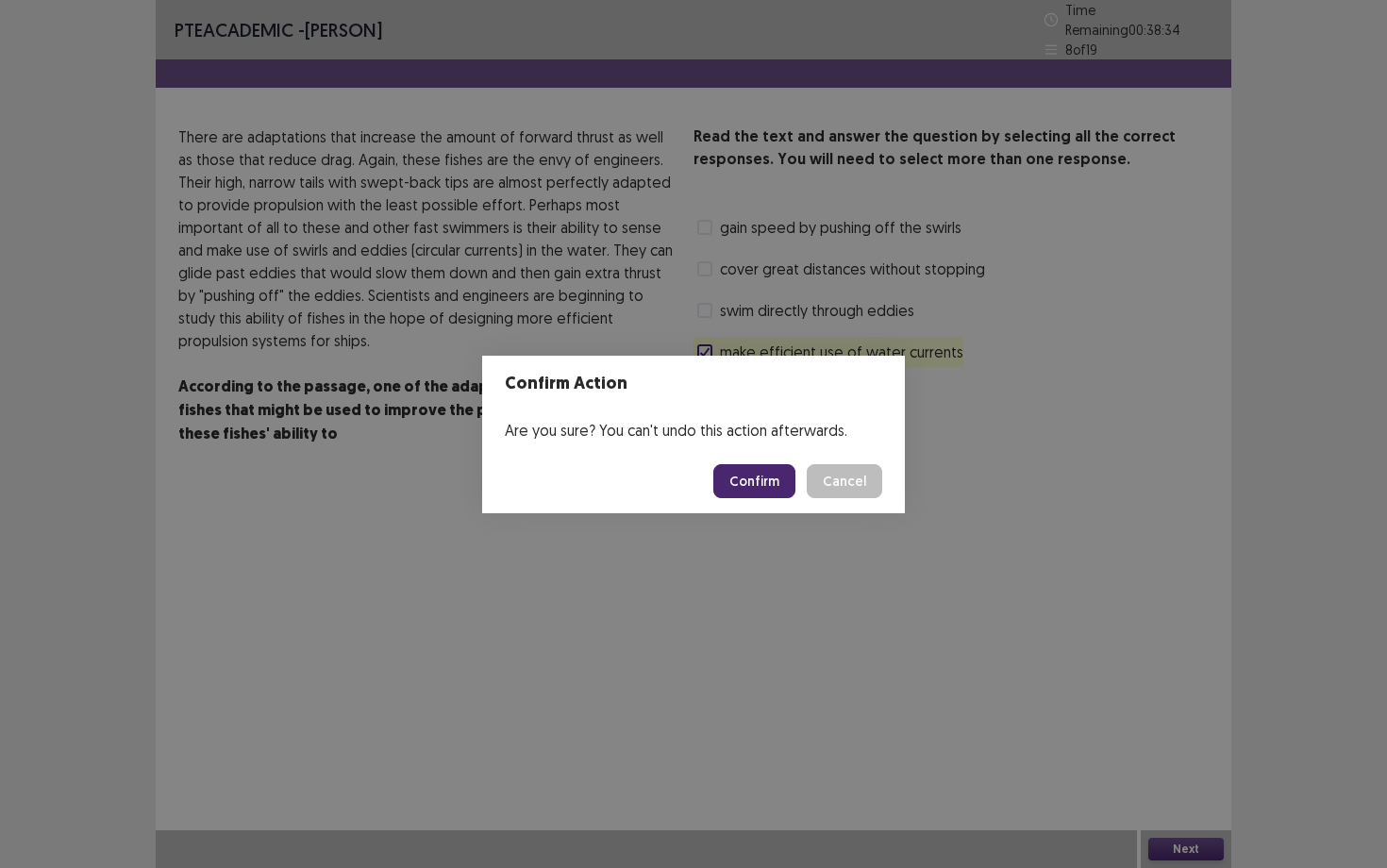 click on "Confirm" at bounding box center (754, 481) 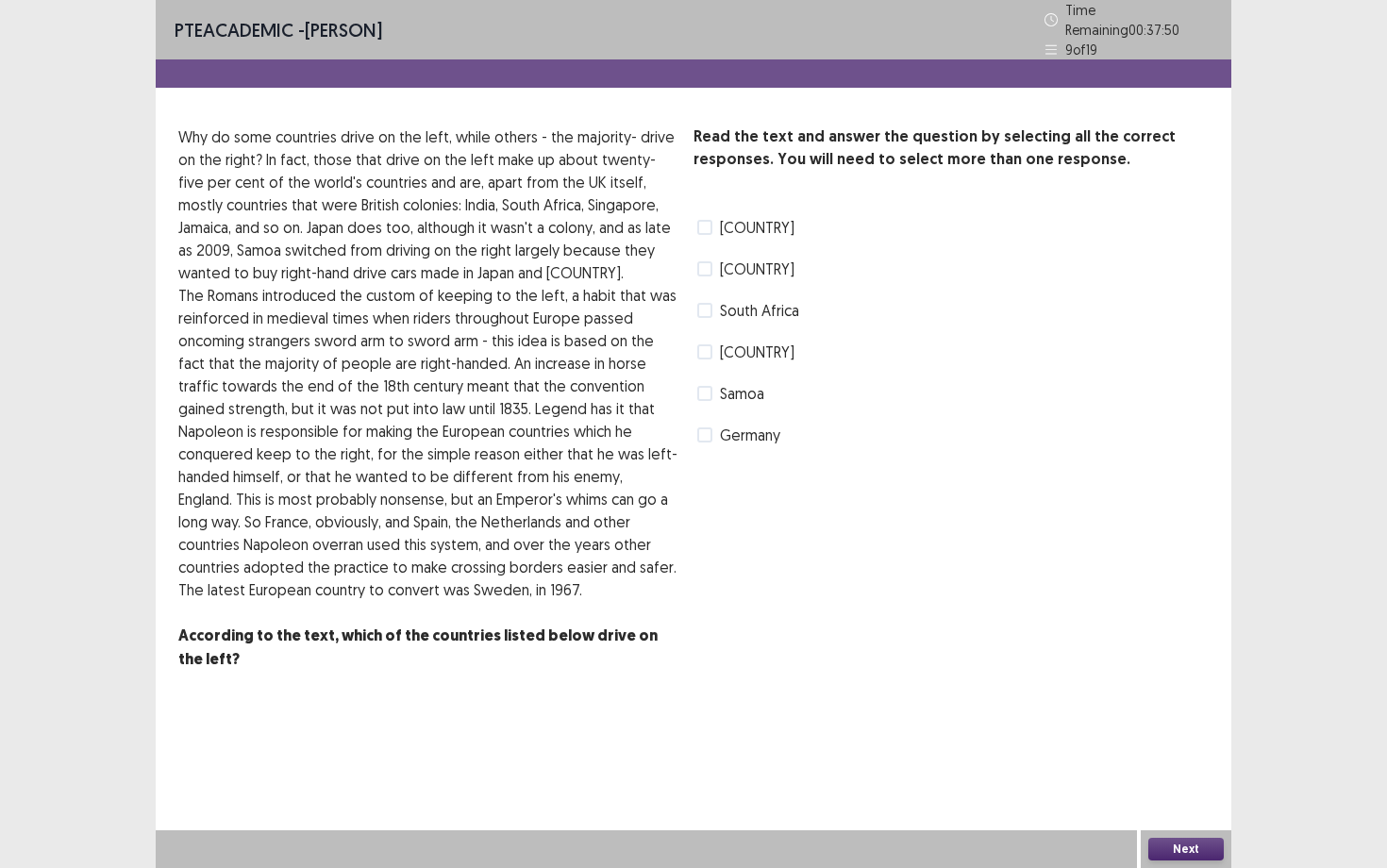click on "[COUNTRY]" at bounding box center [757, 227] 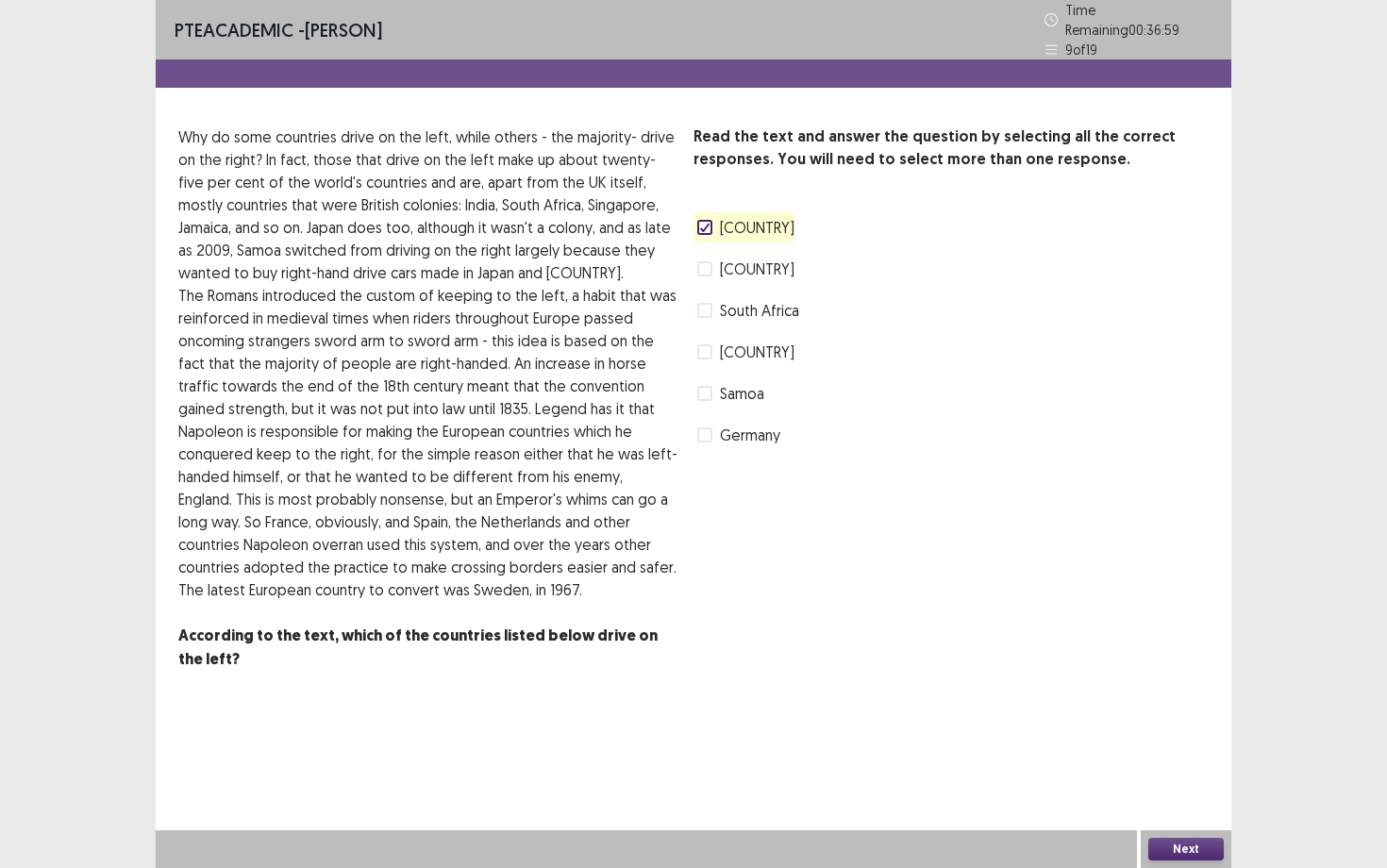 click on "[COUNTRY]" at bounding box center (757, 352) 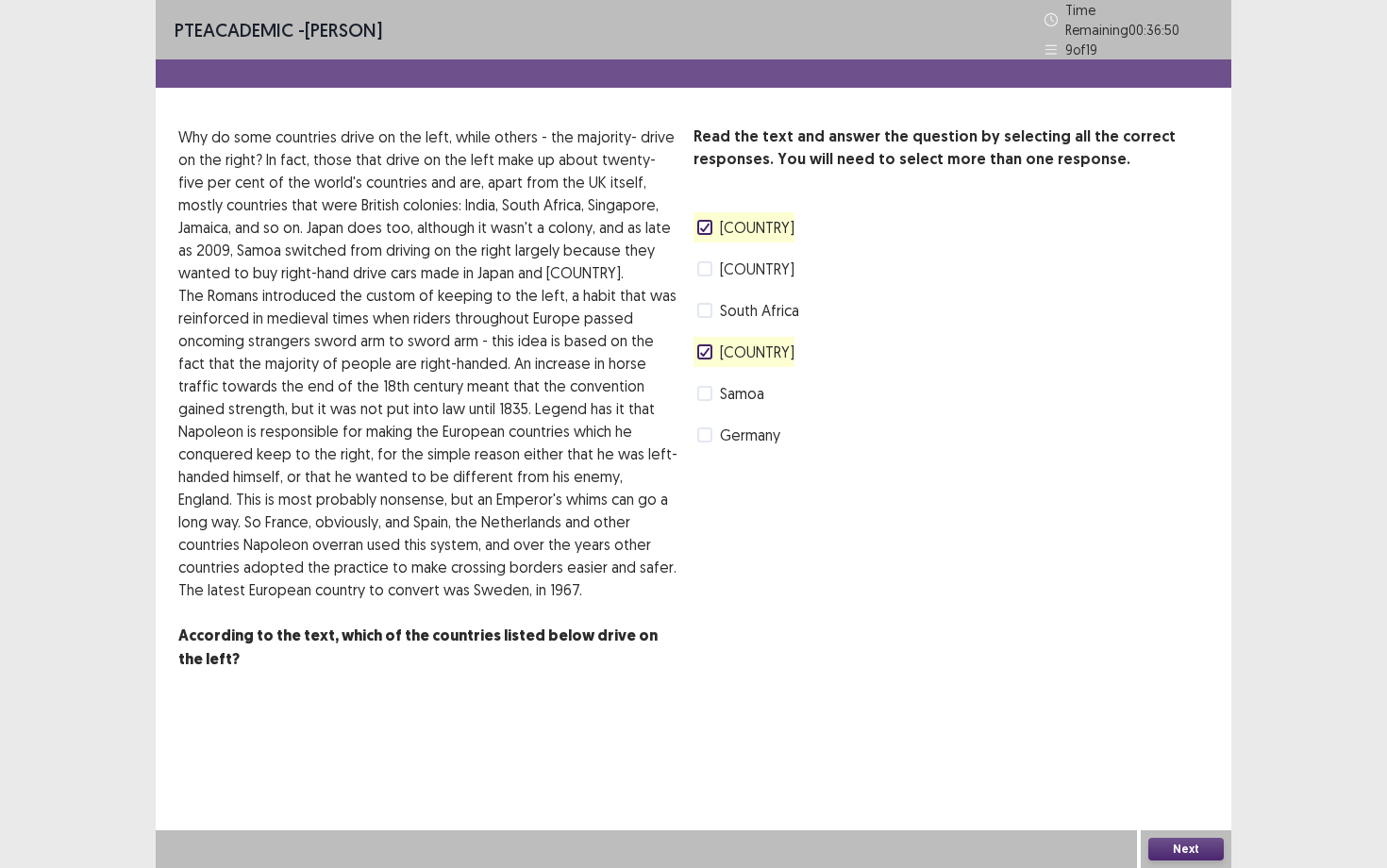 click on "Germany" at bounding box center (750, 435) 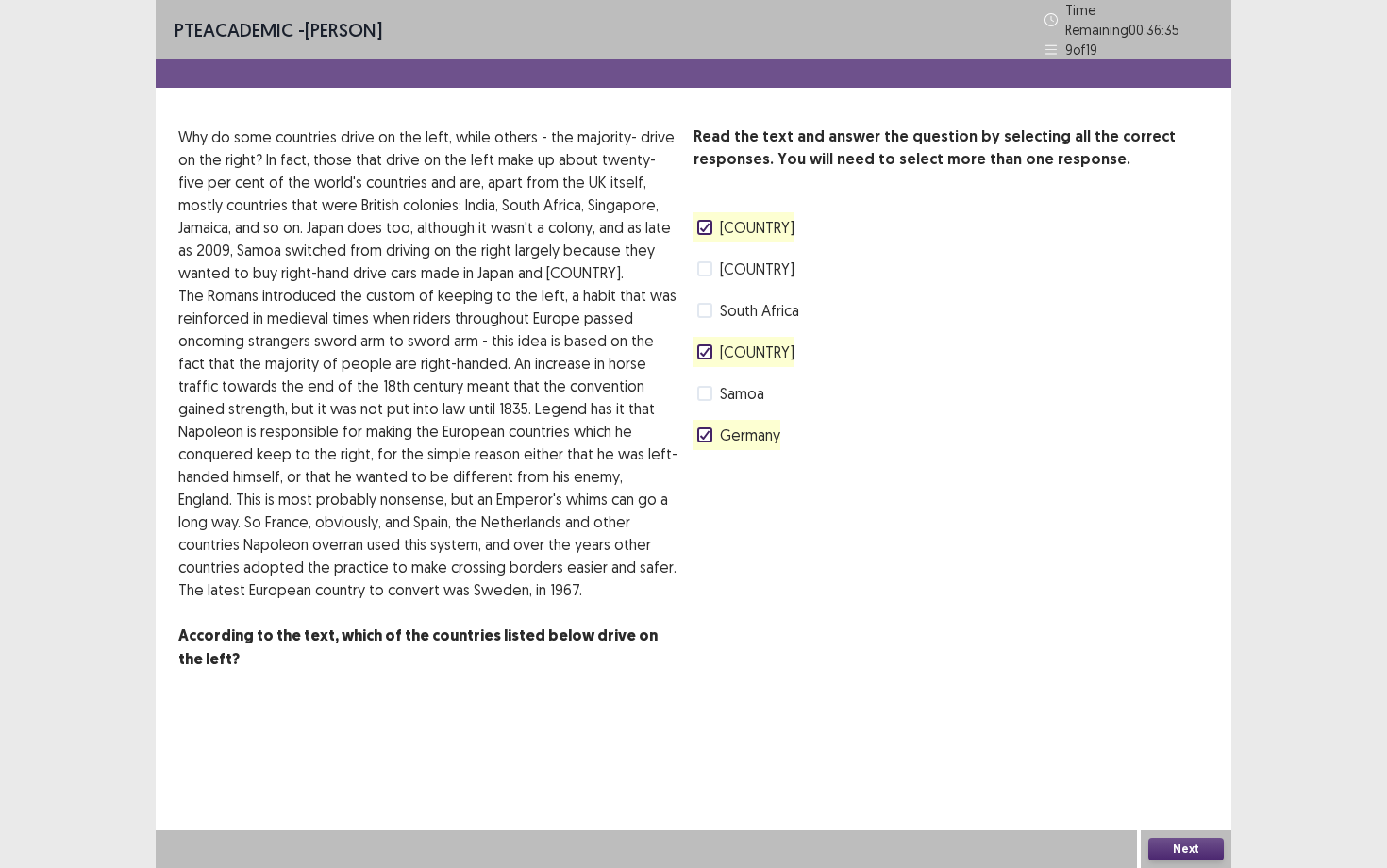 click on "South Africa" at bounding box center (746, 310) 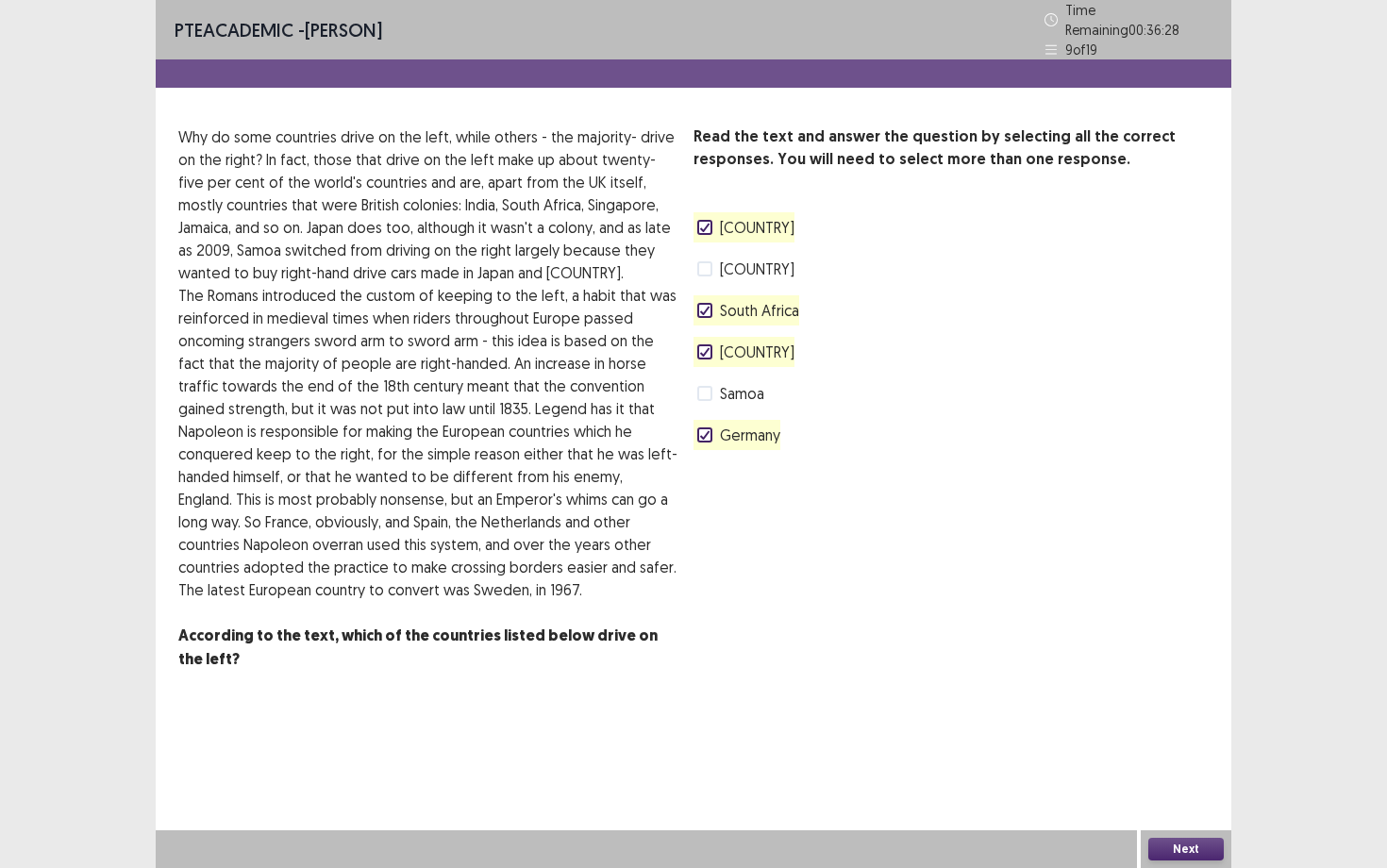 click on "Germany" at bounding box center (750, 435) 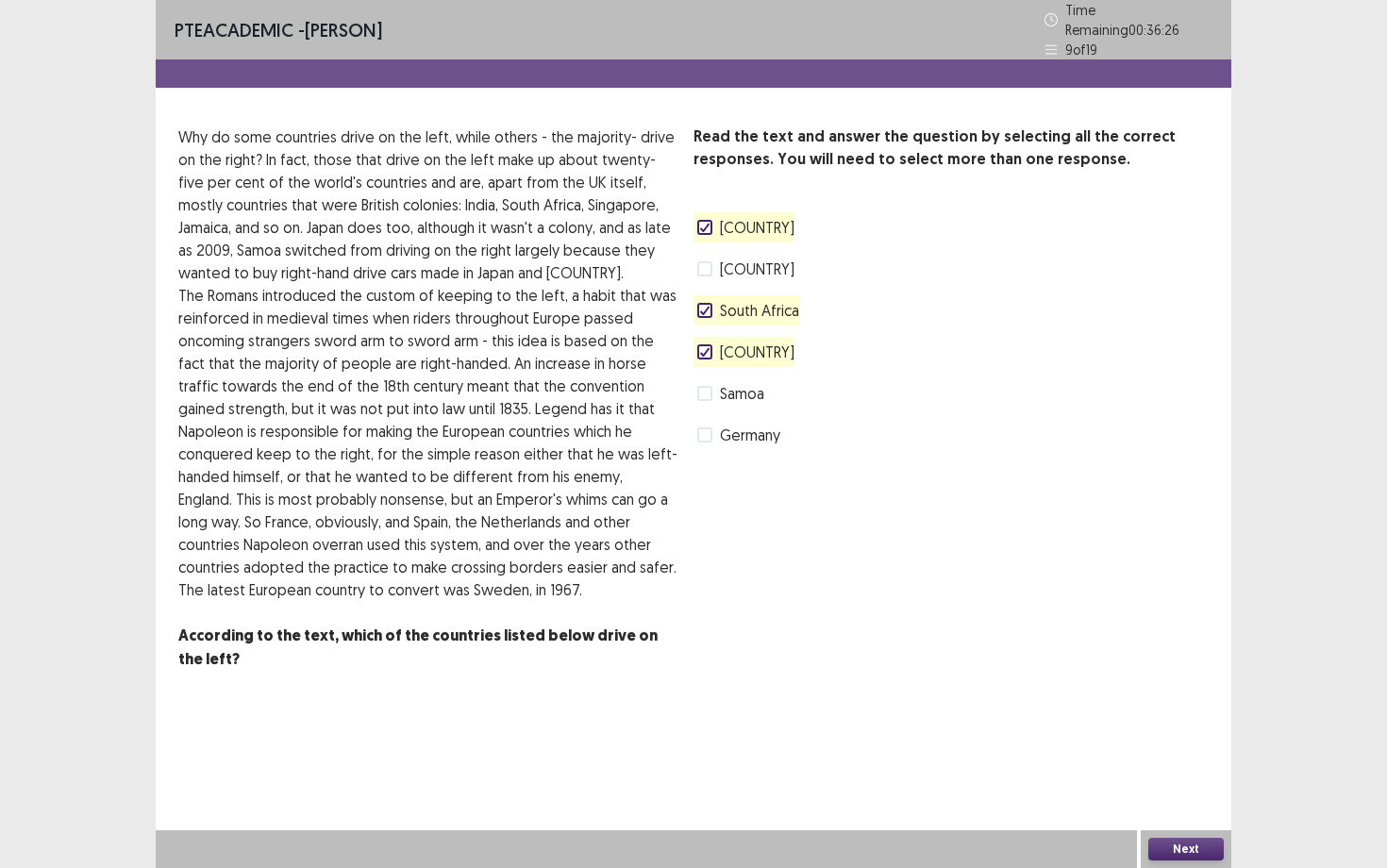 click on "[COUNTRY]" at bounding box center [757, 352] 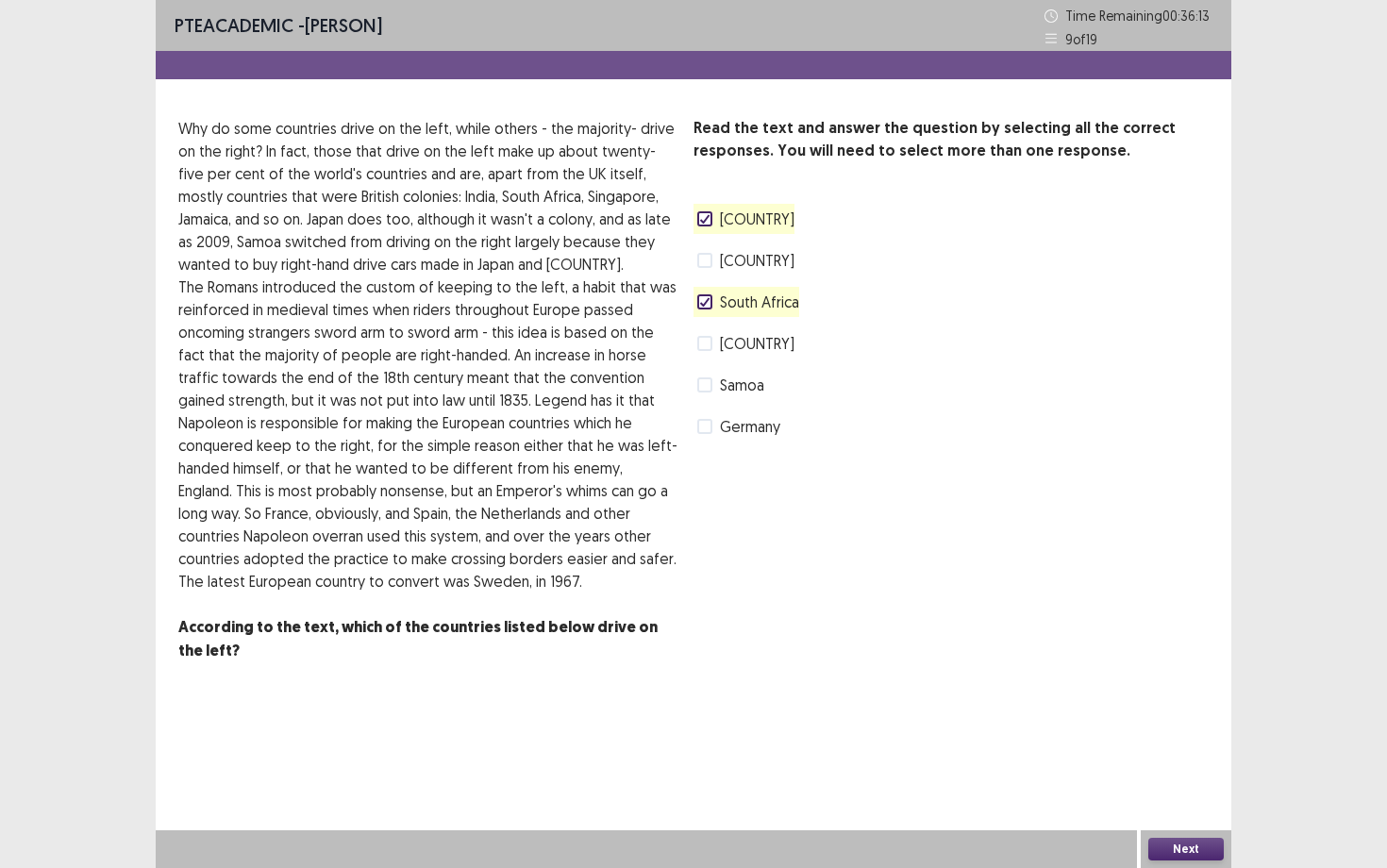 click on "Next" at bounding box center (1186, 849) 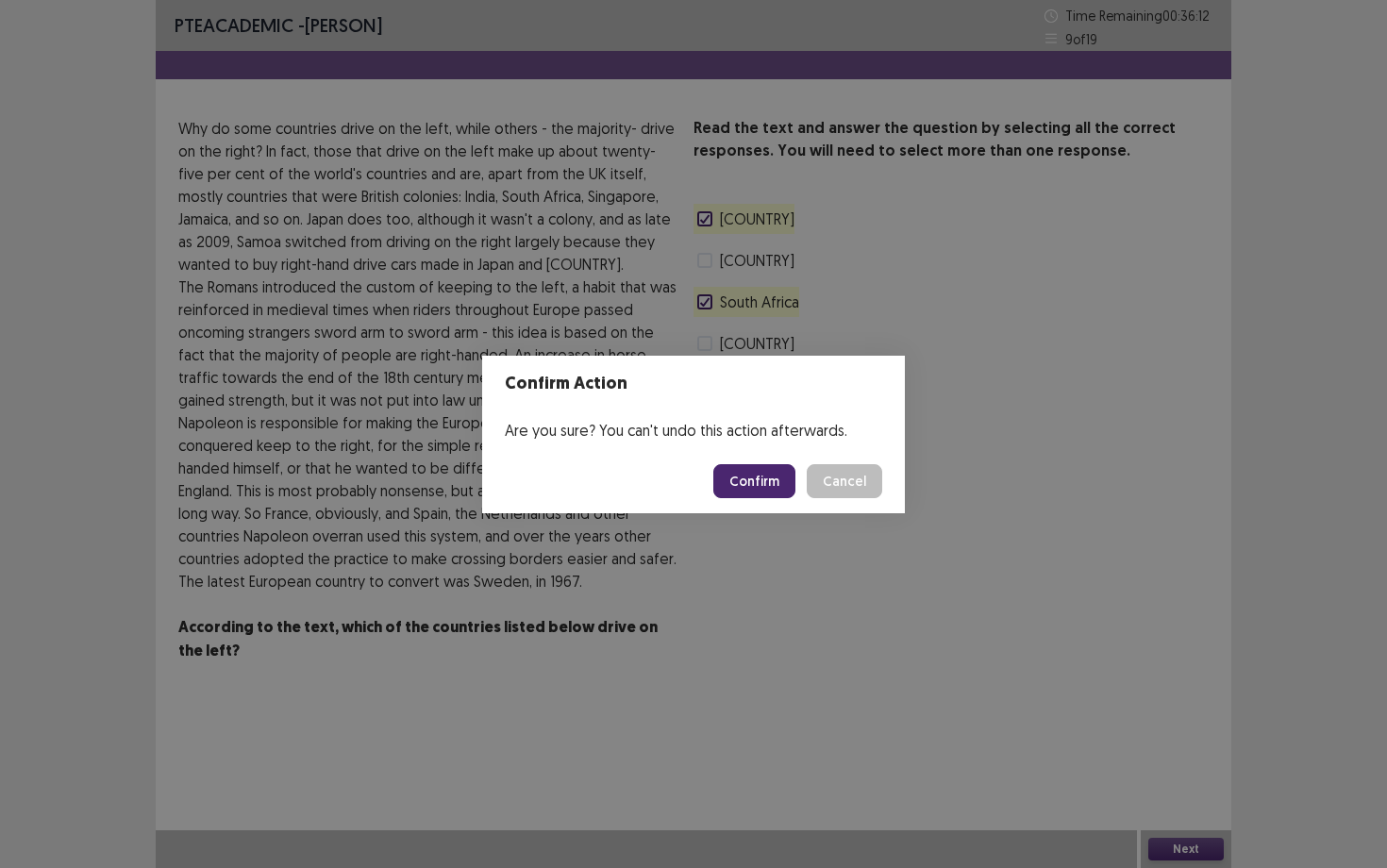 click on "Confirm" at bounding box center [754, 481] 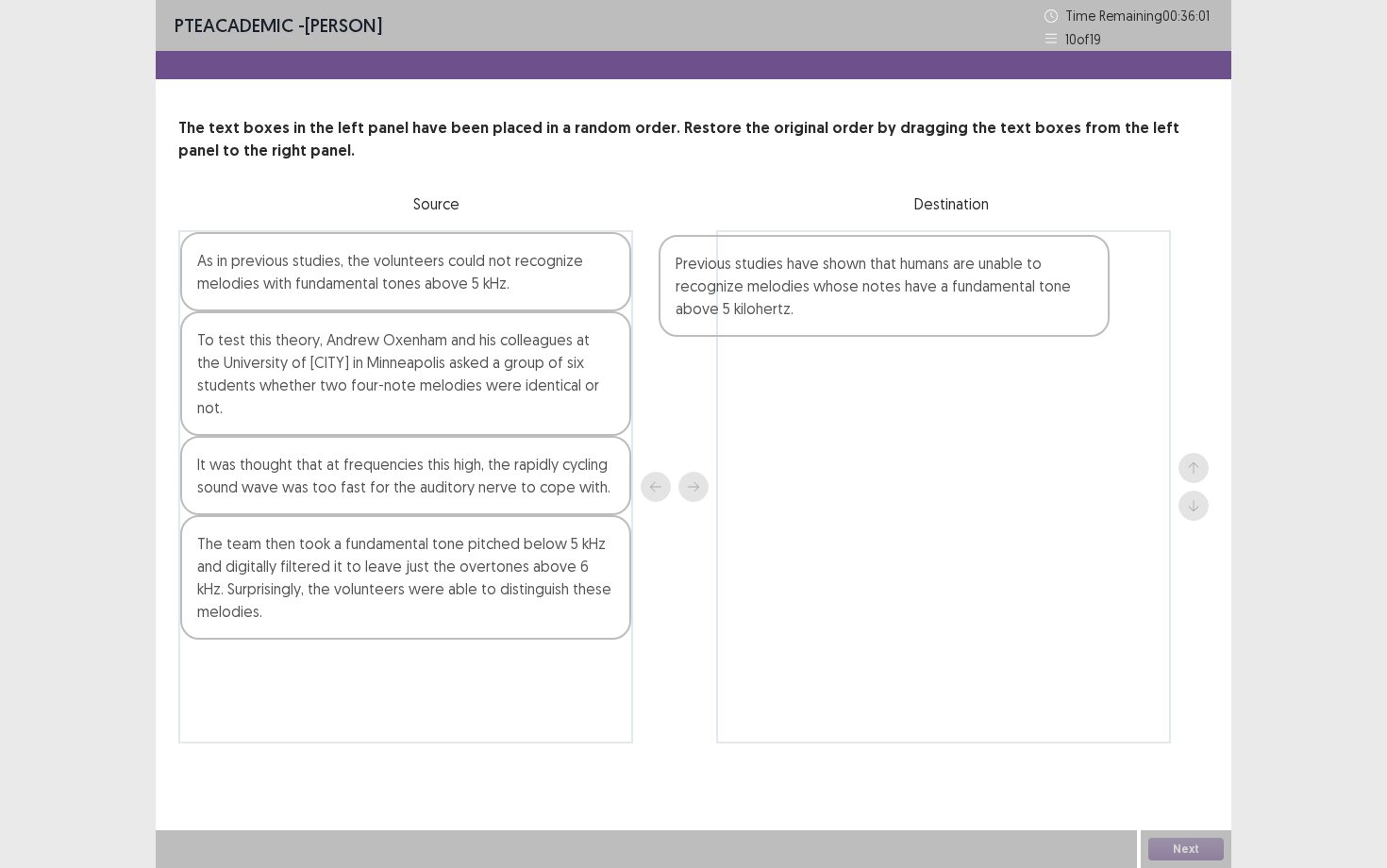 drag, startPoint x: 489, startPoint y: 292, endPoint x: 1026, endPoint y: 289, distance: 537.00838 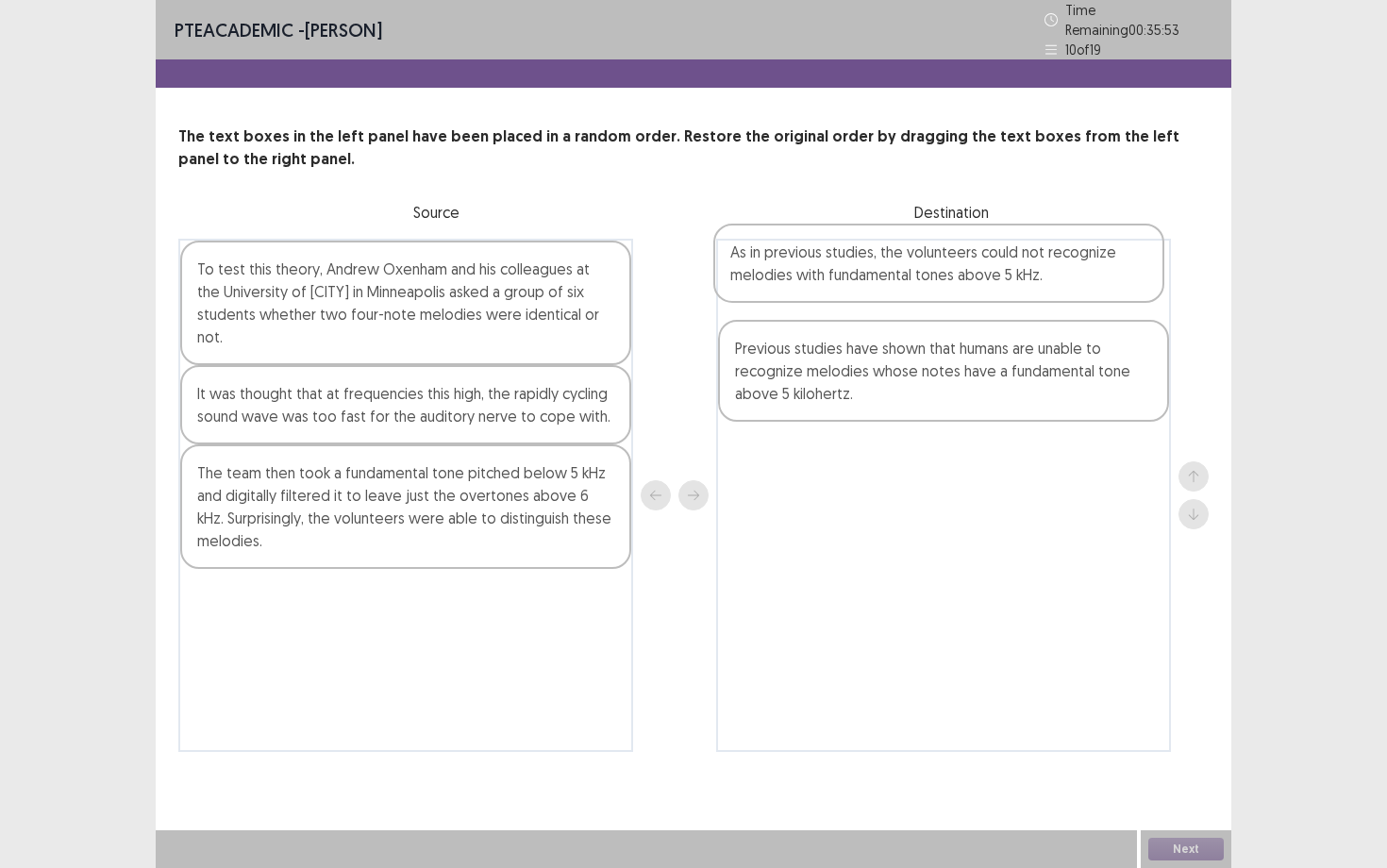 drag, startPoint x: 531, startPoint y: 282, endPoint x: 1071, endPoint y: 274, distance: 540.0593 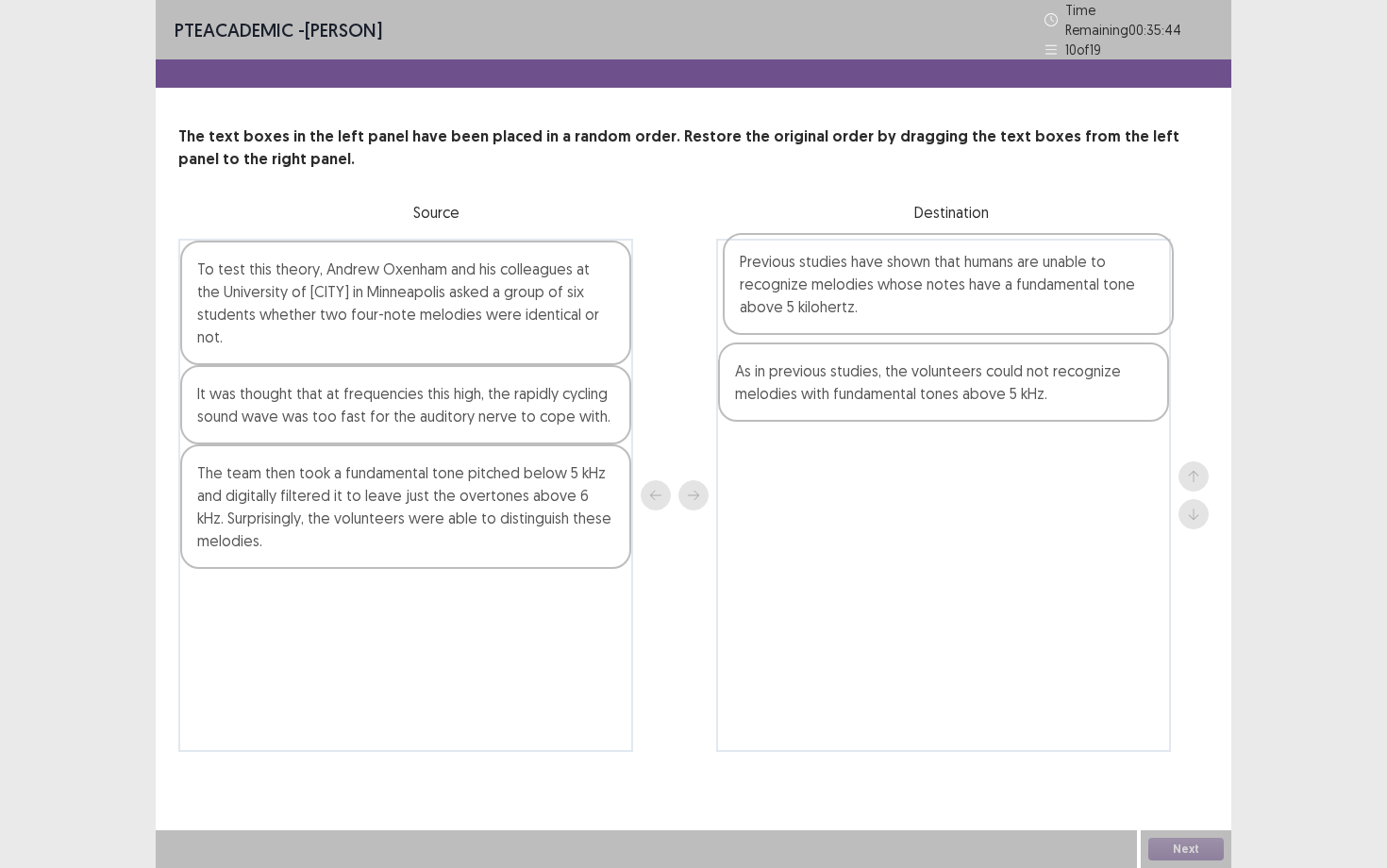 drag, startPoint x: 939, startPoint y: 378, endPoint x: 943, endPoint y: 295, distance: 83.09633 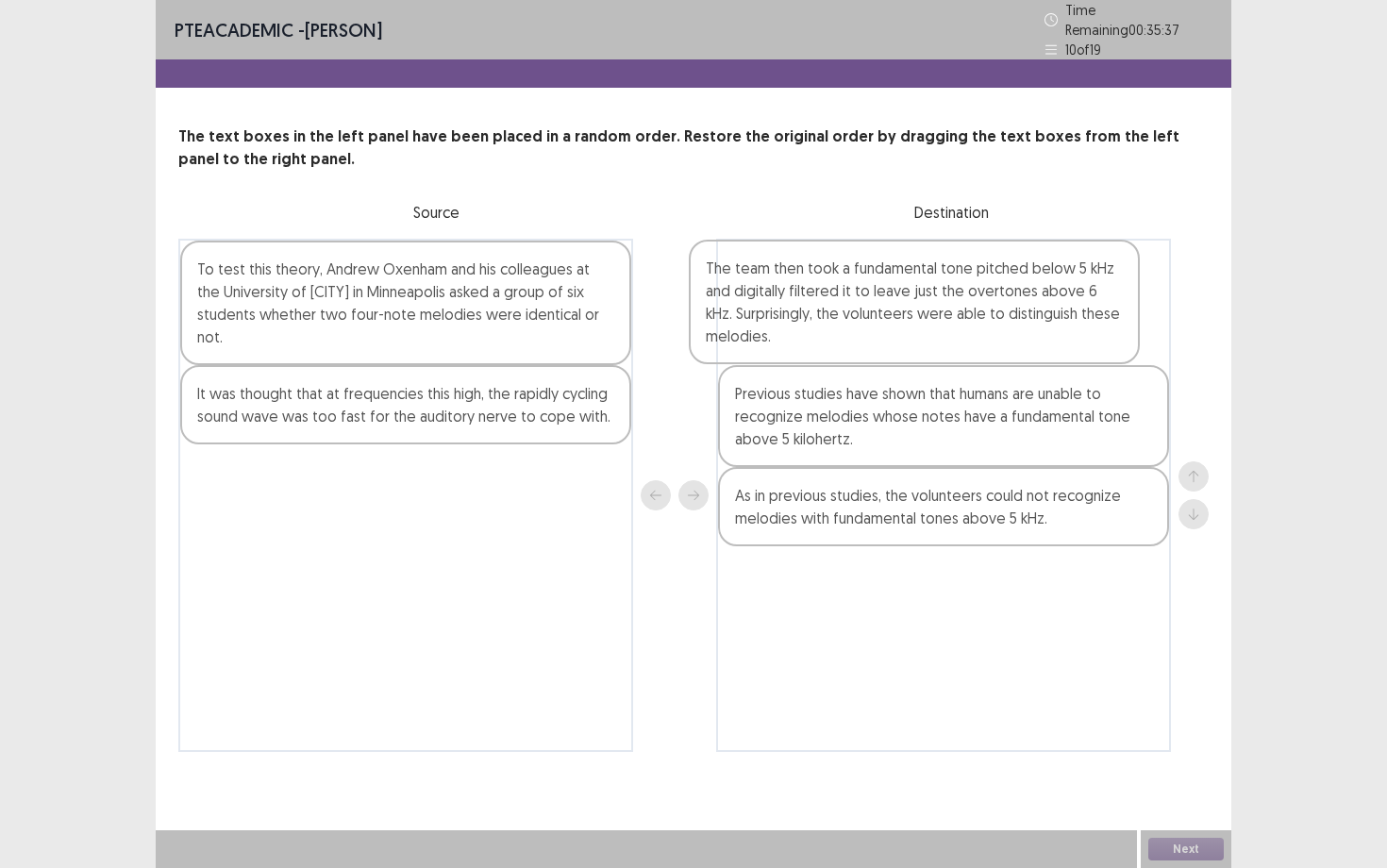 drag, startPoint x: 506, startPoint y: 509, endPoint x: 1020, endPoint y: 312, distance: 550.4589 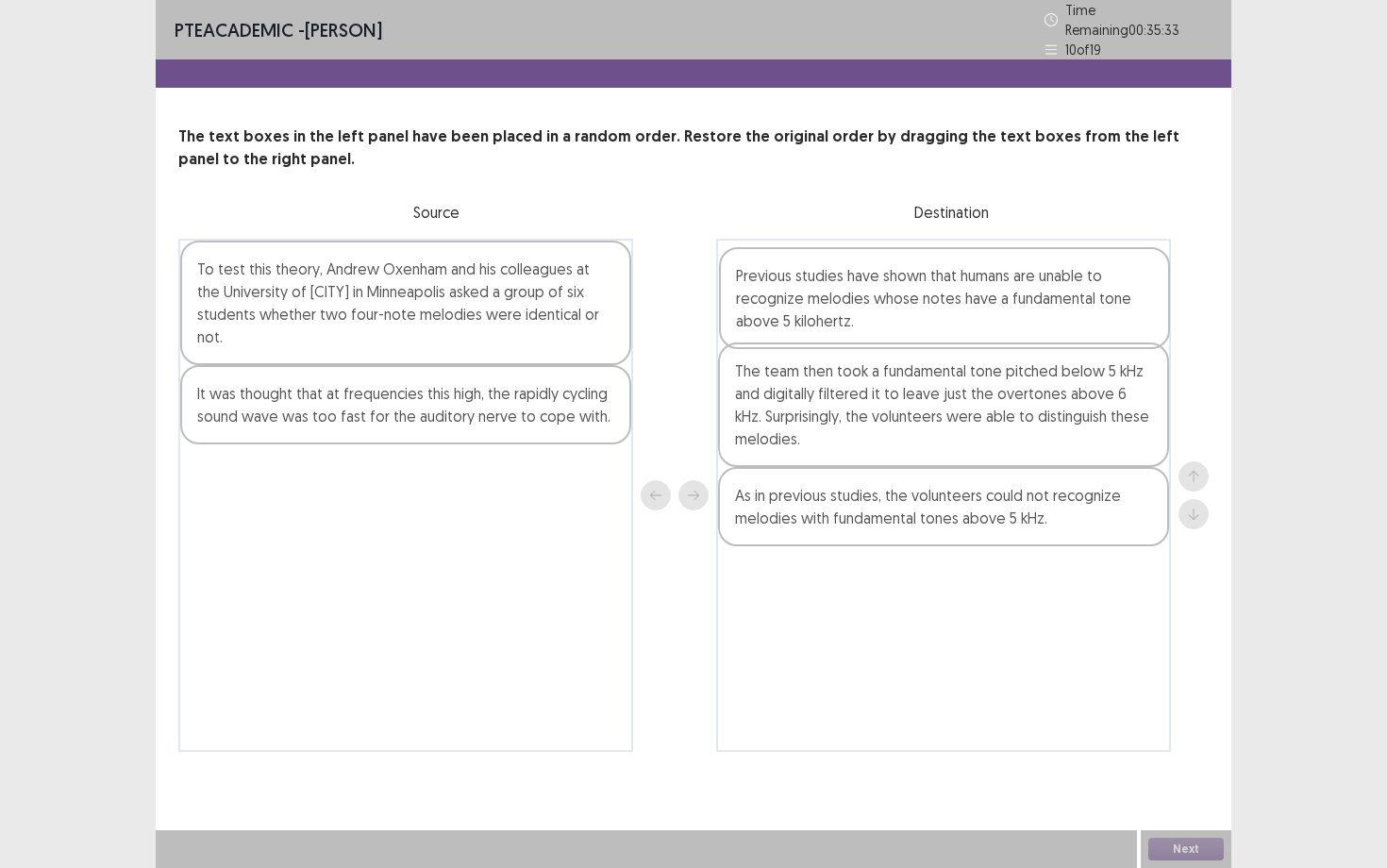 drag, startPoint x: 841, startPoint y: 428, endPoint x: 842, endPoint y: 314, distance: 114.004386 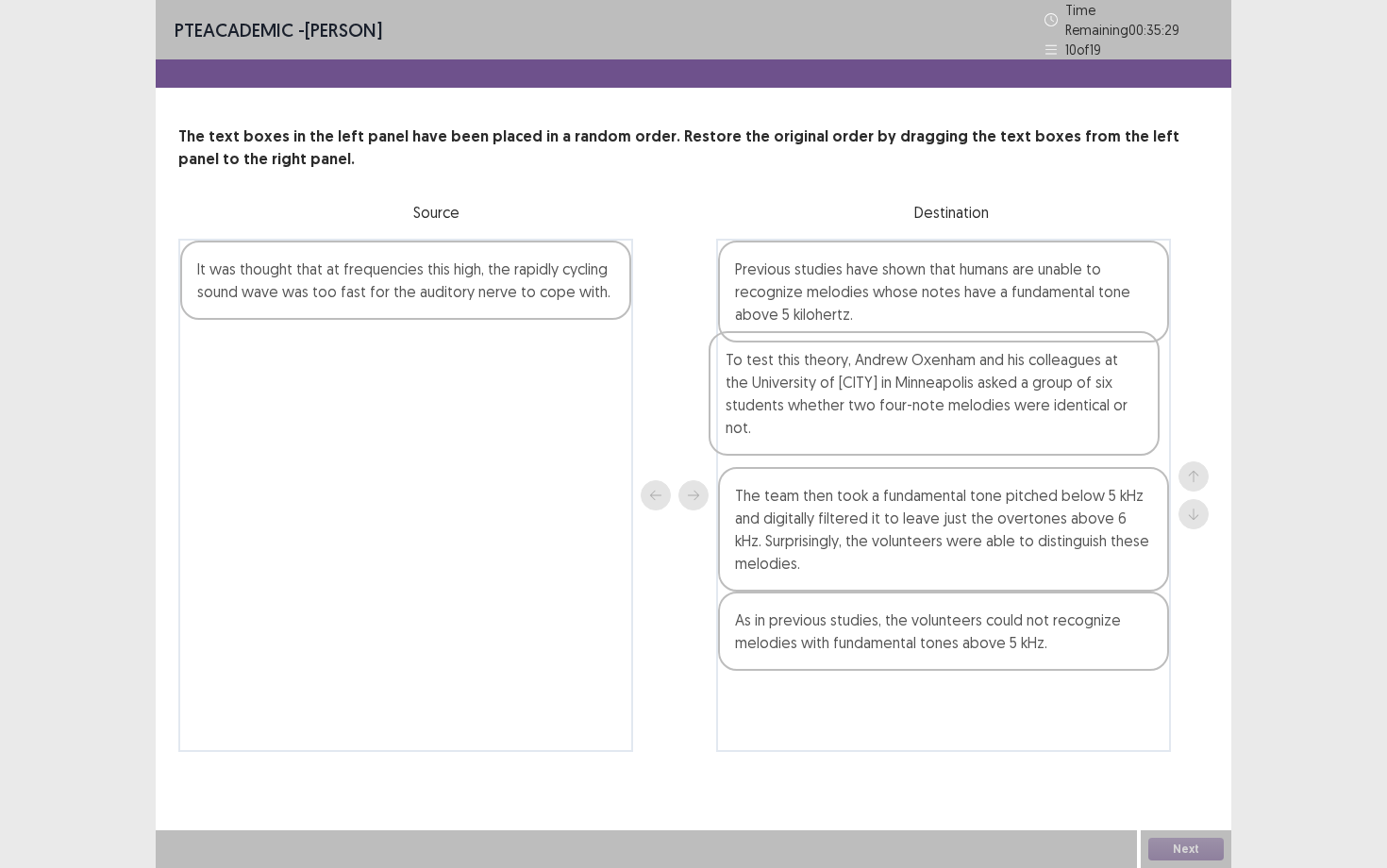drag, startPoint x: 441, startPoint y: 326, endPoint x: 976, endPoint y: 425, distance: 544.08271 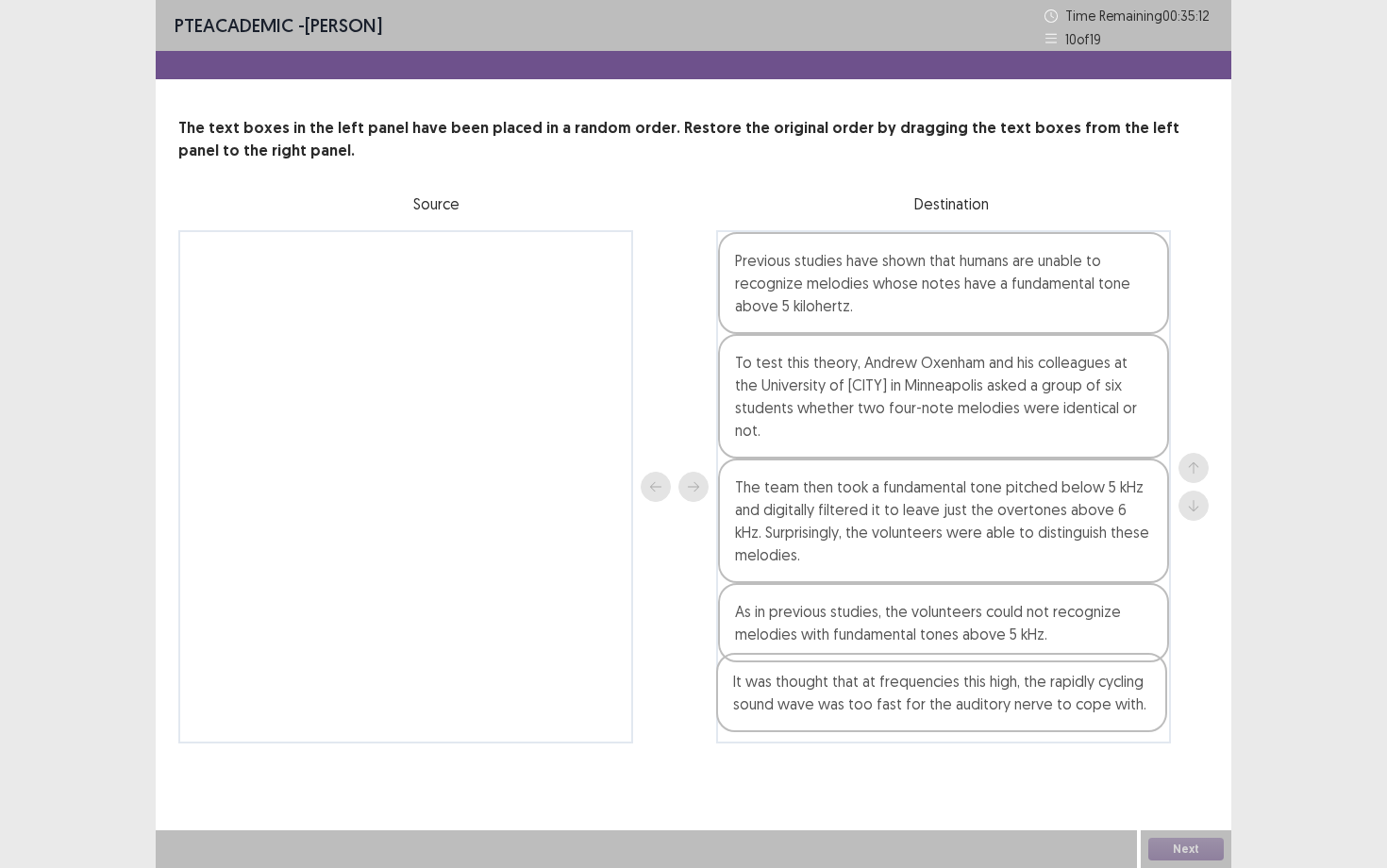 drag, startPoint x: 496, startPoint y: 293, endPoint x: 1034, endPoint y: 722, distance: 688.10246 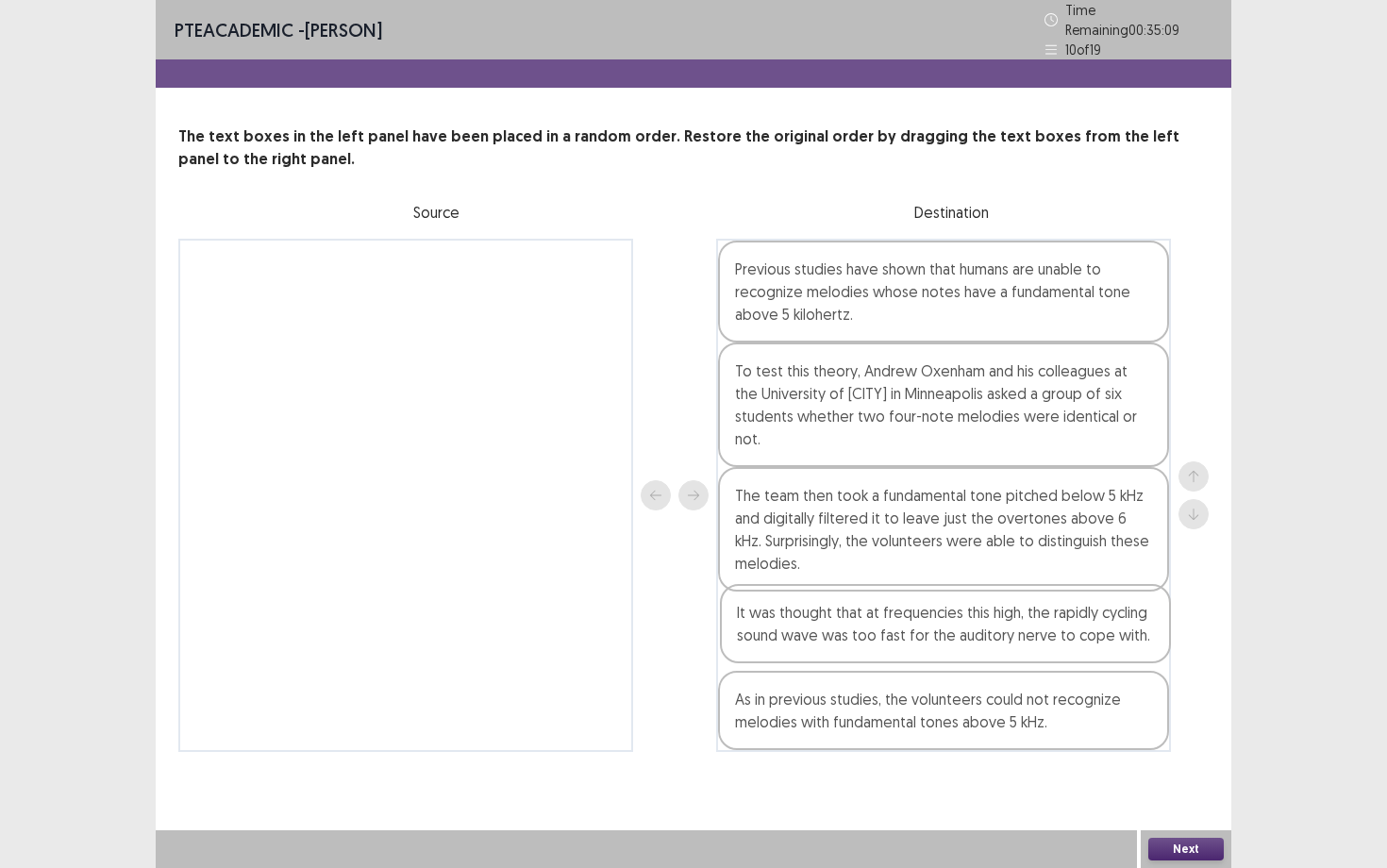 drag, startPoint x: 1034, startPoint y: 722, endPoint x: 1036, endPoint y: 638, distance: 84.02381 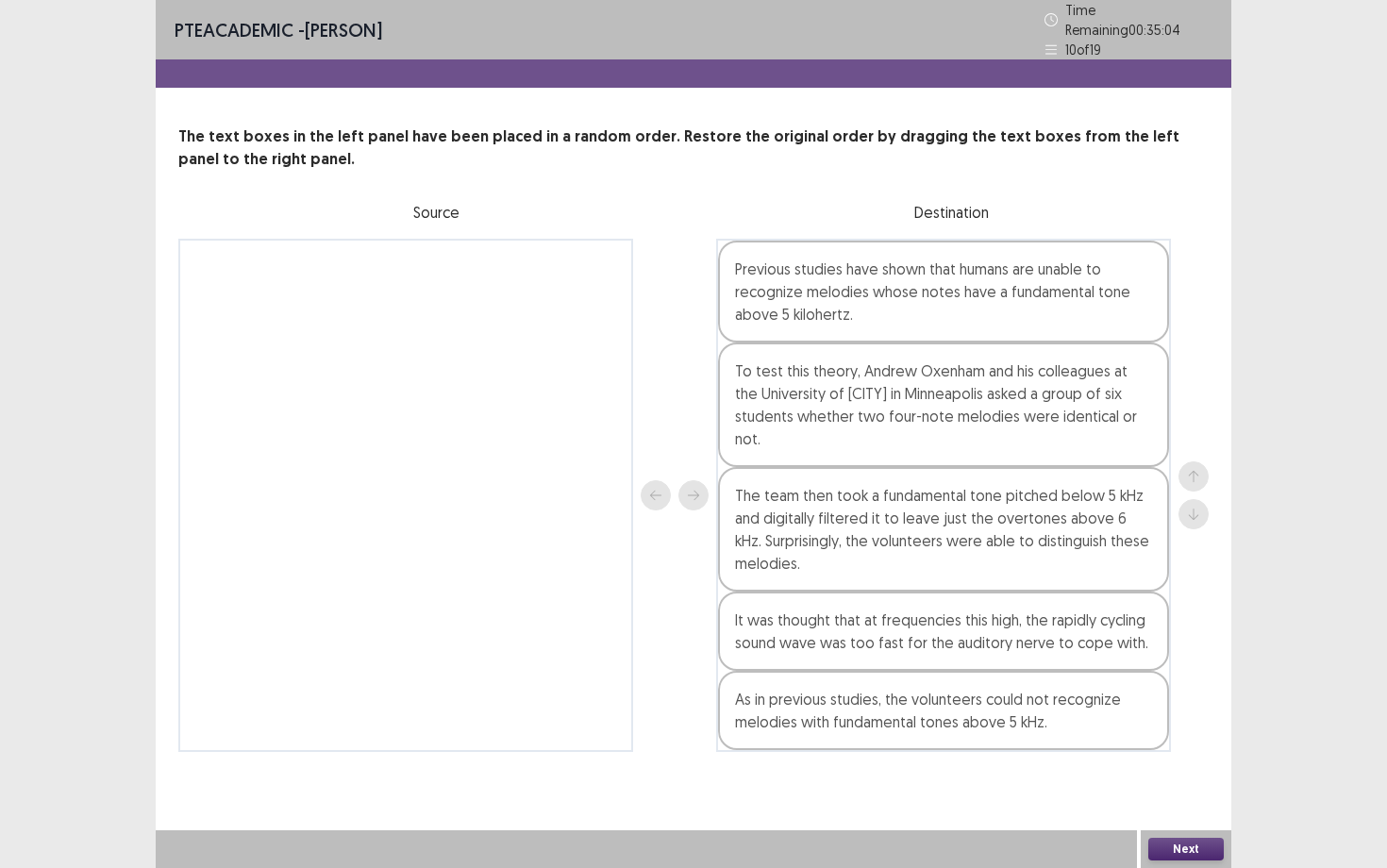 click on "Next" at bounding box center (1186, 849) 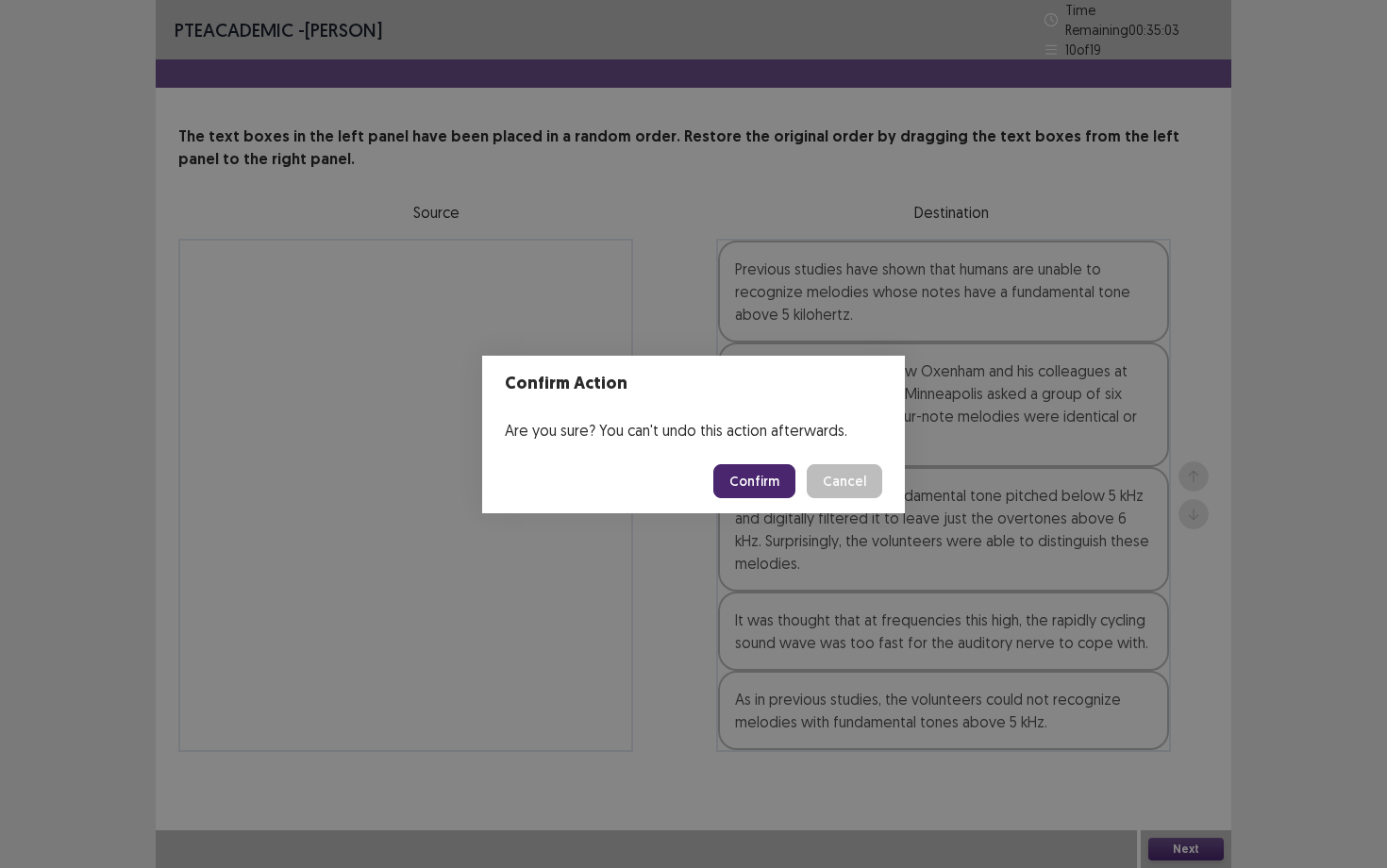 click on "Confirm" at bounding box center (754, 481) 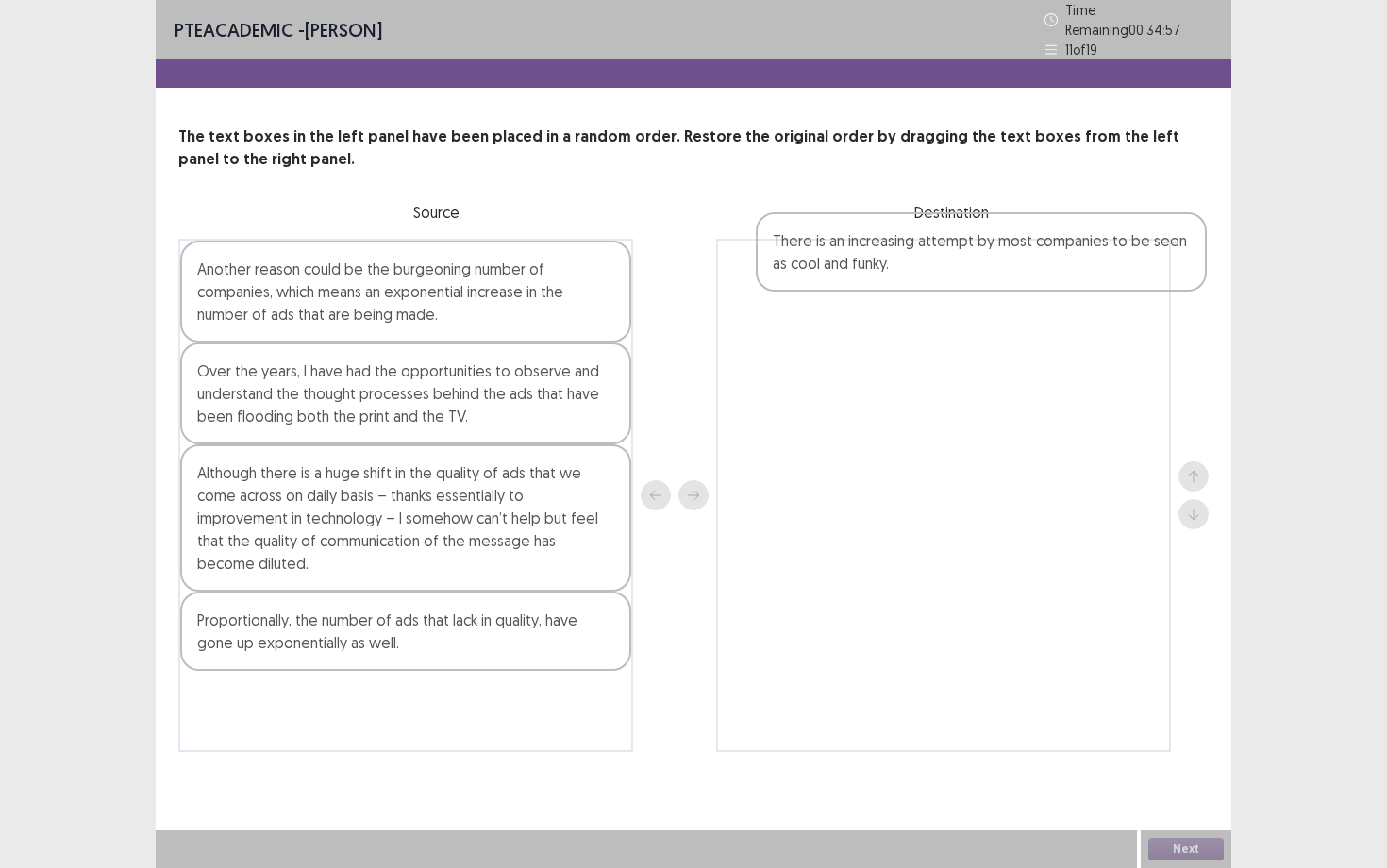 drag, startPoint x: 533, startPoint y: 715, endPoint x: 1119, endPoint y: 262, distance: 740.6787 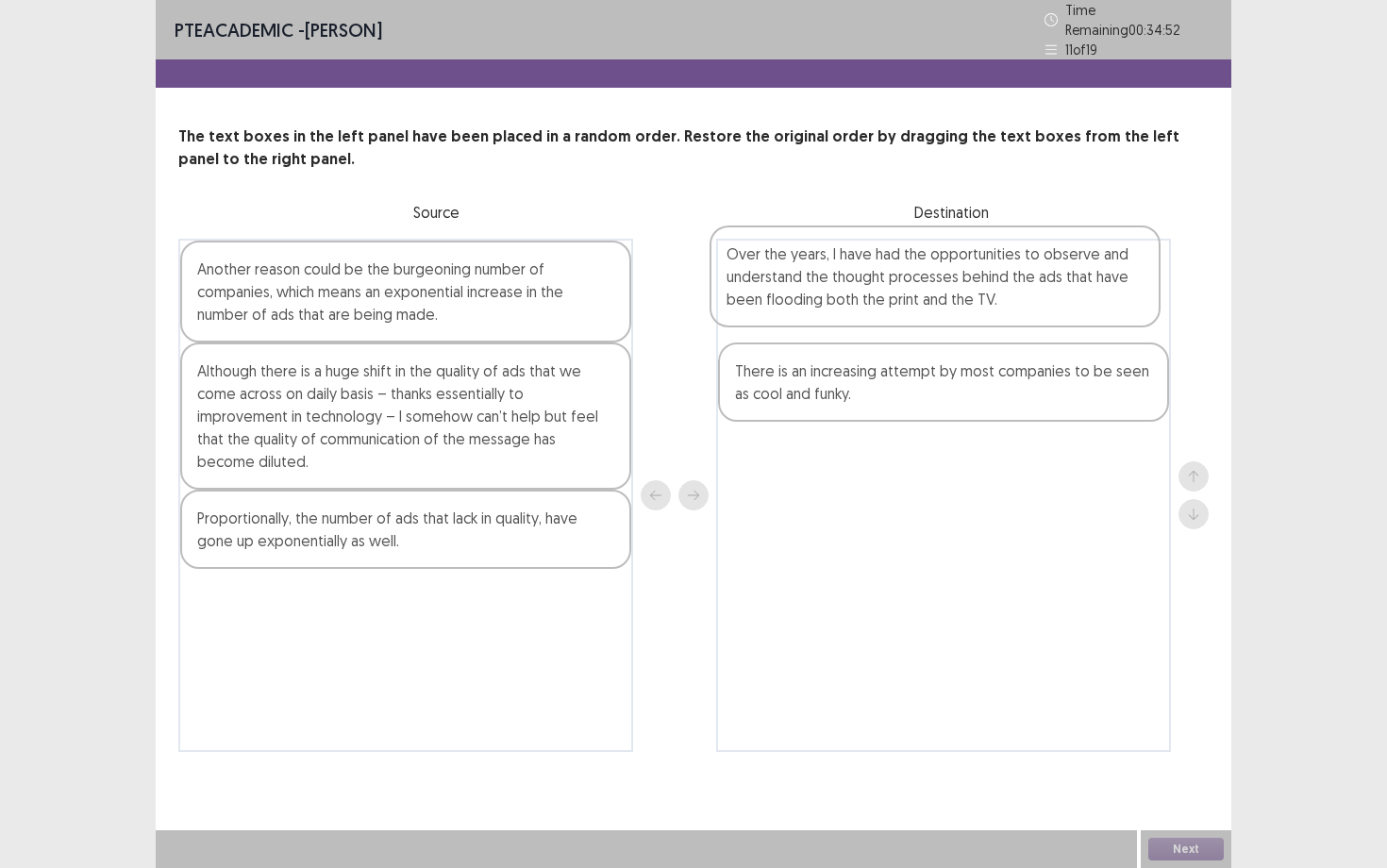 drag, startPoint x: 529, startPoint y: 378, endPoint x: 1068, endPoint y: 271, distance: 549.51797 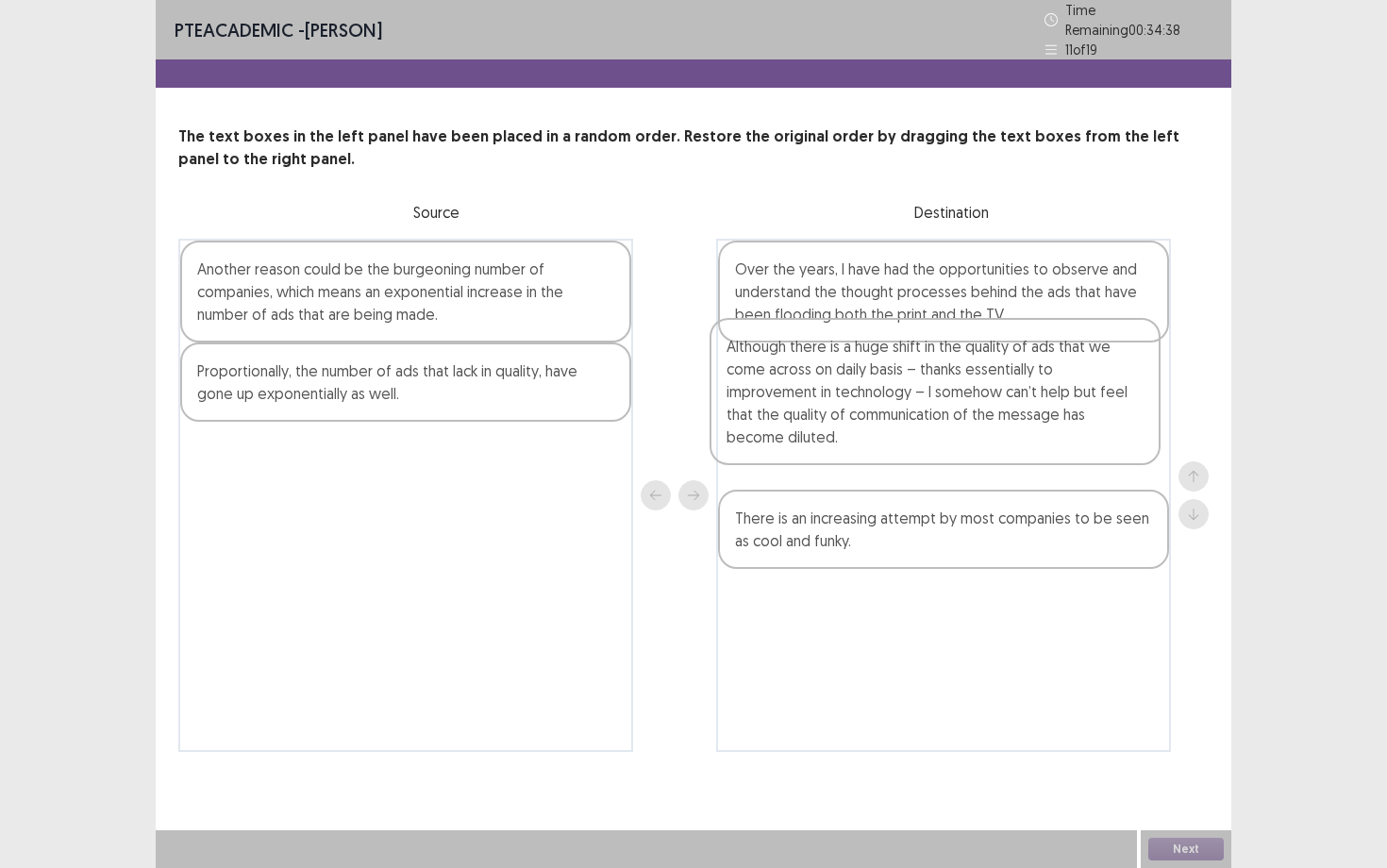 drag, startPoint x: 521, startPoint y: 423, endPoint x: 1055, endPoint y: 408, distance: 534.2106 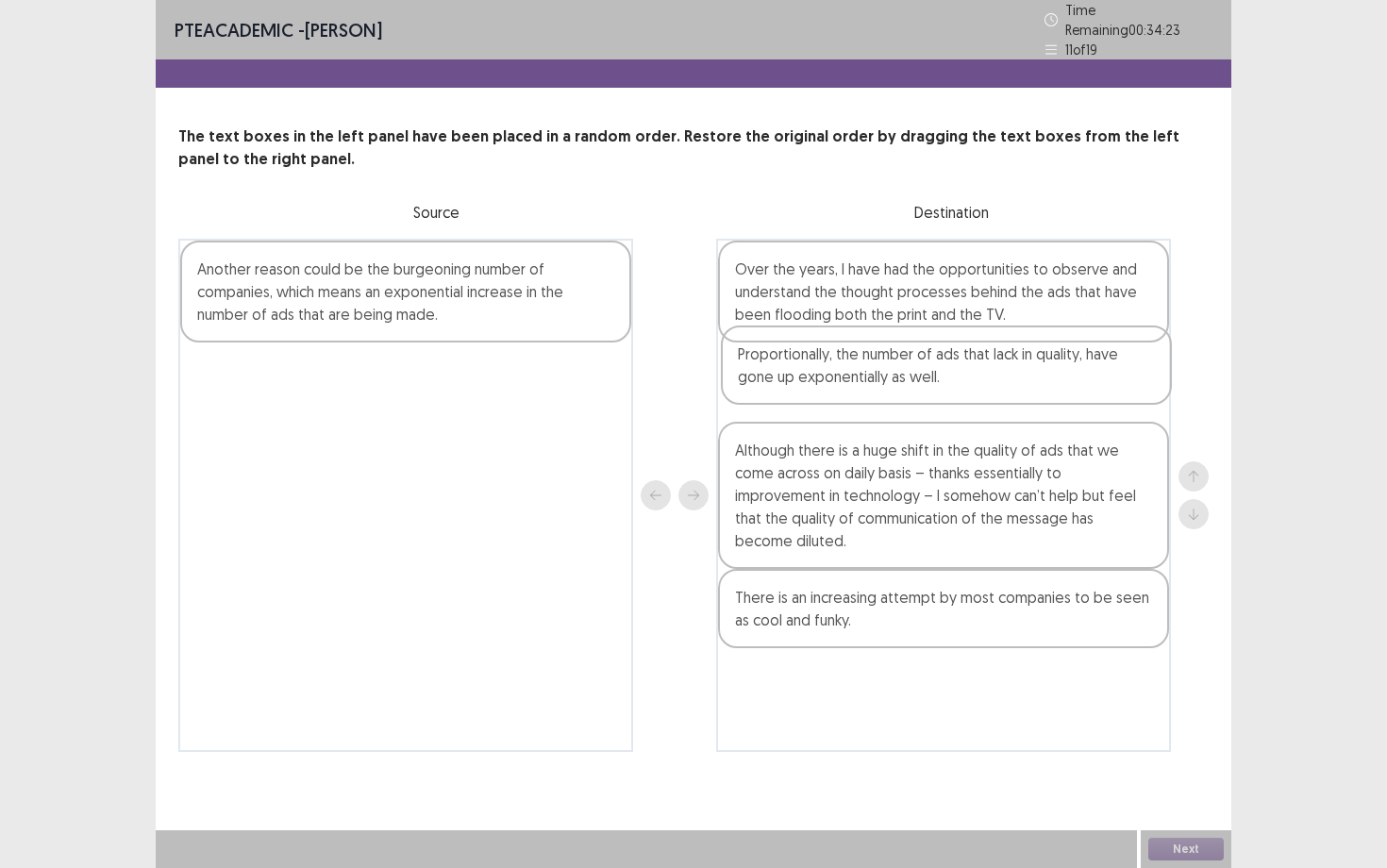 drag, startPoint x: 562, startPoint y: 365, endPoint x: 1107, endPoint y: 354, distance: 545.111 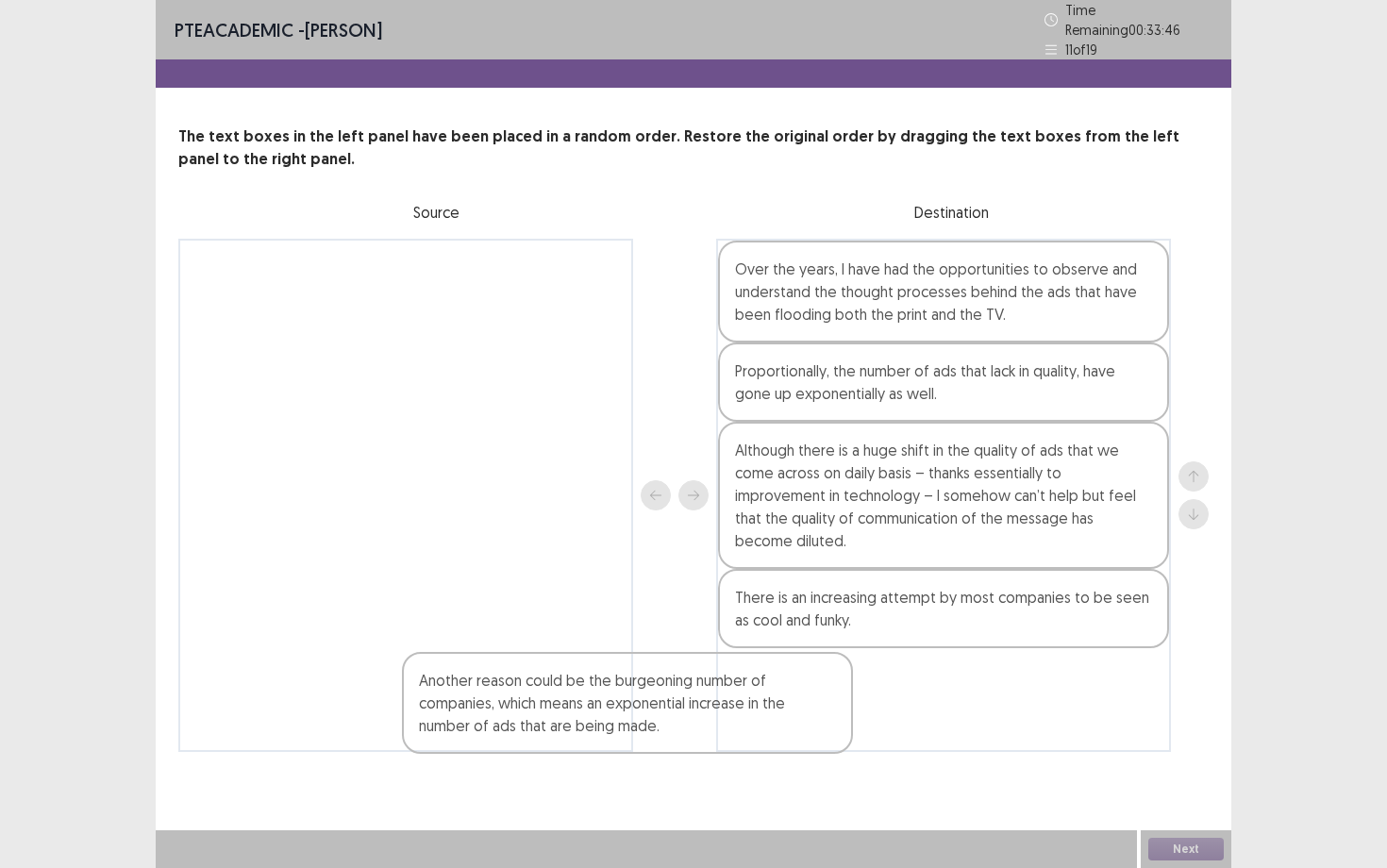 drag, startPoint x: 491, startPoint y: 276, endPoint x: 716, endPoint y: 702, distance: 481.76862 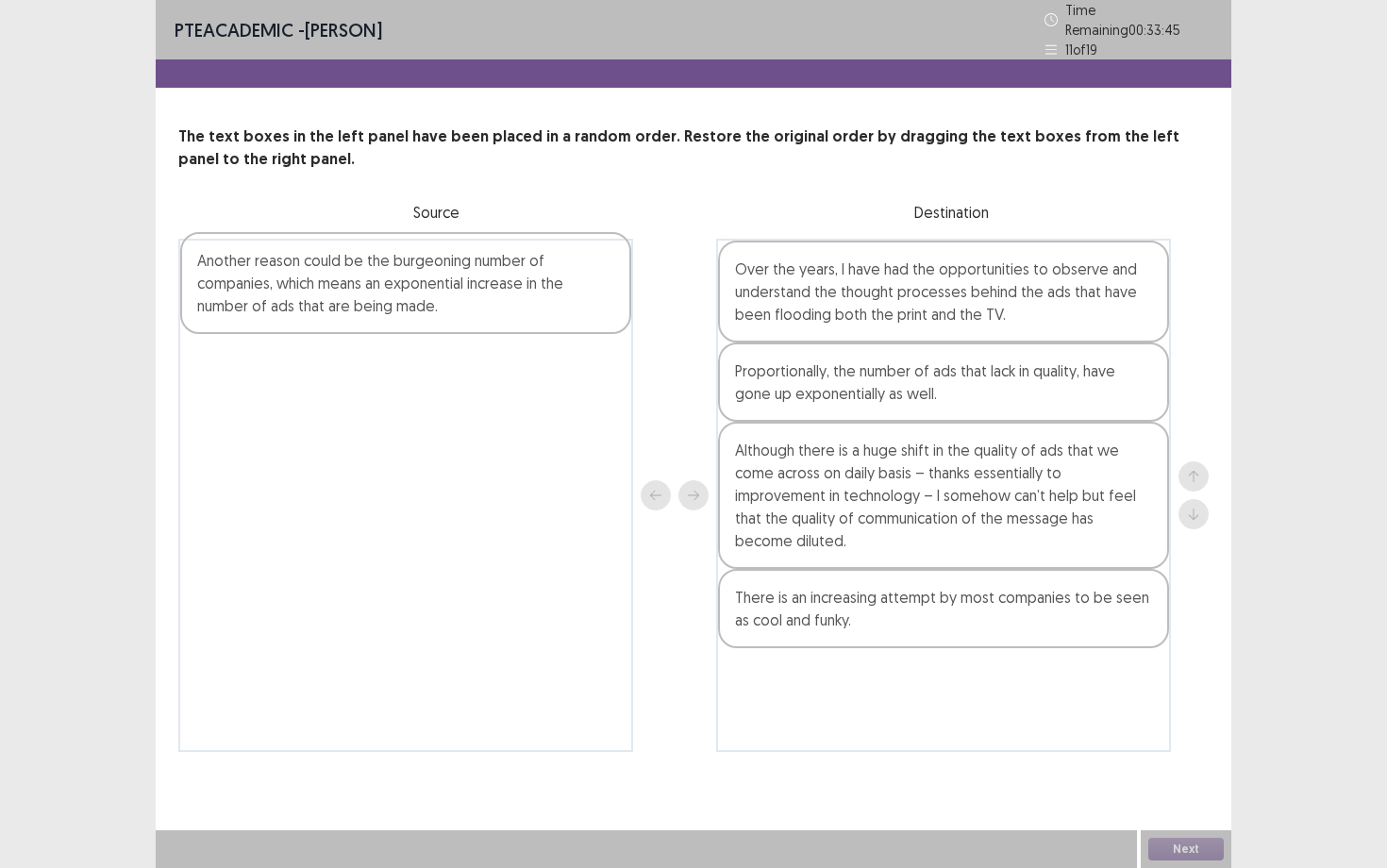 click on "Over the years, I have had the opportunities to observe and understand the thought processes behind the ads that have been flooding both the print and the TV. Proportionally, the number of ads that lack in quality, have gone up exponentially as well. Although there is a huge shift in the quality of ads that we come across on daily basis – thanks essentially to improvement in technology – I somehow can’t help but feel that the quality of communication of the message has become diluted. There is an increasing attempt by most companies to be seen as cool and funky." at bounding box center (944, 495) 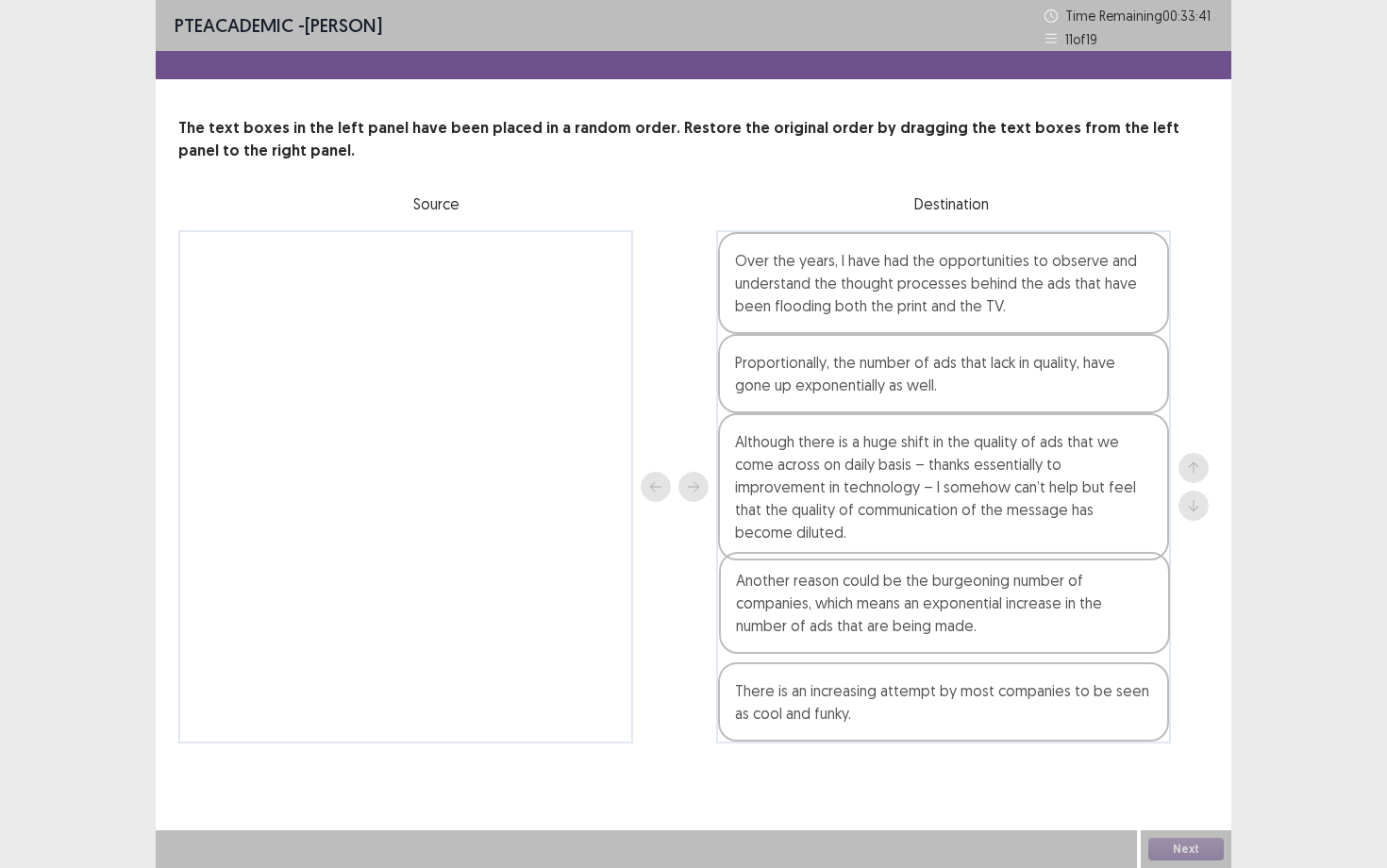 drag, startPoint x: 486, startPoint y: 298, endPoint x: 1034, endPoint y: 622, distance: 636.6161 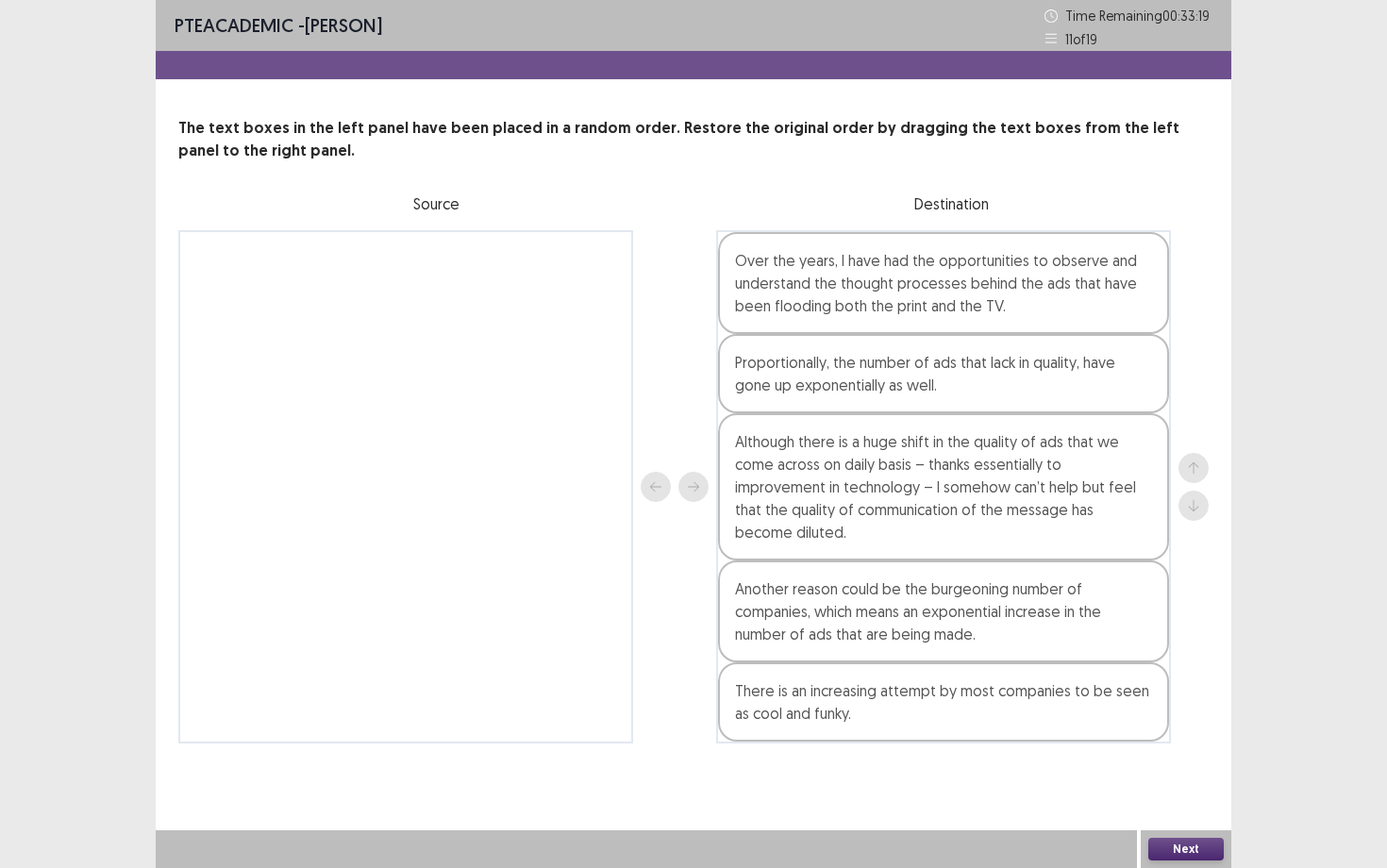 click on "Next" at bounding box center (1186, 849) 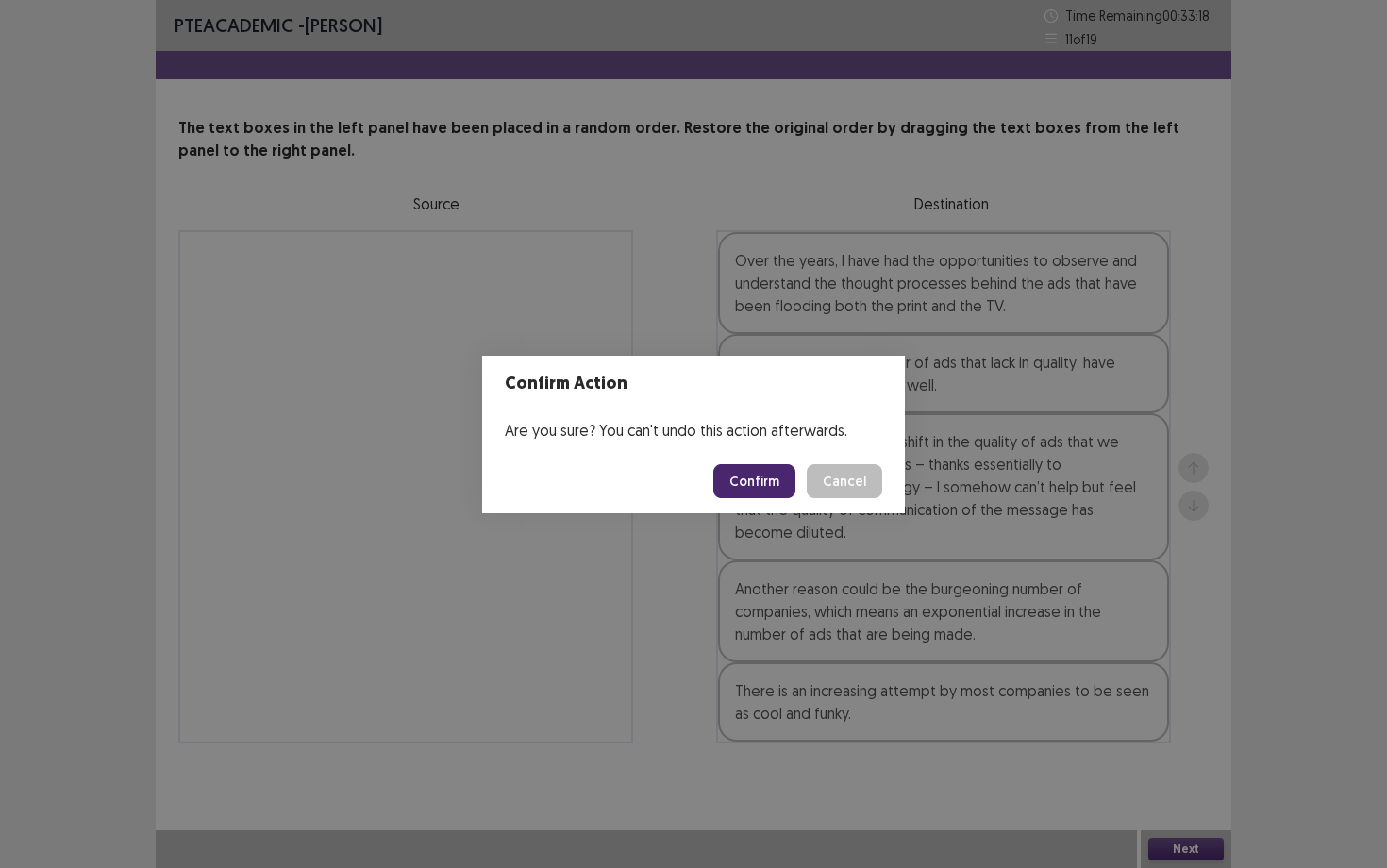 click on "Confirm" at bounding box center [754, 481] 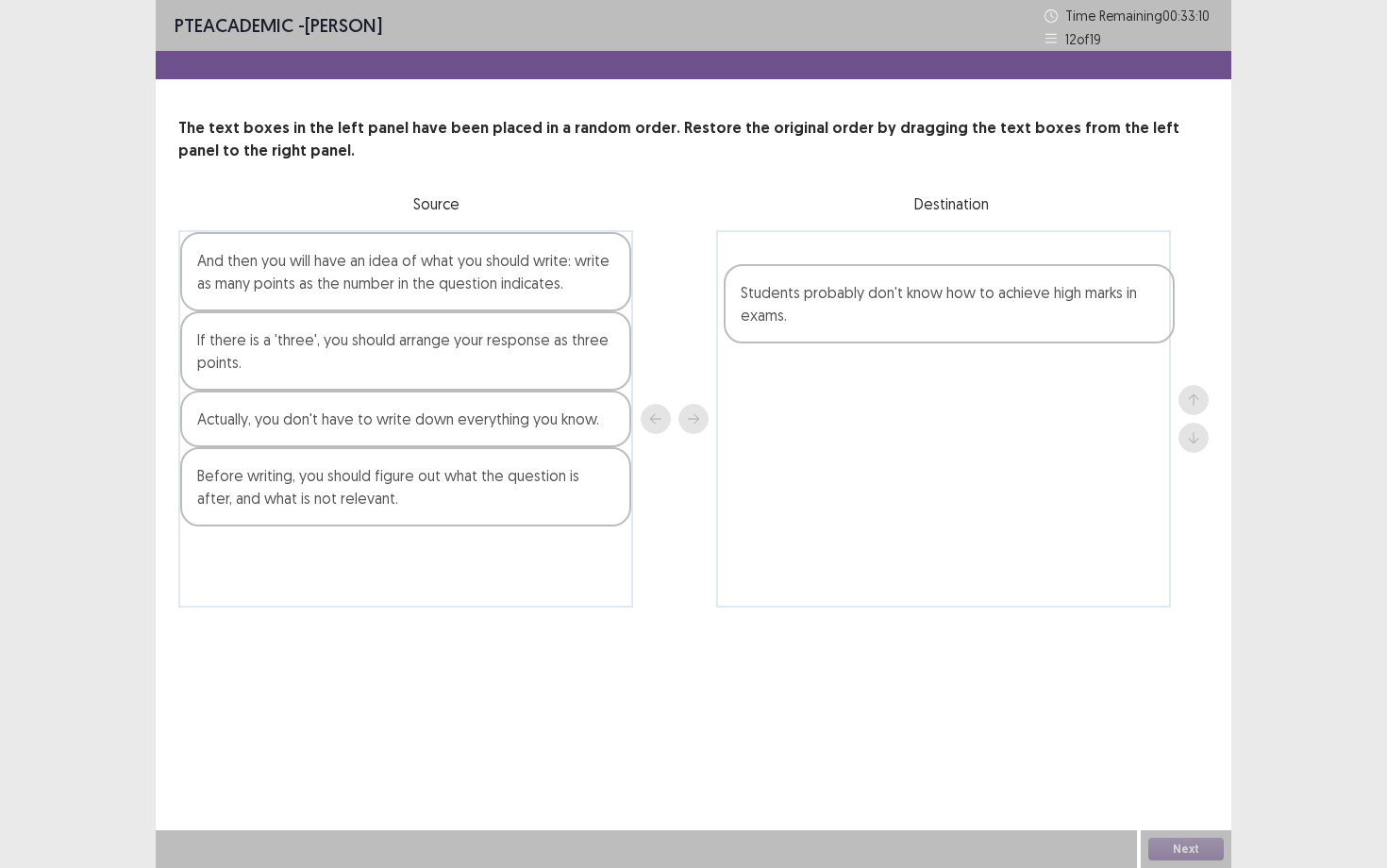 drag, startPoint x: 499, startPoint y: 363, endPoint x: 1056, endPoint y: 316, distance: 558.97943 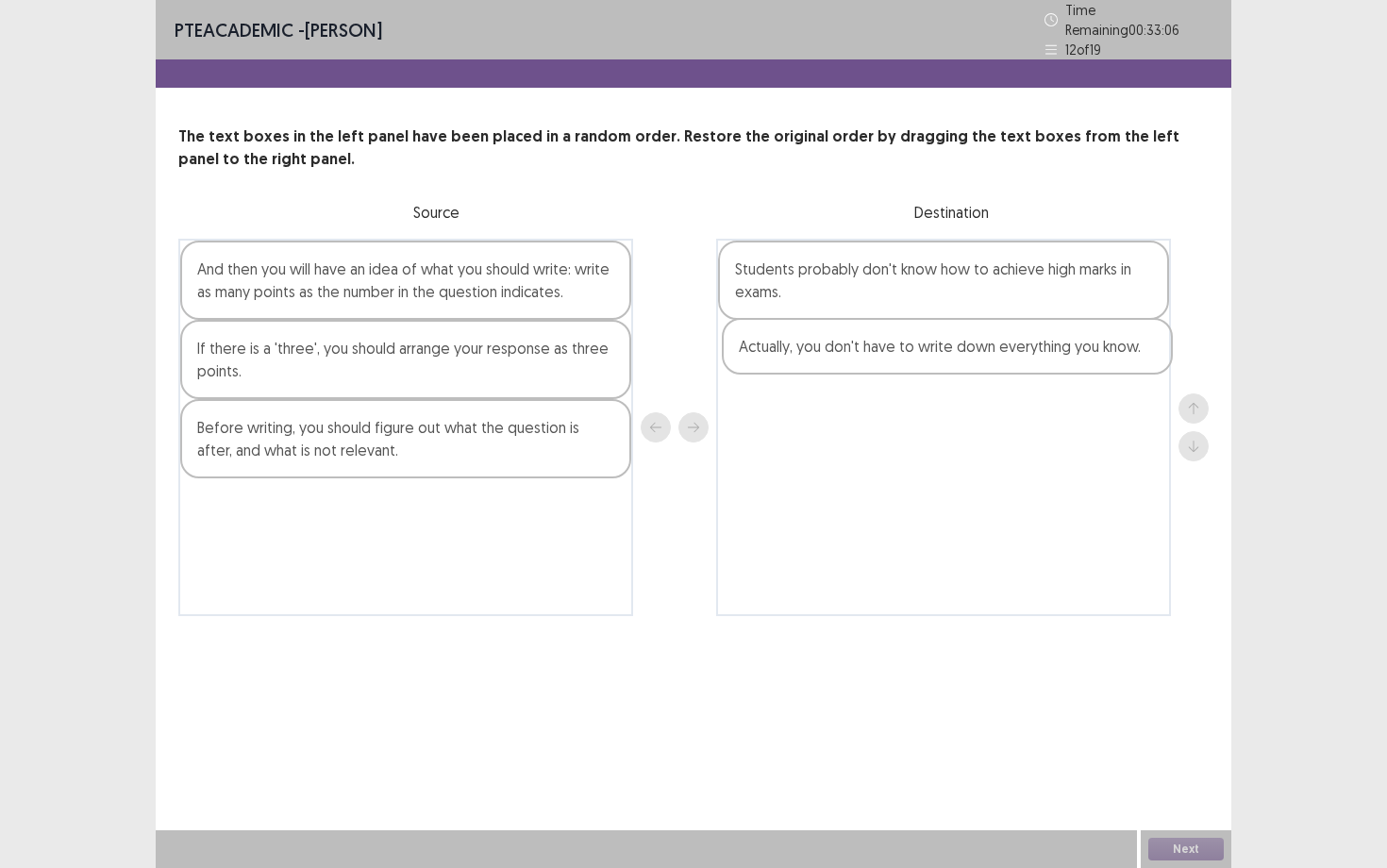 drag, startPoint x: 503, startPoint y: 436, endPoint x: 1050, endPoint y: 363, distance: 551.84962 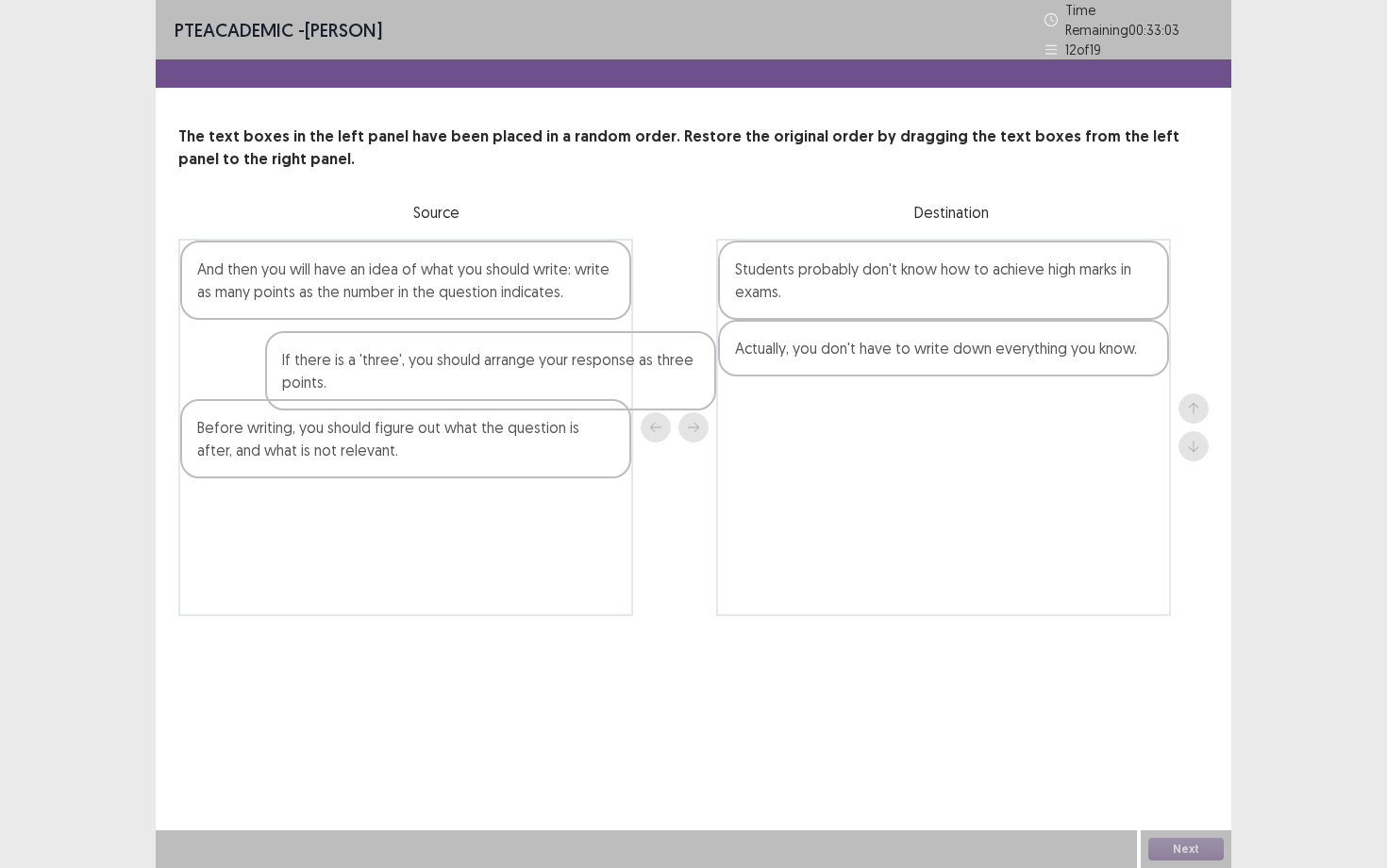 drag, startPoint x: 499, startPoint y: 350, endPoint x: 493, endPoint y: 331, distance: 19.924859 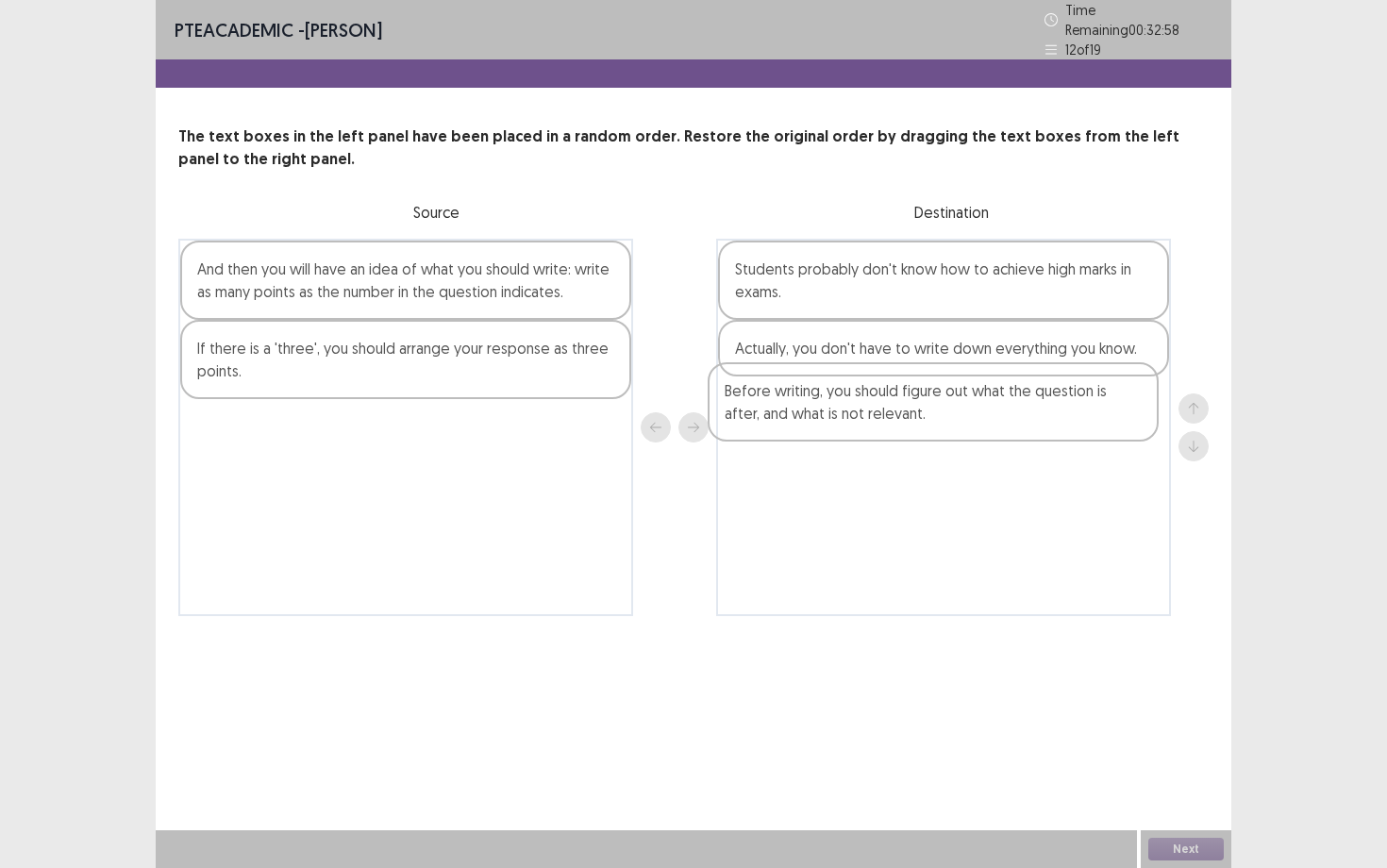 drag, startPoint x: 435, startPoint y: 434, endPoint x: 978, endPoint y: 409, distance: 543.5752 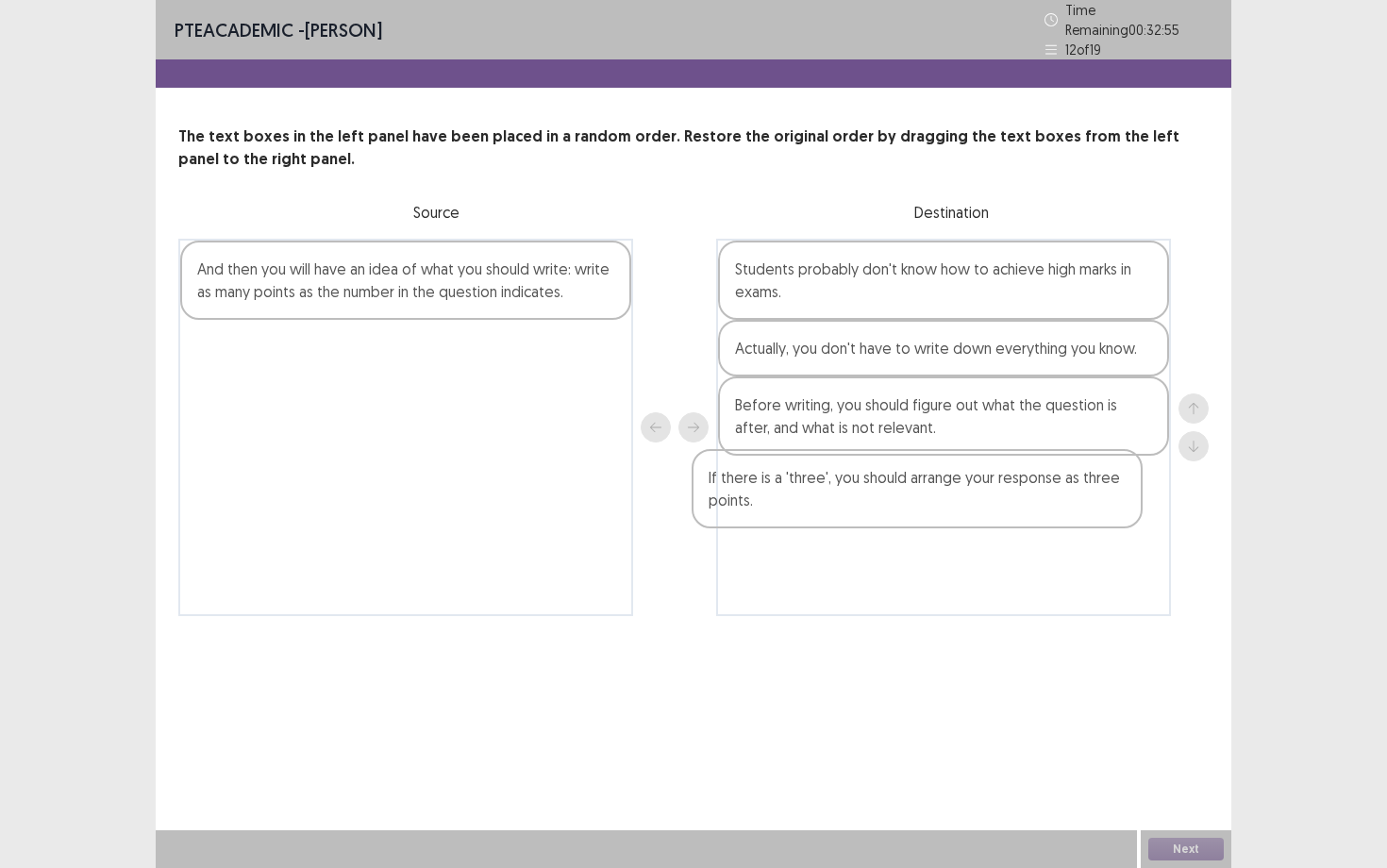 drag, startPoint x: 454, startPoint y: 368, endPoint x: 969, endPoint y: 509, distance: 533.9532 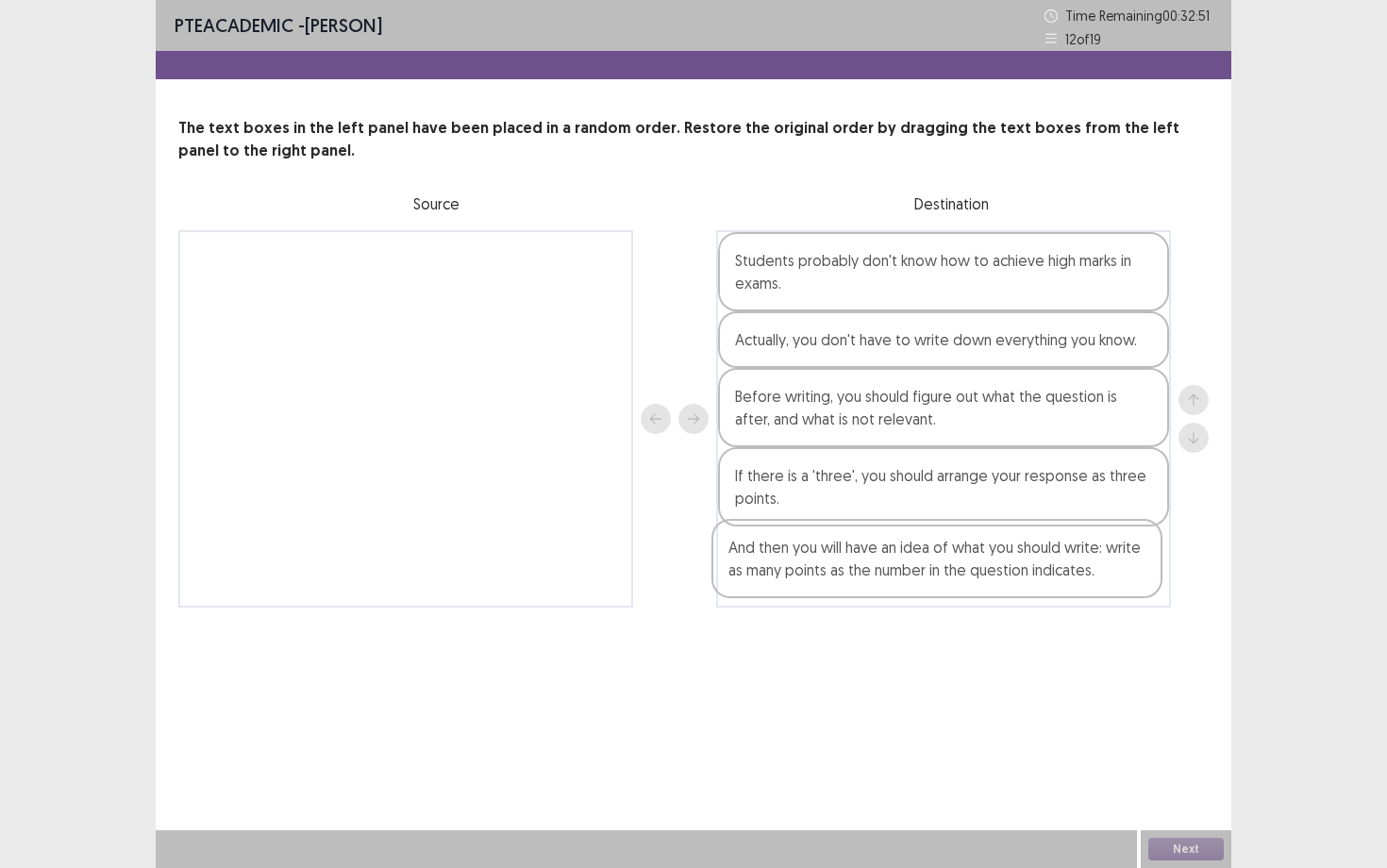 drag, startPoint x: 543, startPoint y: 280, endPoint x: 1080, endPoint y: 573, distance: 611.7336 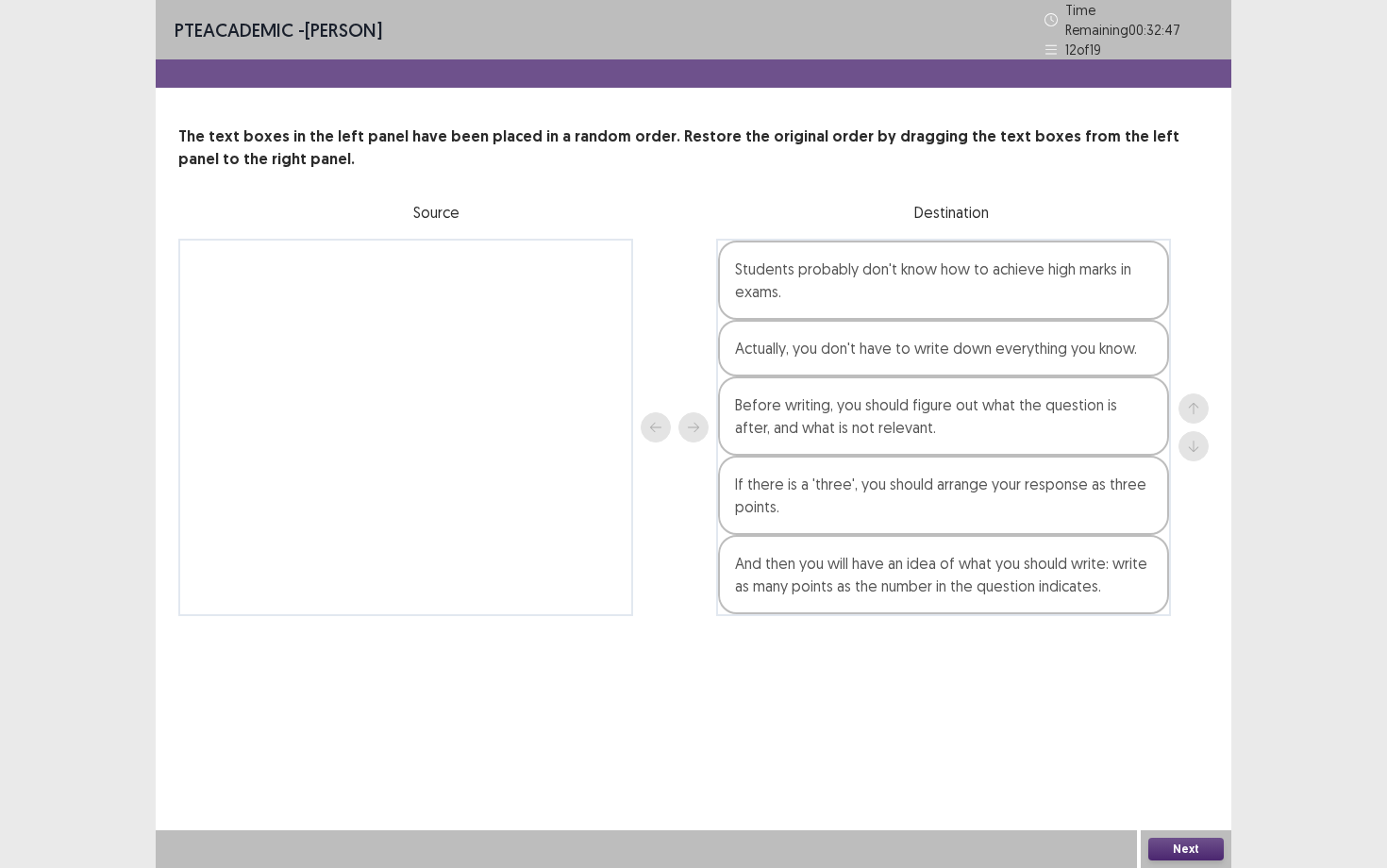 click on "Before writing, you should figure out what the question is after, and what is not relevant." at bounding box center (944, 416) 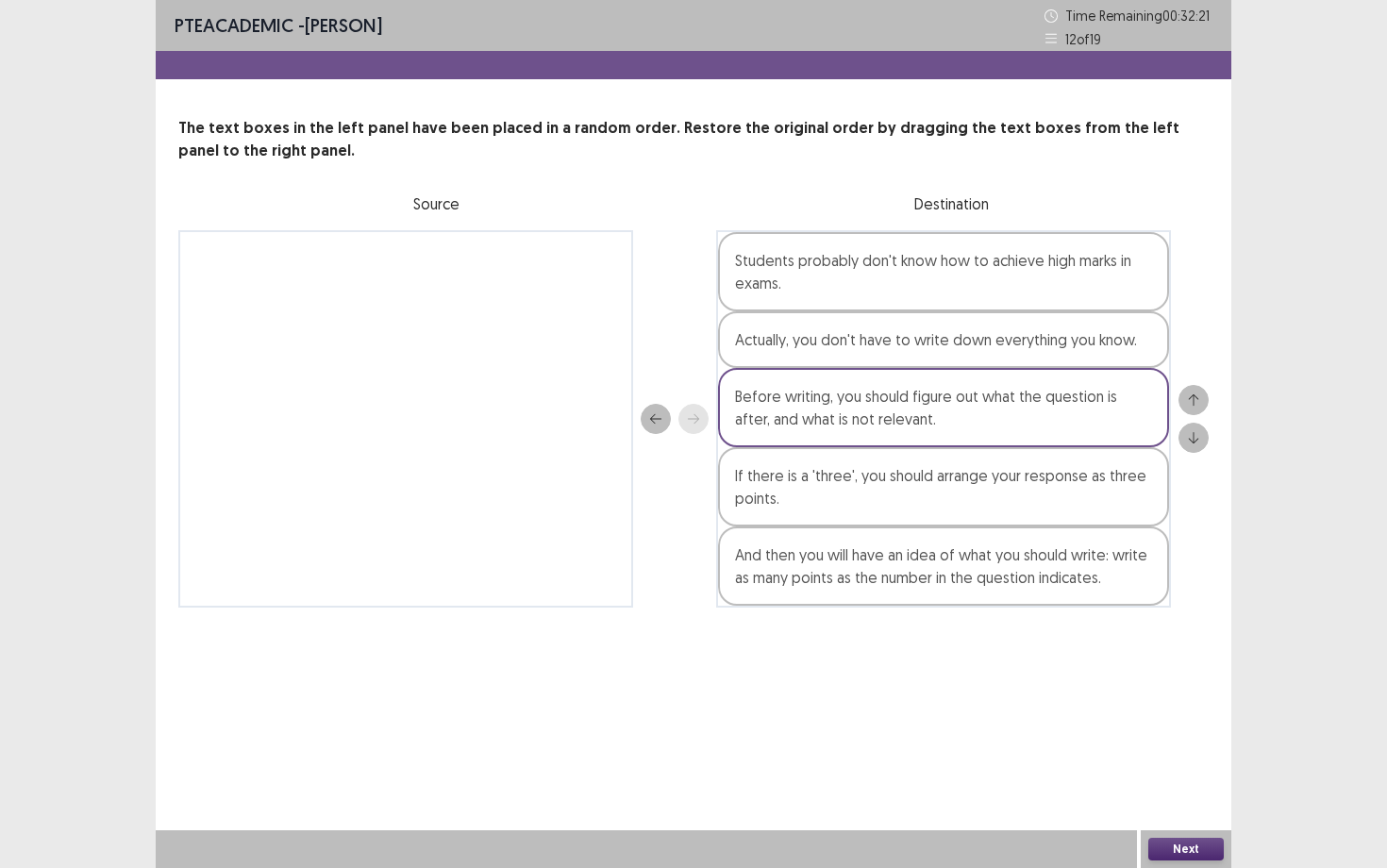 click on "Next" at bounding box center [1186, 849] 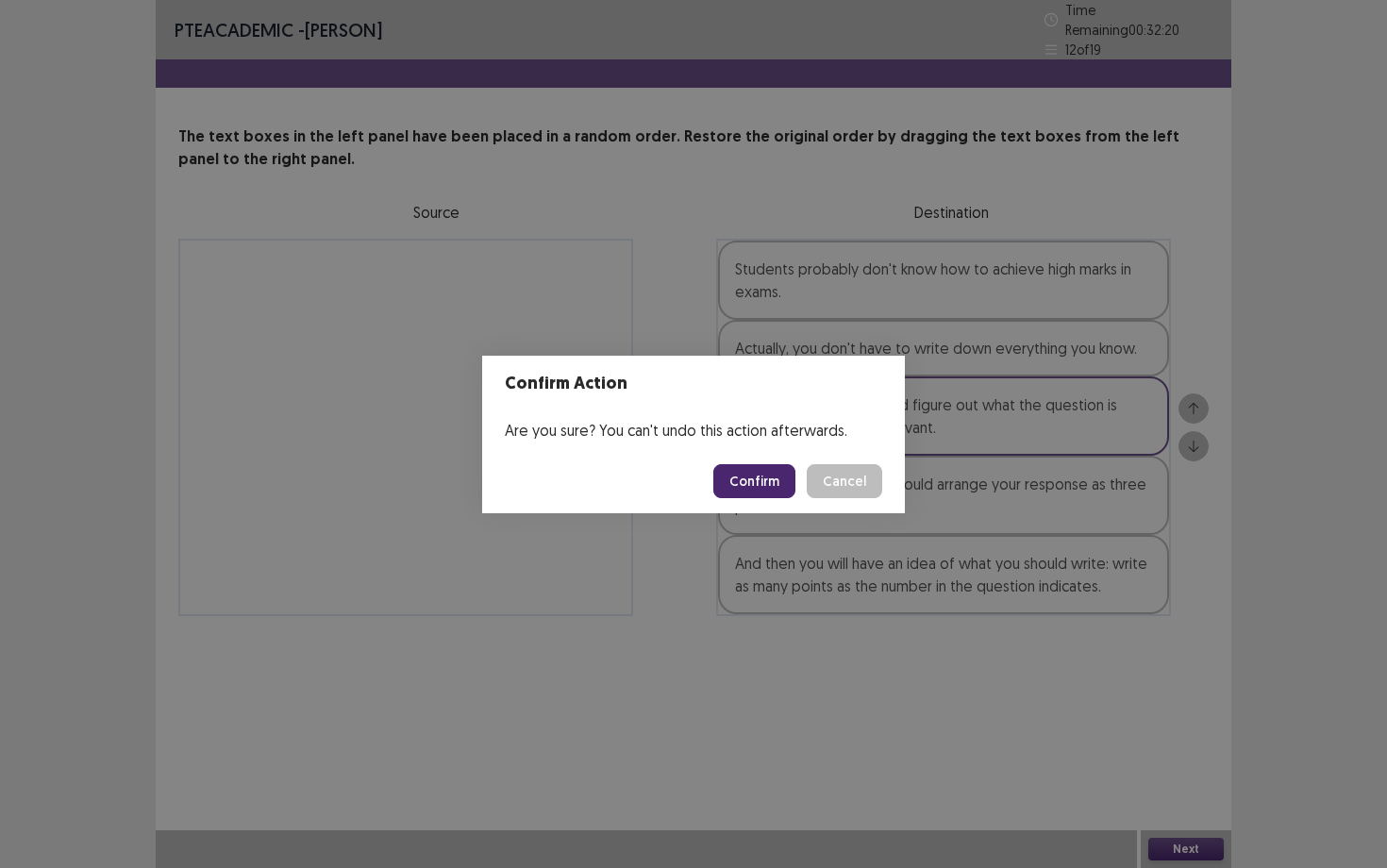 click on "Confirm" at bounding box center (754, 481) 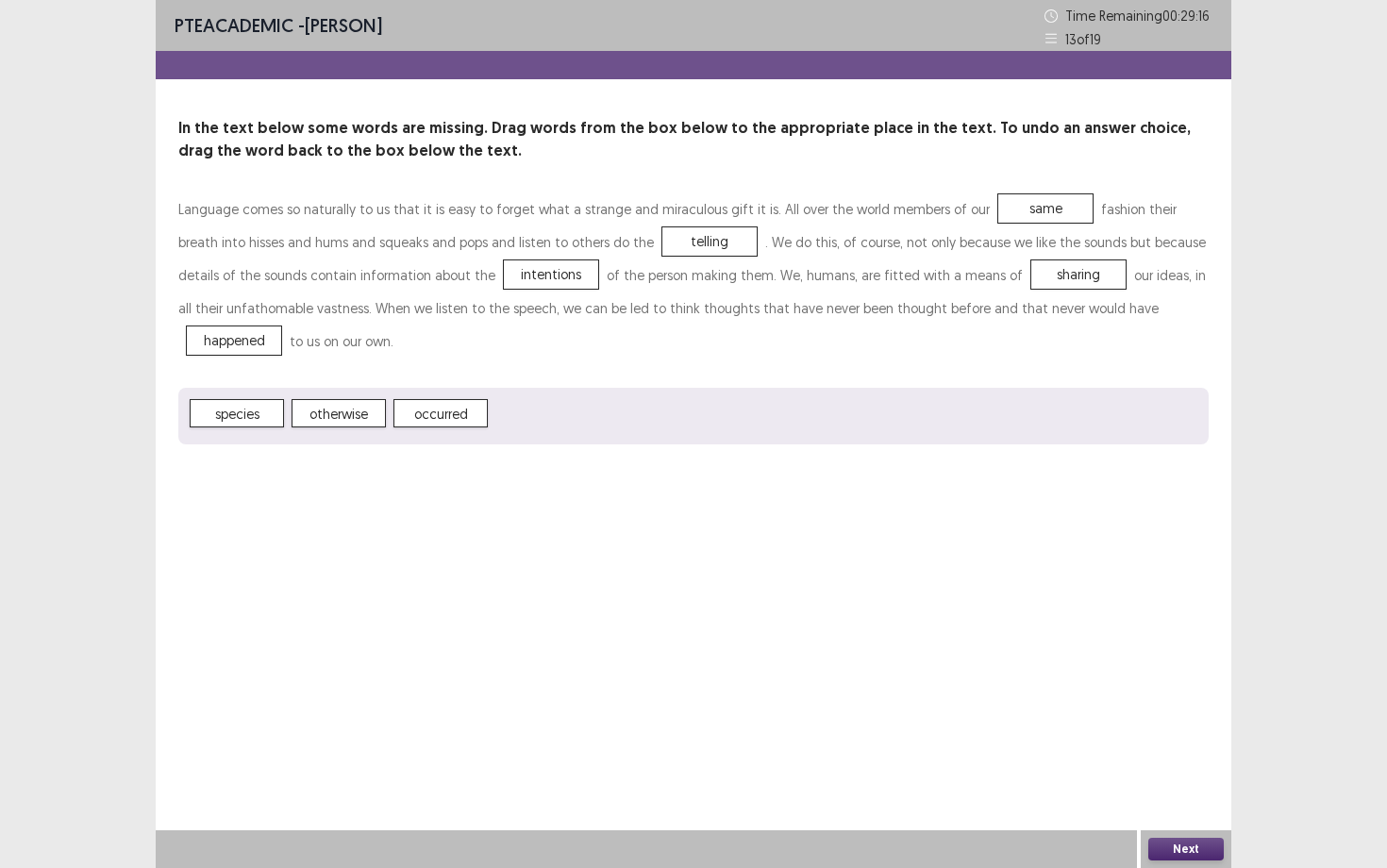 click on "Next" at bounding box center [1186, 849] 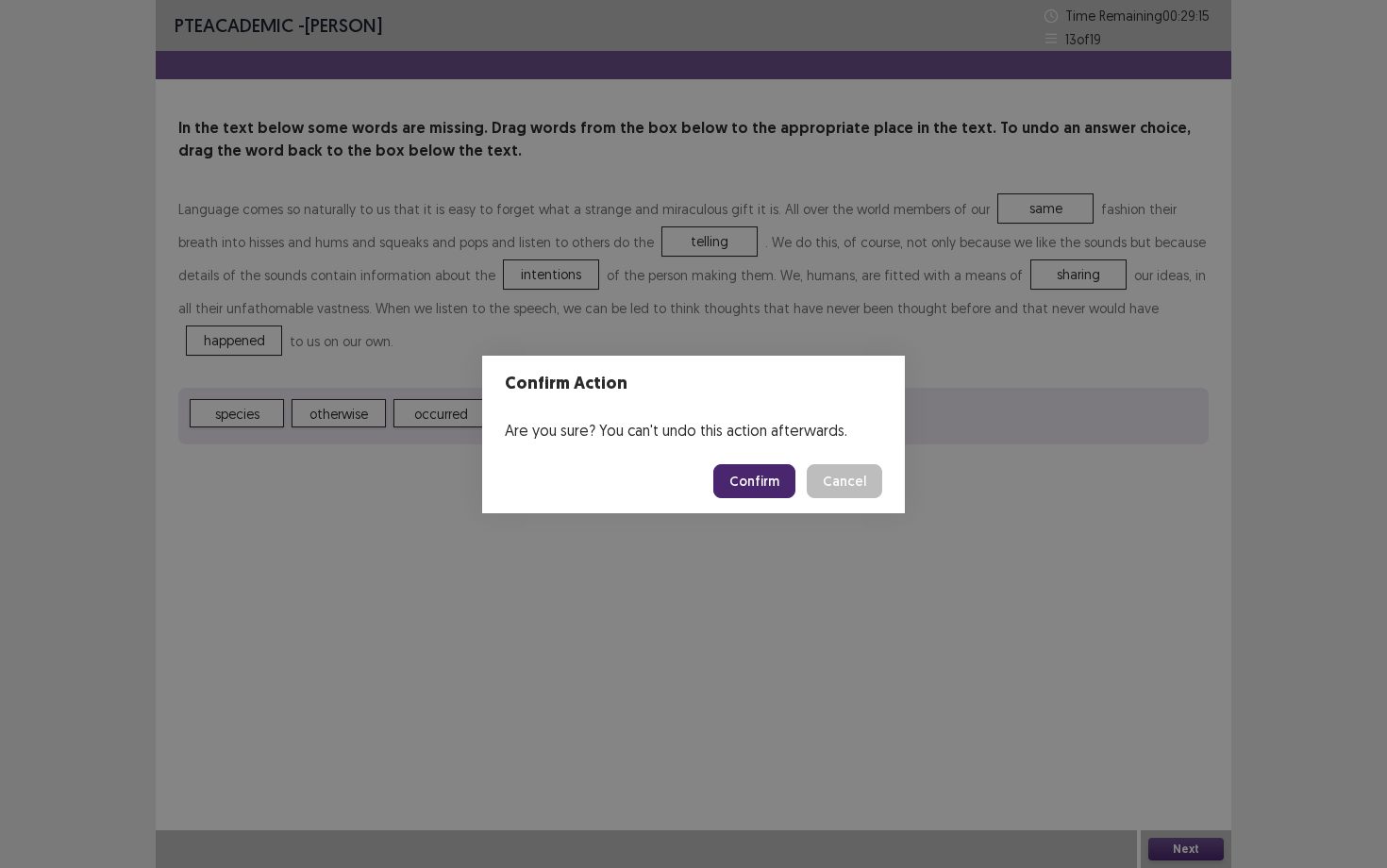 click on "Confirm" at bounding box center (754, 481) 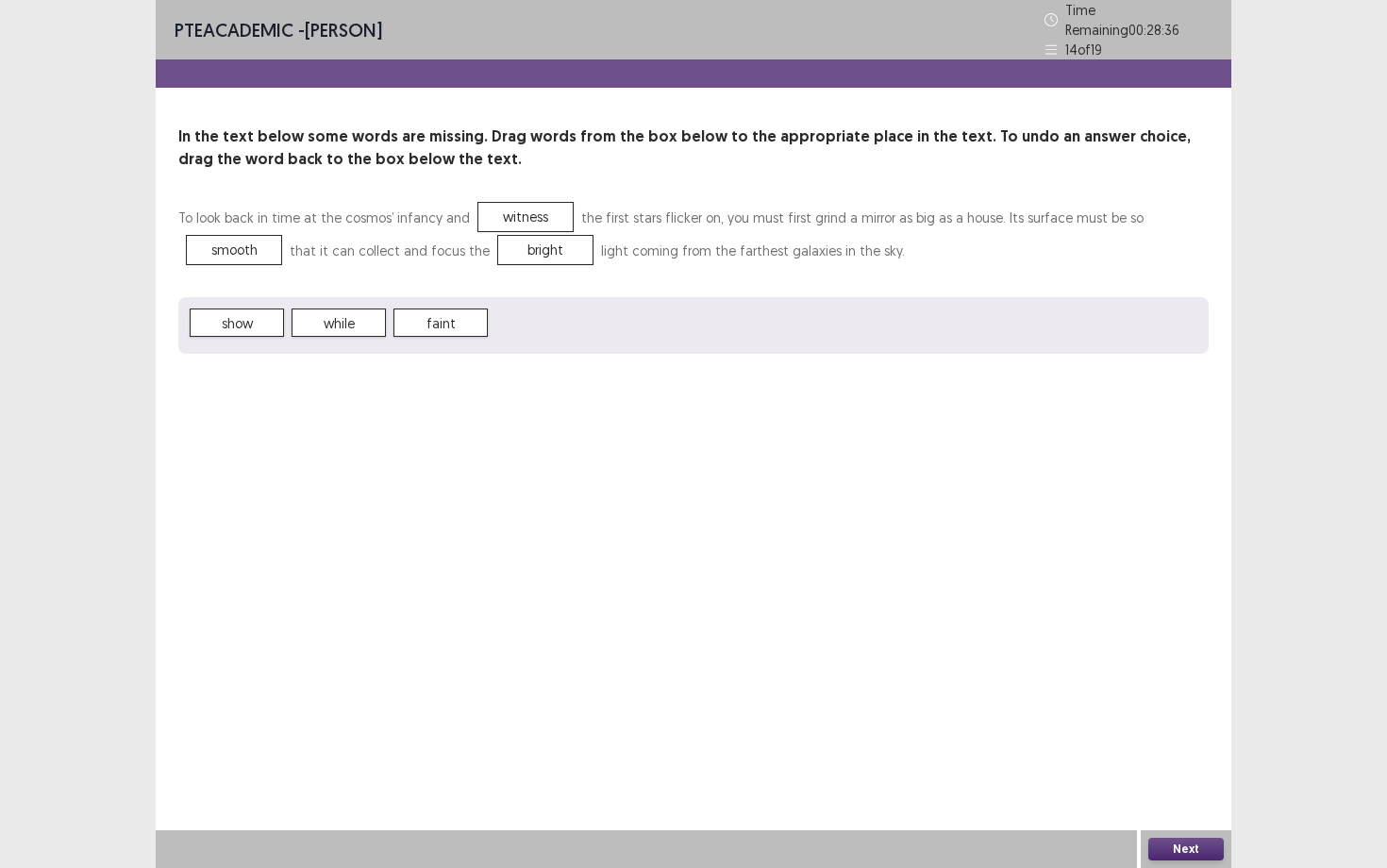 click on "Next" at bounding box center (1186, 849) 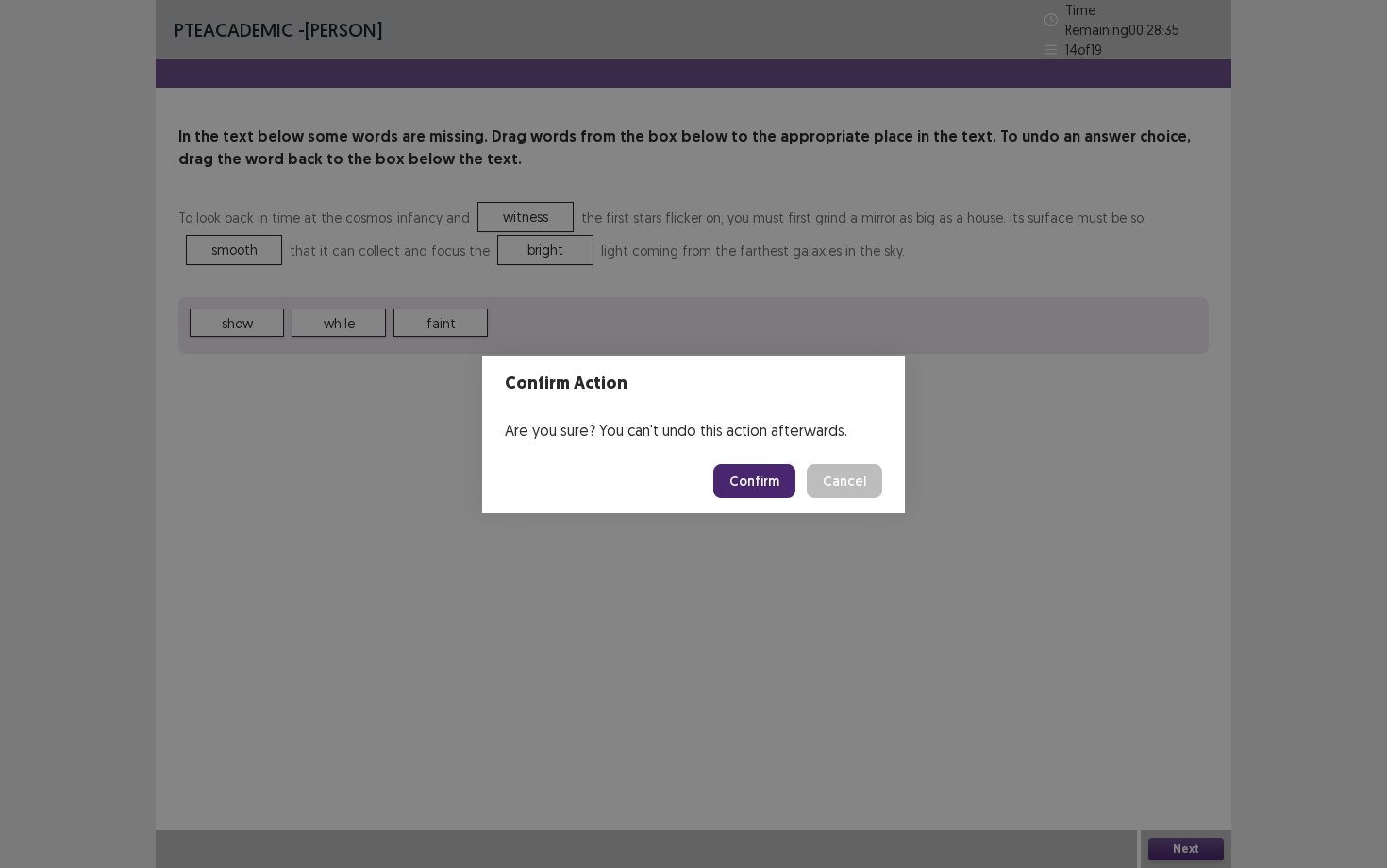 click on "Confirm" at bounding box center [754, 481] 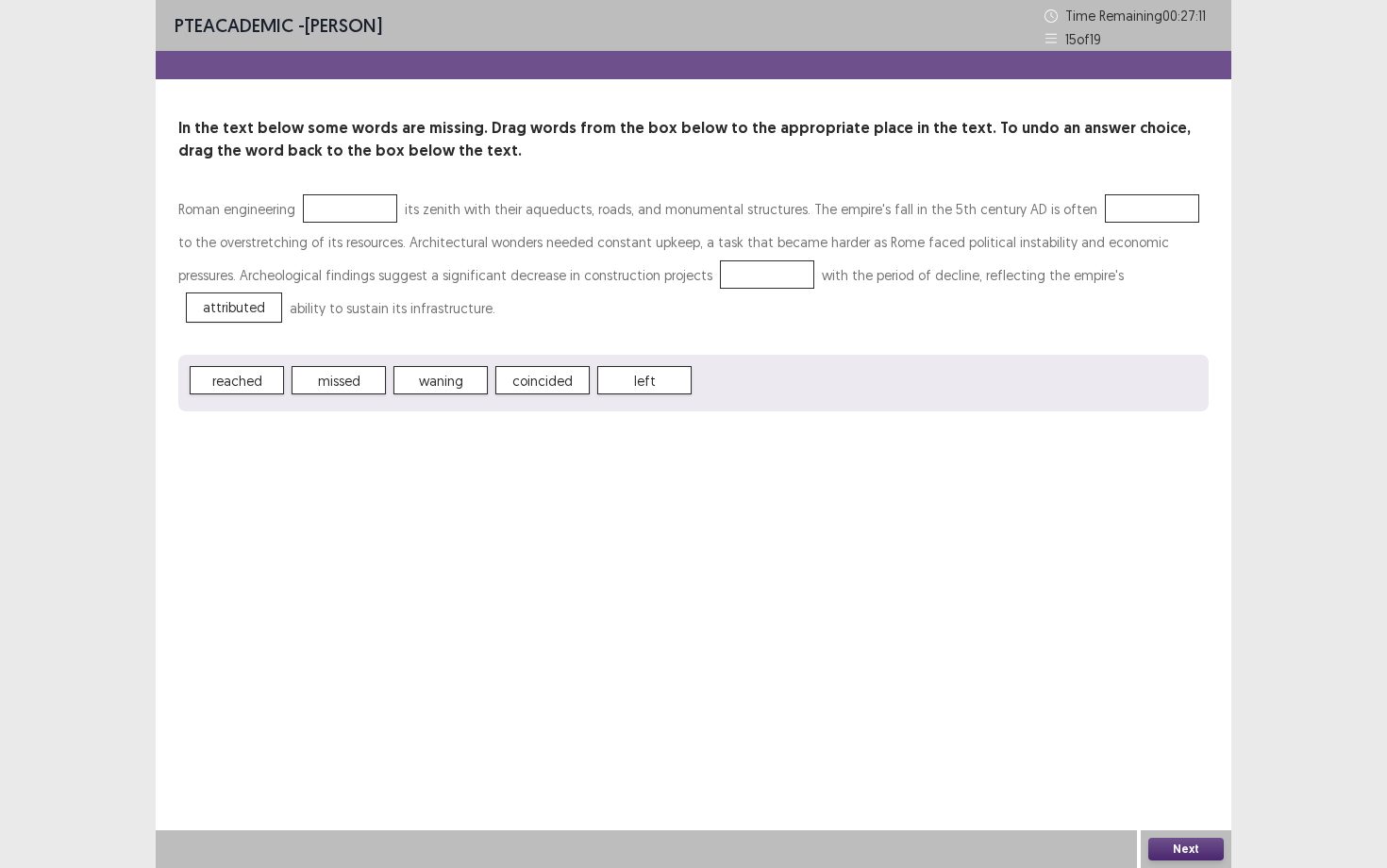 drag, startPoint x: 254, startPoint y: 356, endPoint x: 309, endPoint y: 281, distance: 93.005376 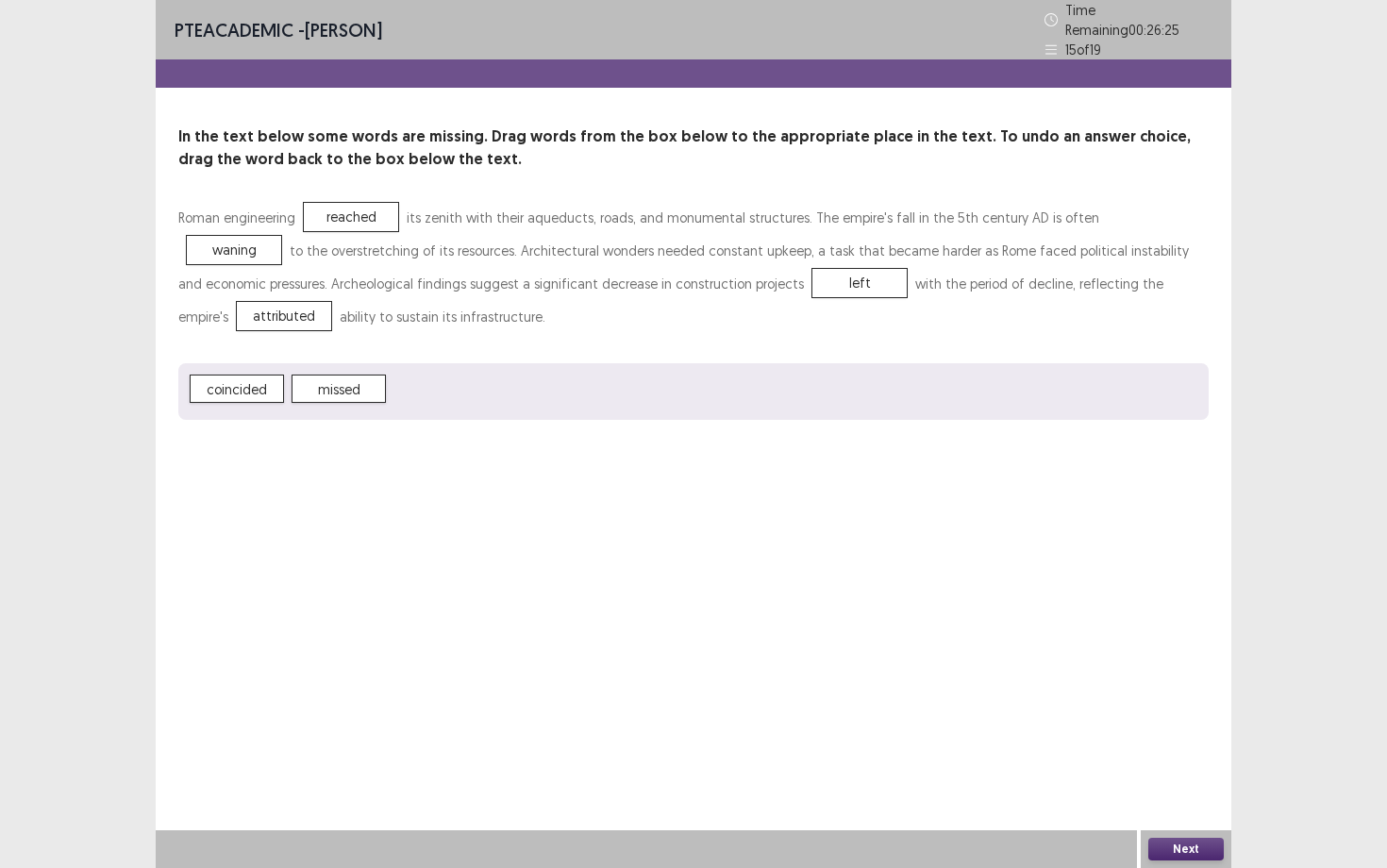 click on "Next" at bounding box center [1186, 849] 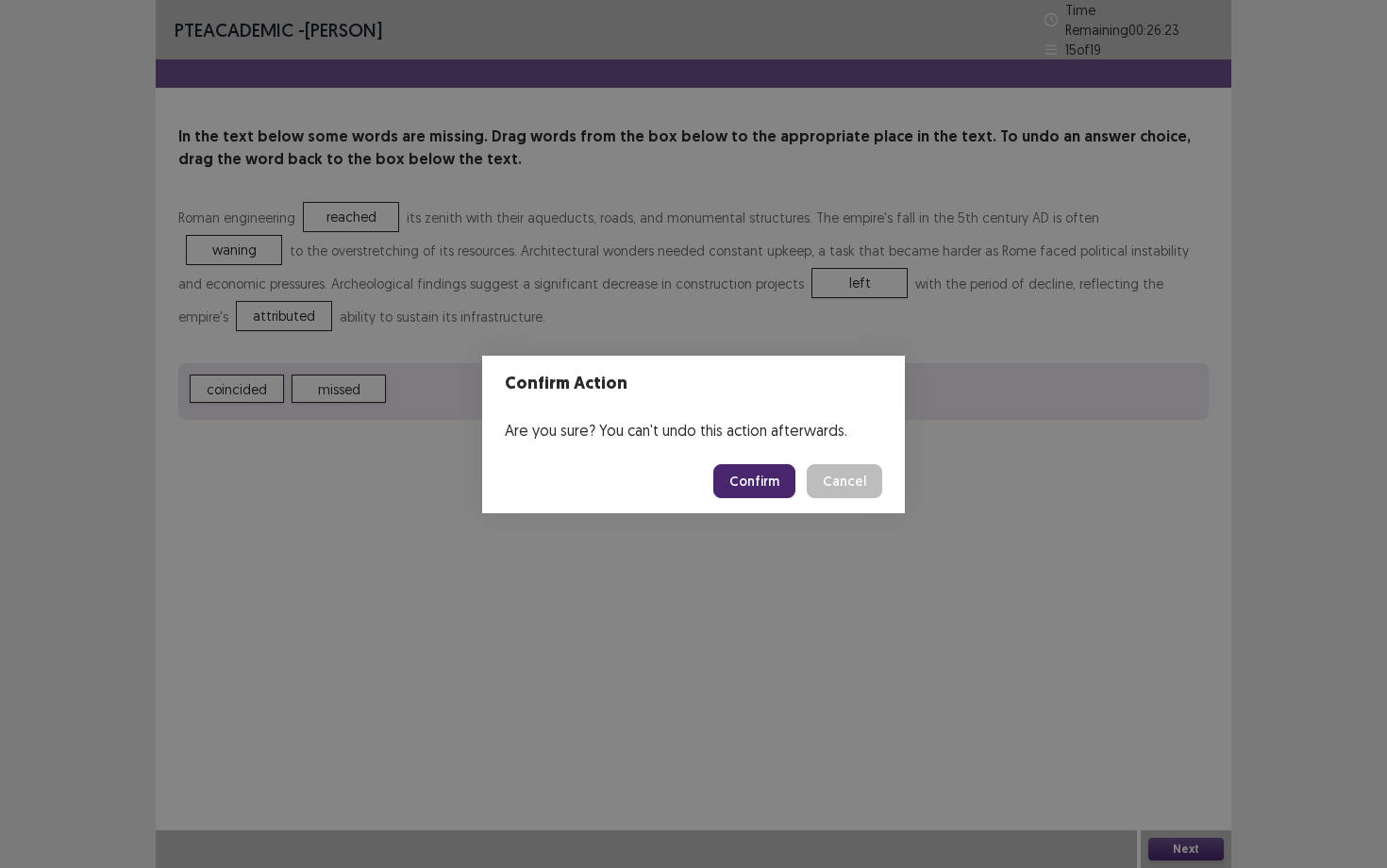 click on "Confirm" at bounding box center (754, 481) 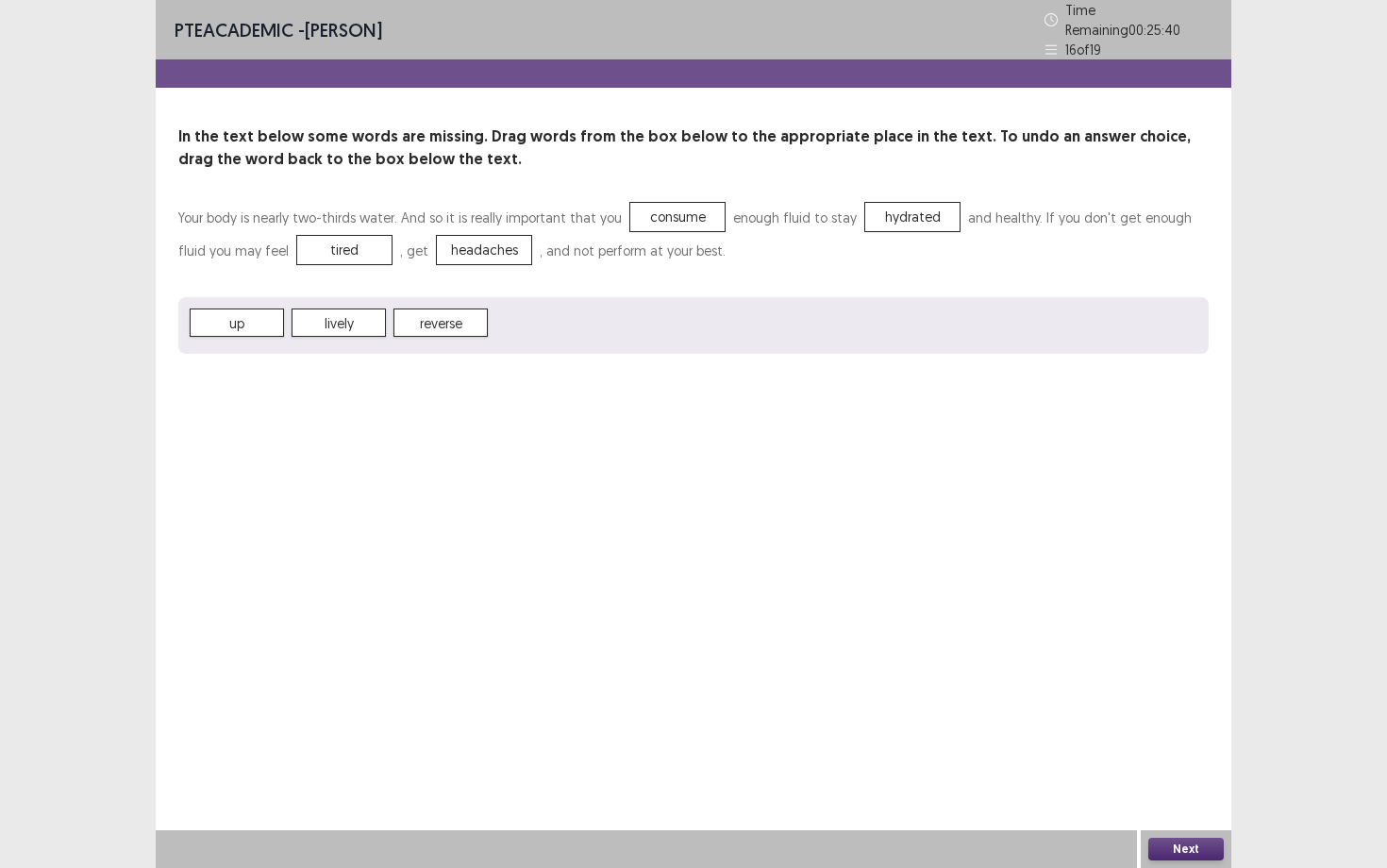click on "Next" at bounding box center [1186, 849] 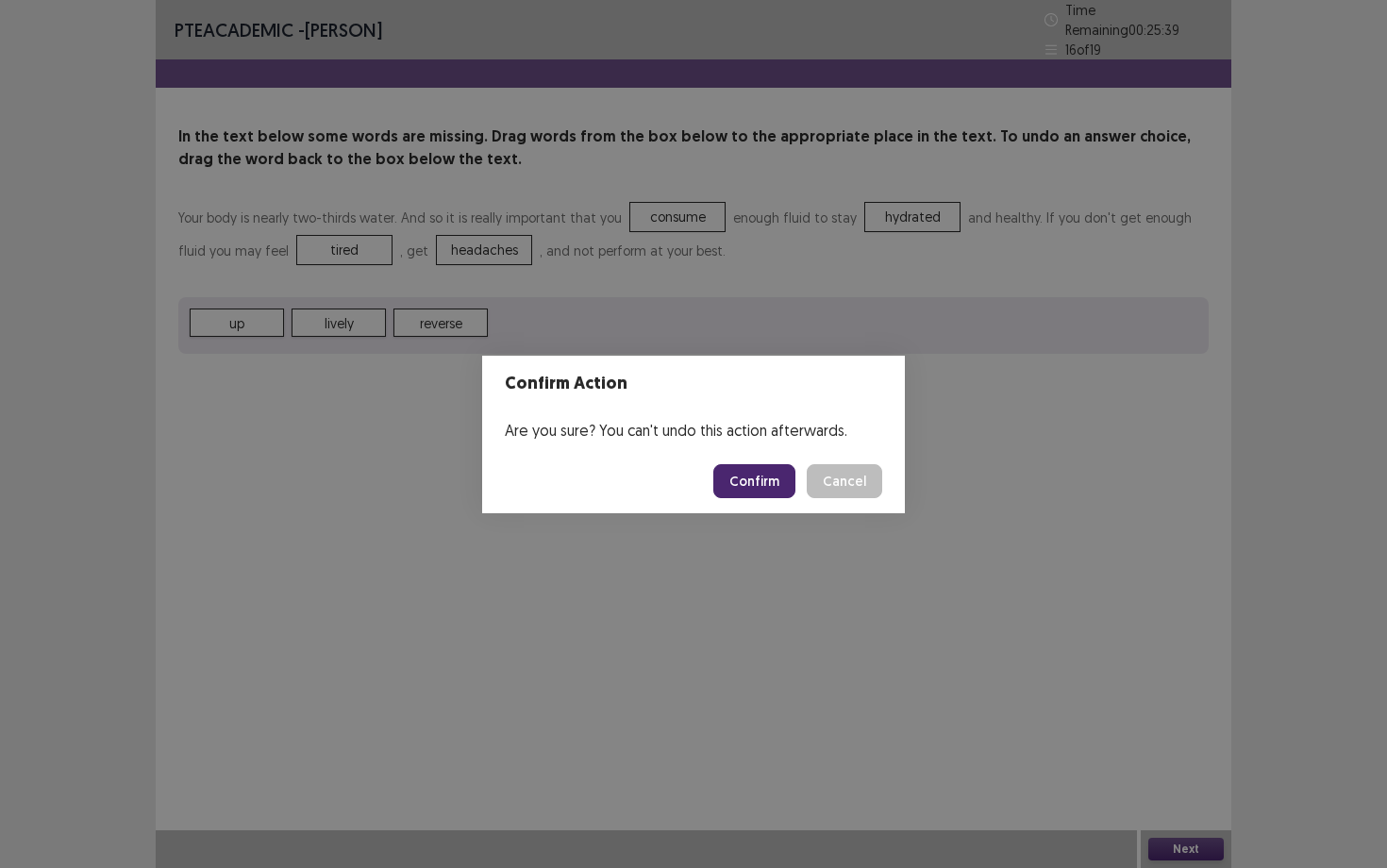 click on "Confirm" at bounding box center (754, 481) 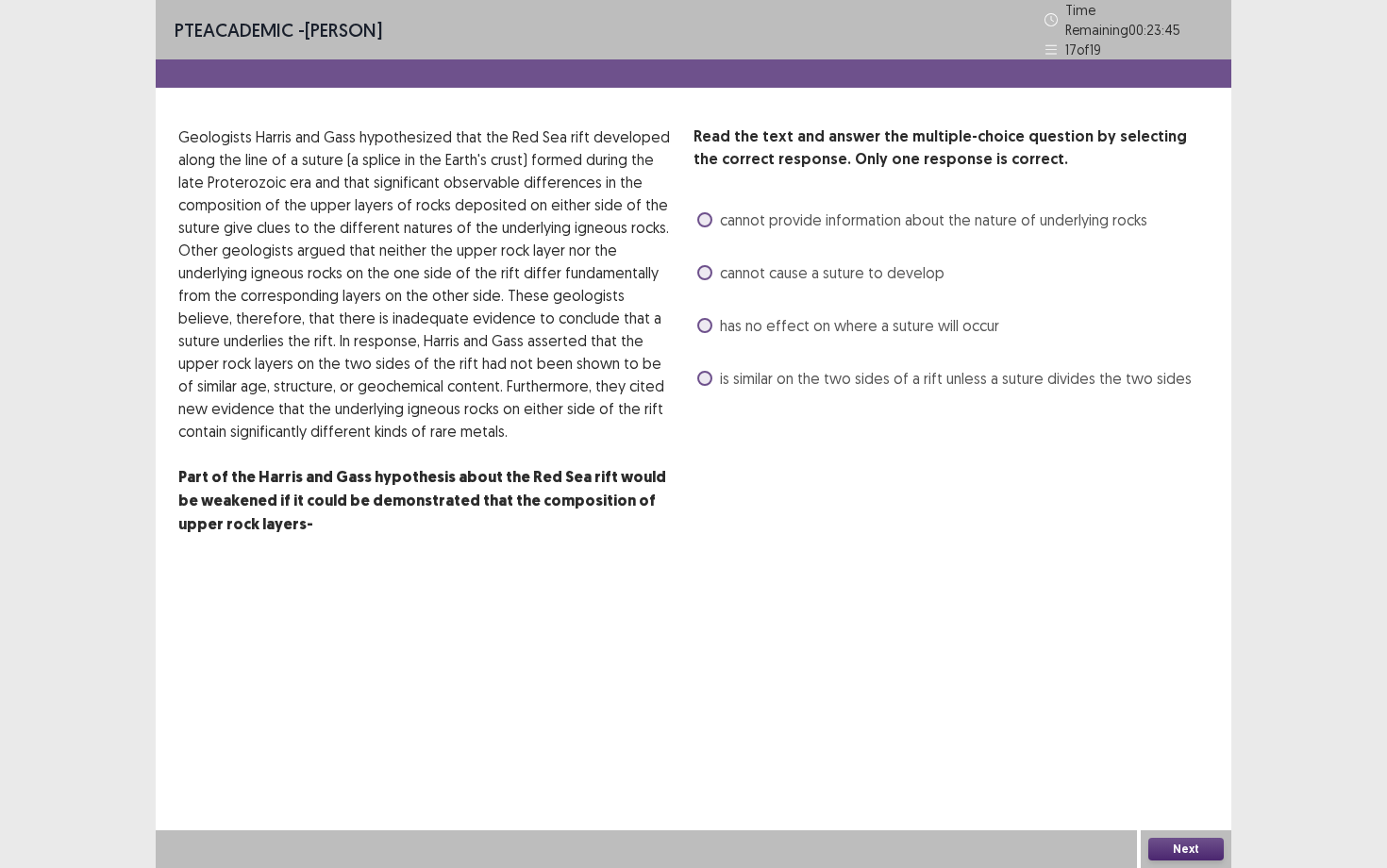 click on "is similar on the two sides of a rift unless a suture divides the two sides" at bounding box center [956, 378] 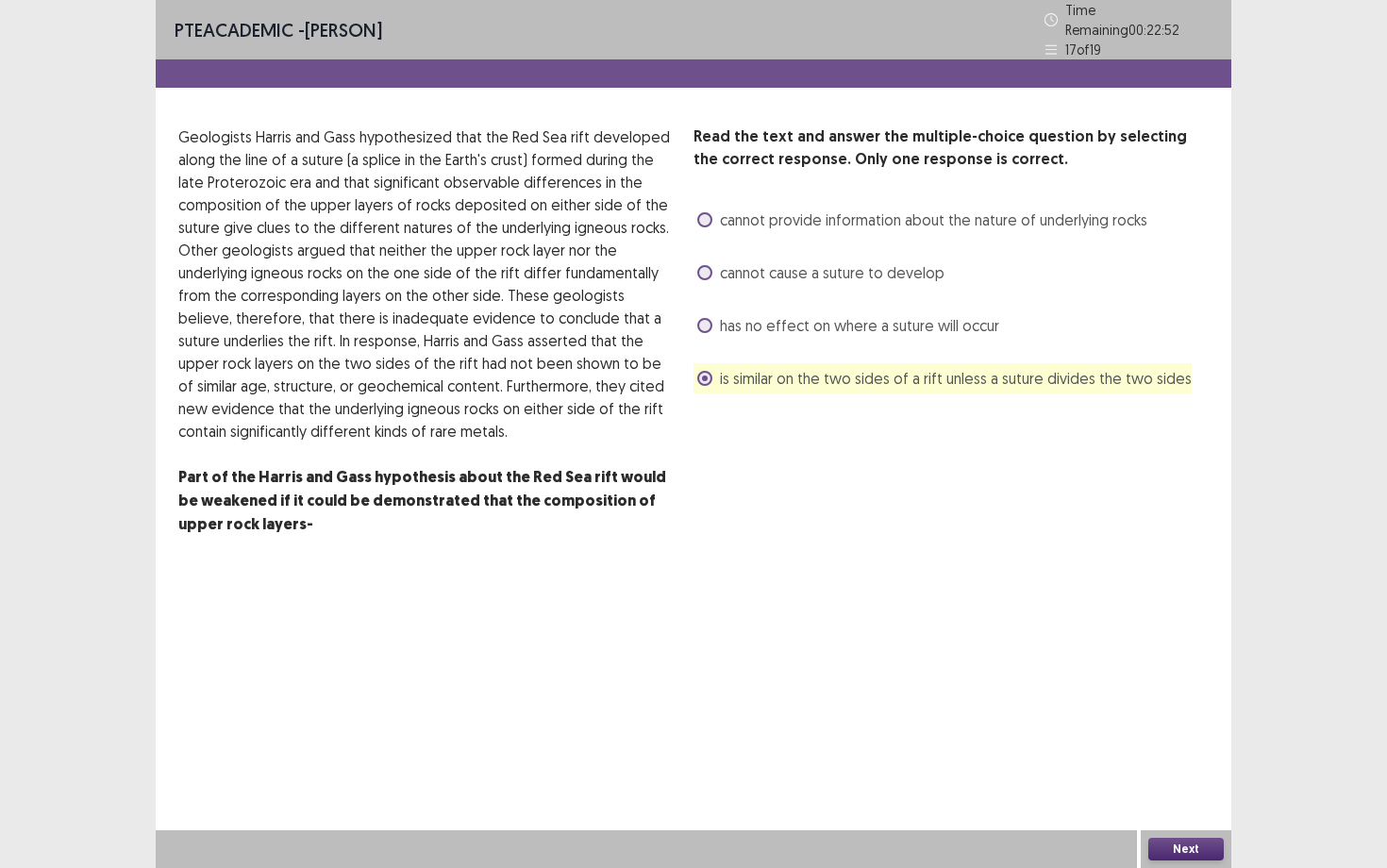 click on "cannot cause a suture to develop" at bounding box center [832, 273] 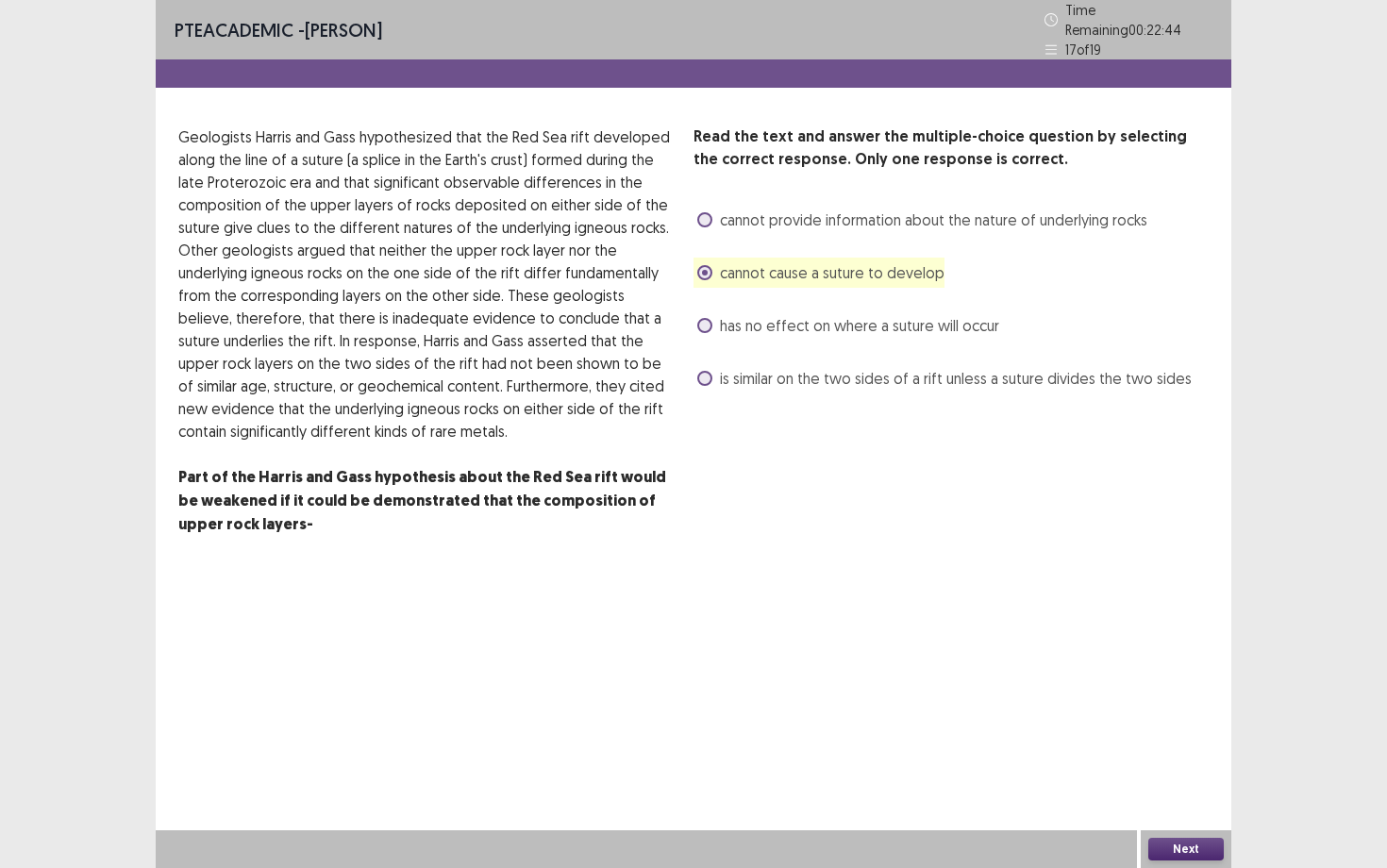 click on "cannot provide information about the nature of underlying rocks" at bounding box center [933, 220] 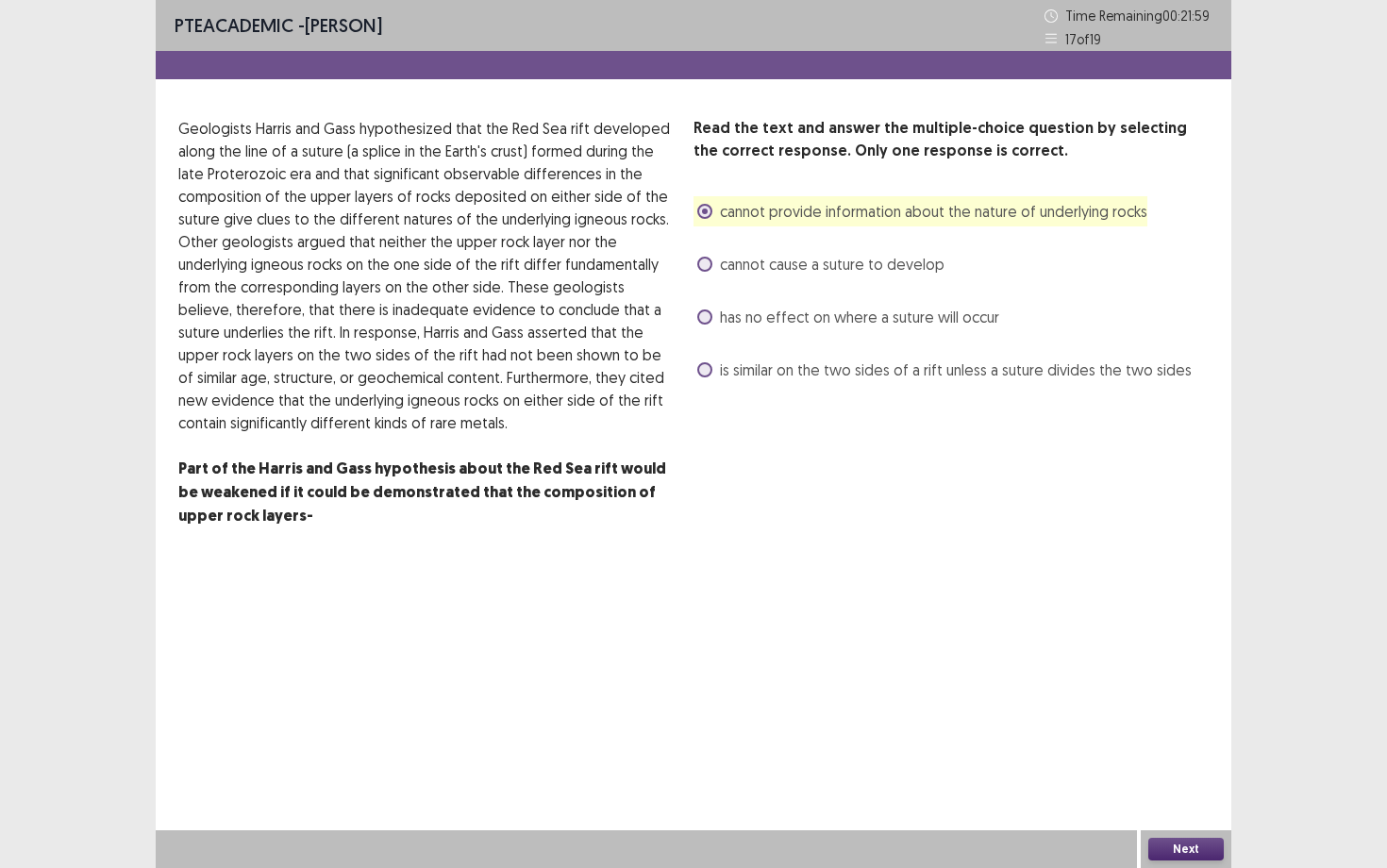 click on "is similar on the two sides of a rift unless a suture divides the two sides" at bounding box center (956, 370) 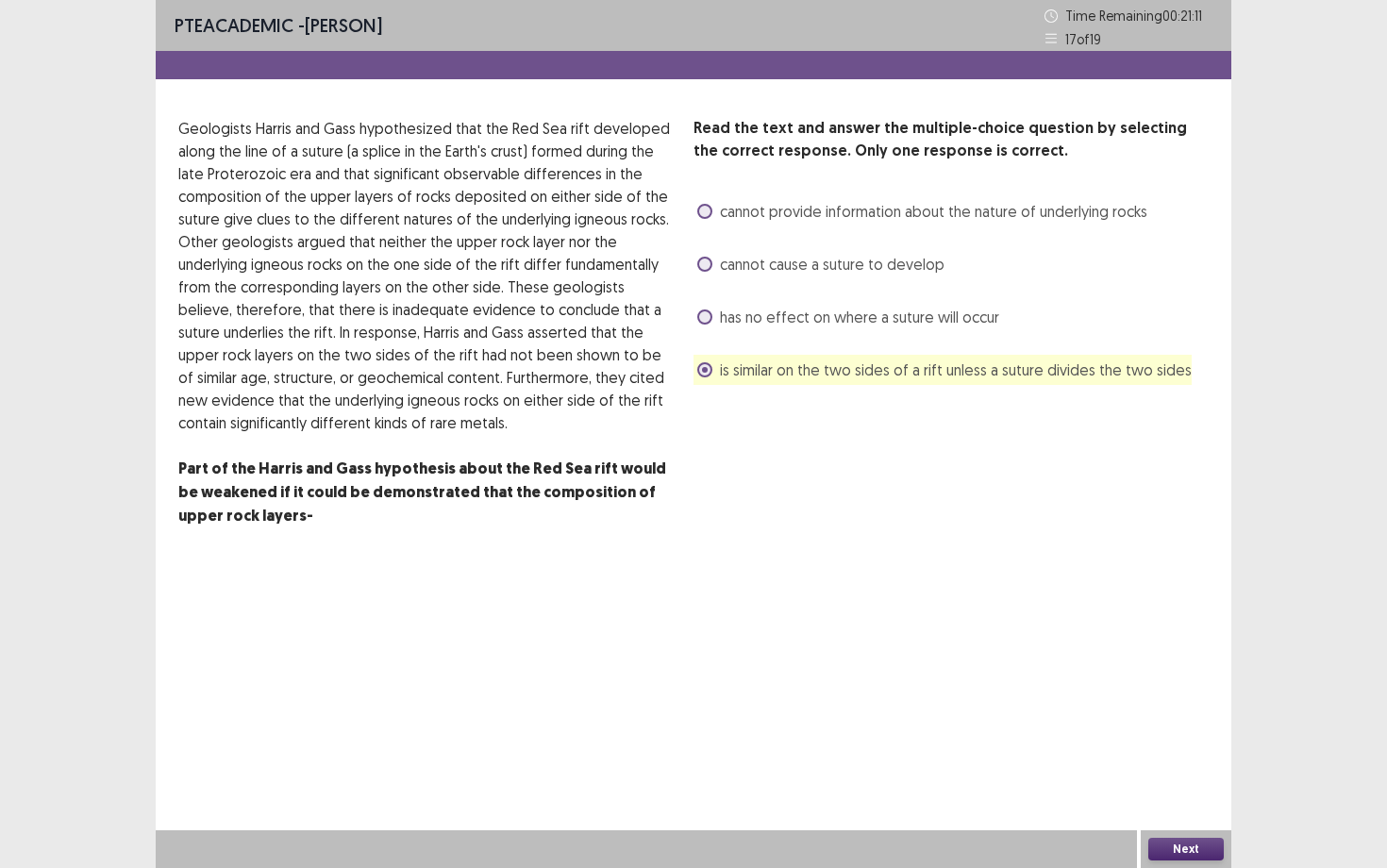 click on "cannot provide information about the nature of underlying rocks" at bounding box center (933, 211) 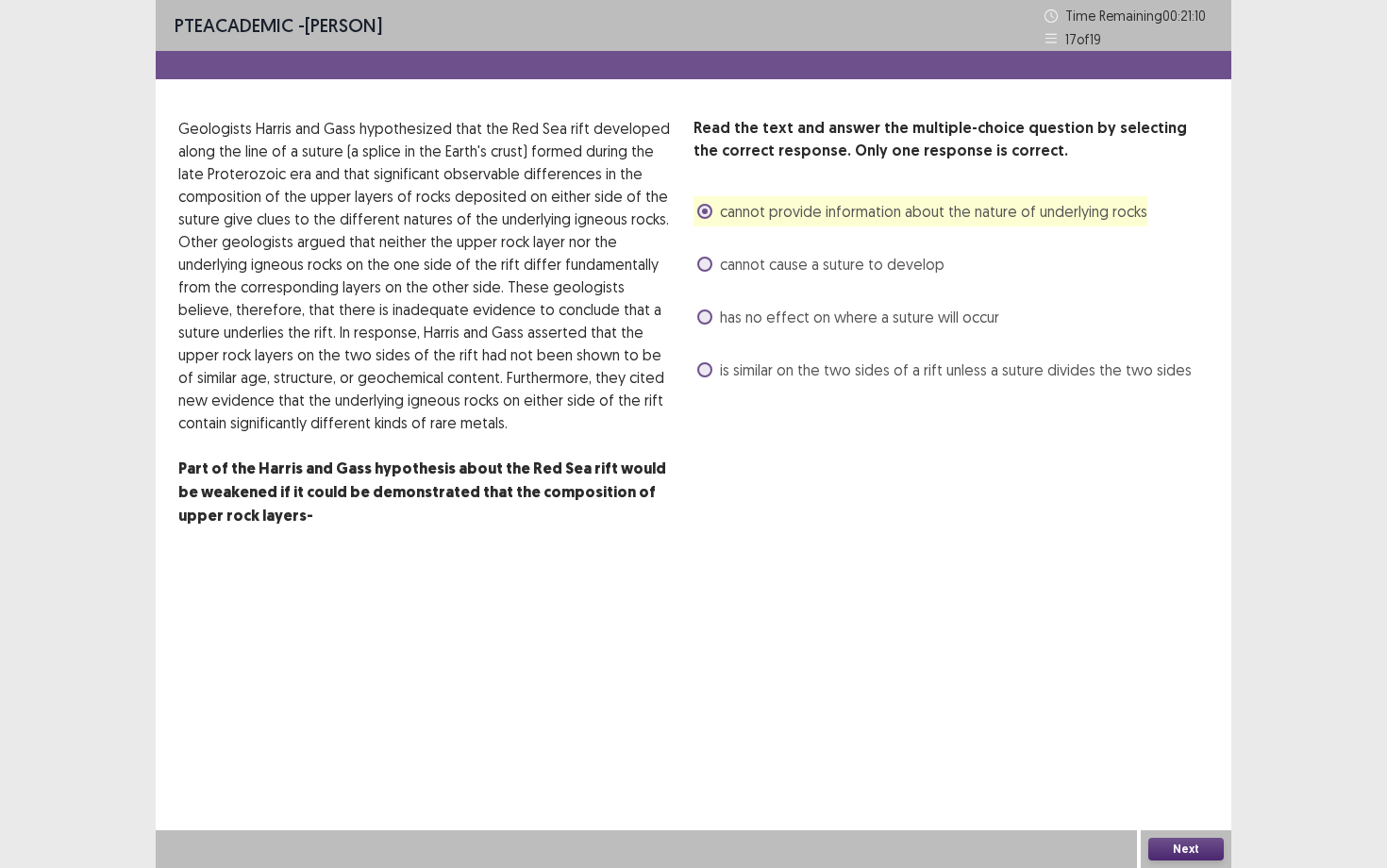click on "Next" at bounding box center (1186, 849) 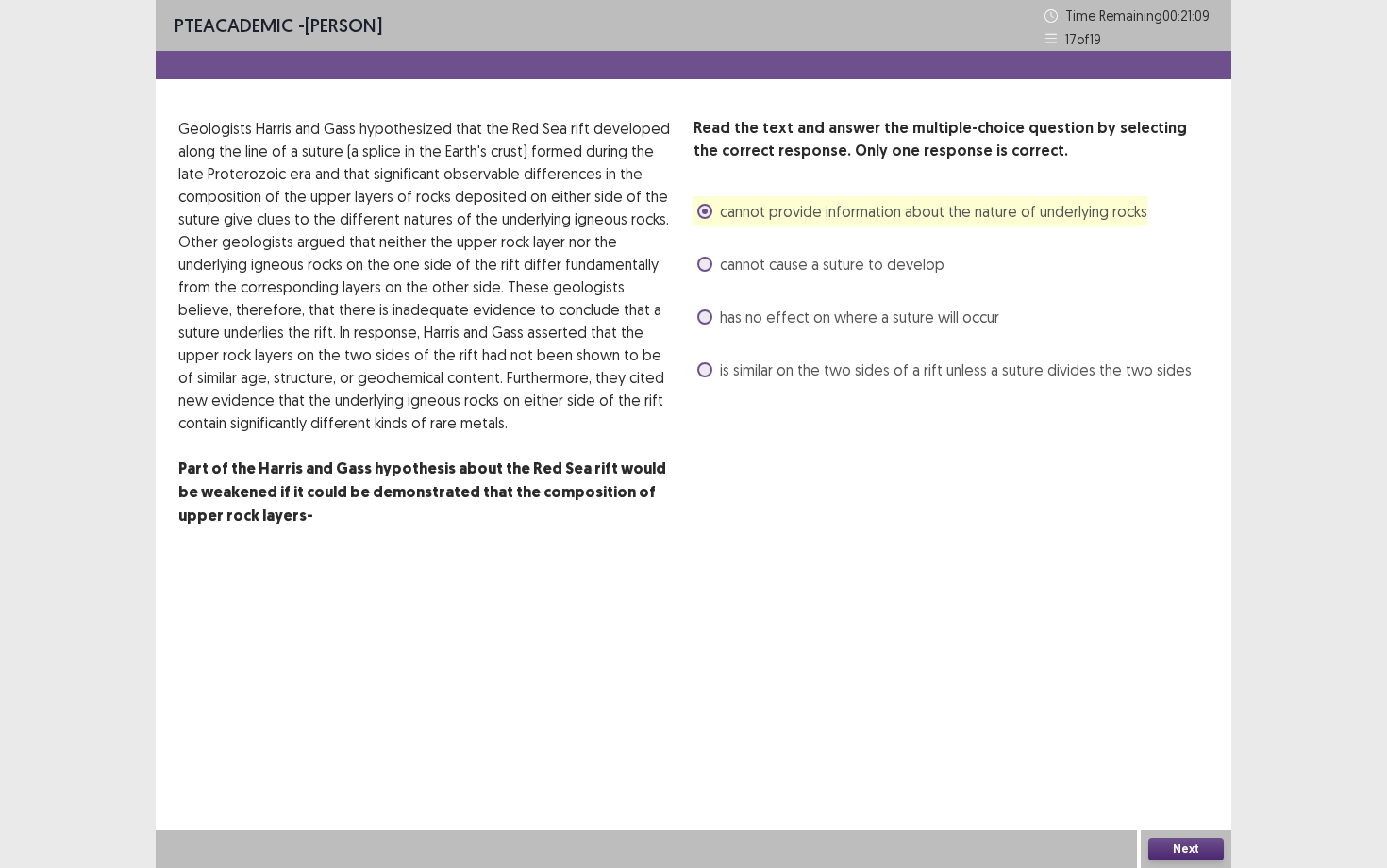 click on "Next" at bounding box center (1186, 849) 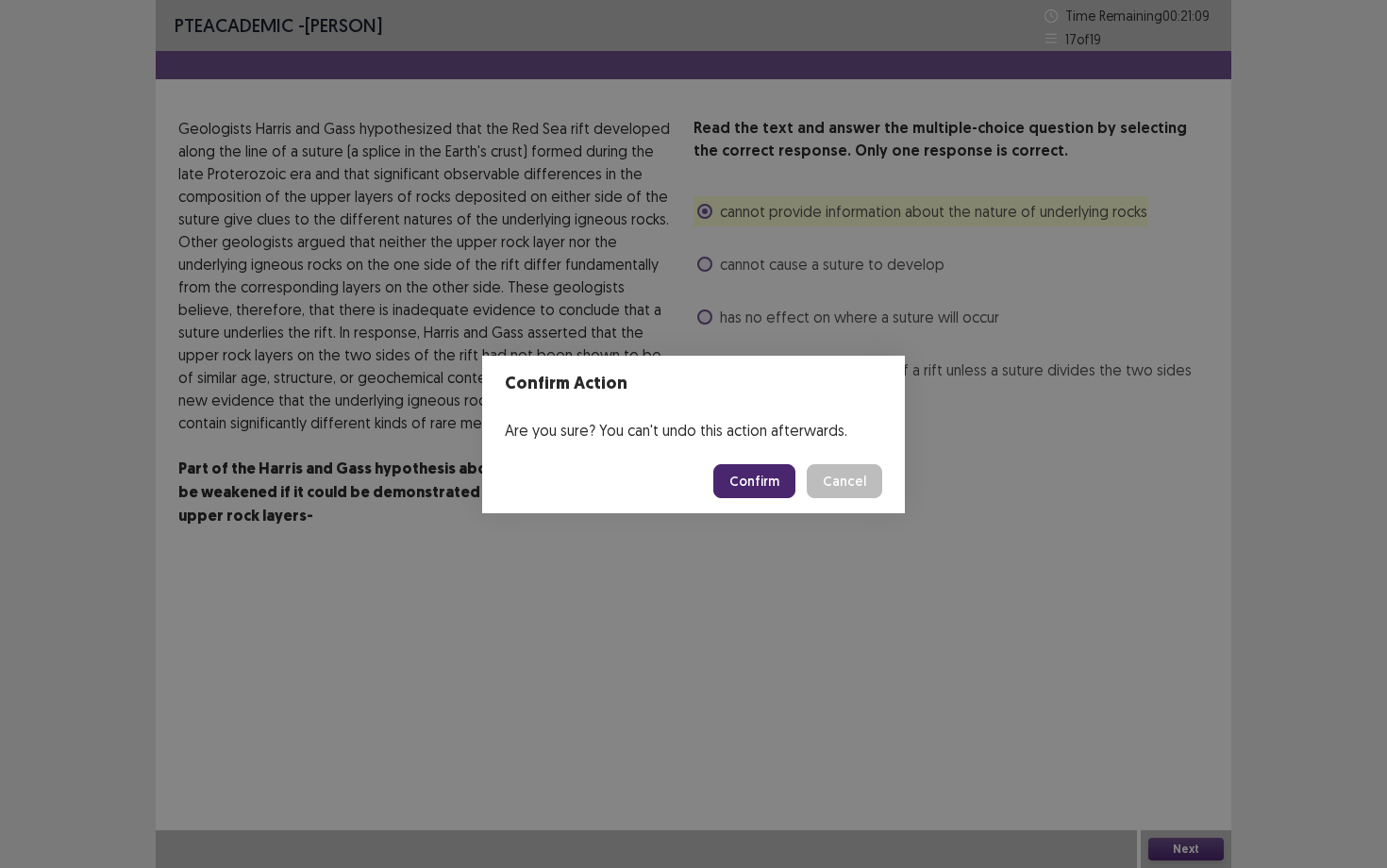 click on "Confirm" at bounding box center [754, 481] 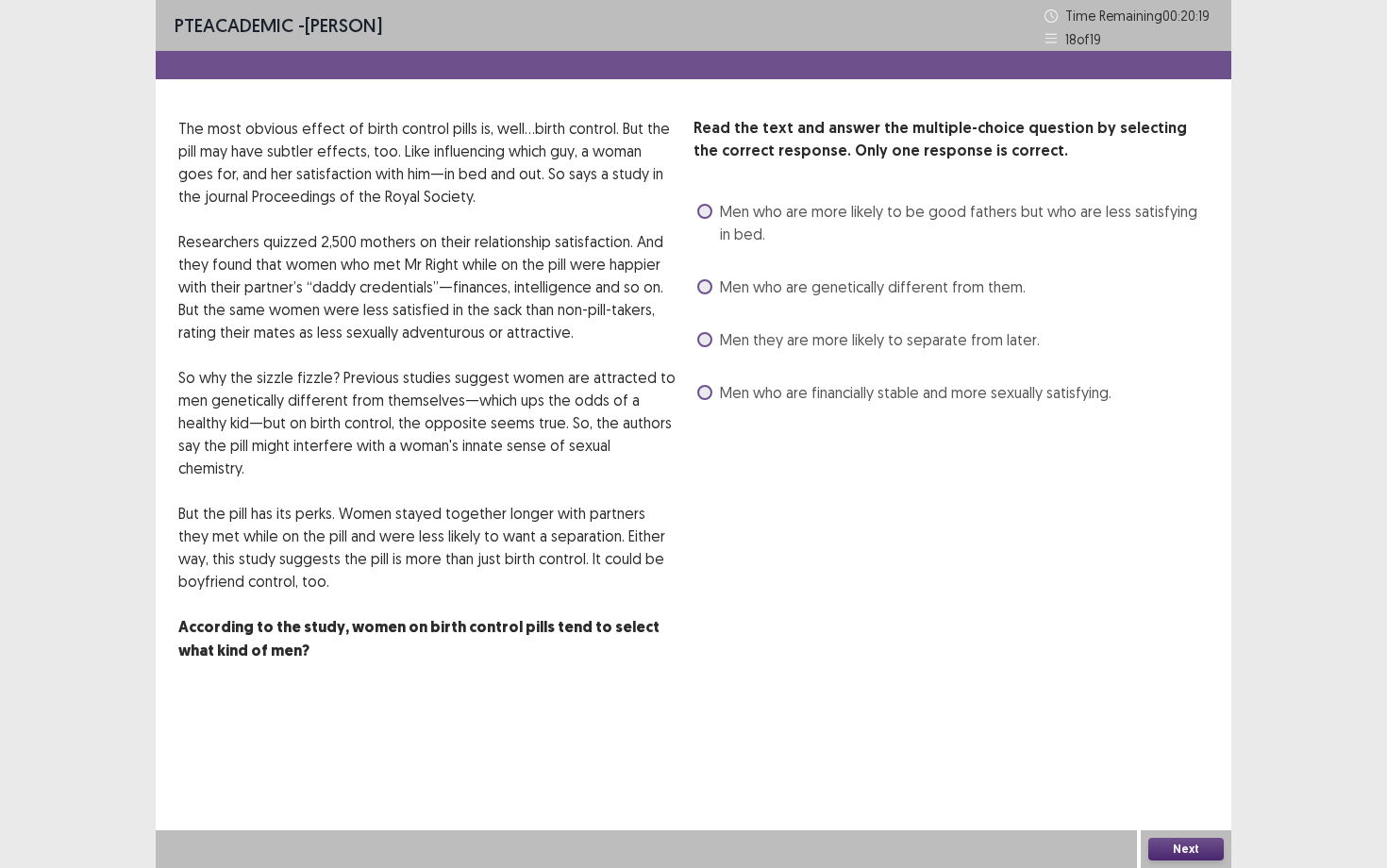 click on "Men who are financially stable and more sexually satisfying." at bounding box center (915, 392) 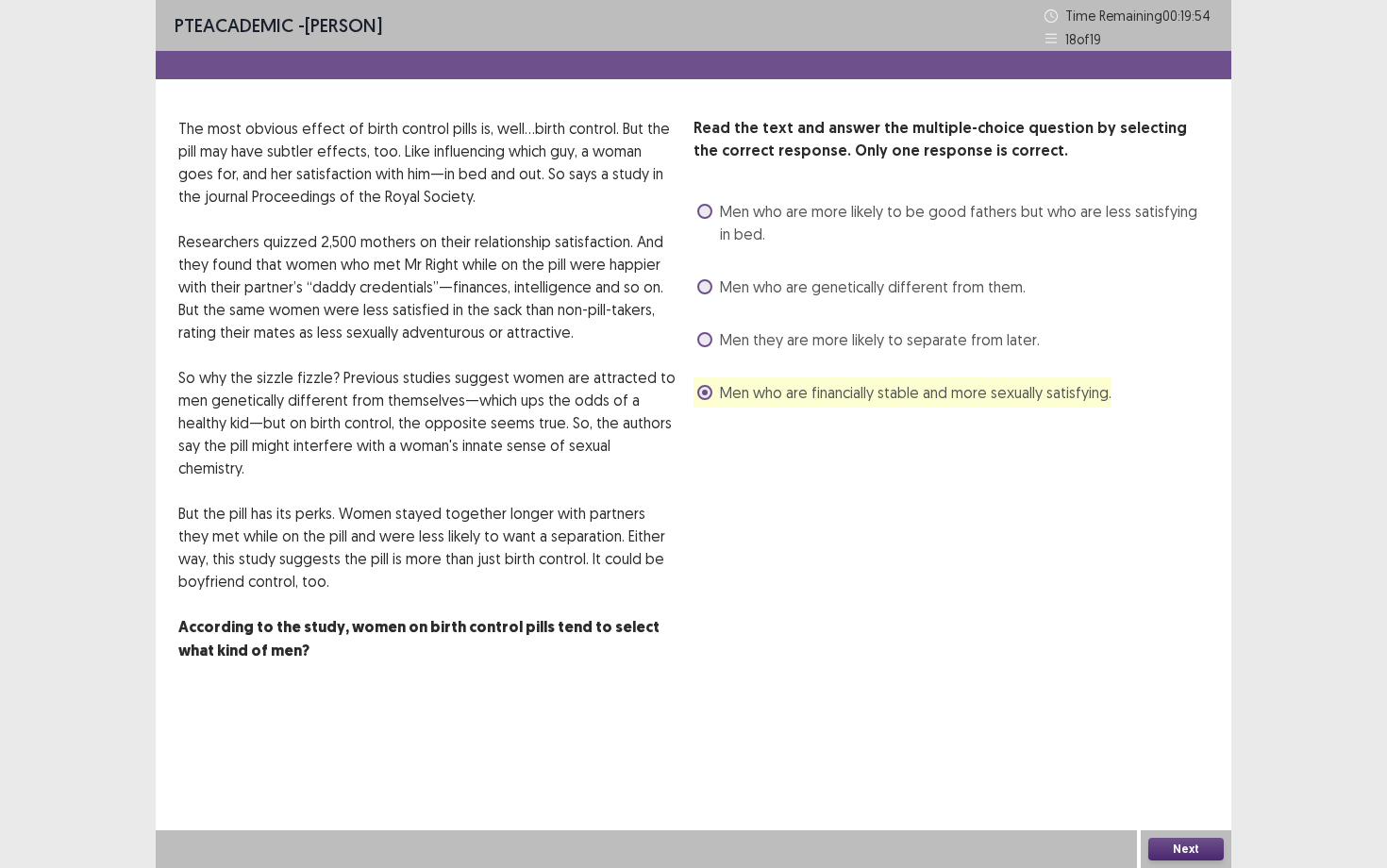 click on "Men who are more likely to be good fathers but who are less satisfying in bed." at bounding box center (964, 223) 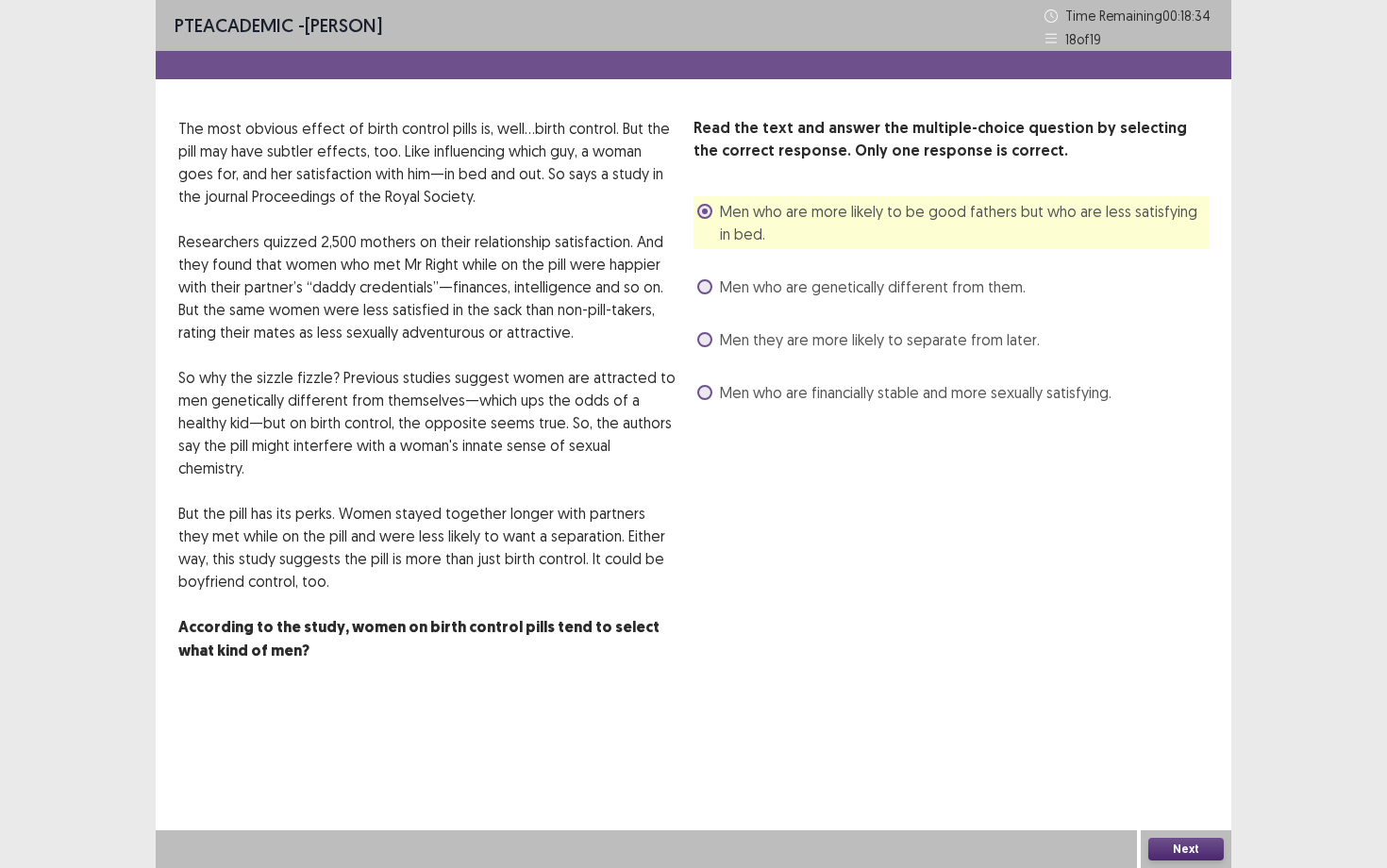 click on "Men who are financially stable and more sexually satisfying." at bounding box center [915, 392] 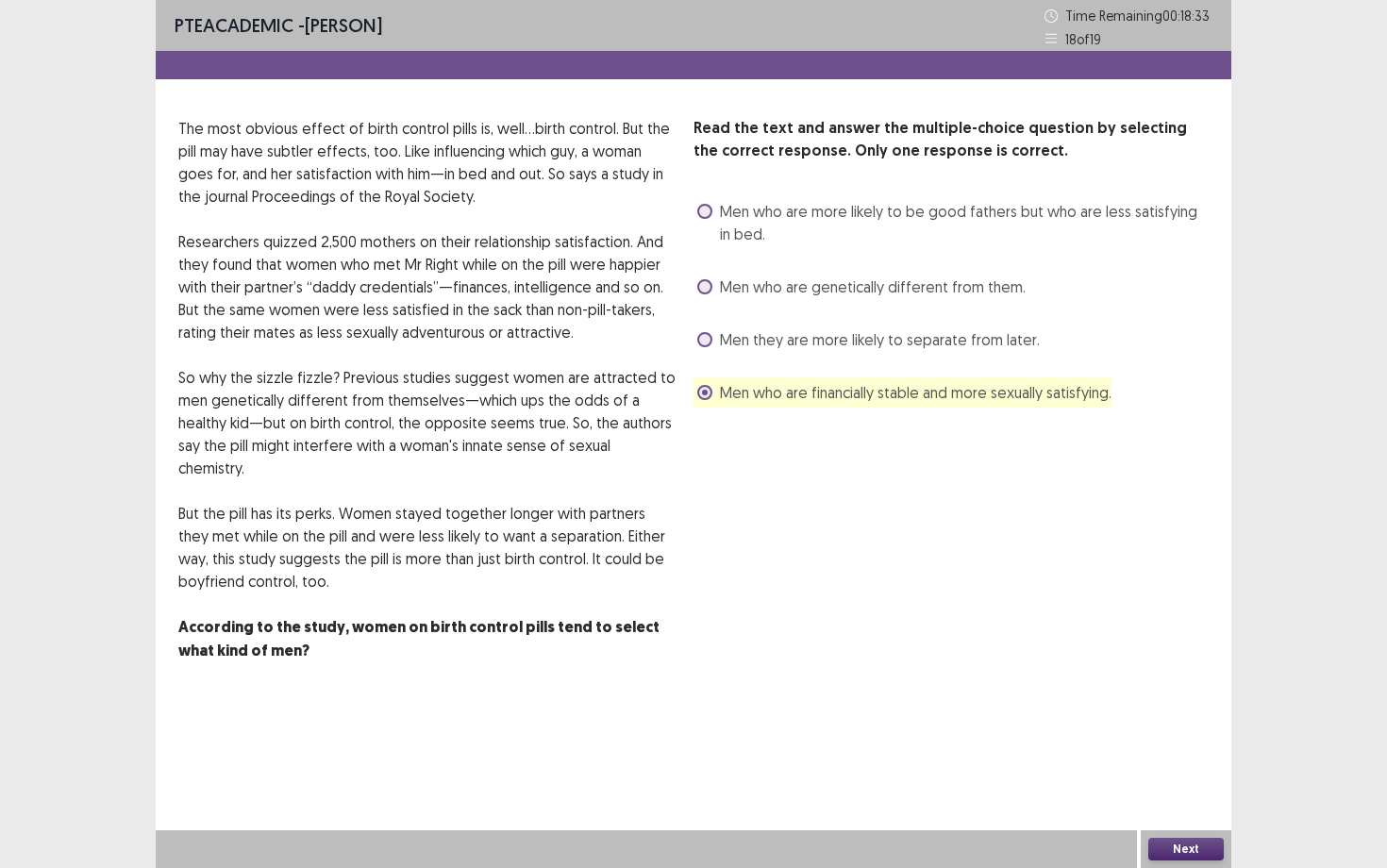 click on "Next" at bounding box center (1186, 849) 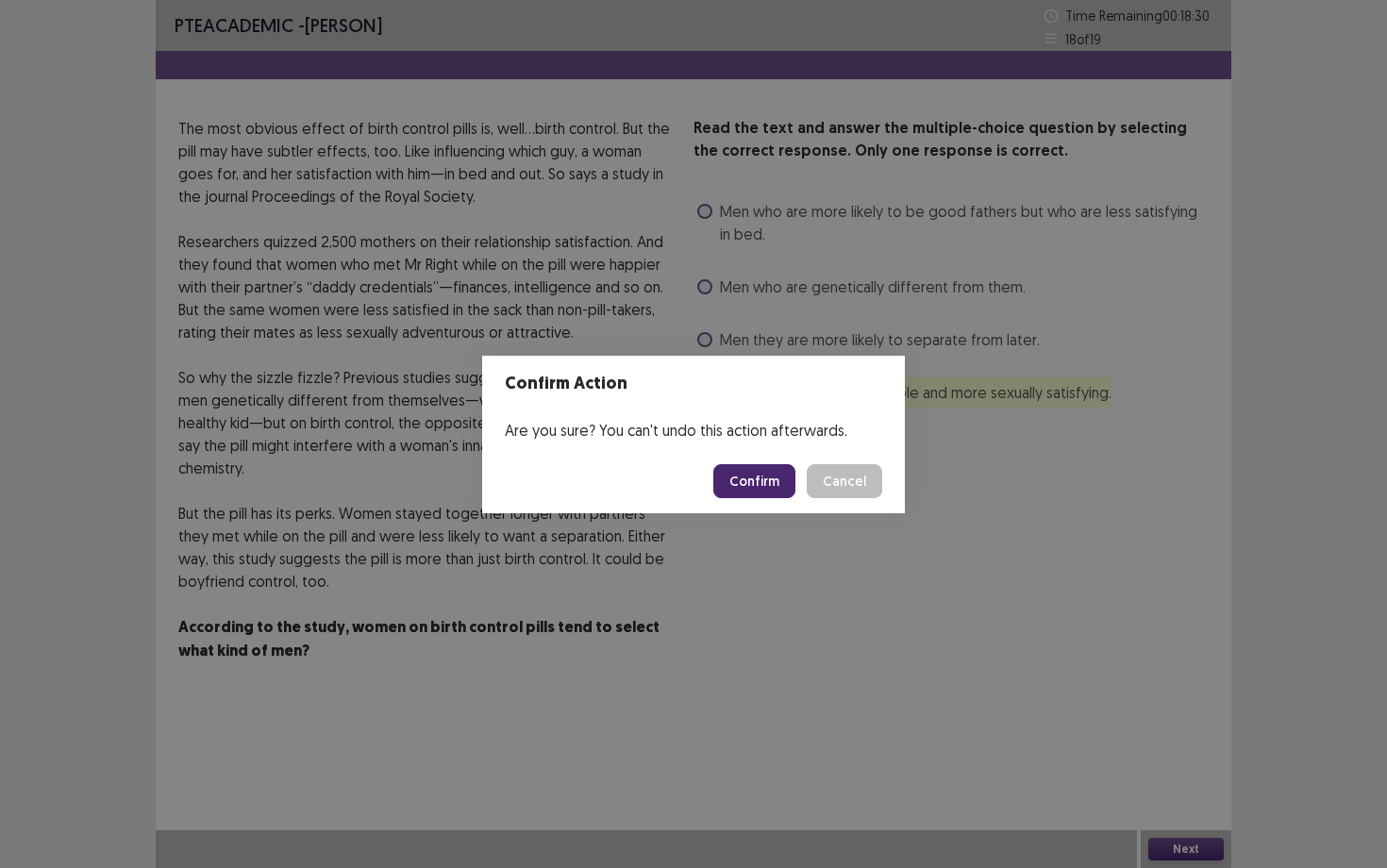 click on "Confirm" at bounding box center (754, 481) 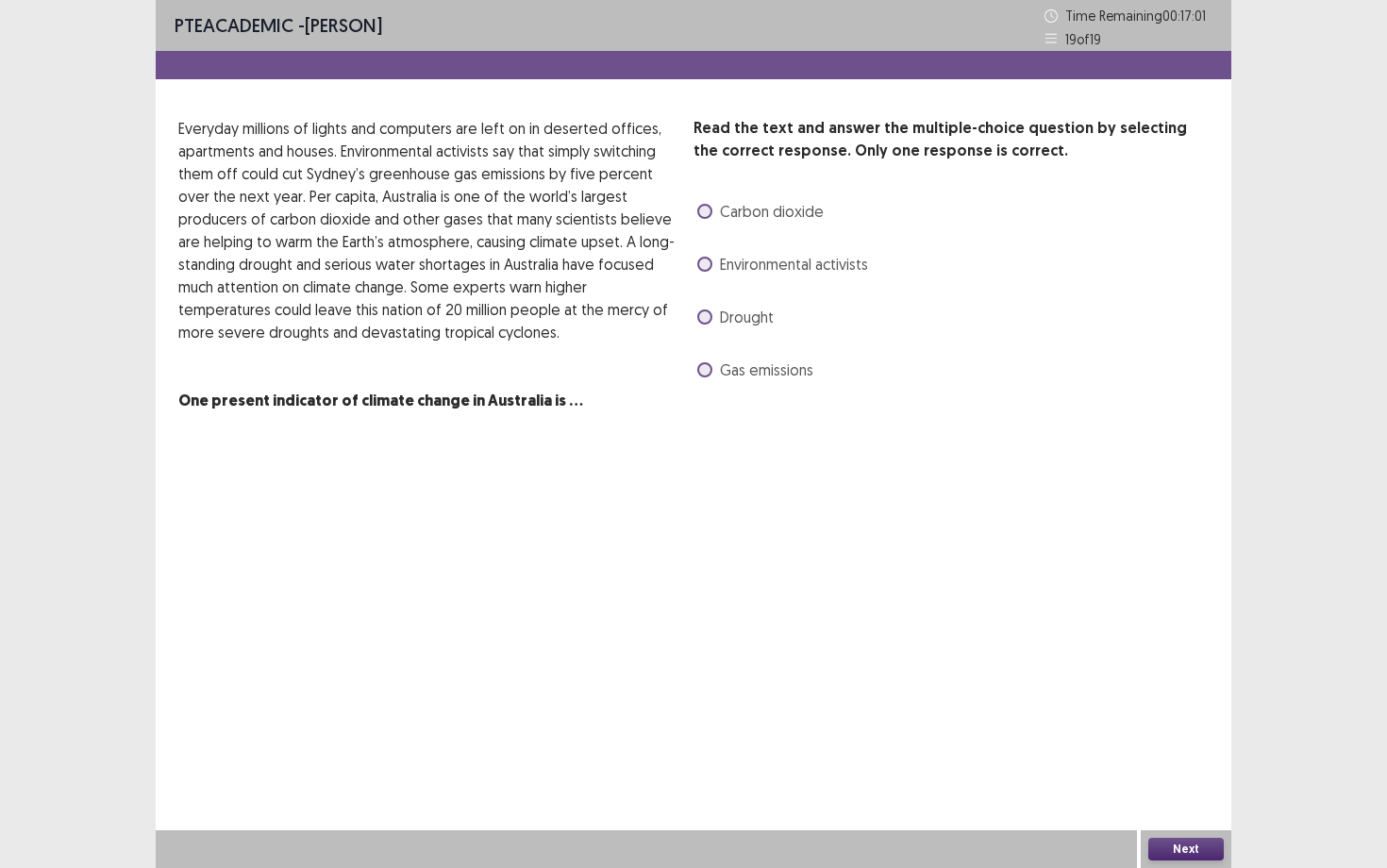 click on "Gas emissions" at bounding box center (766, 370) 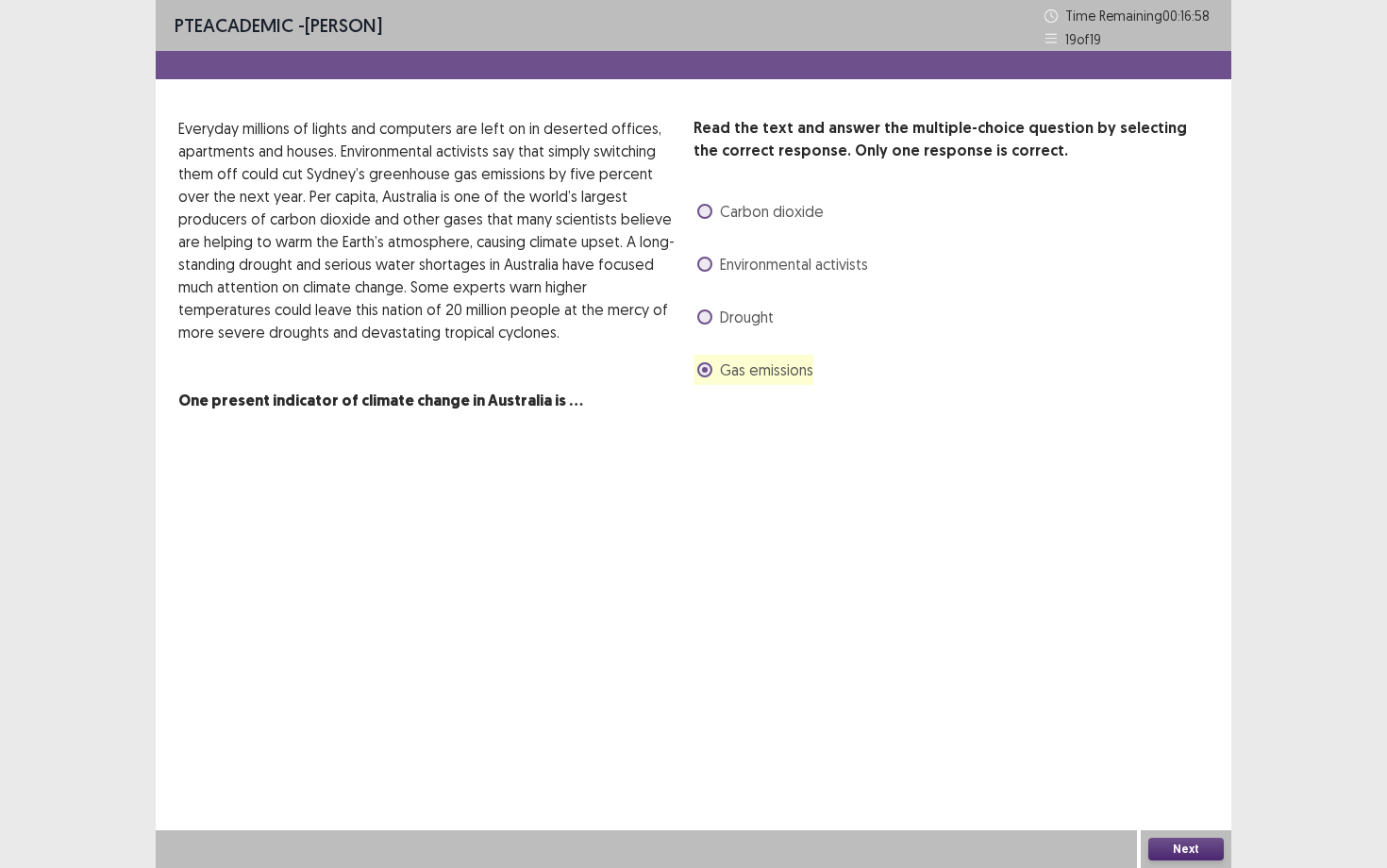 click on "Drought" at bounding box center (746, 317) 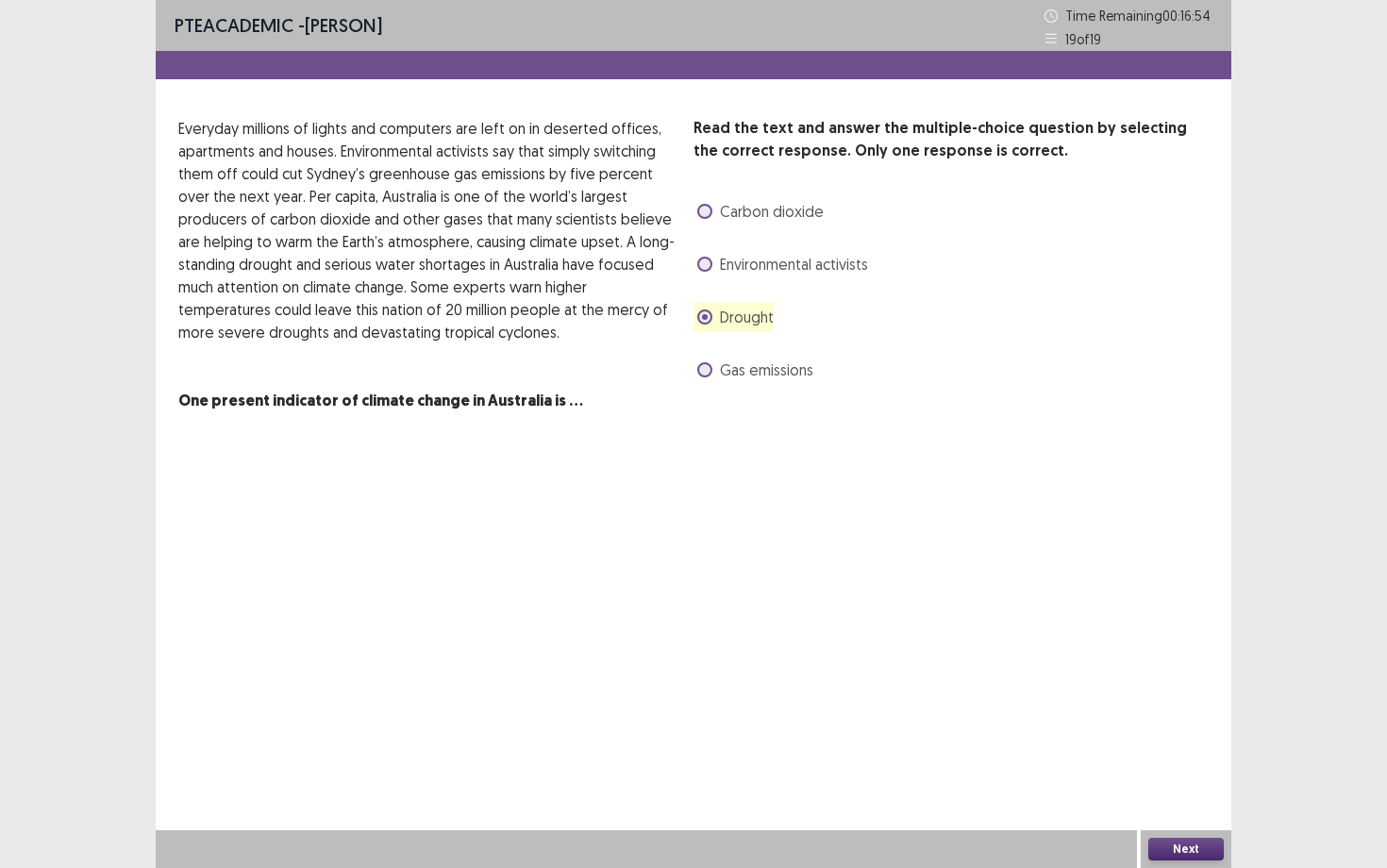 click on "Next" at bounding box center (1186, 849) 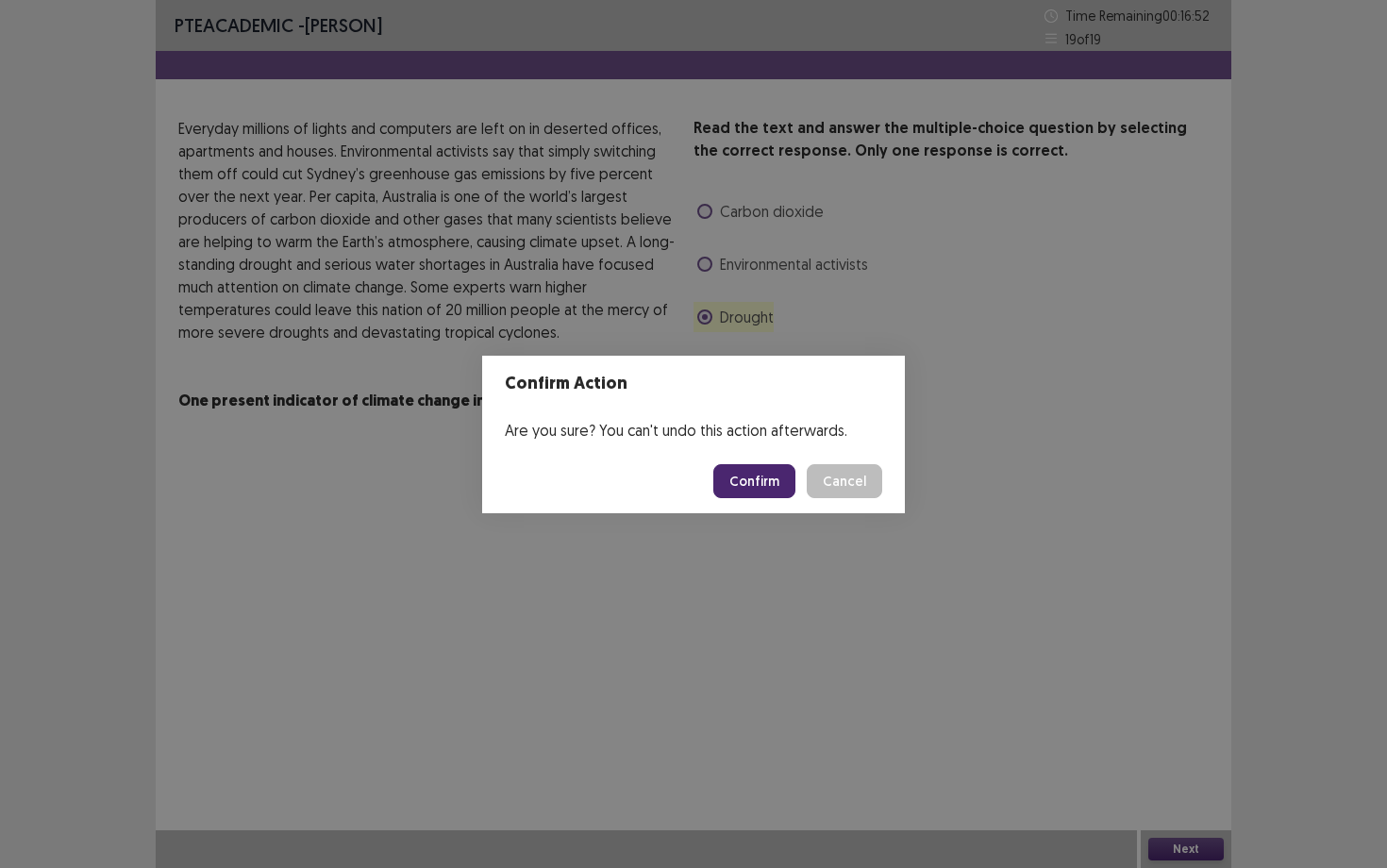 click on "Confirm" at bounding box center (754, 481) 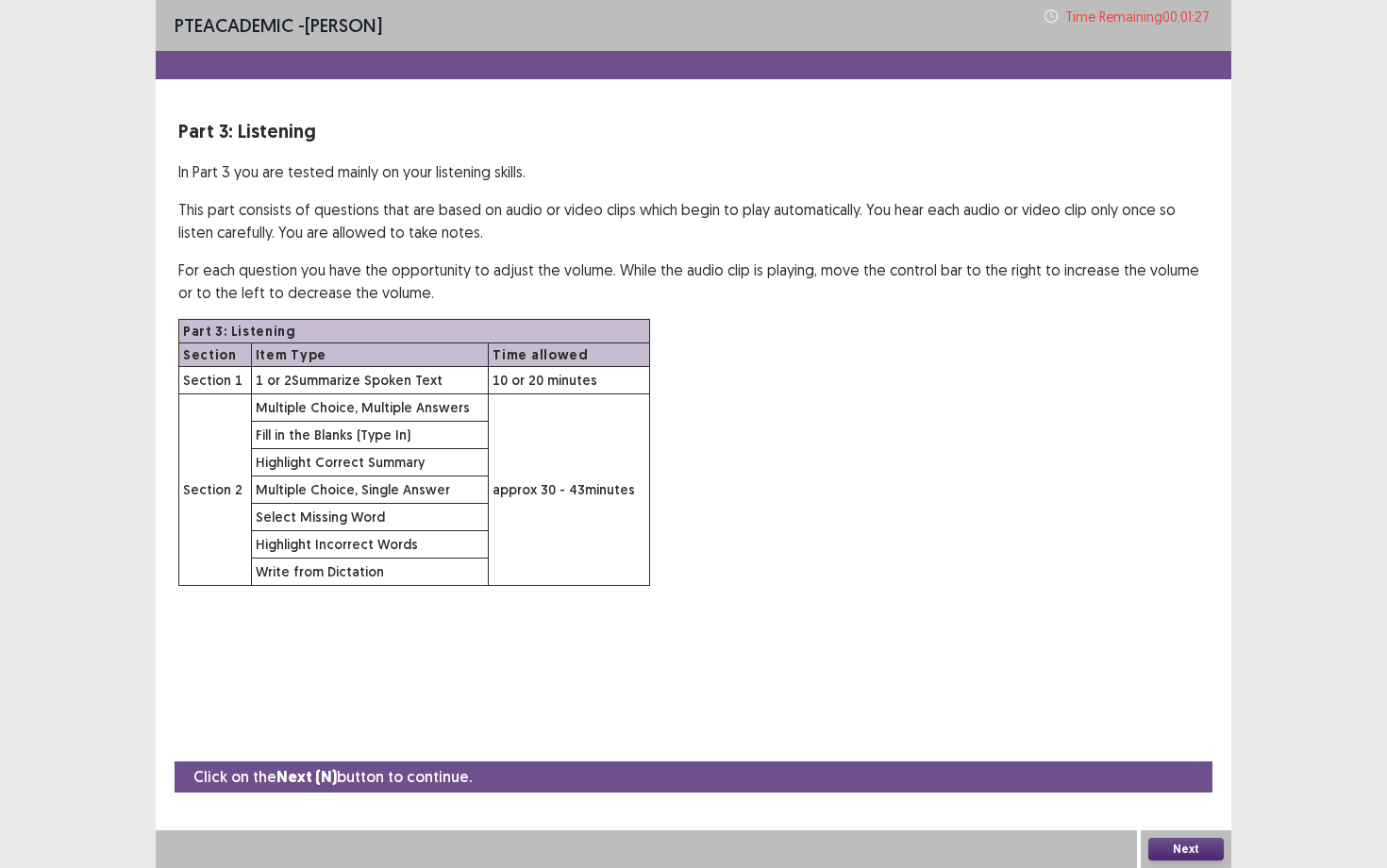 click on "Next" at bounding box center [1186, 849] 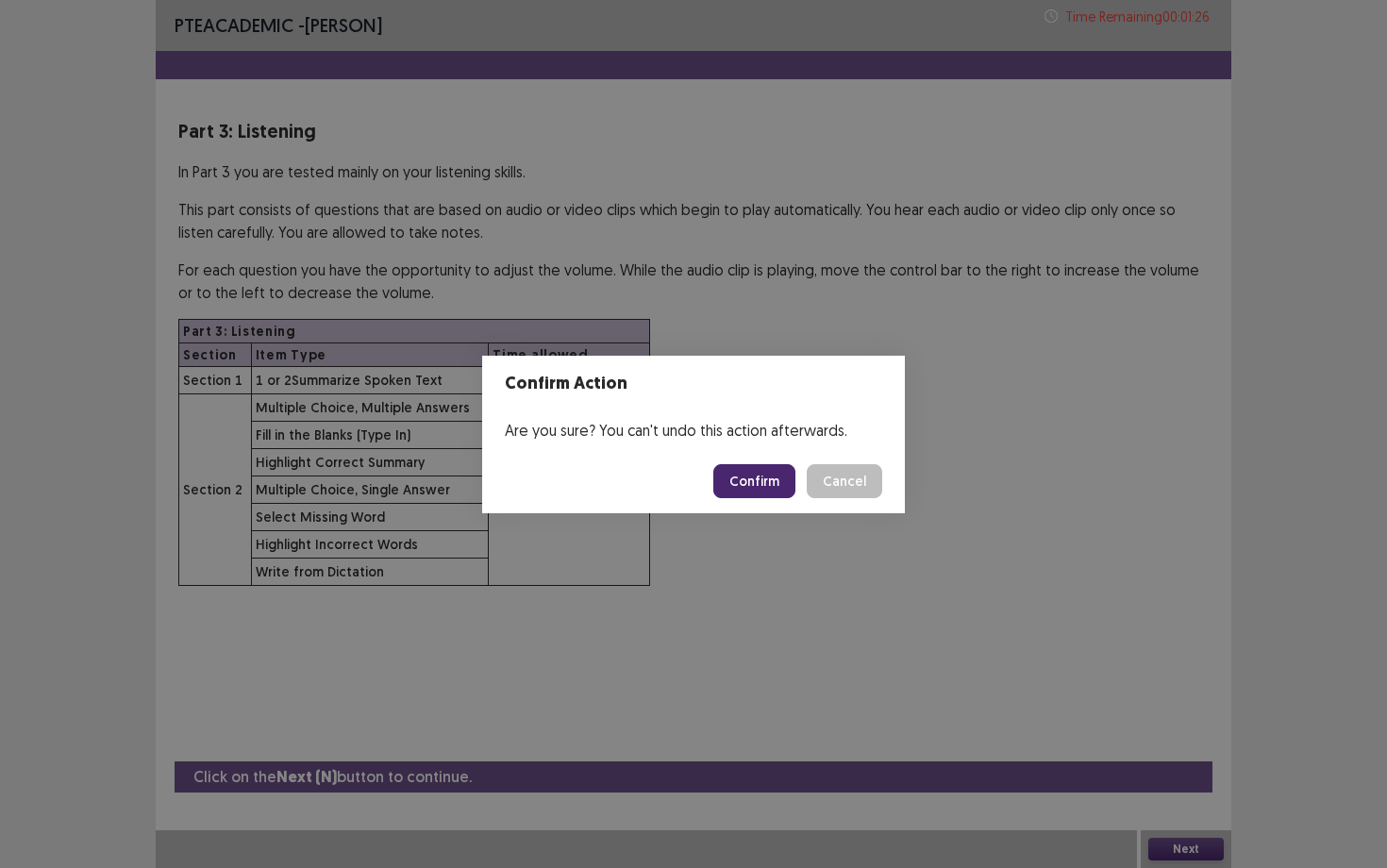 click on "Confirm" at bounding box center (754, 481) 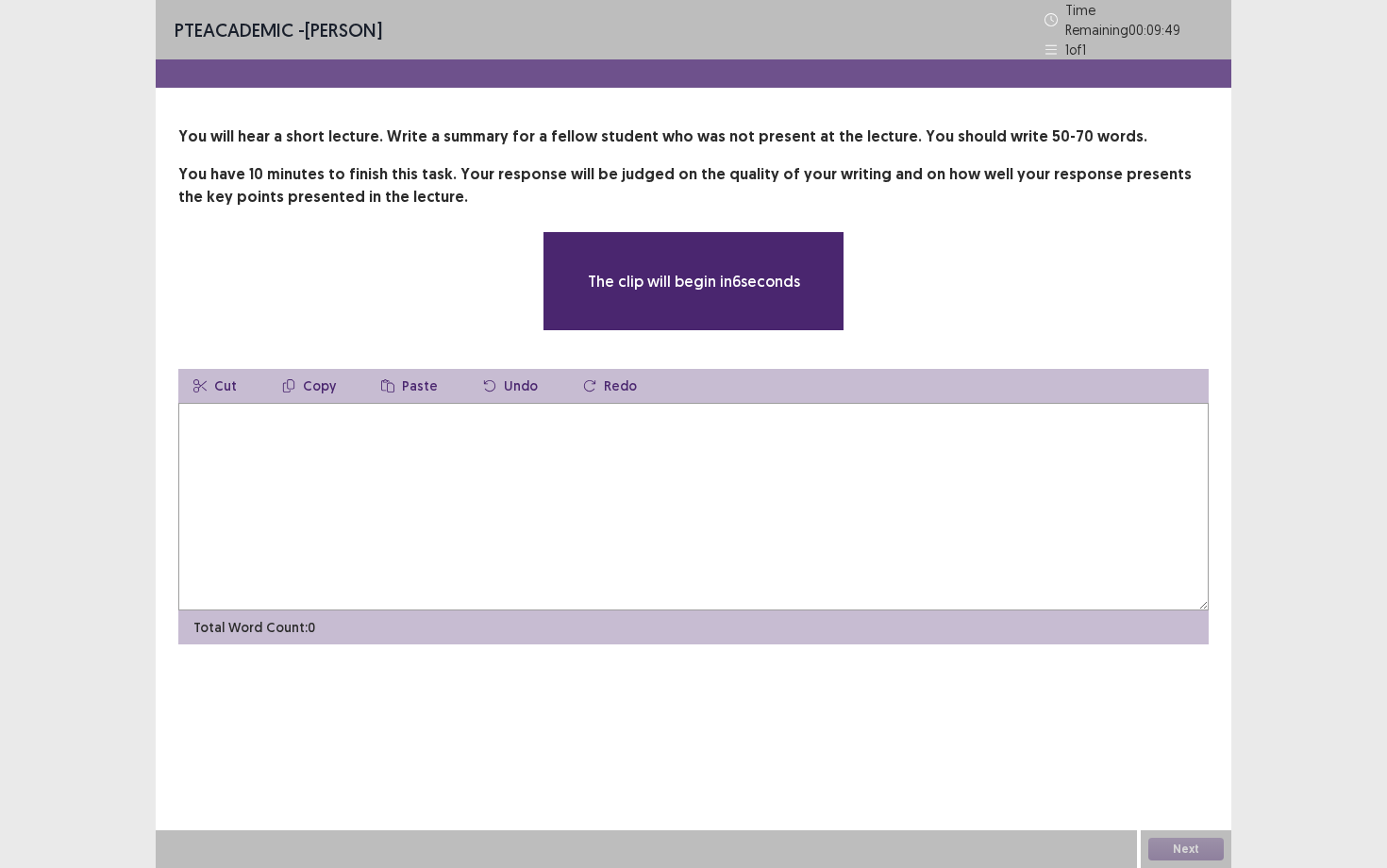click at bounding box center [694, 507] 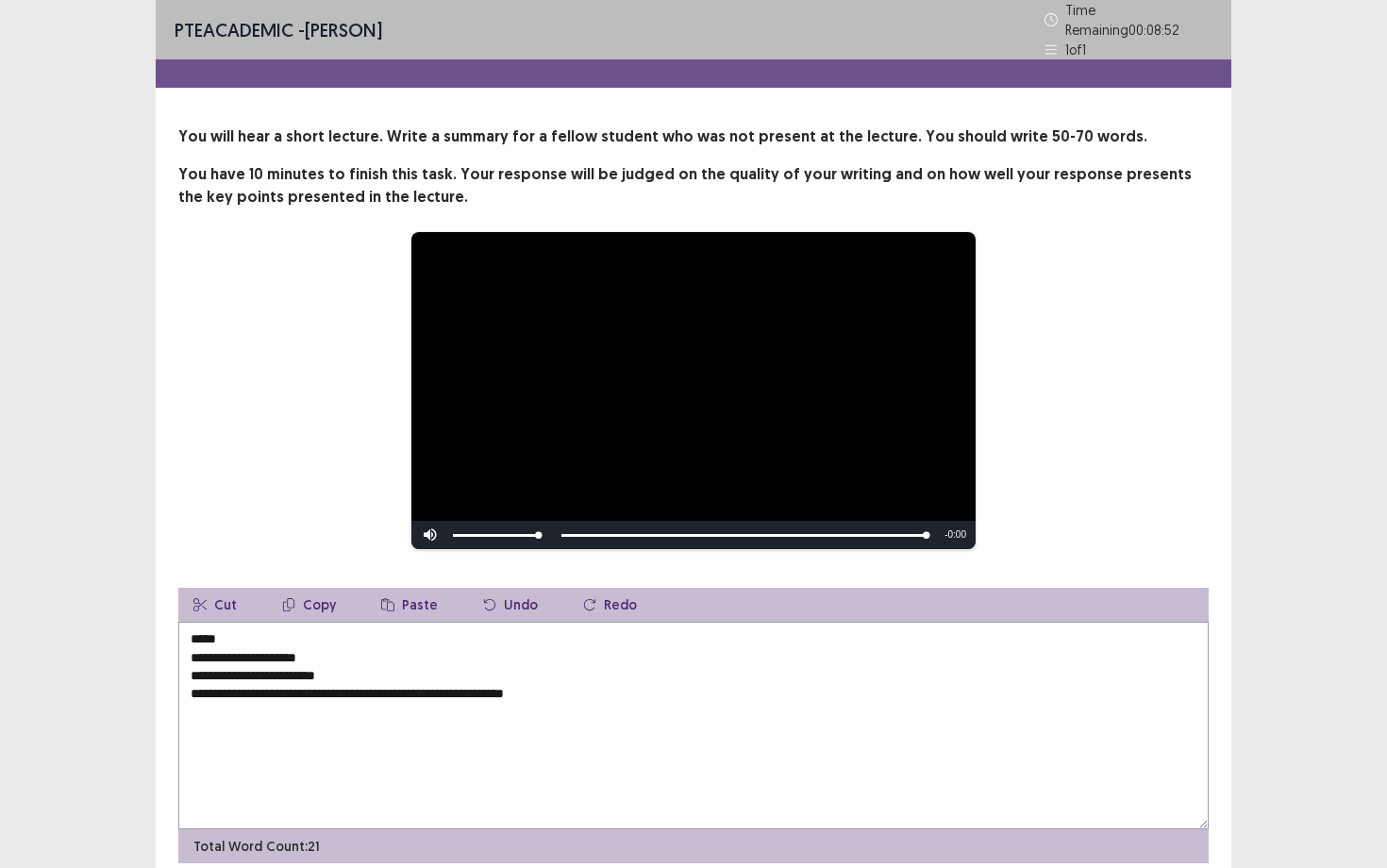 click on "**********" at bounding box center (694, 726) 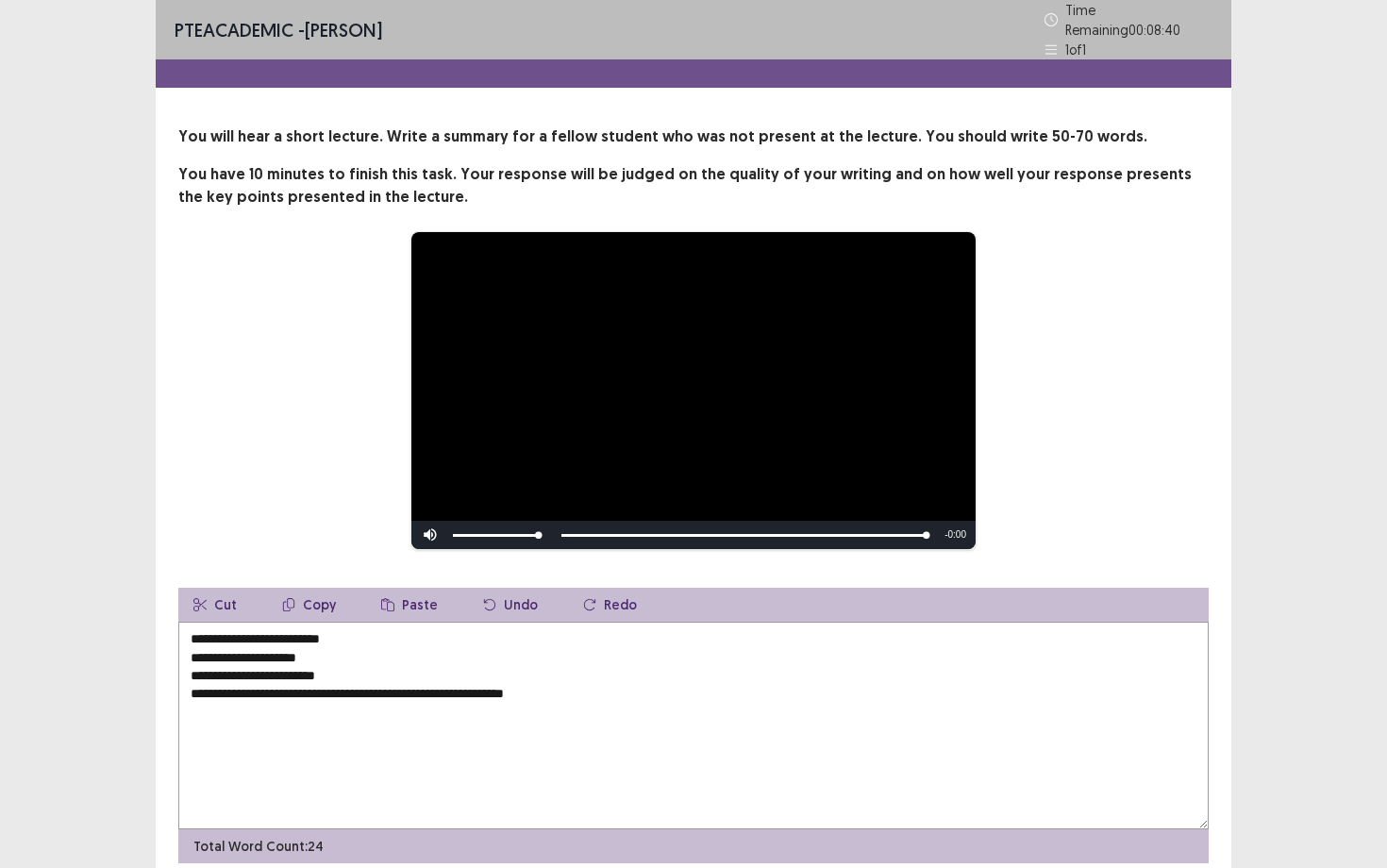 click on "**********" at bounding box center [694, 726] 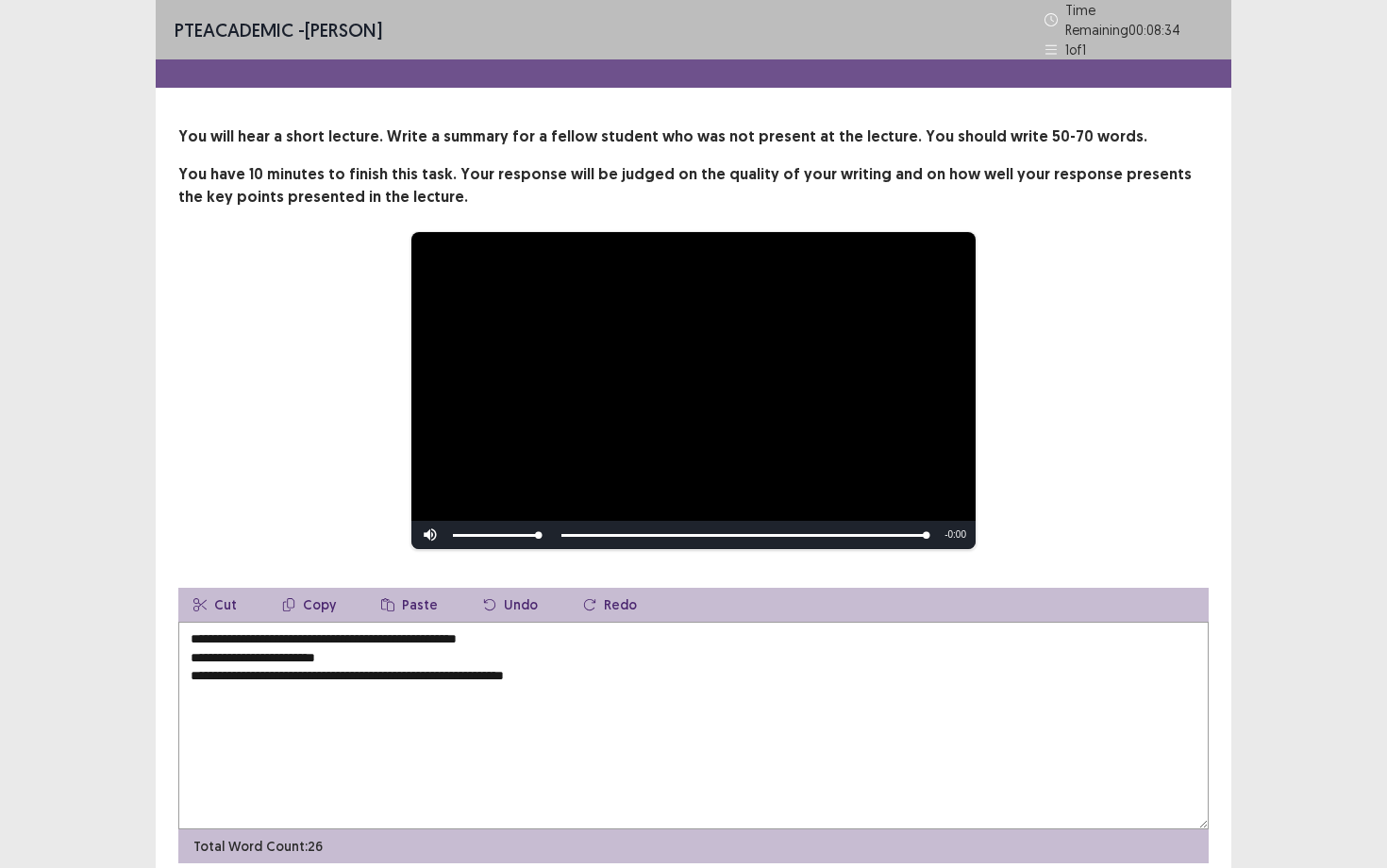 click on "**********" at bounding box center (694, 726) 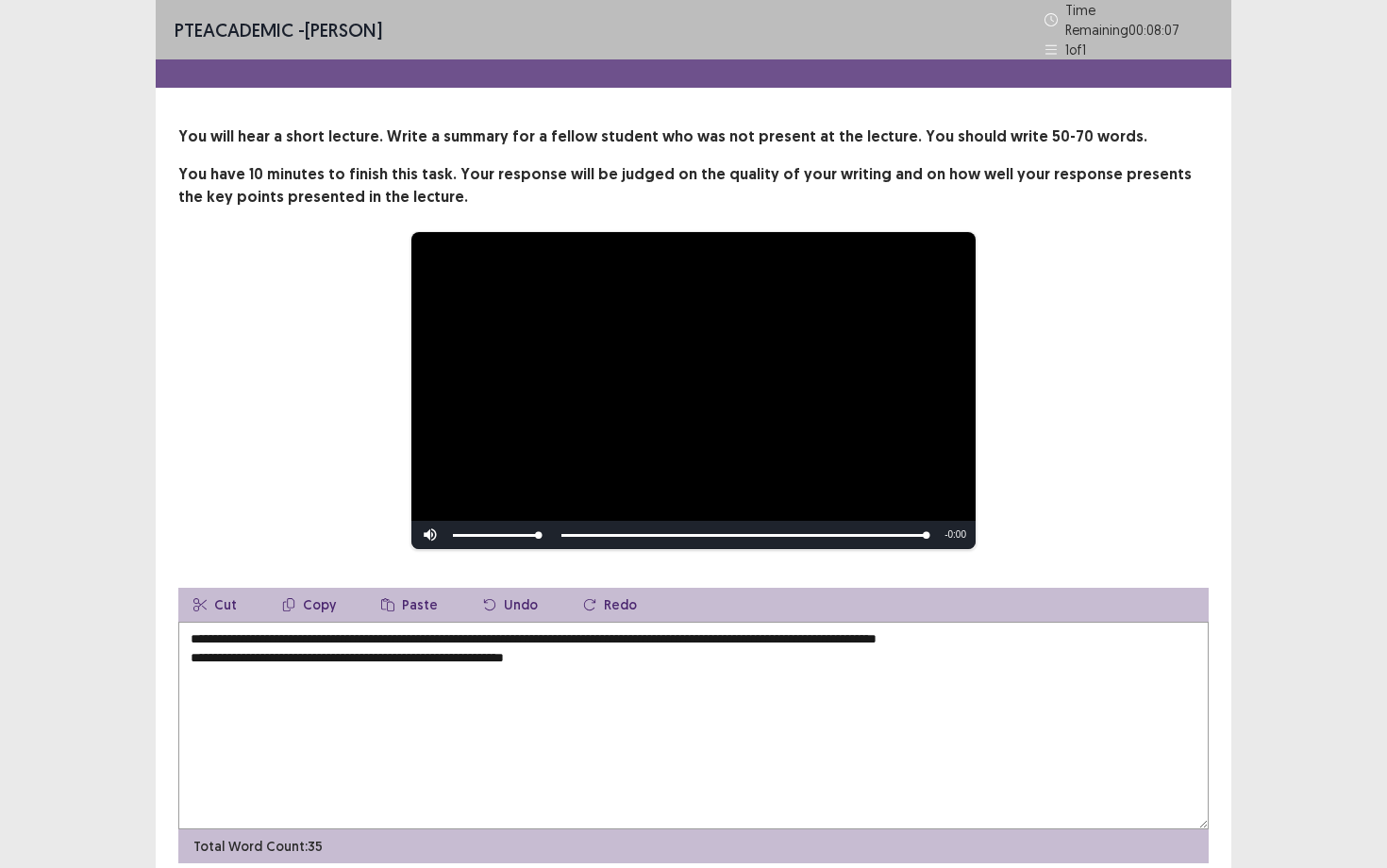 click on "**********" at bounding box center (694, 726) 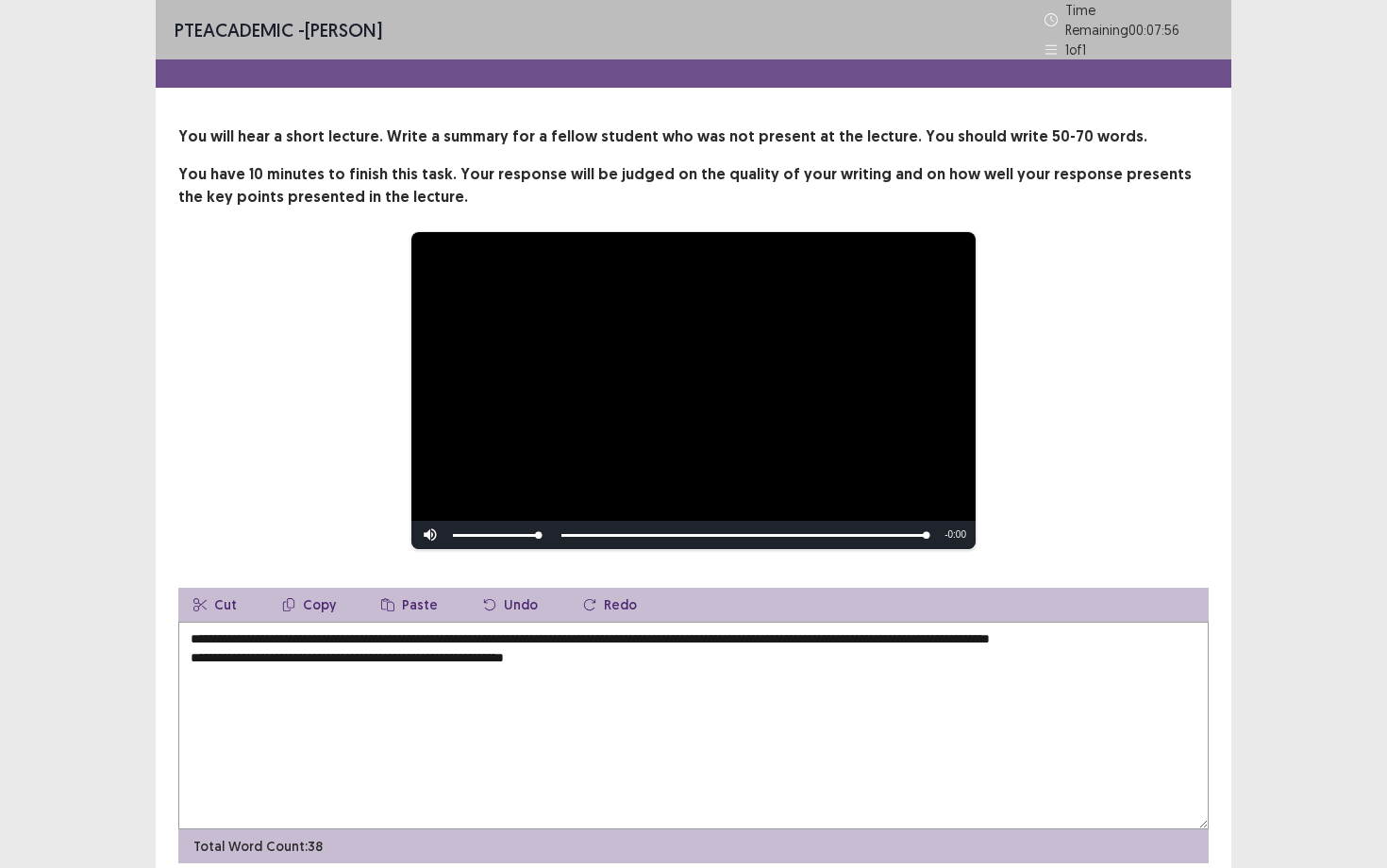 click on "**********" at bounding box center [694, 726] 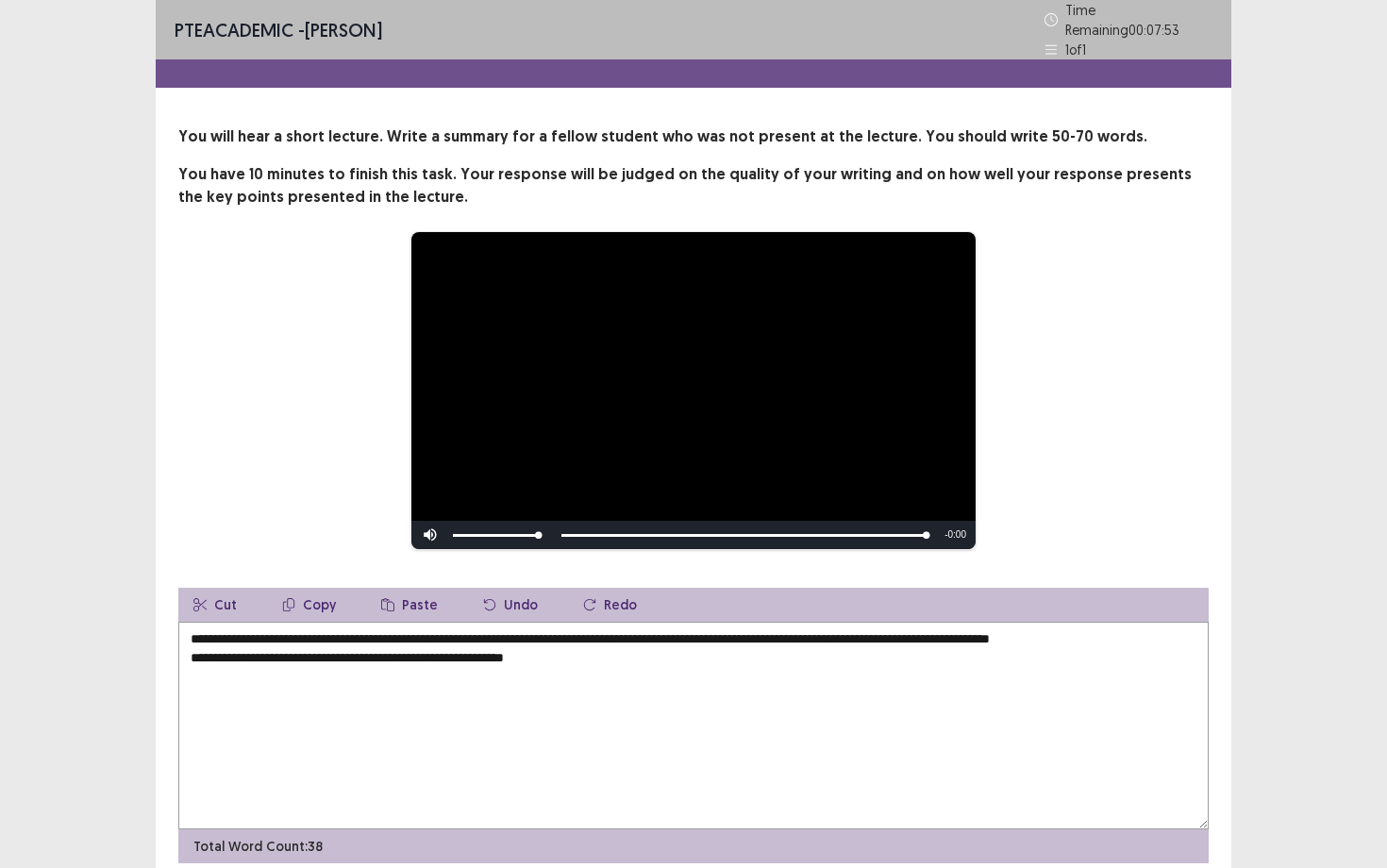 click on "**********" at bounding box center (694, 726) 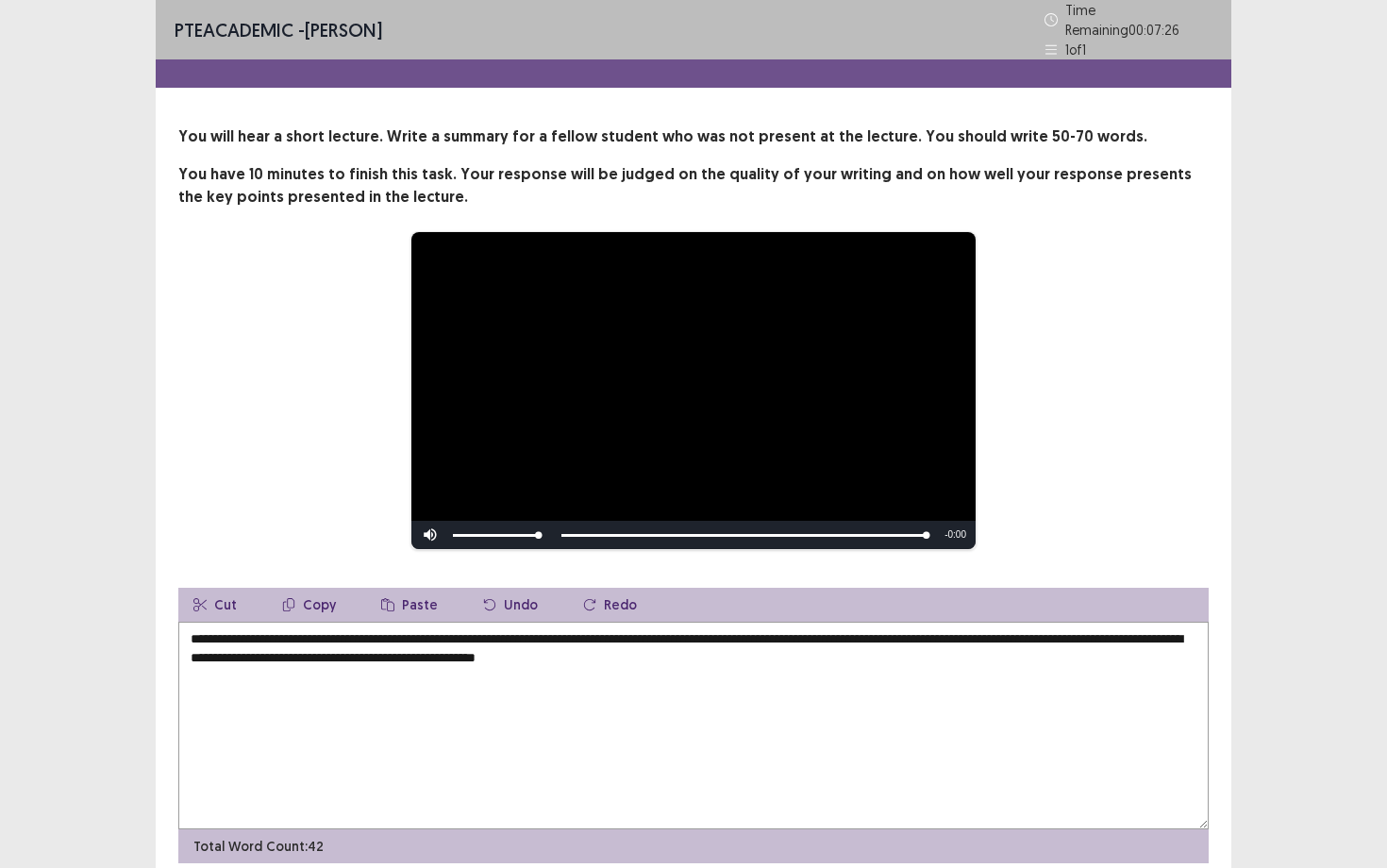 click on "**********" at bounding box center (694, 726) 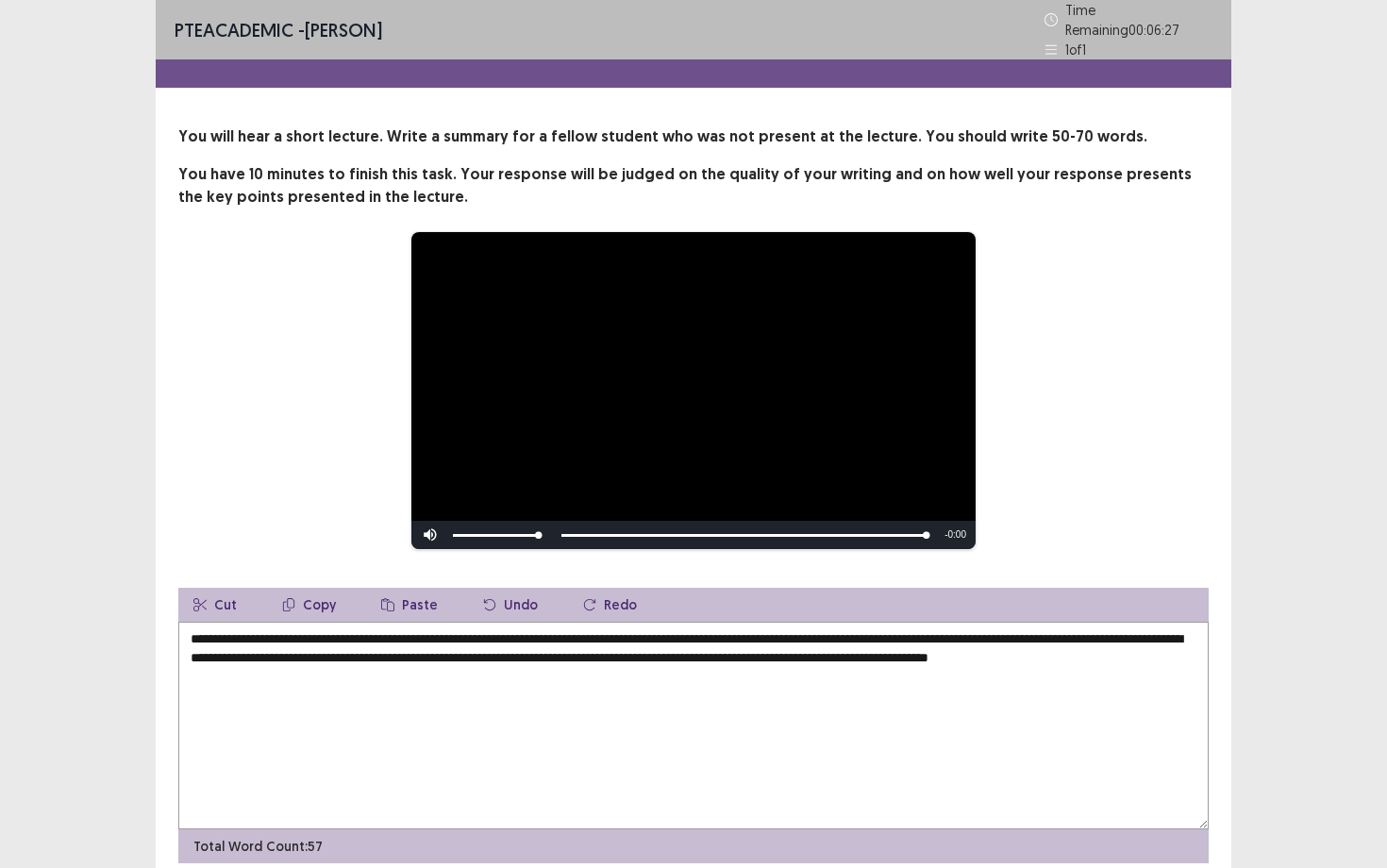 click on "**********" at bounding box center (694, 726) 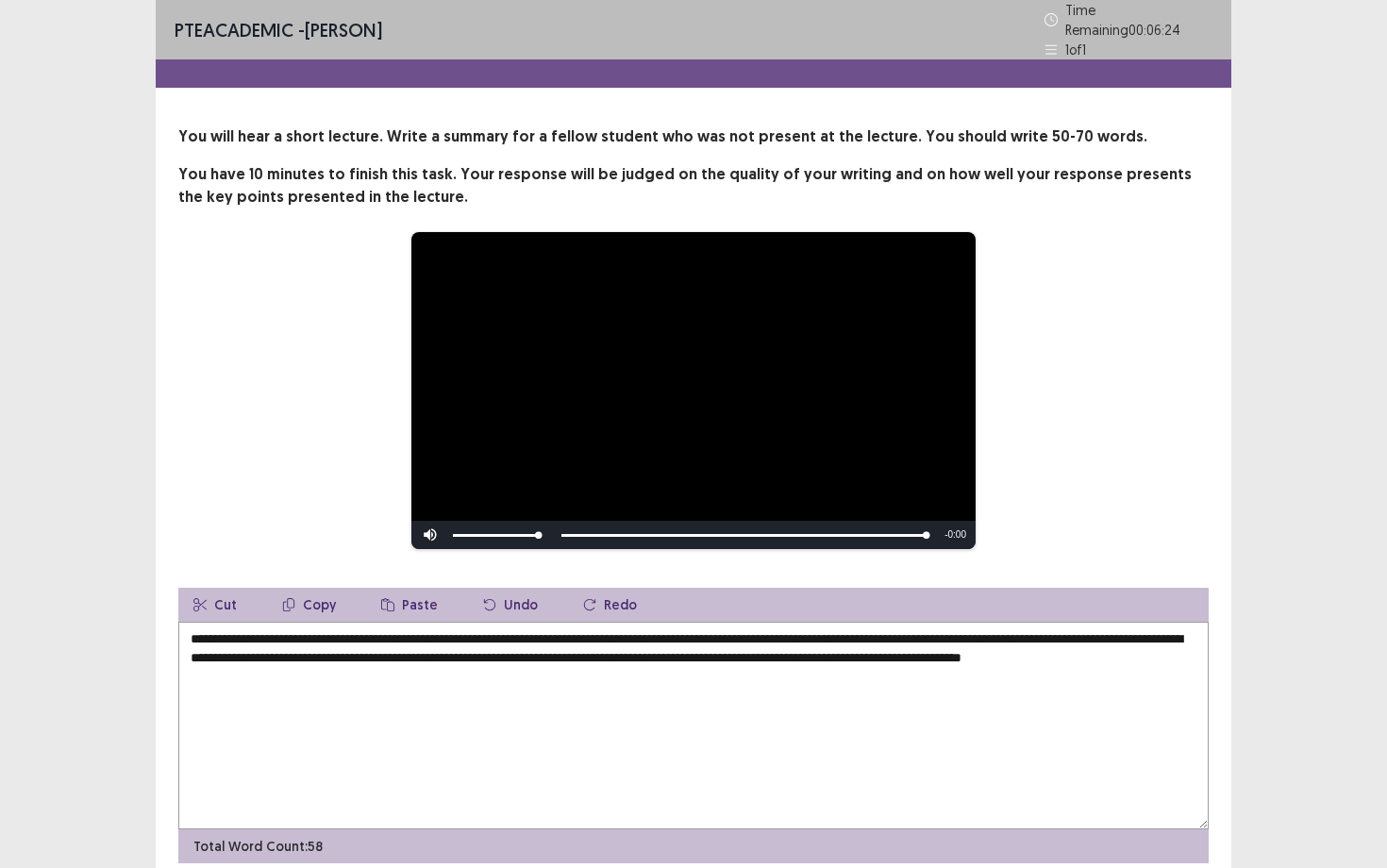 click on "**********" at bounding box center [694, 726] 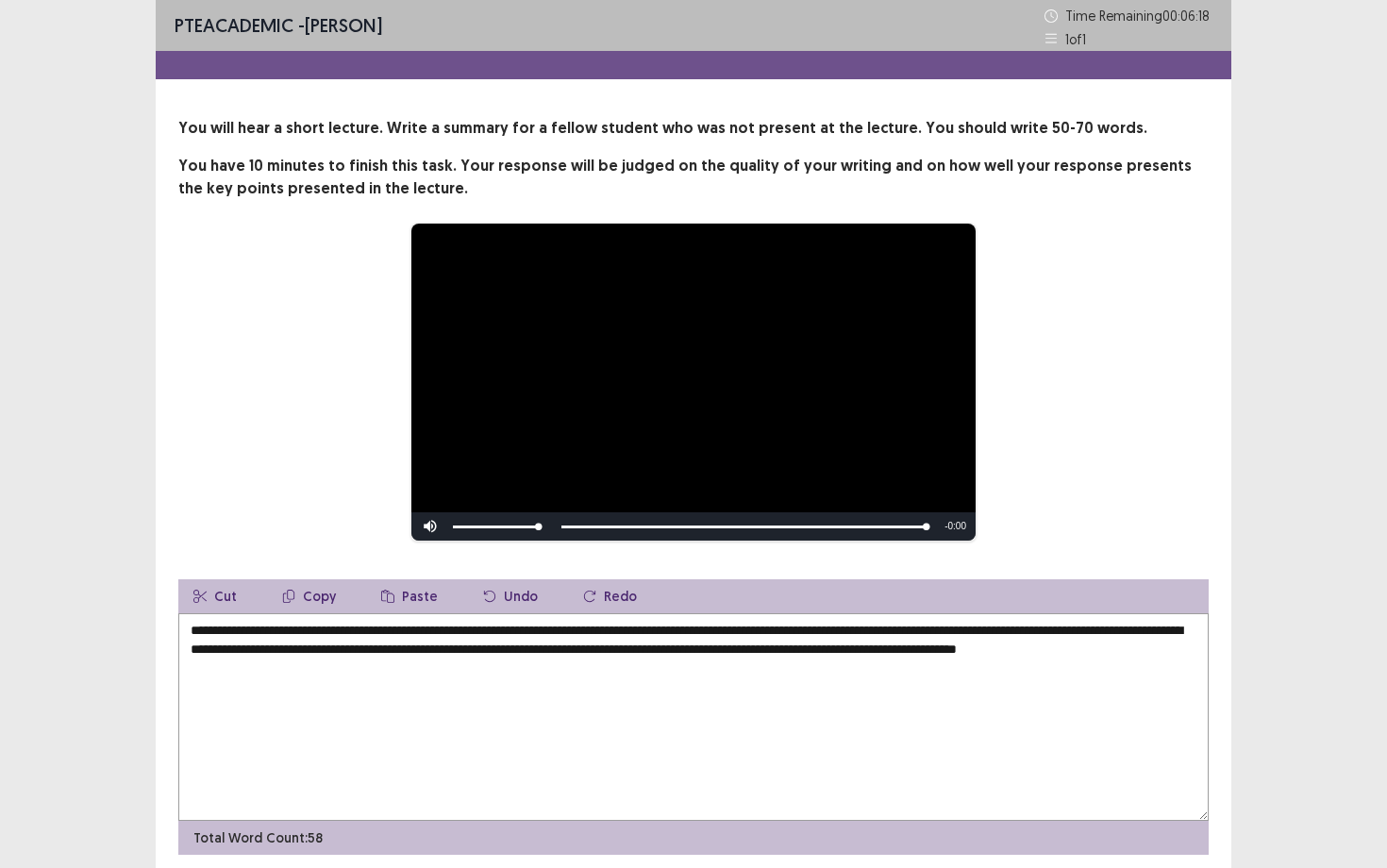 click on "**********" at bounding box center [694, 717] 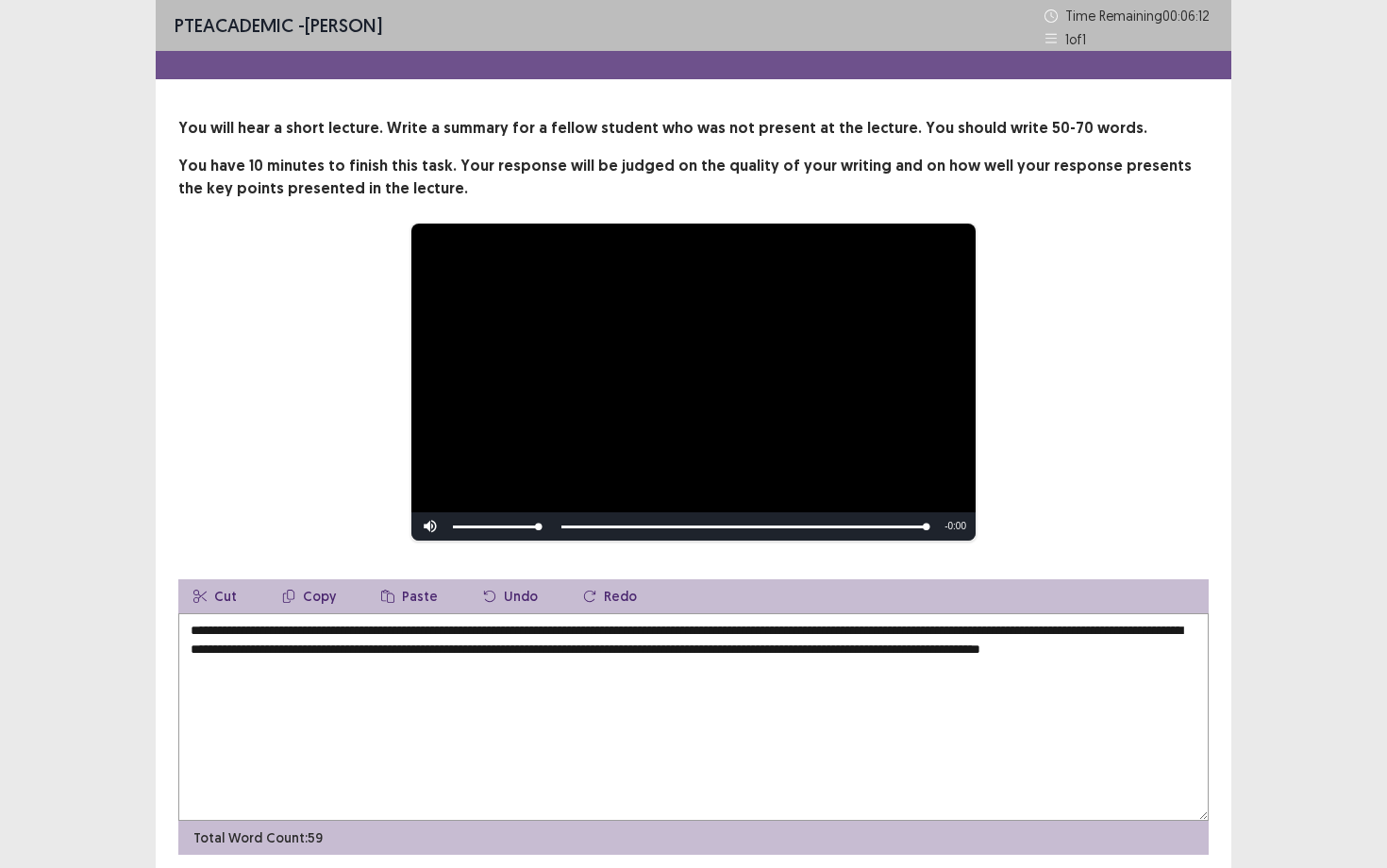 click on "**********" at bounding box center [694, 717] 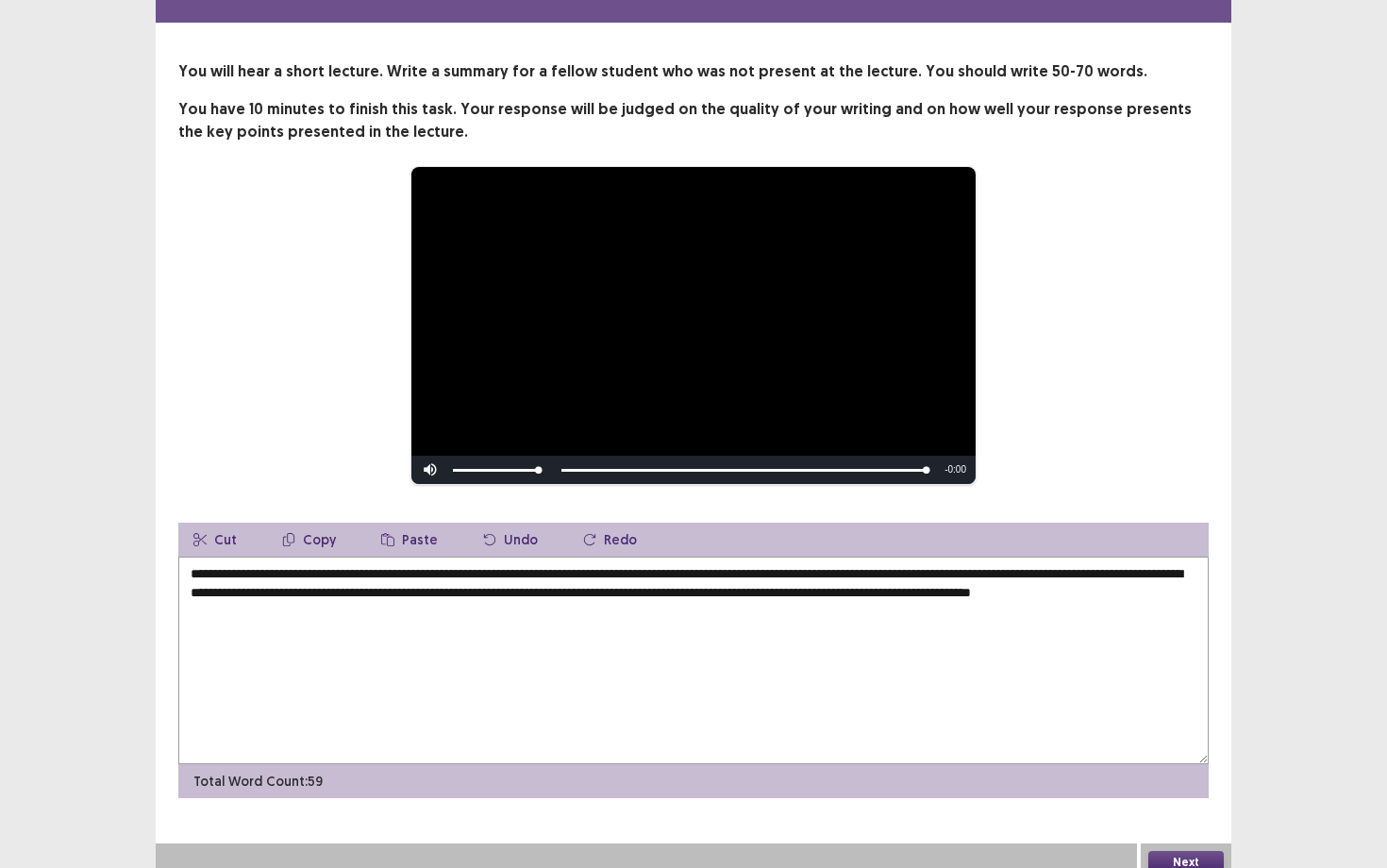 scroll, scrollTop: 67, scrollLeft: 0, axis: vertical 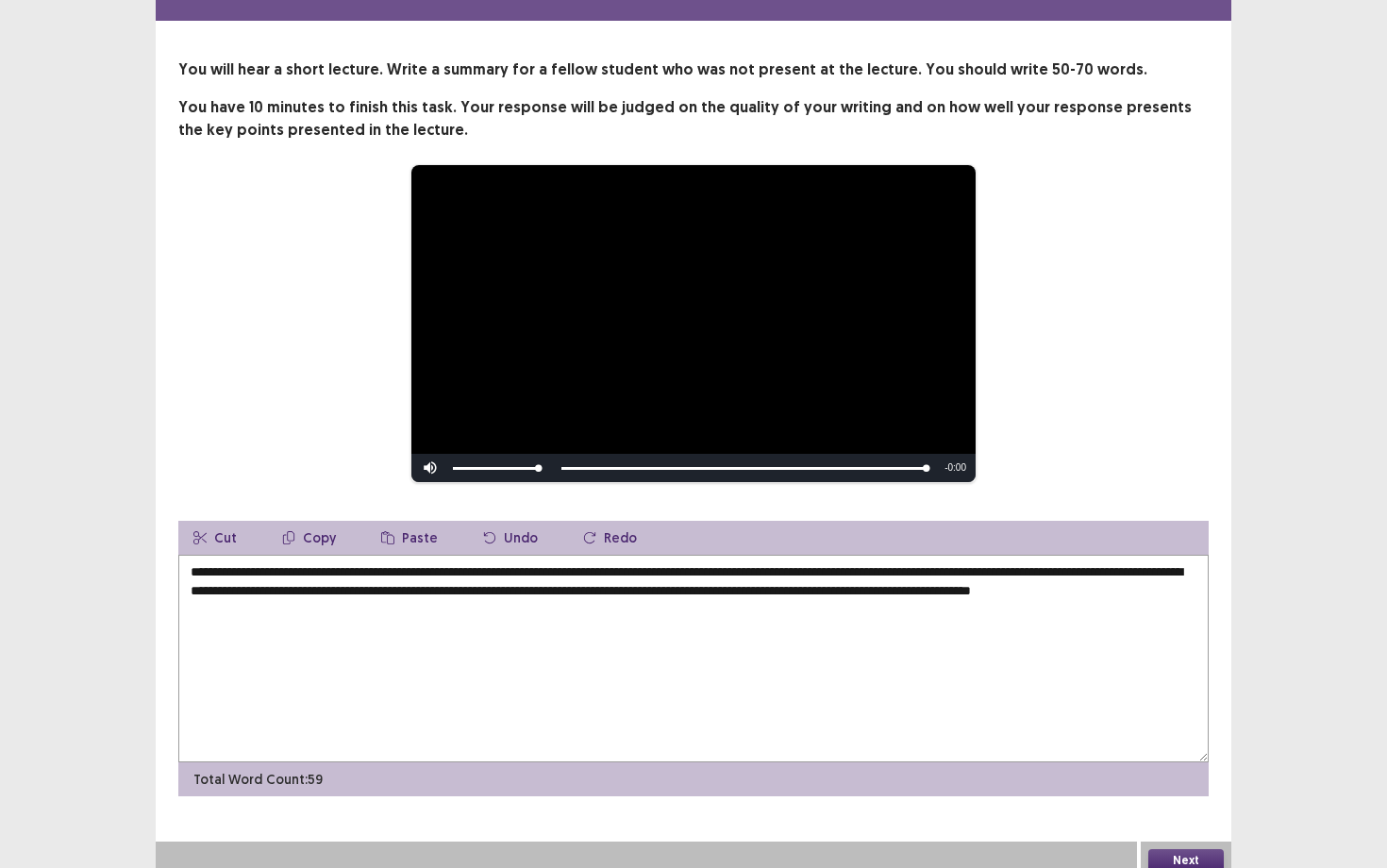 click on "**********" at bounding box center [694, 659] 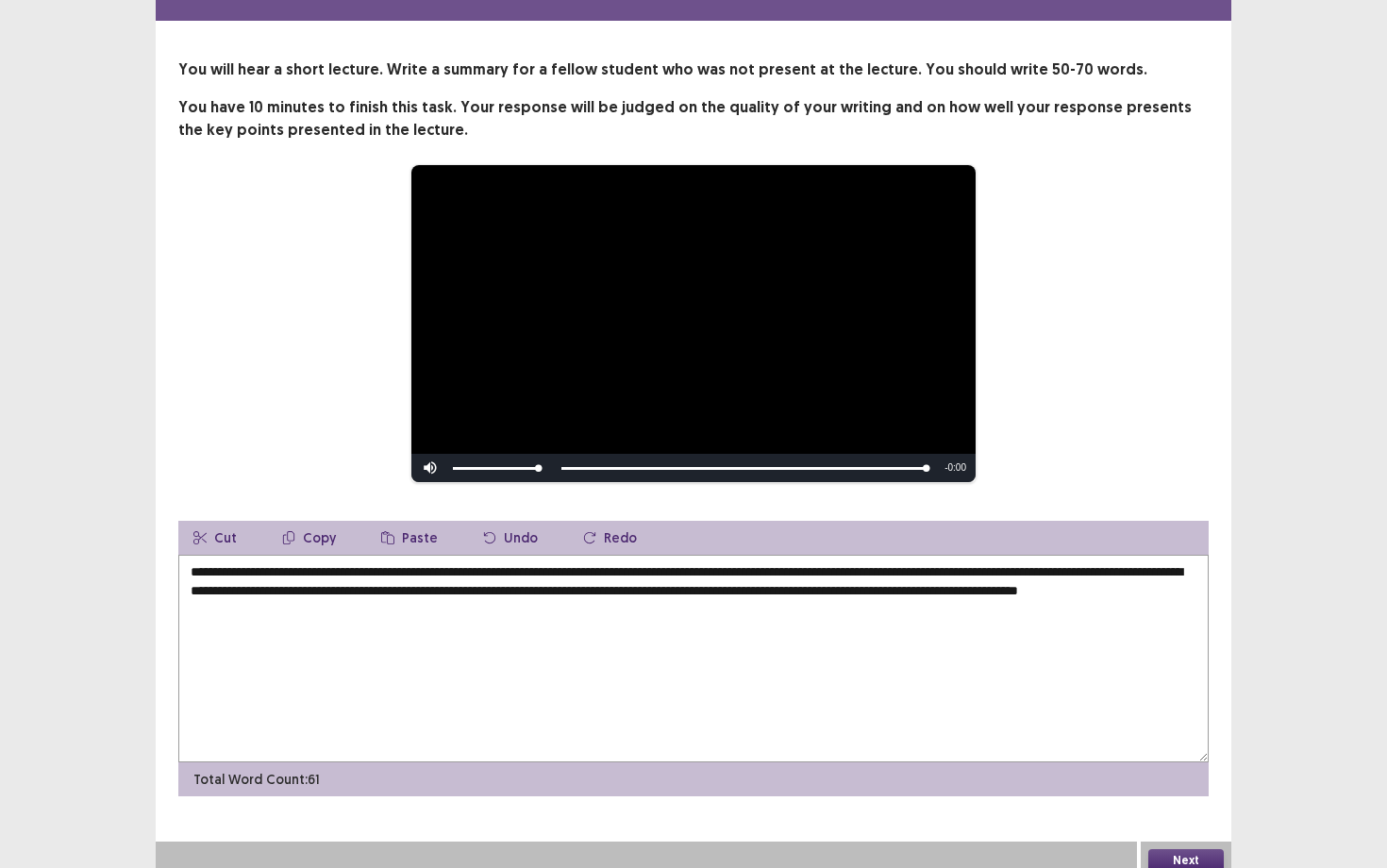 click on "**********" at bounding box center (694, 659) 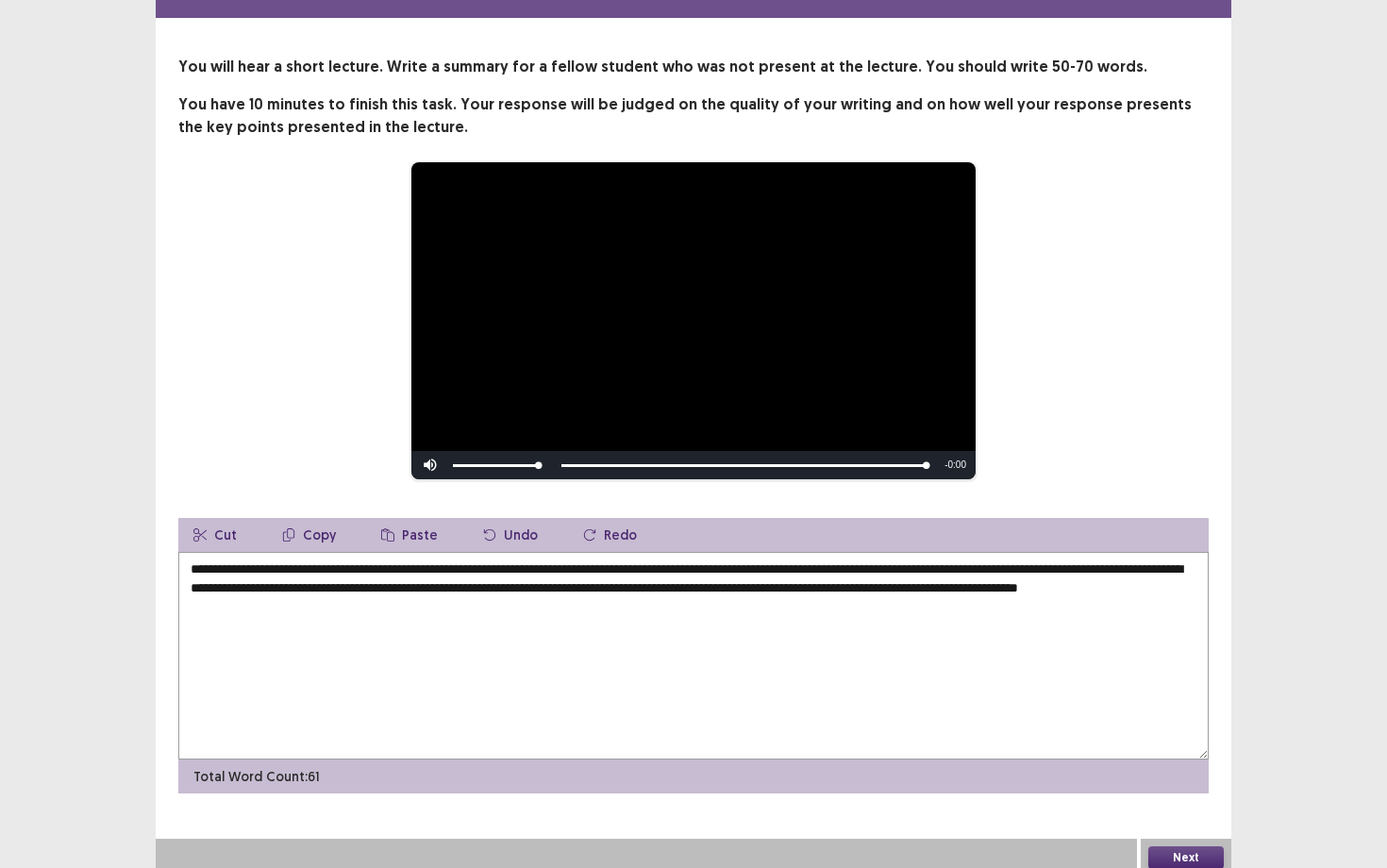type on "**********" 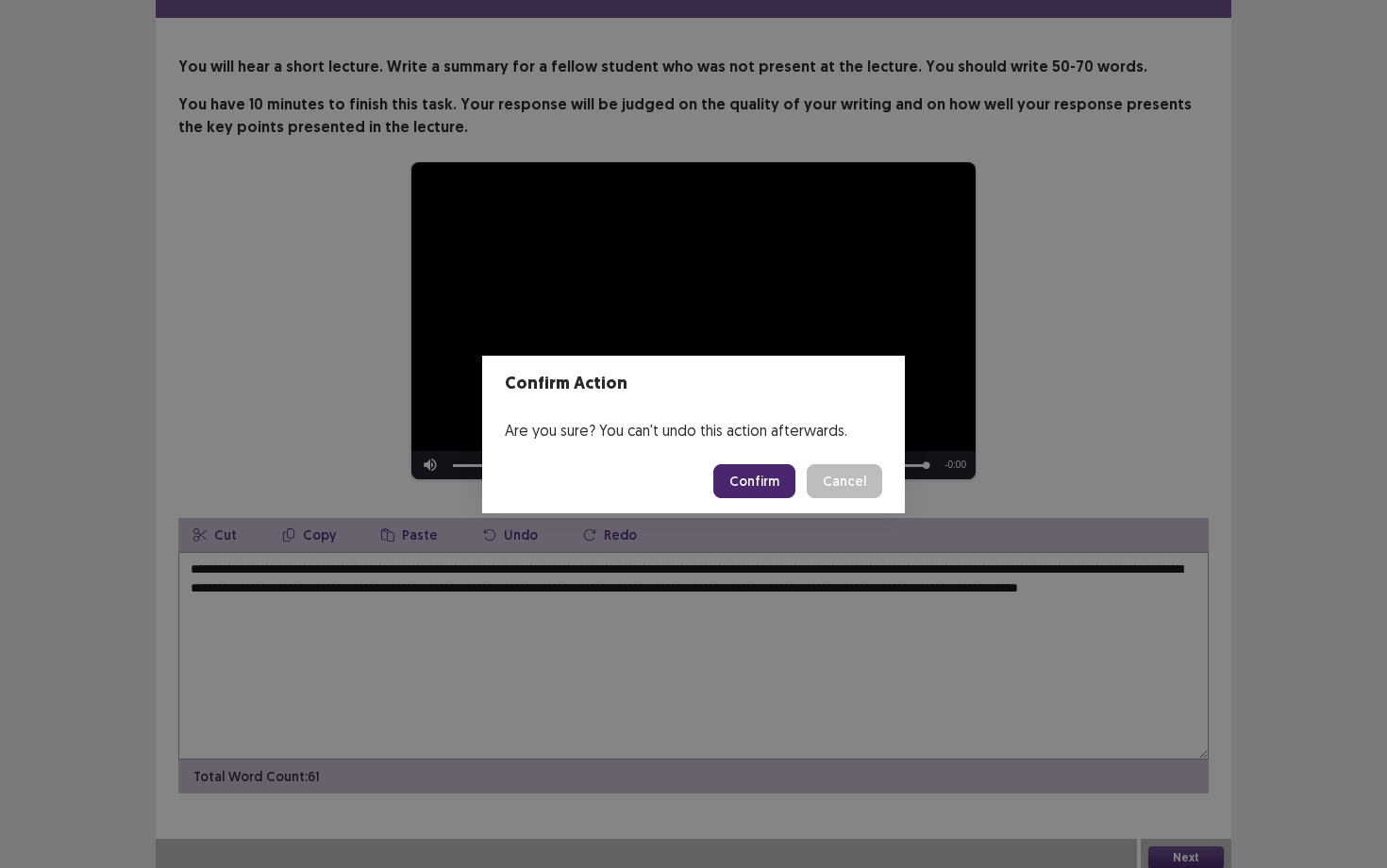 click on "Confirm" at bounding box center (754, 481) 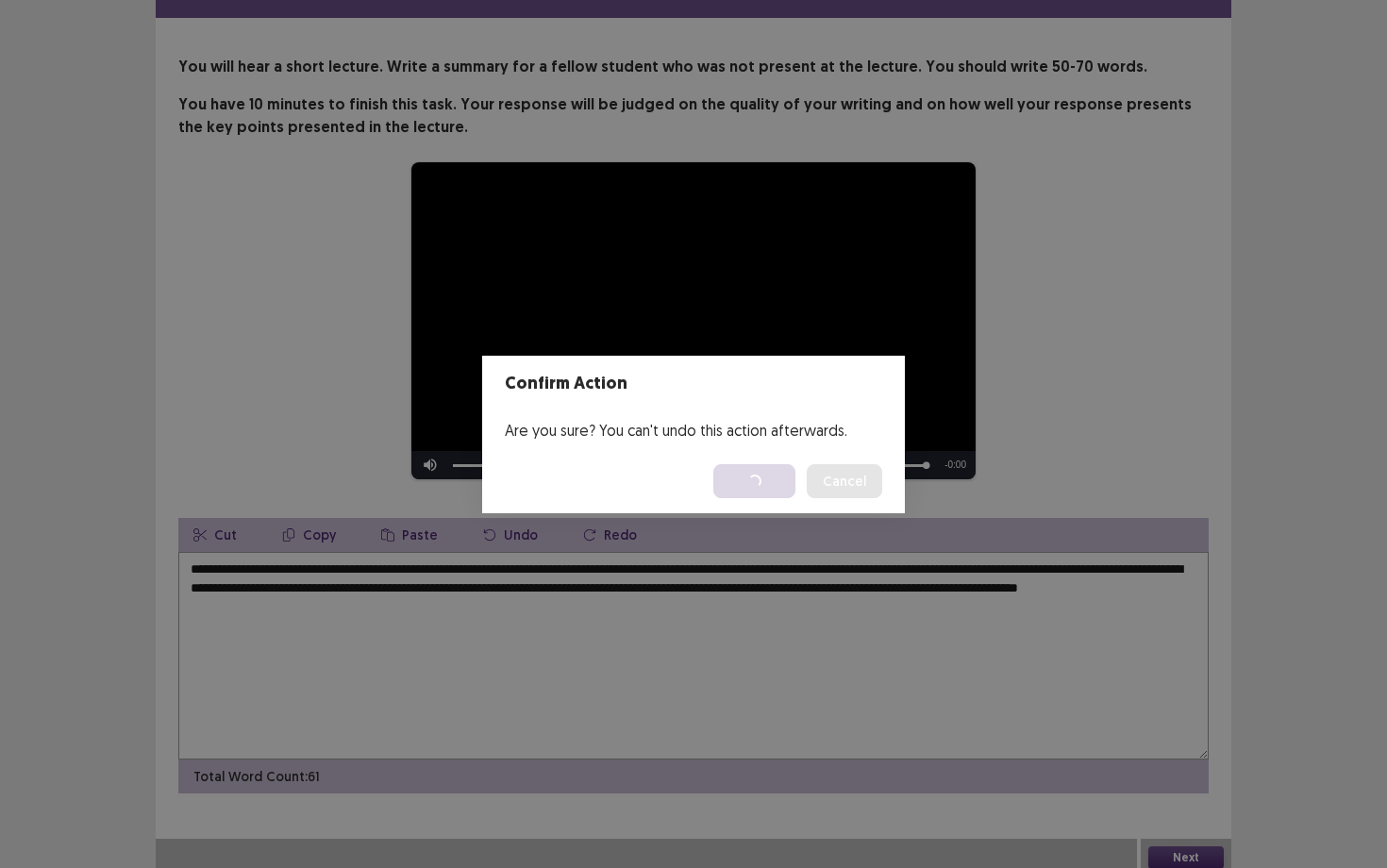 scroll, scrollTop: 0, scrollLeft: 0, axis: both 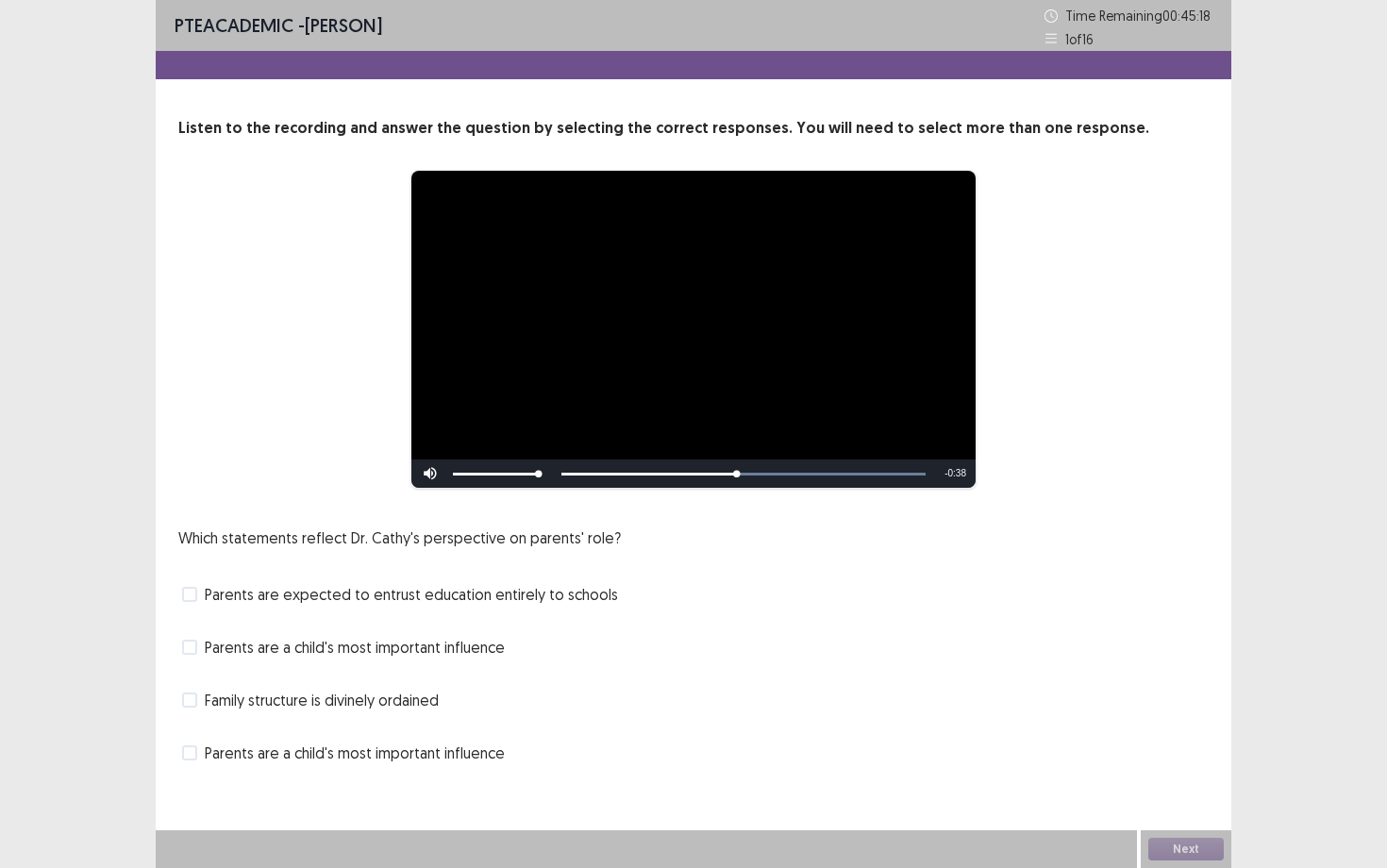 click on "Parents are a child's most important influence" at bounding box center (355, 753) 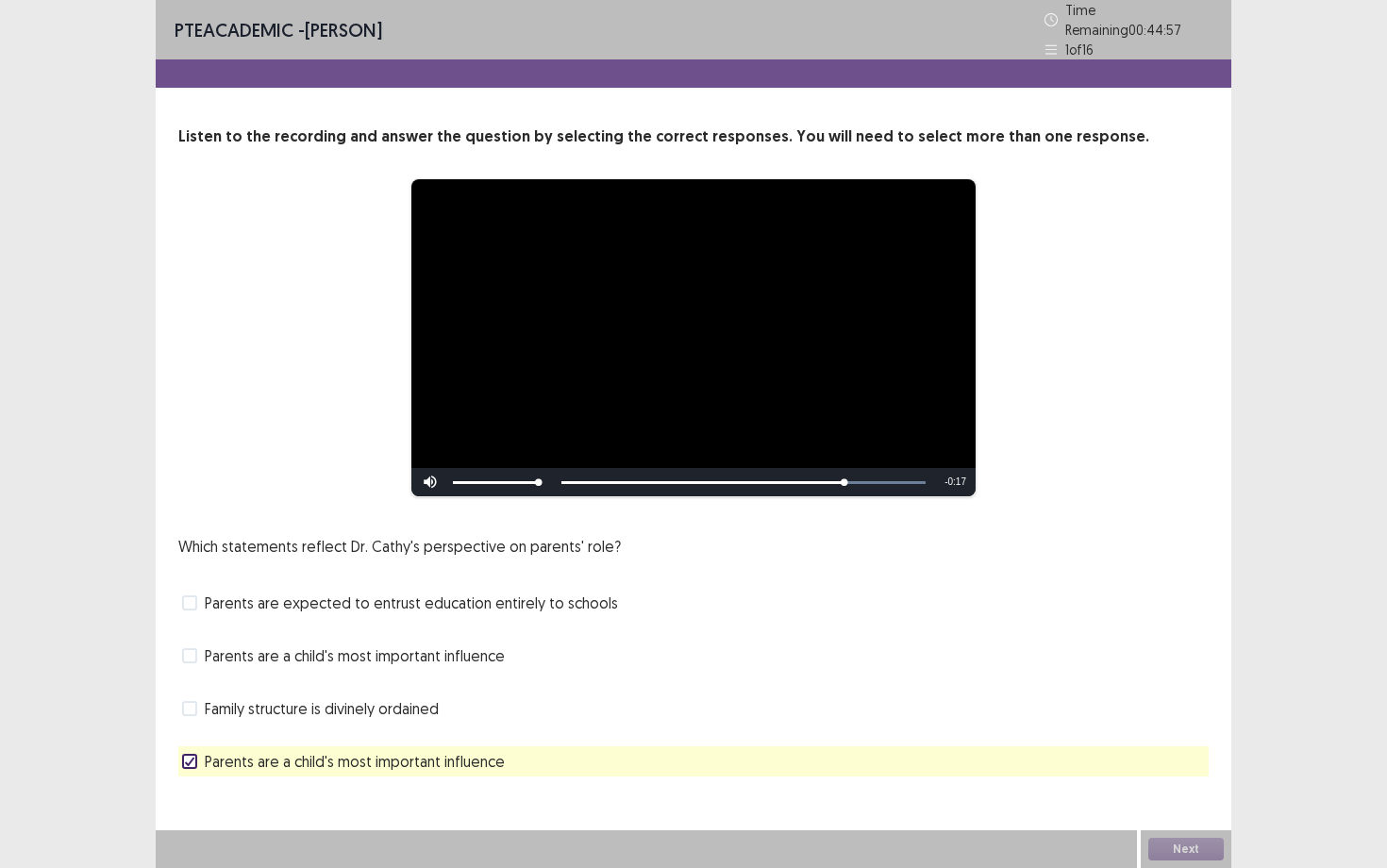 click on "Parents are a child's most important influence" at bounding box center (355, 656) 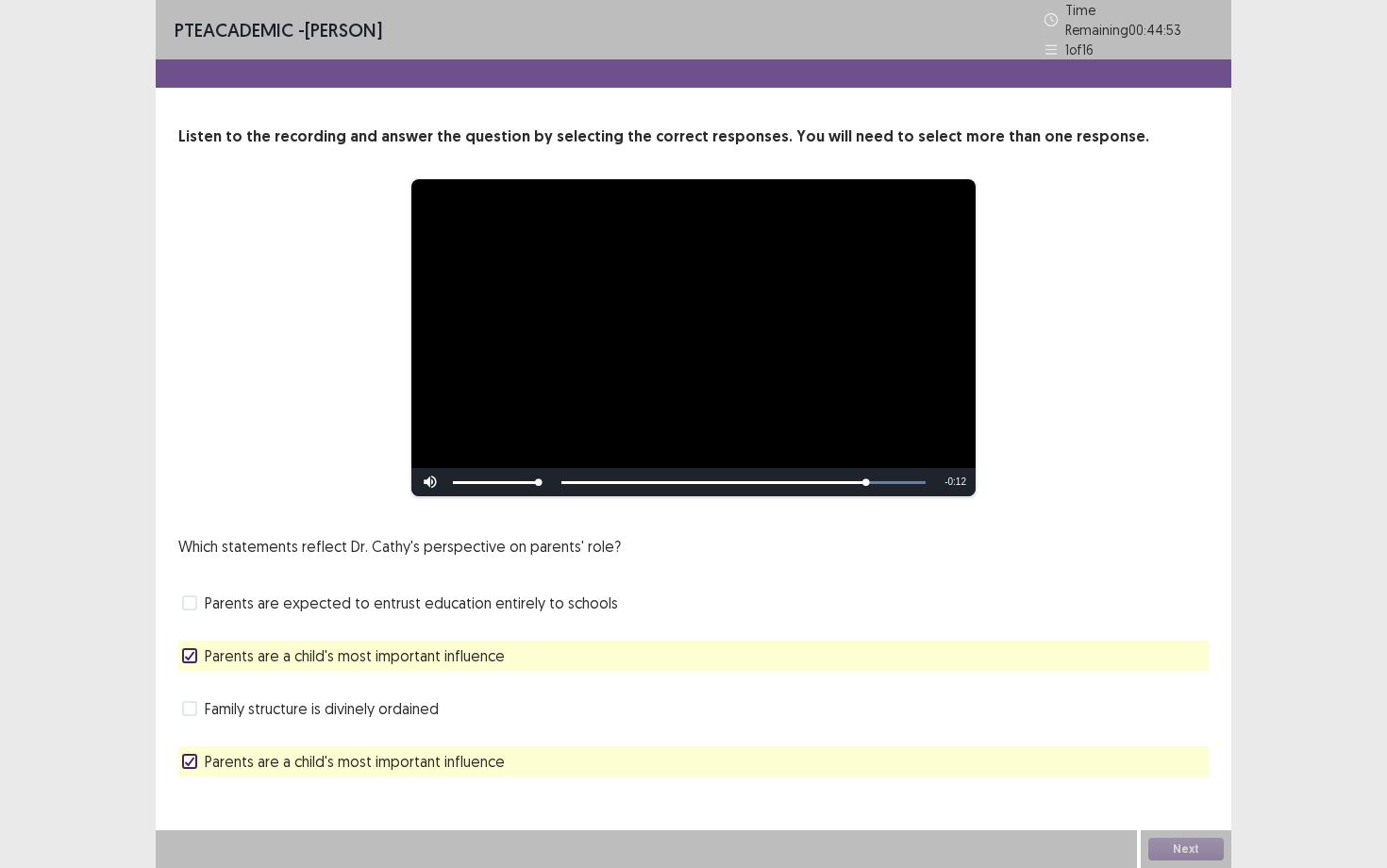click on "Parents are a child's most important influence" at bounding box center [355, 656] 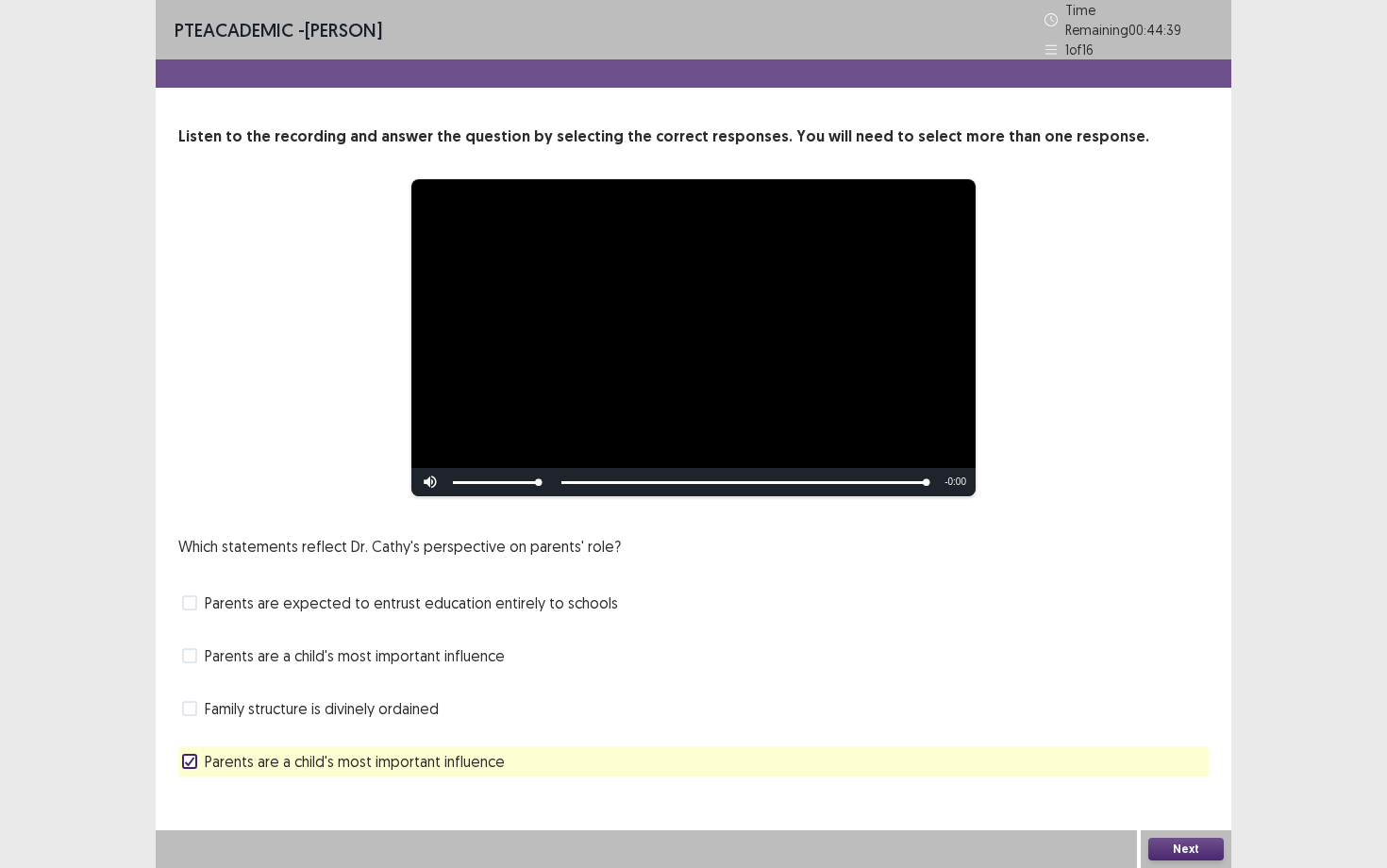 click on "Next" at bounding box center [1186, 849] 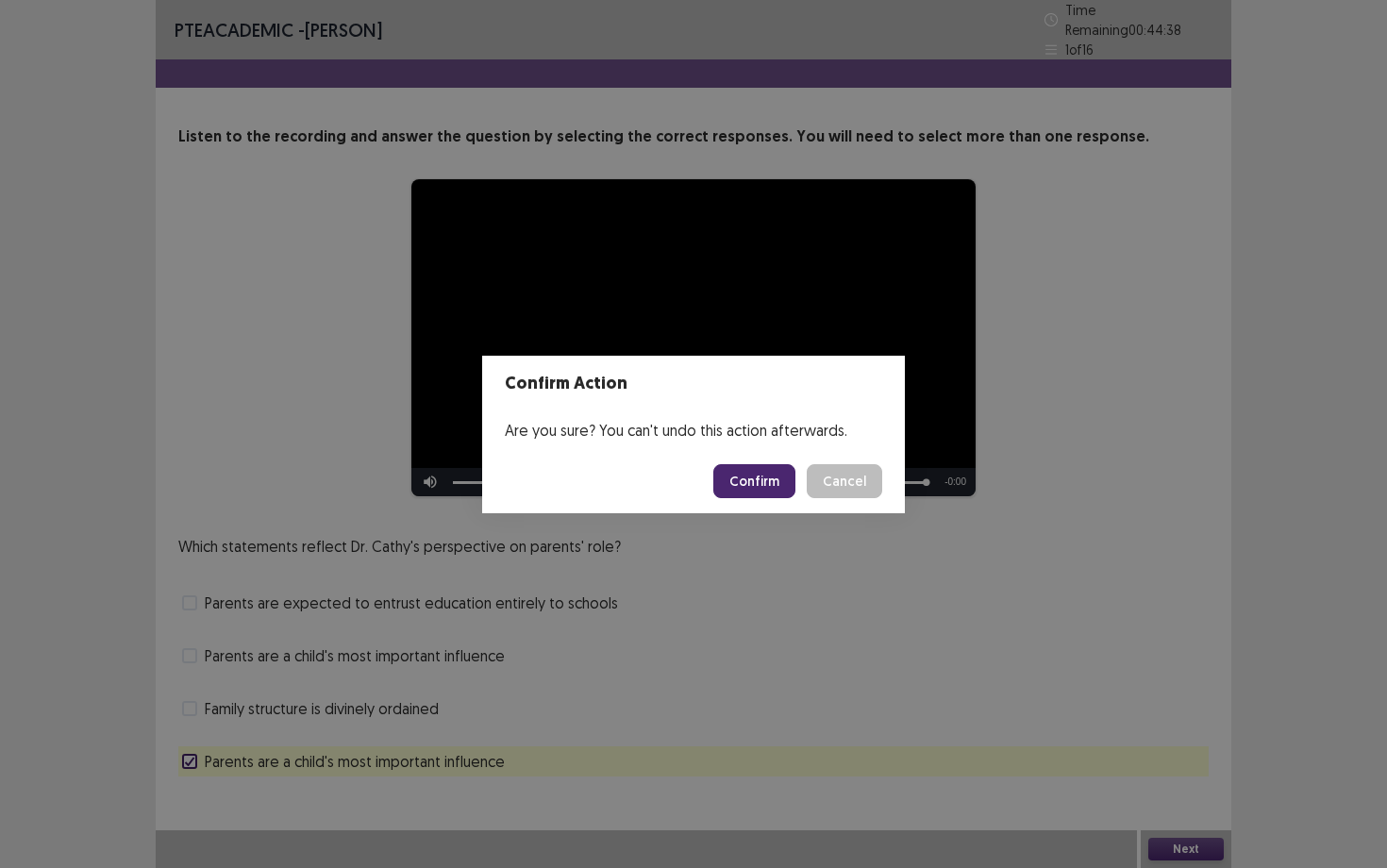 click on "Confirm" at bounding box center (754, 481) 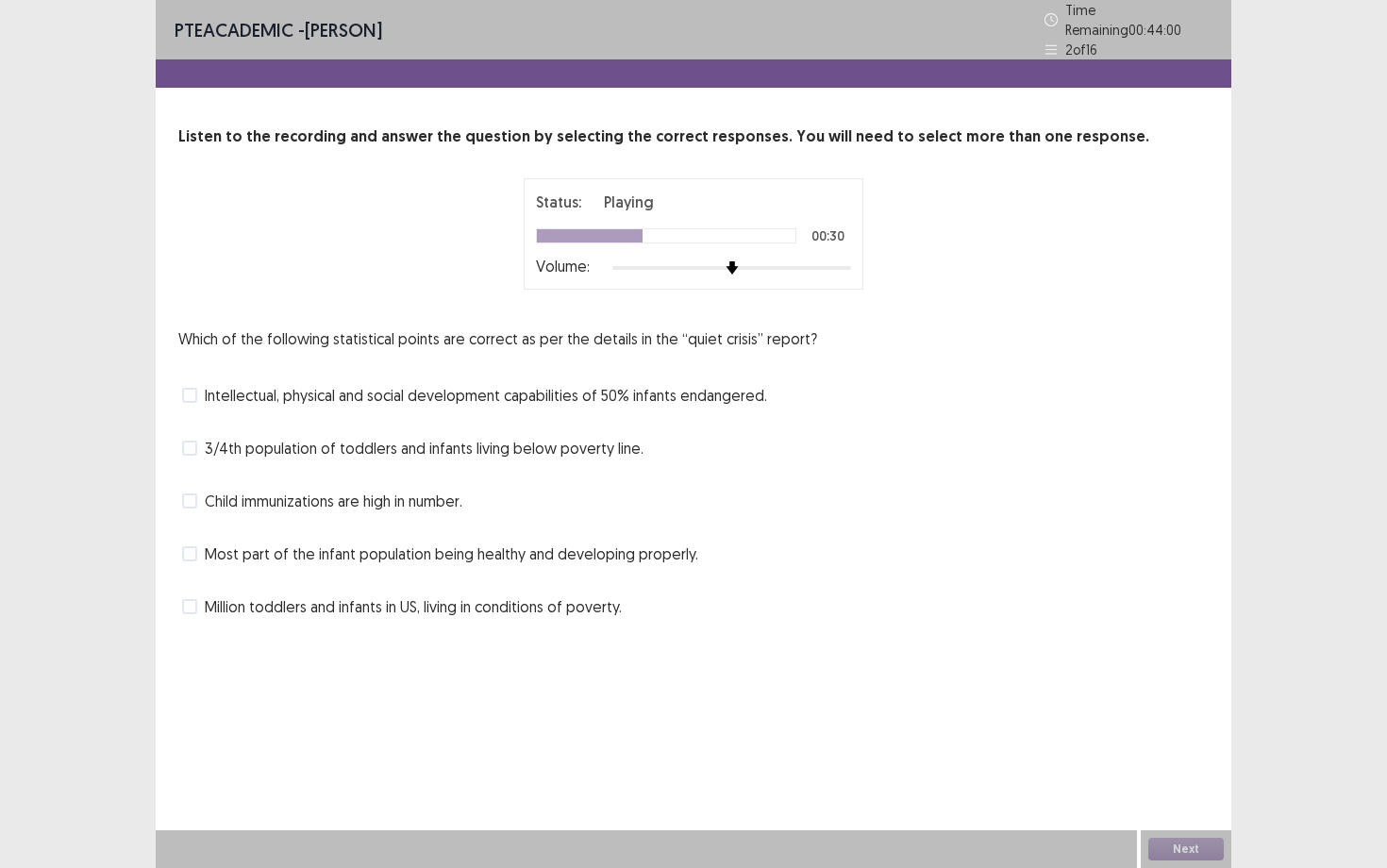 click on "Intellectual, physical and social development capabilities of 50% infants endangered." at bounding box center [486, 395] 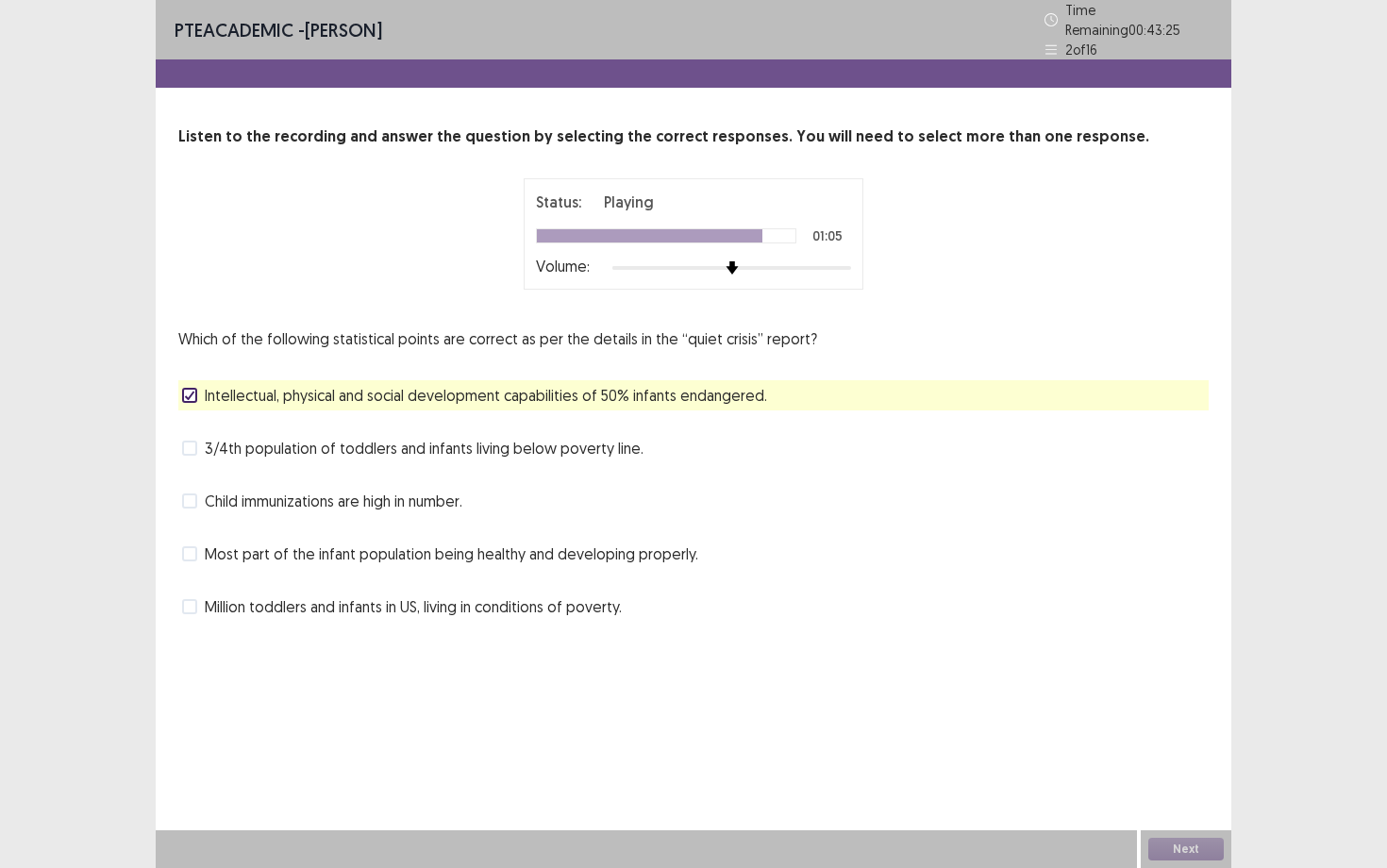 click on "3/4th population of toddlers and infants living below poverty line." at bounding box center (424, 448) 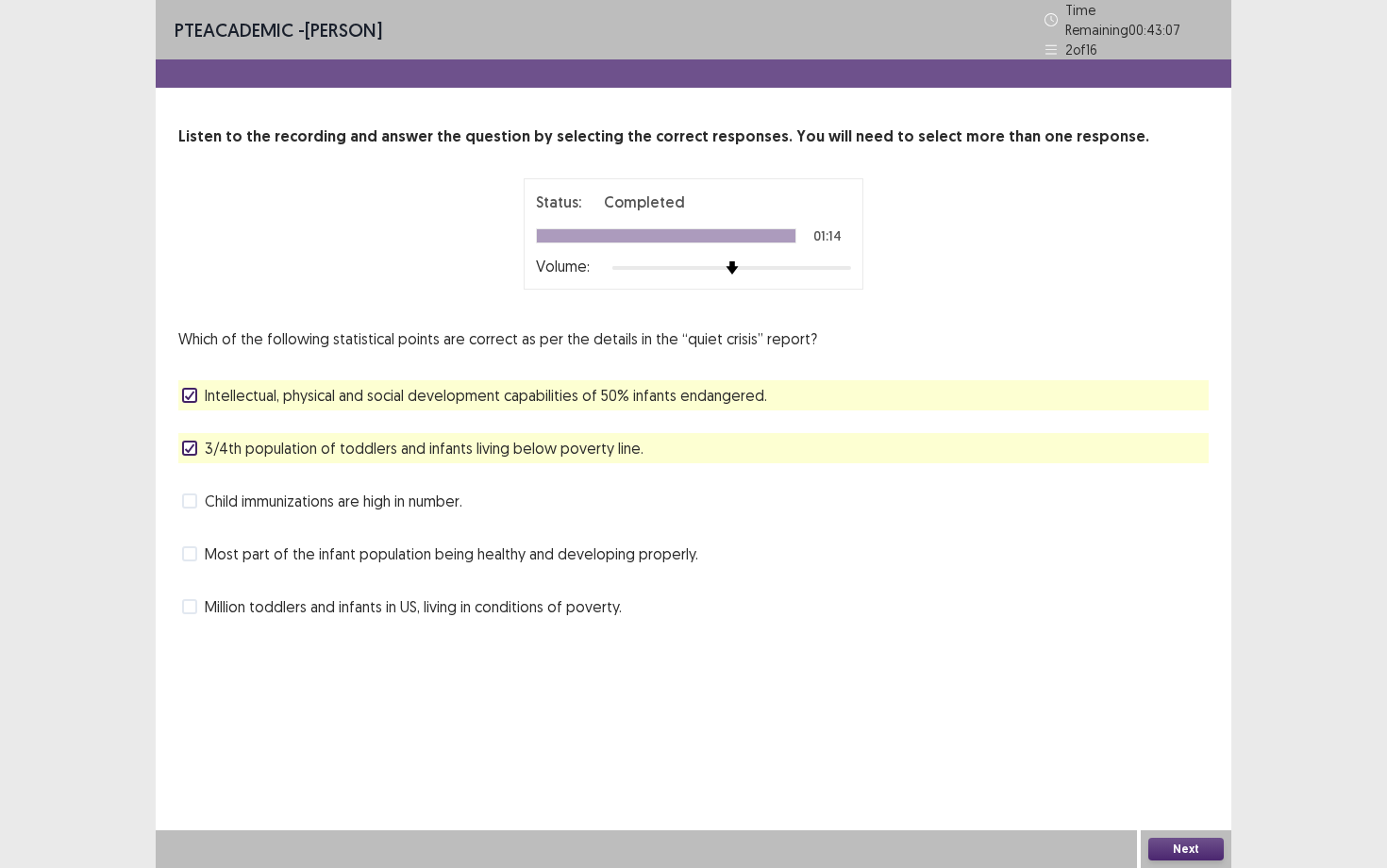 click on "Intellectual, physical and social development capabilities of 50% infants endangered." at bounding box center [486, 395] 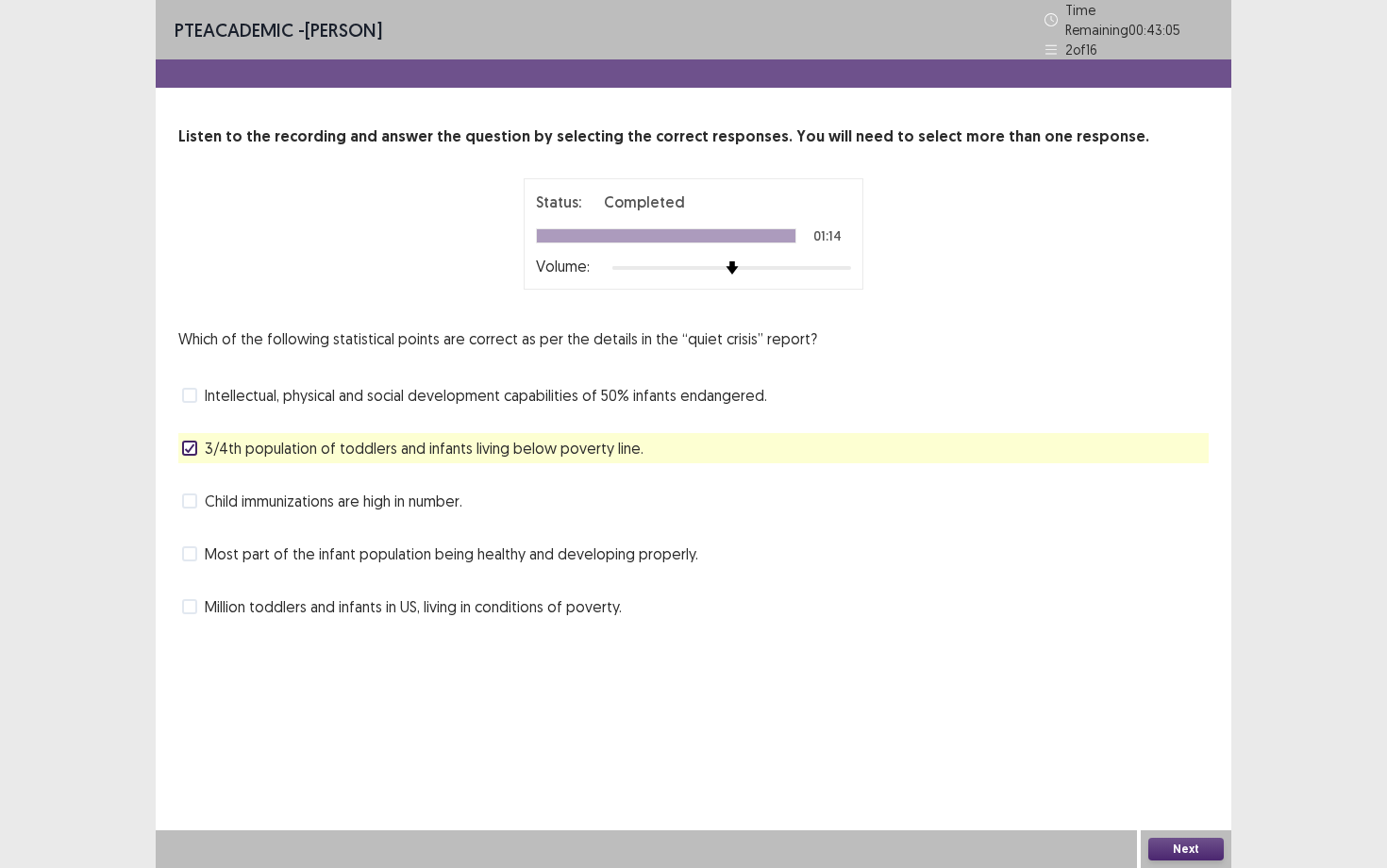 click on "Next" at bounding box center [1186, 849] 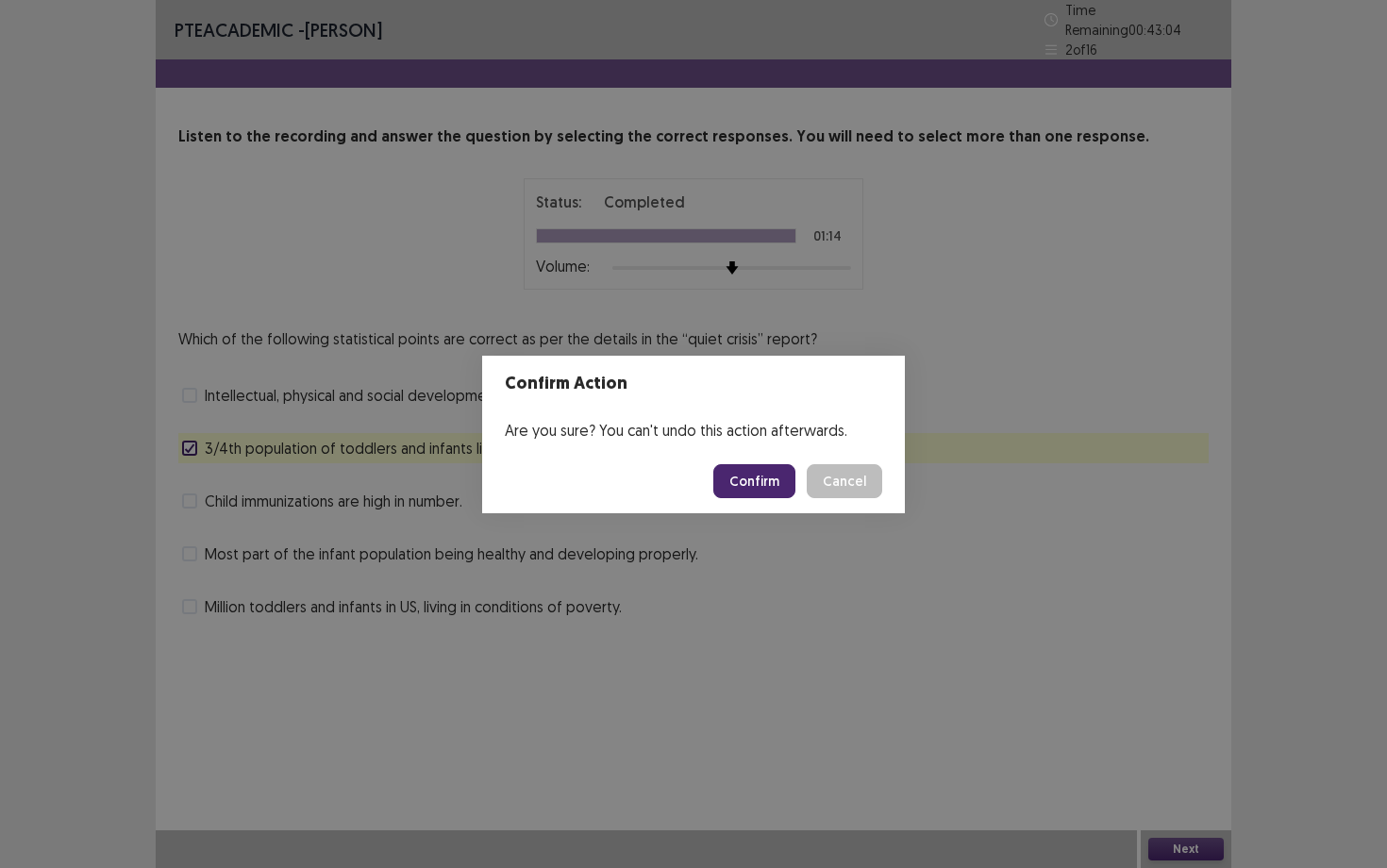 click on "Confirm" at bounding box center (754, 481) 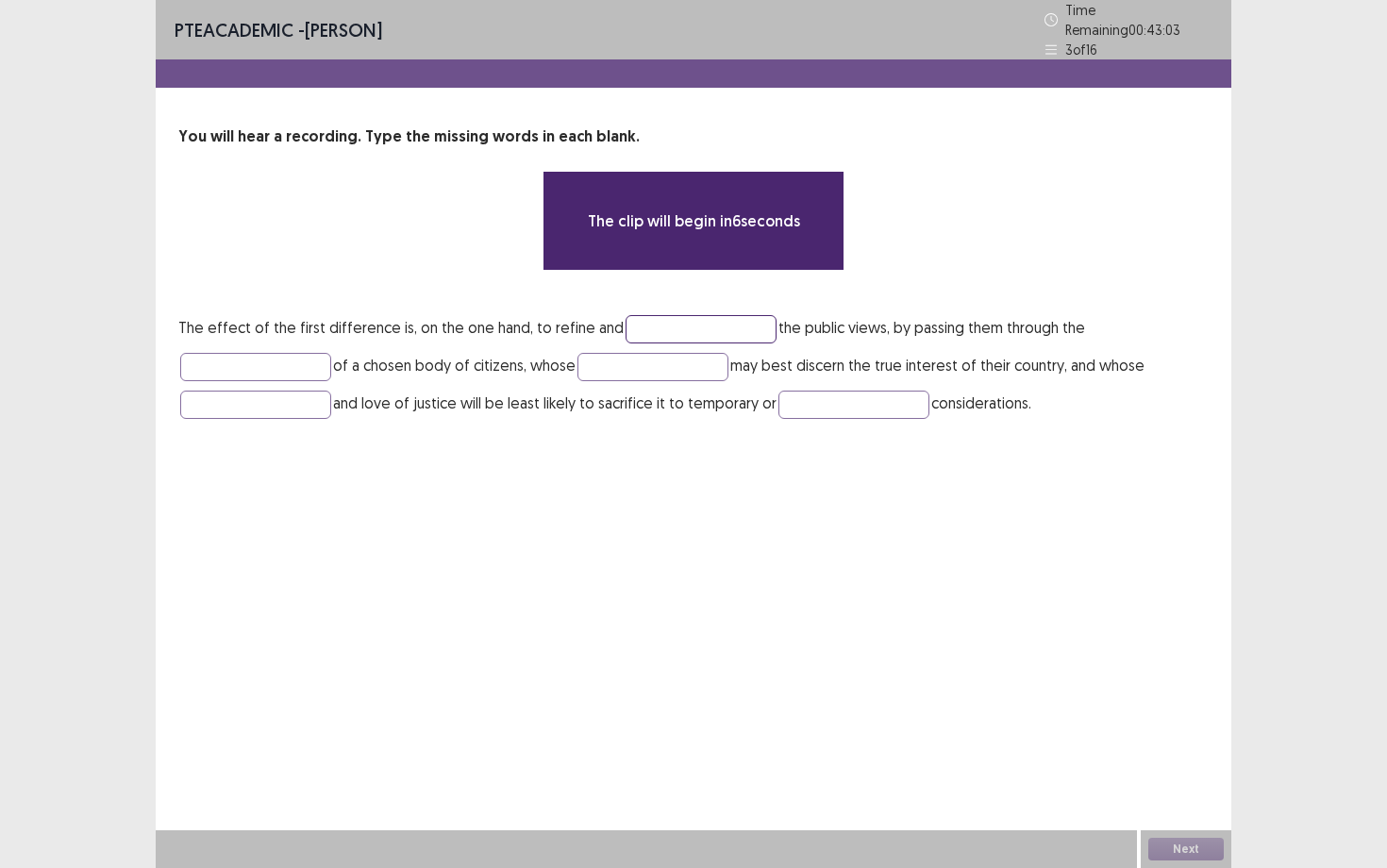 click at bounding box center (701, 329) 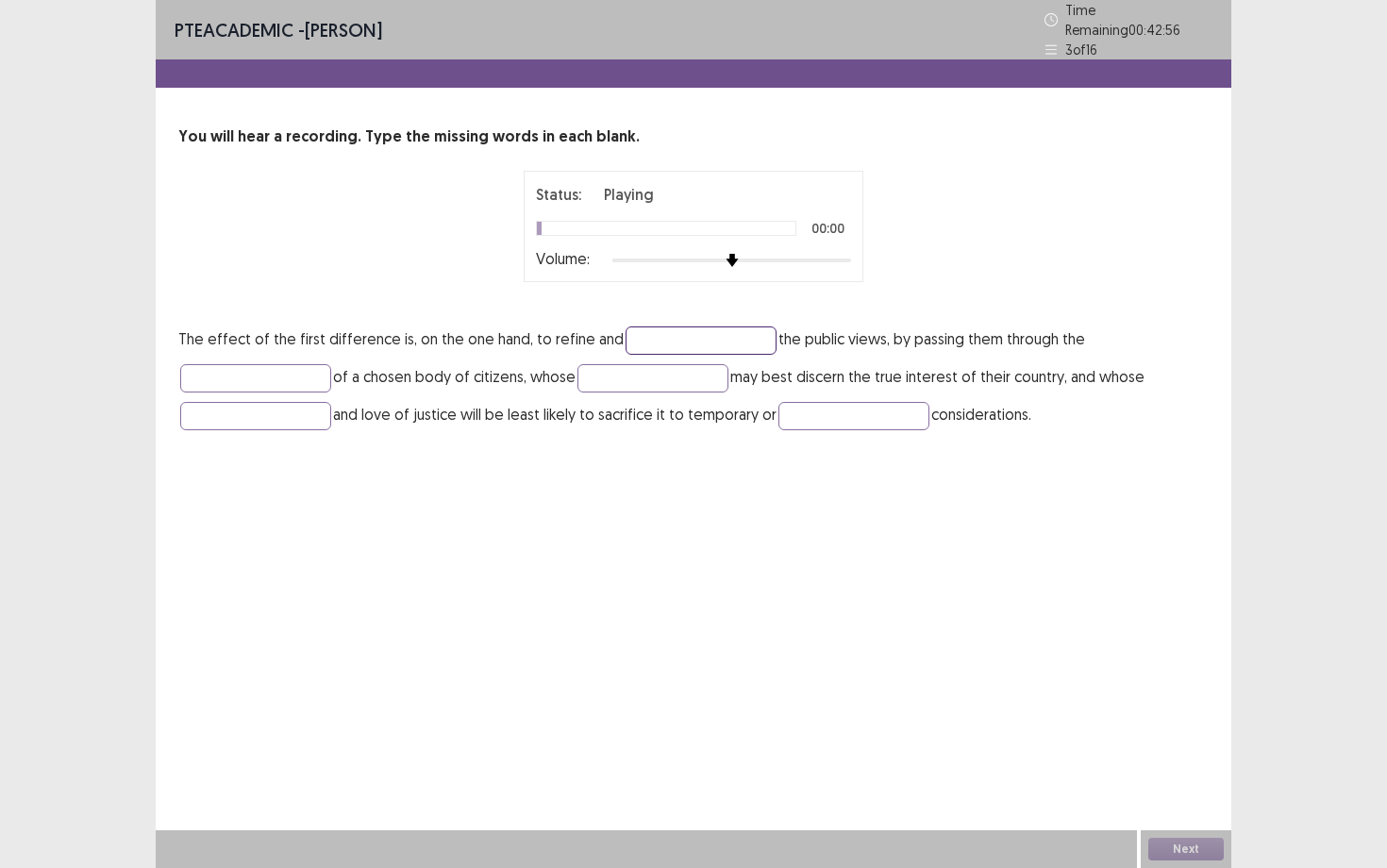 click at bounding box center (701, 341) 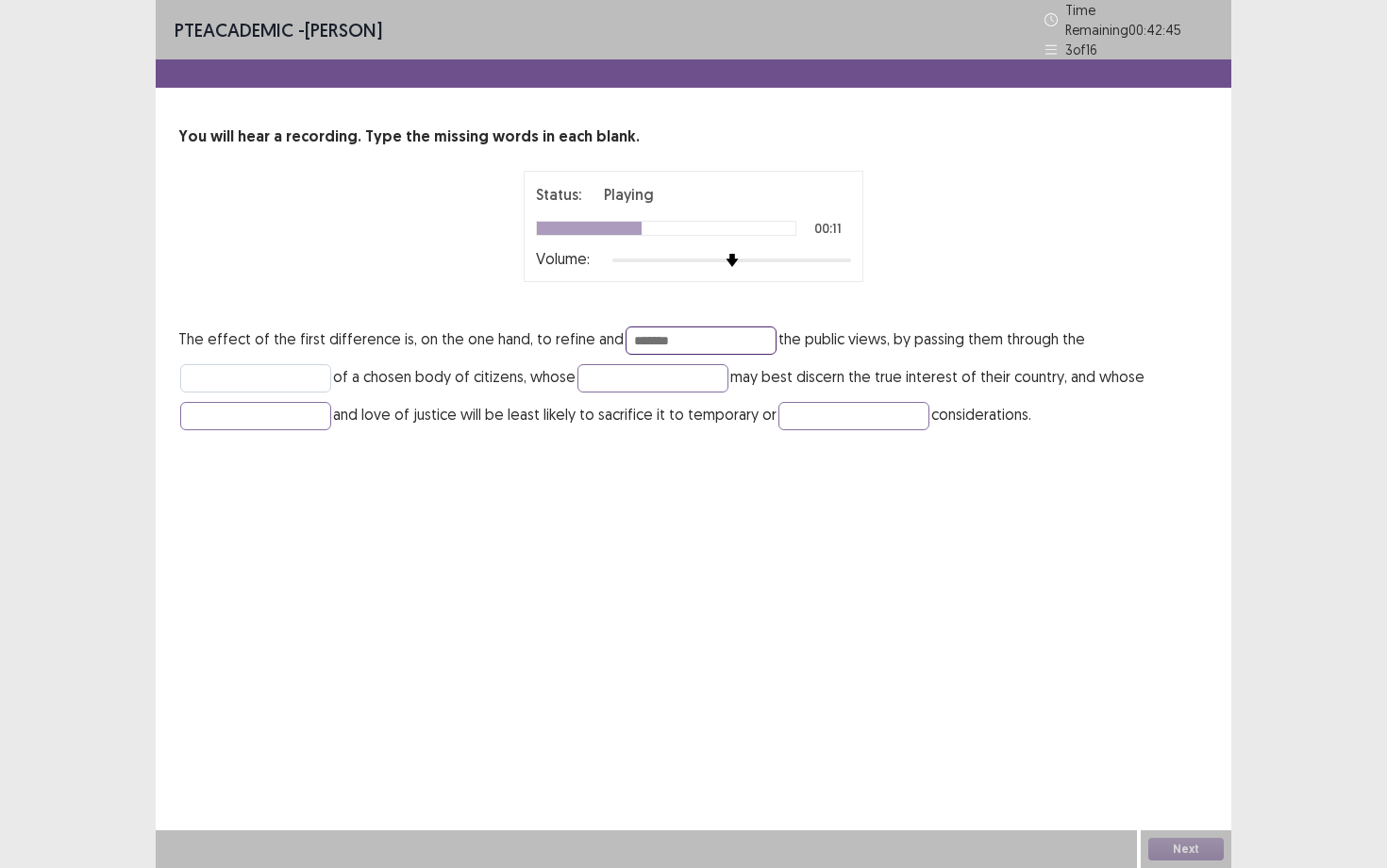 type on "*******" 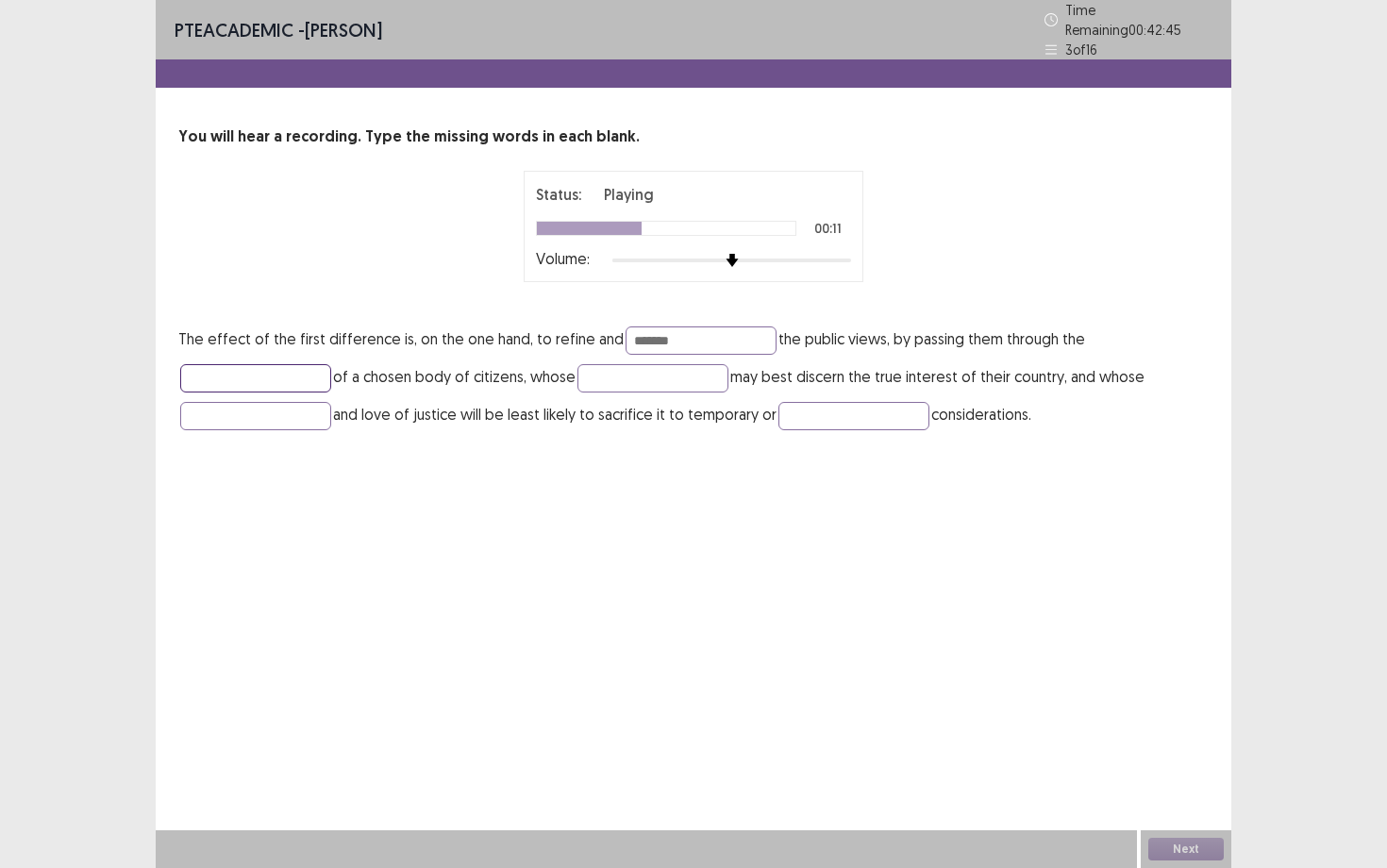 click at bounding box center [256, 378] 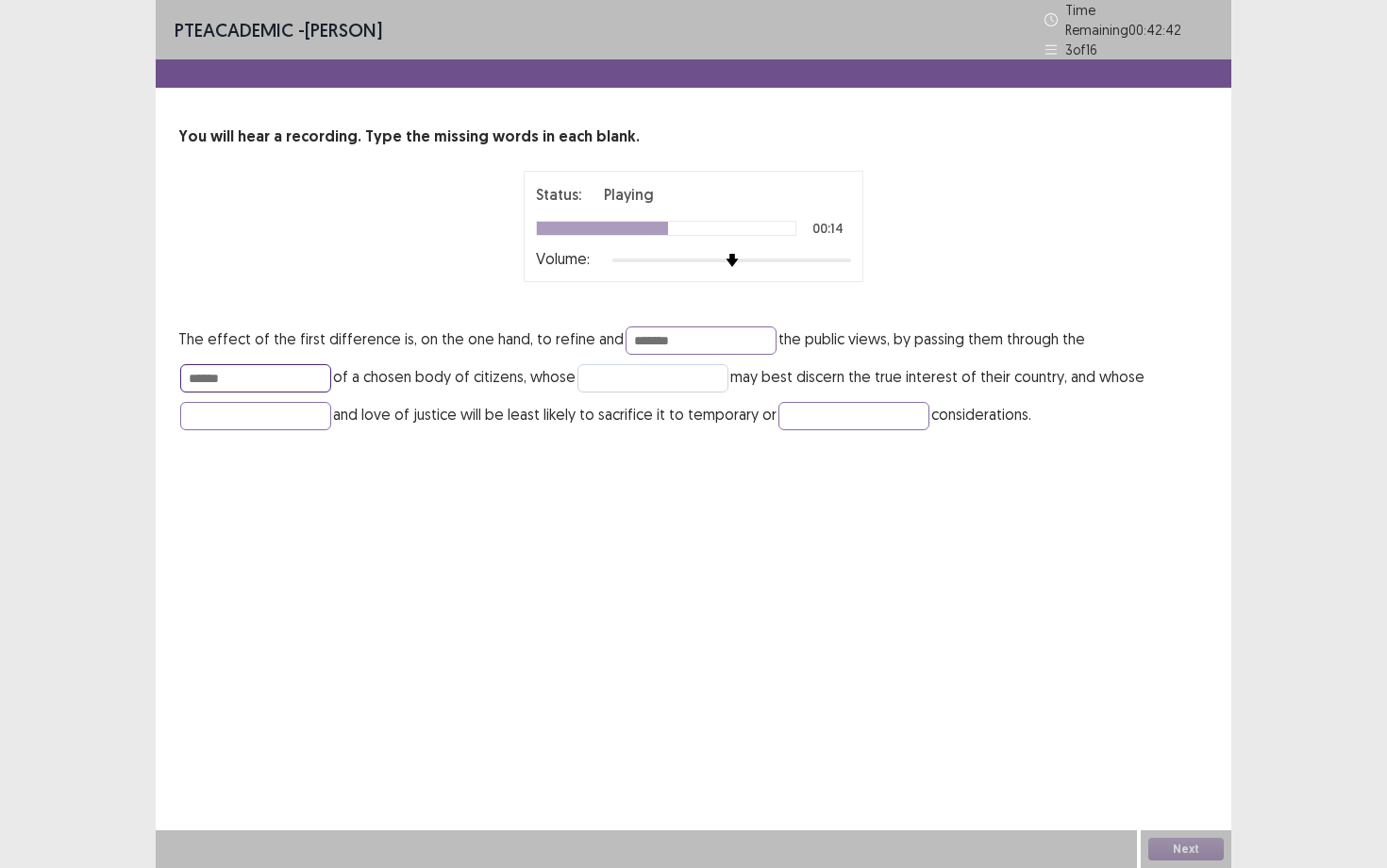 type on "******" 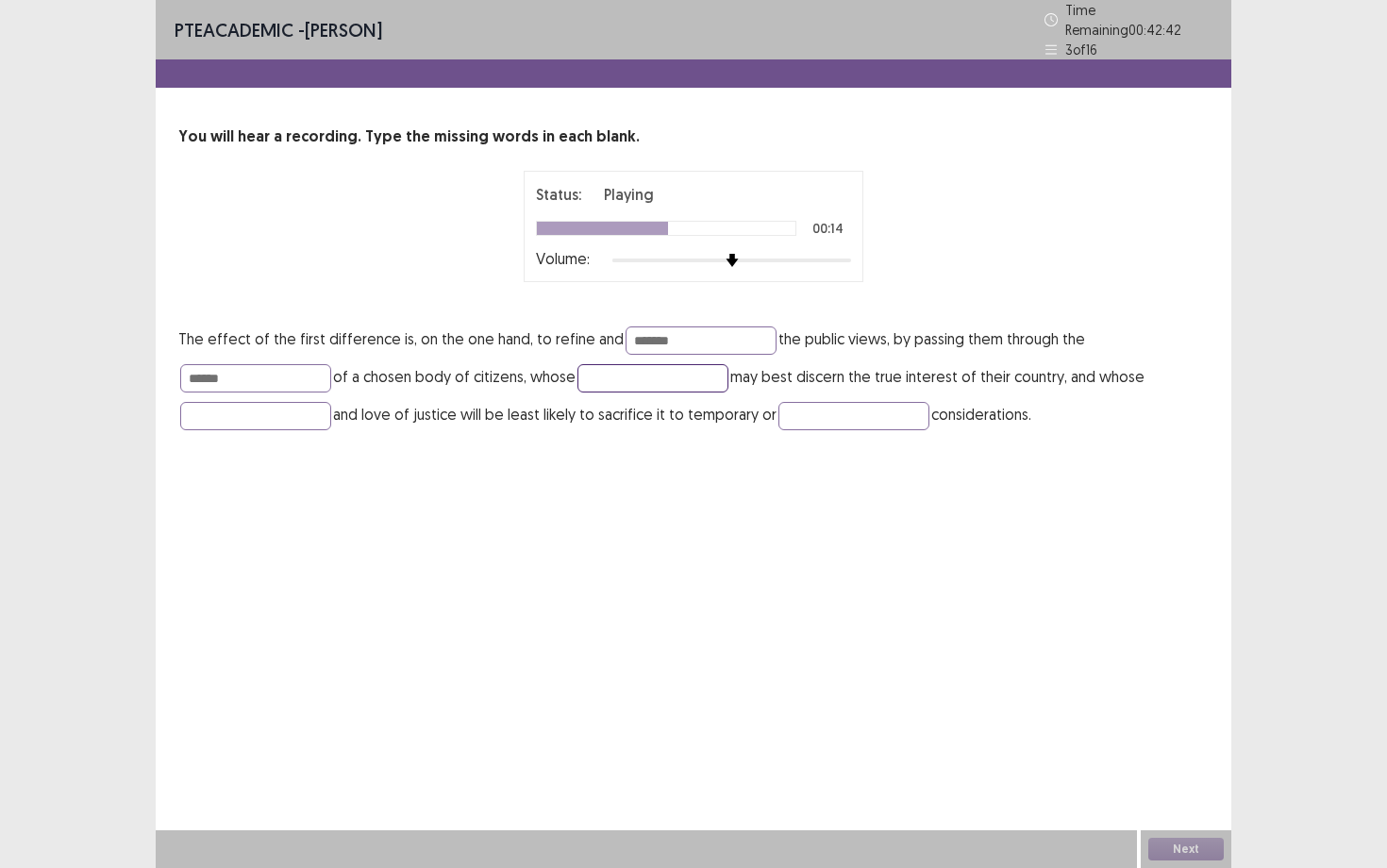 click at bounding box center (653, 378) 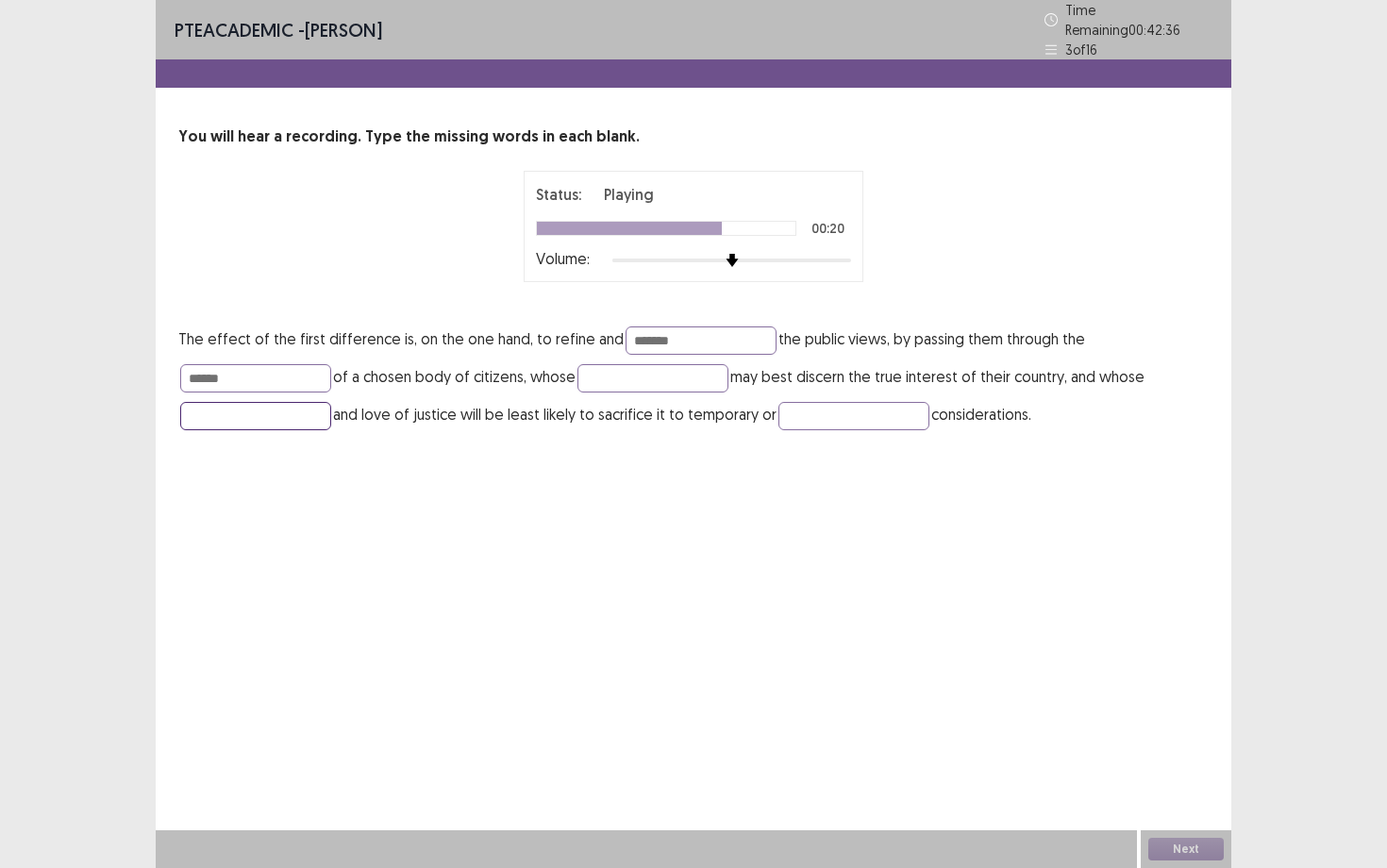 click at bounding box center (256, 416) 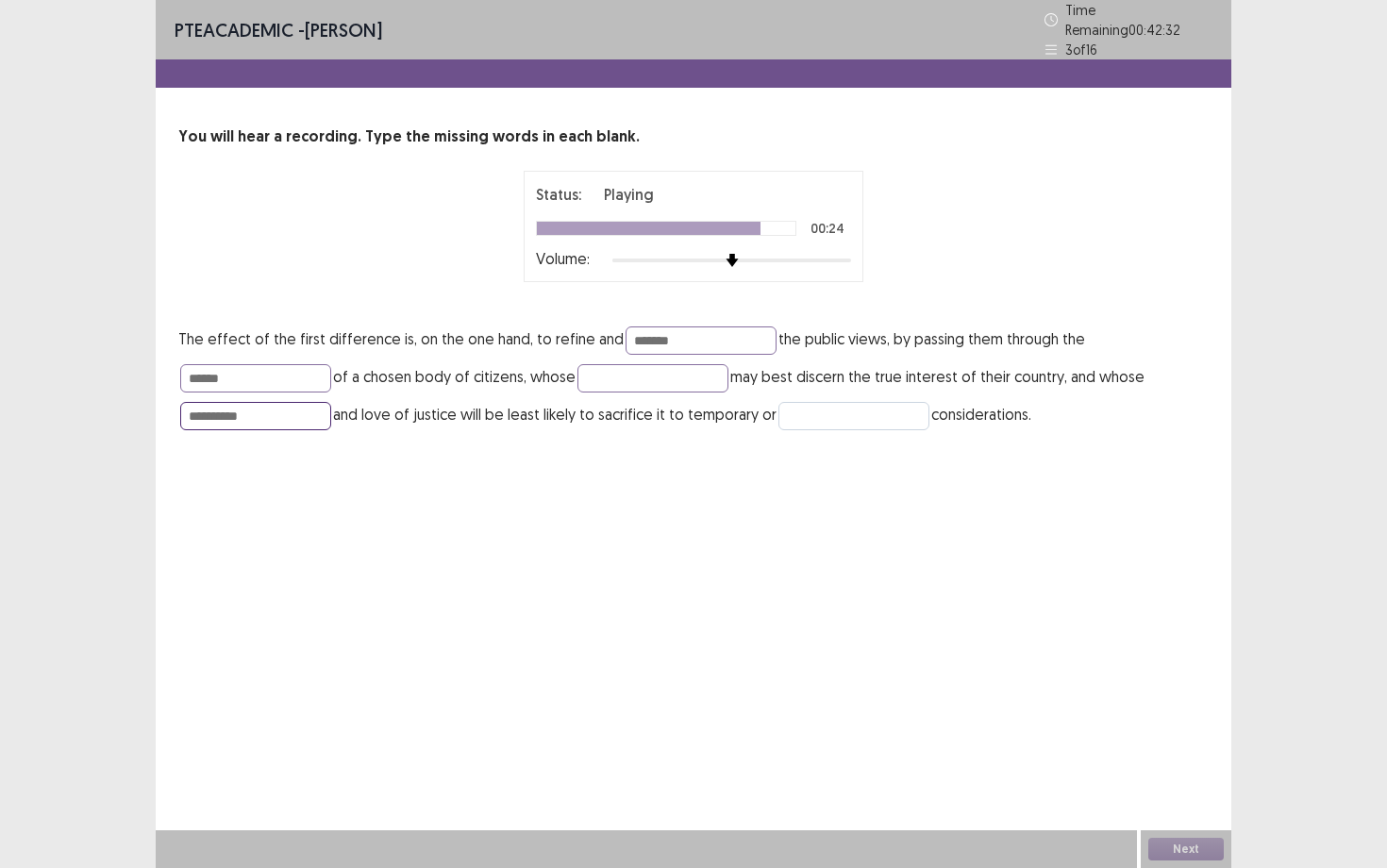 type on "**********" 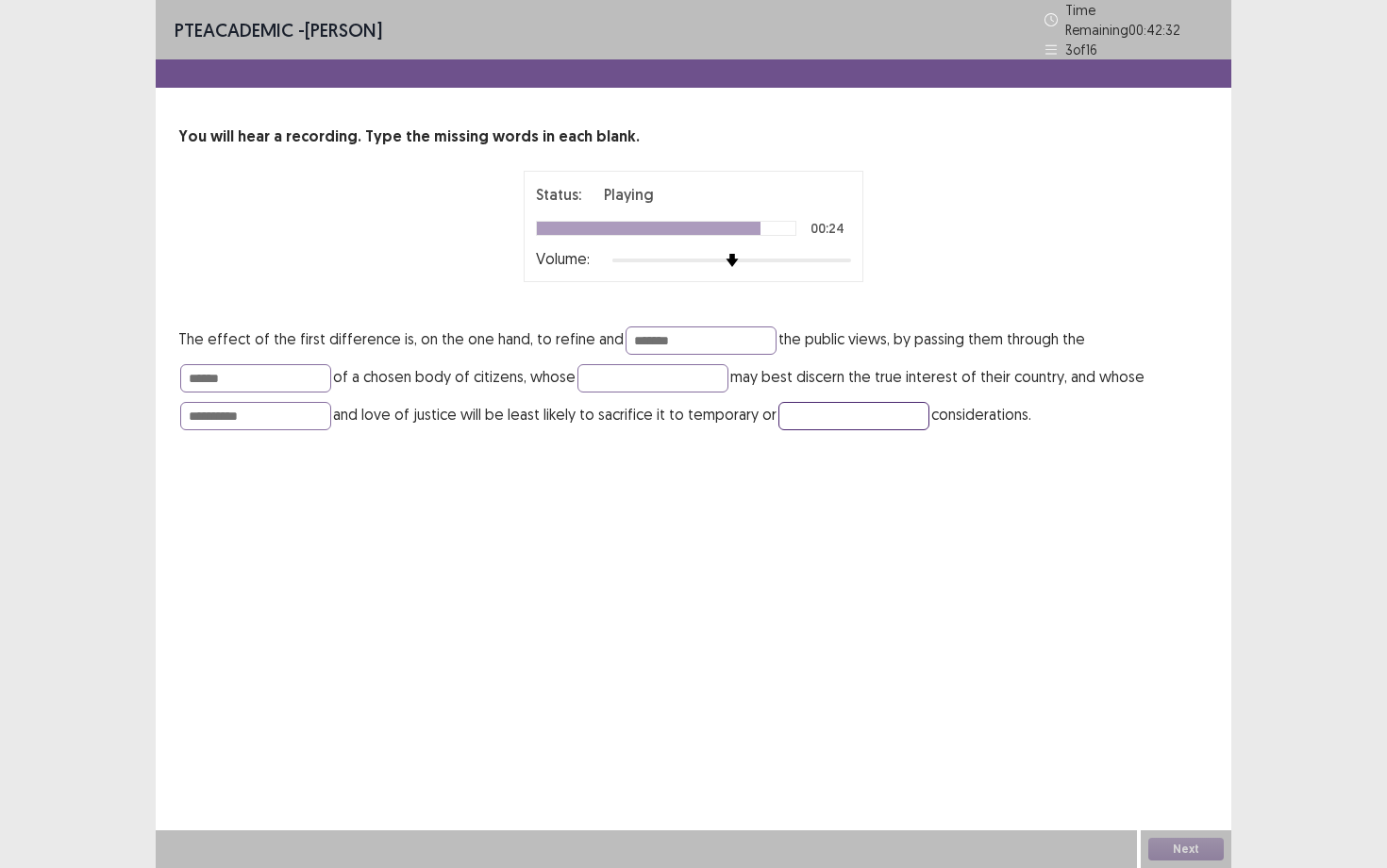 click at bounding box center (854, 416) 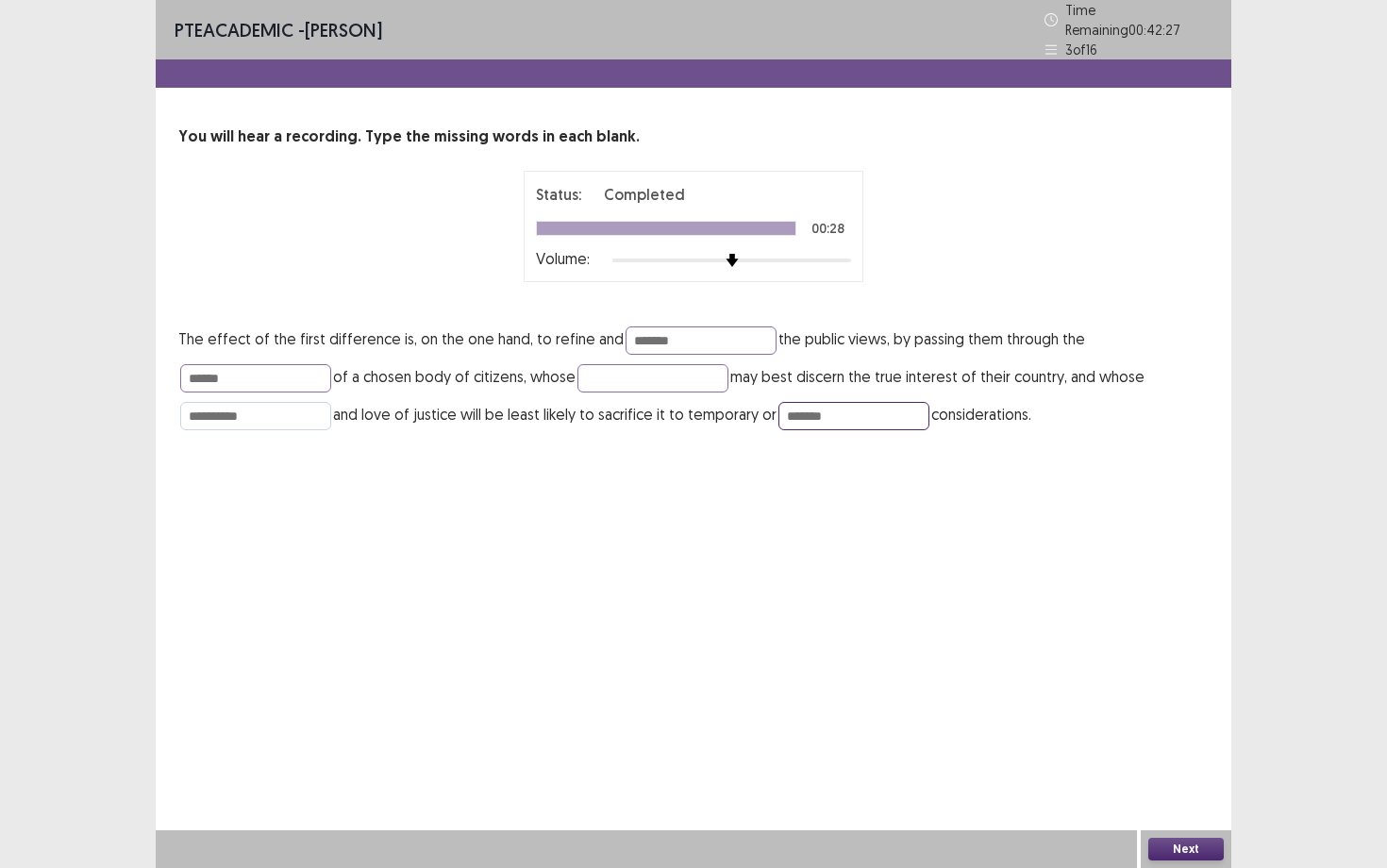 type on "*******" 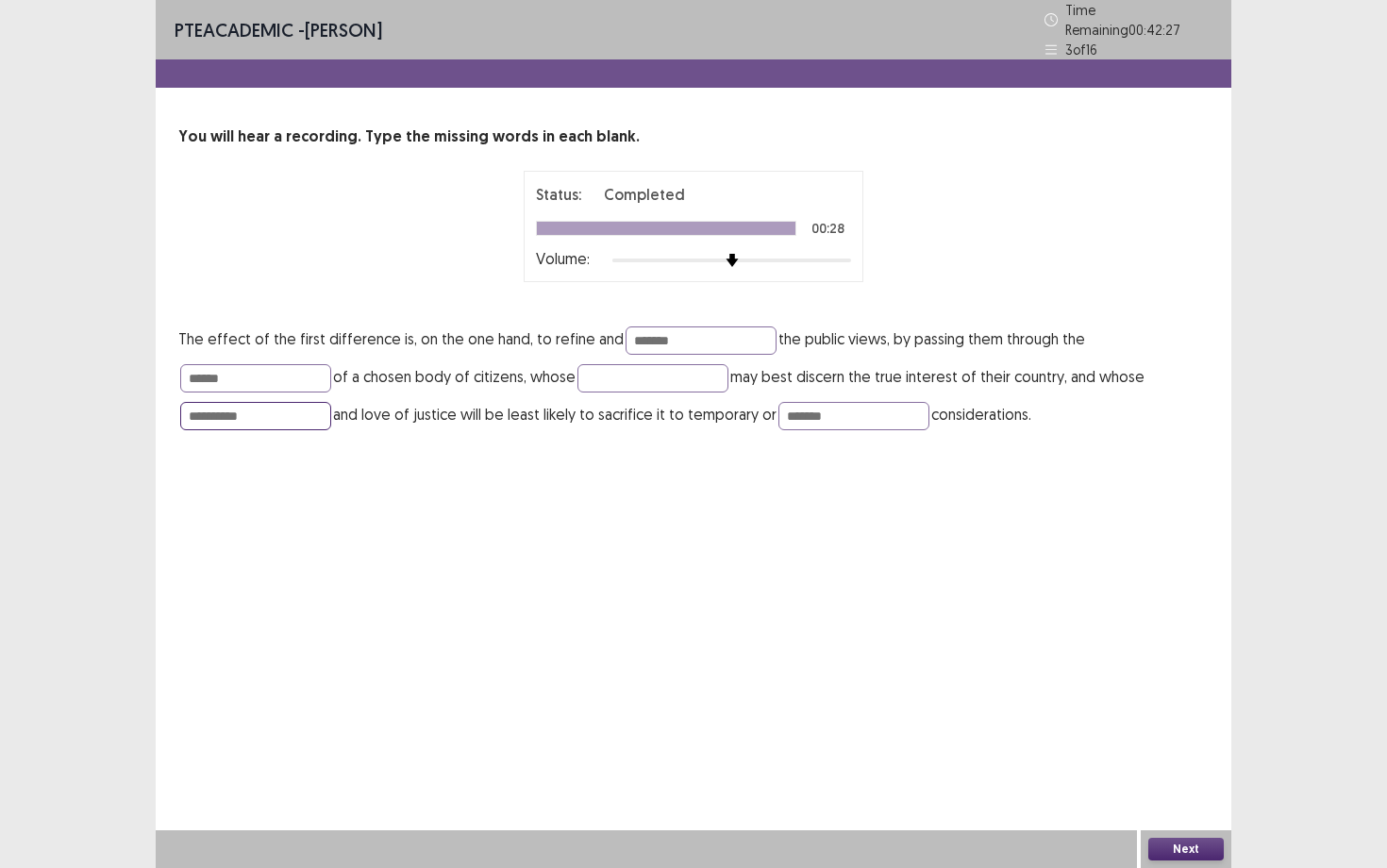 click on "**********" at bounding box center [256, 416] 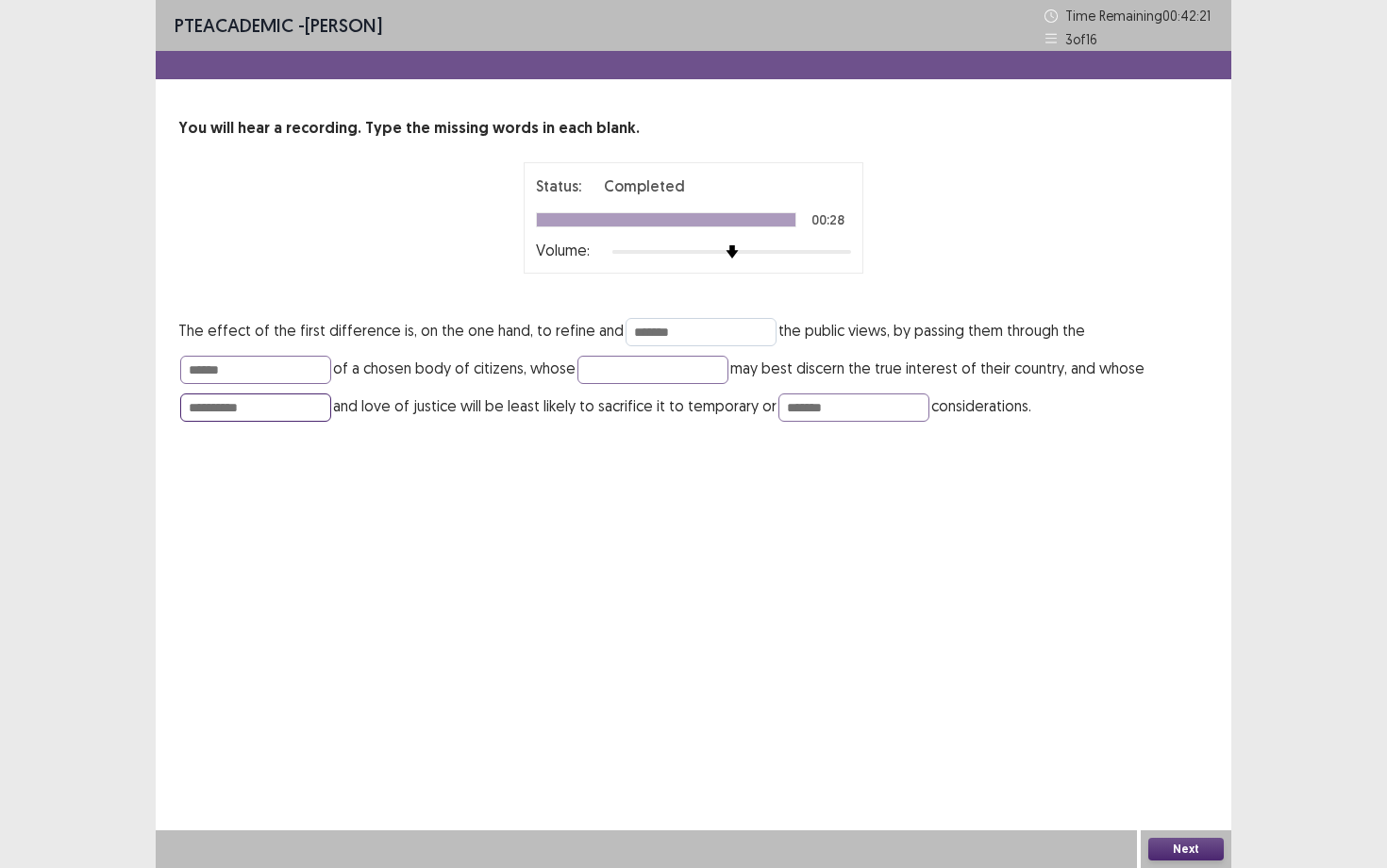 type on "**********" 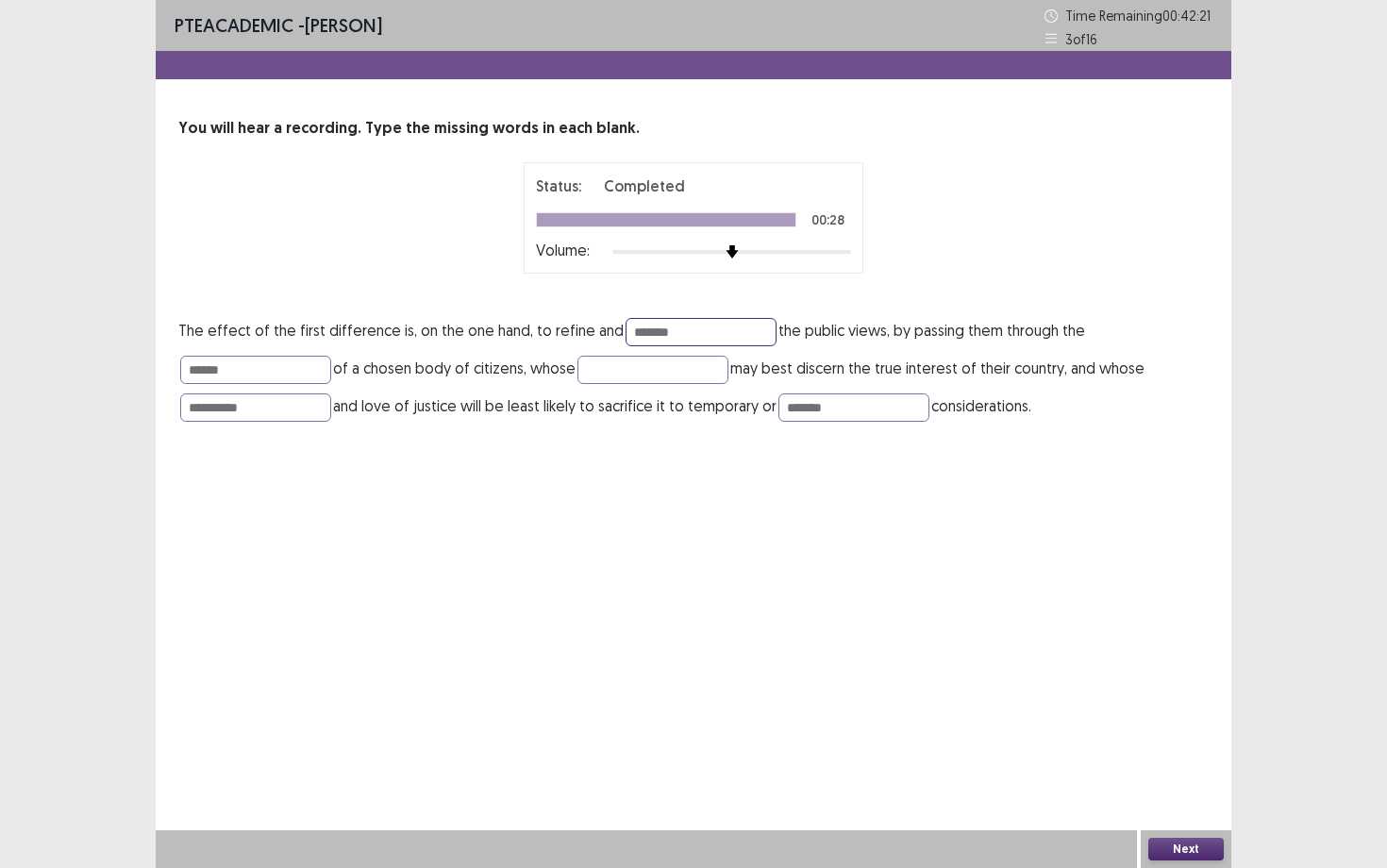 click on "*******" at bounding box center (701, 332) 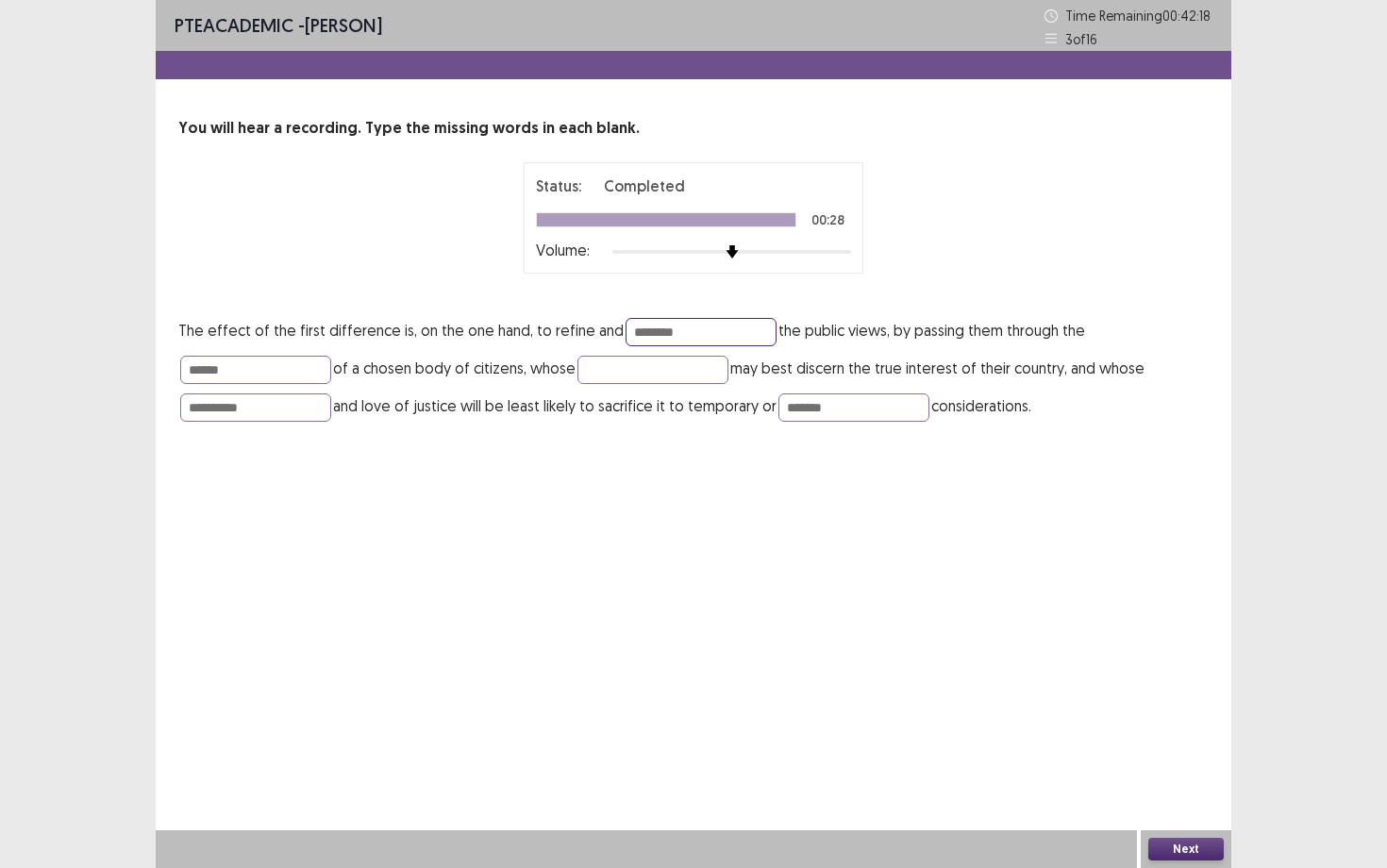 type on "*******" 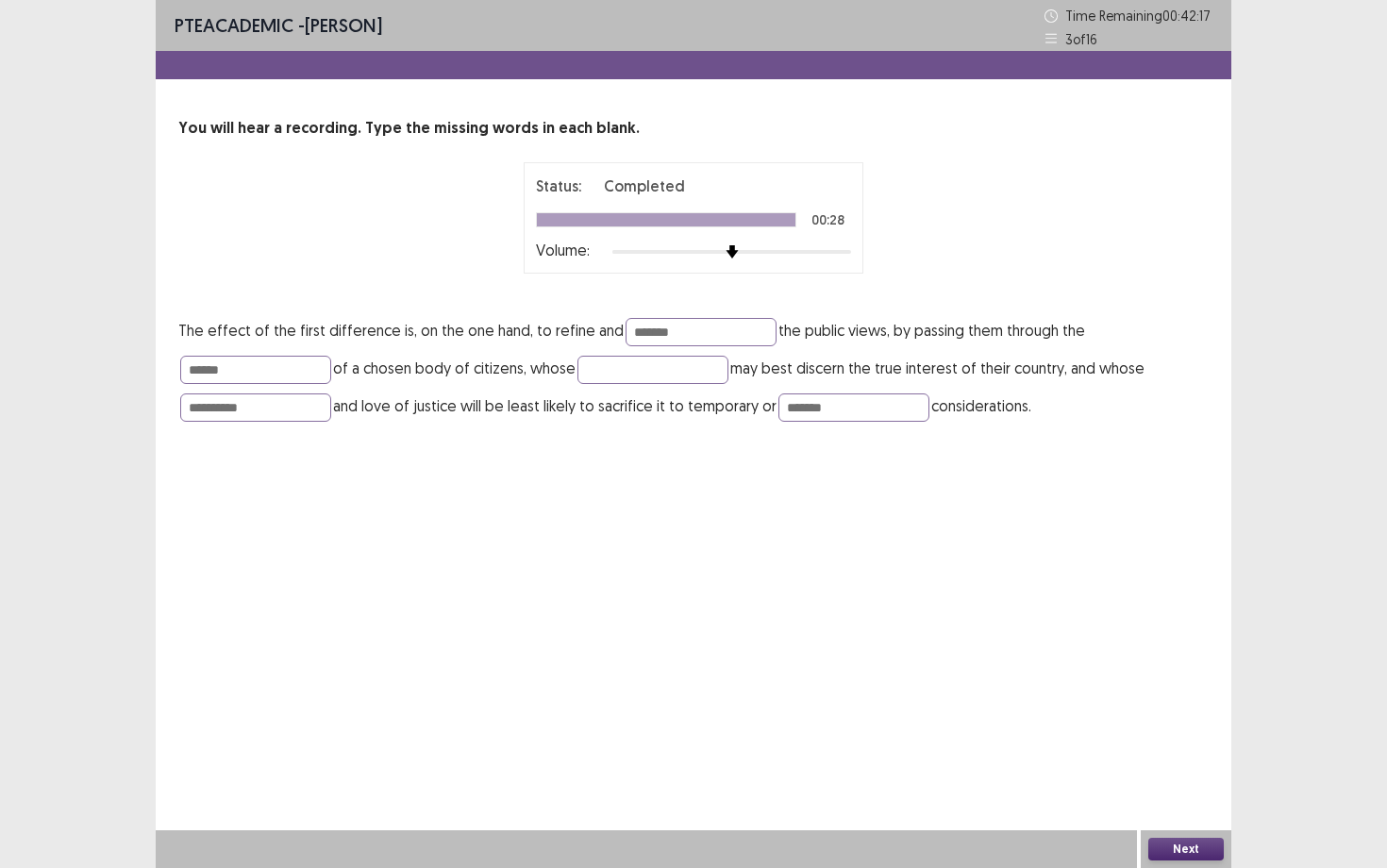 click on "**********" at bounding box center (694, 434) 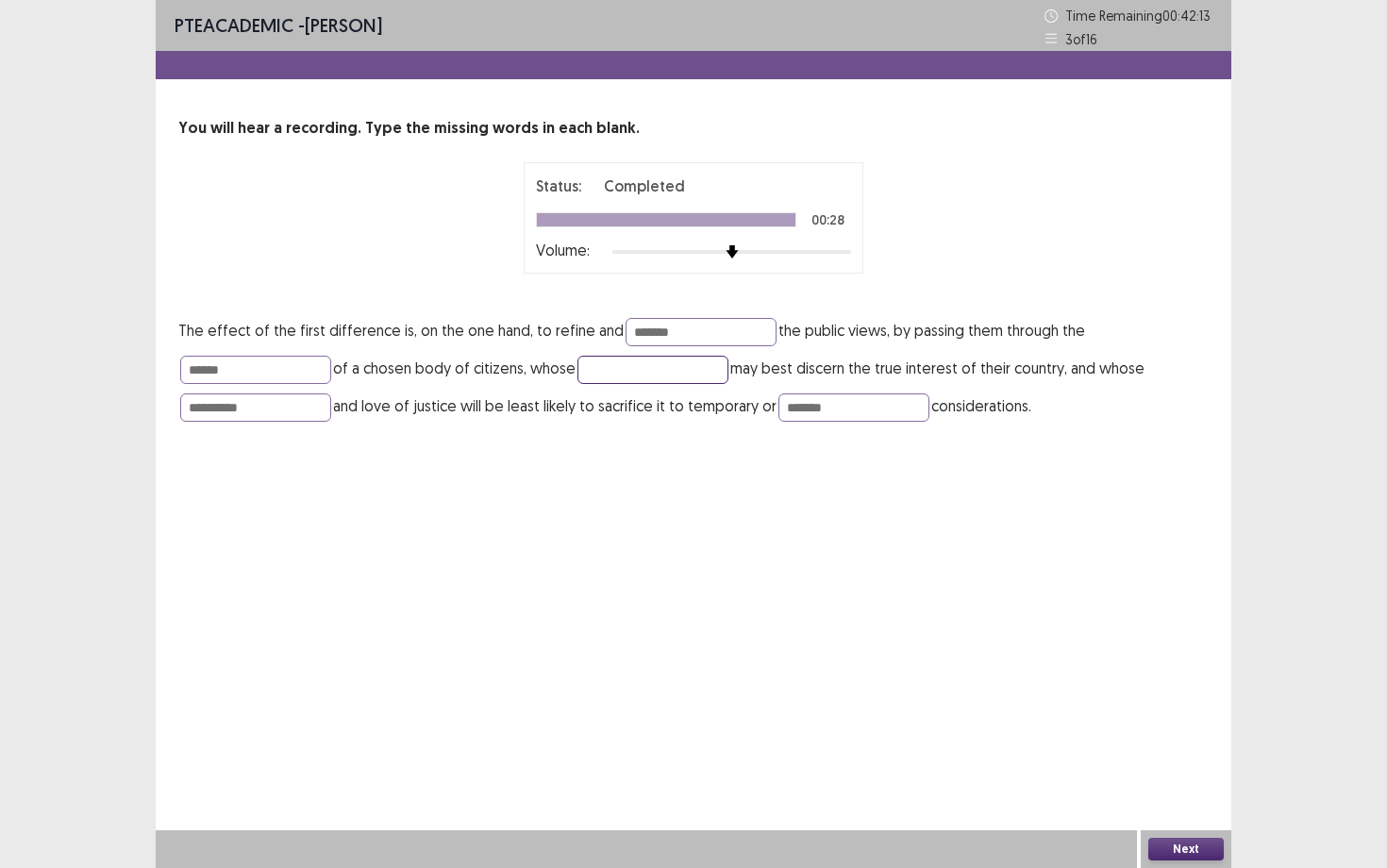click at bounding box center [653, 370] 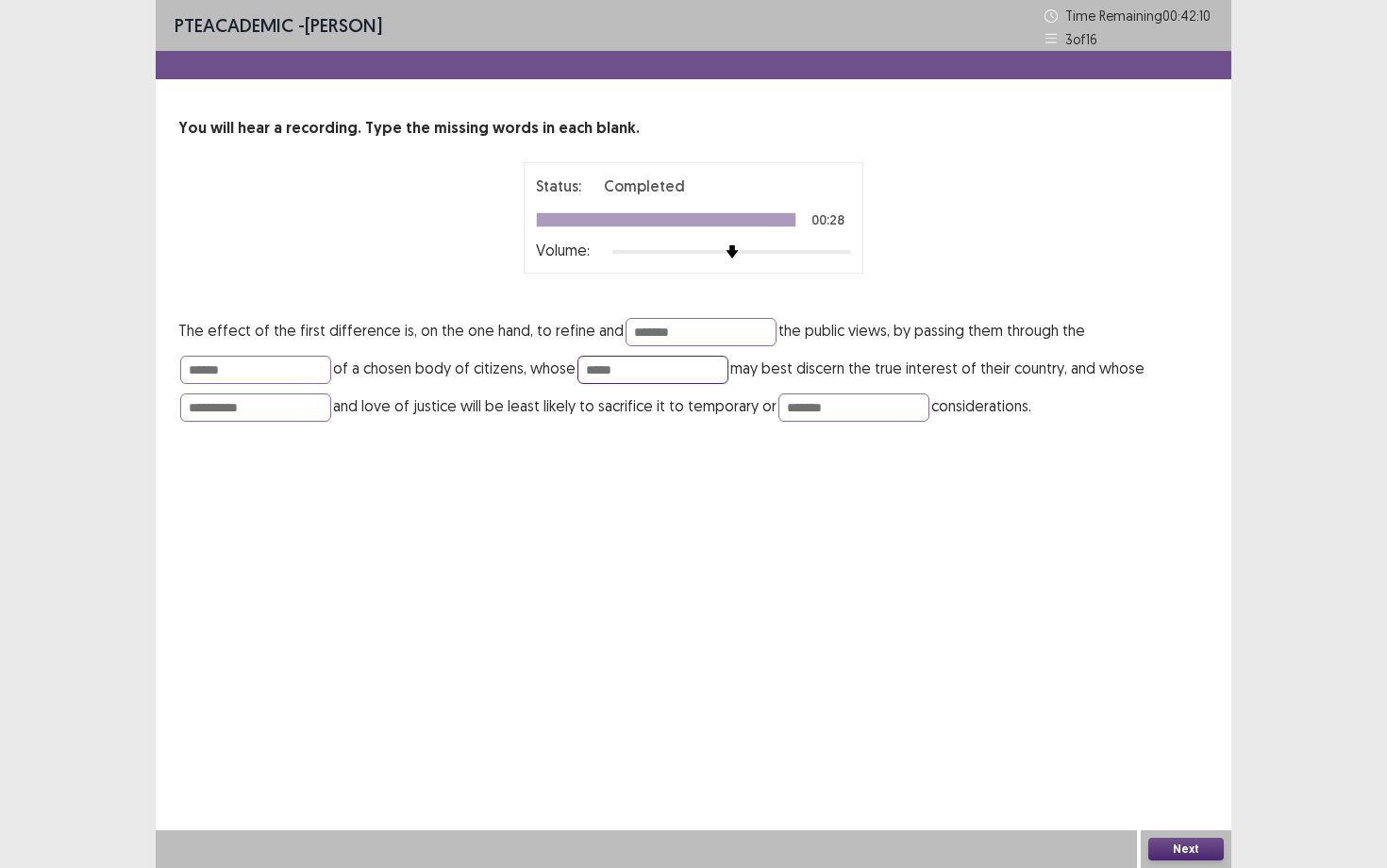 type on "*****" 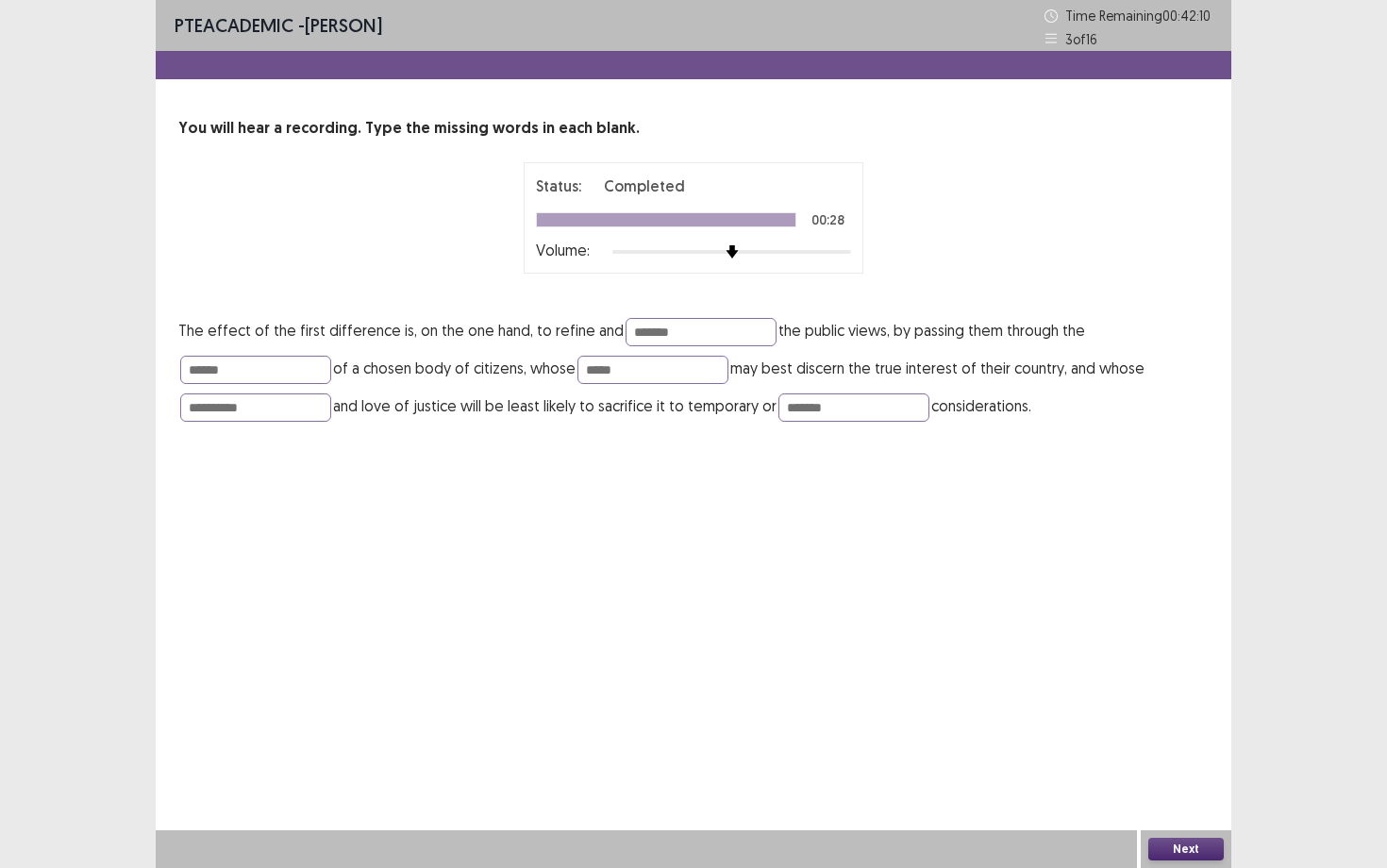 click on "Next" at bounding box center [1186, 849] 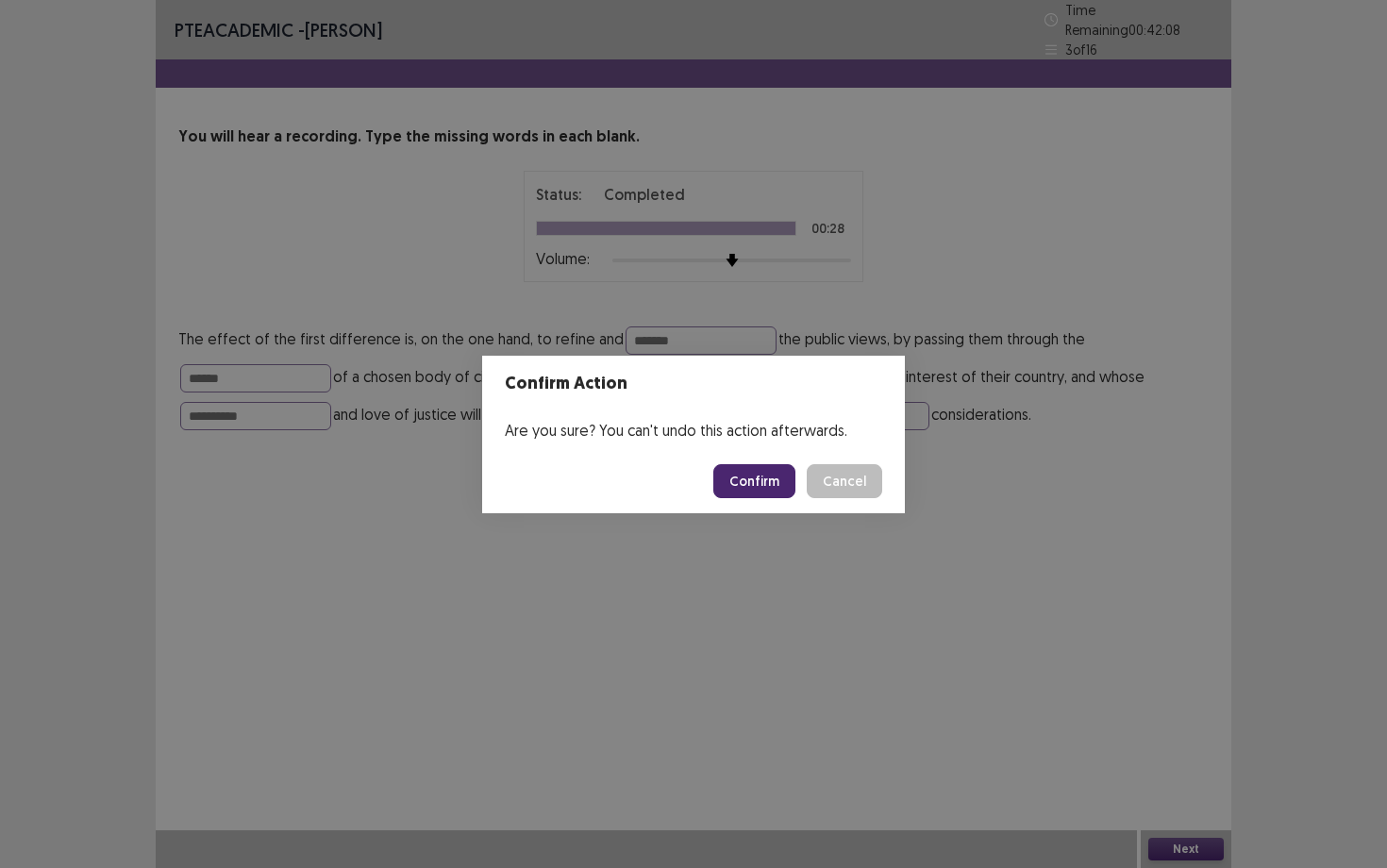click on "Confirm" at bounding box center [754, 481] 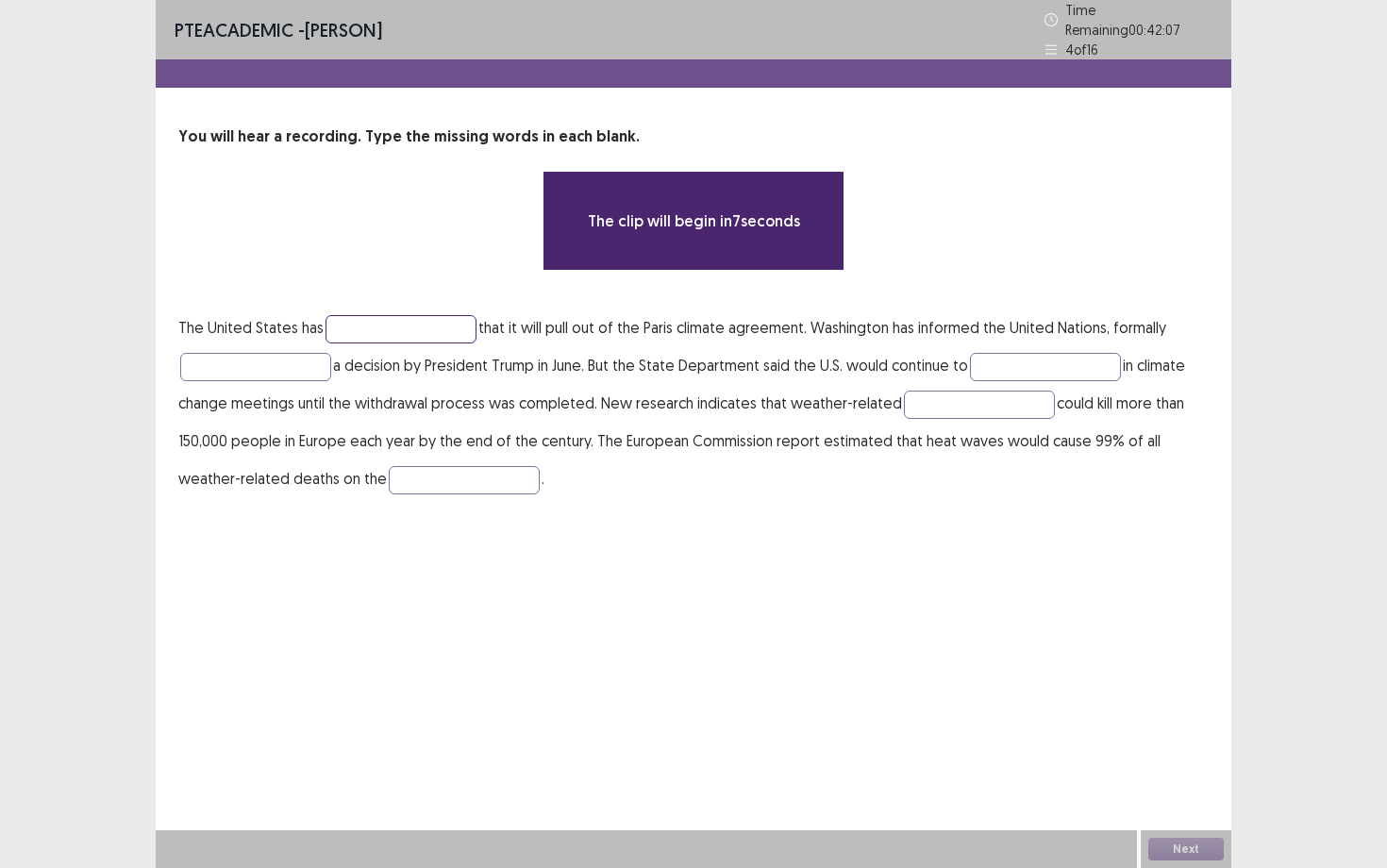 click at bounding box center [401, 329] 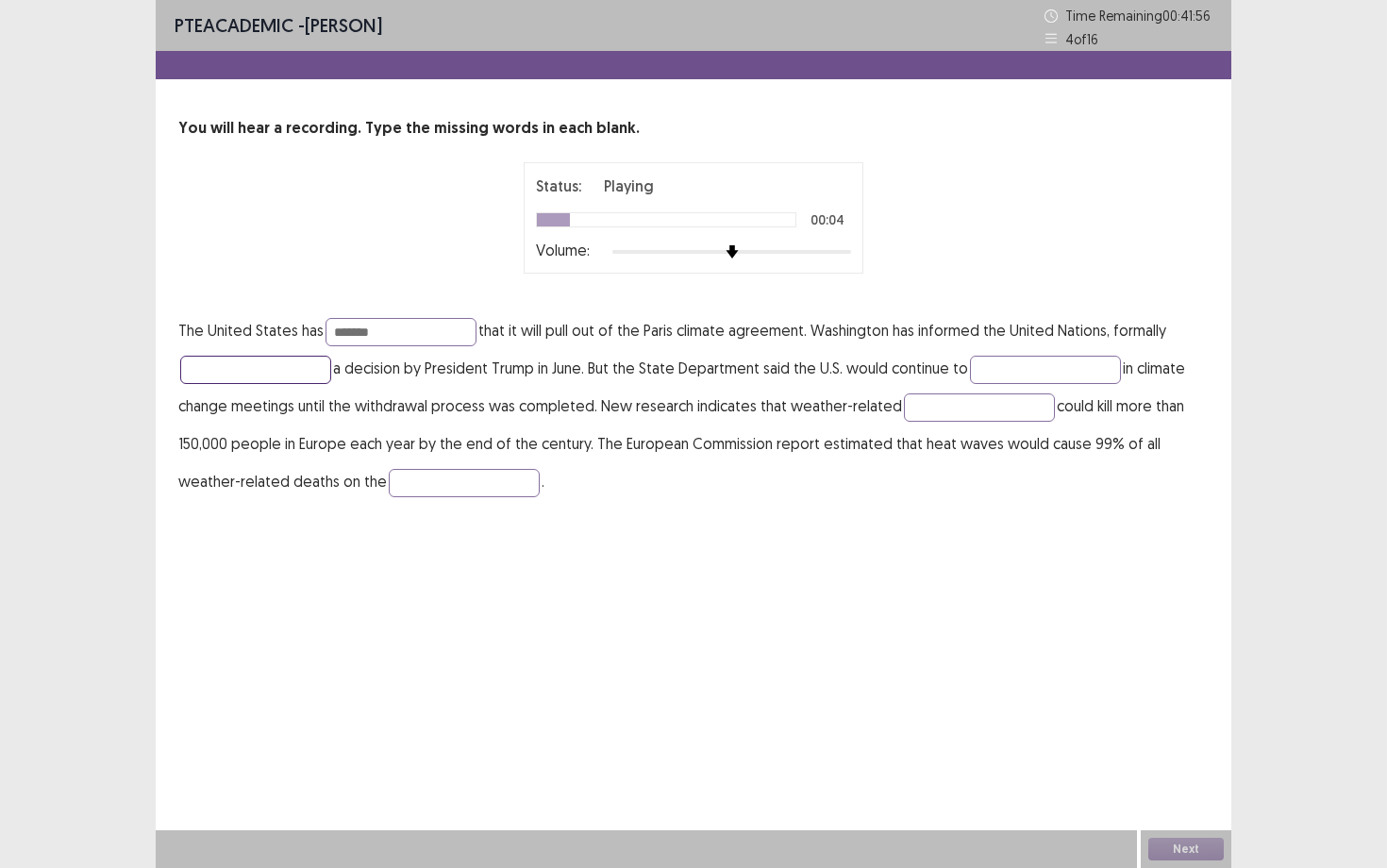 click at bounding box center (256, 370) 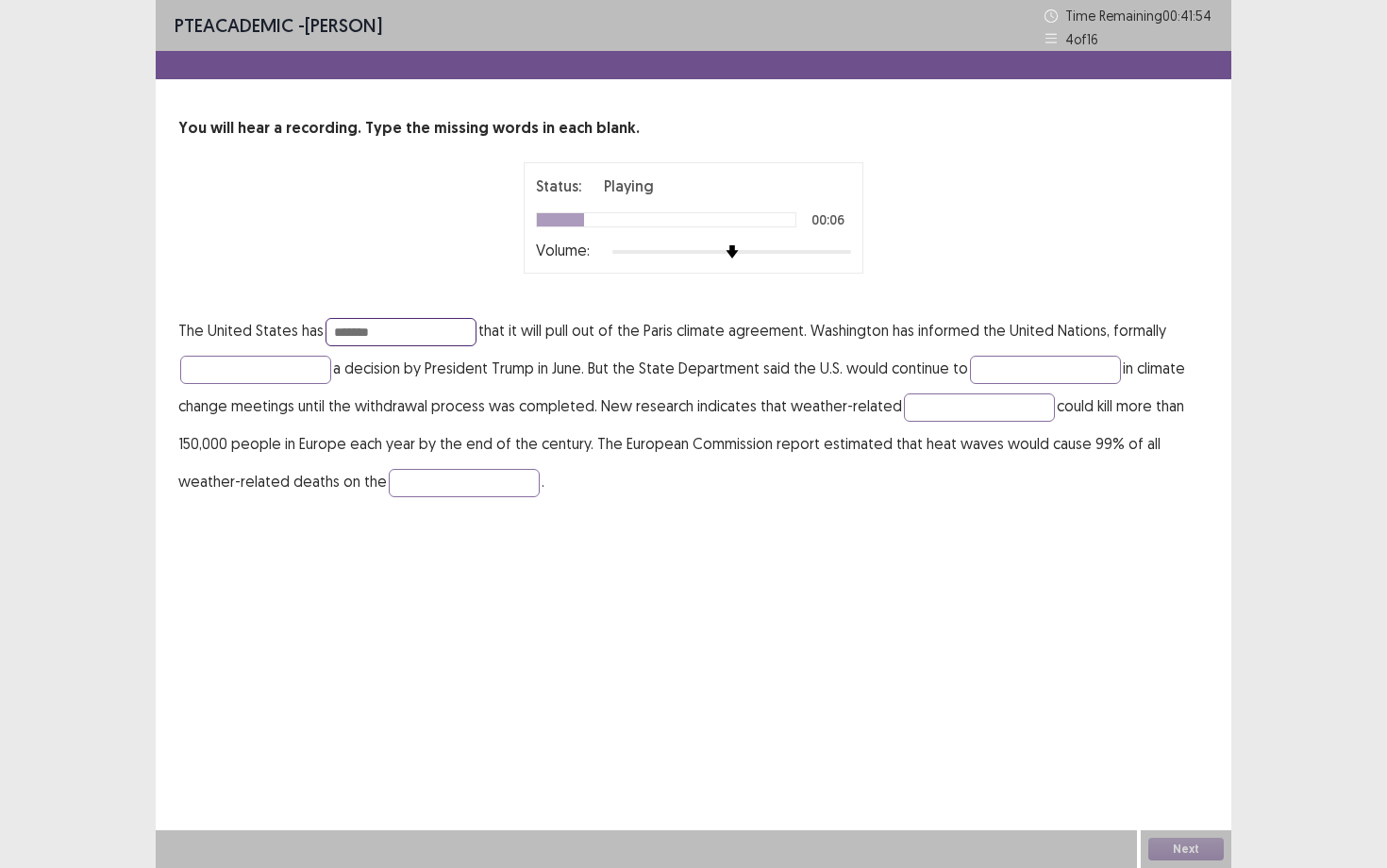 click on "*******" at bounding box center [401, 332] 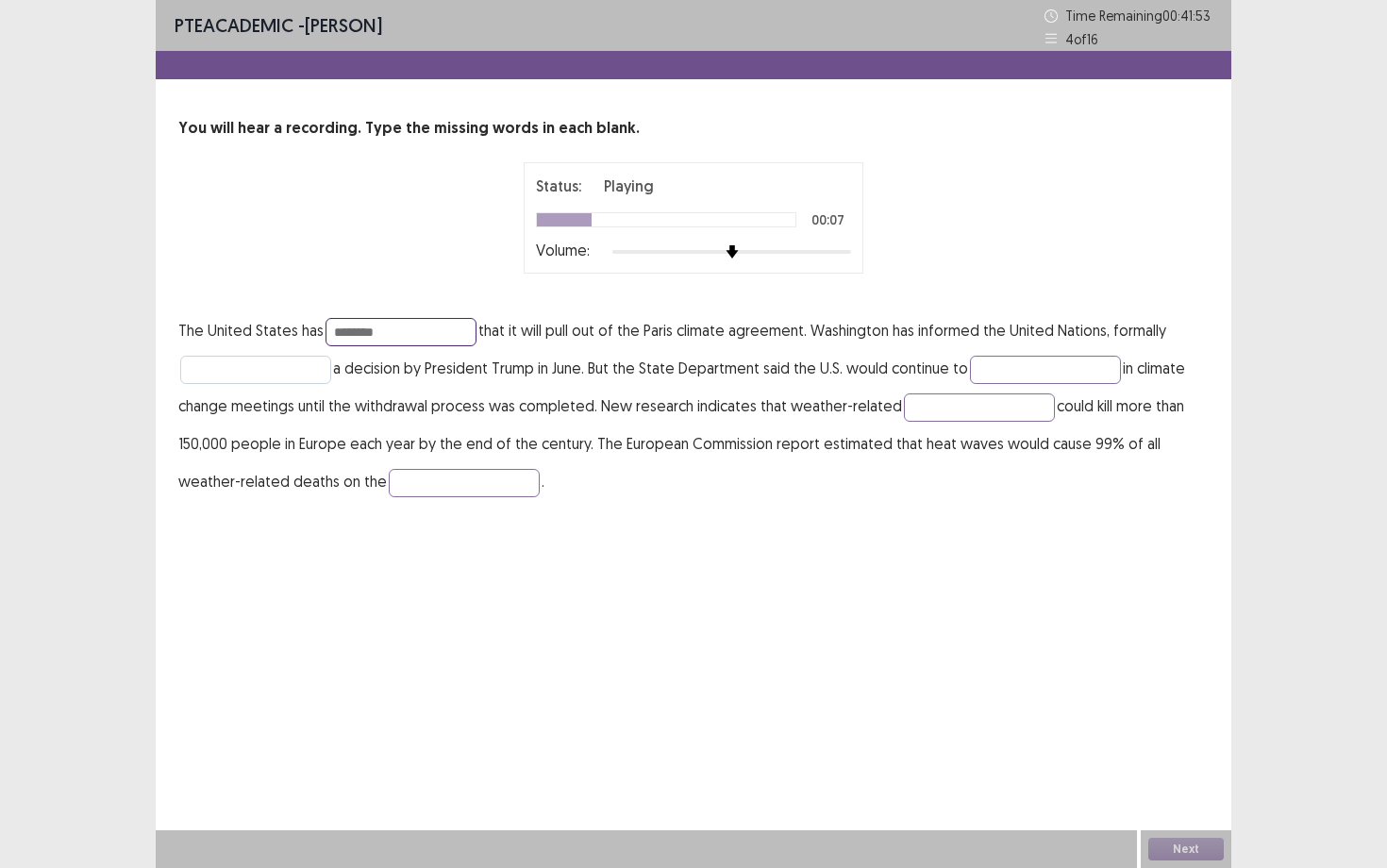 type on "********" 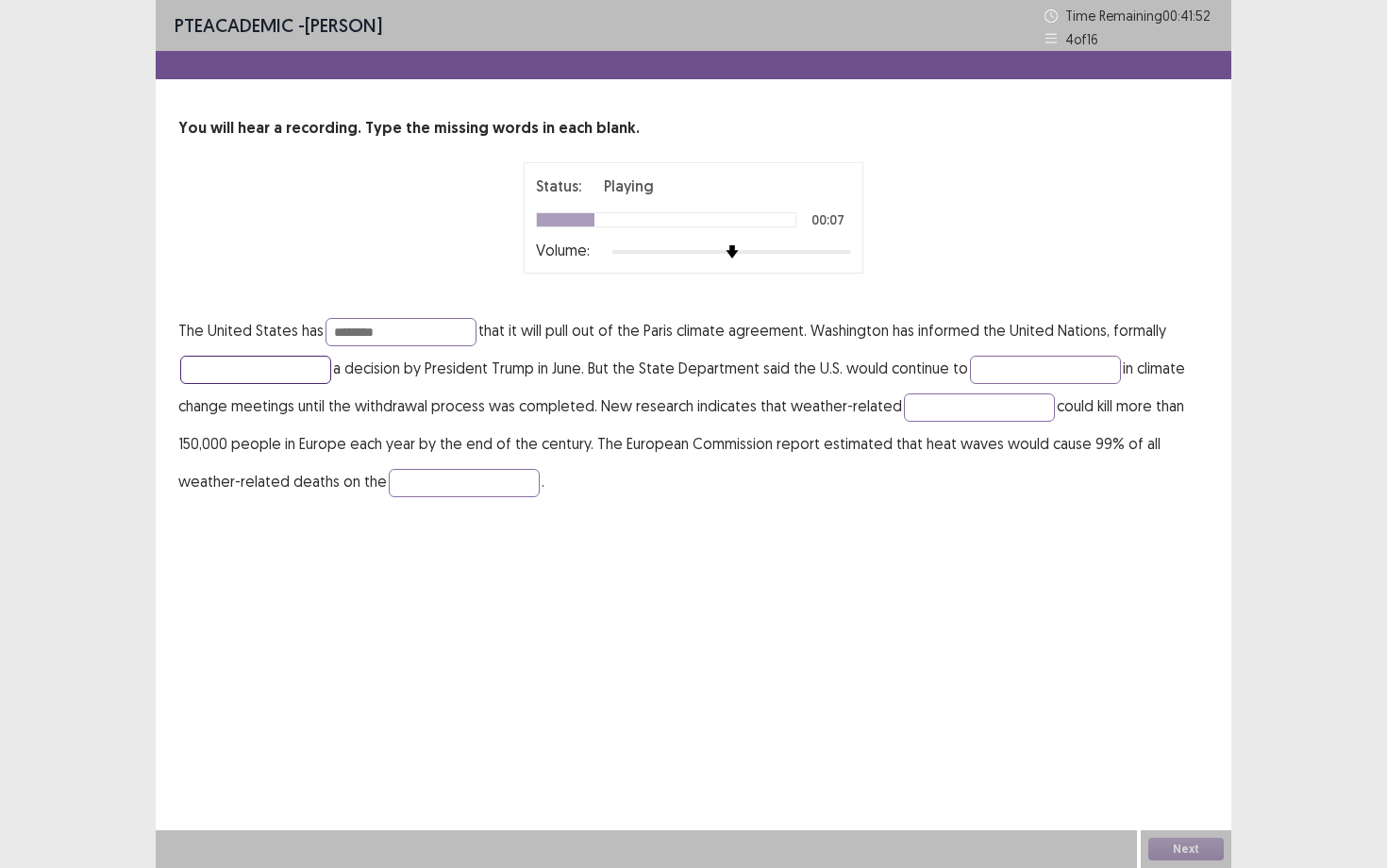 click at bounding box center (256, 370) 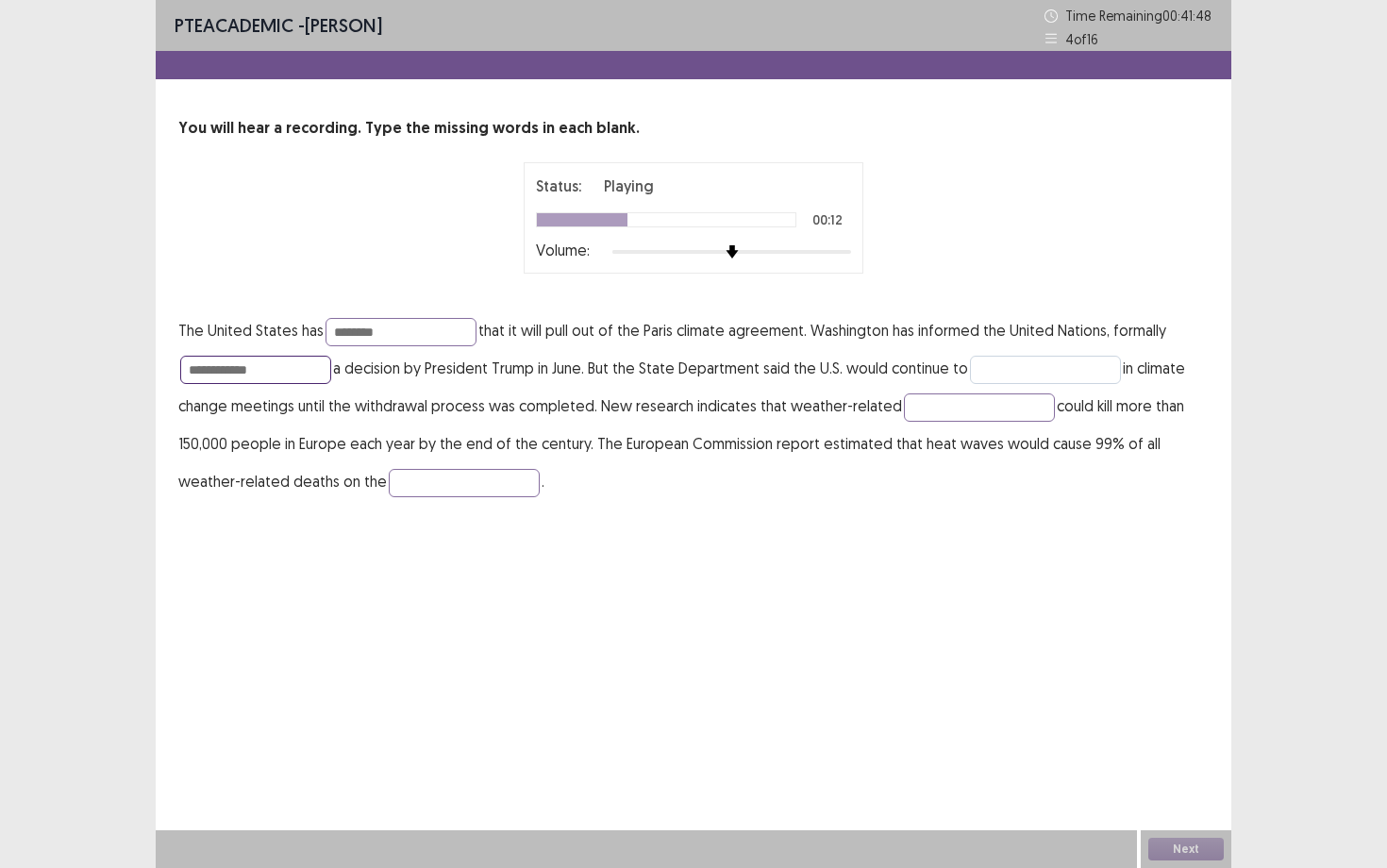 type on "**********" 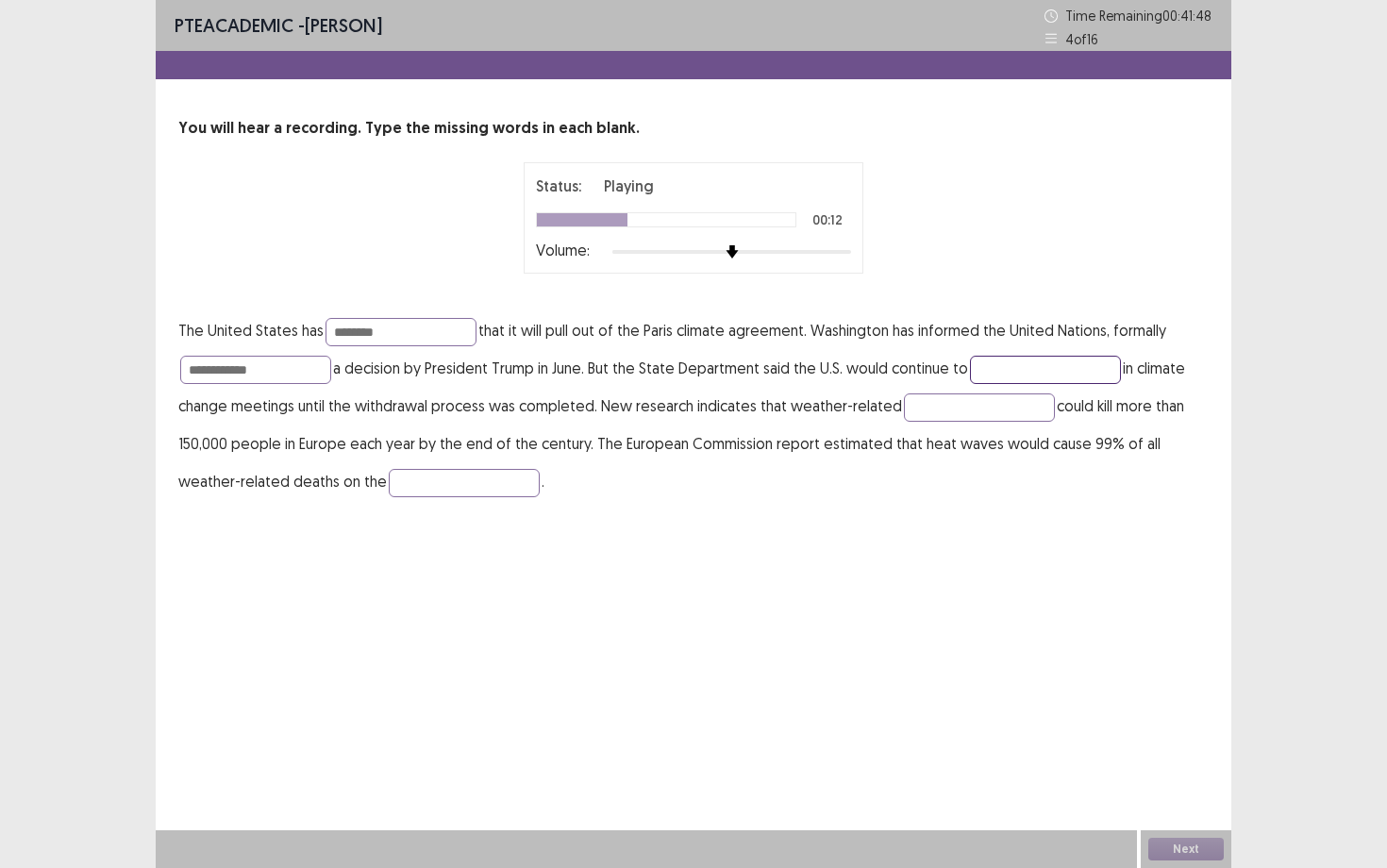 click at bounding box center (1045, 370) 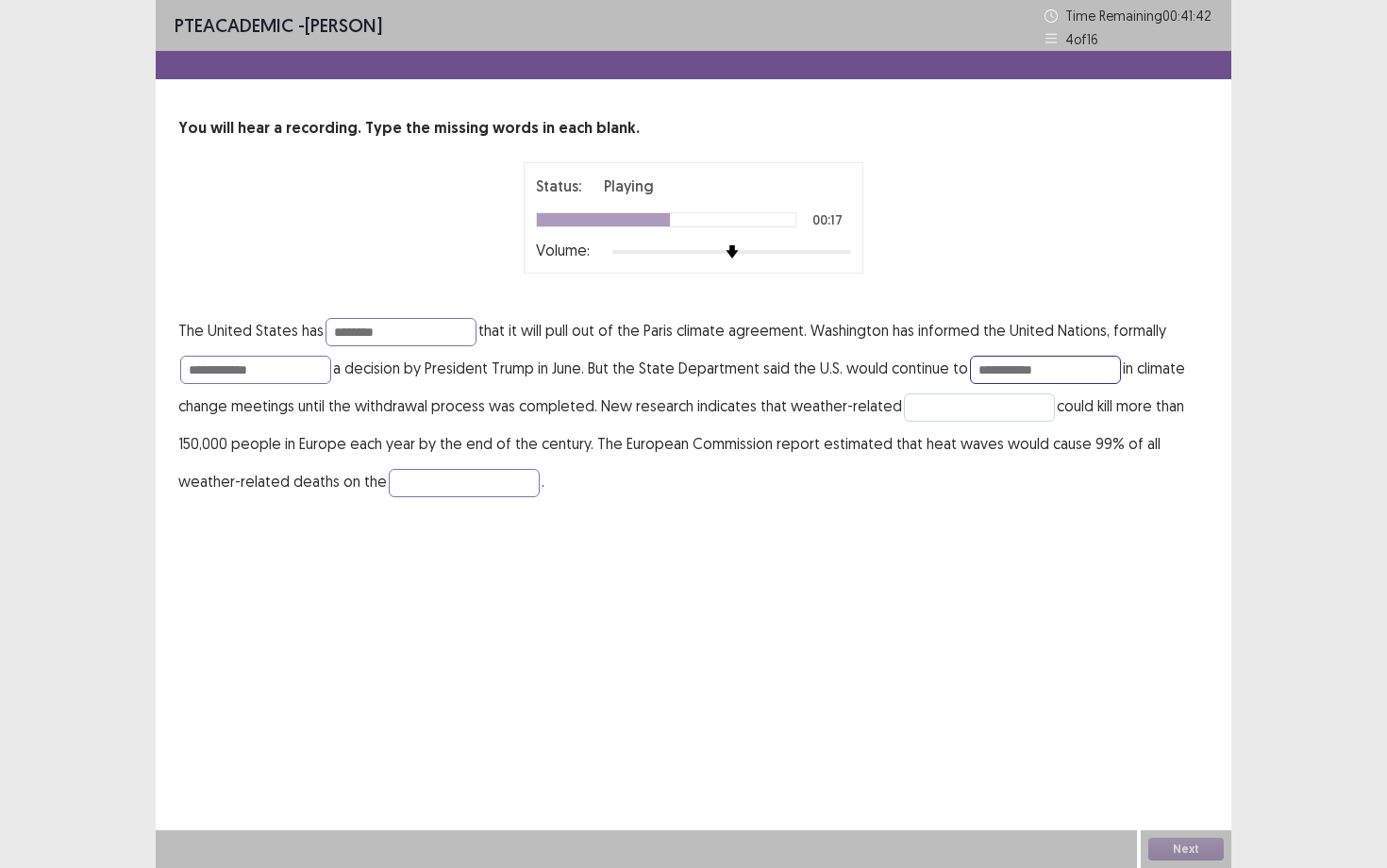 type on "**********" 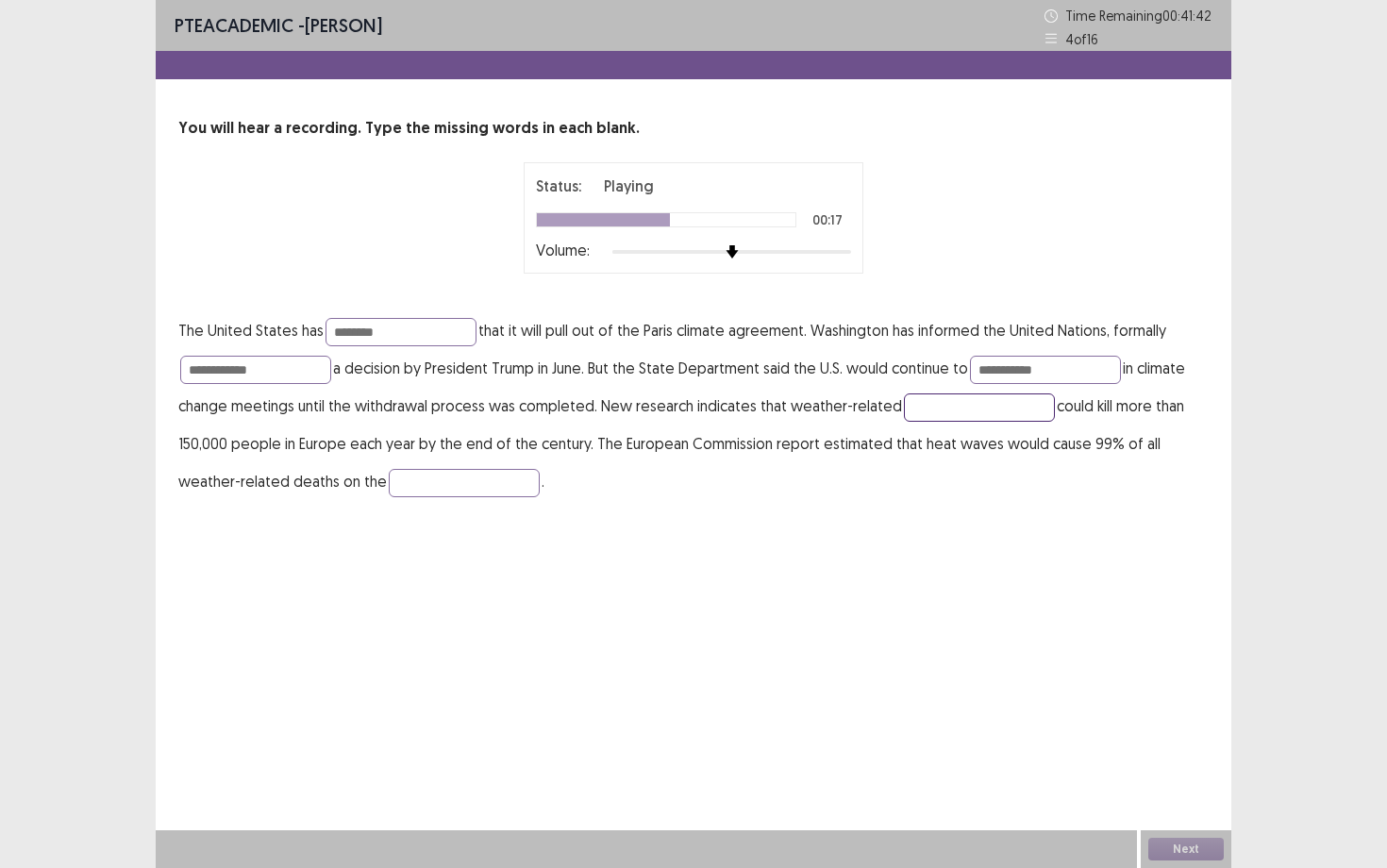 click at bounding box center [979, 408] 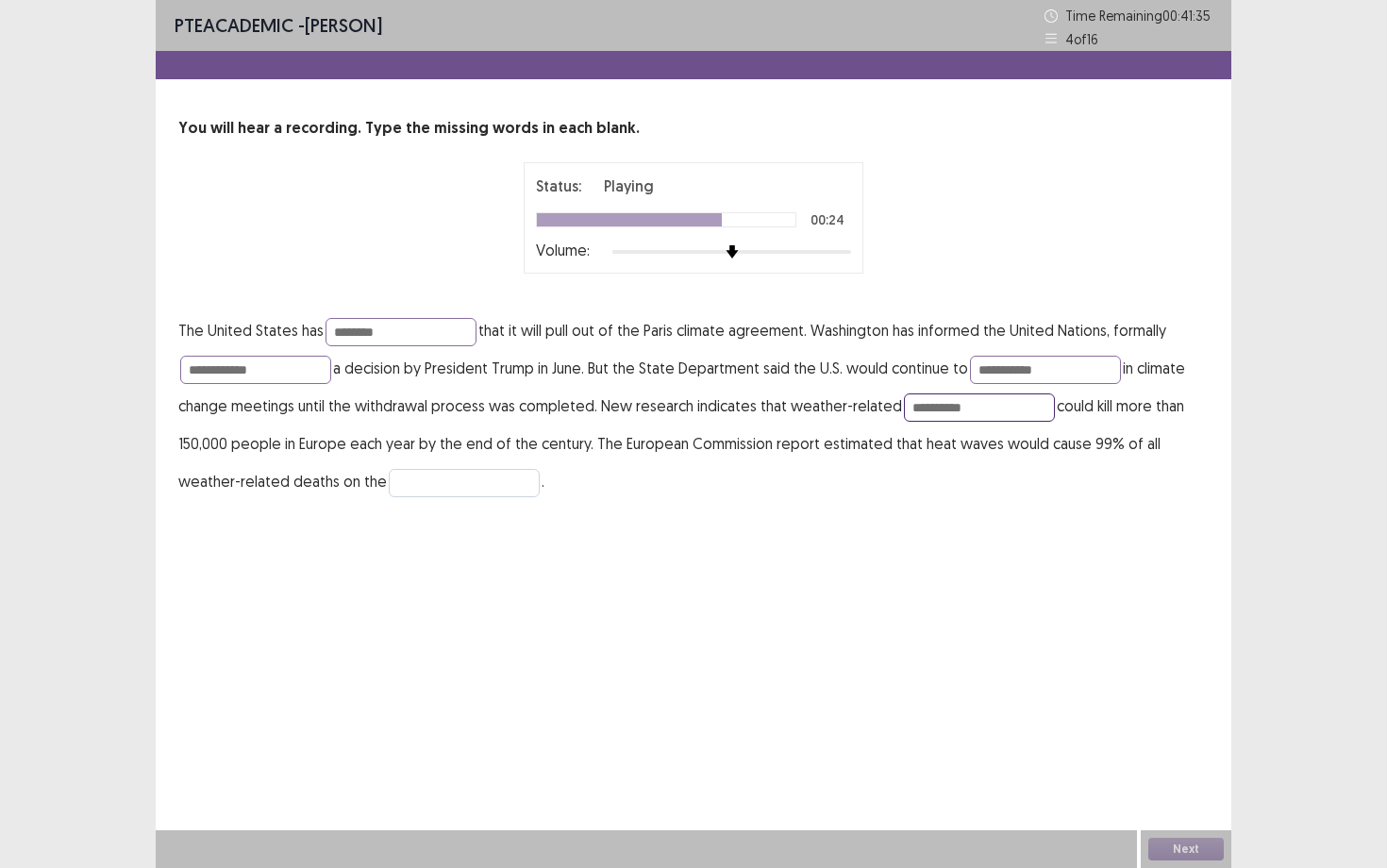 type on "**********" 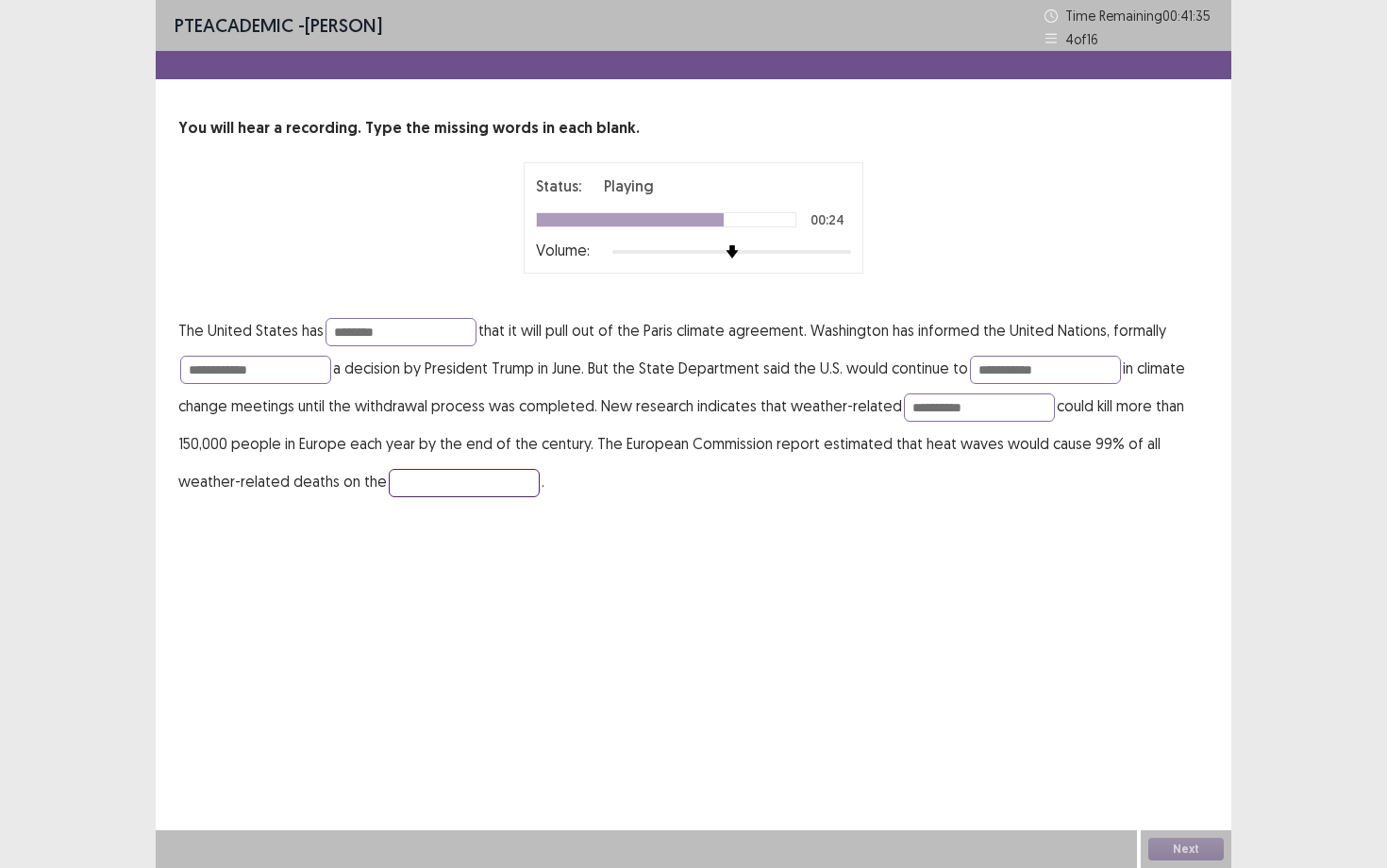click at bounding box center (464, 483) 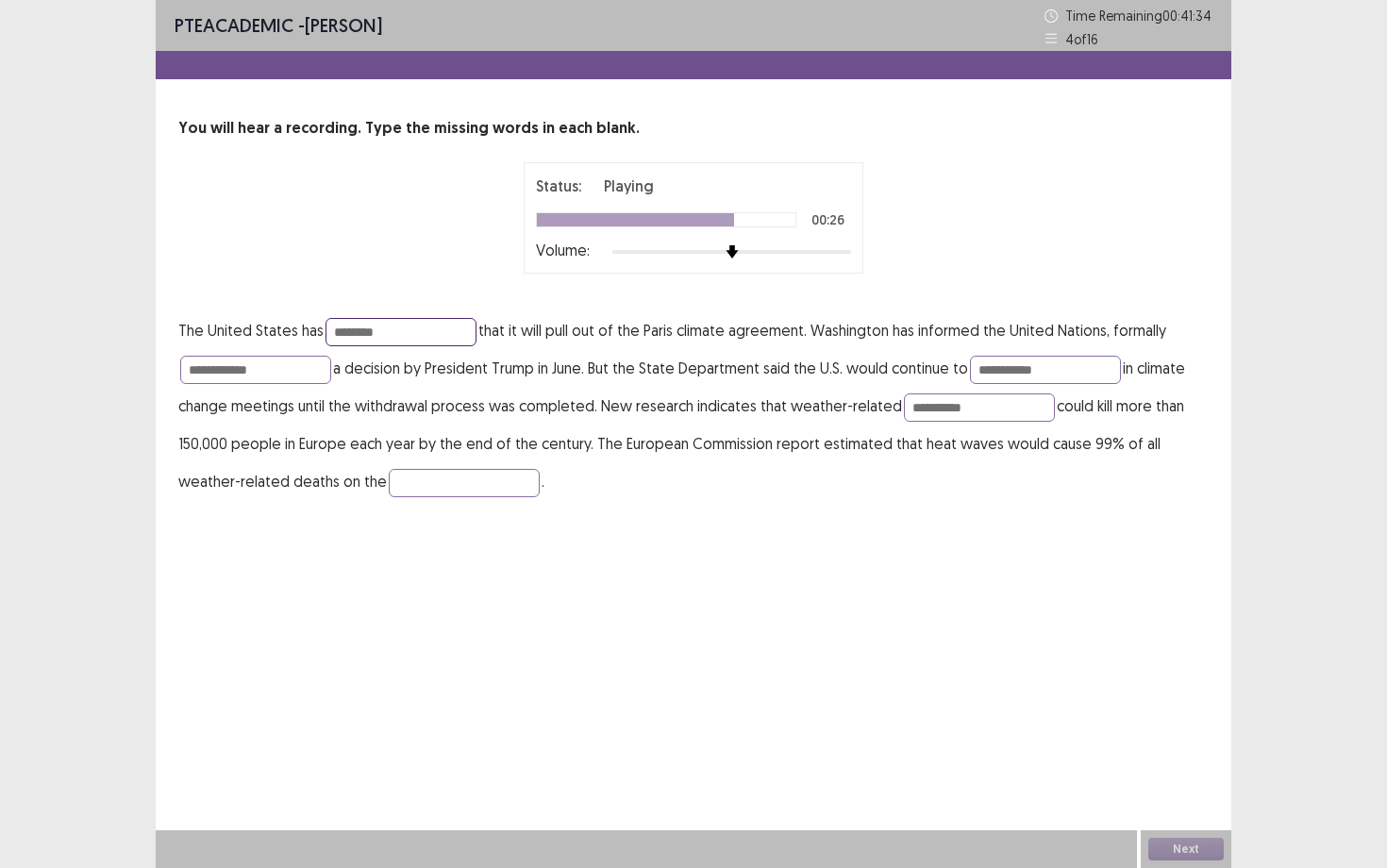 click on "********" at bounding box center (401, 332) 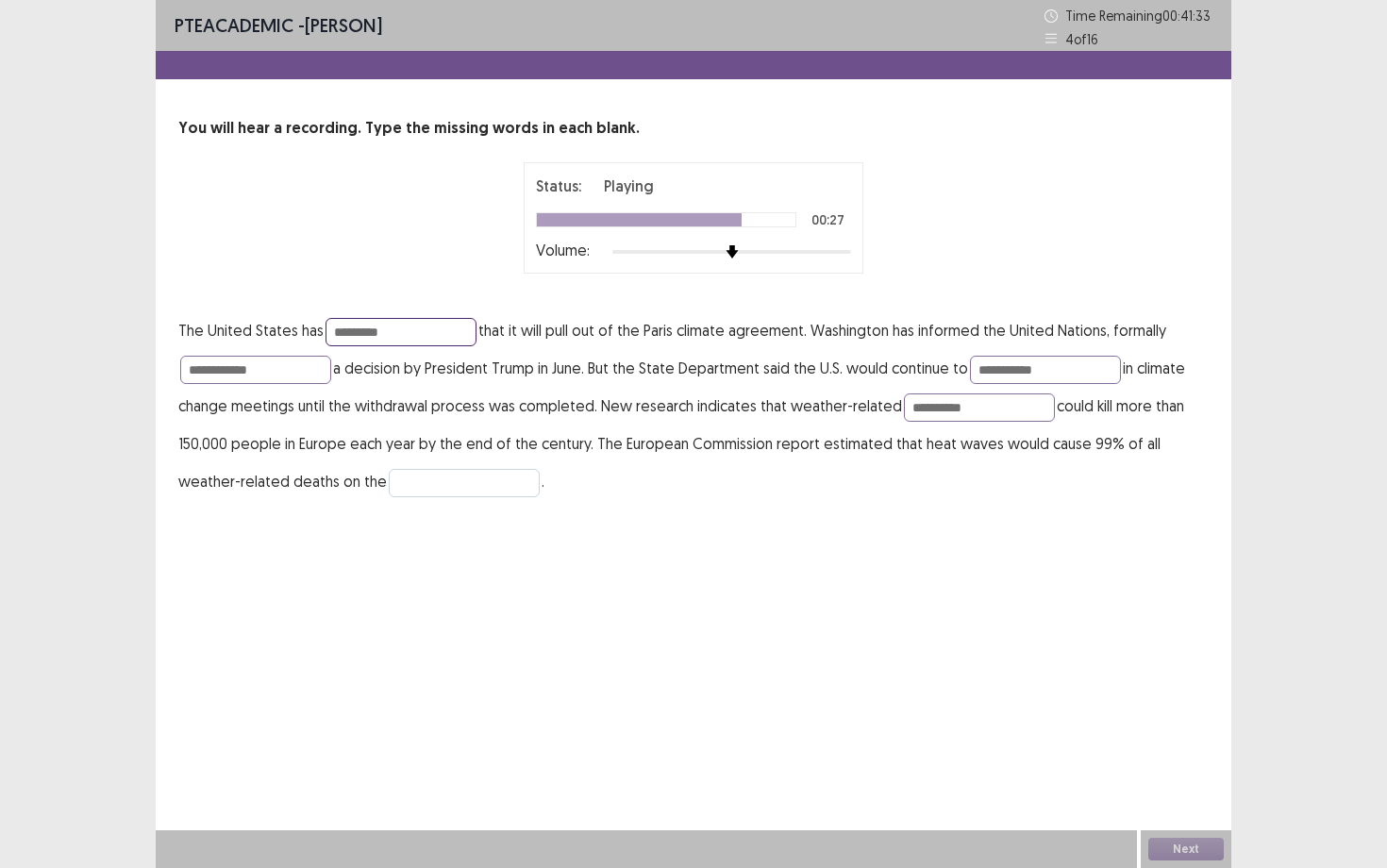 type on "*********" 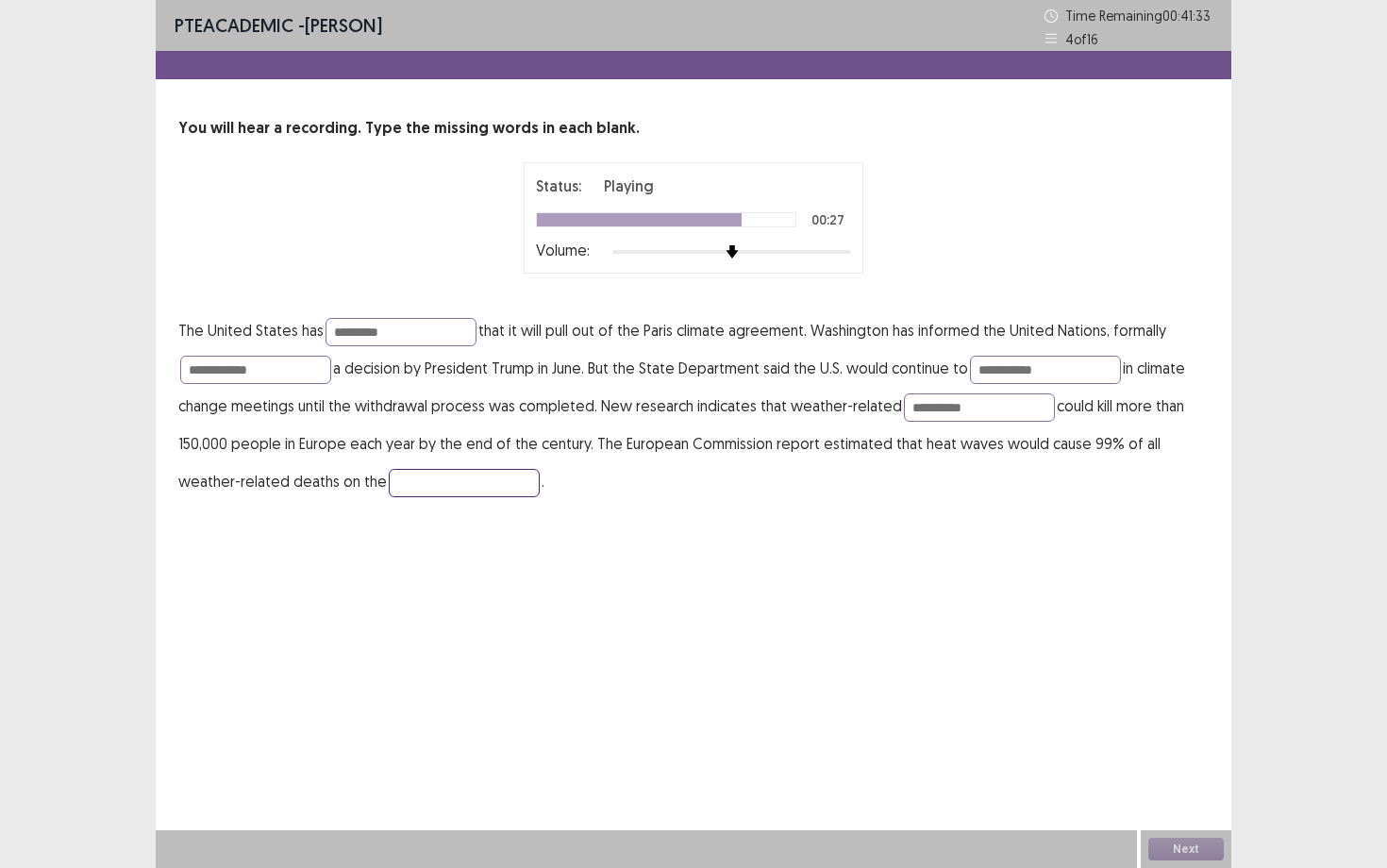 click at bounding box center (464, 483) 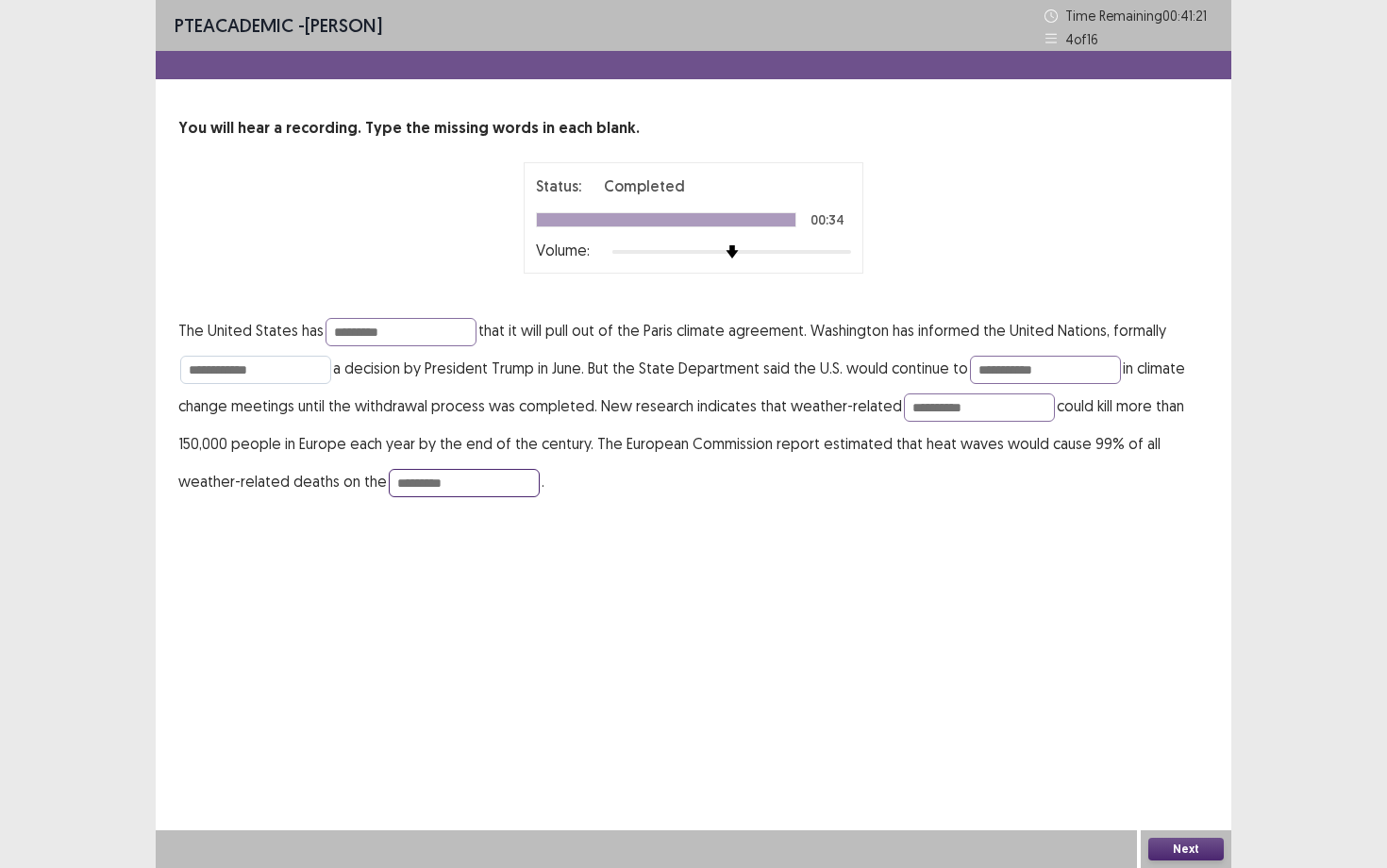 type on "*********" 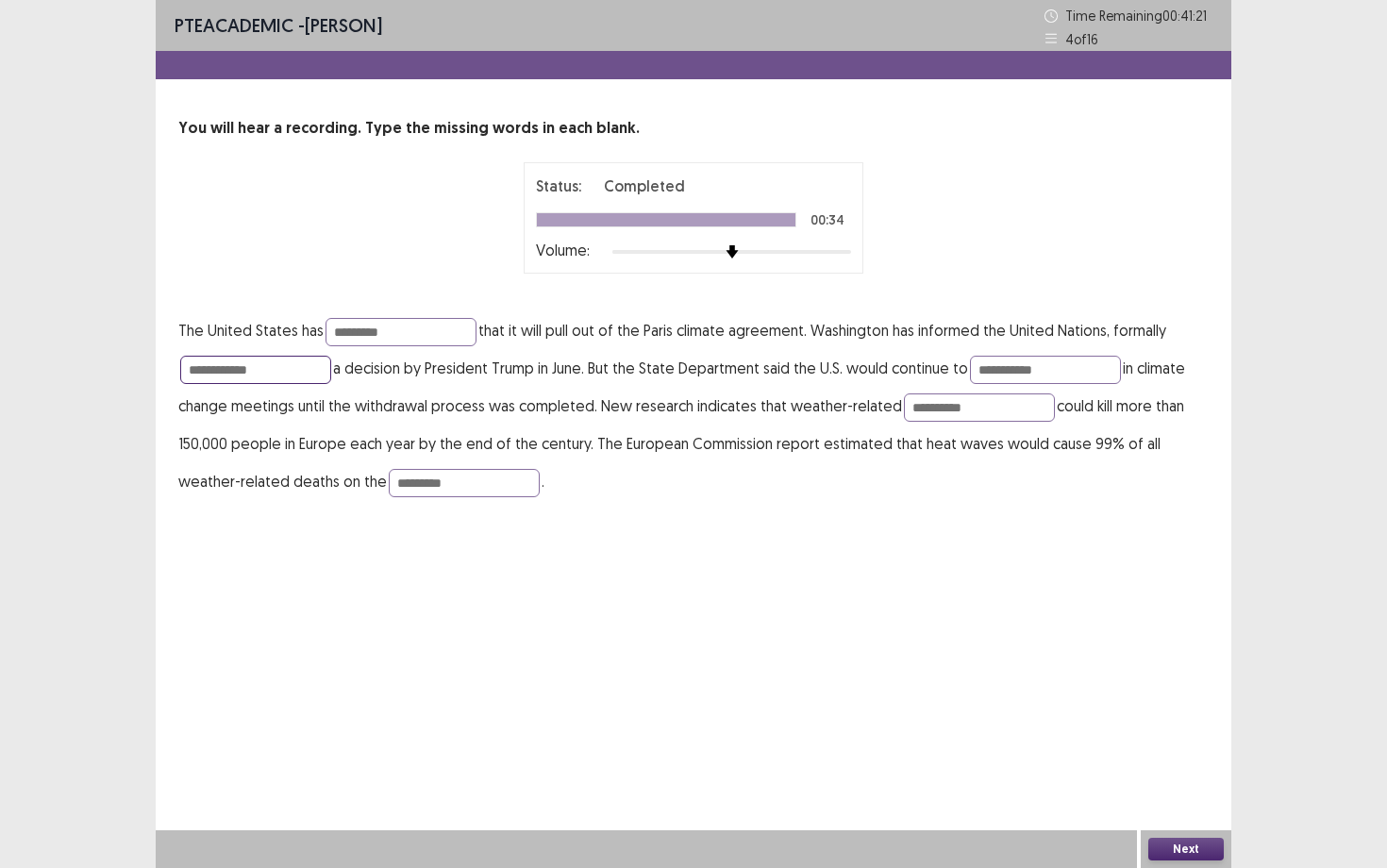 click on "**********" at bounding box center (256, 370) 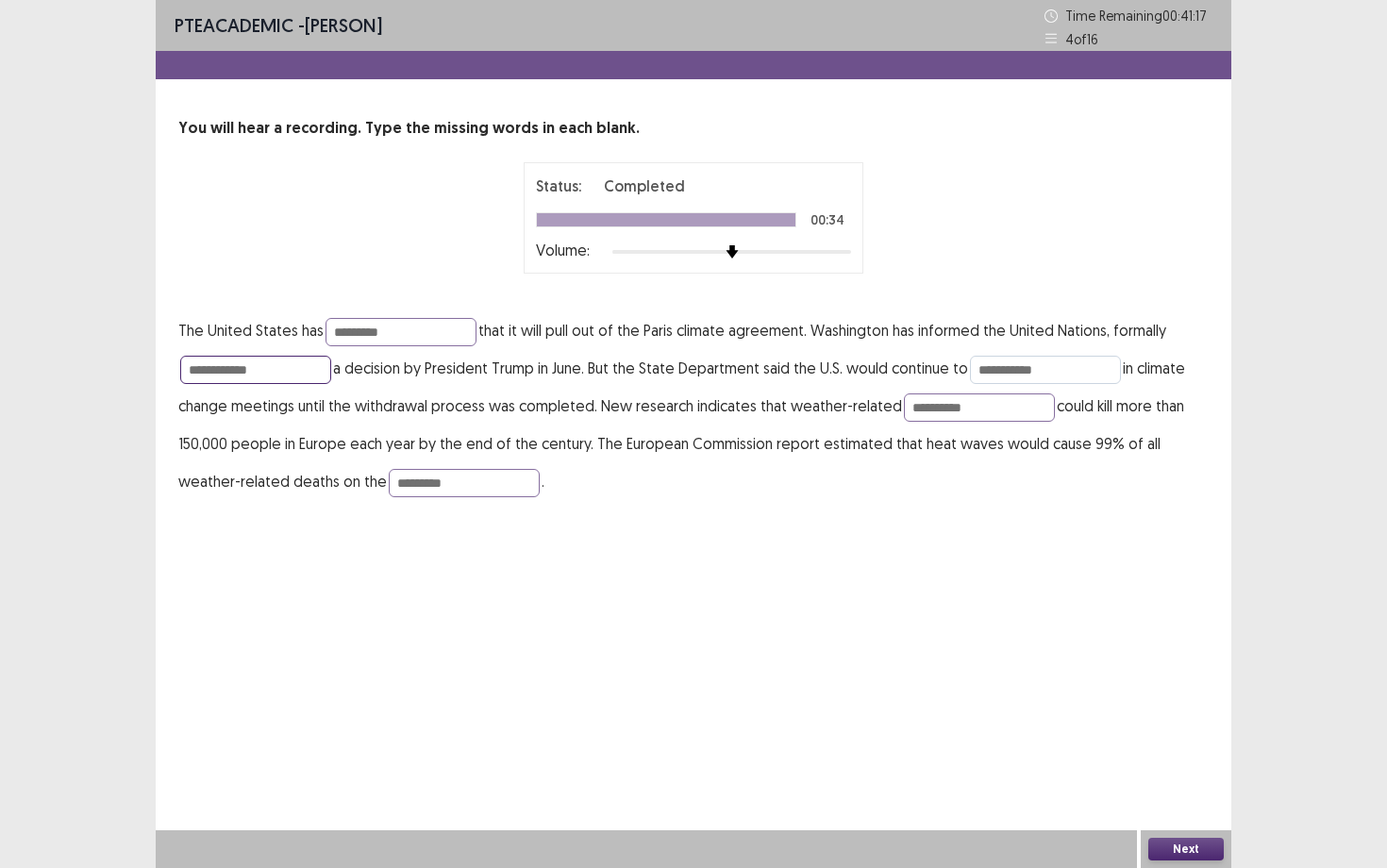 type on "**********" 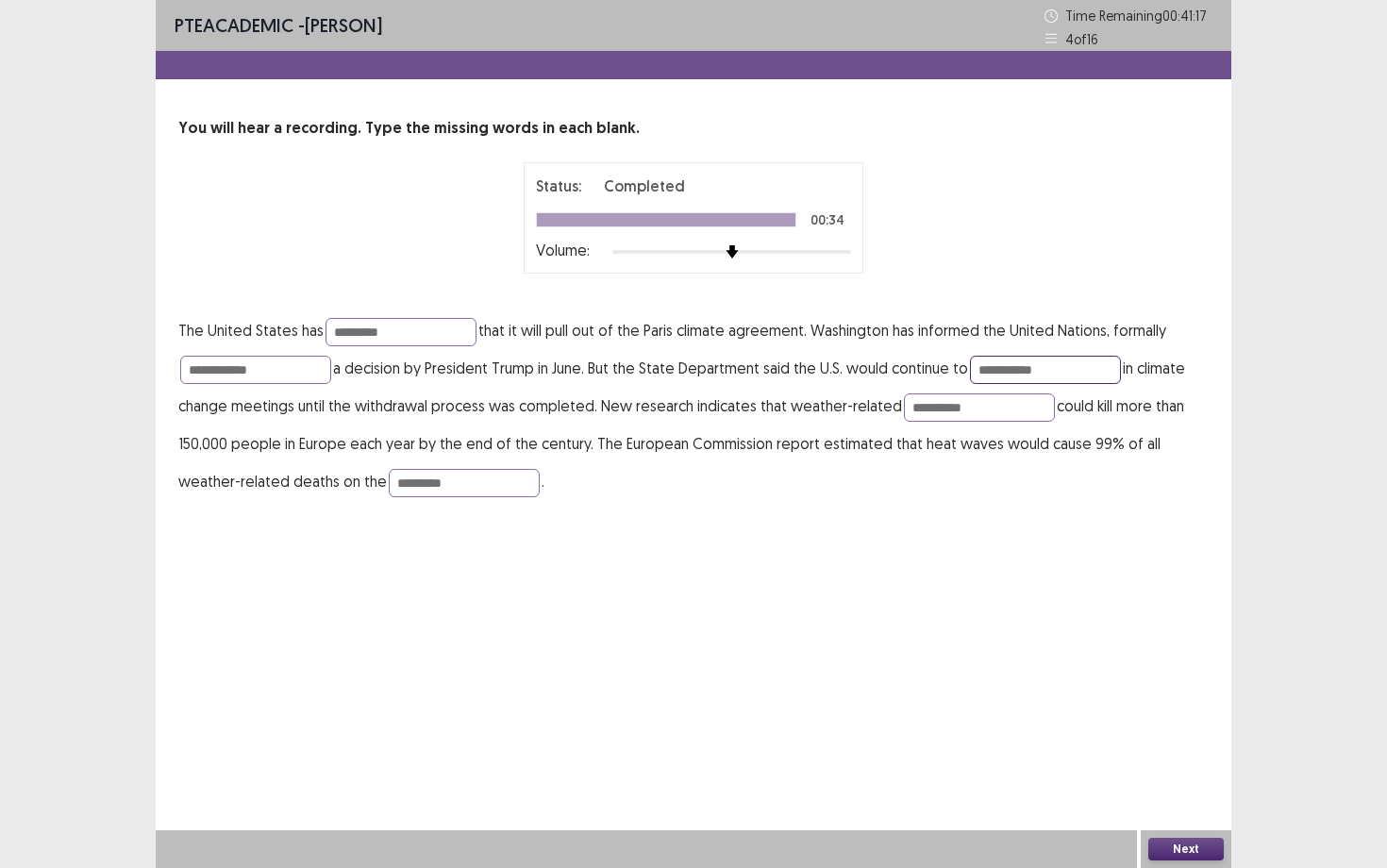 click on "**********" at bounding box center (1045, 370) 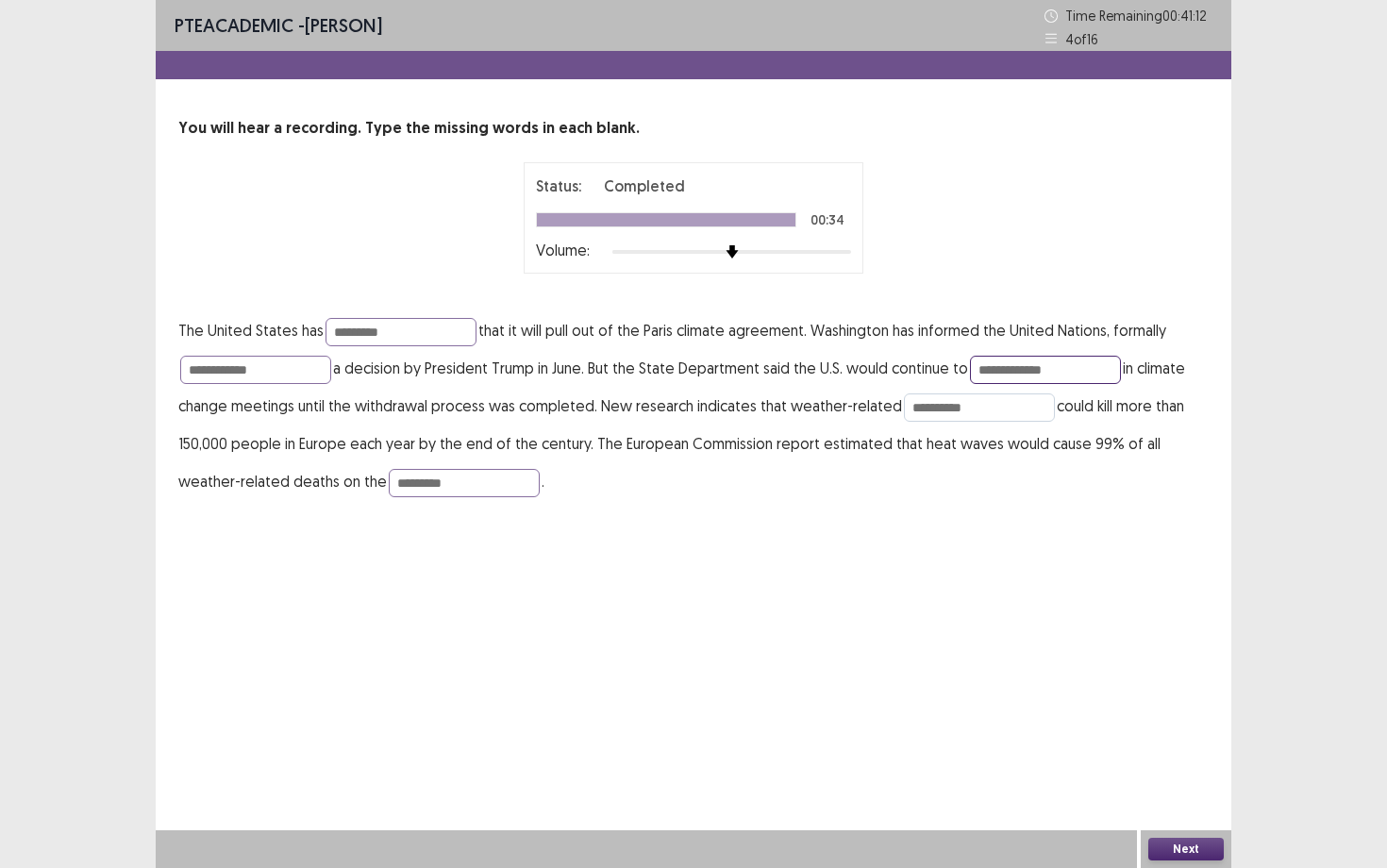 type on "**********" 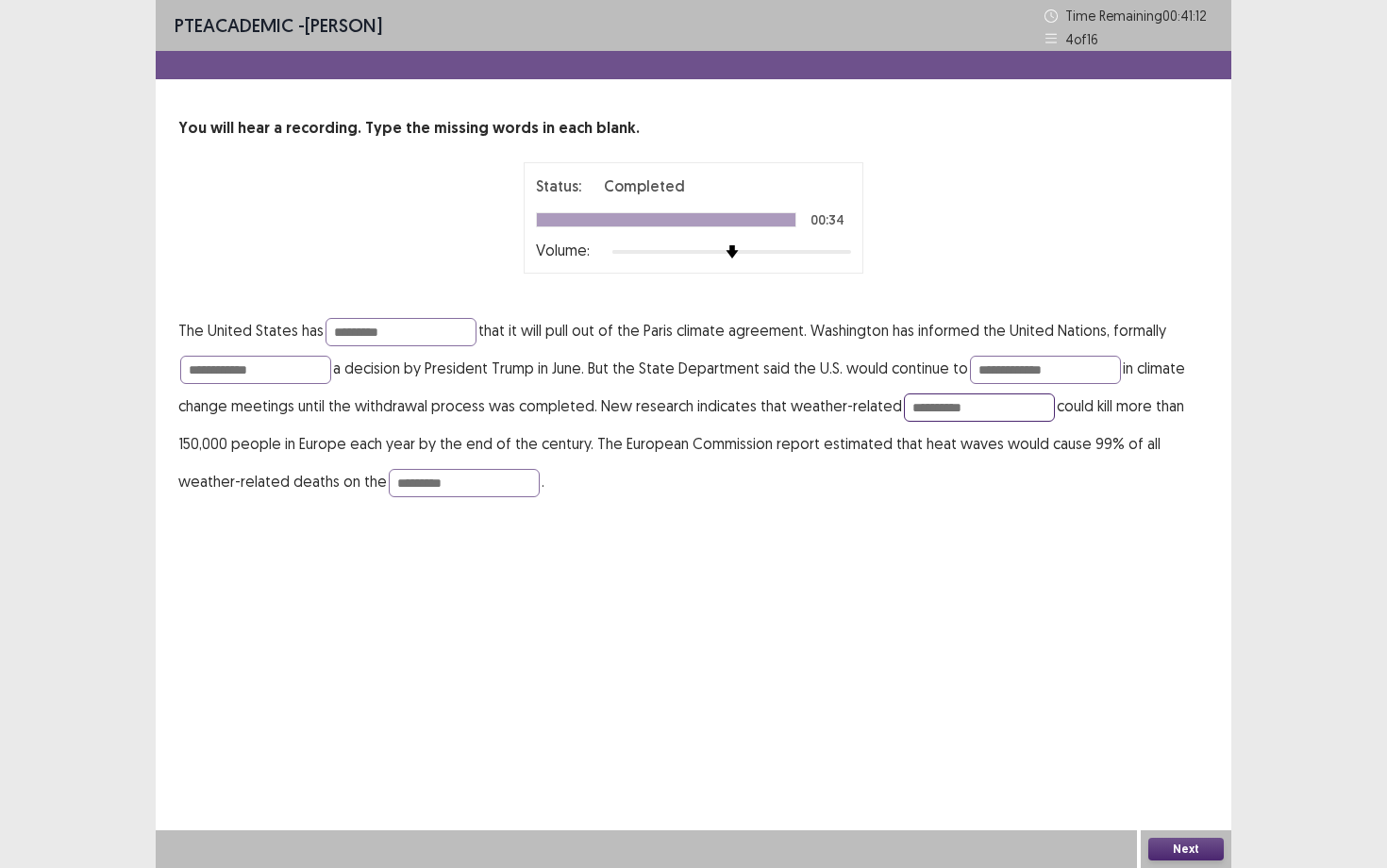 click on "**********" at bounding box center (979, 408) 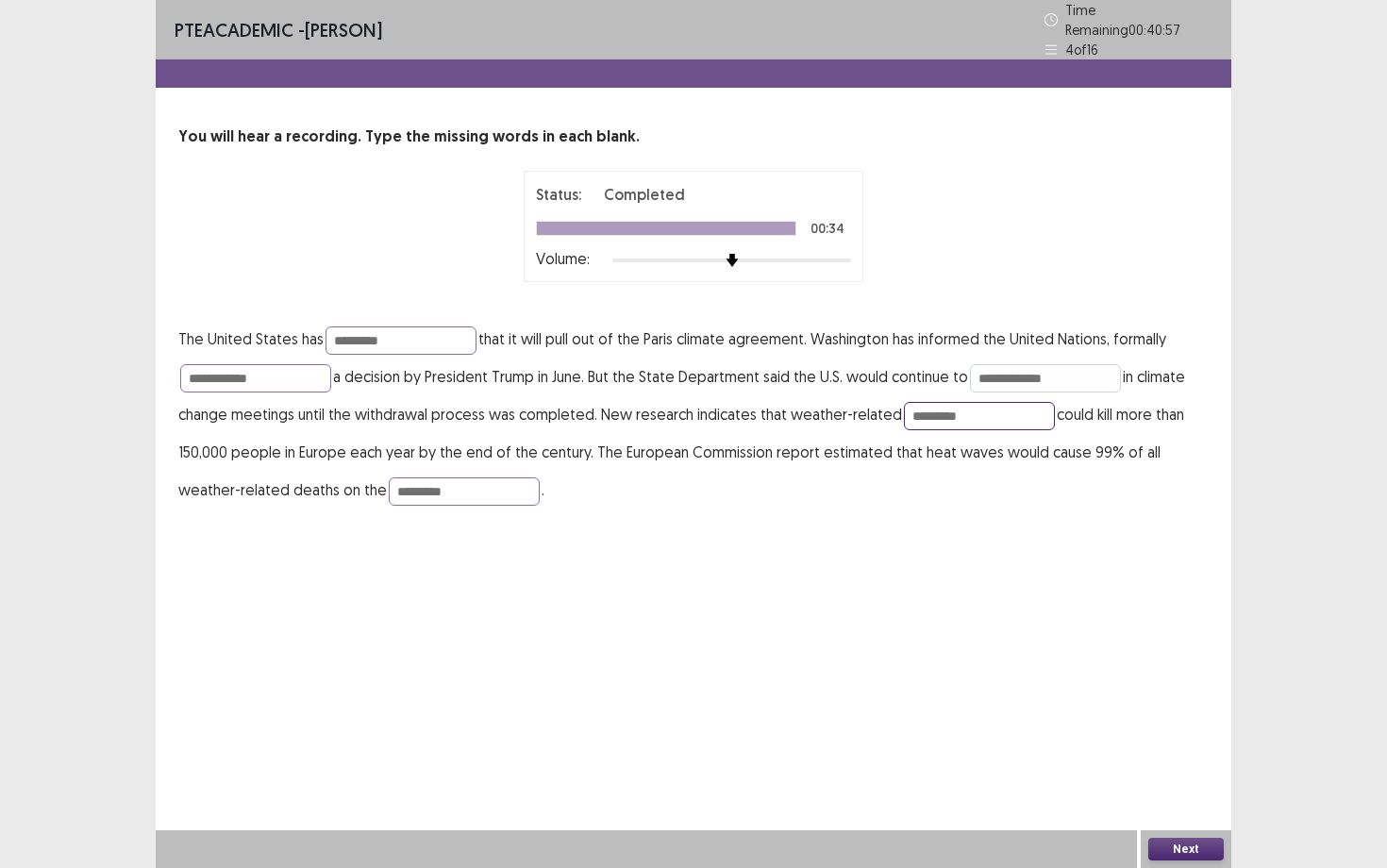 type on "*********" 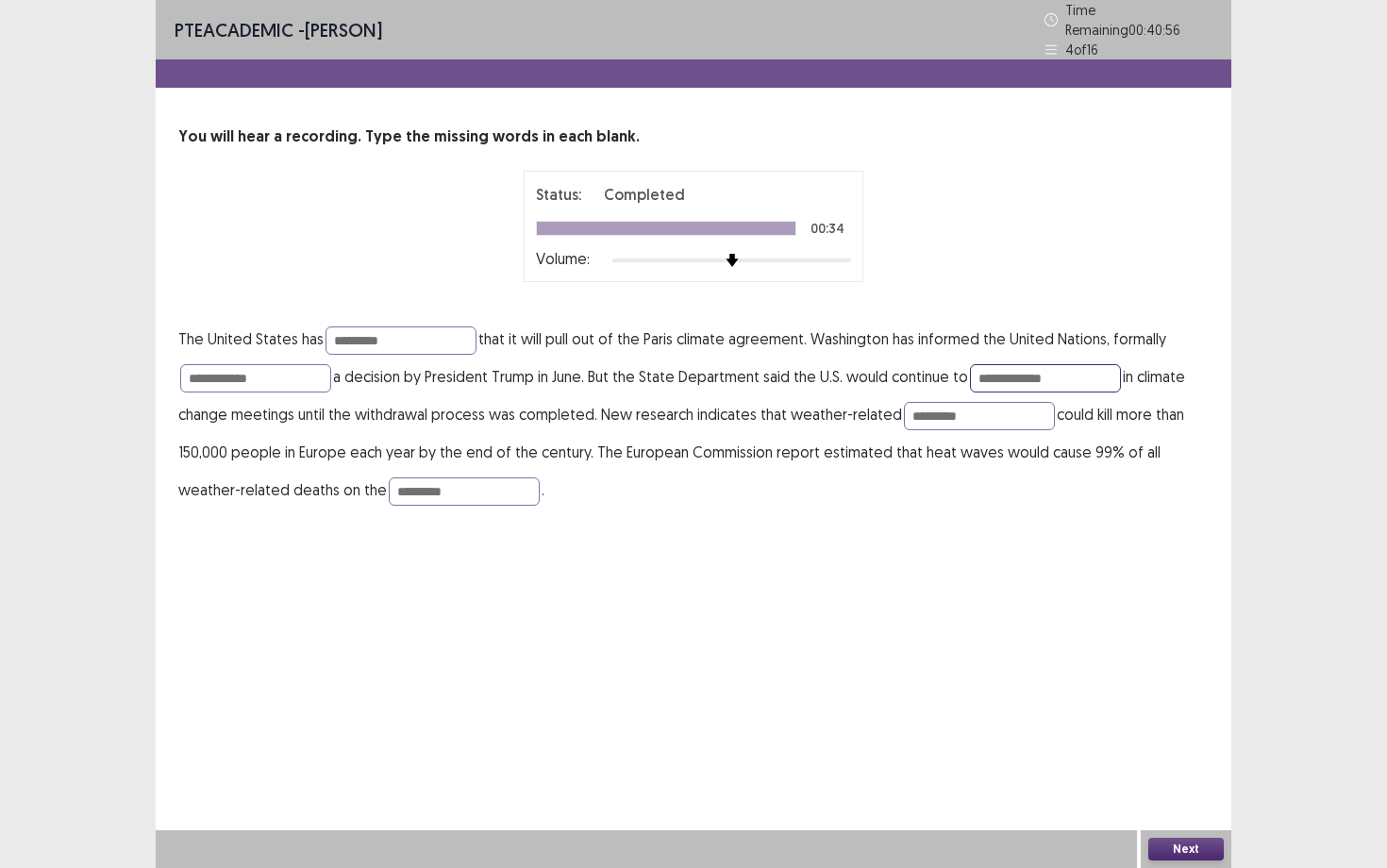 click on "**********" at bounding box center (1045, 378) 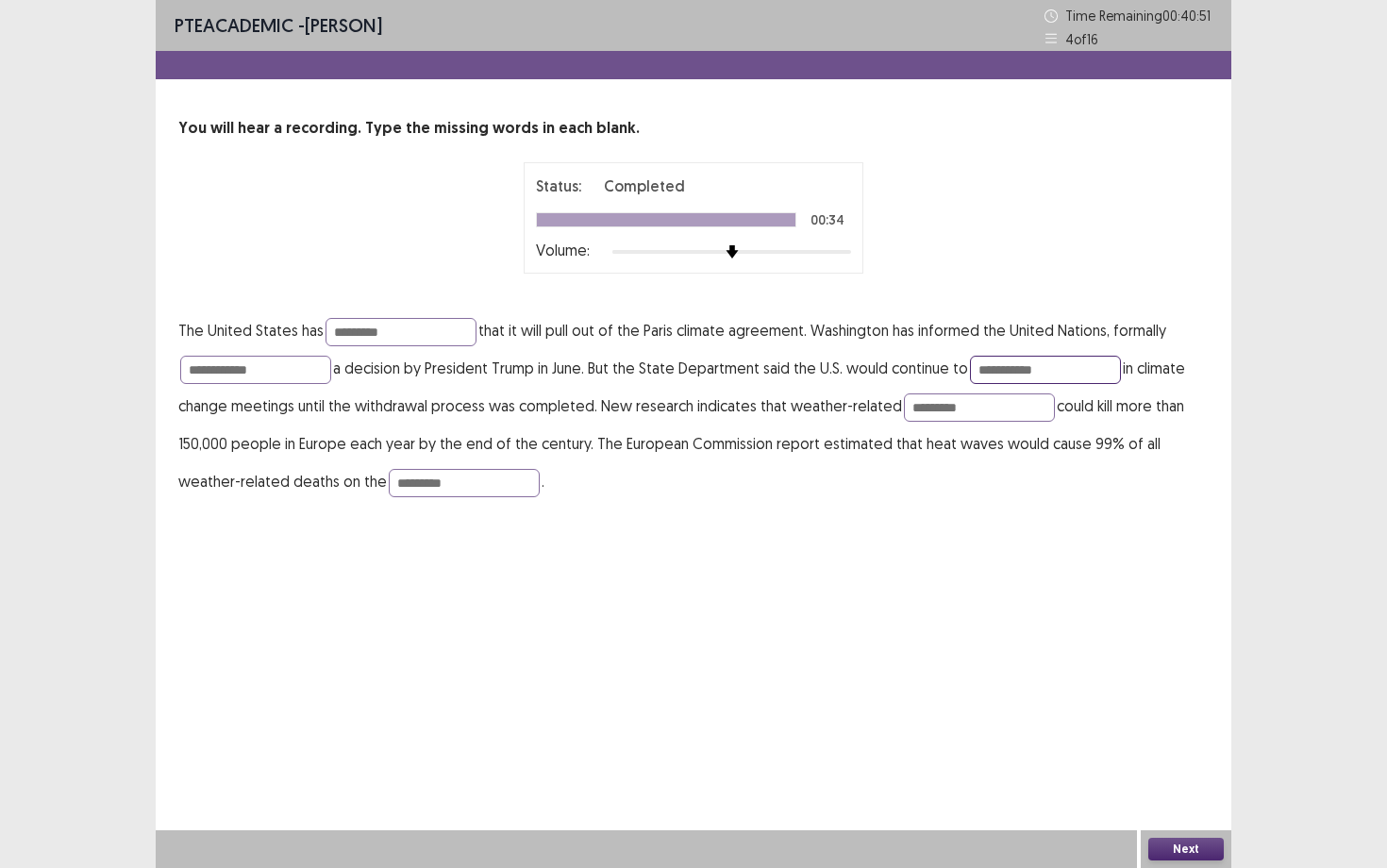 type on "**********" 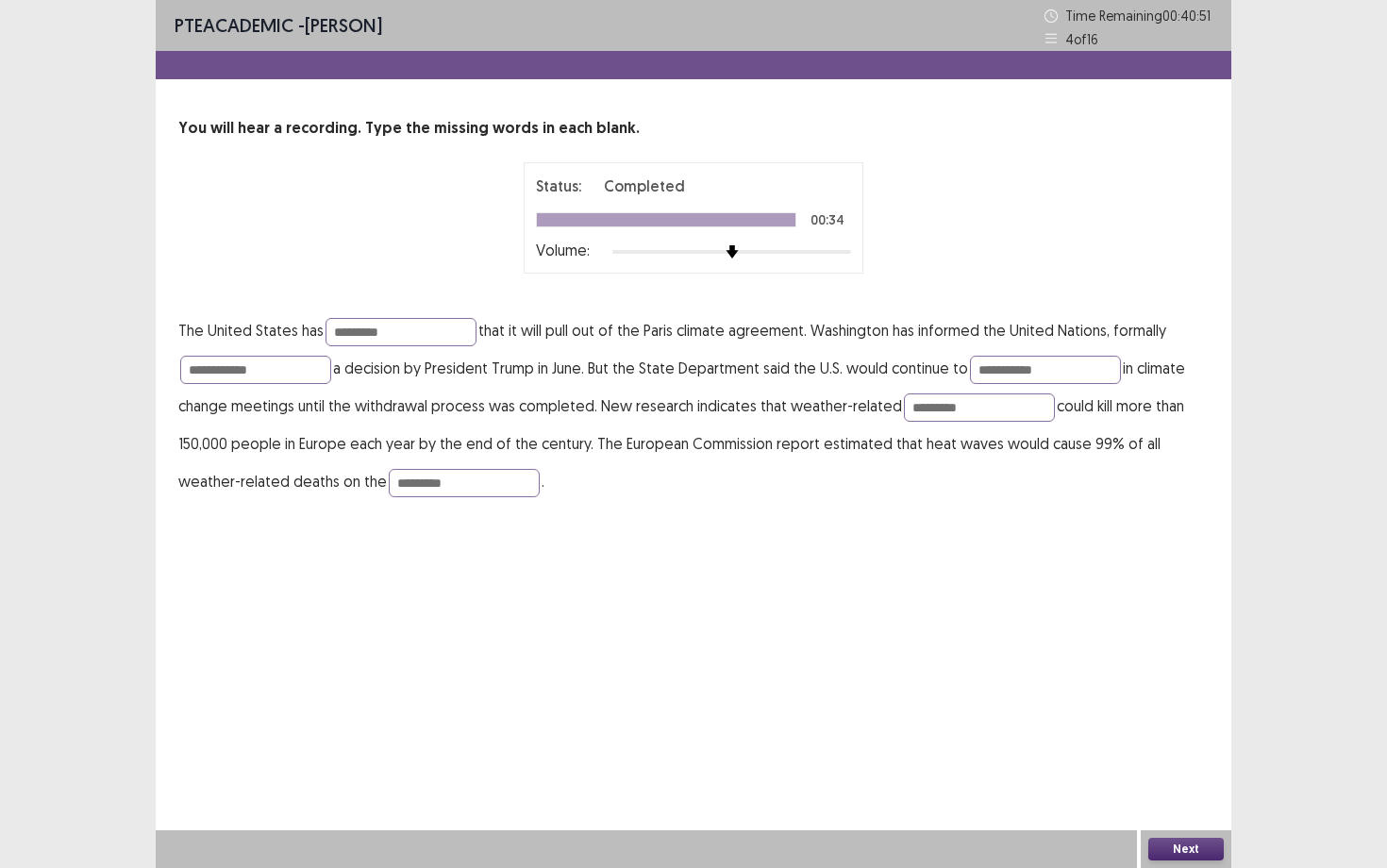 click on "Next" at bounding box center [1186, 849] 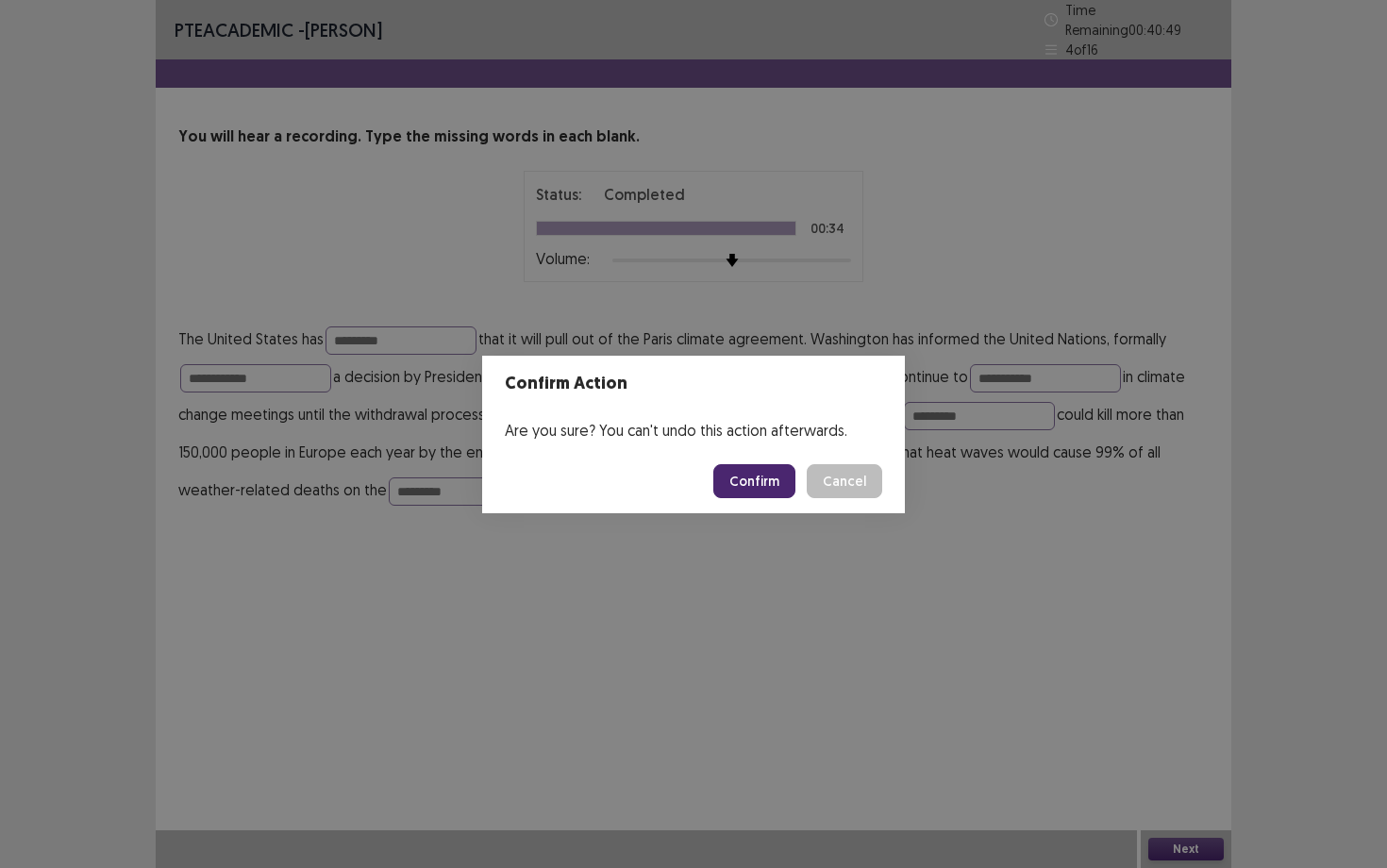 click on "Confirm" at bounding box center (754, 481) 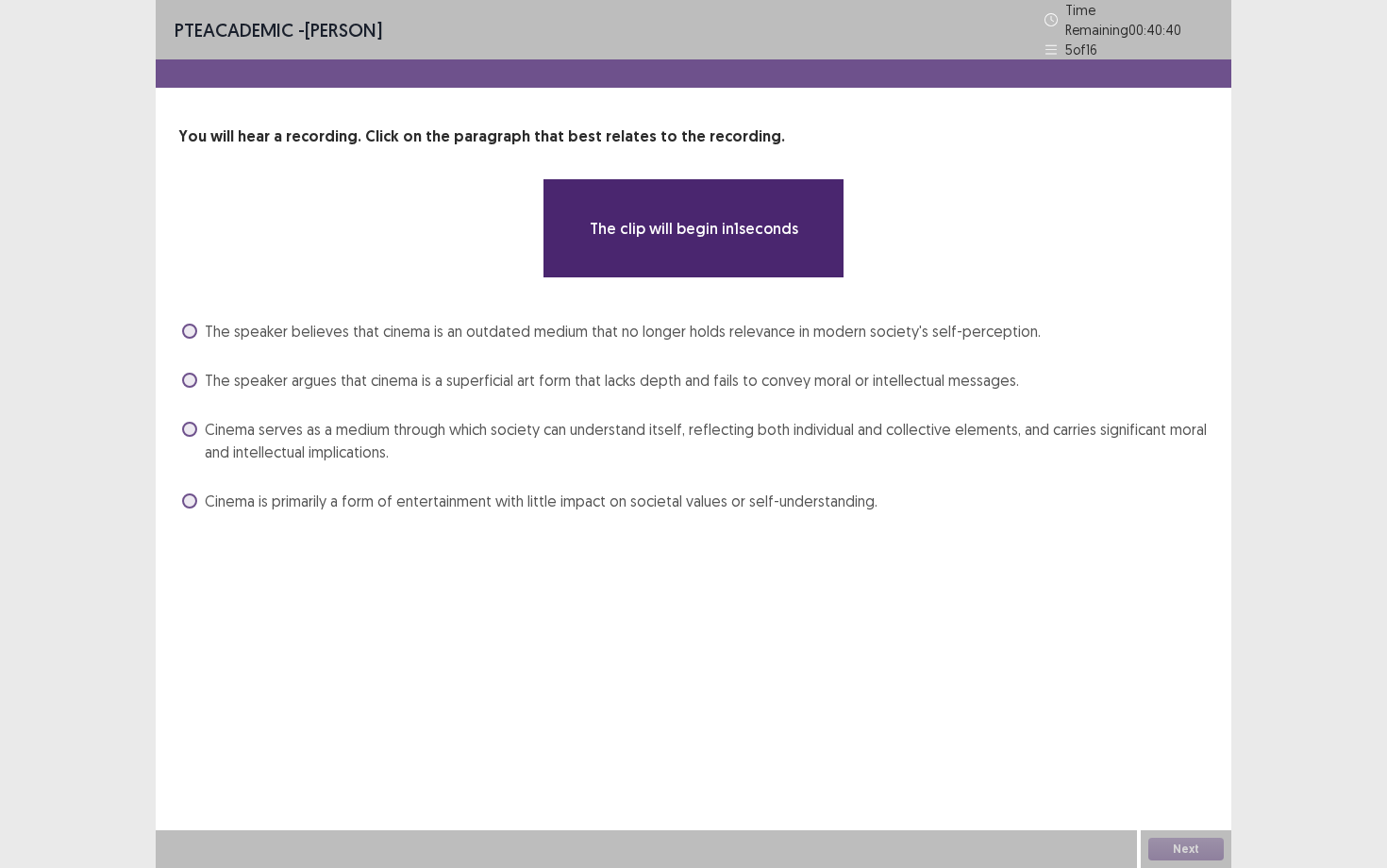 click on "Cinema serves as a medium through which society can understand itself, reflecting both individual and collective elements, and carries significant moral and intellectual implications." at bounding box center (707, 441) 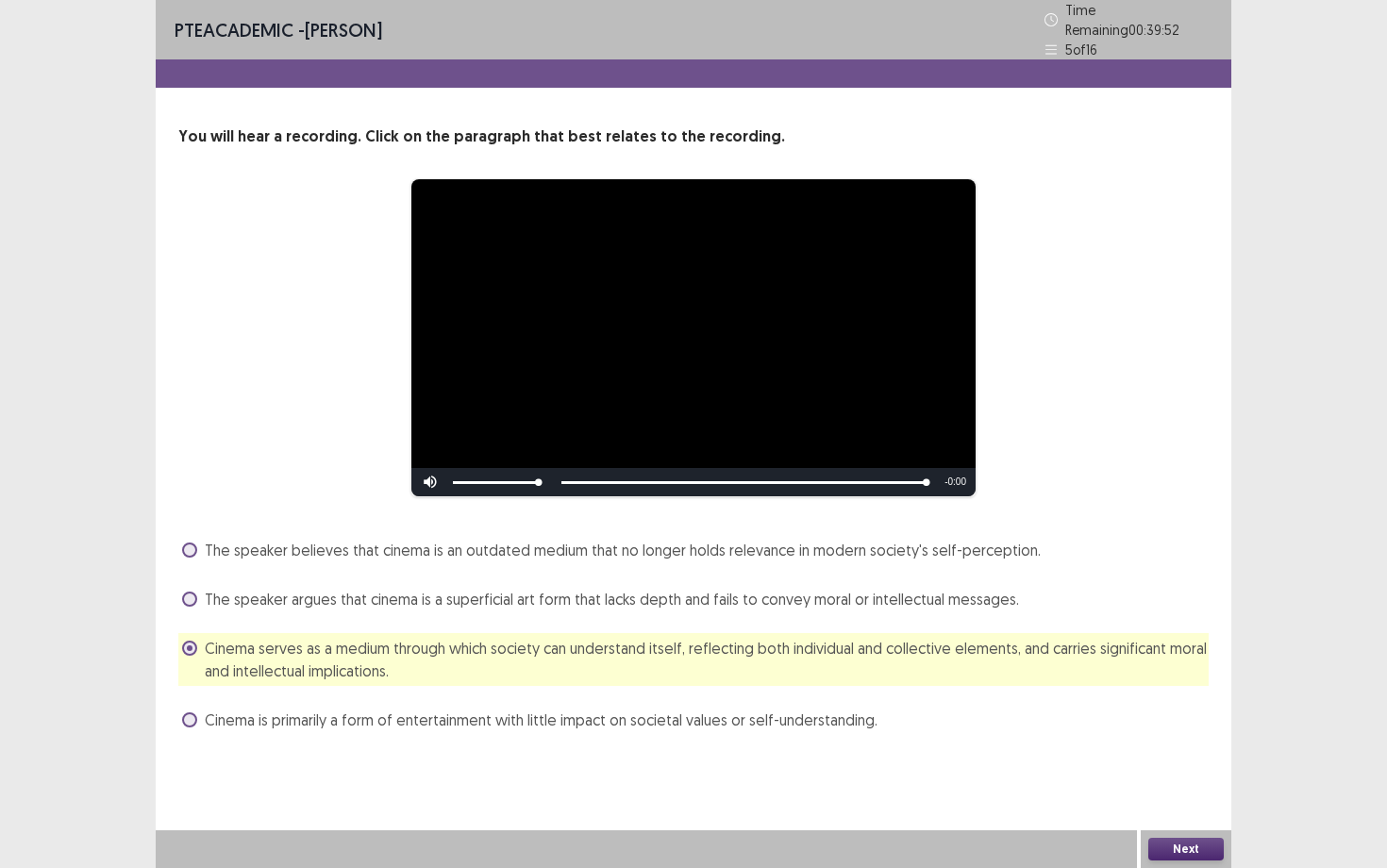 click on "Next" at bounding box center (1186, 849) 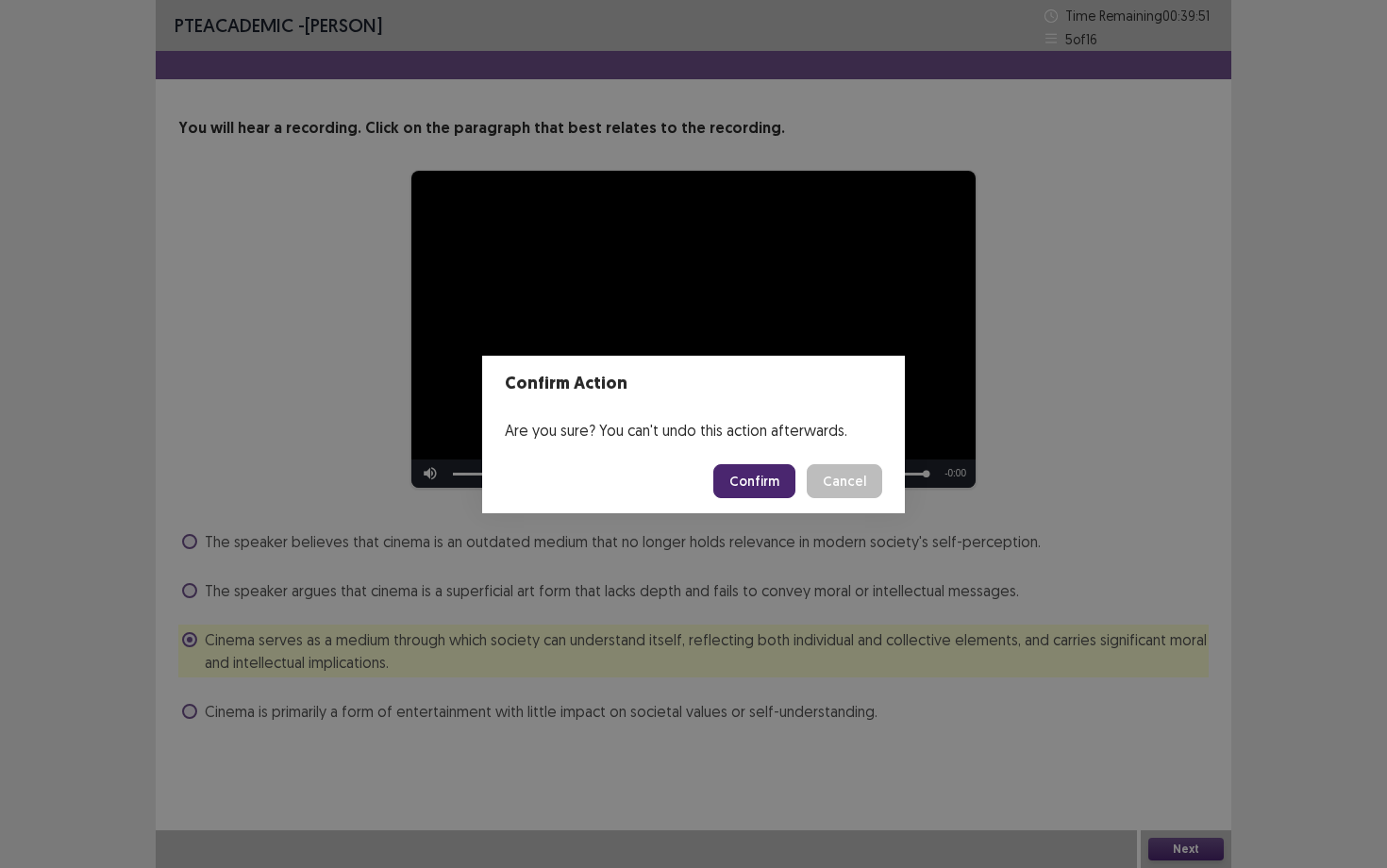 click on "Confirm" at bounding box center (754, 481) 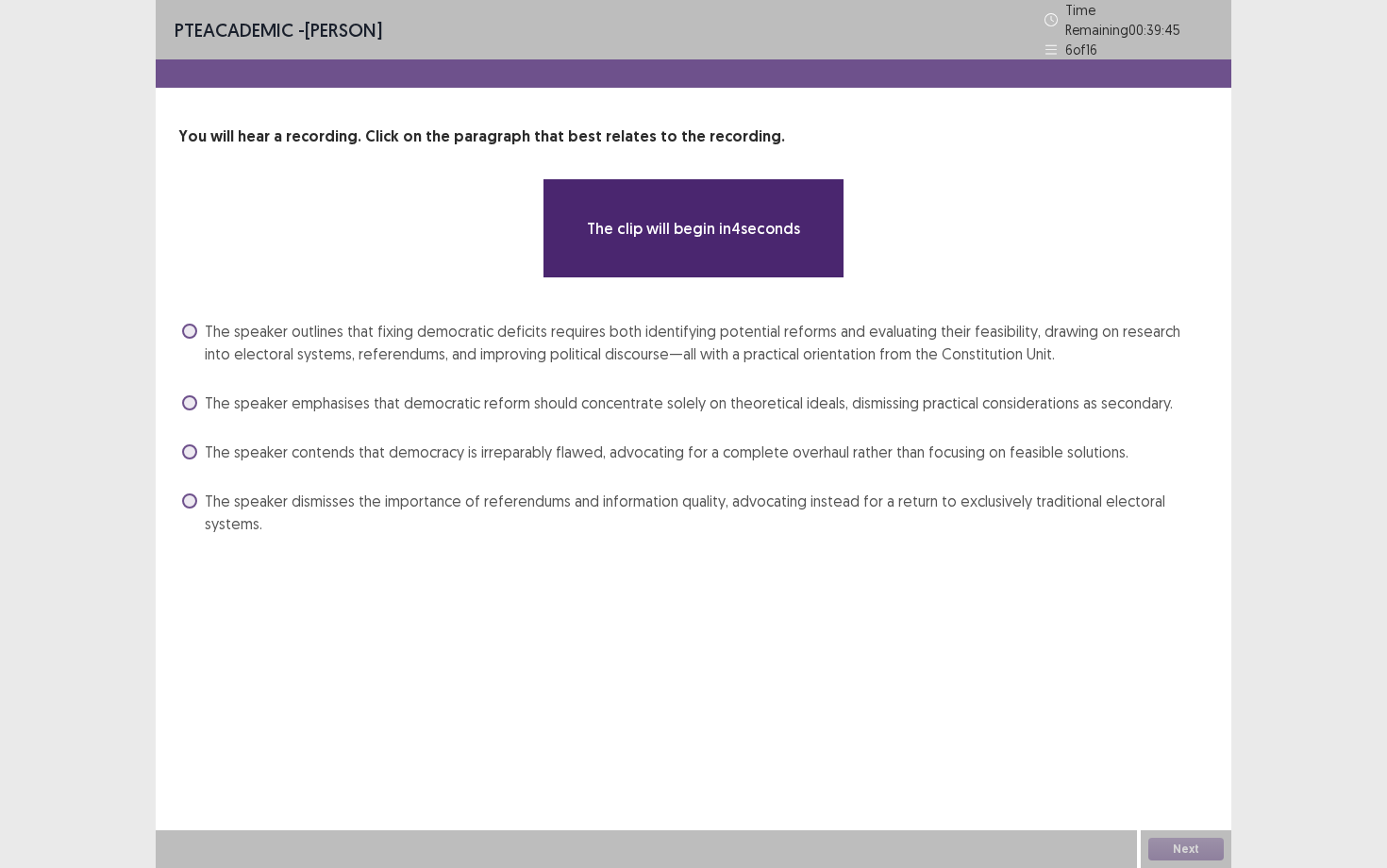 click on "The speaker outlines that fixing democratic deficits requires both identifying potential reforms and evaluating their feasibility, drawing on research into electoral systems, referendums, and improving political discourse—all with a practical orientation from the Constitution Unit." at bounding box center [707, 342] 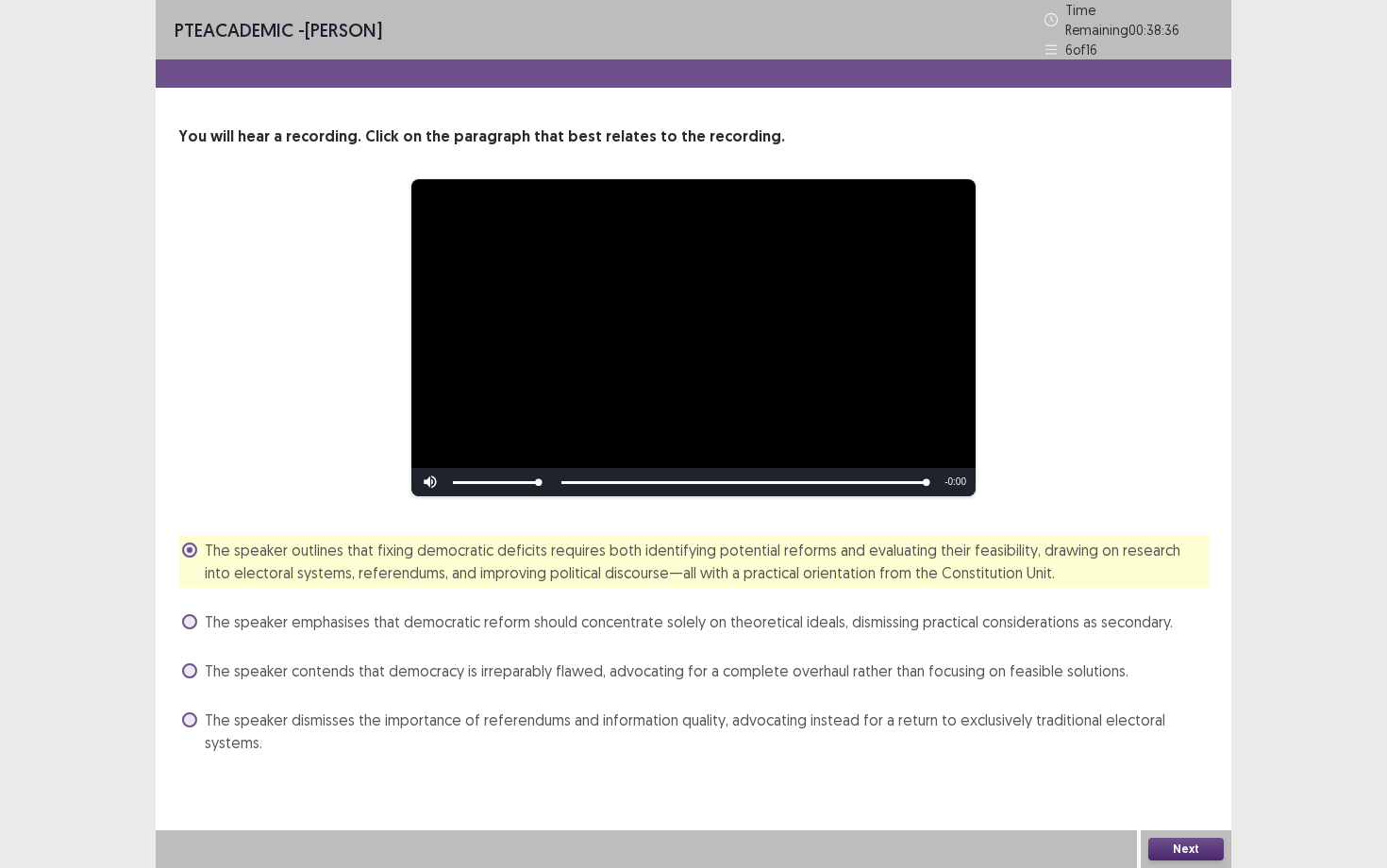 click on "Next" at bounding box center (1186, 849) 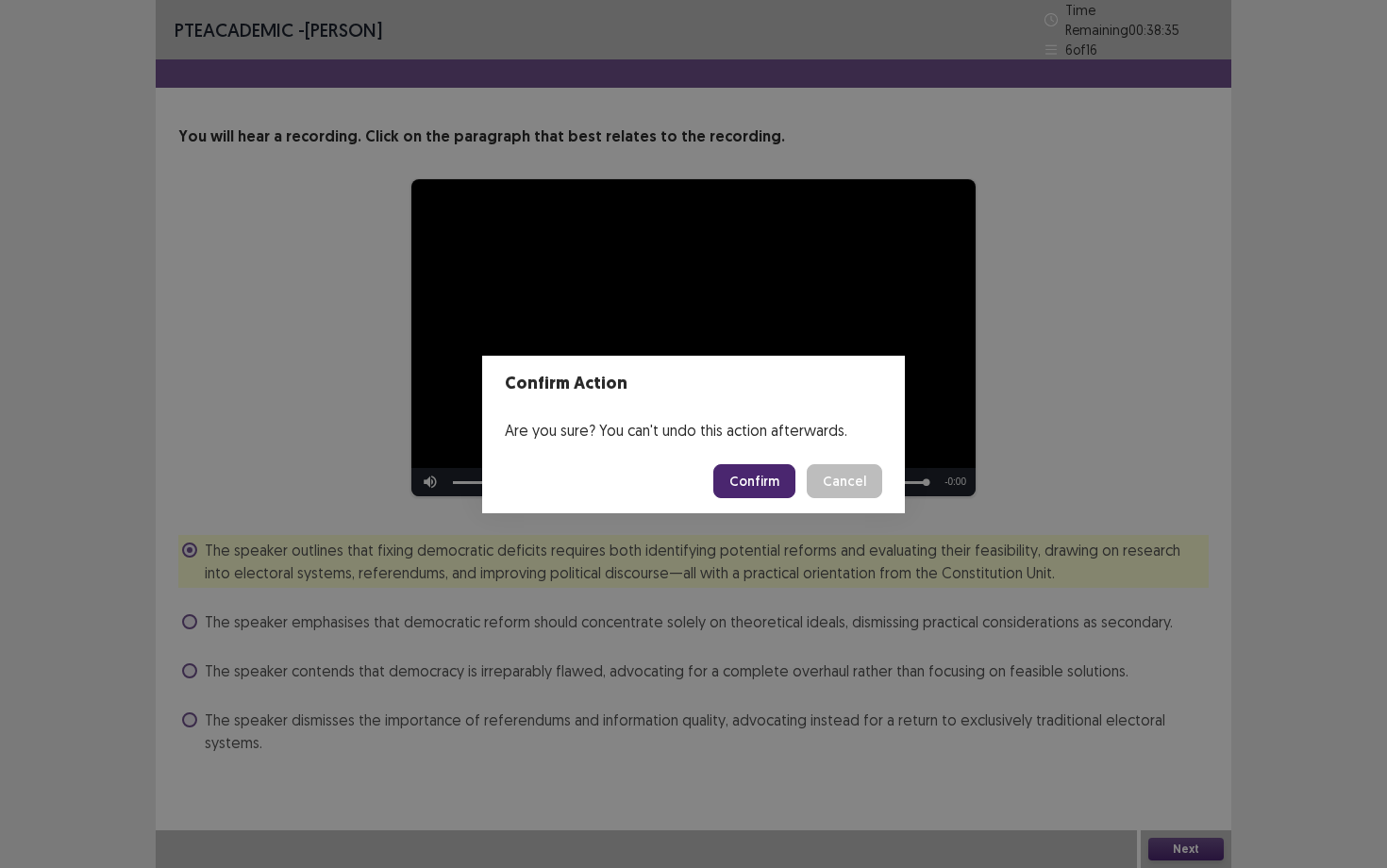 click on "Confirm" at bounding box center (754, 481) 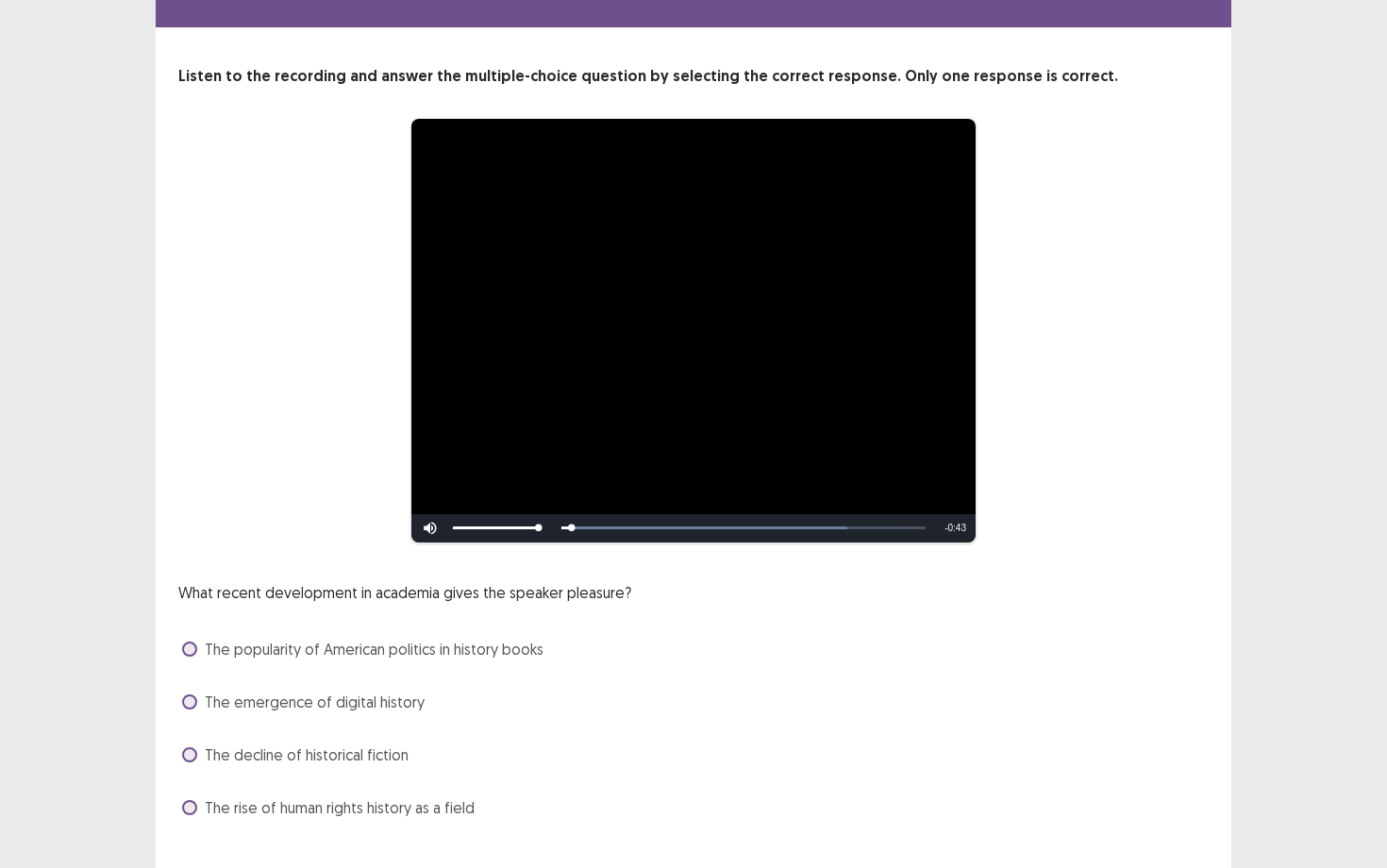 scroll, scrollTop: 89, scrollLeft: 0, axis: vertical 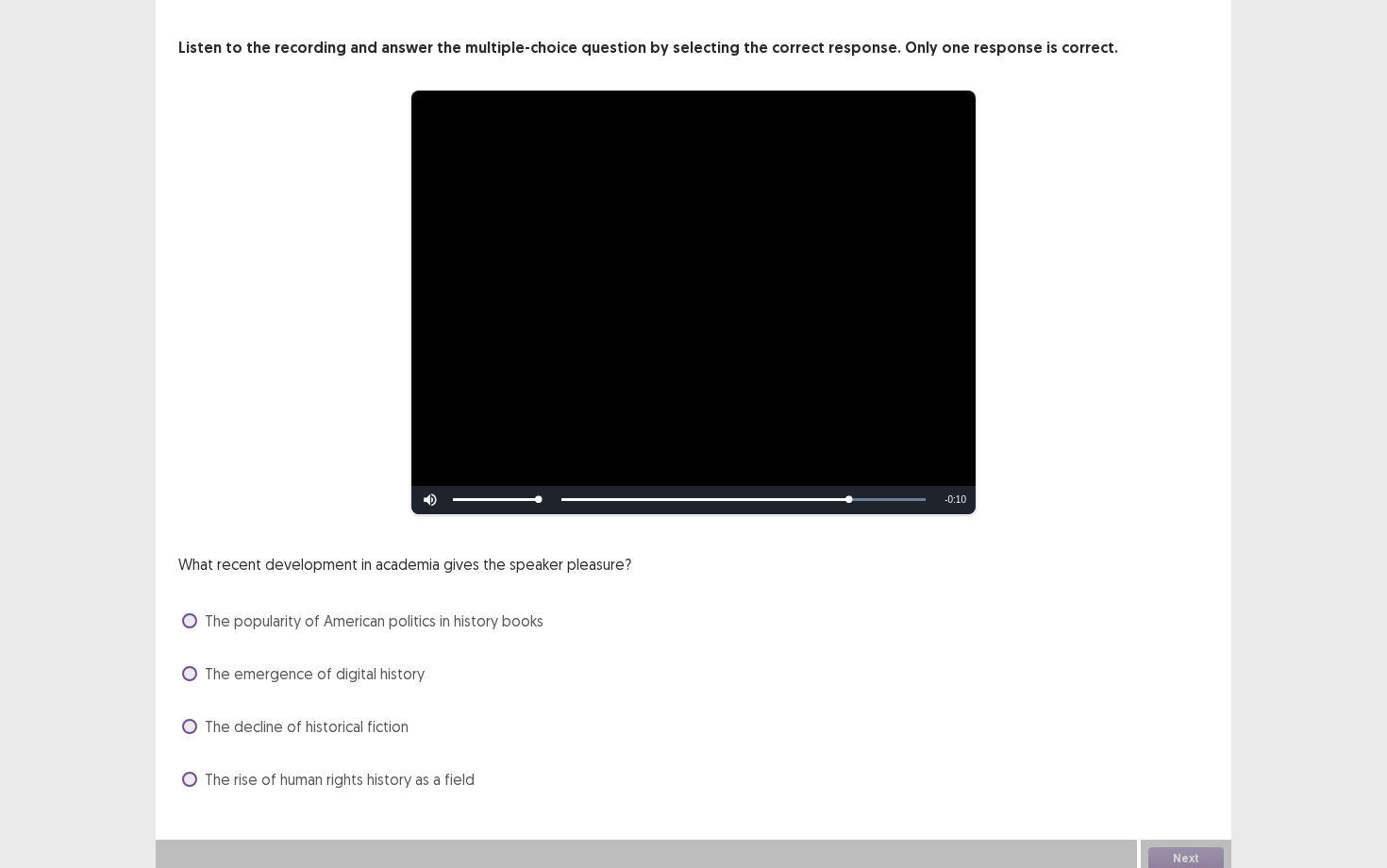 click on "The rise of human rights history as a field" at bounding box center (340, 779) 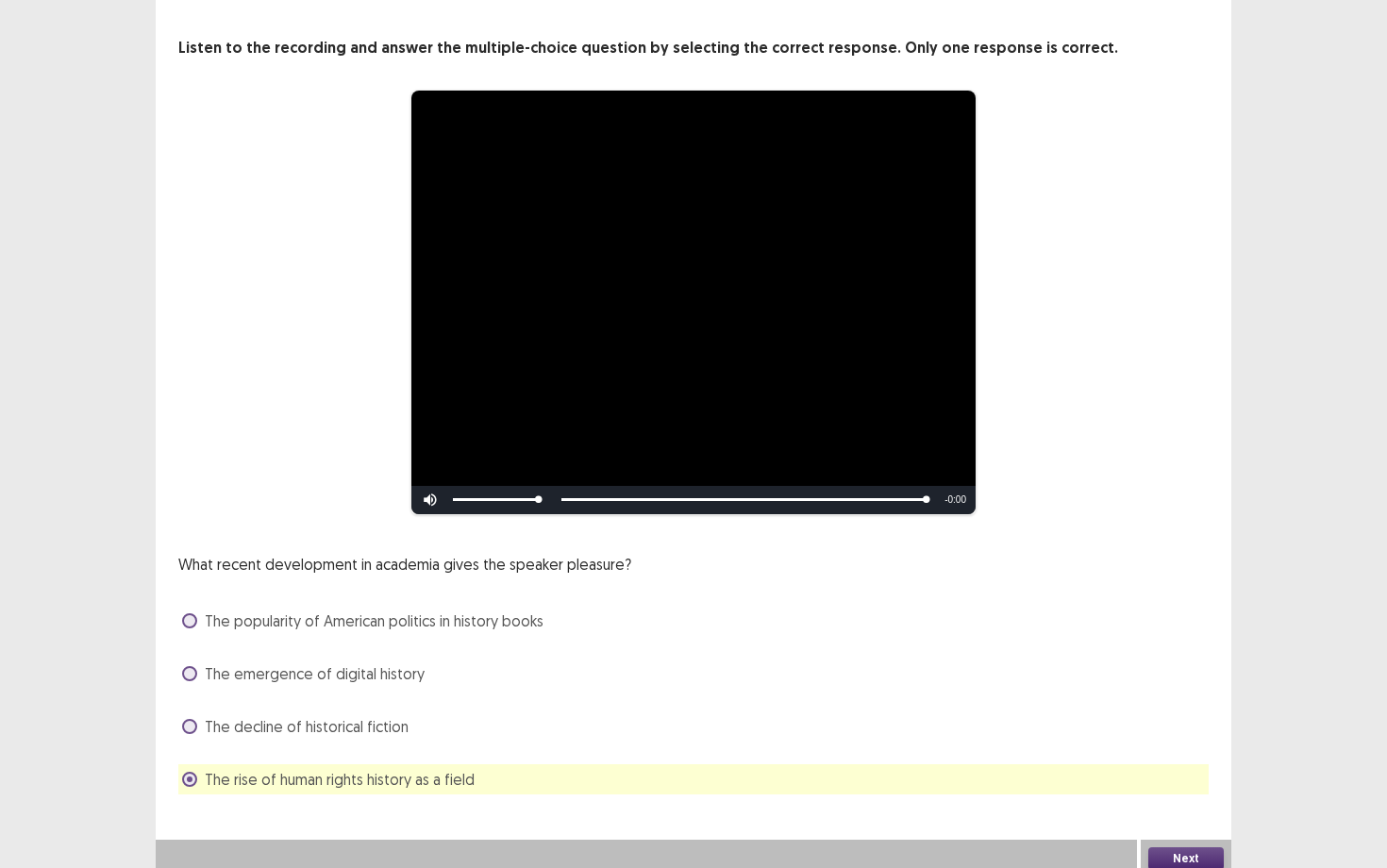 click on "Next" at bounding box center (1186, 859) 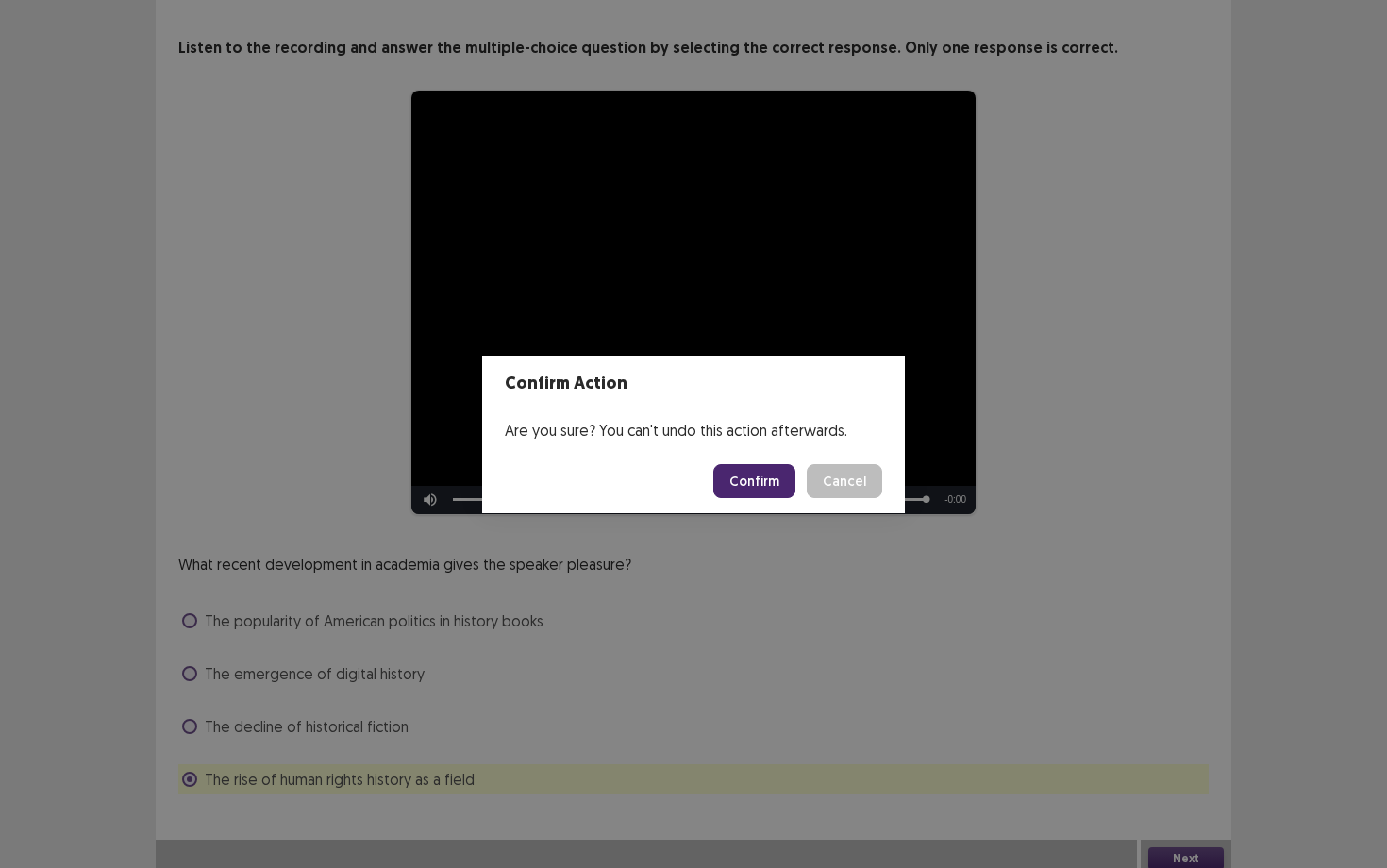 click on "Confirm Action Are you sure? You can't undo this action afterwards. Confirm Cancel" at bounding box center (694, 434) 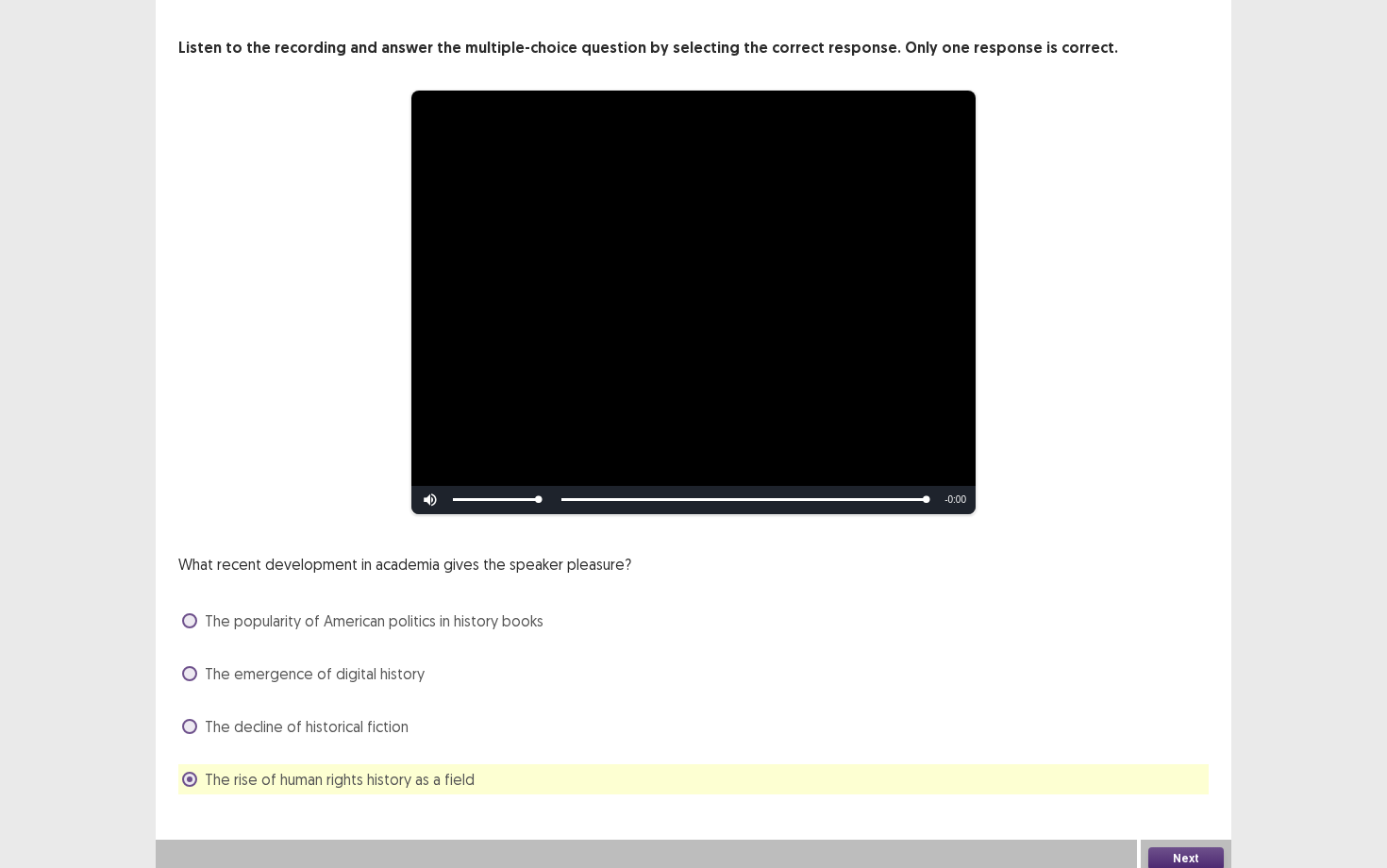 click on "Next" at bounding box center [1186, 859] 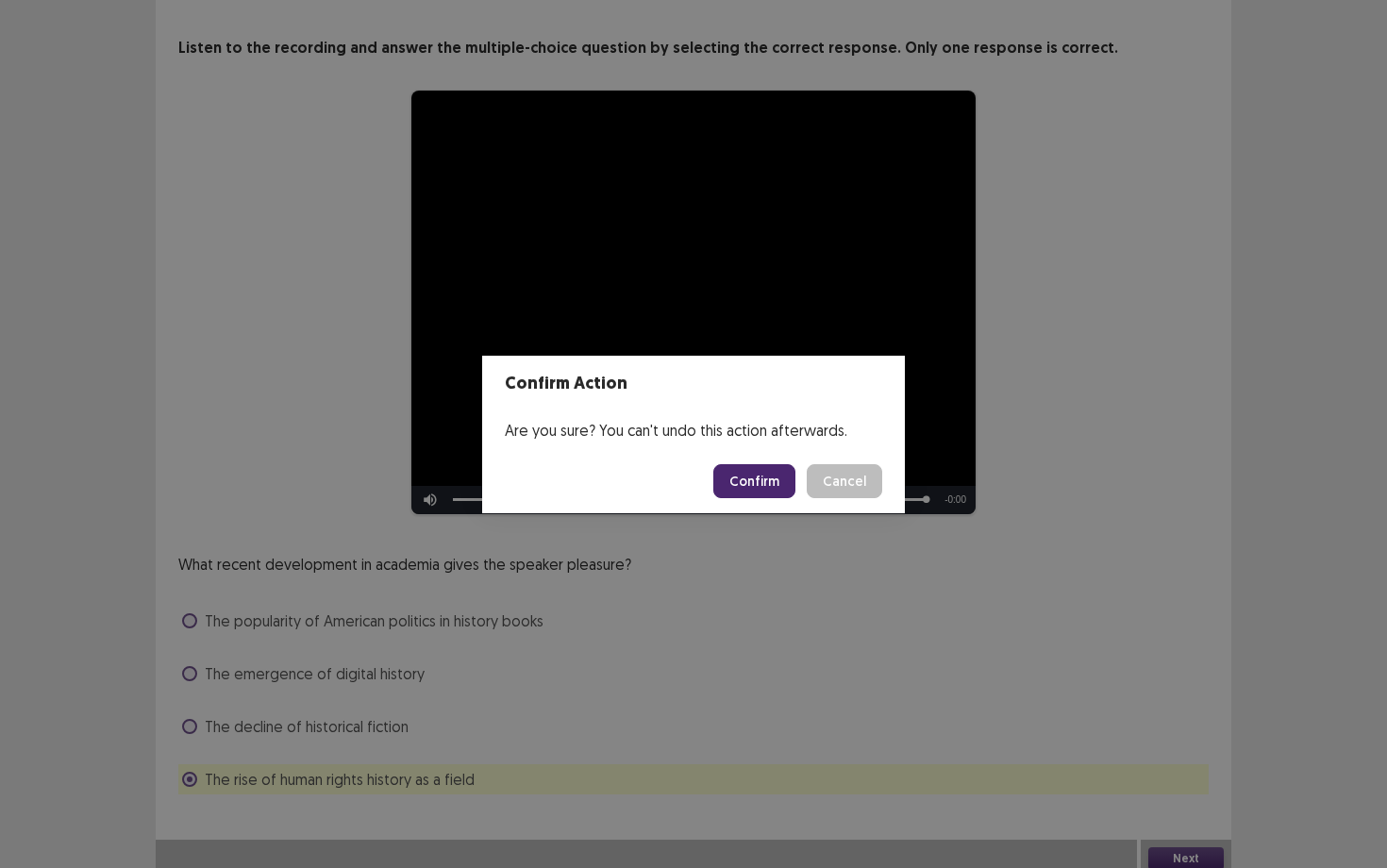 click on "Confirm" at bounding box center [754, 481] 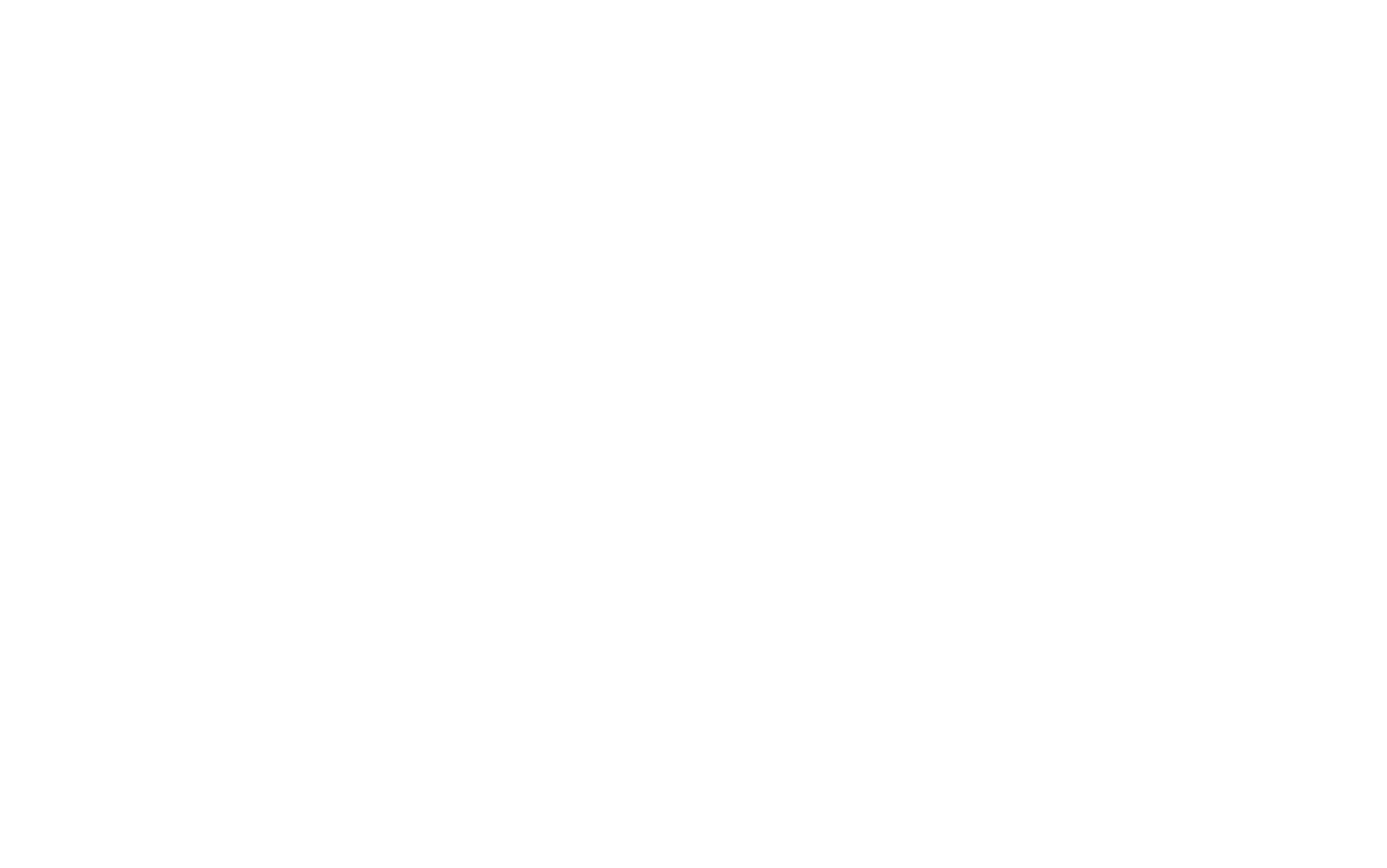 scroll, scrollTop: 0, scrollLeft: 0, axis: both 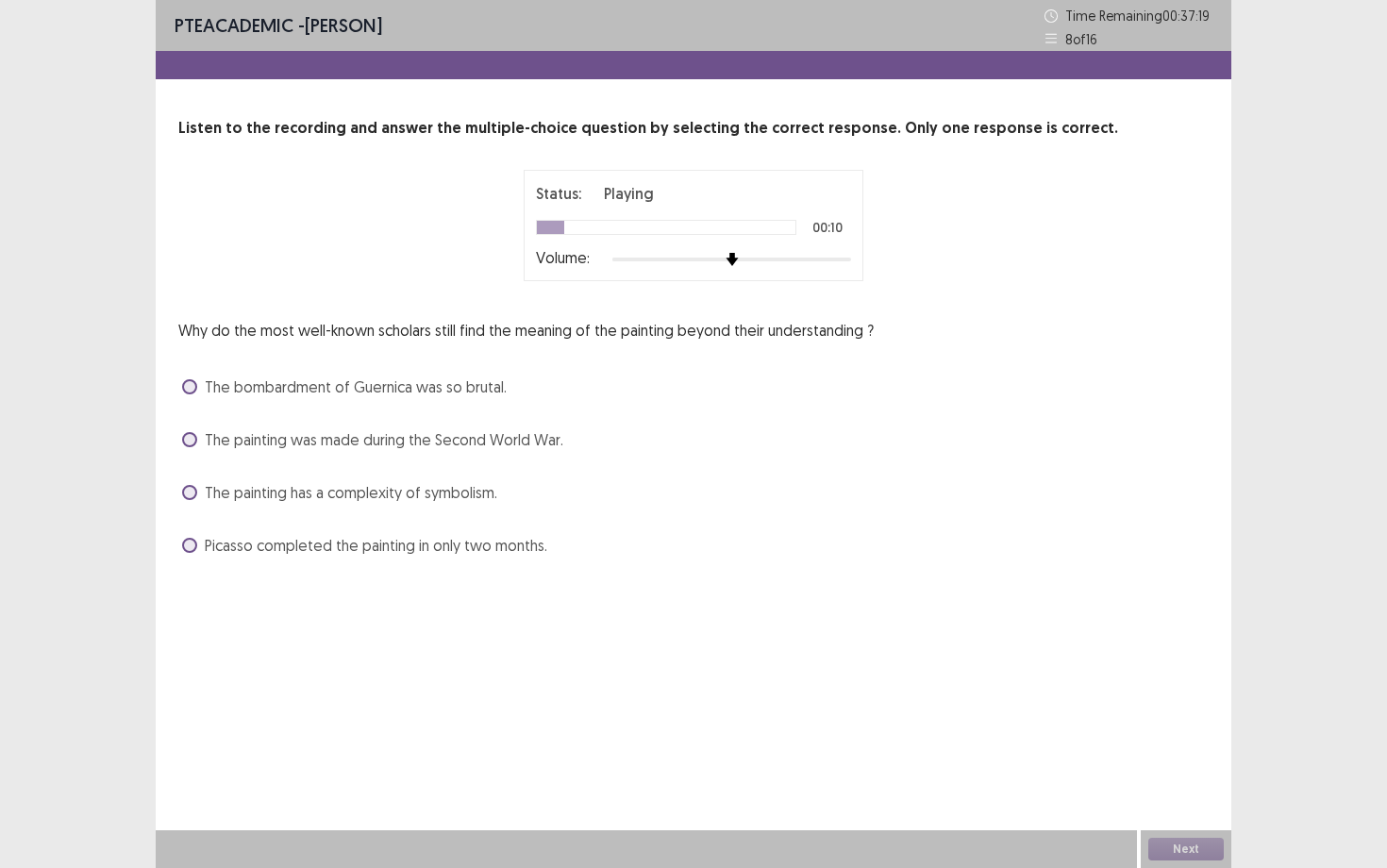 click on "The painting has a complexity of symbolism." at bounding box center (351, 492) 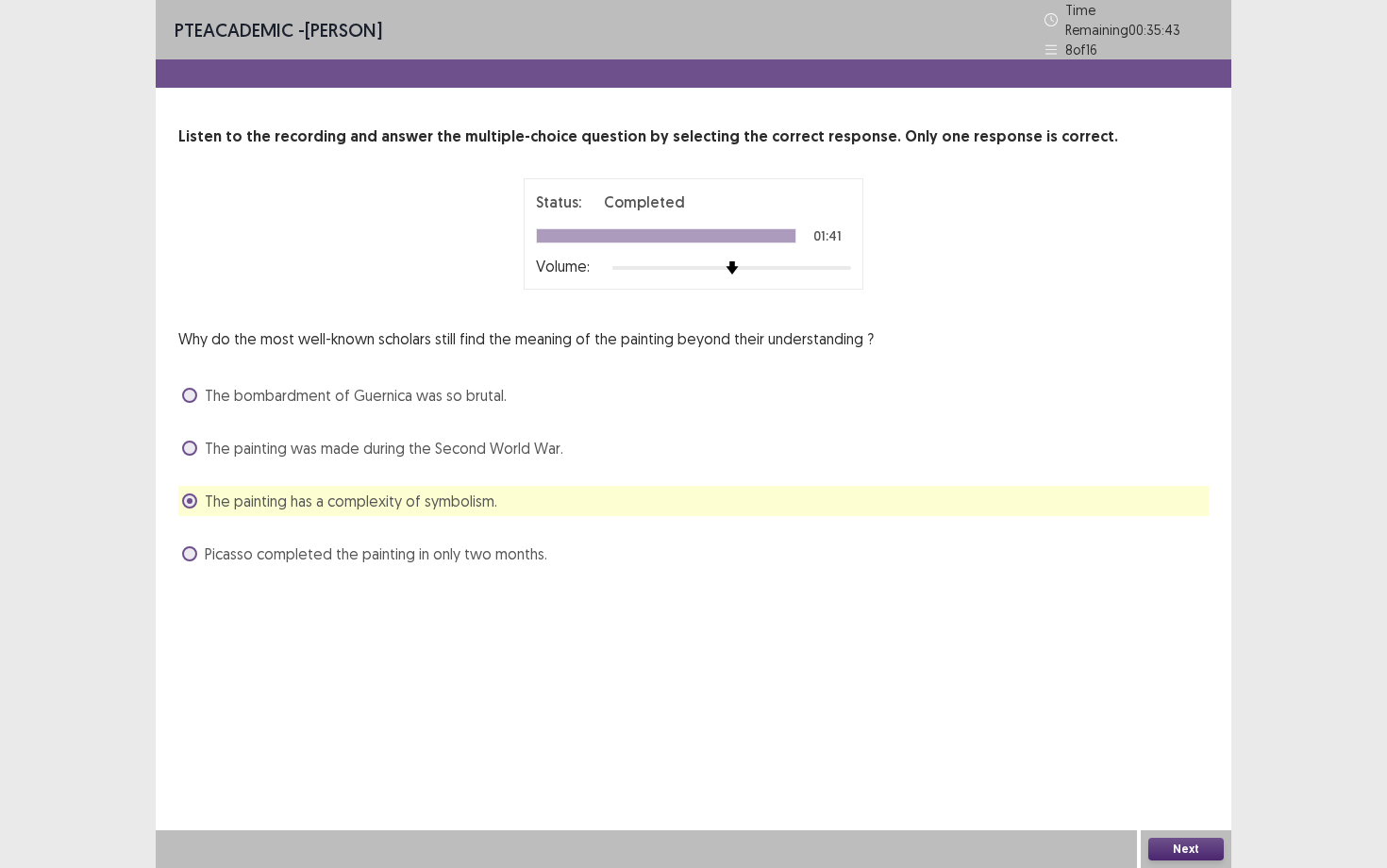 click on "Next" at bounding box center [1186, 849] 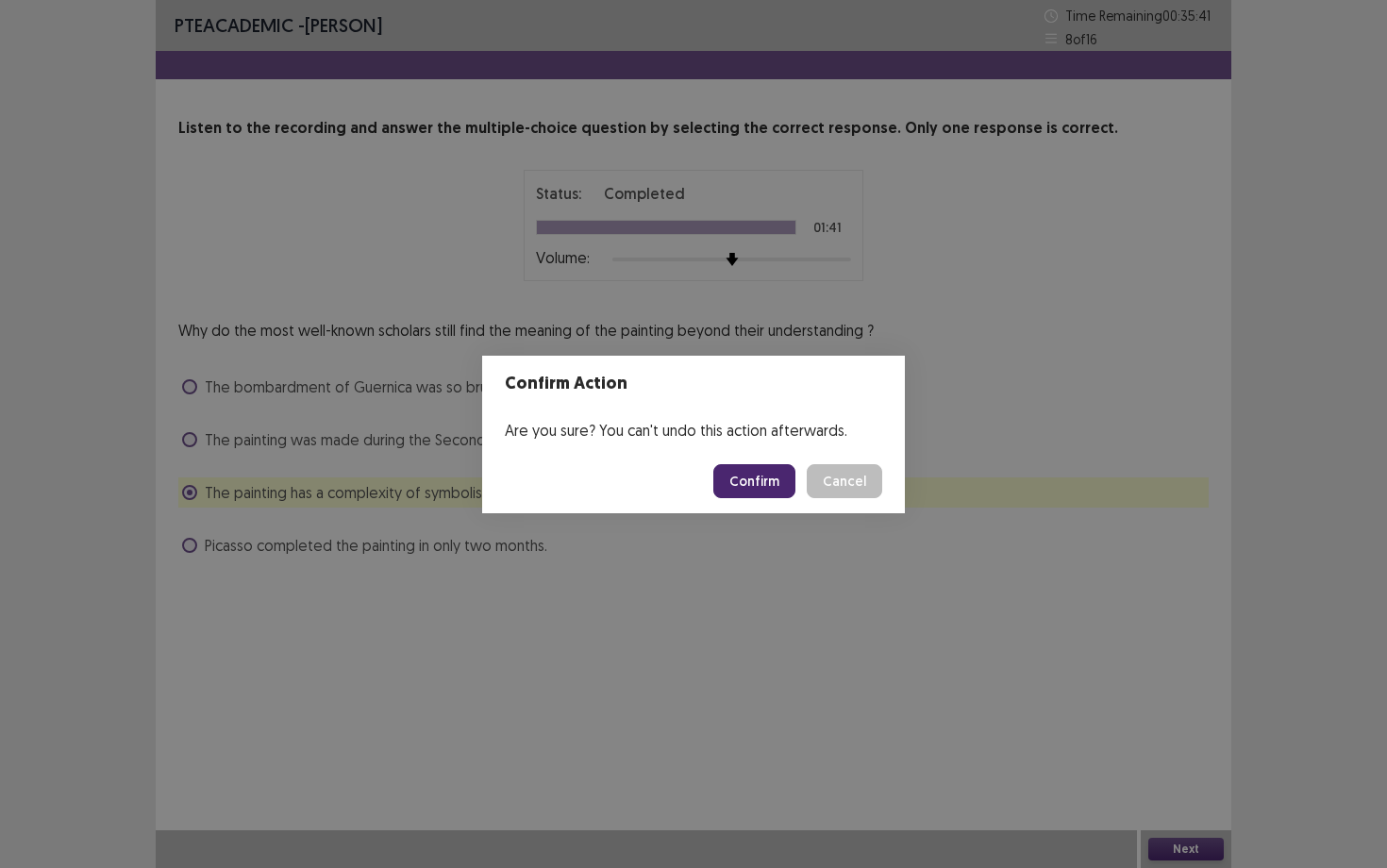 click on "Confirm" at bounding box center (754, 481) 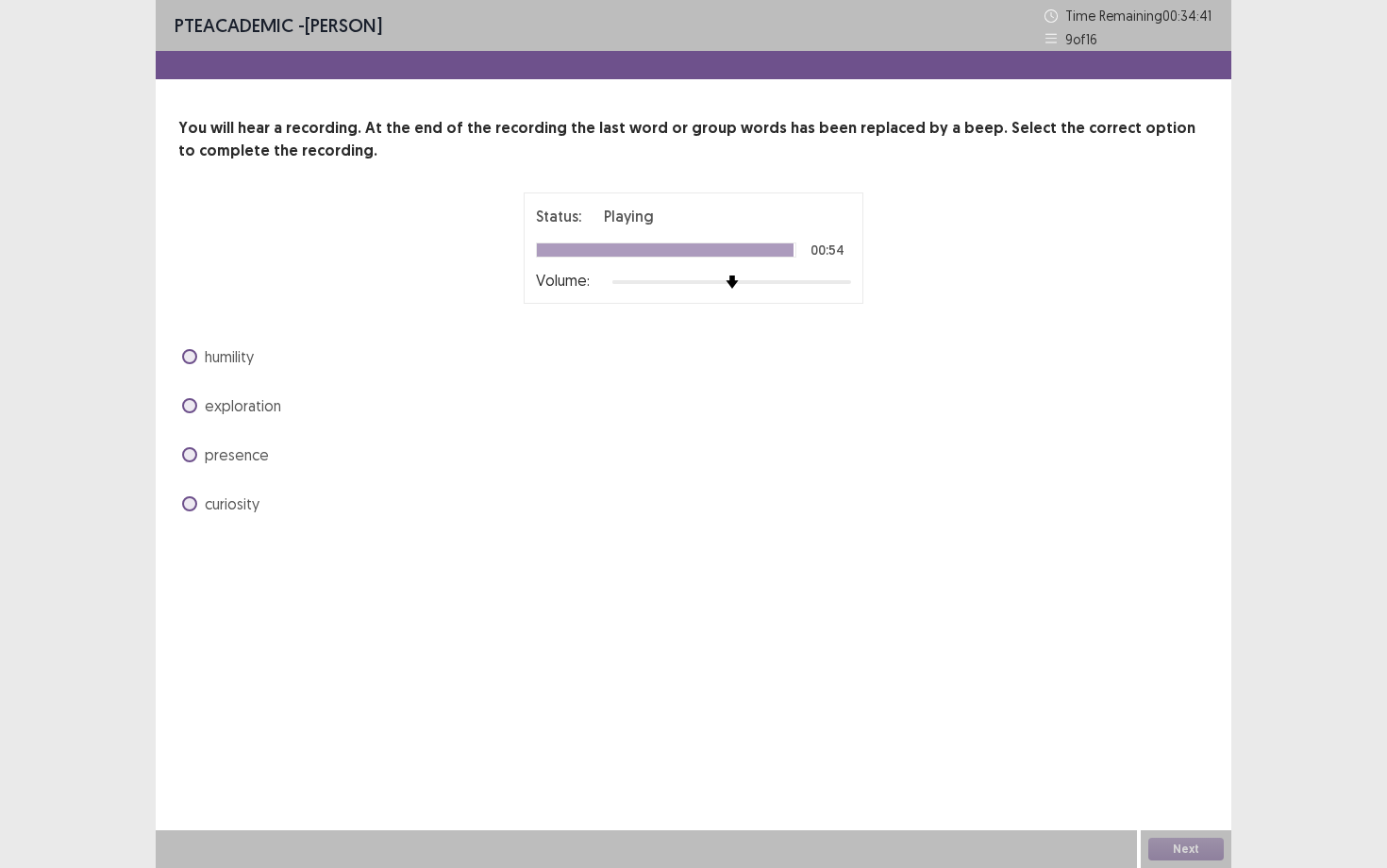 click on "curiosity" at bounding box center (232, 504) 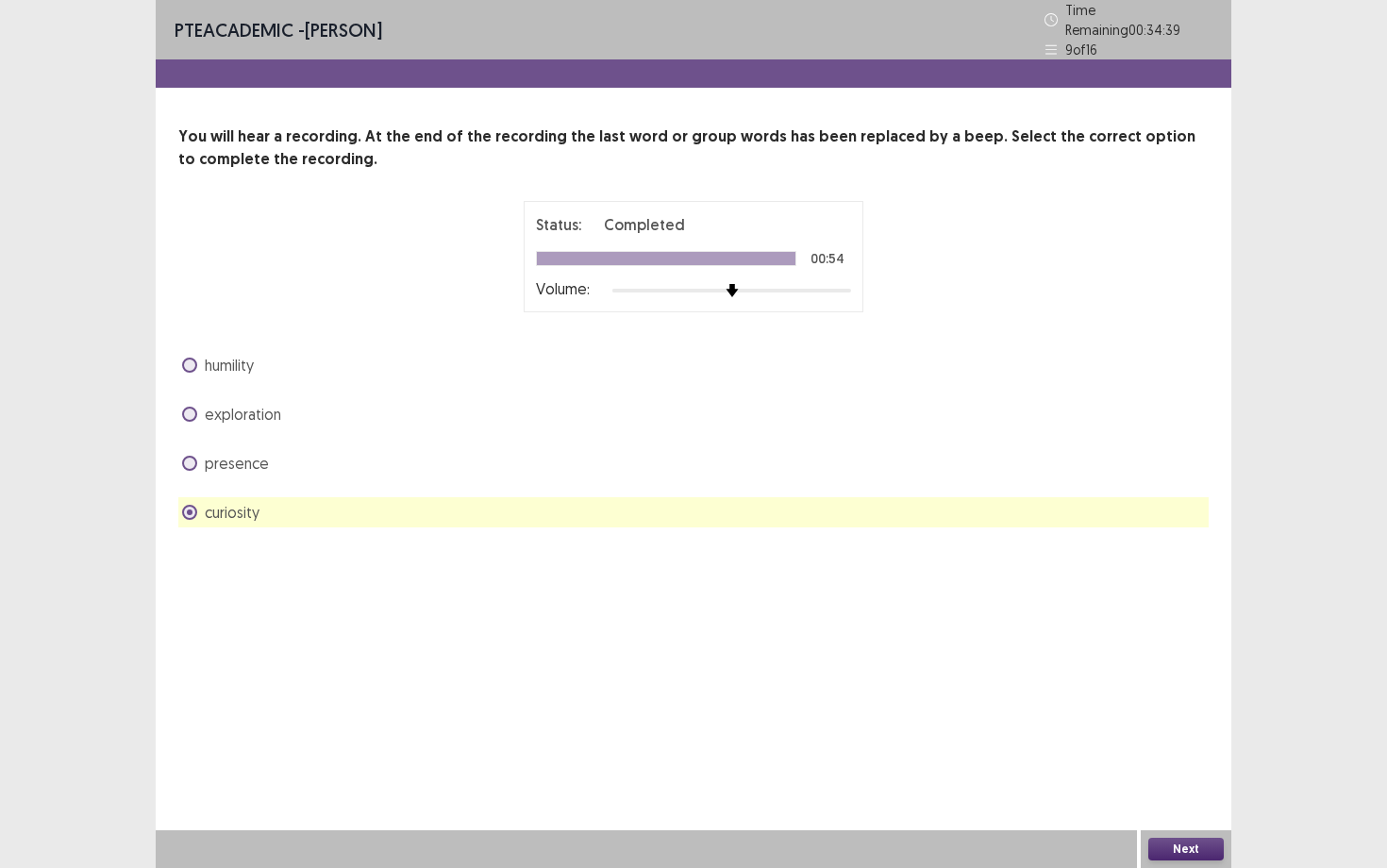 click on "Next" at bounding box center (1186, 849) 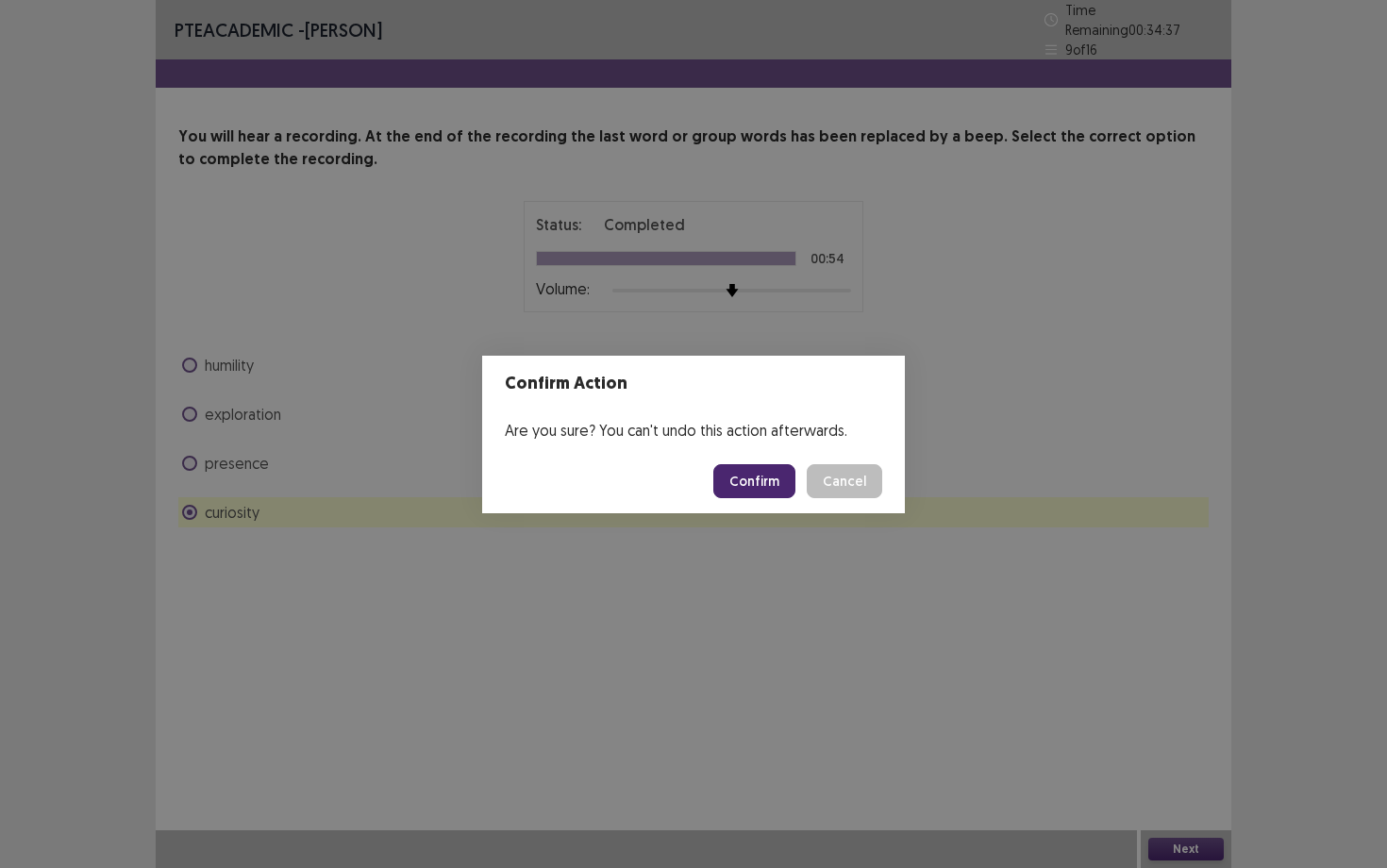 click on "Confirm" at bounding box center [754, 481] 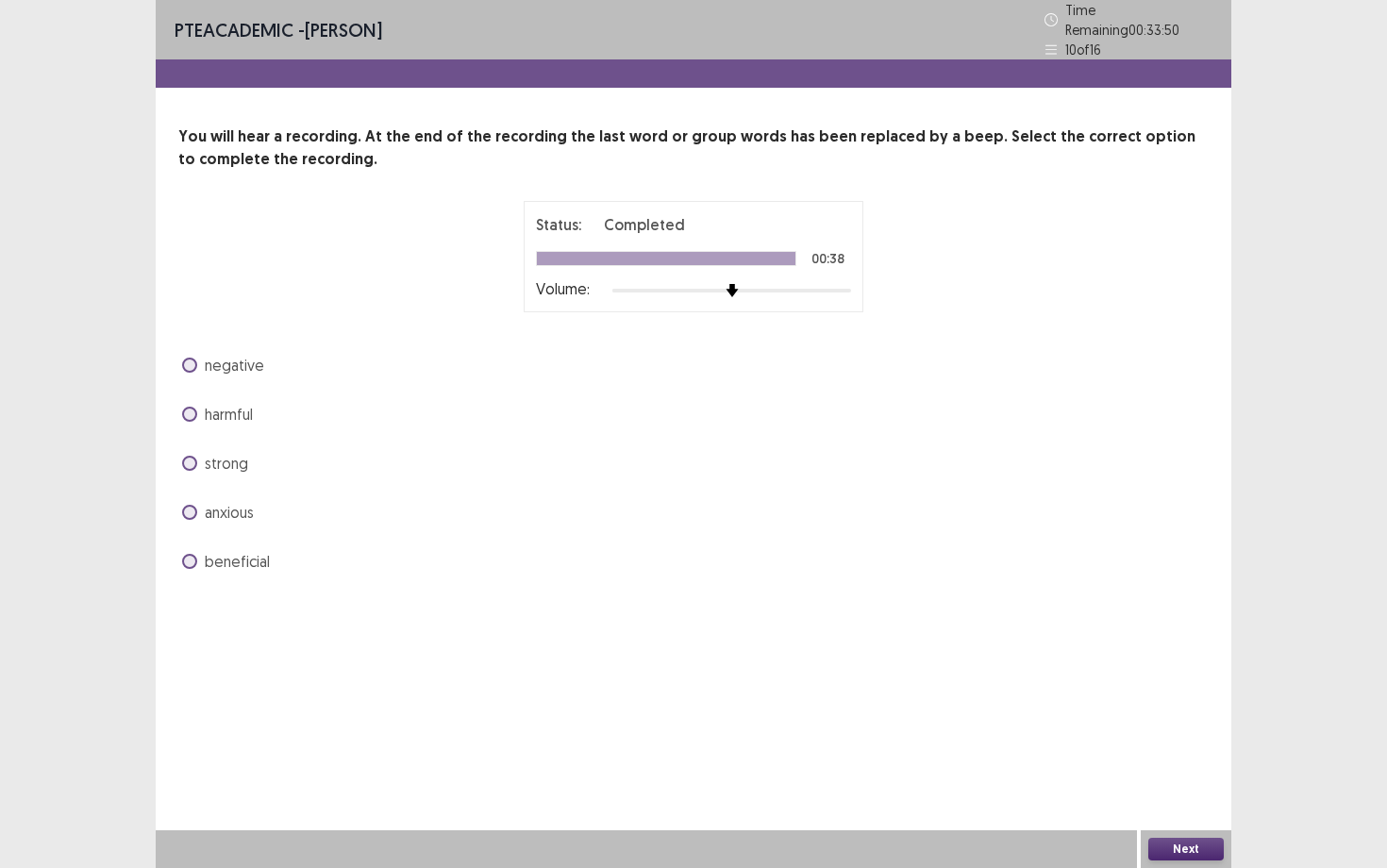 click on "beneficial" at bounding box center [237, 561] 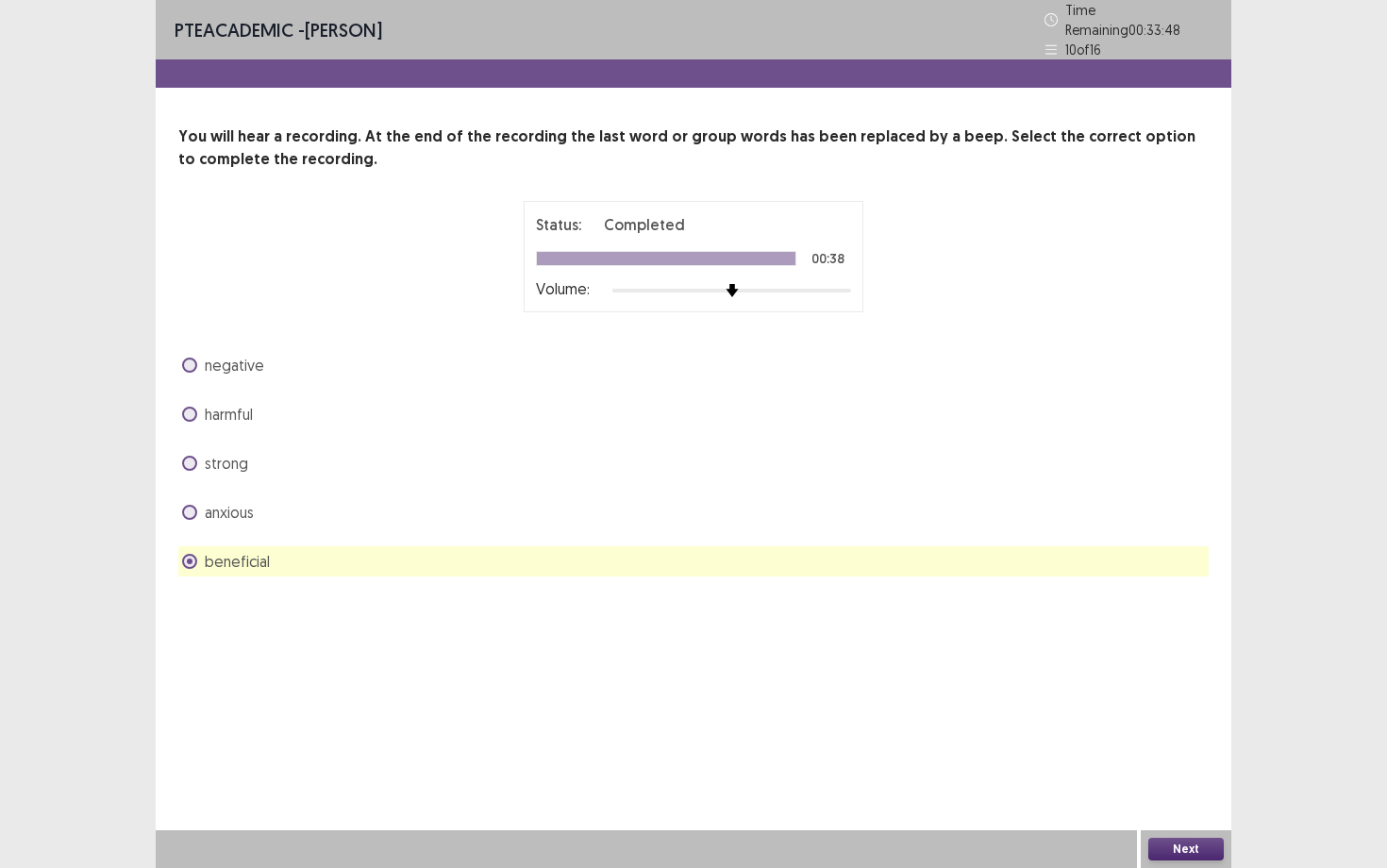 click on "Next" at bounding box center (1186, 849) 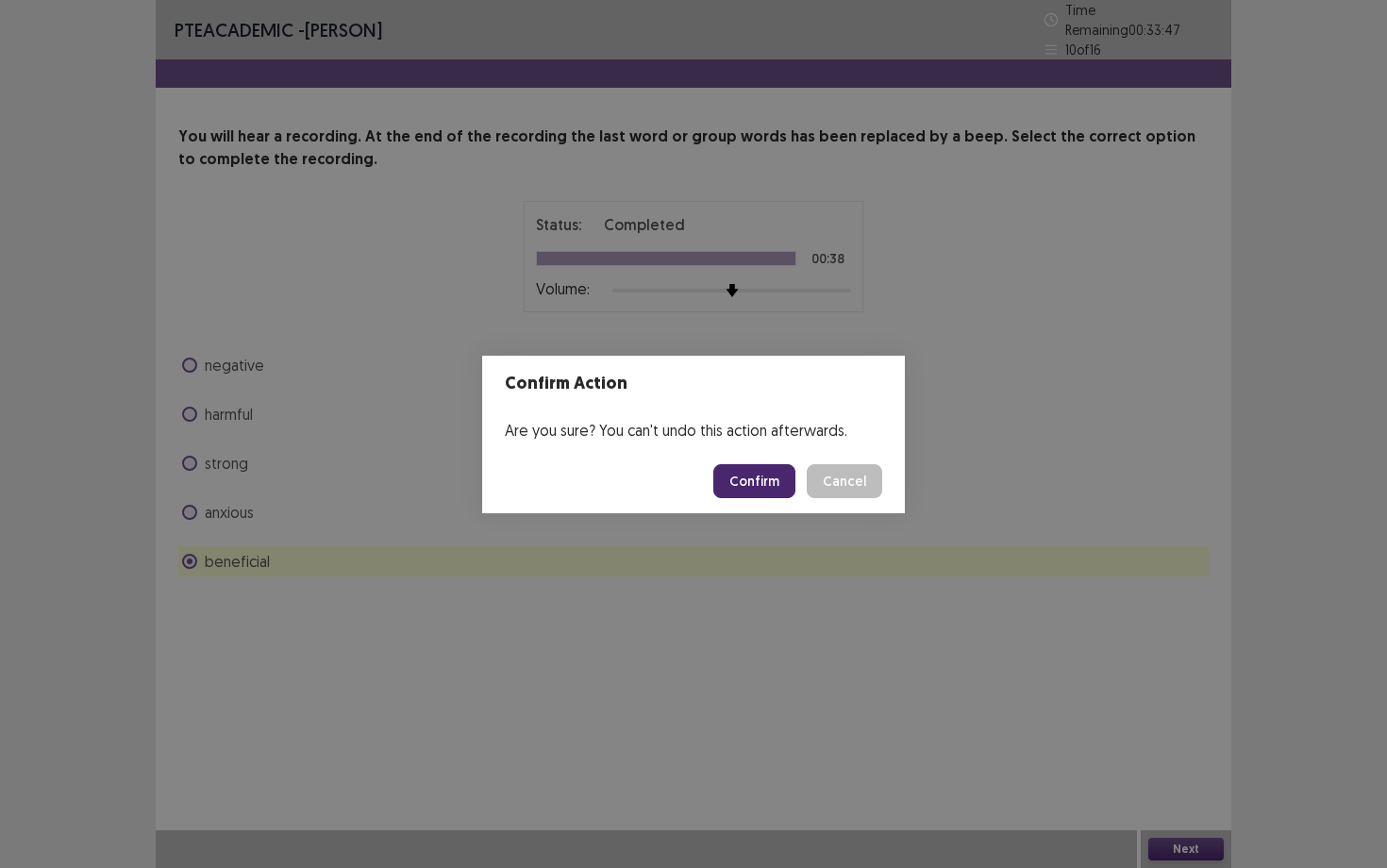 click on "Confirm" at bounding box center (754, 481) 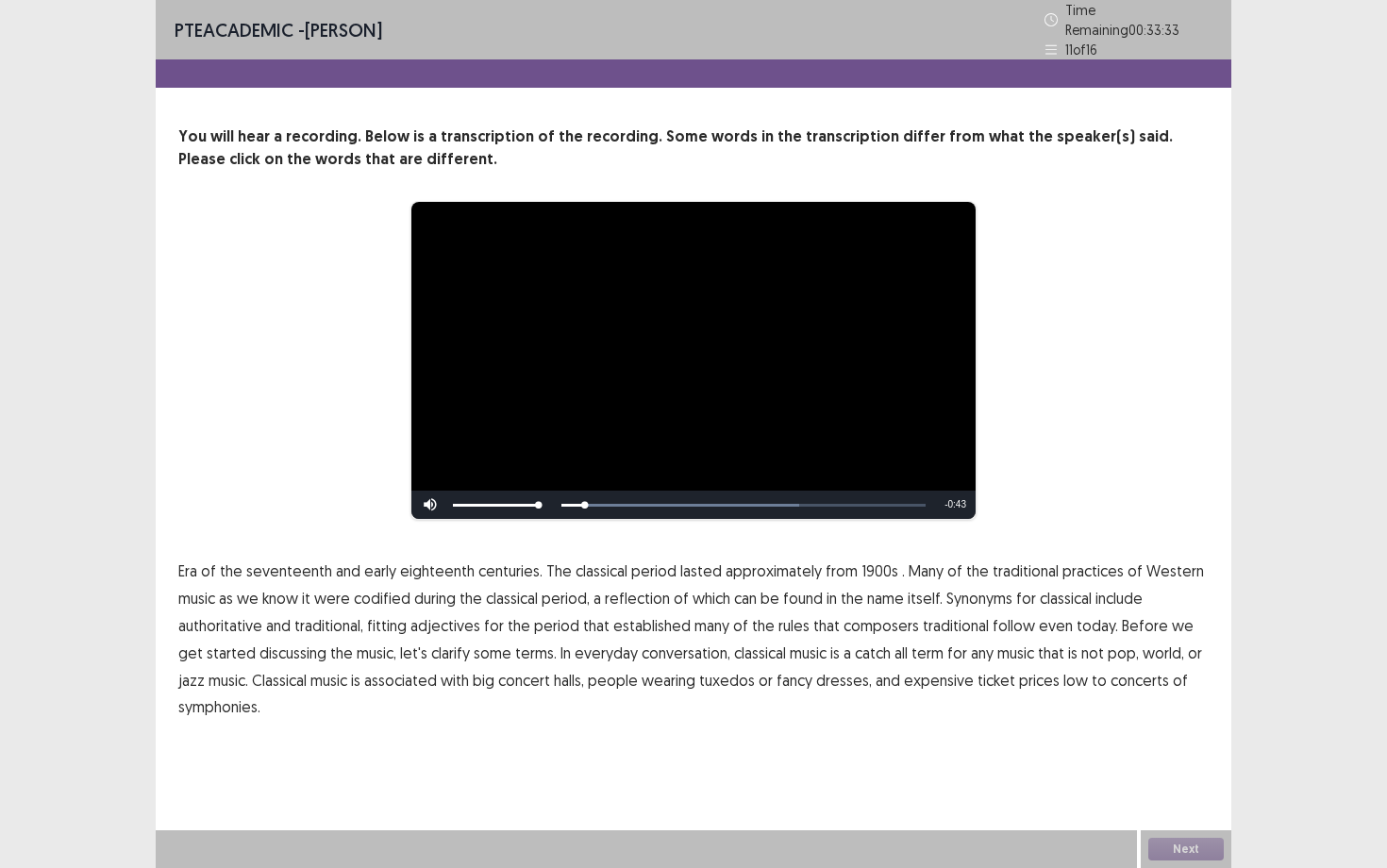 click on "Era" at bounding box center (188, 571) 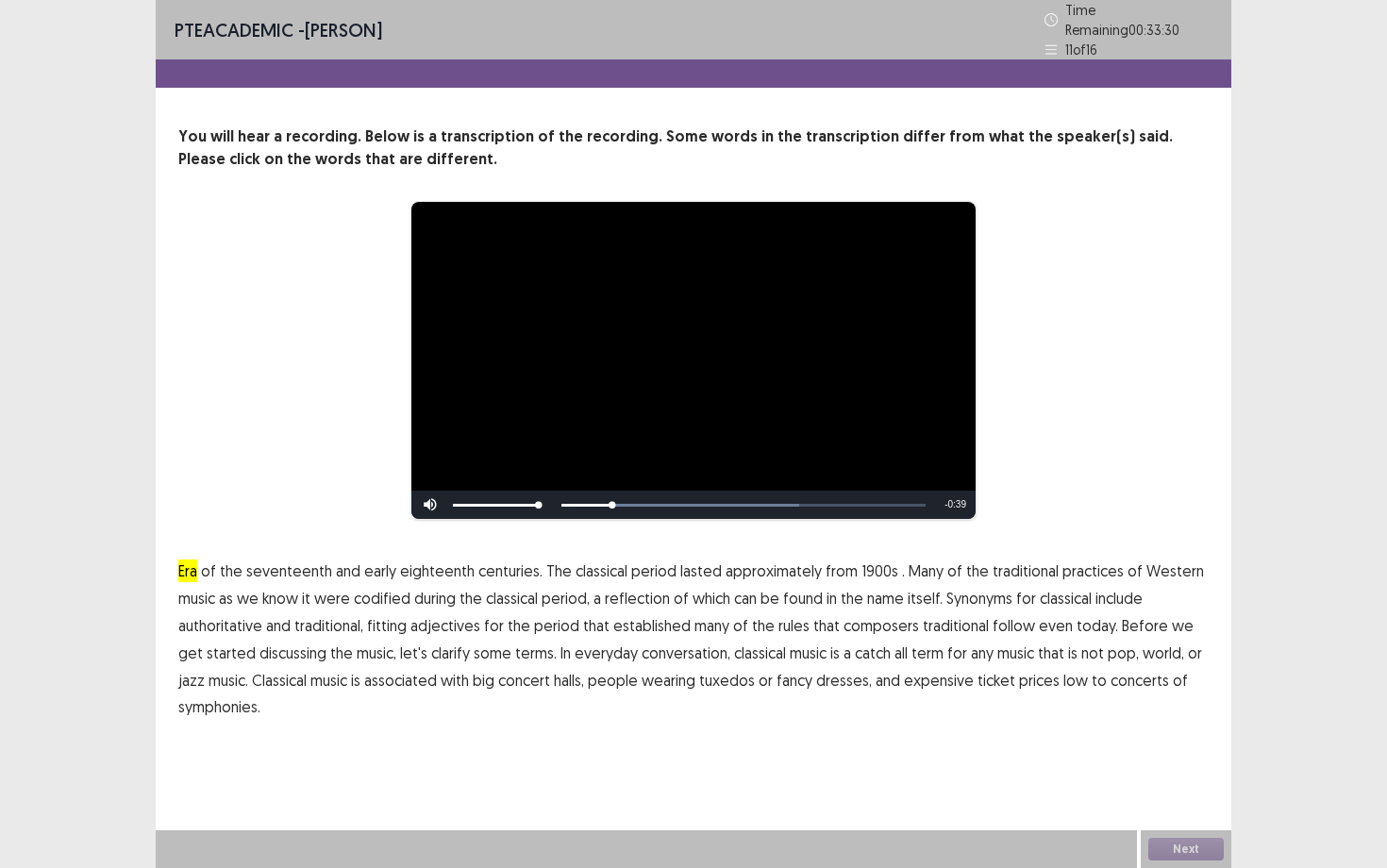 click on "1900s" at bounding box center [879, 571] 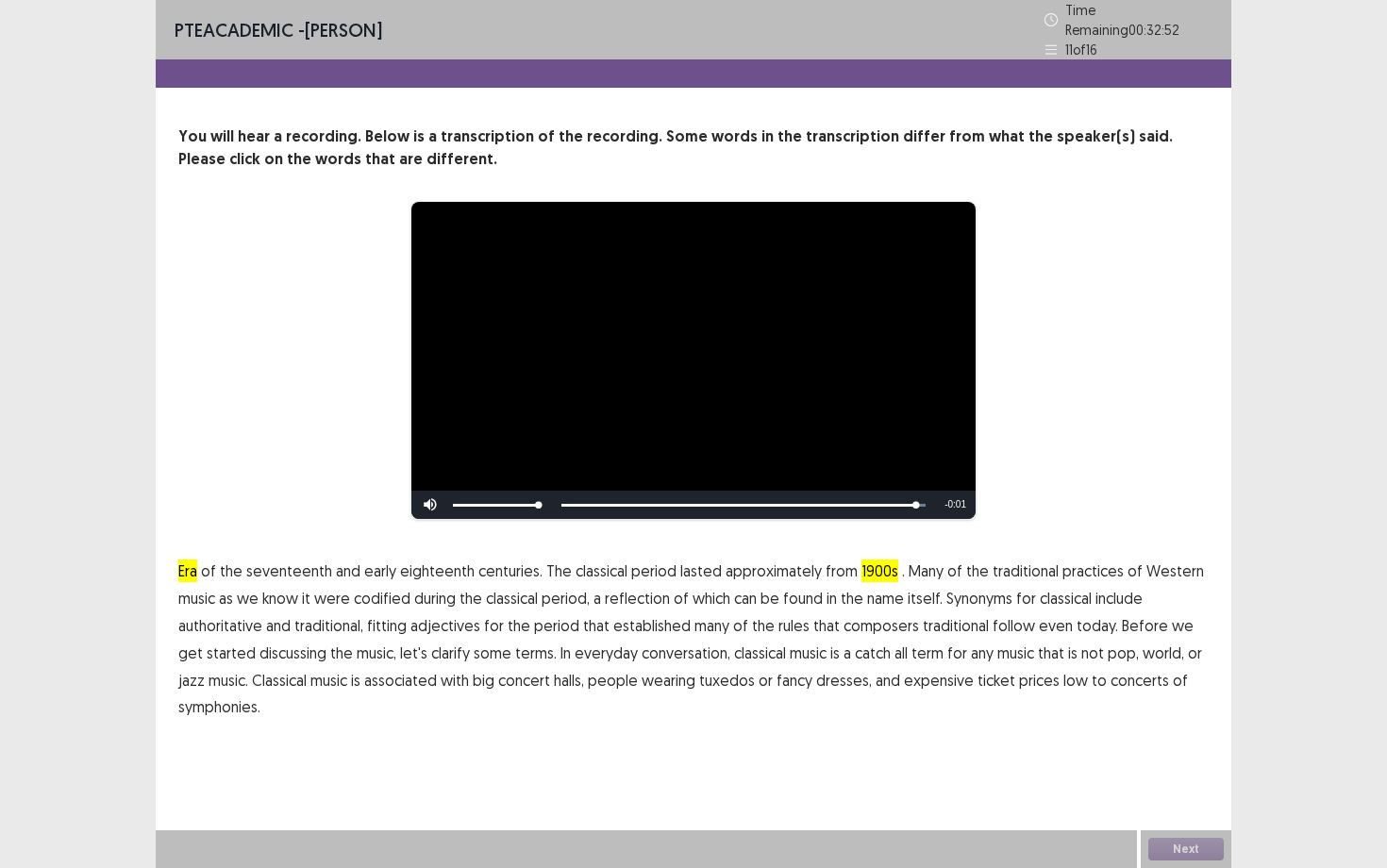 click on "low" at bounding box center (1076, 680) 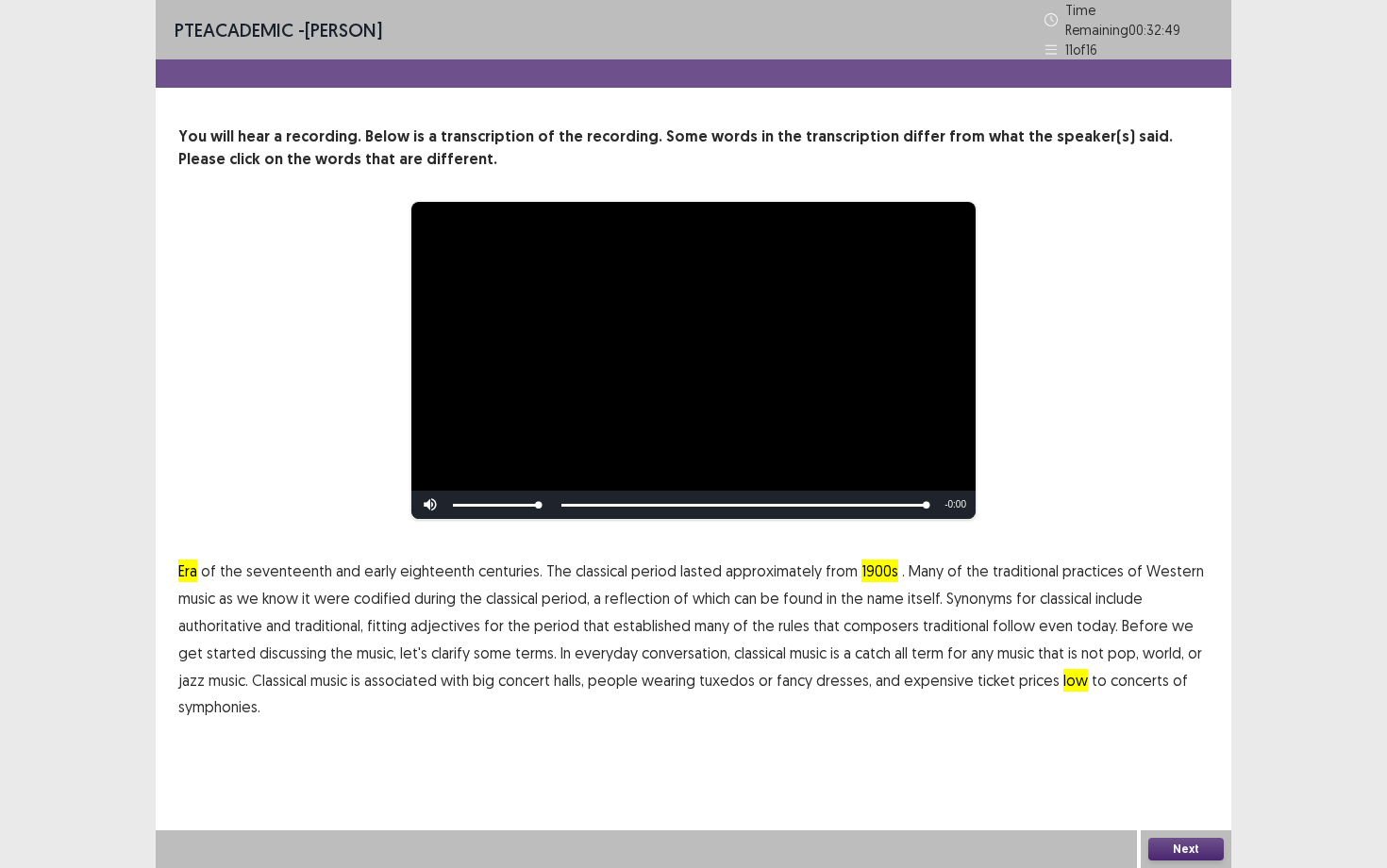 click on "symphonies." at bounding box center [219, 707] 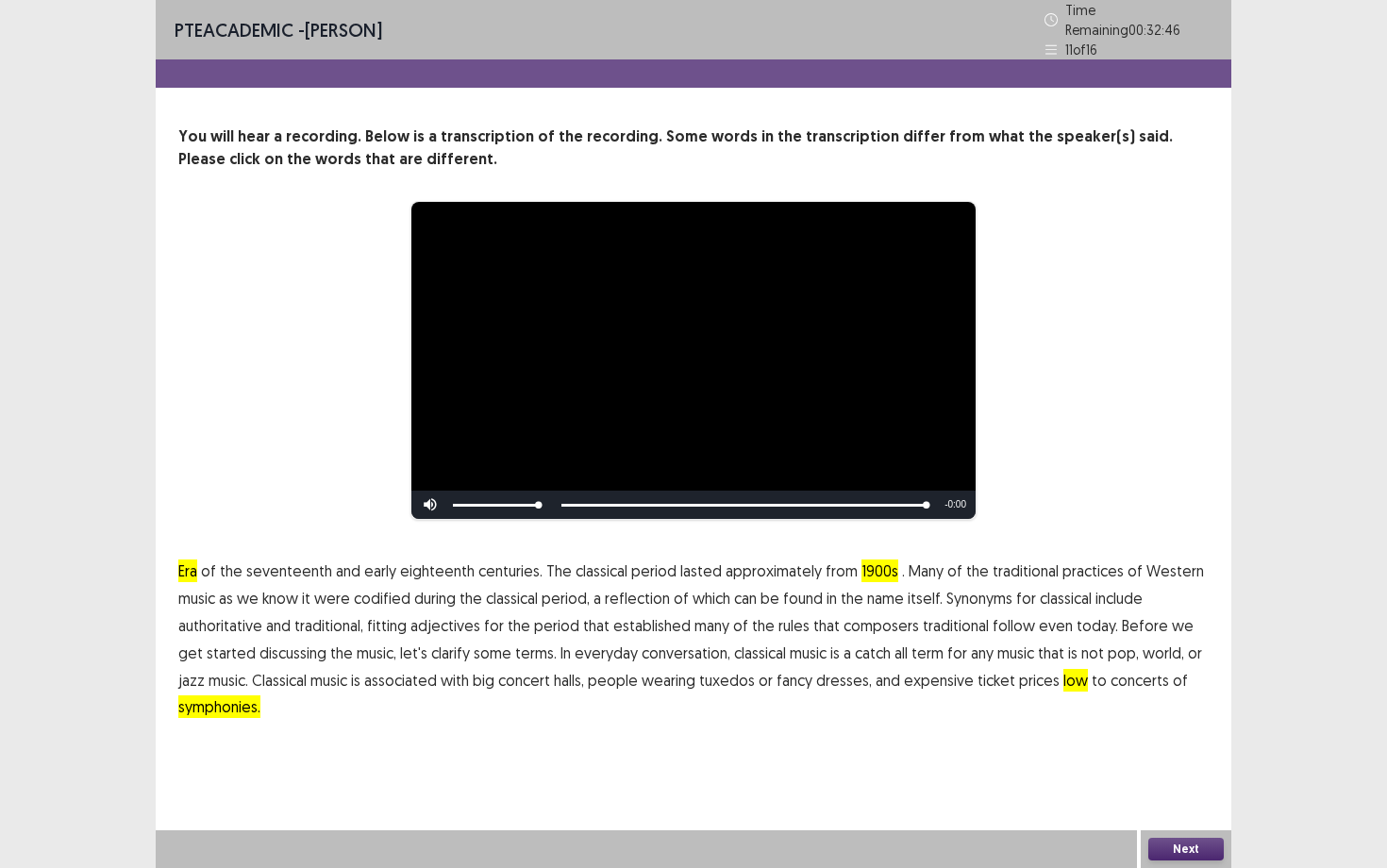 click on "Next" at bounding box center (1186, 849) 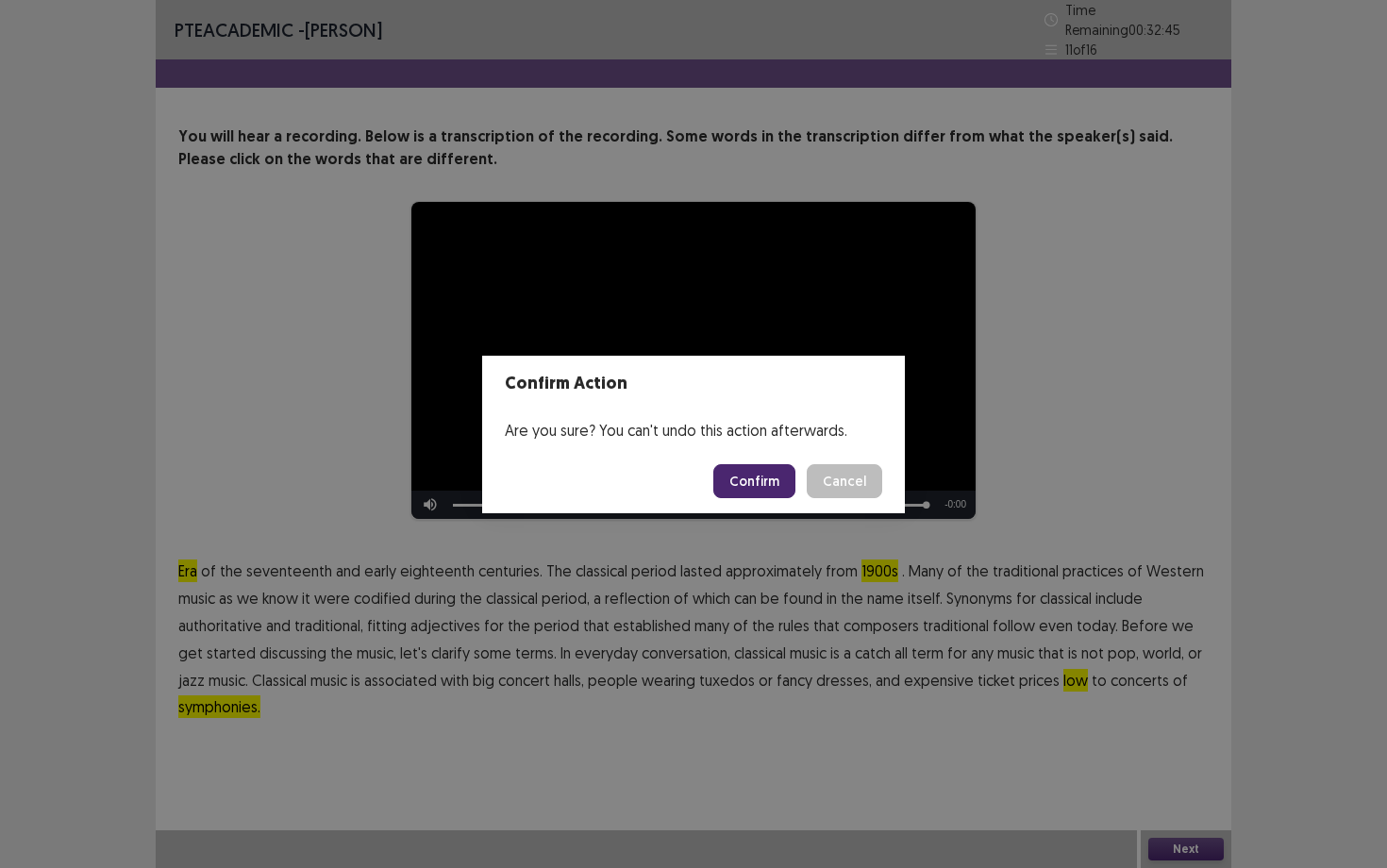 click on "Confirm" at bounding box center [754, 481] 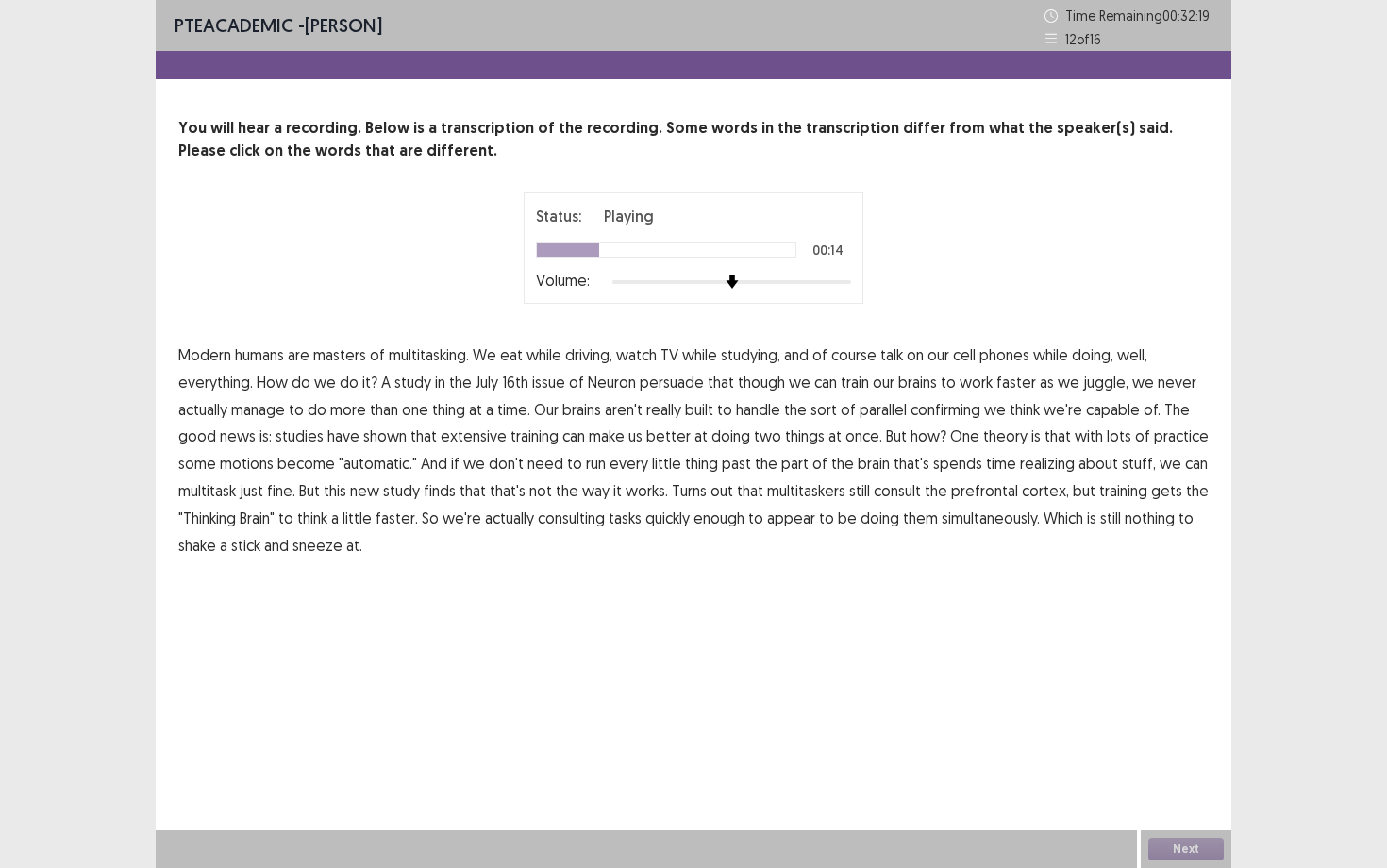 click on "persuade" at bounding box center (672, 382) 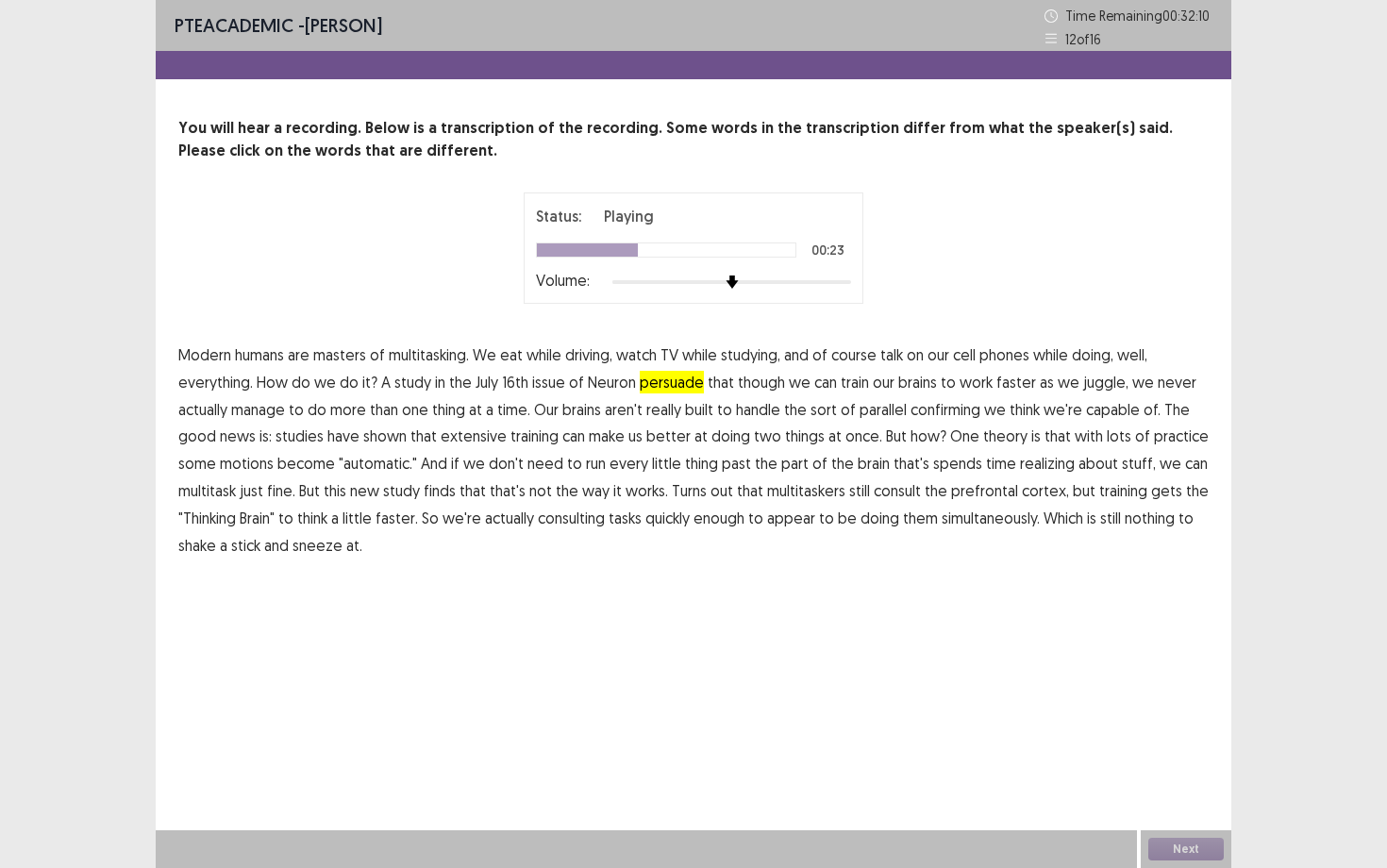 click on "confirming" at bounding box center (945, 409) 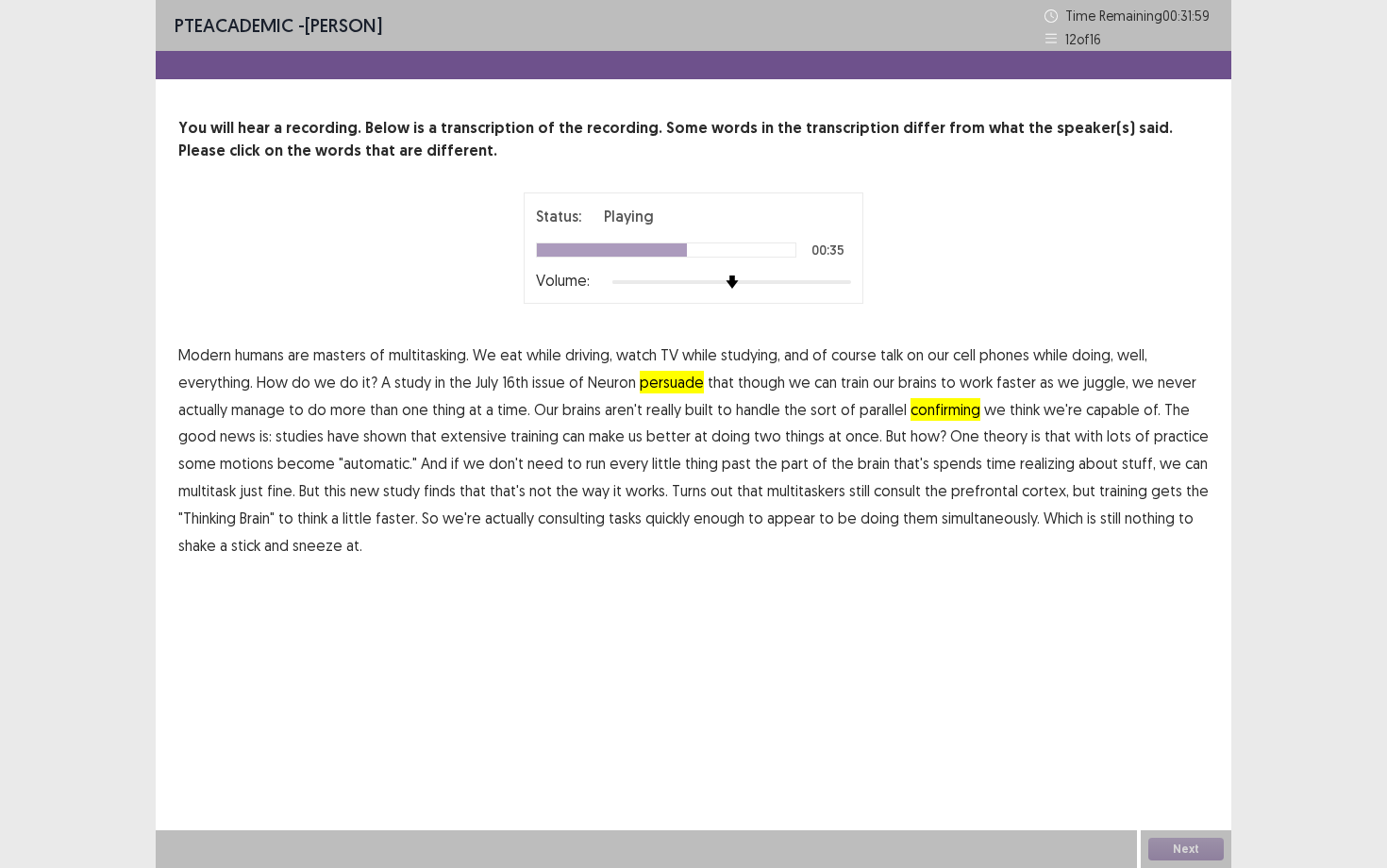 click on "motions" at bounding box center [246, 463] 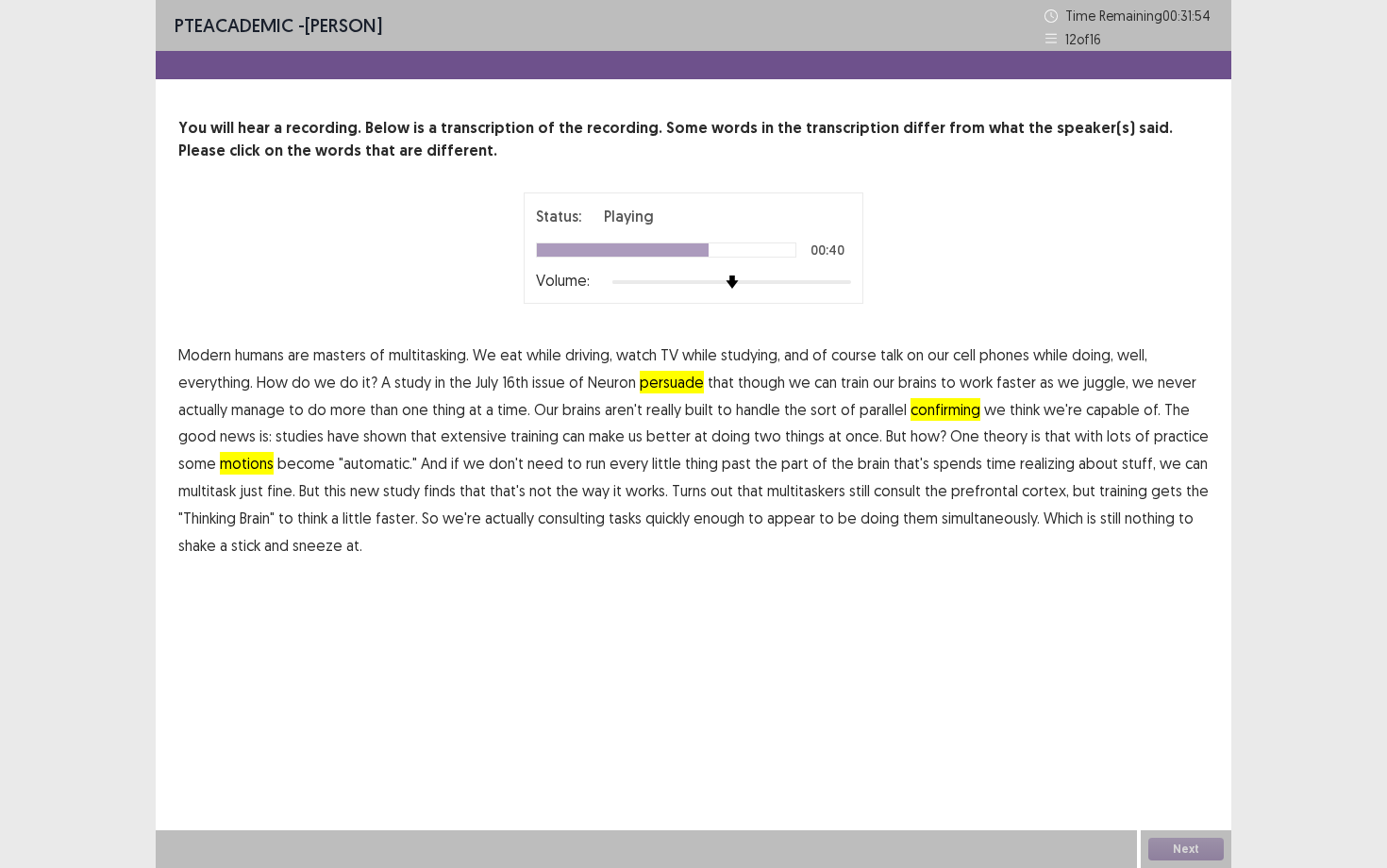 click on "realizing" at bounding box center (1047, 463) 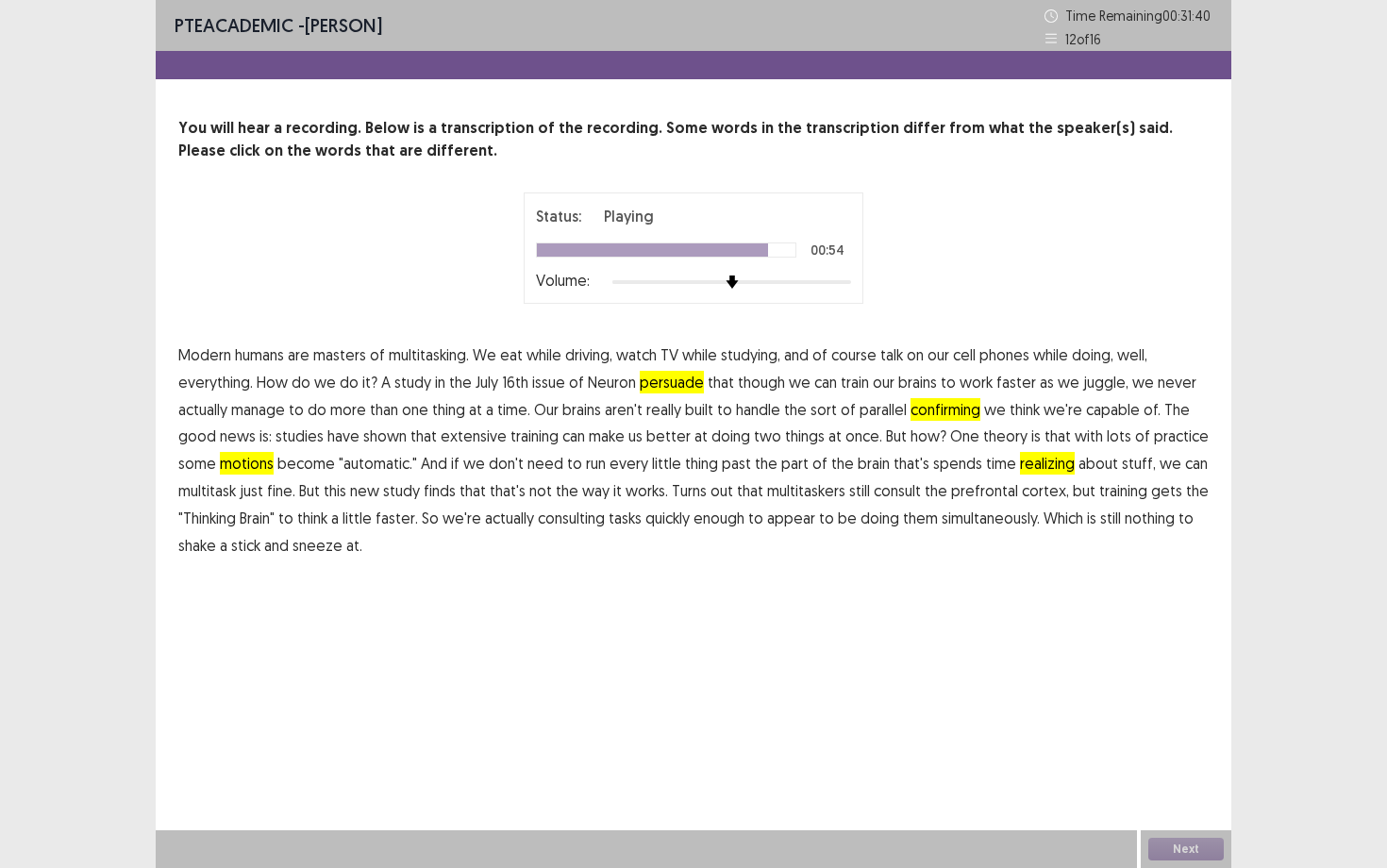 click on "consulting" at bounding box center (571, 518) 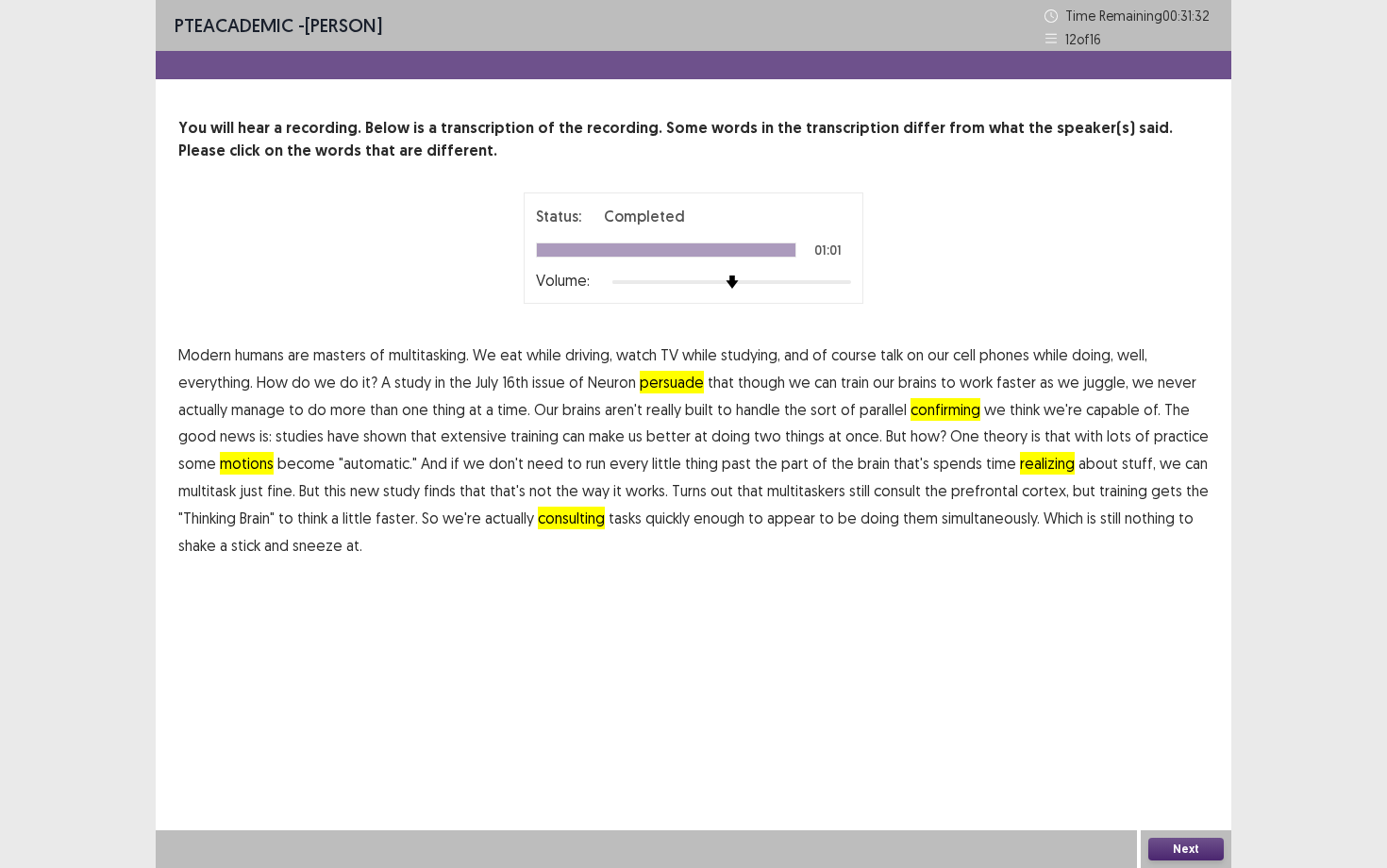 click on "Next" at bounding box center (1186, 849) 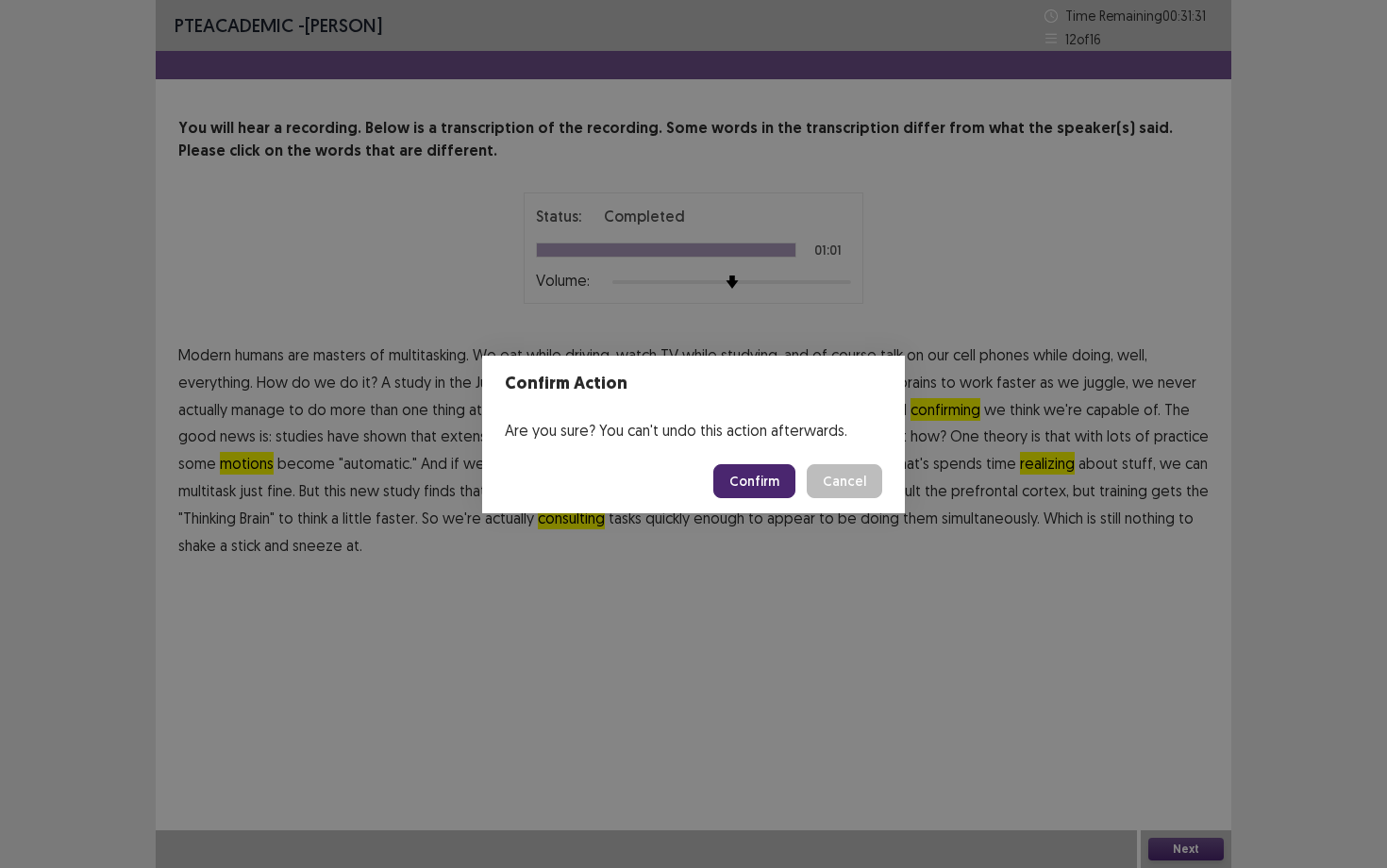 click on "Confirm" at bounding box center (754, 481) 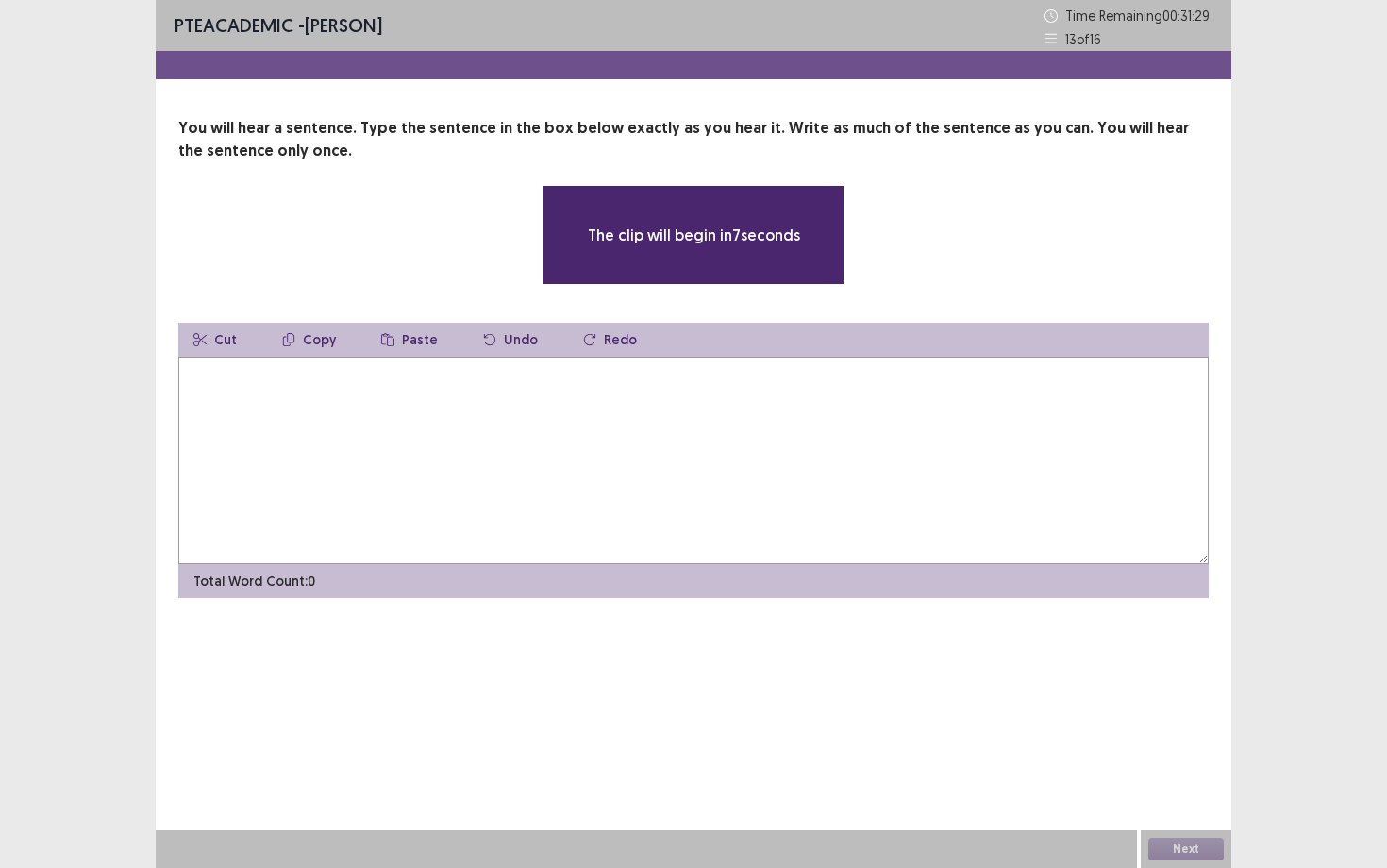 click at bounding box center [694, 460] 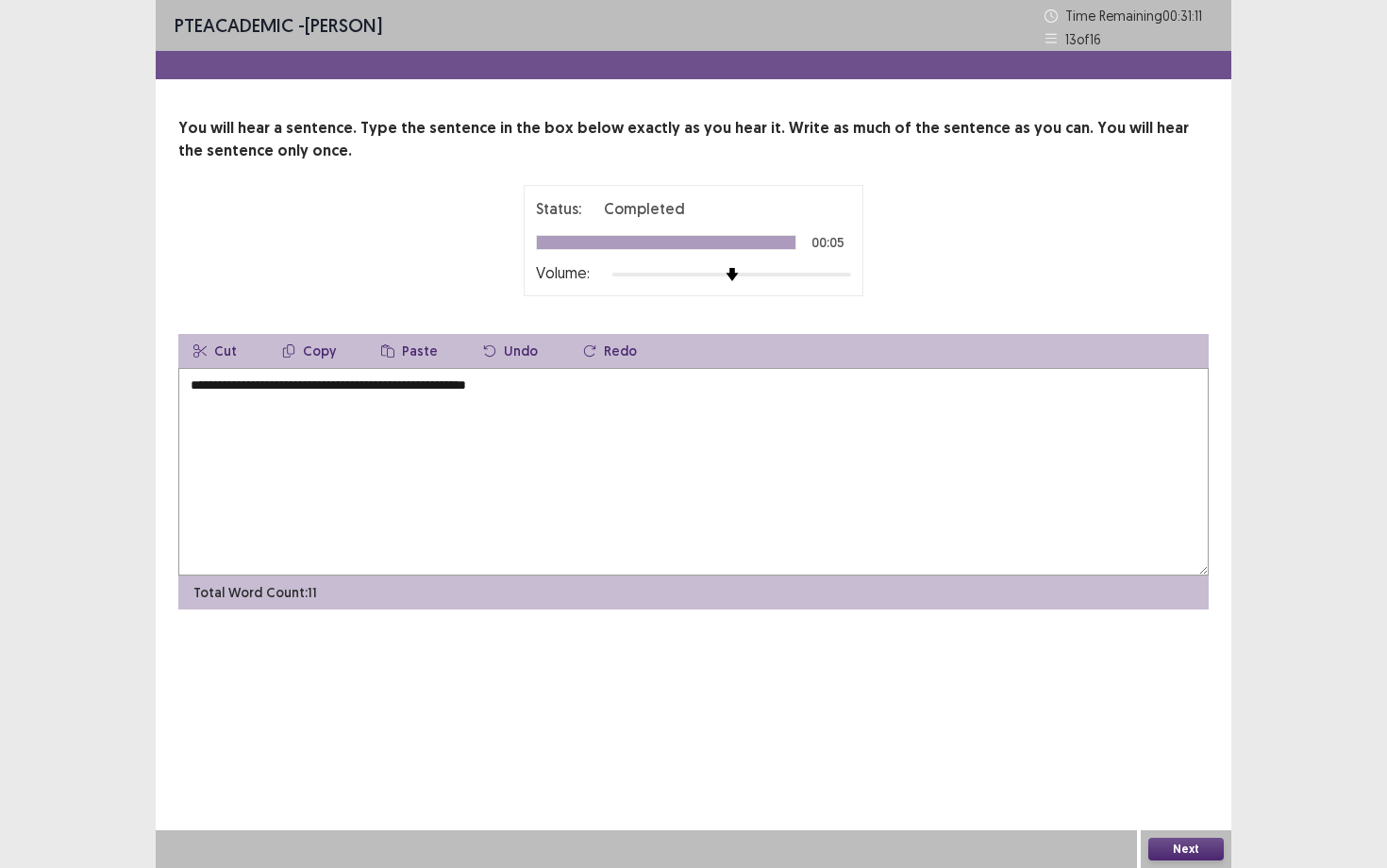 click on "**********" at bounding box center (694, 472) 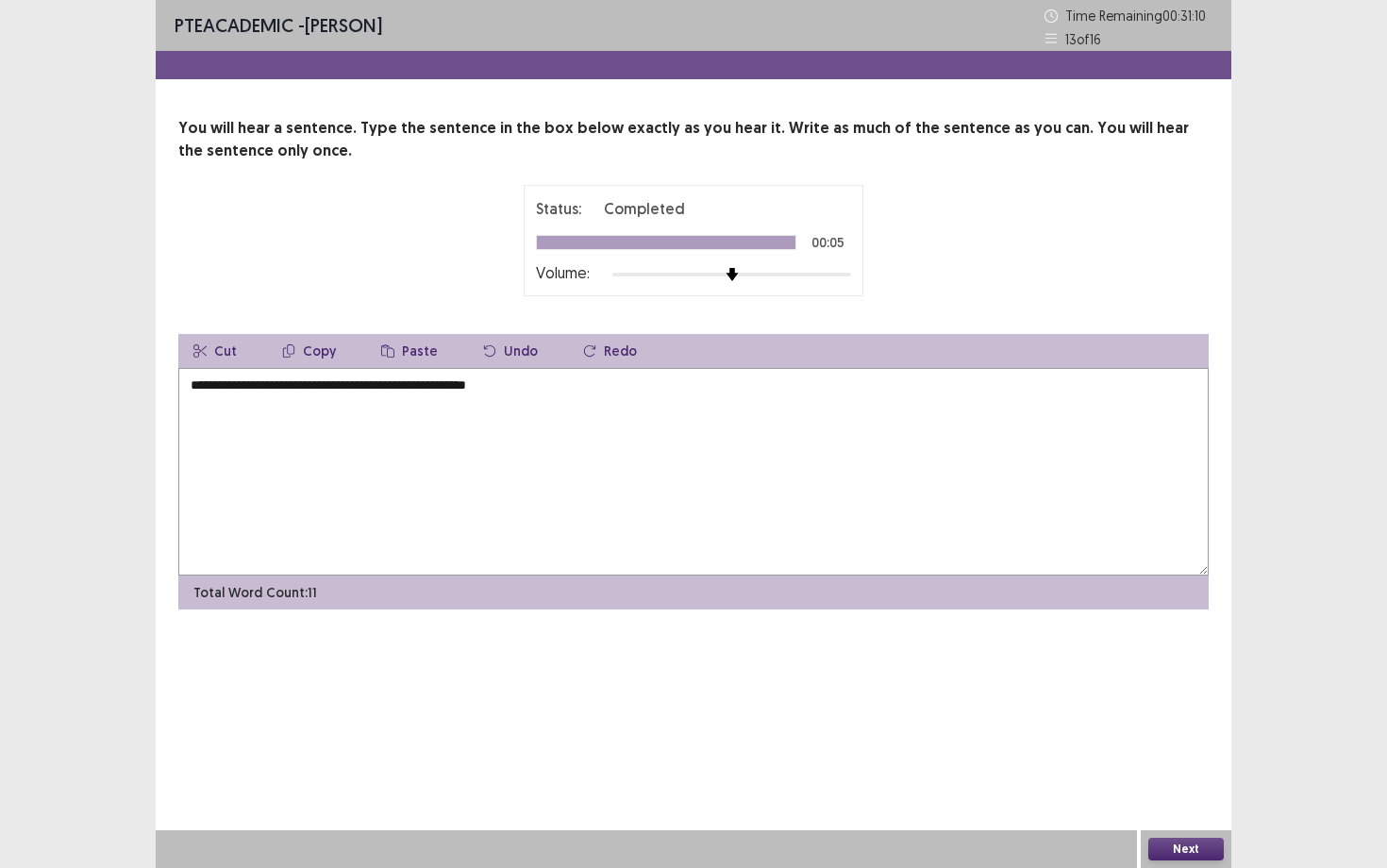 click on "**********" at bounding box center (694, 472) 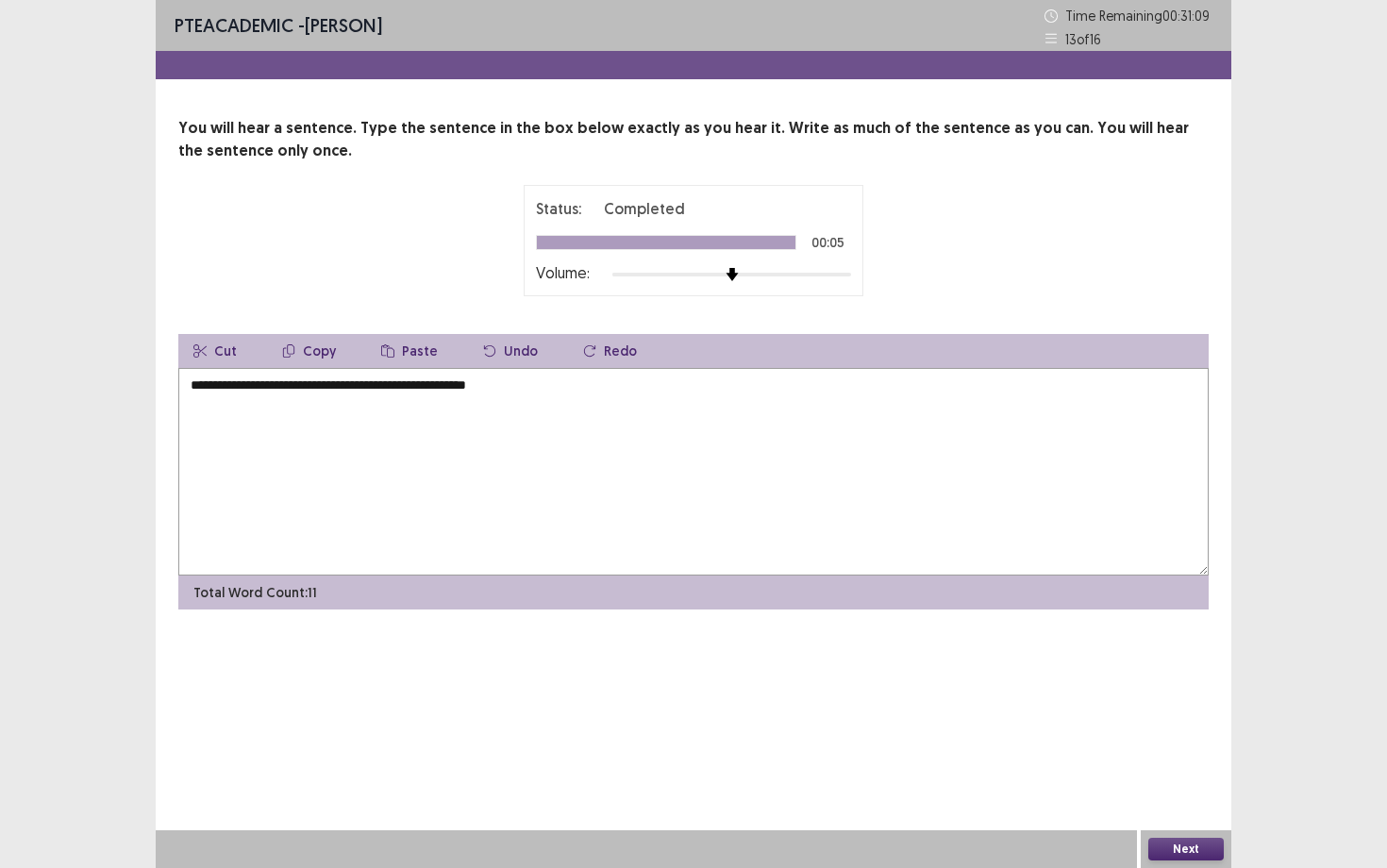 click on "**********" at bounding box center [694, 472] 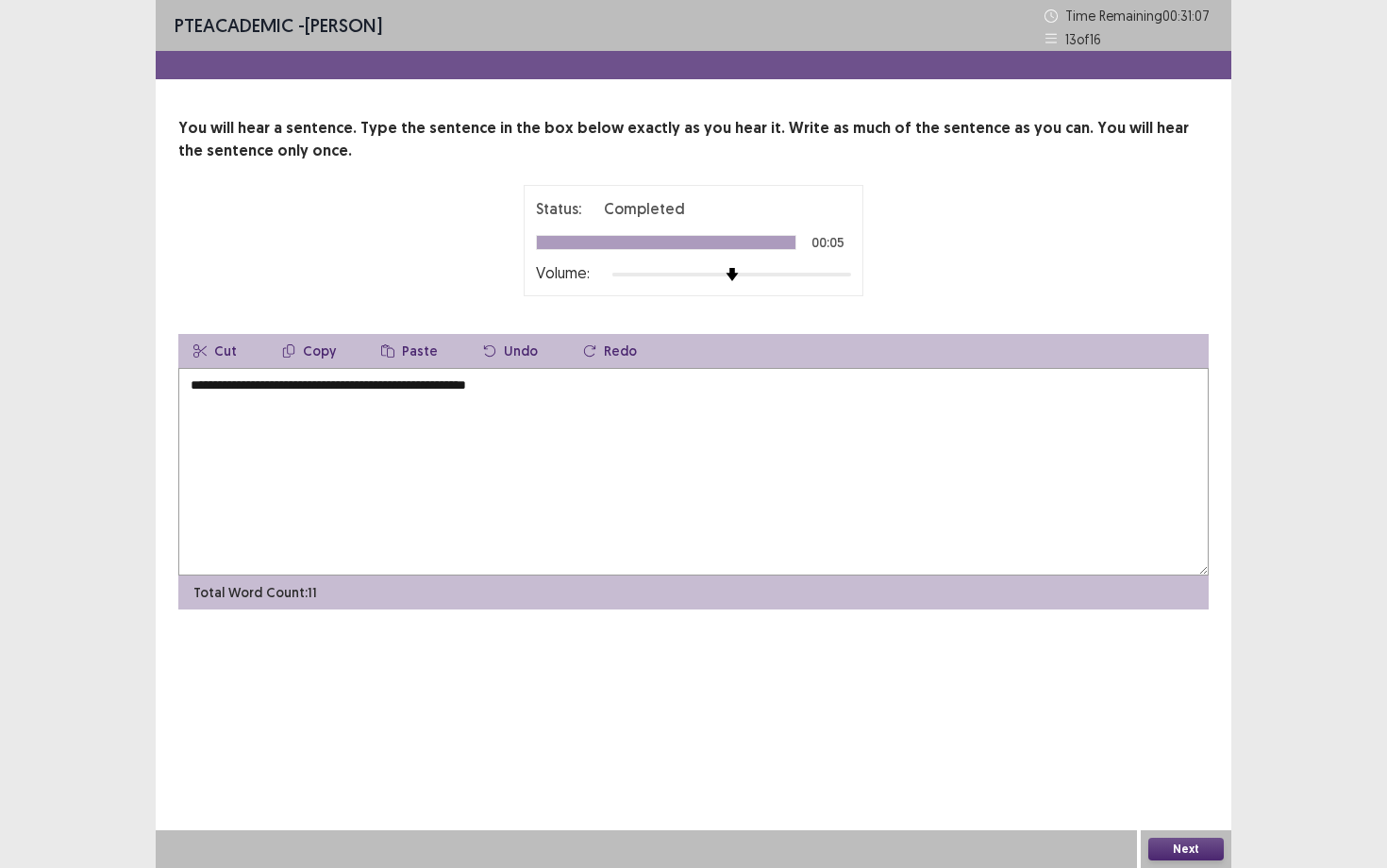 click on "**********" at bounding box center [694, 472] 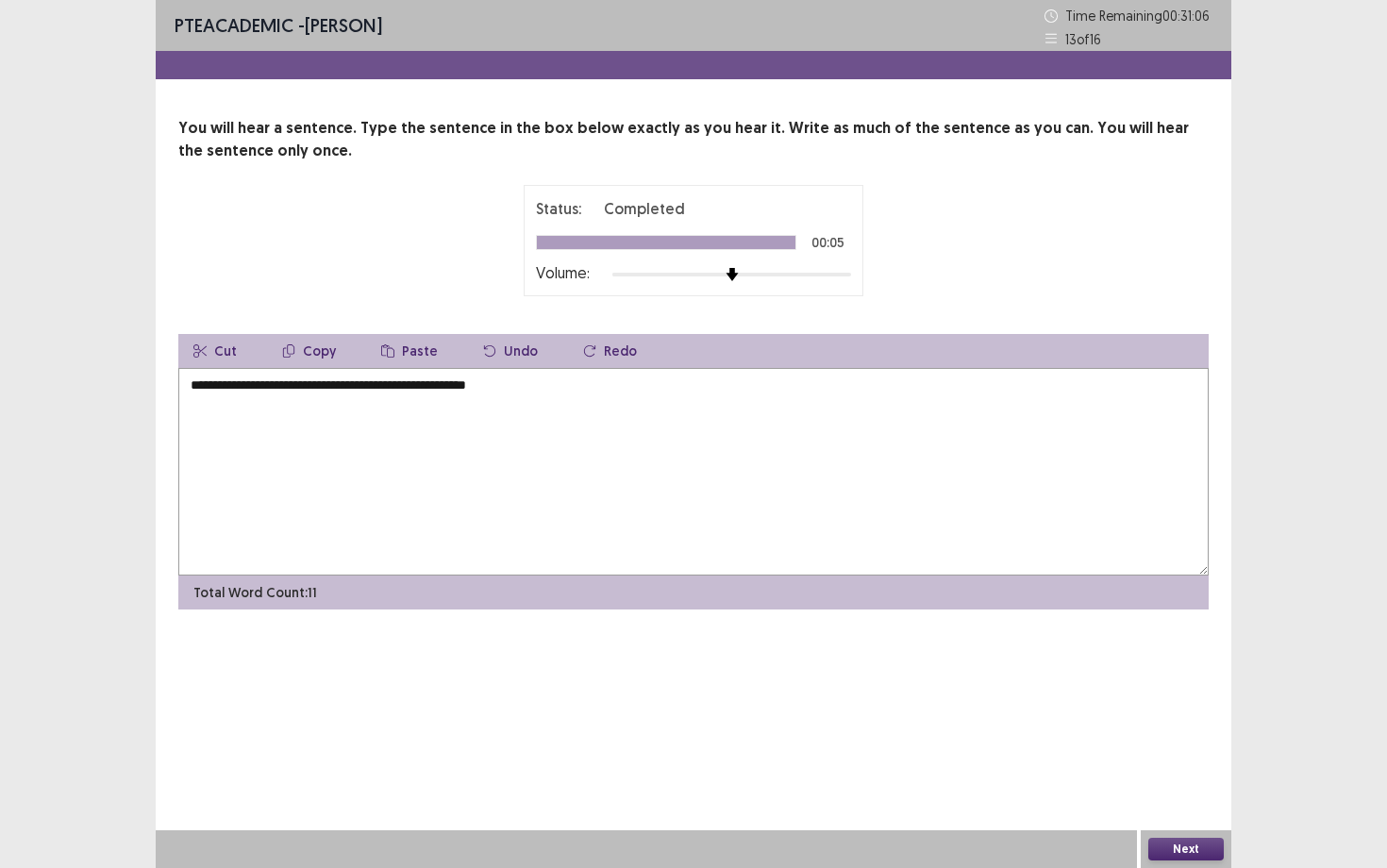 click on "**********" at bounding box center (694, 472) 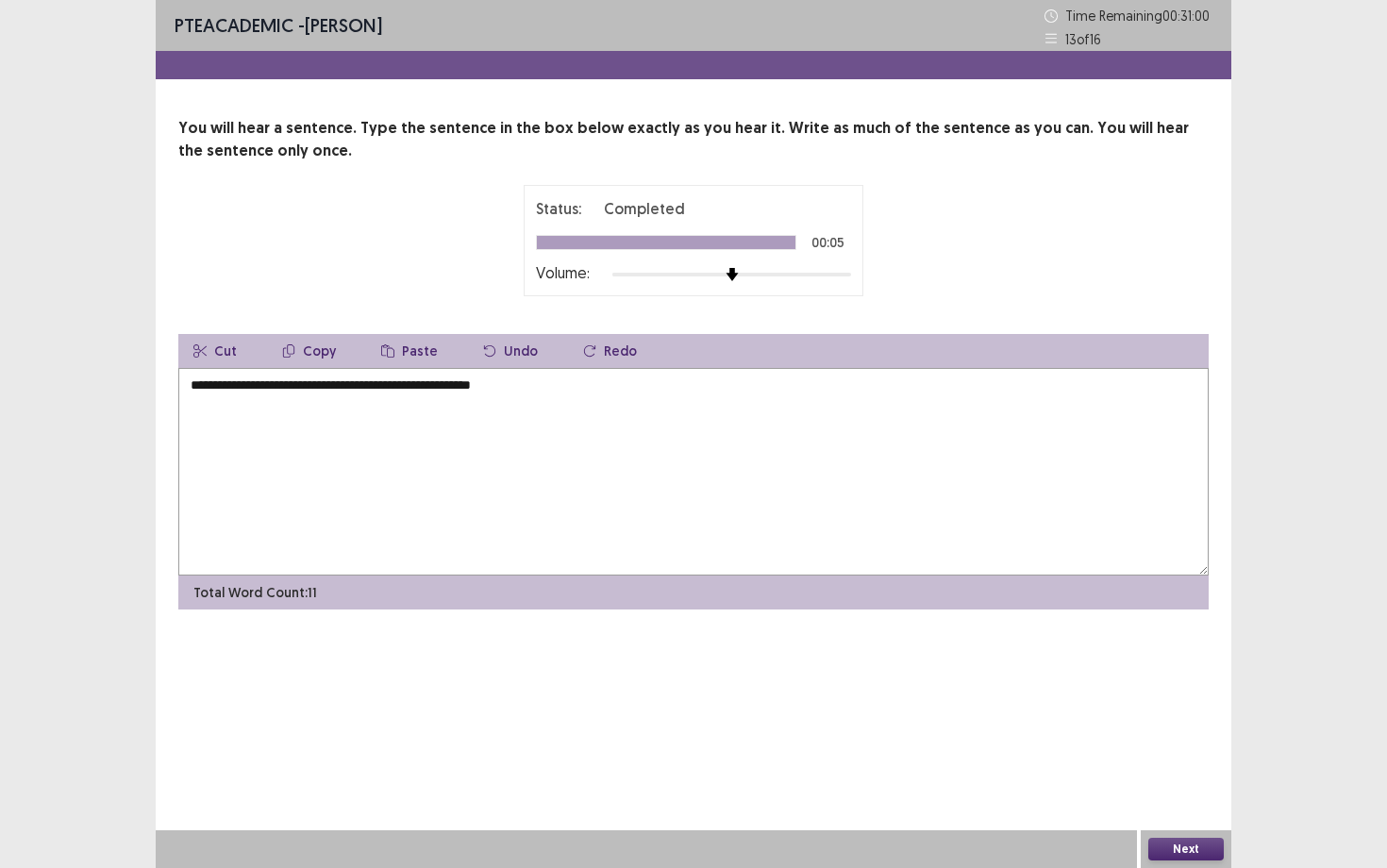 click on "**********" at bounding box center (694, 472) 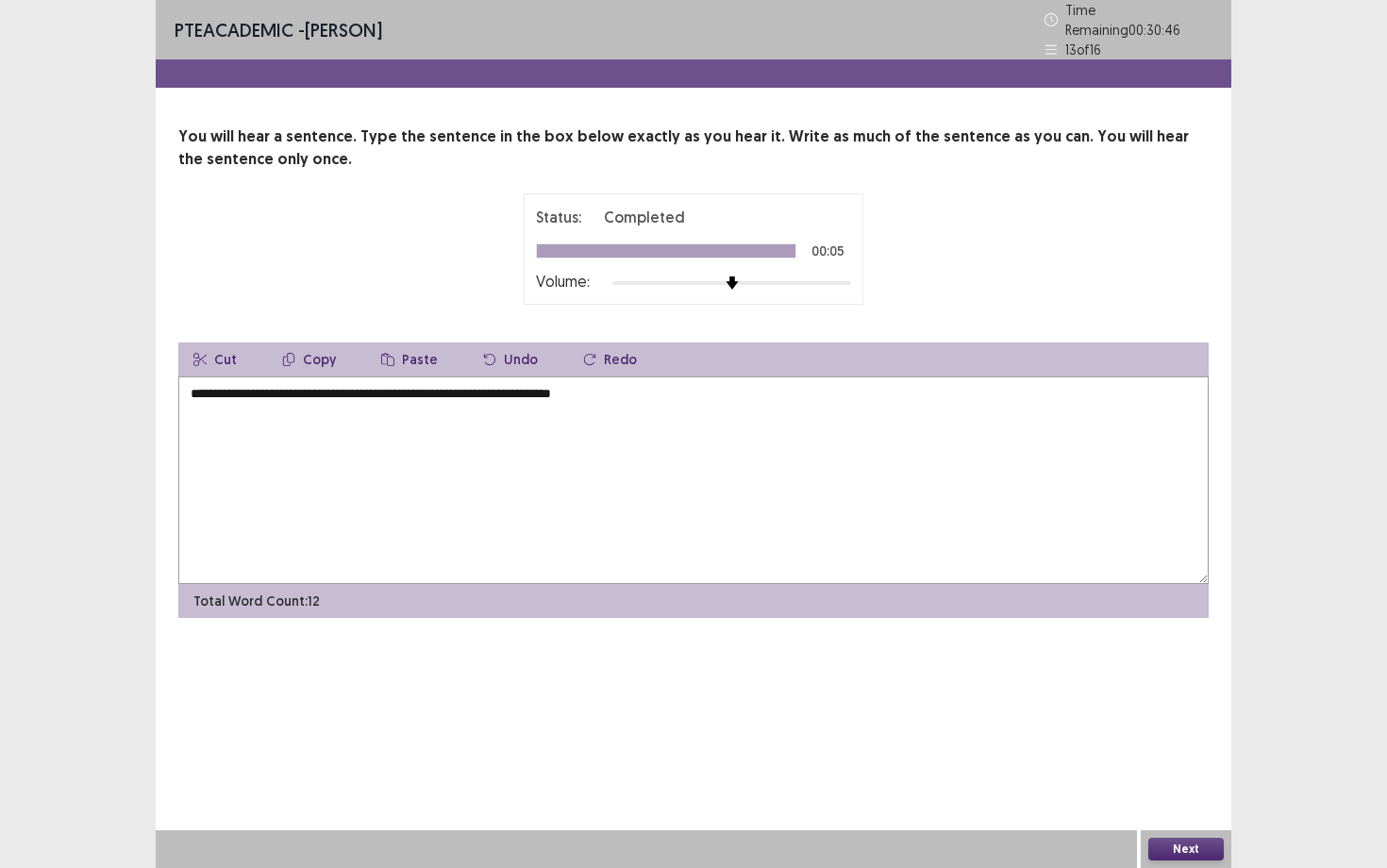 click on "**********" at bounding box center [694, 480] 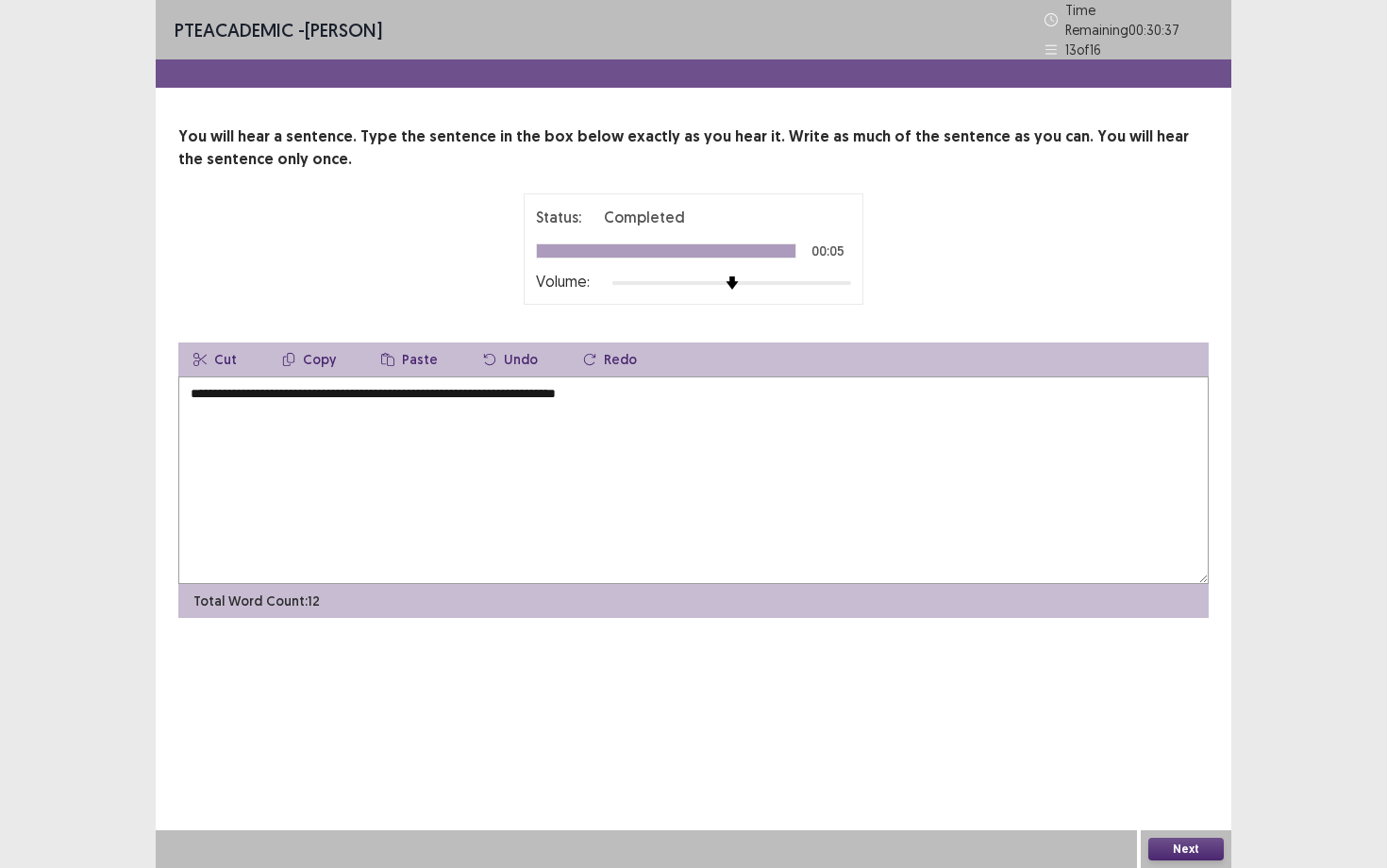 click on "**********" at bounding box center (694, 480) 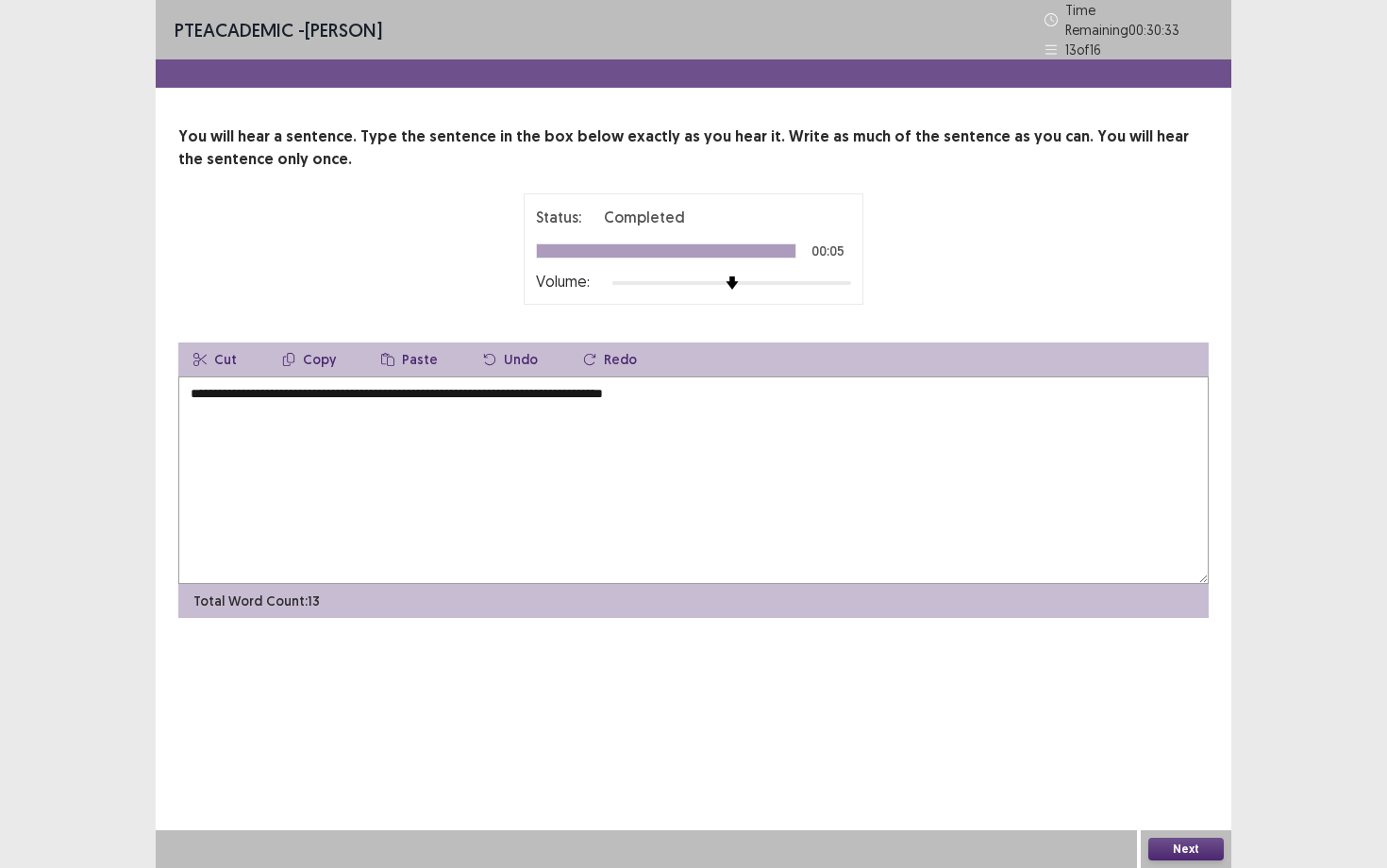 click on "**********" at bounding box center [694, 480] 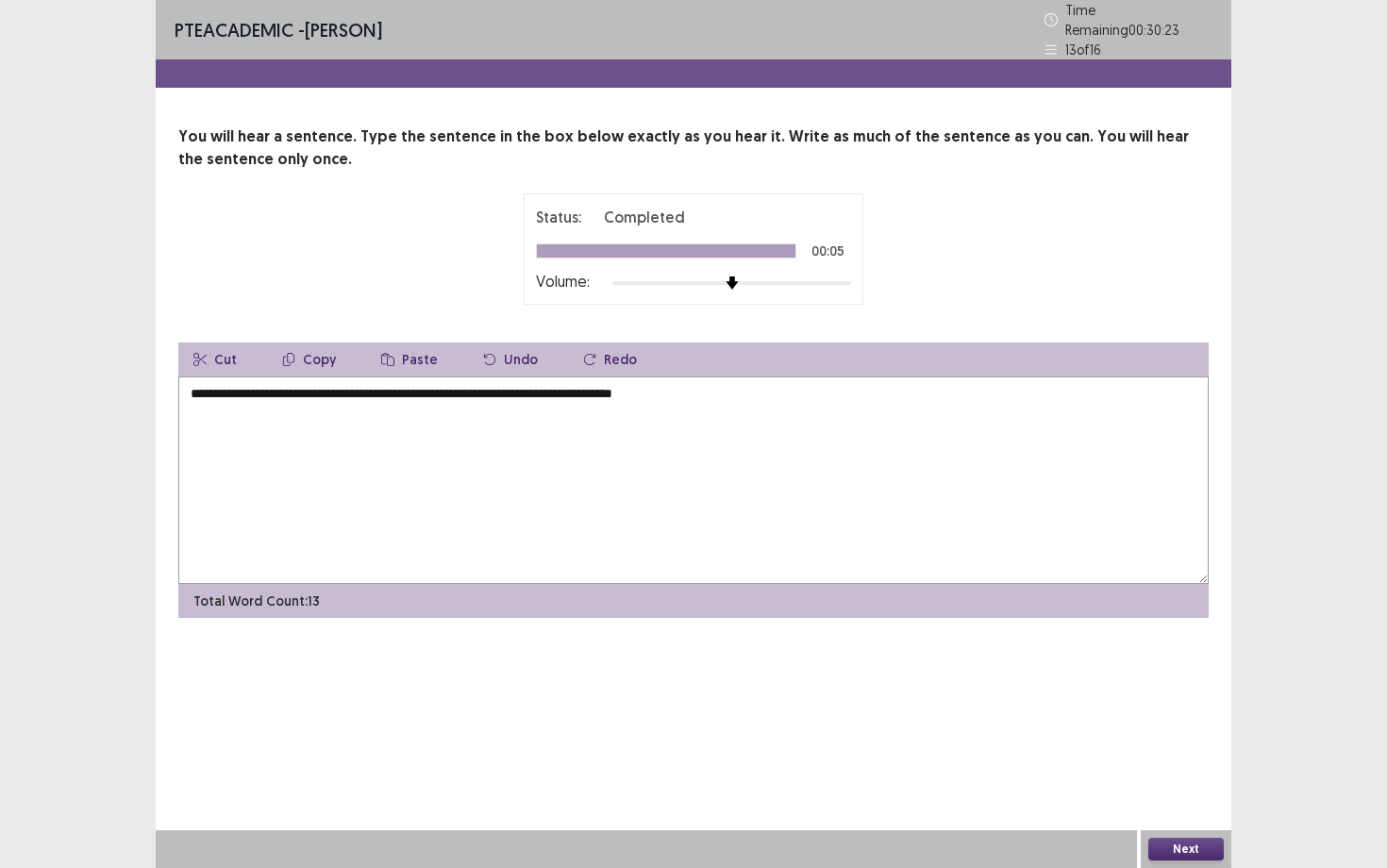 type on "**********" 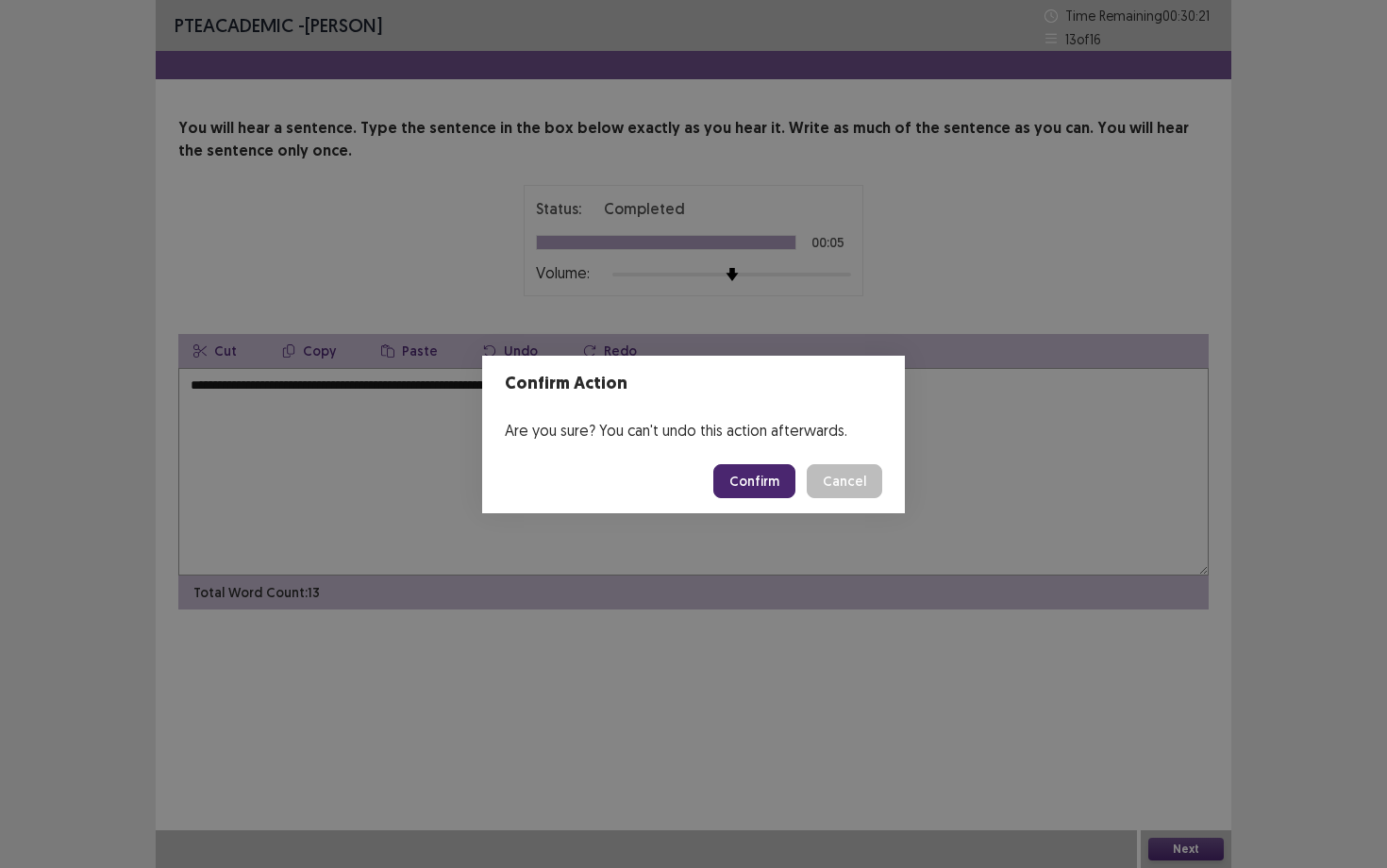 click on "Confirm" at bounding box center (754, 481) 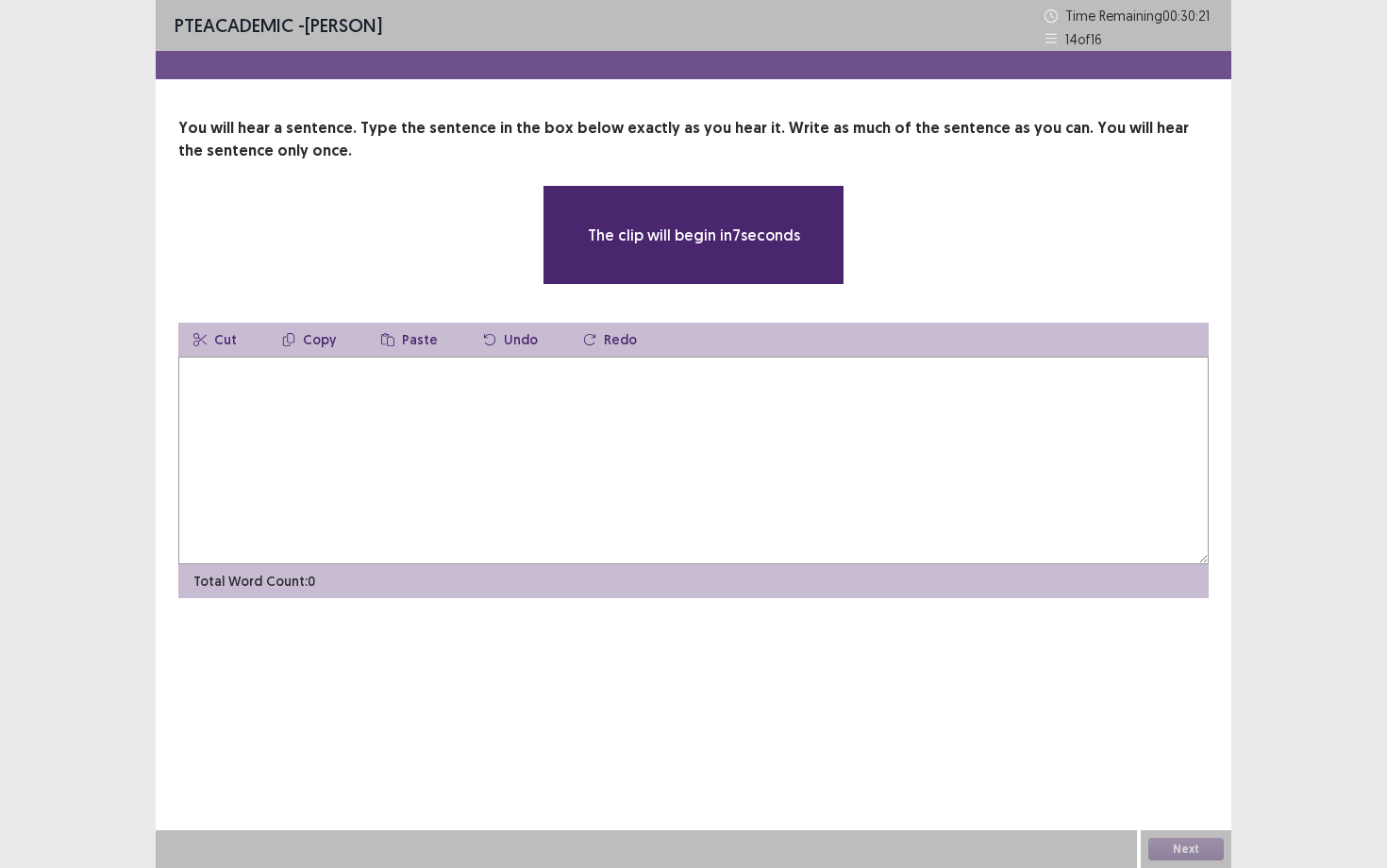 click at bounding box center (694, 460) 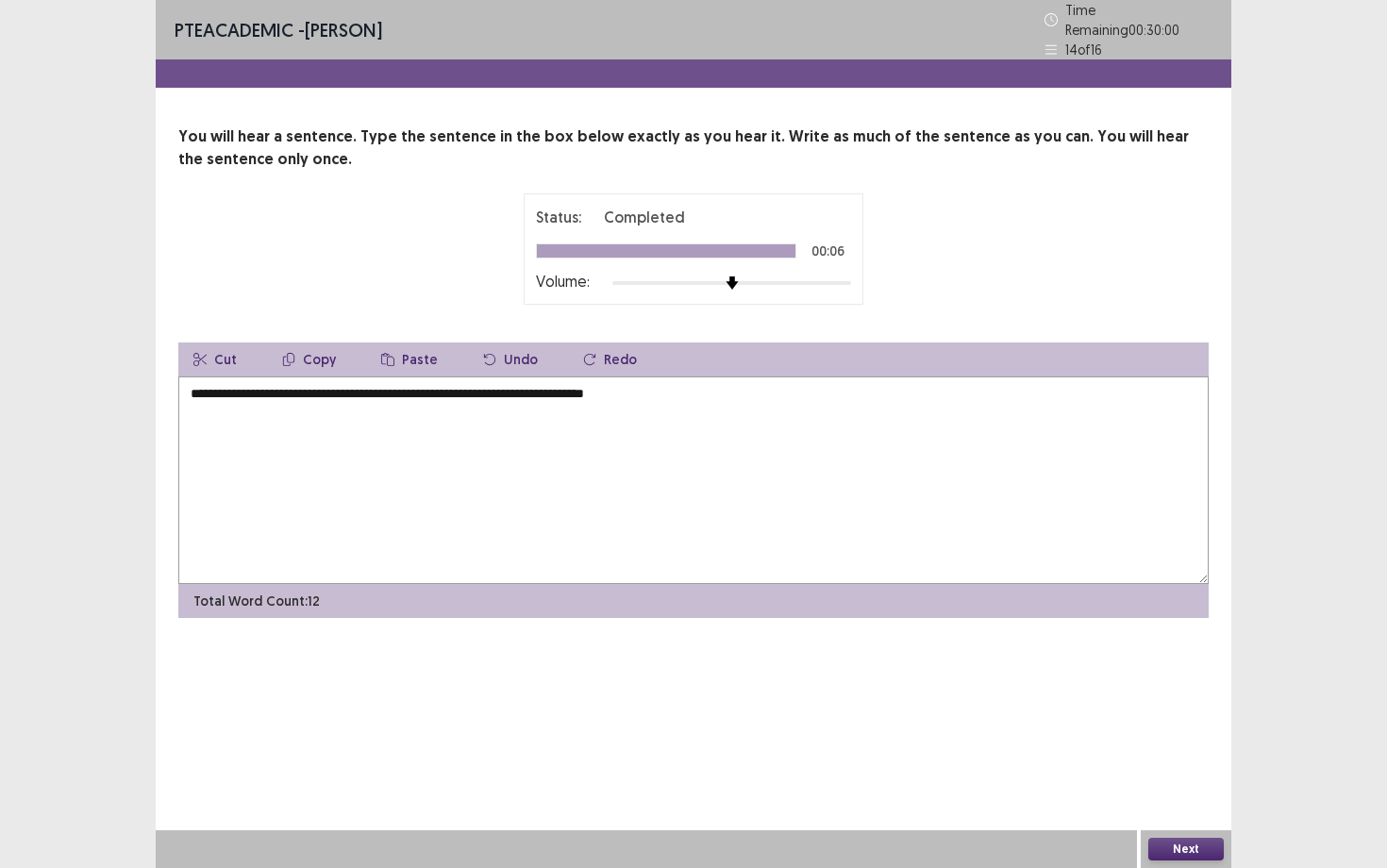 click on "**********" at bounding box center (694, 480) 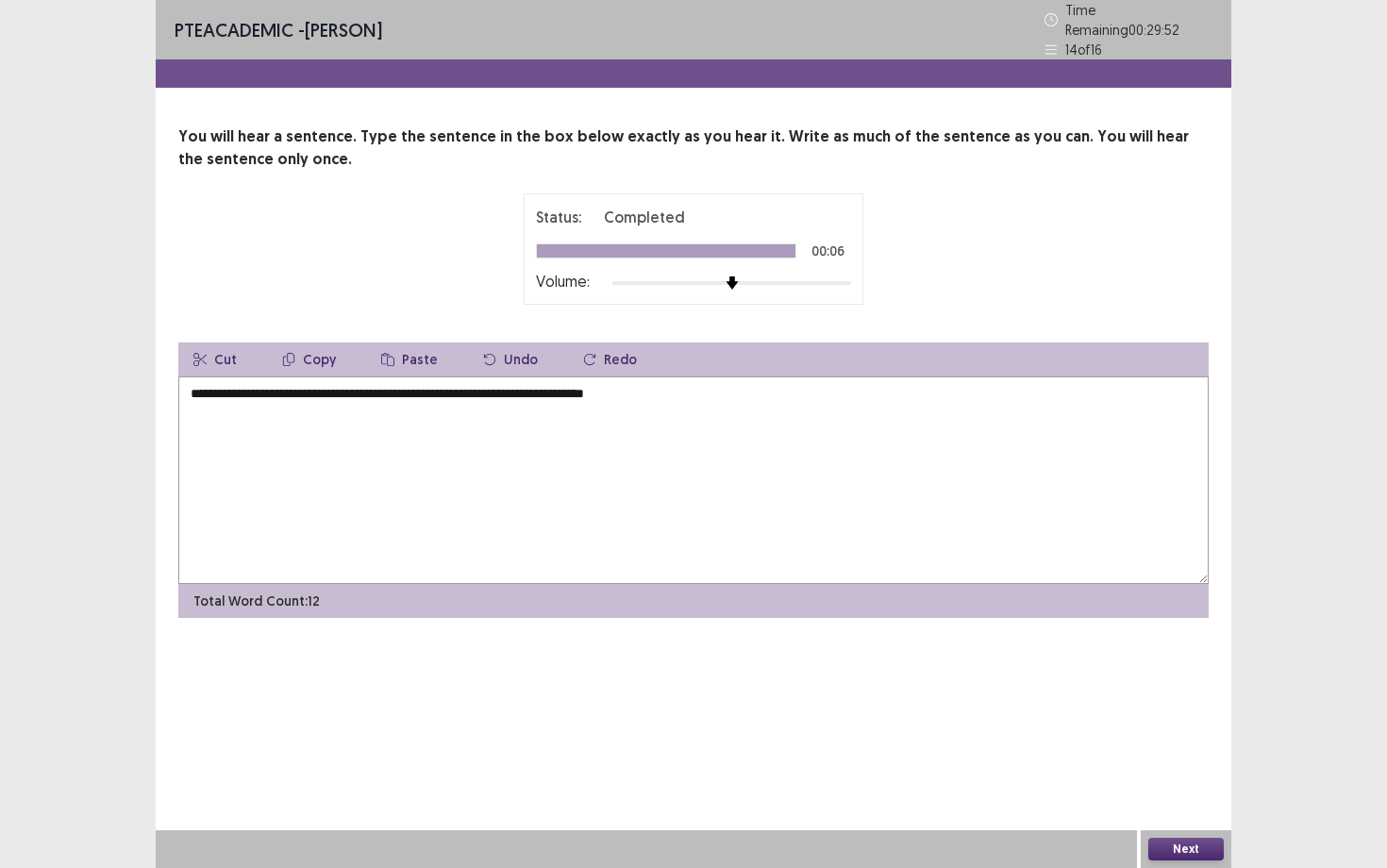 click on "**********" at bounding box center (694, 480) 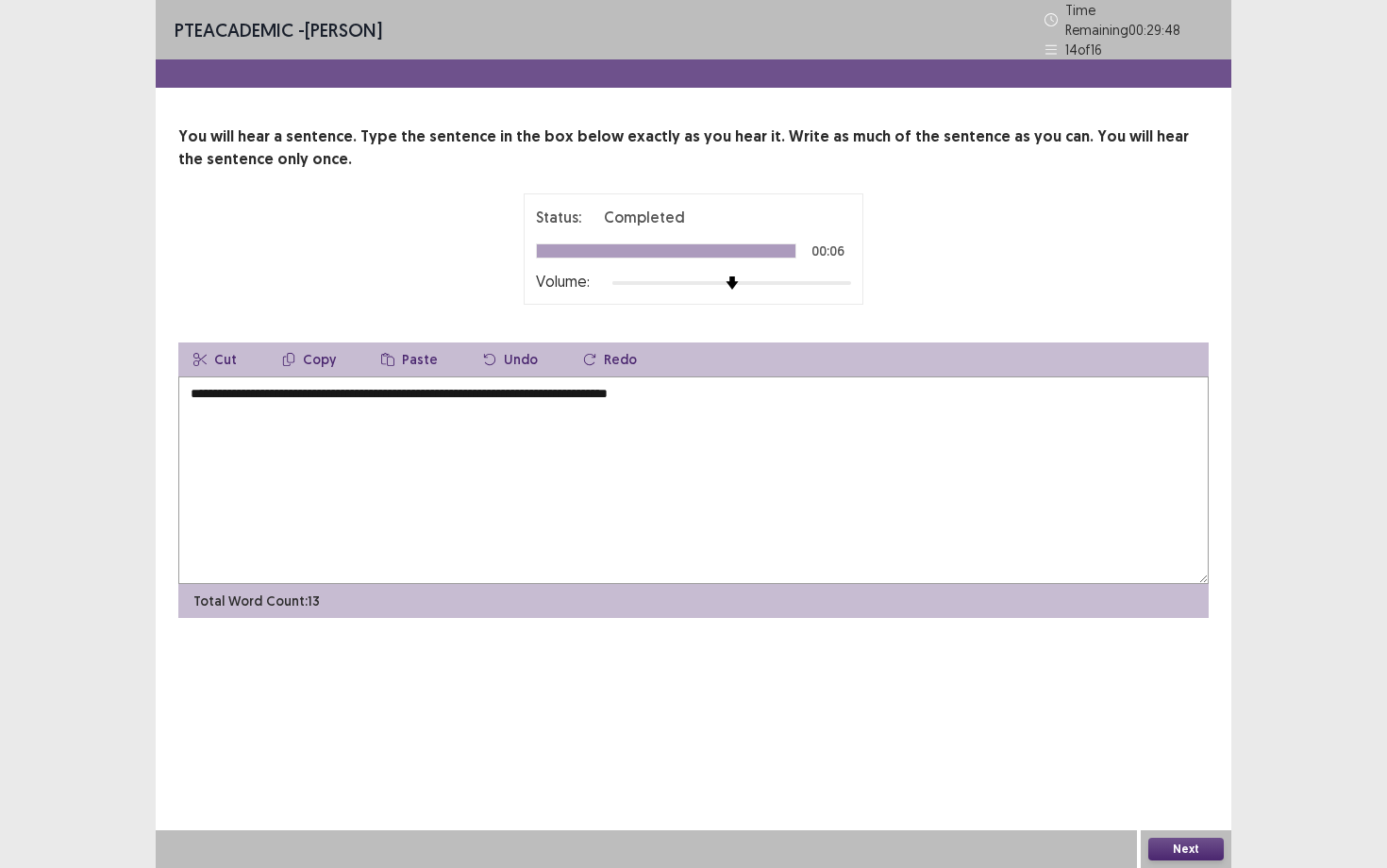 click on "**********" at bounding box center (694, 480) 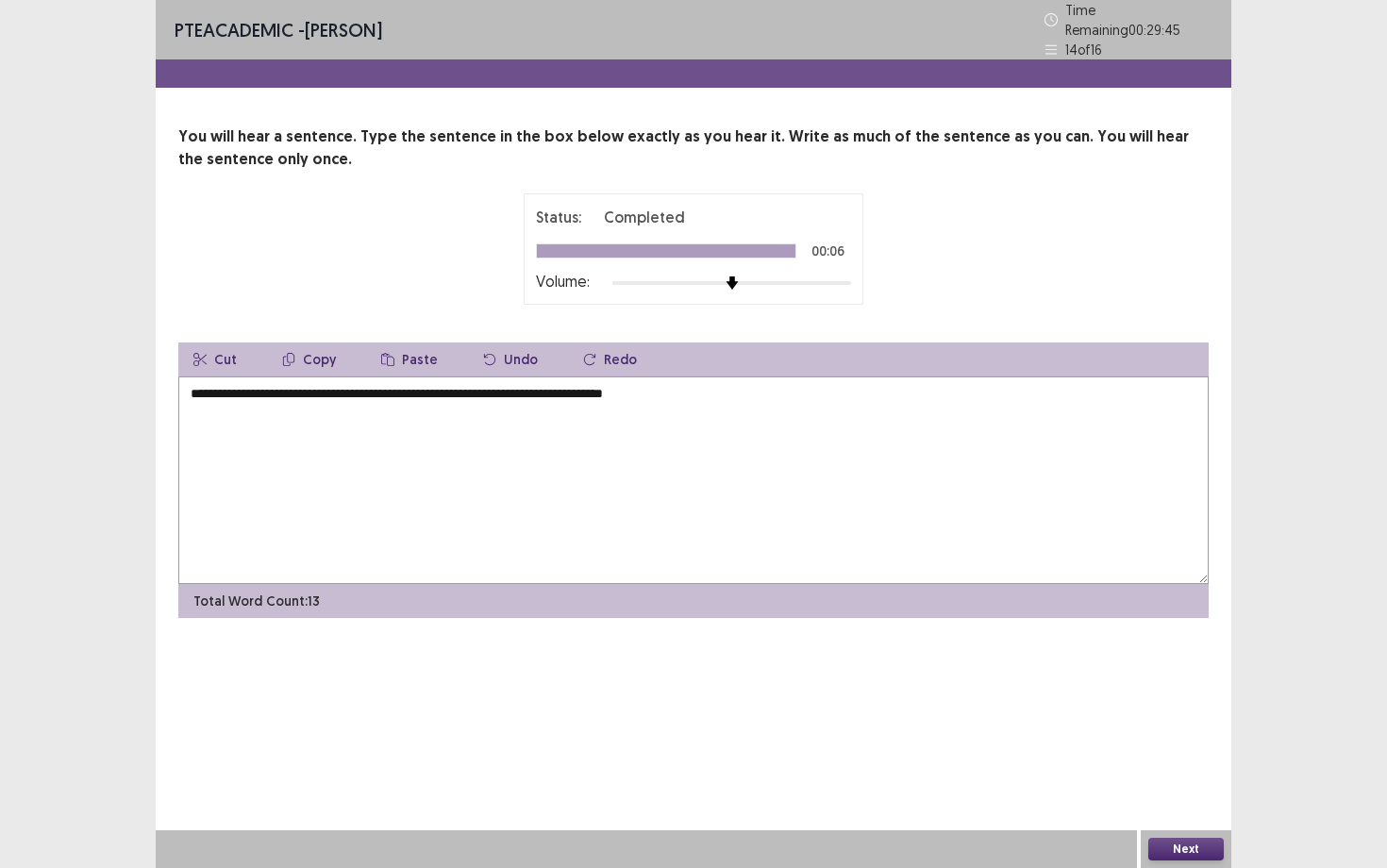 click on "**********" at bounding box center (694, 480) 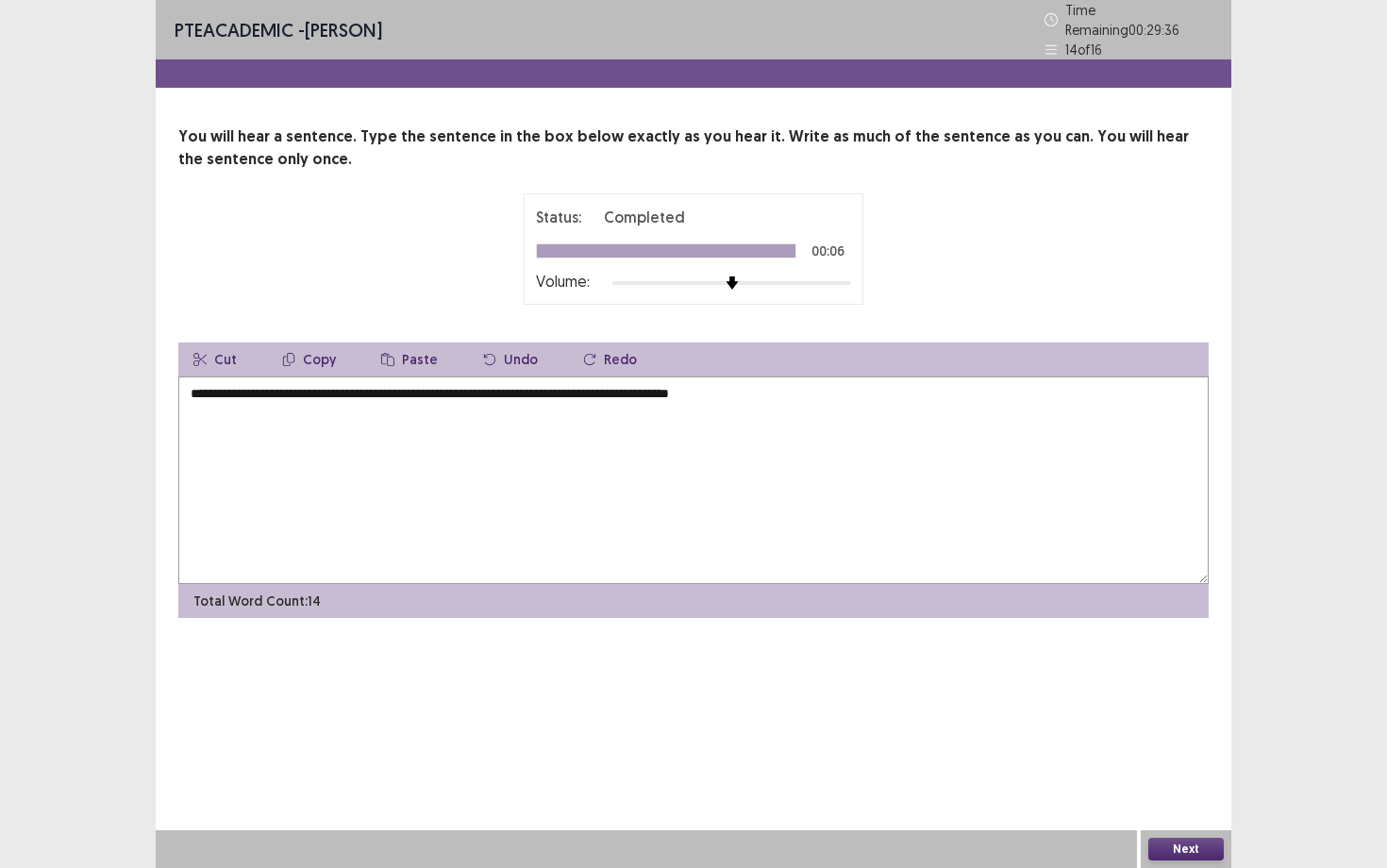 click on "**********" at bounding box center [694, 480] 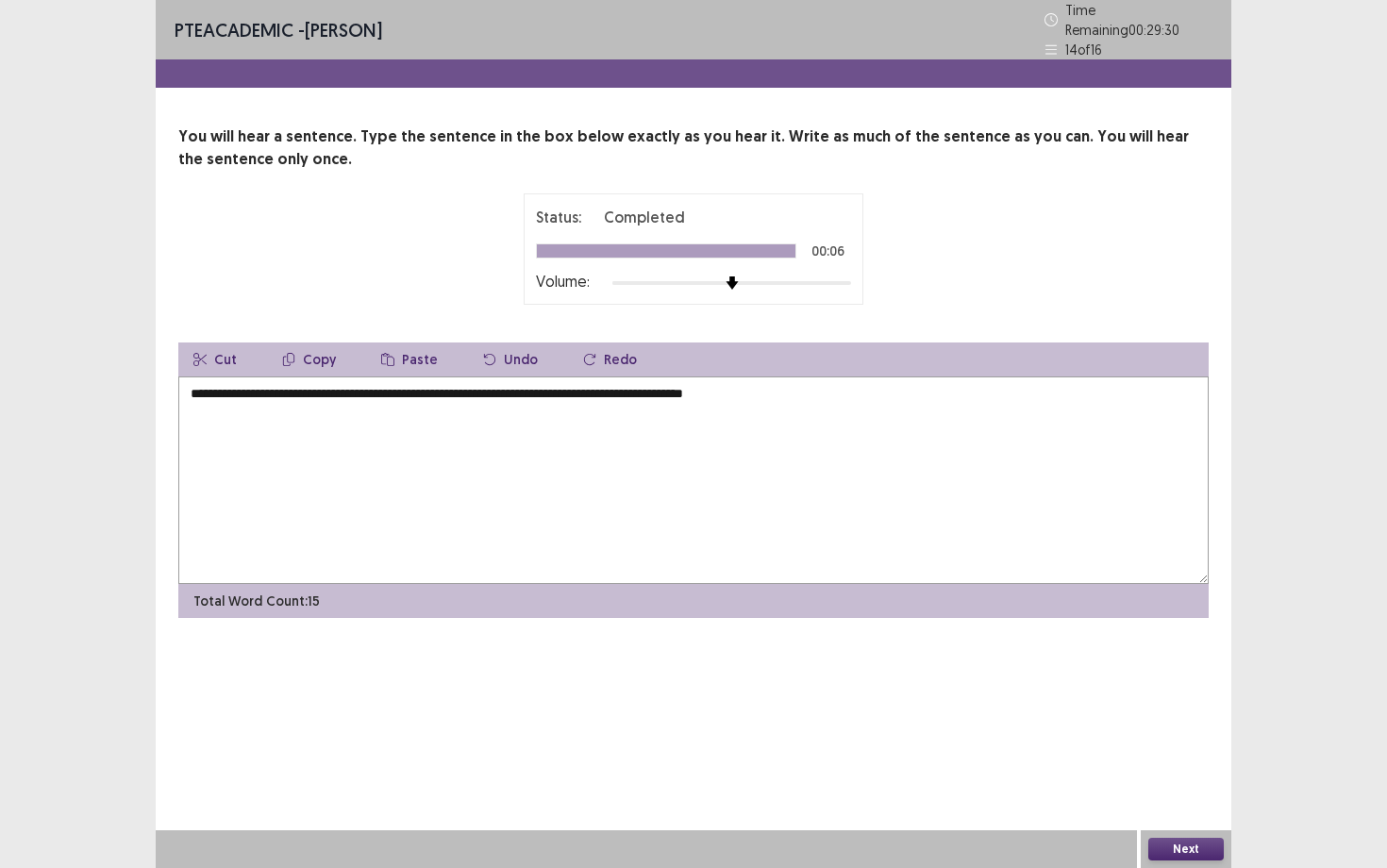 click on "**********" at bounding box center (694, 480) 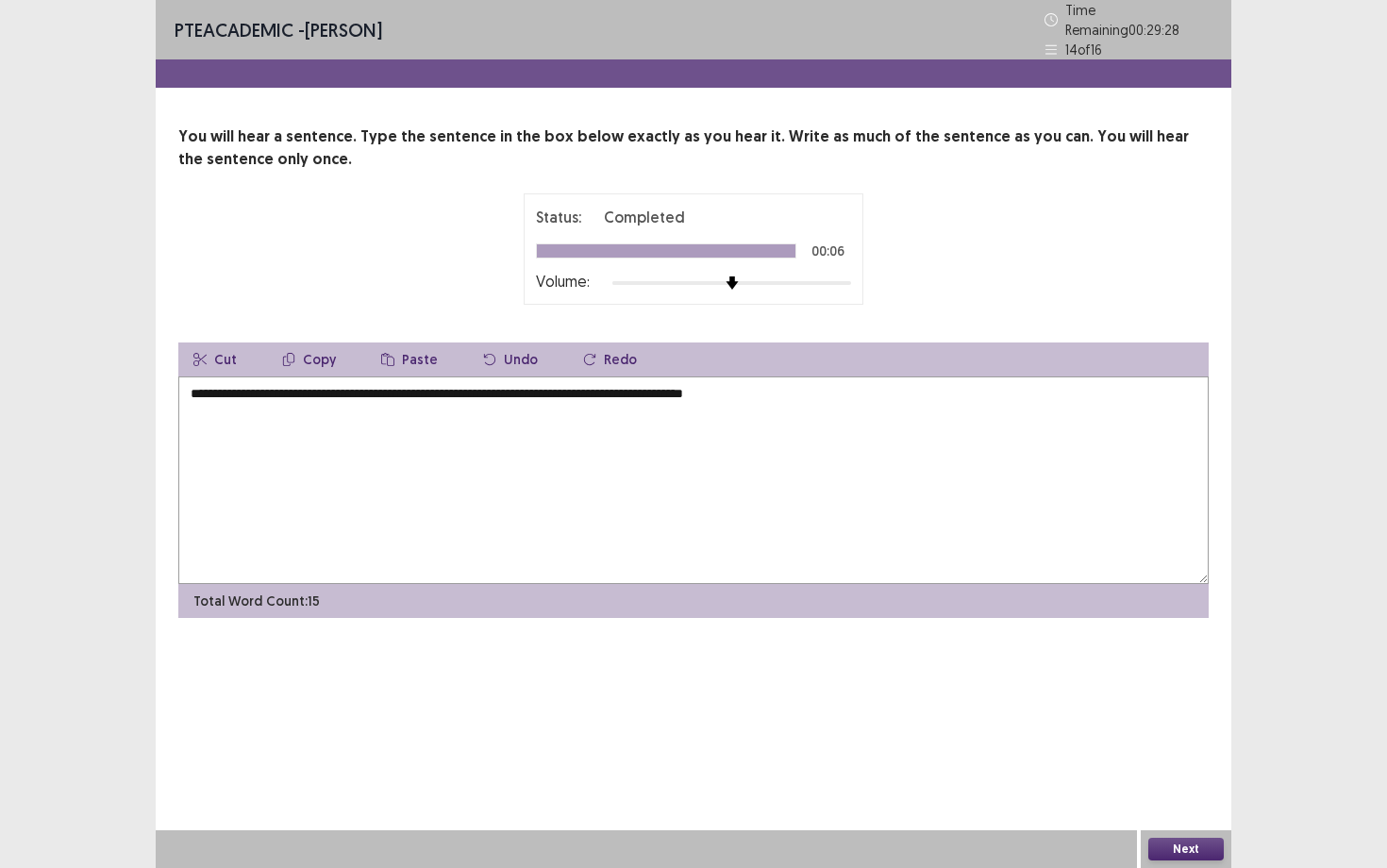click on "**********" at bounding box center (694, 480) 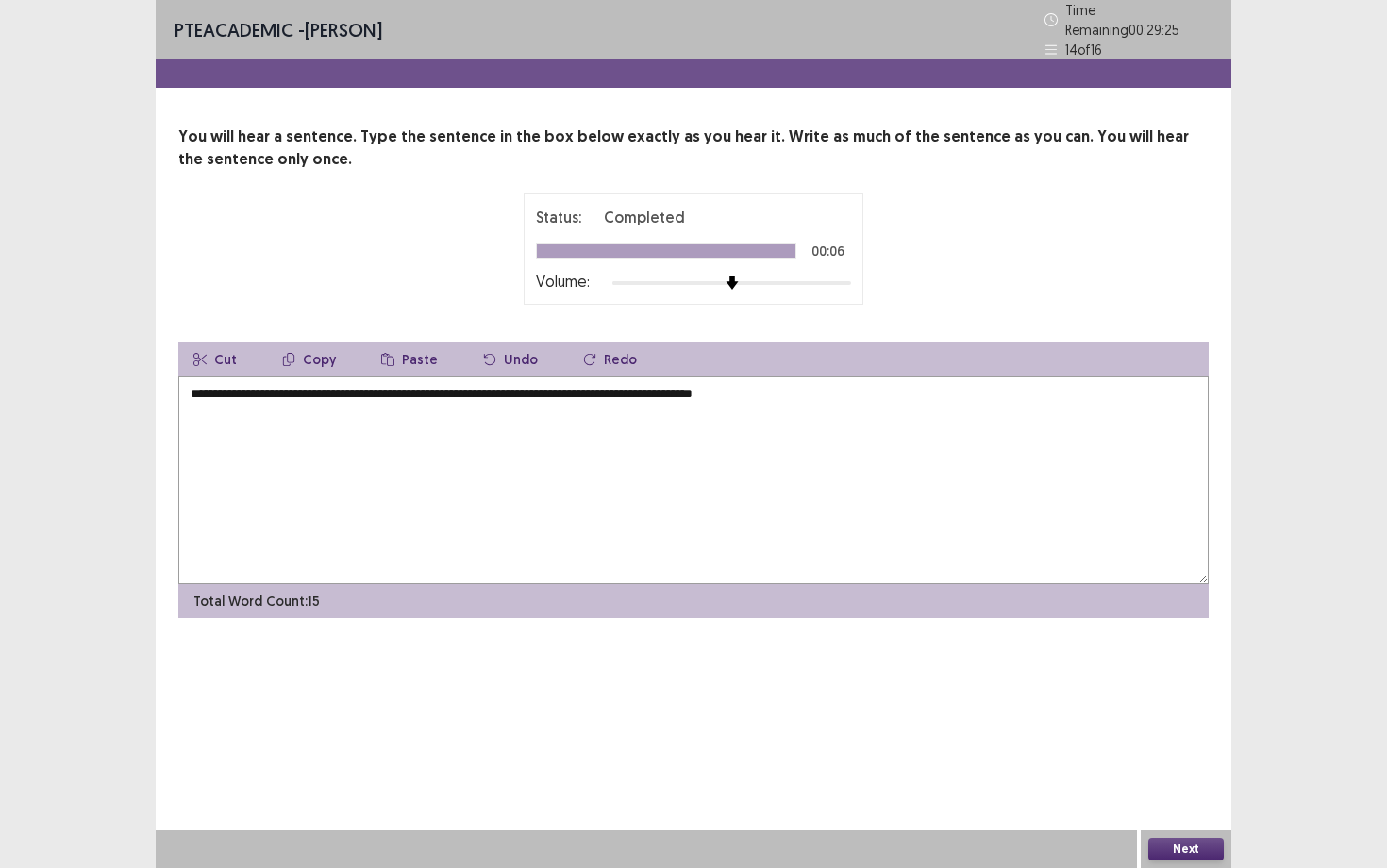 click on "**********" at bounding box center (694, 480) 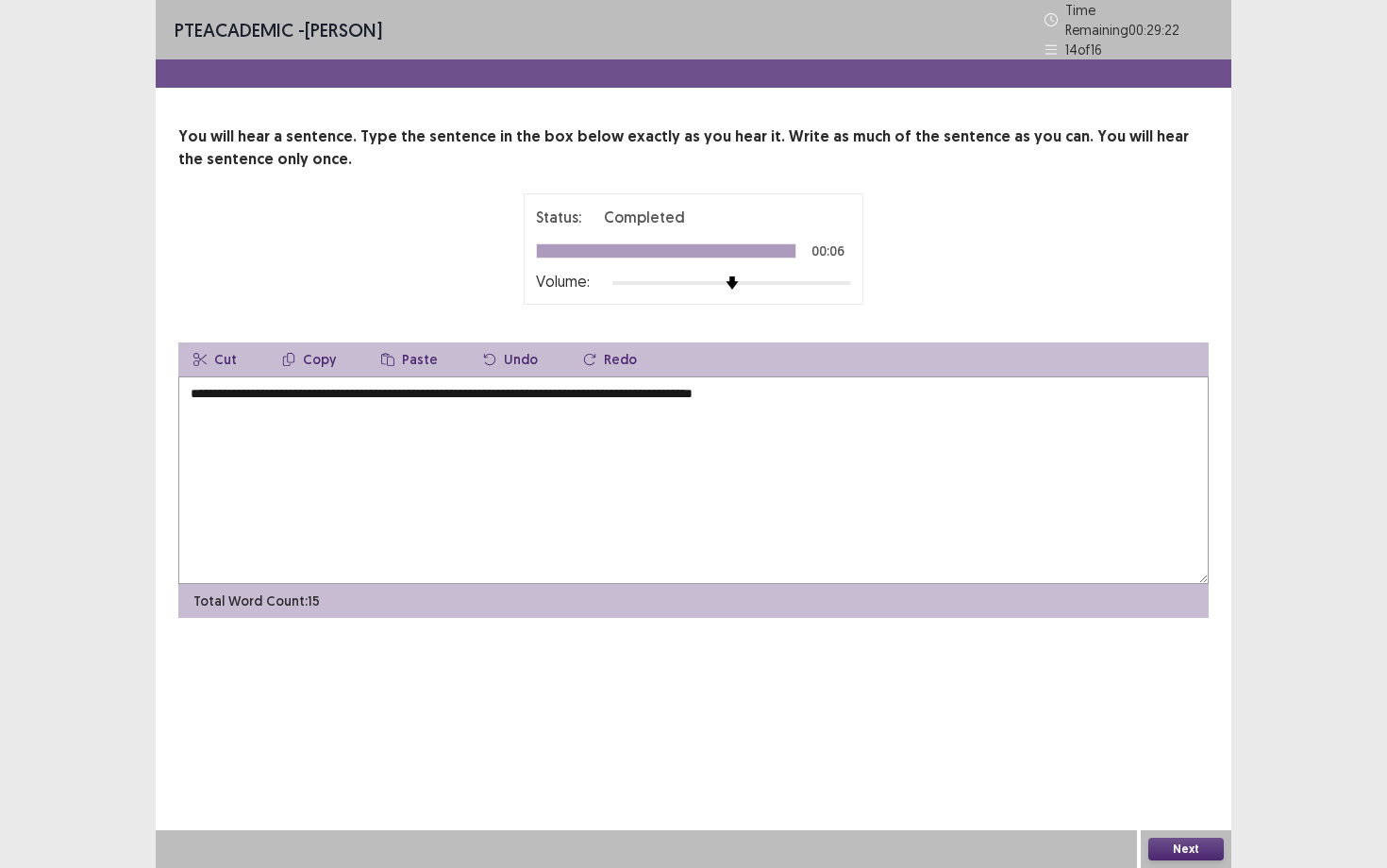 click on "**********" at bounding box center (694, 480) 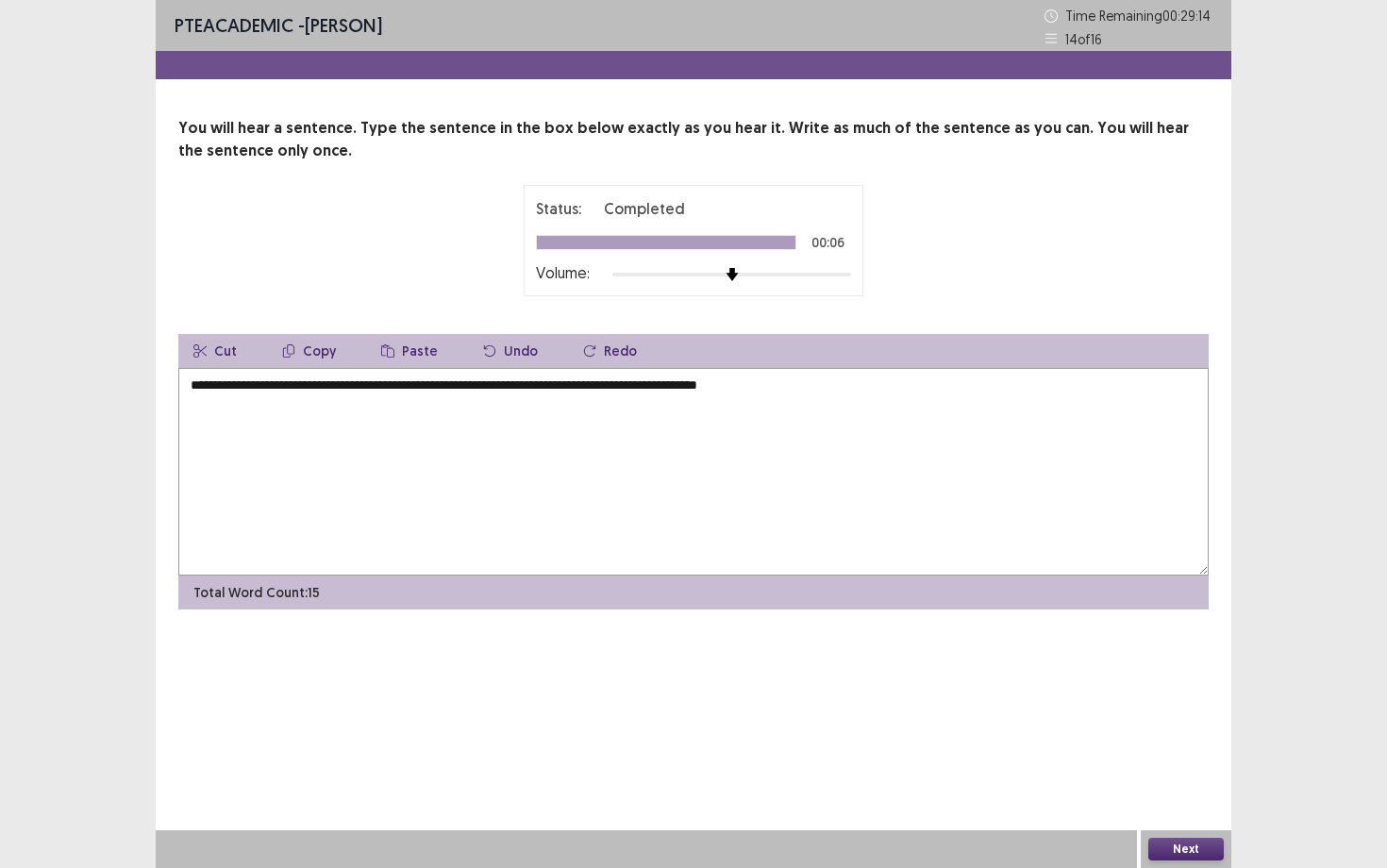 click on "**********" at bounding box center (694, 472) 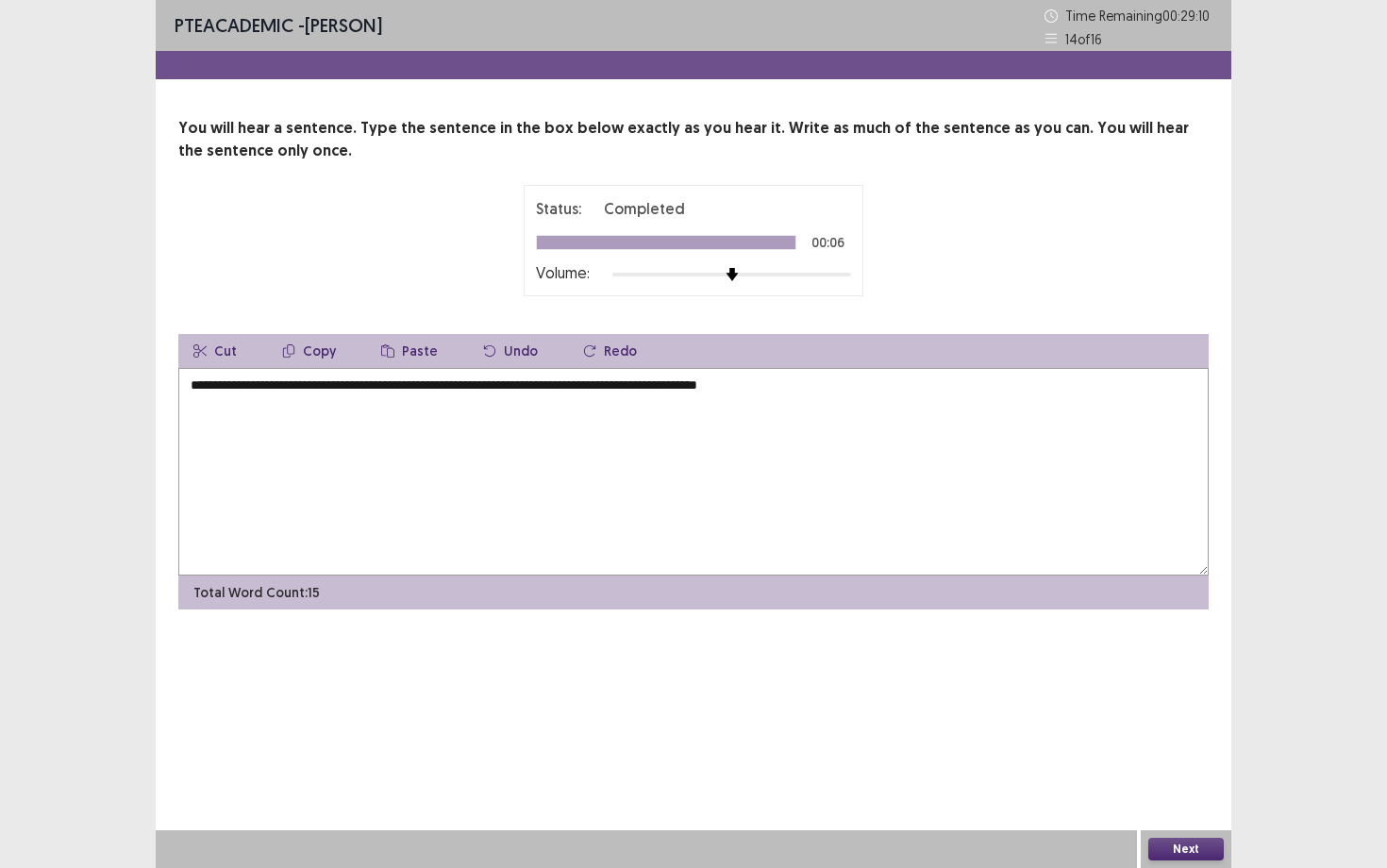 type on "**********" 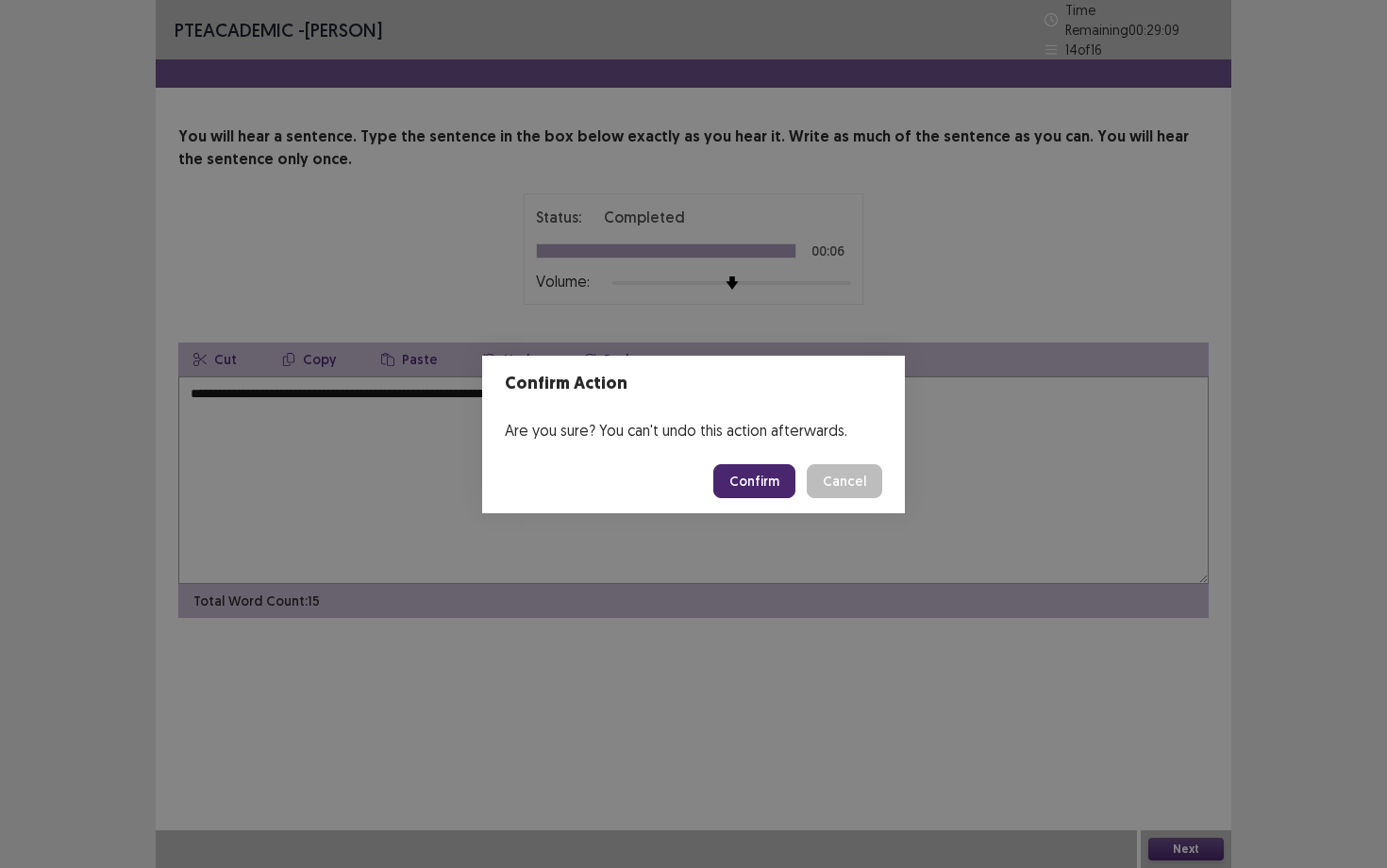 click on "Confirm" at bounding box center [754, 481] 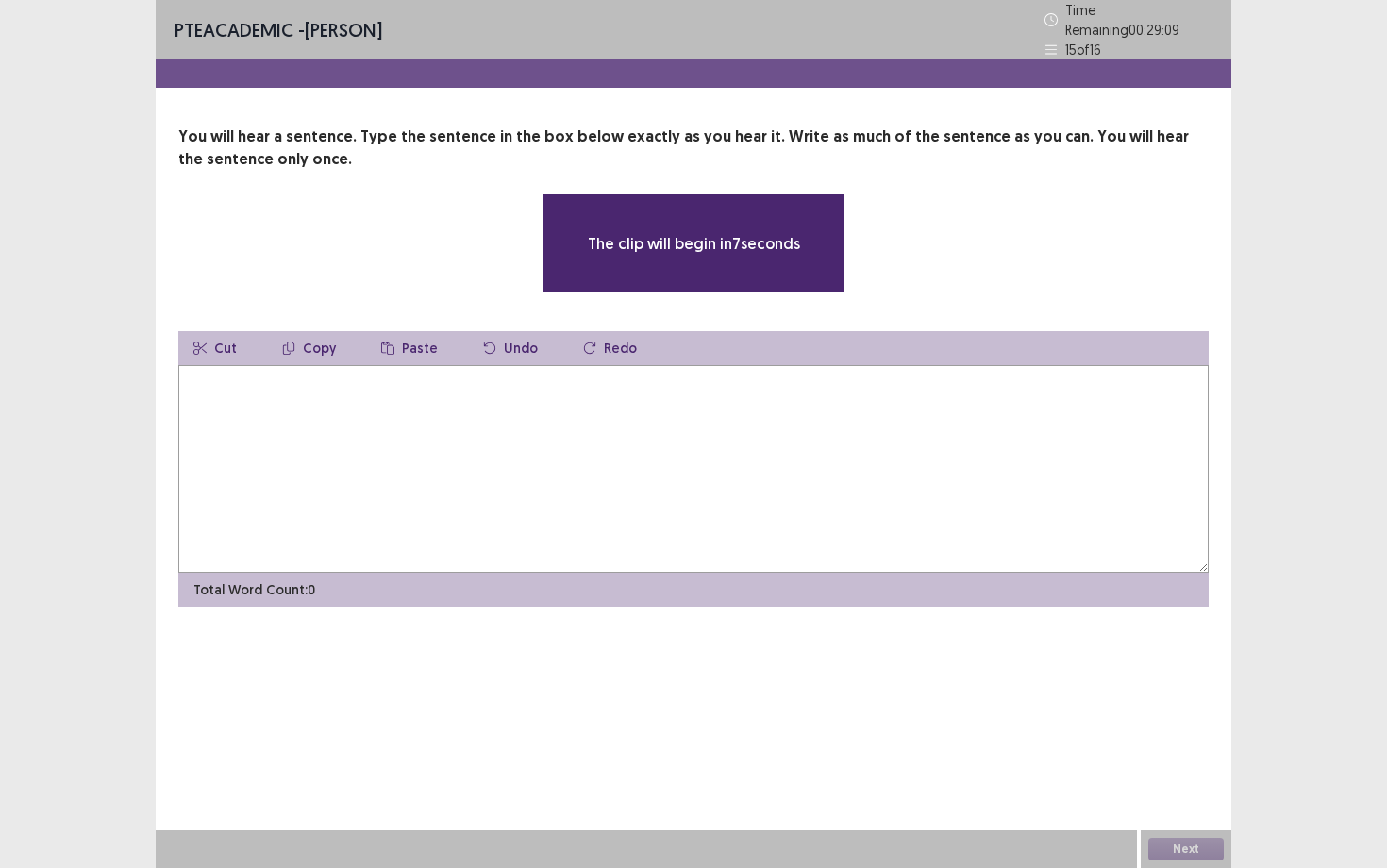 click at bounding box center (694, 469) 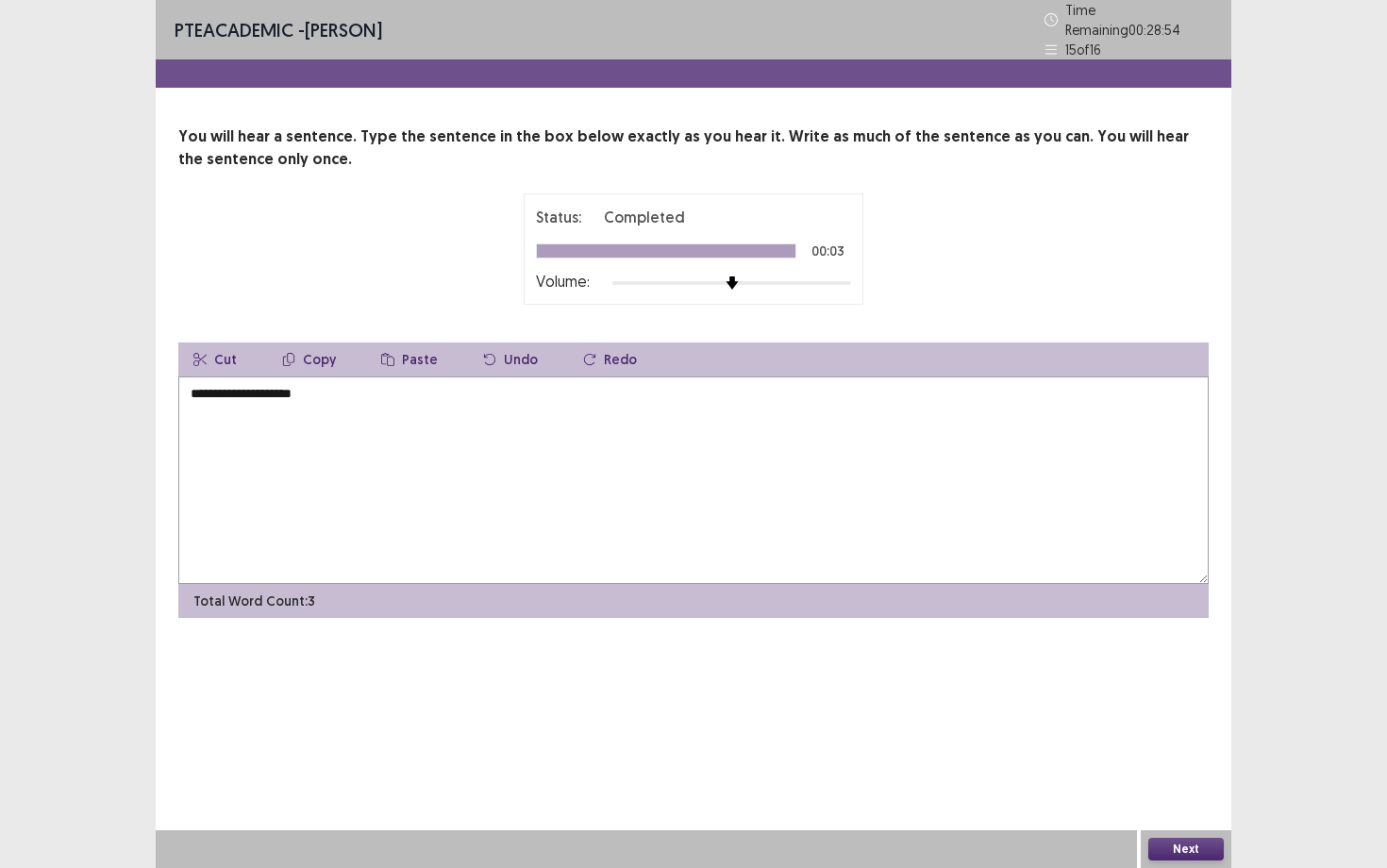 click on "**********" at bounding box center [694, 480] 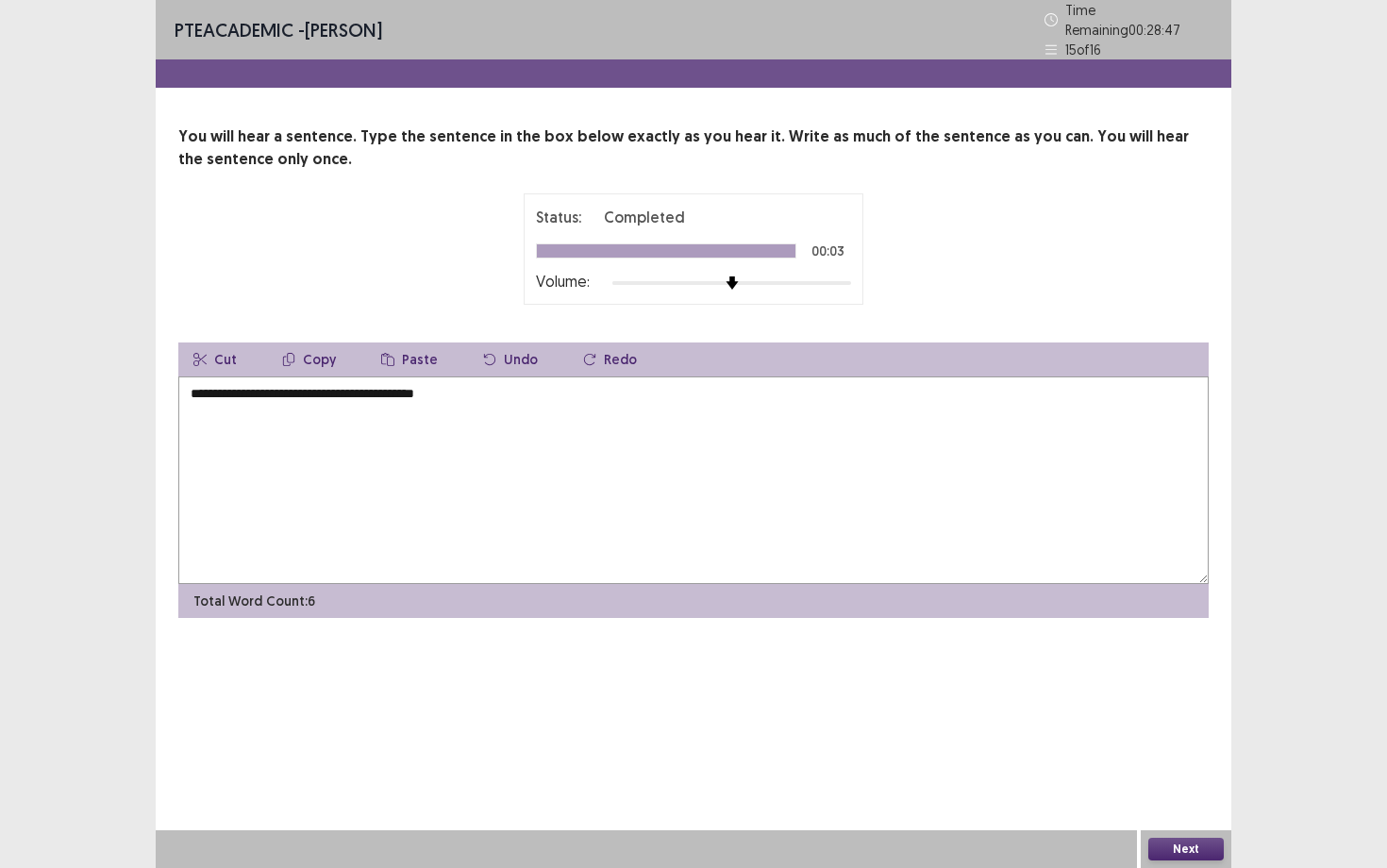 click on "**********" at bounding box center (694, 480) 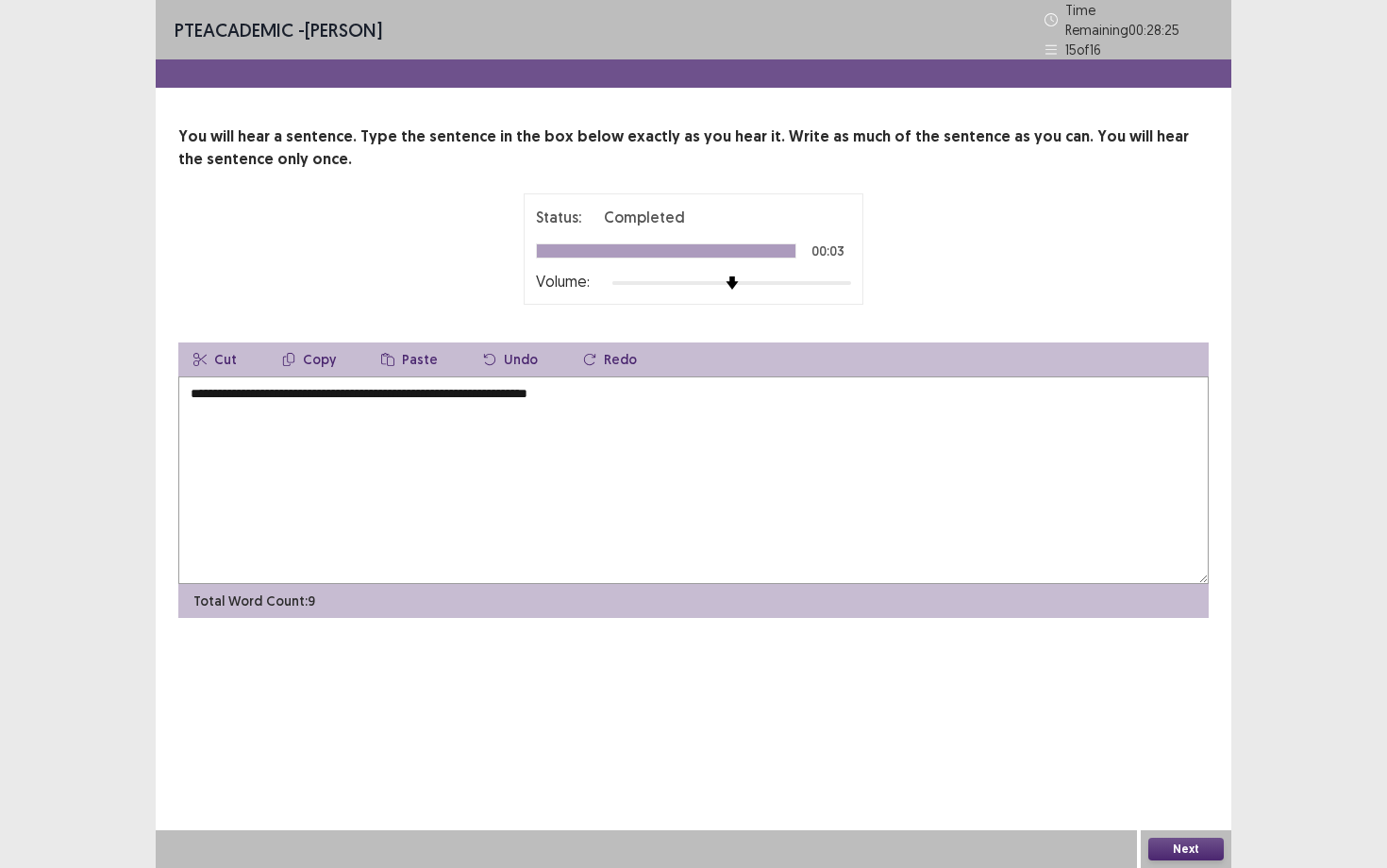 click on "**********" at bounding box center (694, 480) 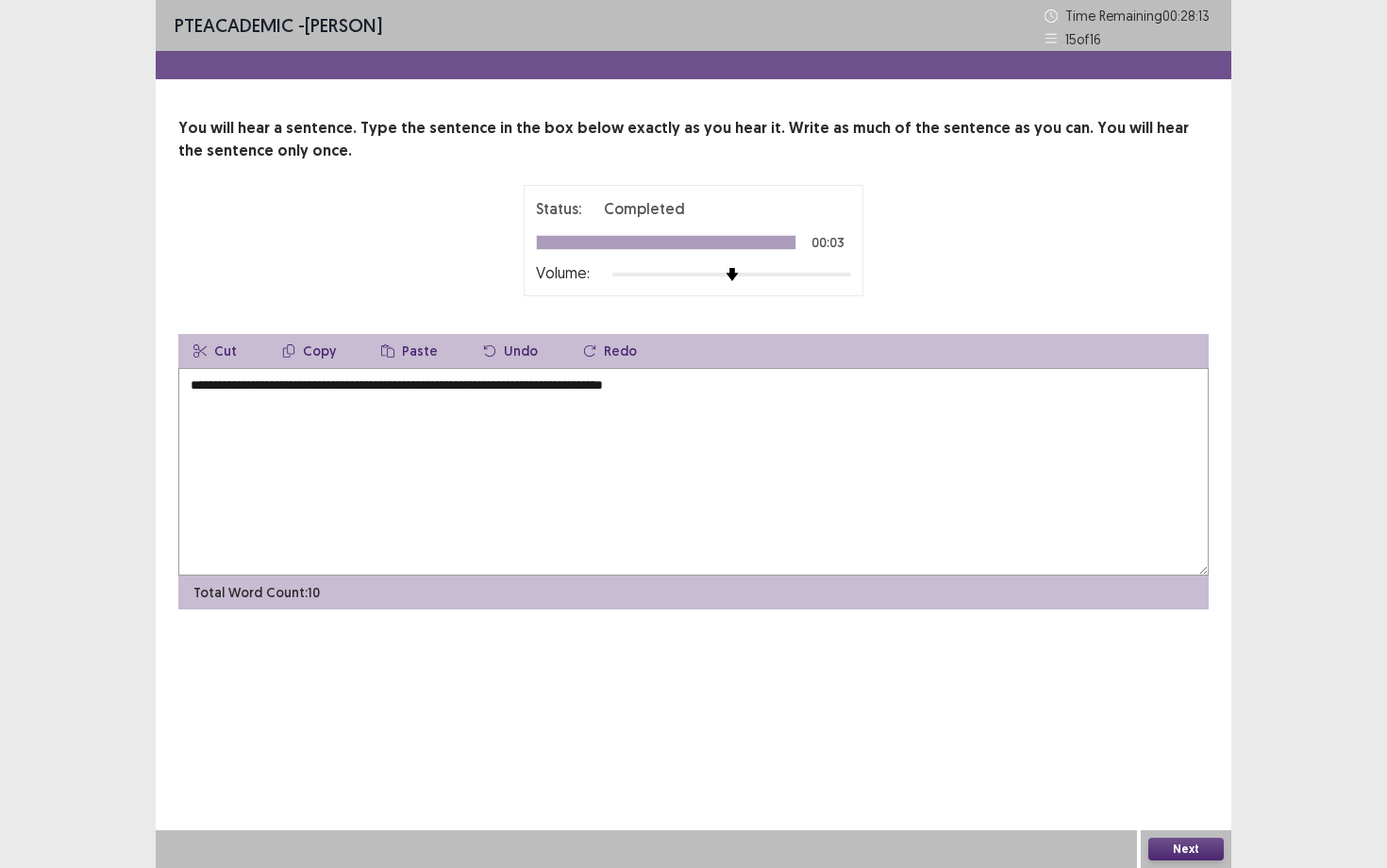 click on "**********" at bounding box center (694, 472) 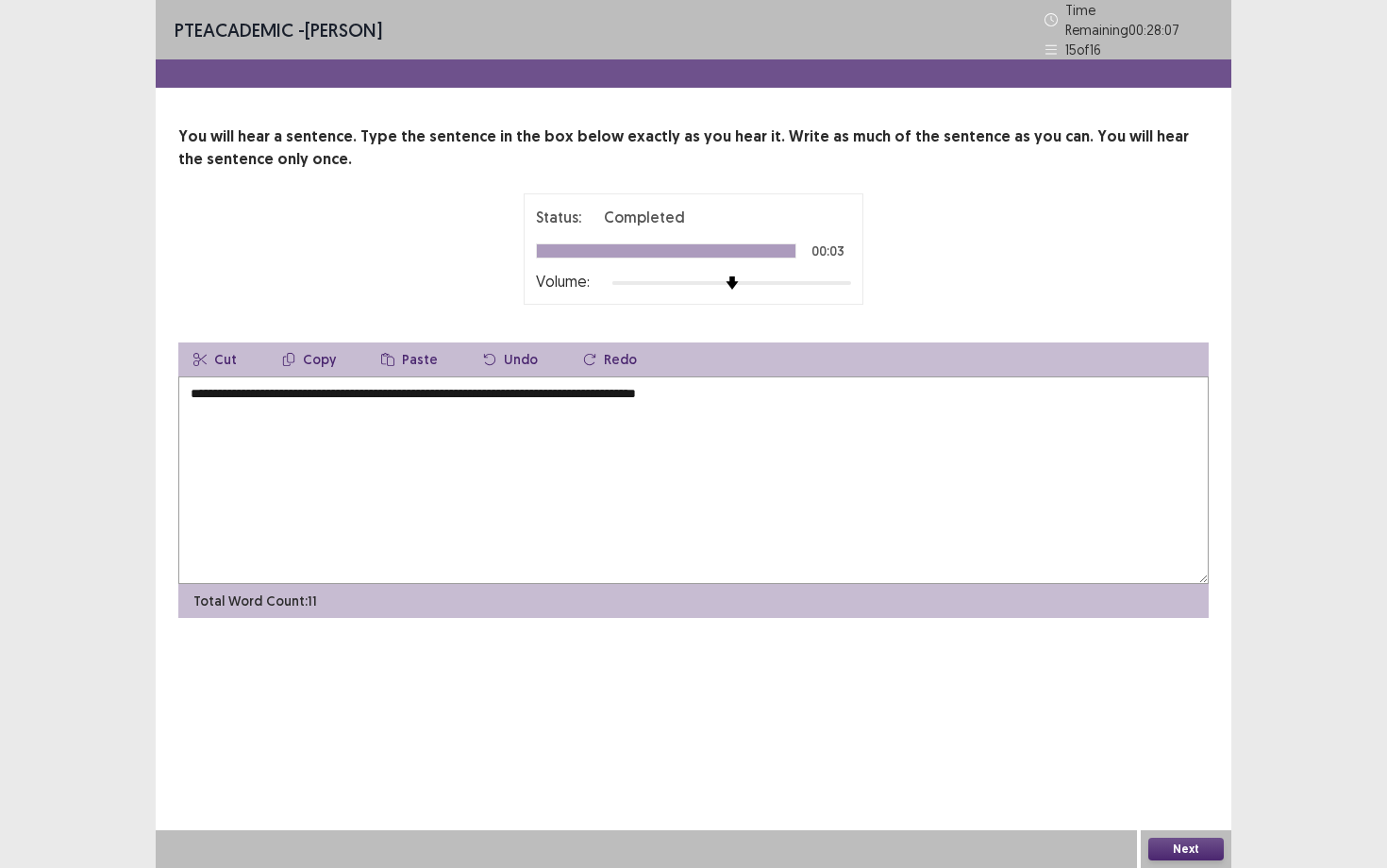 click on "**********" at bounding box center (694, 480) 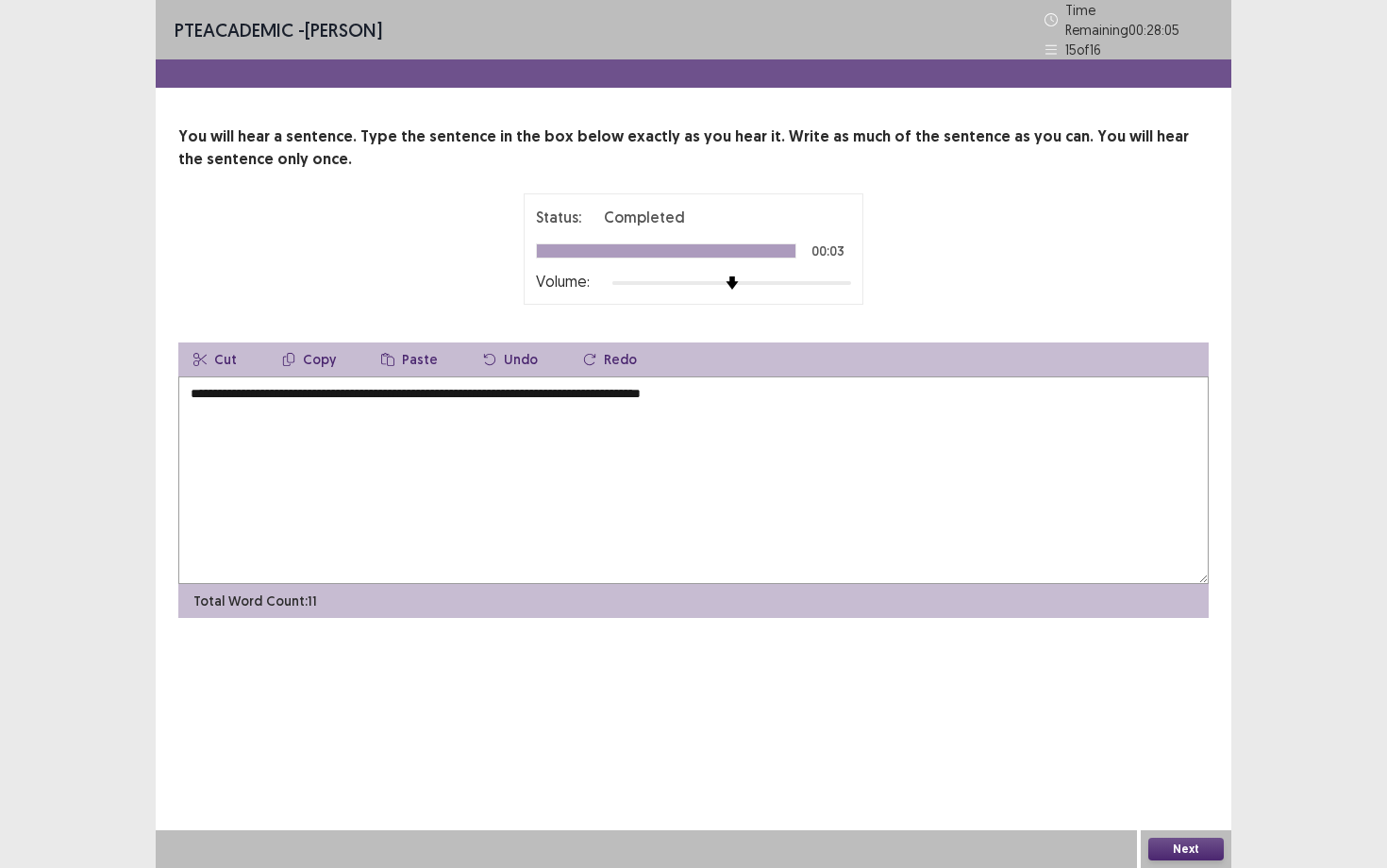 click on "**********" at bounding box center [694, 480] 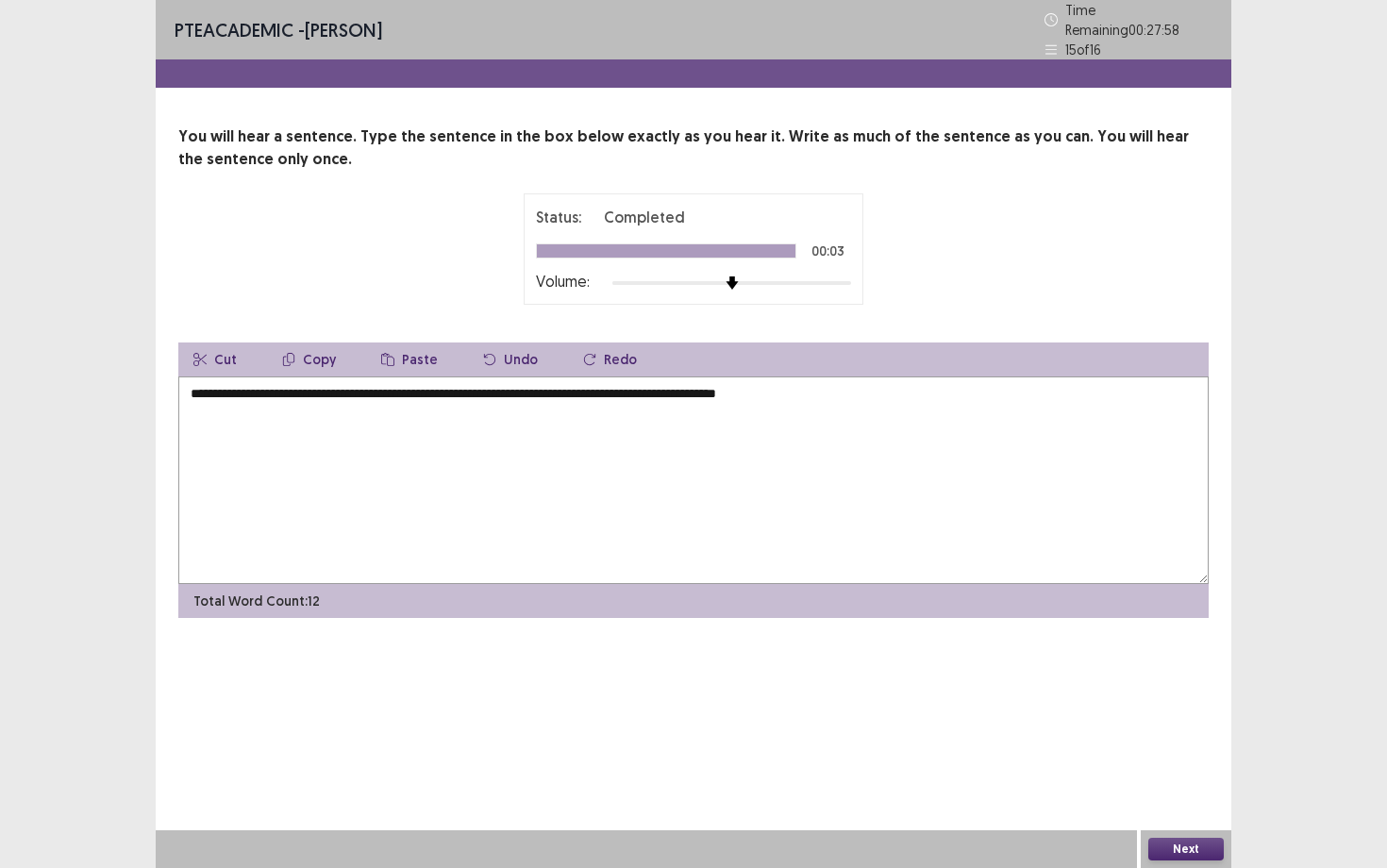 click on "**********" at bounding box center [694, 480] 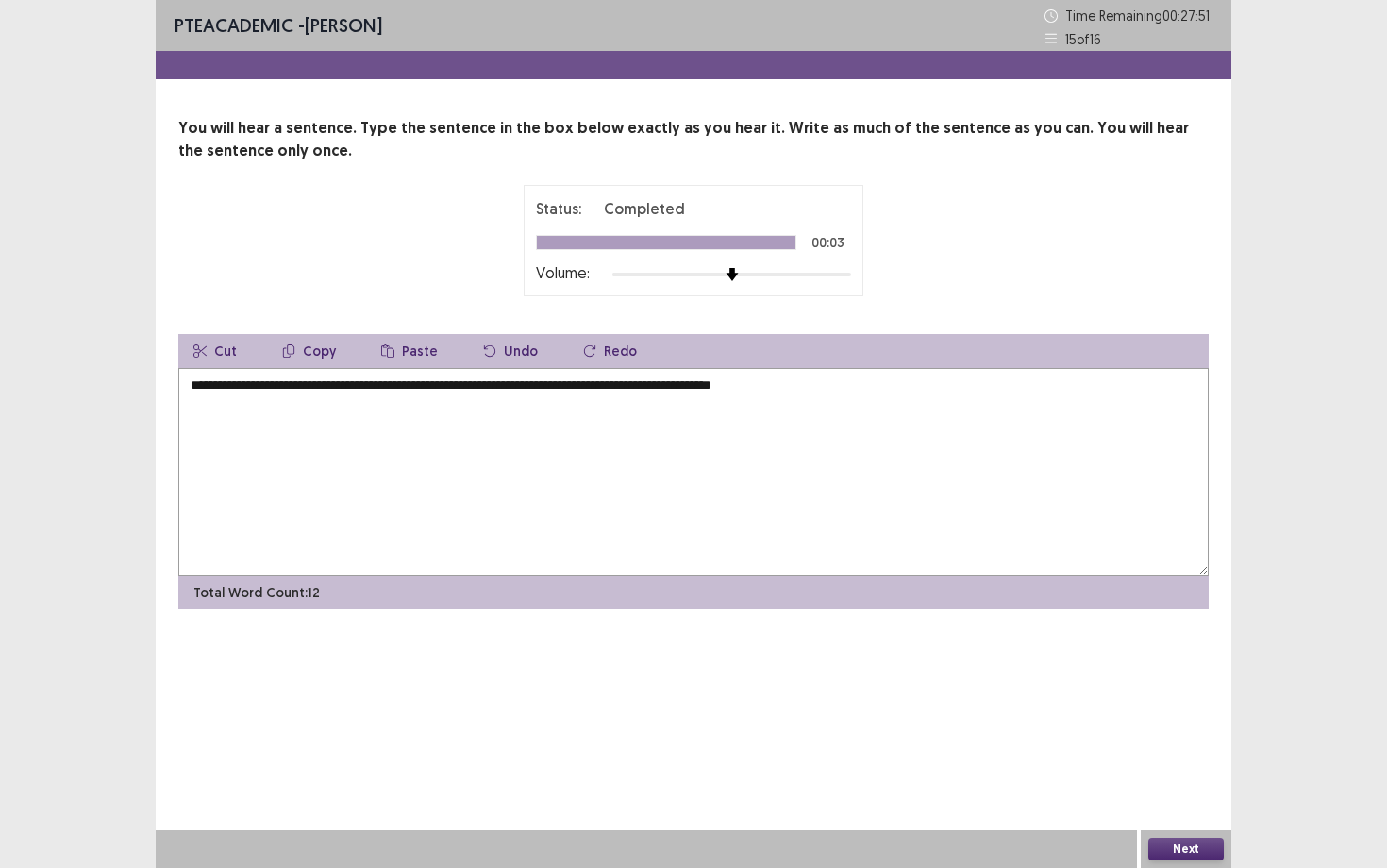 click on "**********" at bounding box center (694, 472) 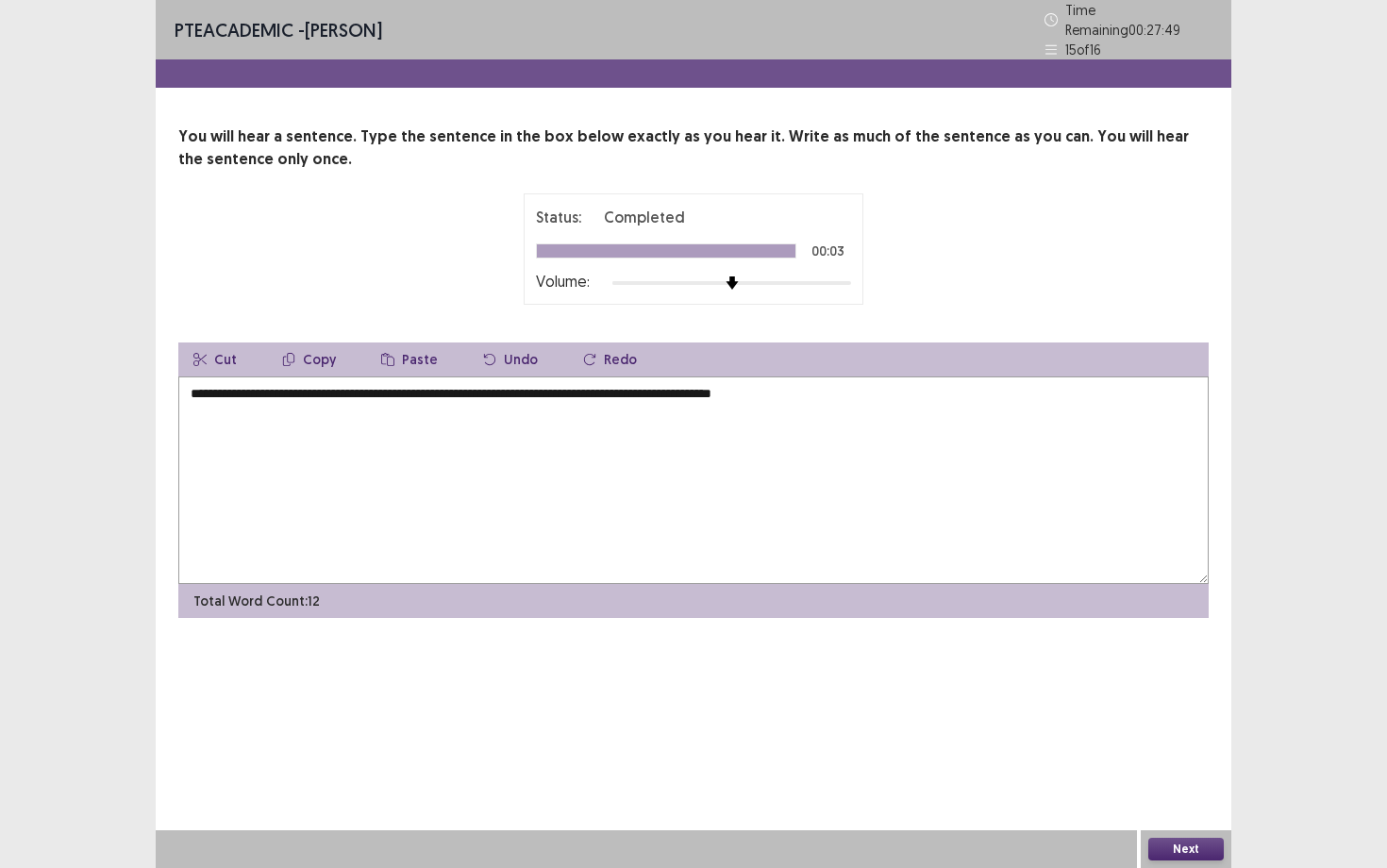 type on "**********" 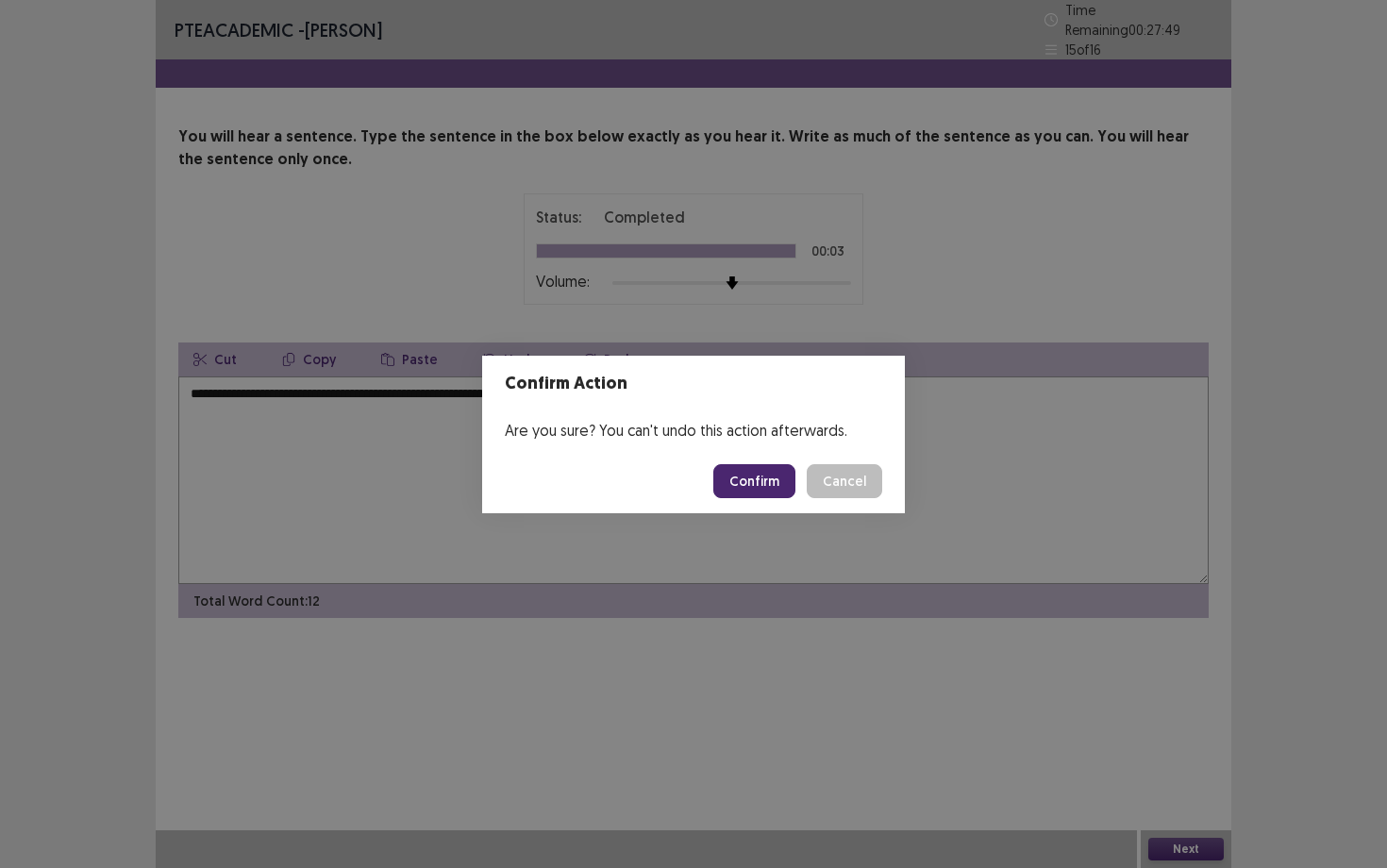 click on "Confirm" at bounding box center (754, 481) 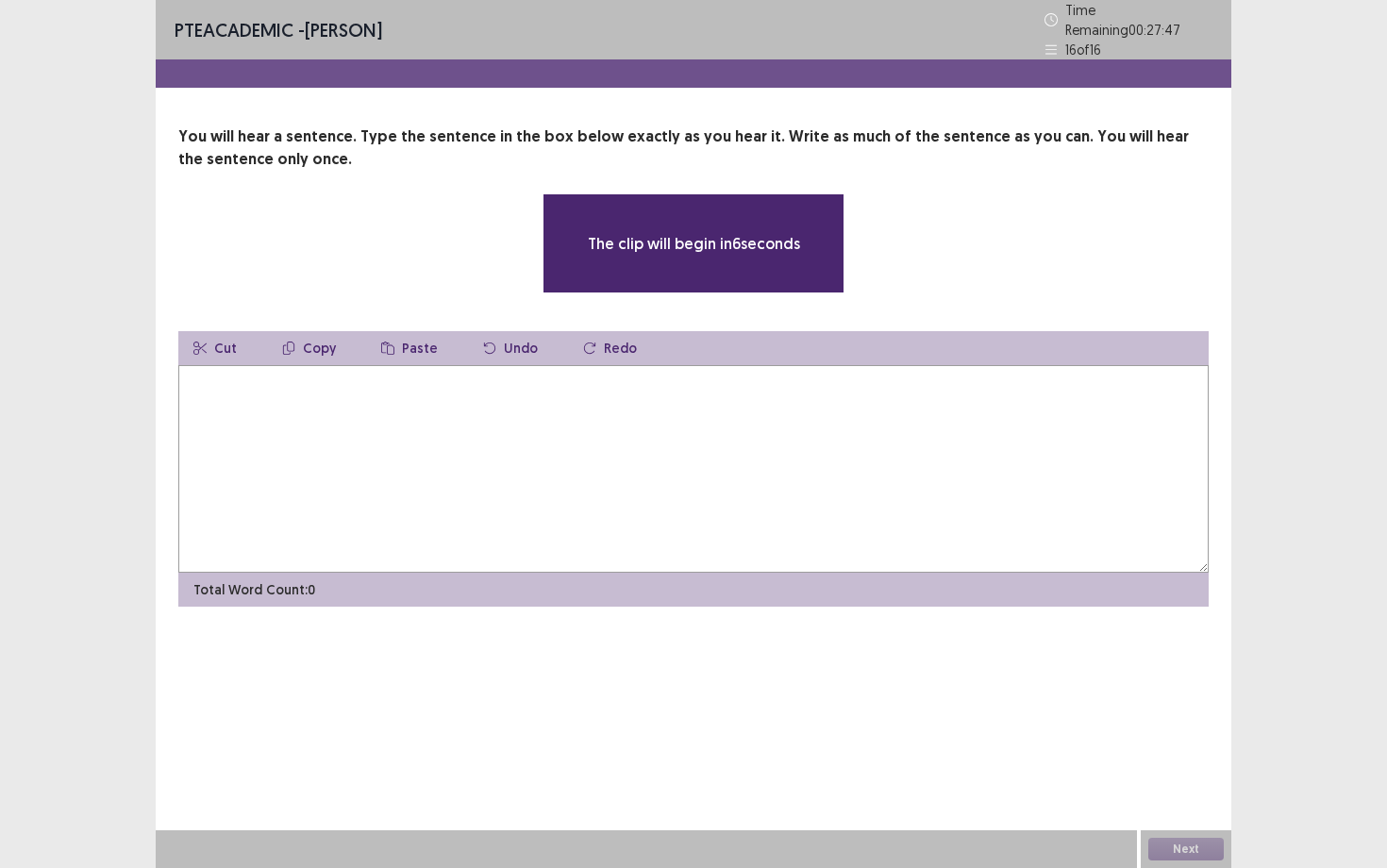 click at bounding box center (694, 469) 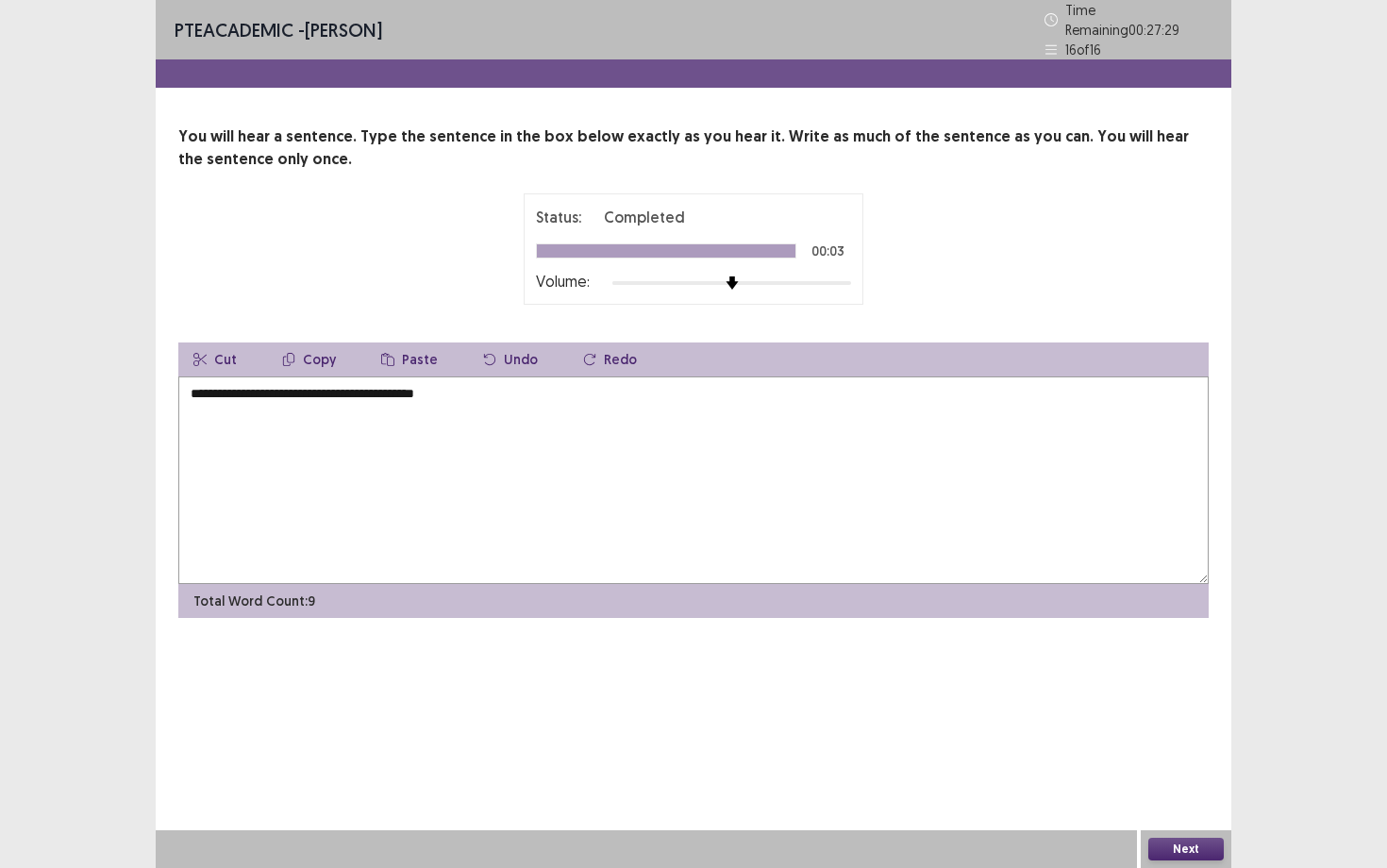 click on "**********" at bounding box center (694, 480) 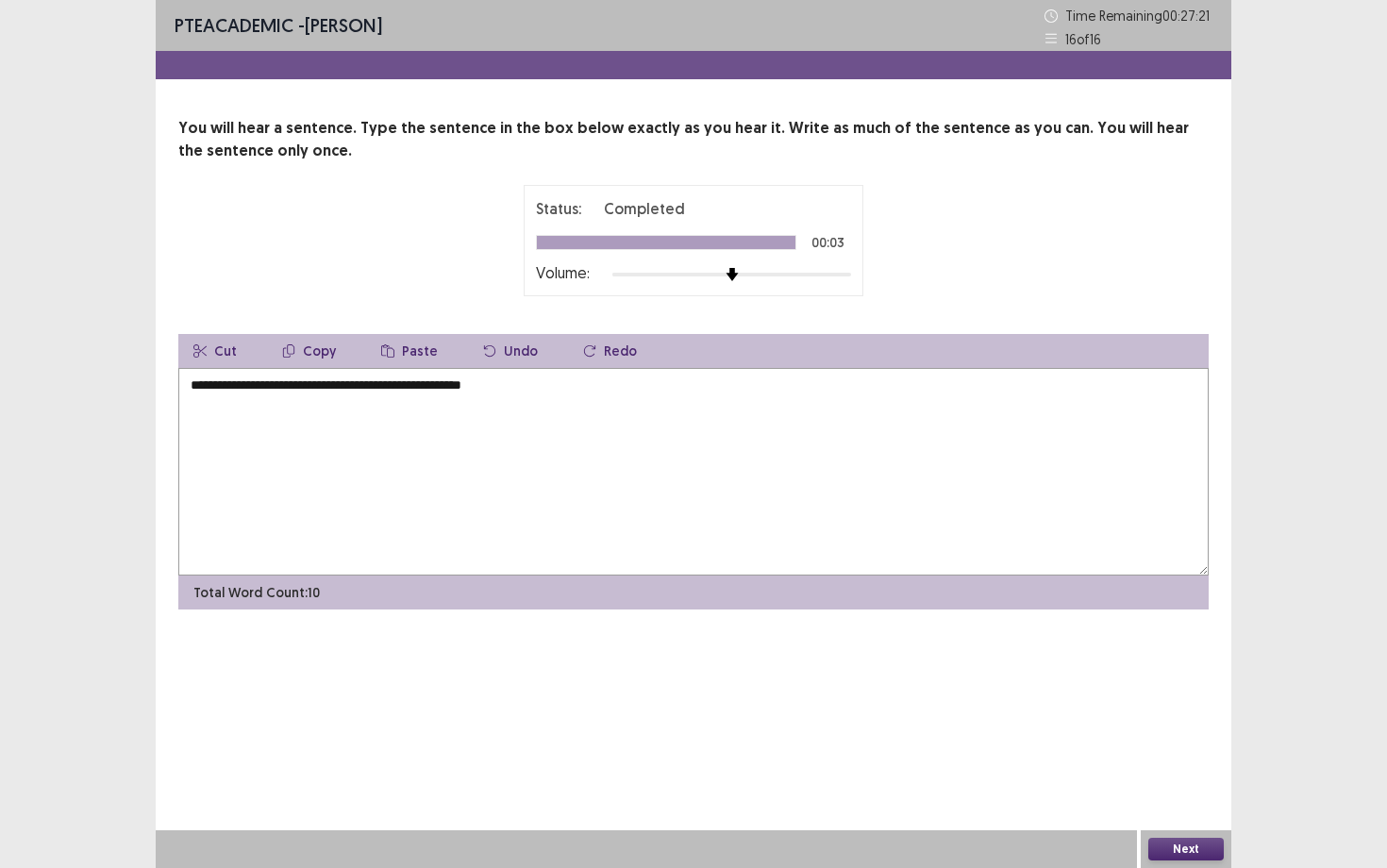 click on "**********" at bounding box center (694, 472) 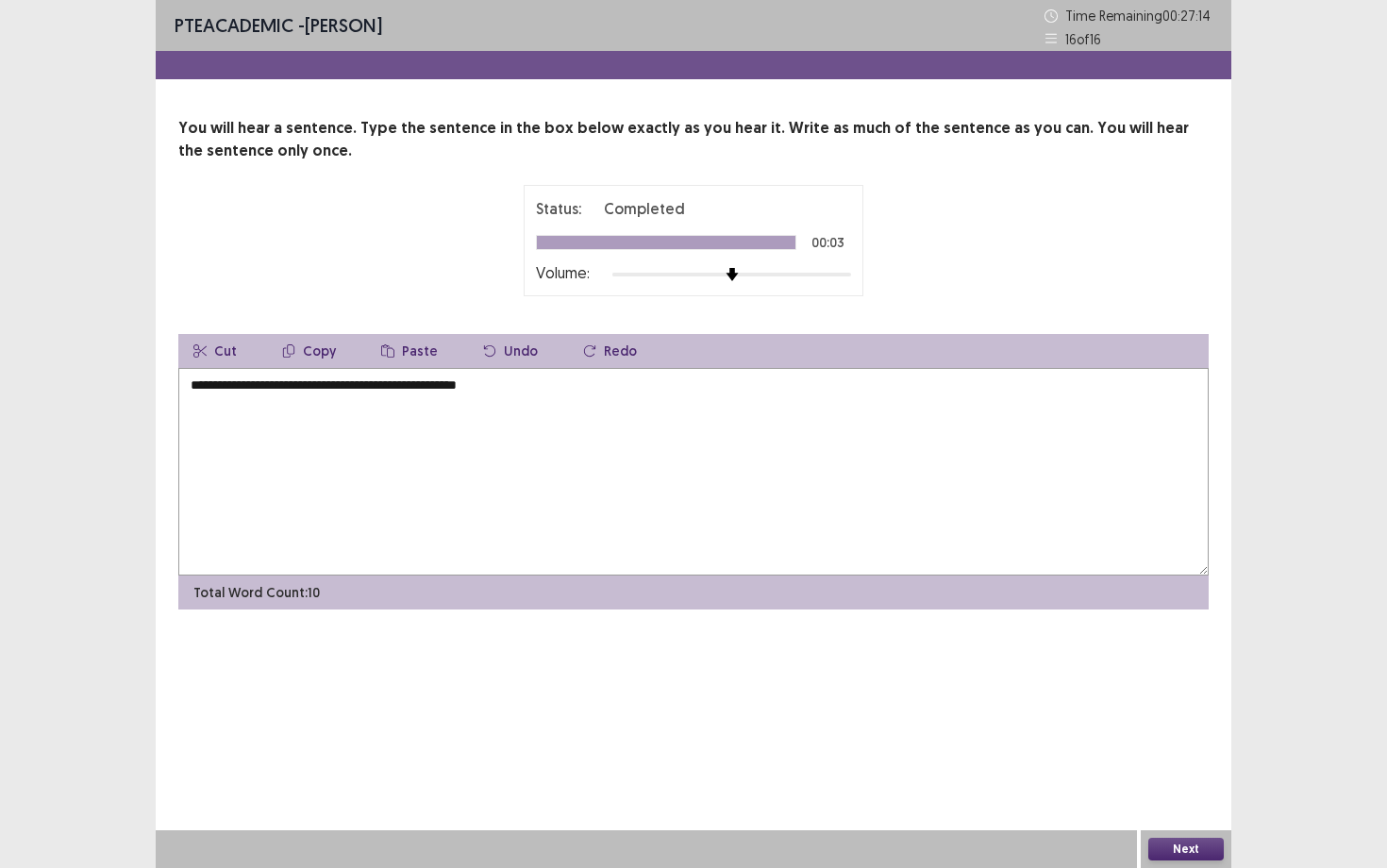 click on "**********" at bounding box center (694, 472) 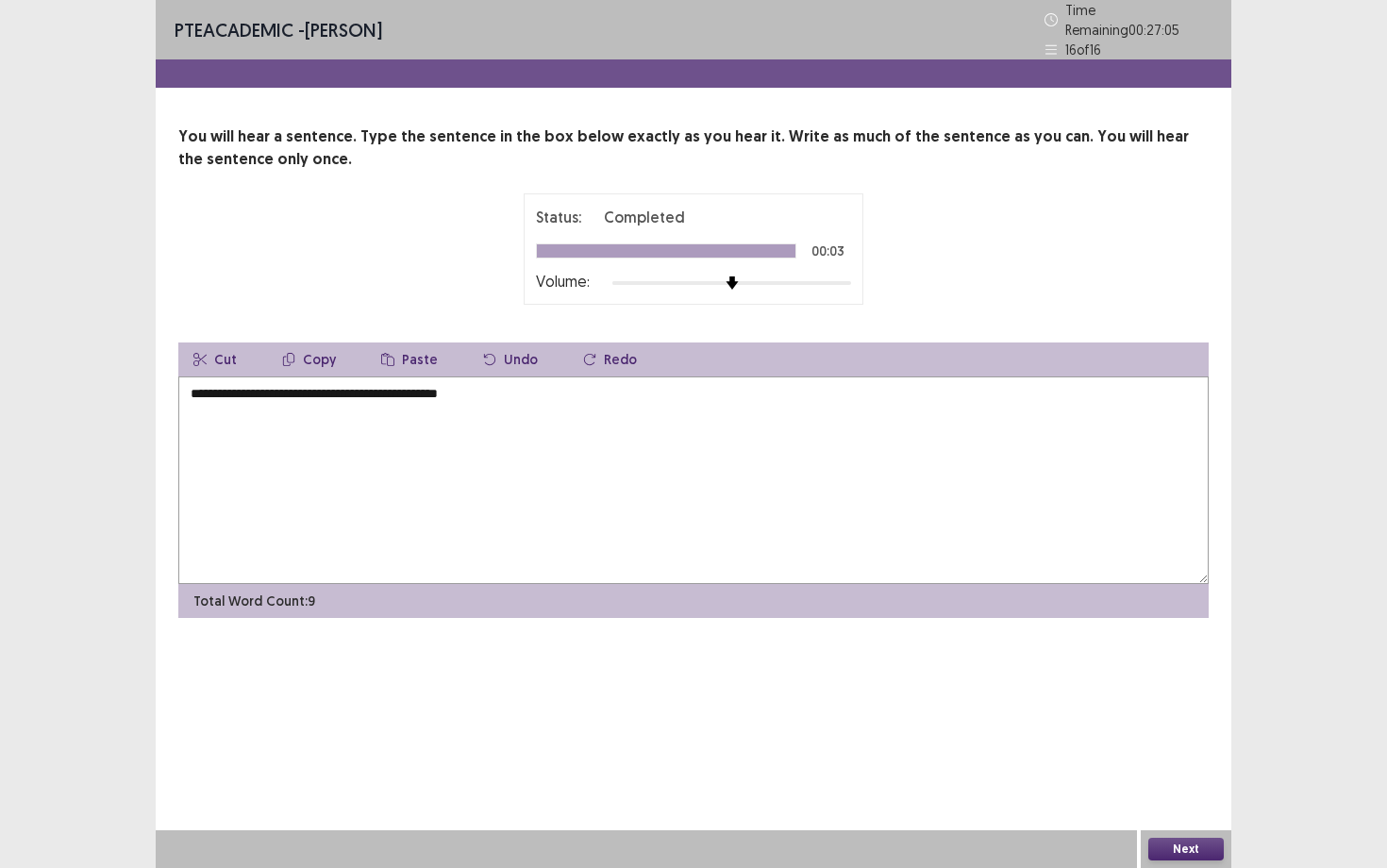 type on "**********" 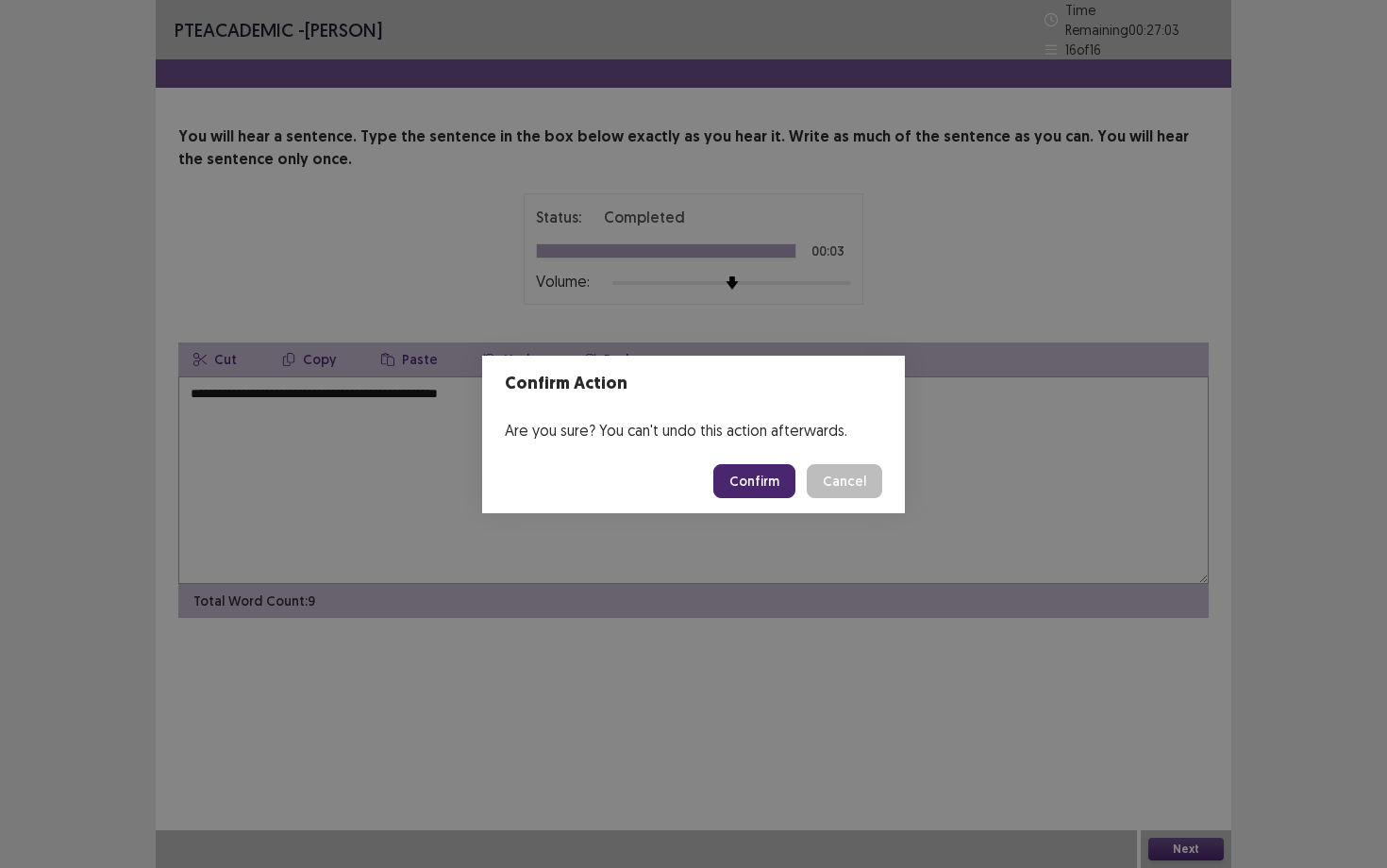 click on "Confirm" at bounding box center [754, 481] 